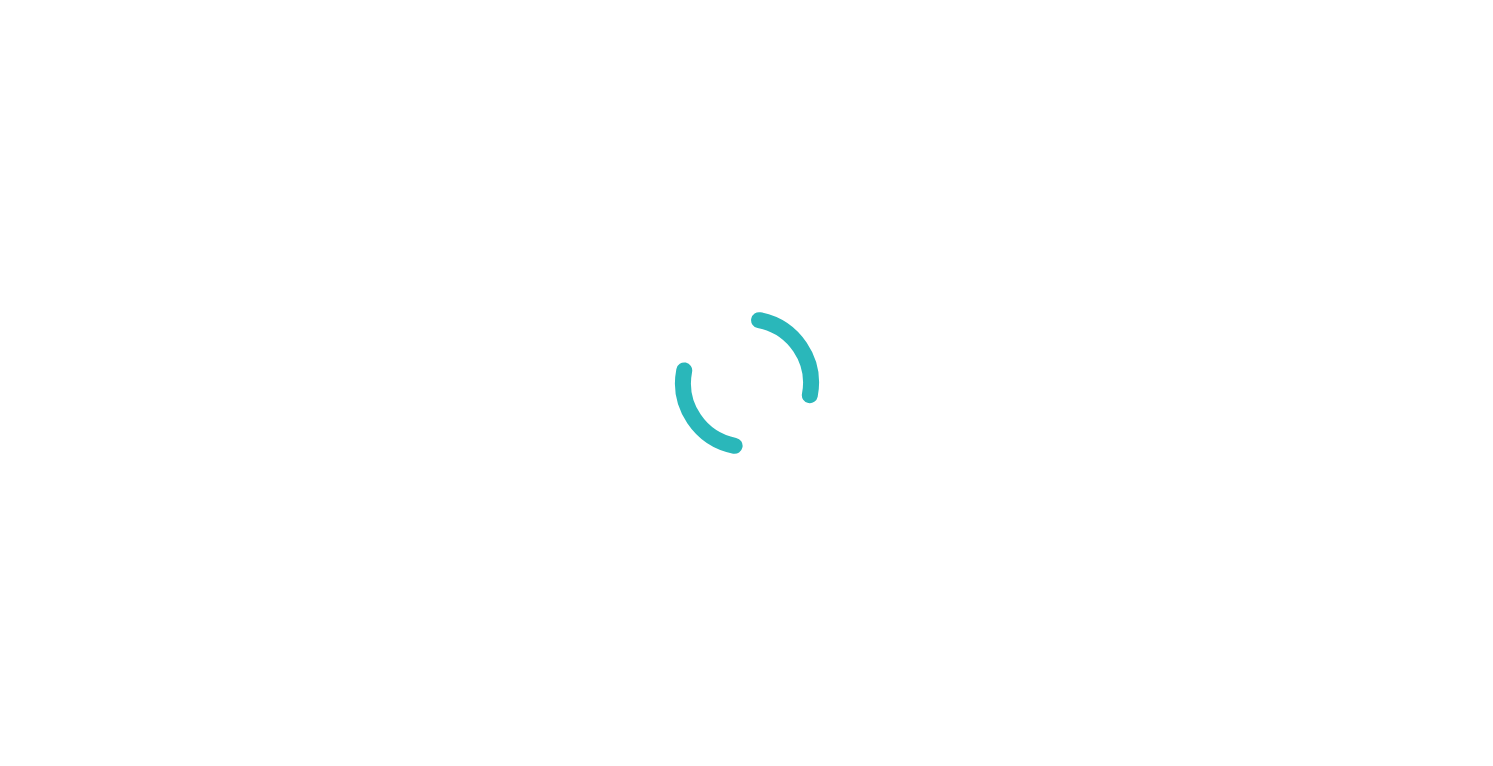 scroll, scrollTop: 0, scrollLeft: 0, axis: both 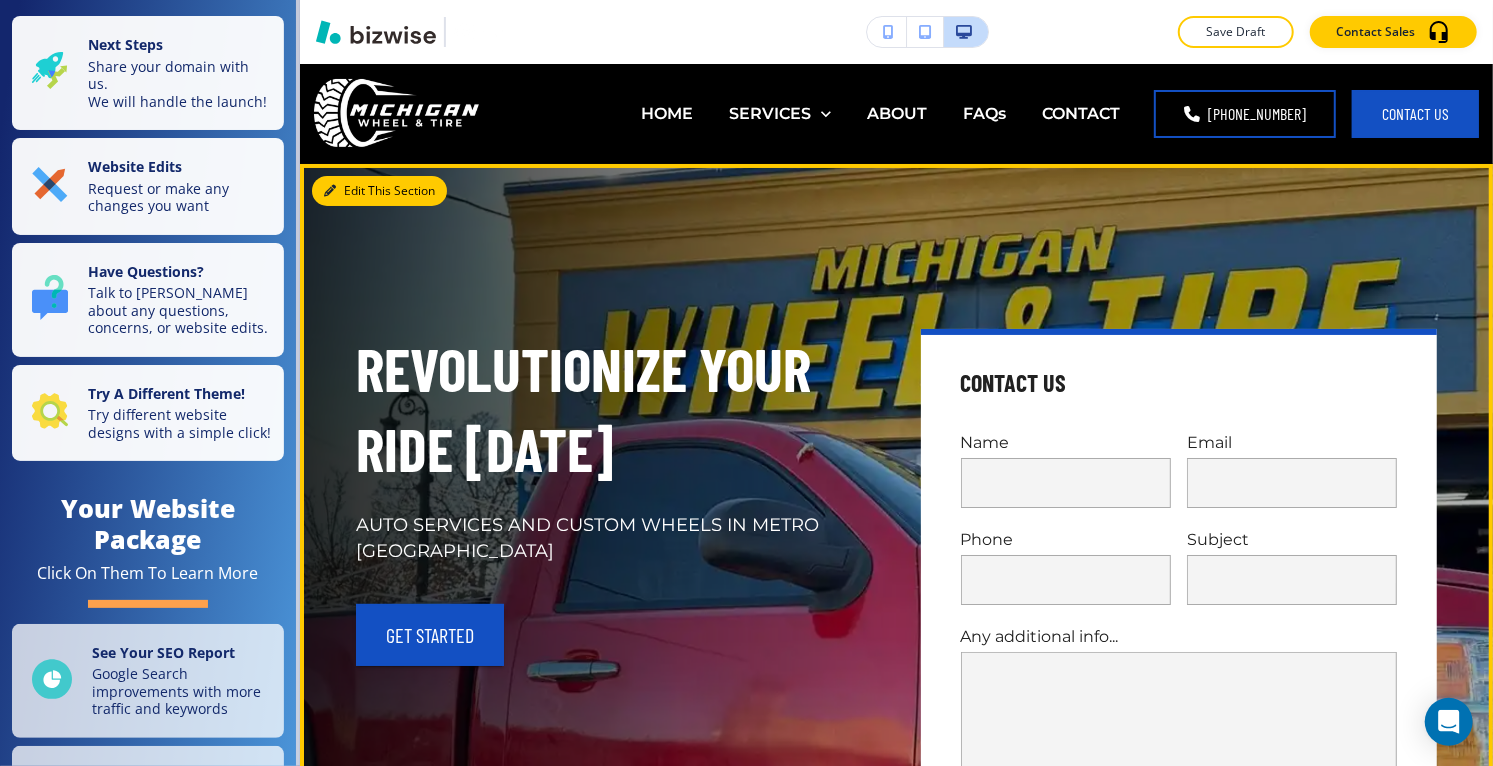 click on "Edit This Section" at bounding box center (379, 191) 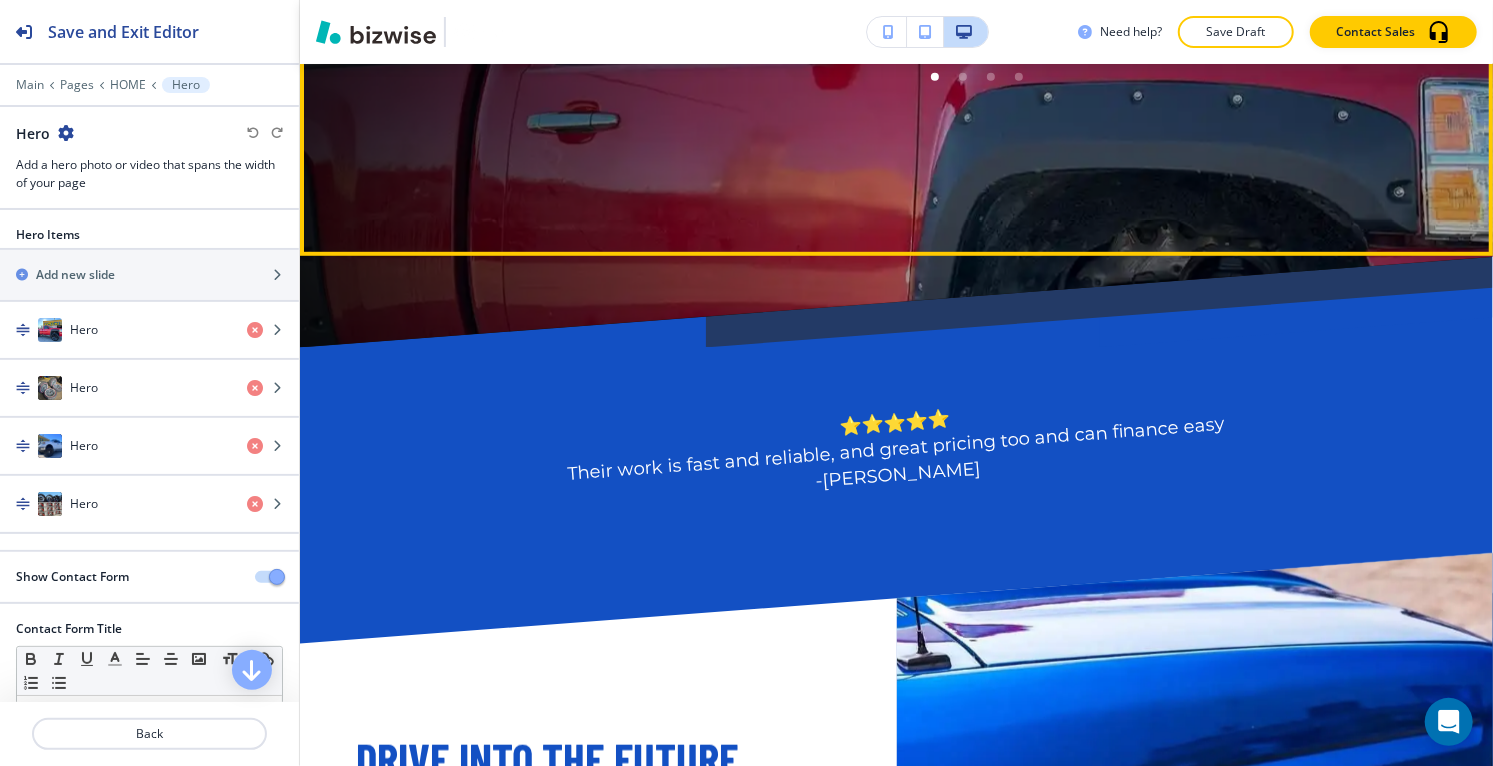 scroll, scrollTop: 950, scrollLeft: 0, axis: vertical 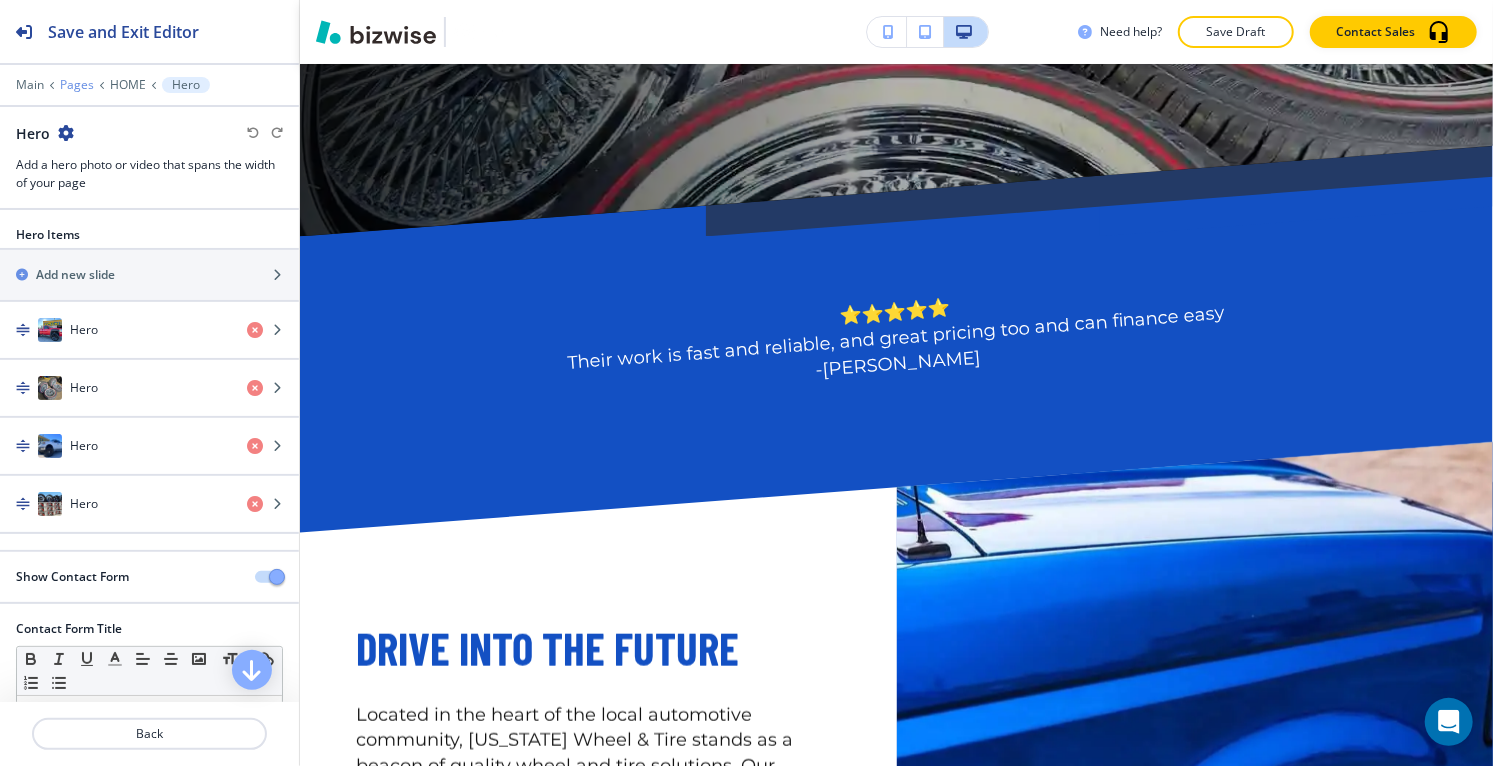 click on "Pages" at bounding box center [77, 85] 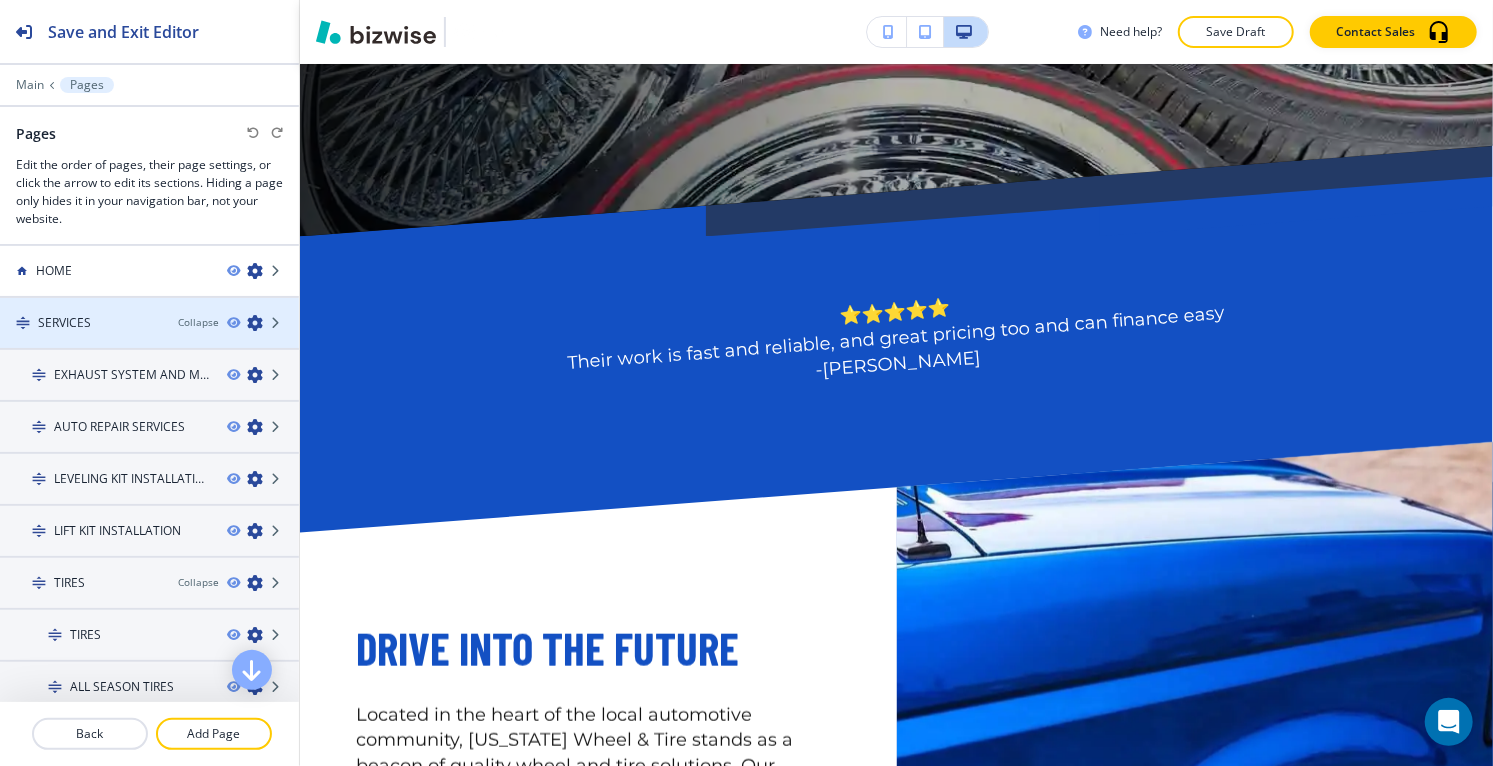 click at bounding box center (149, 306) 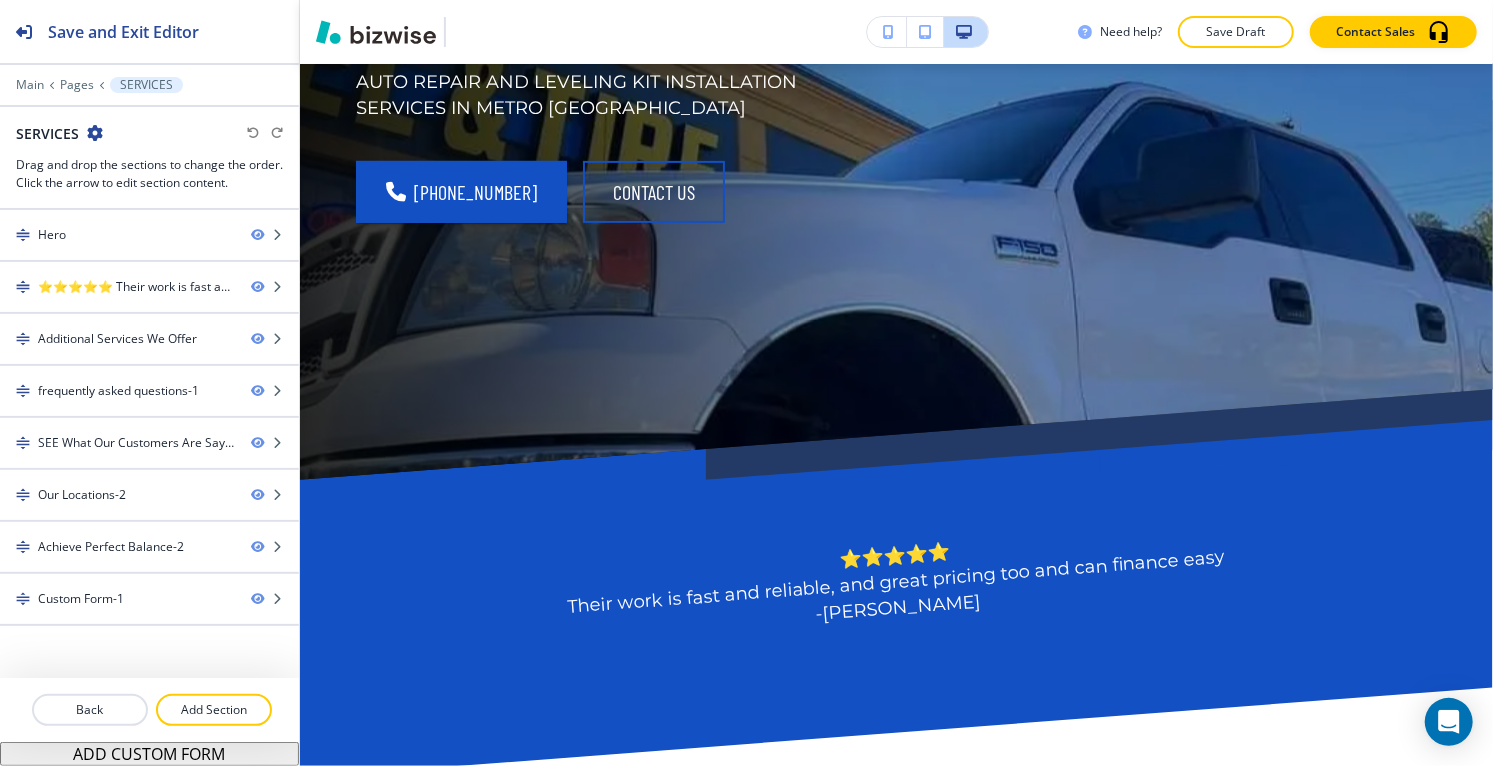 scroll, scrollTop: 666, scrollLeft: 0, axis: vertical 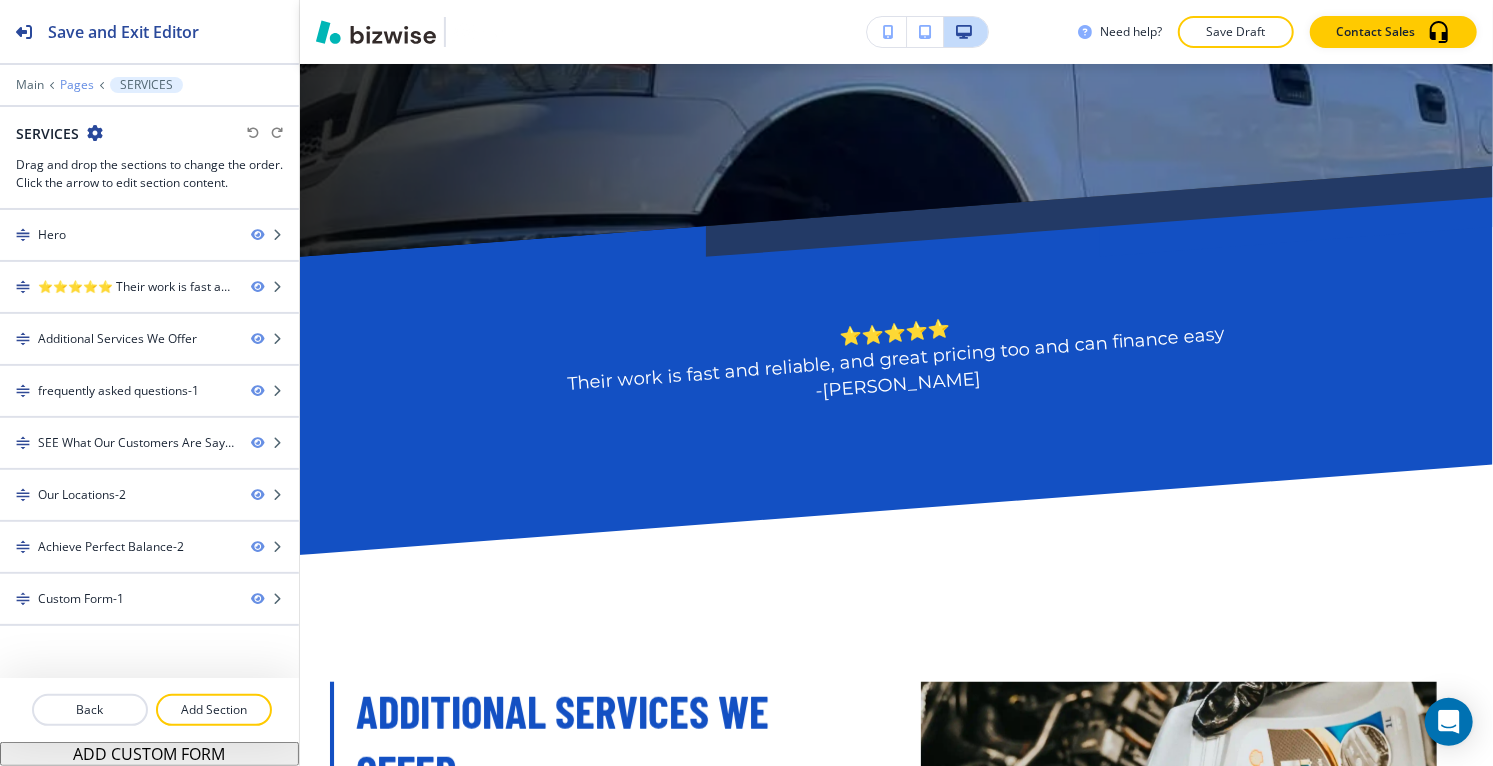 click on "Pages" at bounding box center [77, 85] 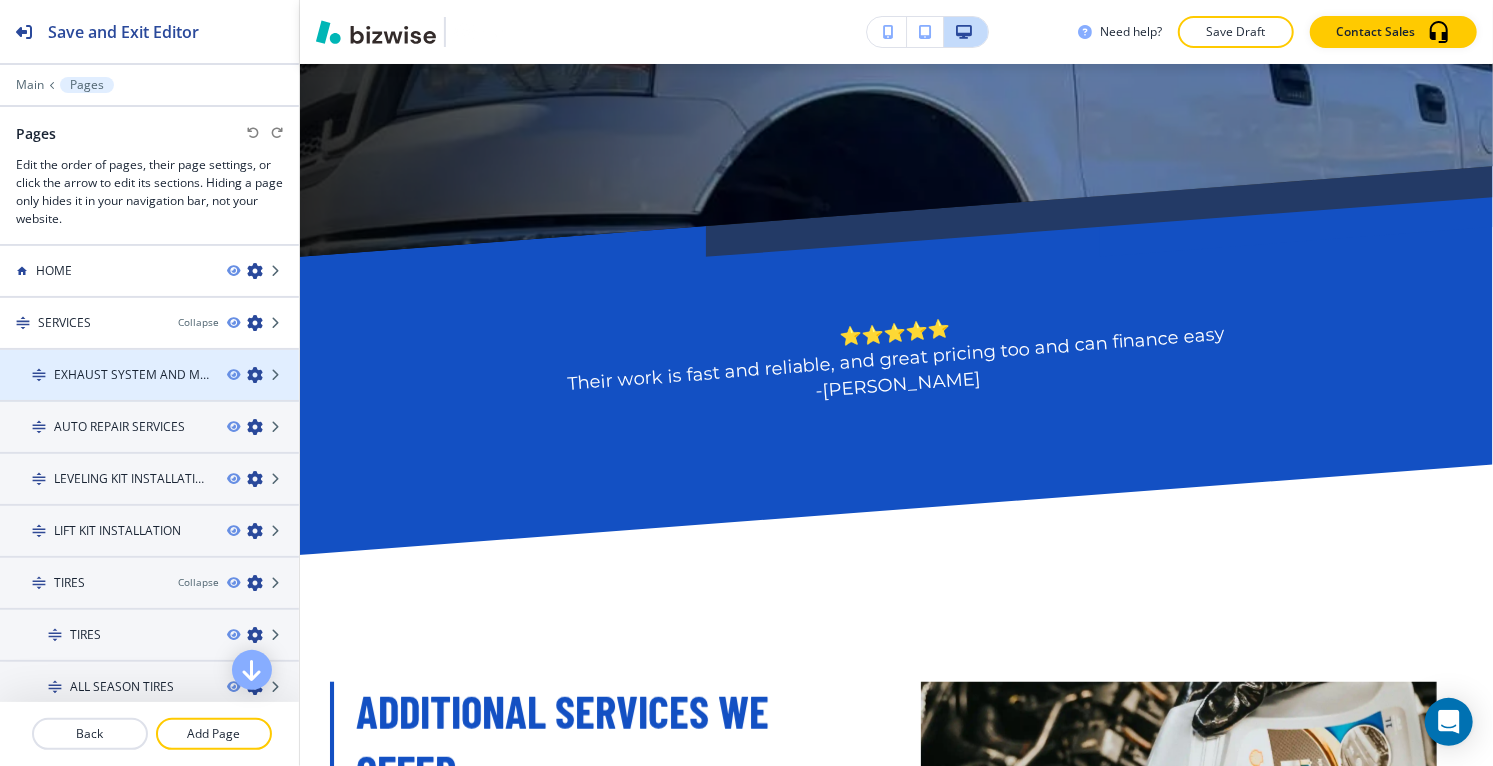 click on "EXHAUST SYSTEM AND MUFFLER REPAIR" at bounding box center [132, 375] 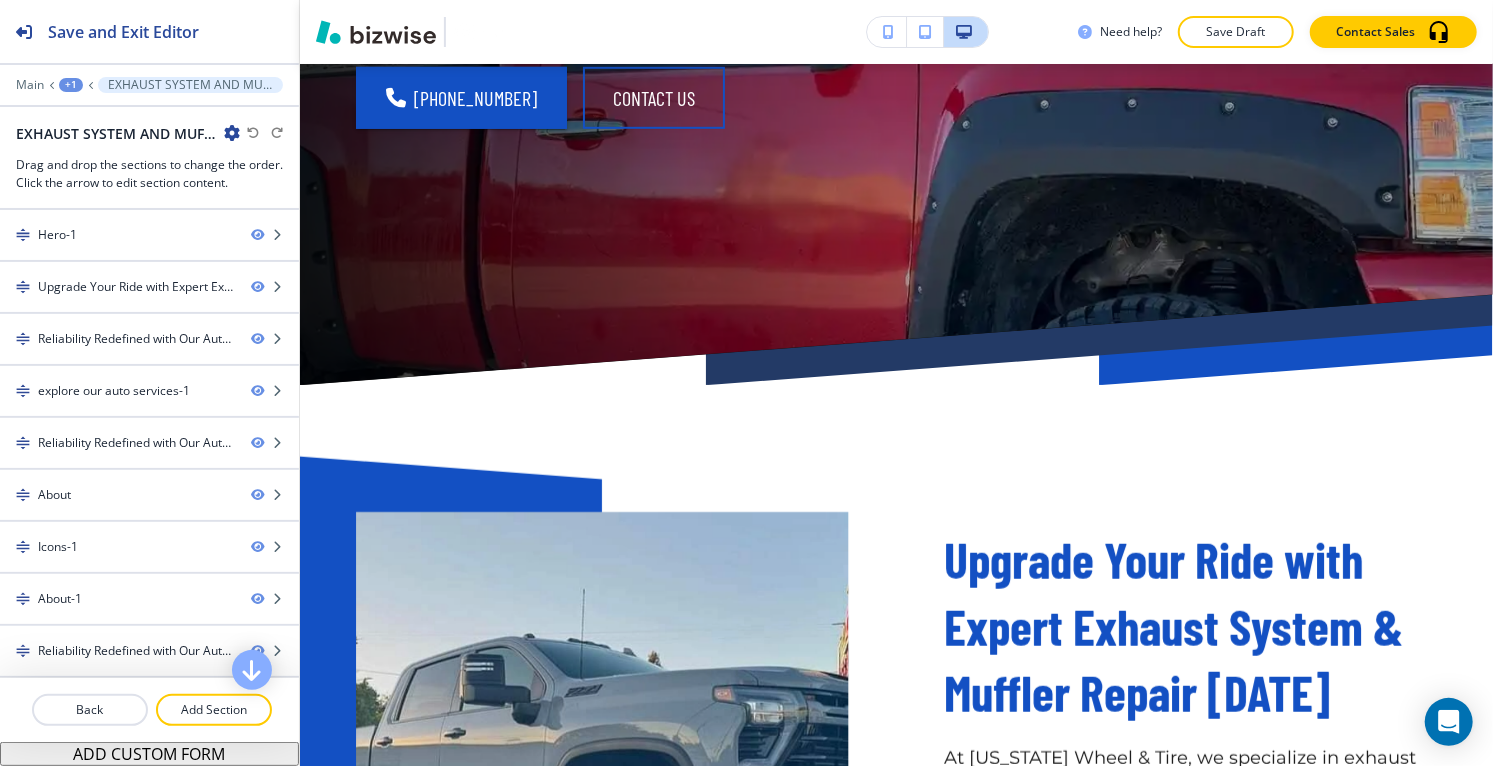 scroll, scrollTop: 555, scrollLeft: 0, axis: vertical 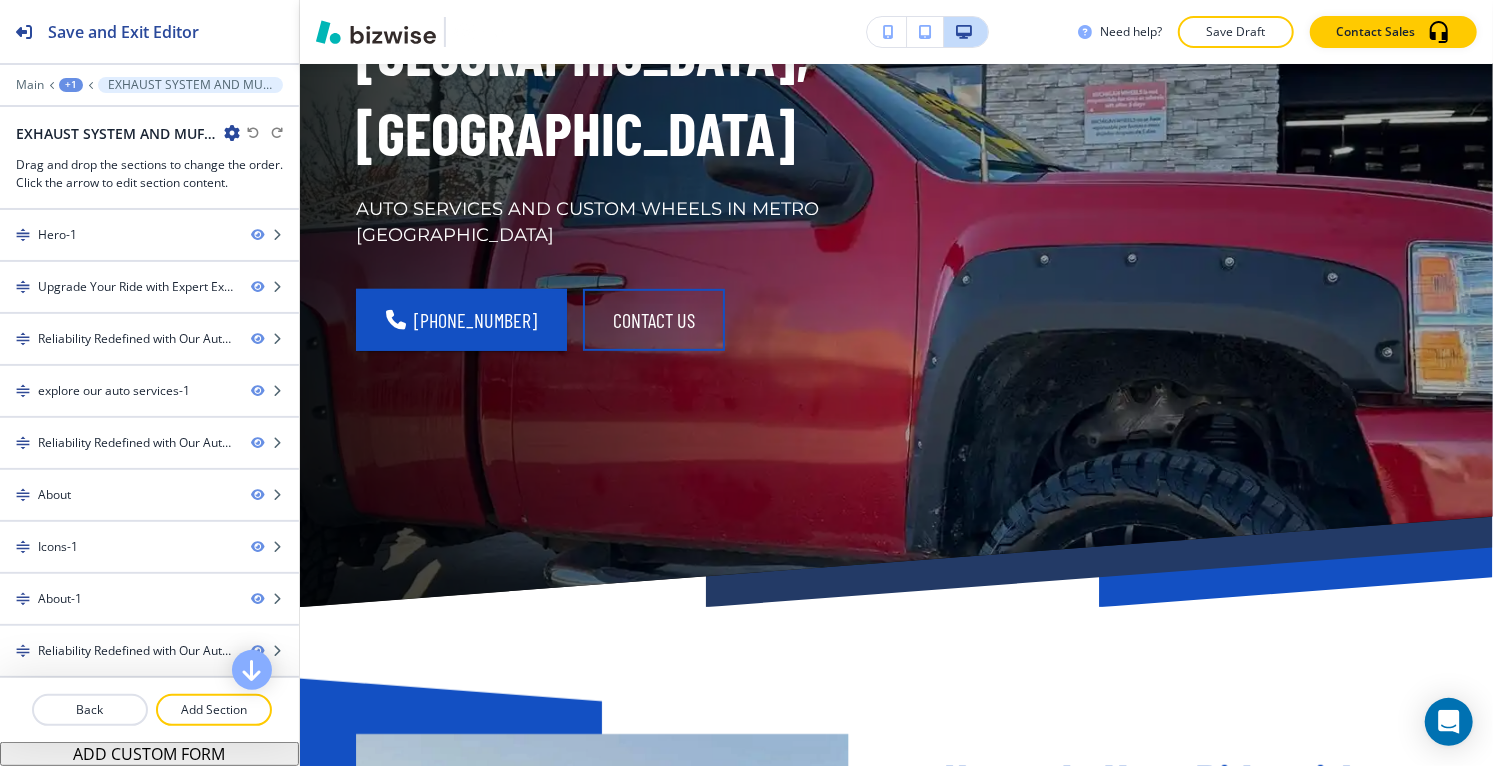 click on "+1" at bounding box center (71, 85) 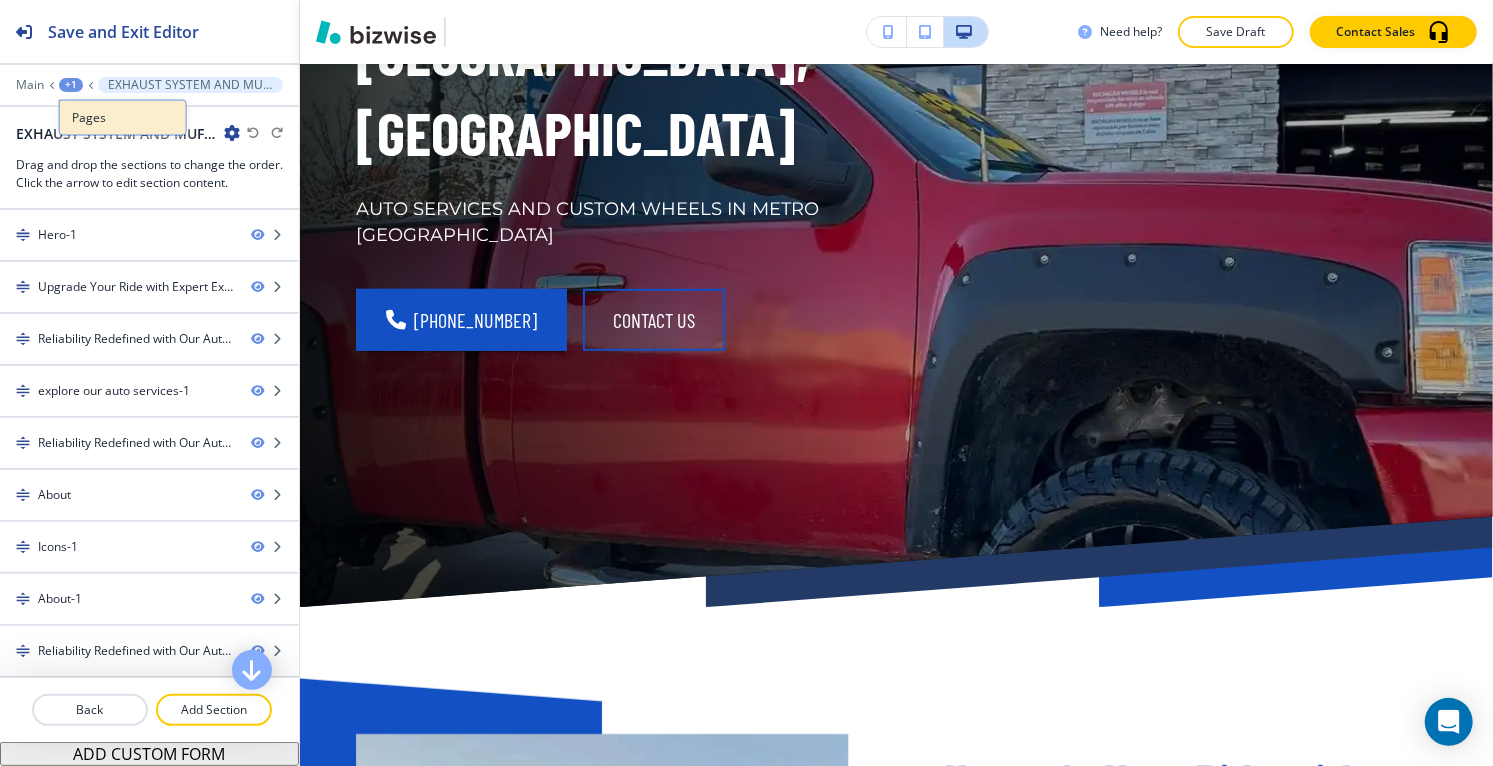 click on "Pages" at bounding box center (123, 118) 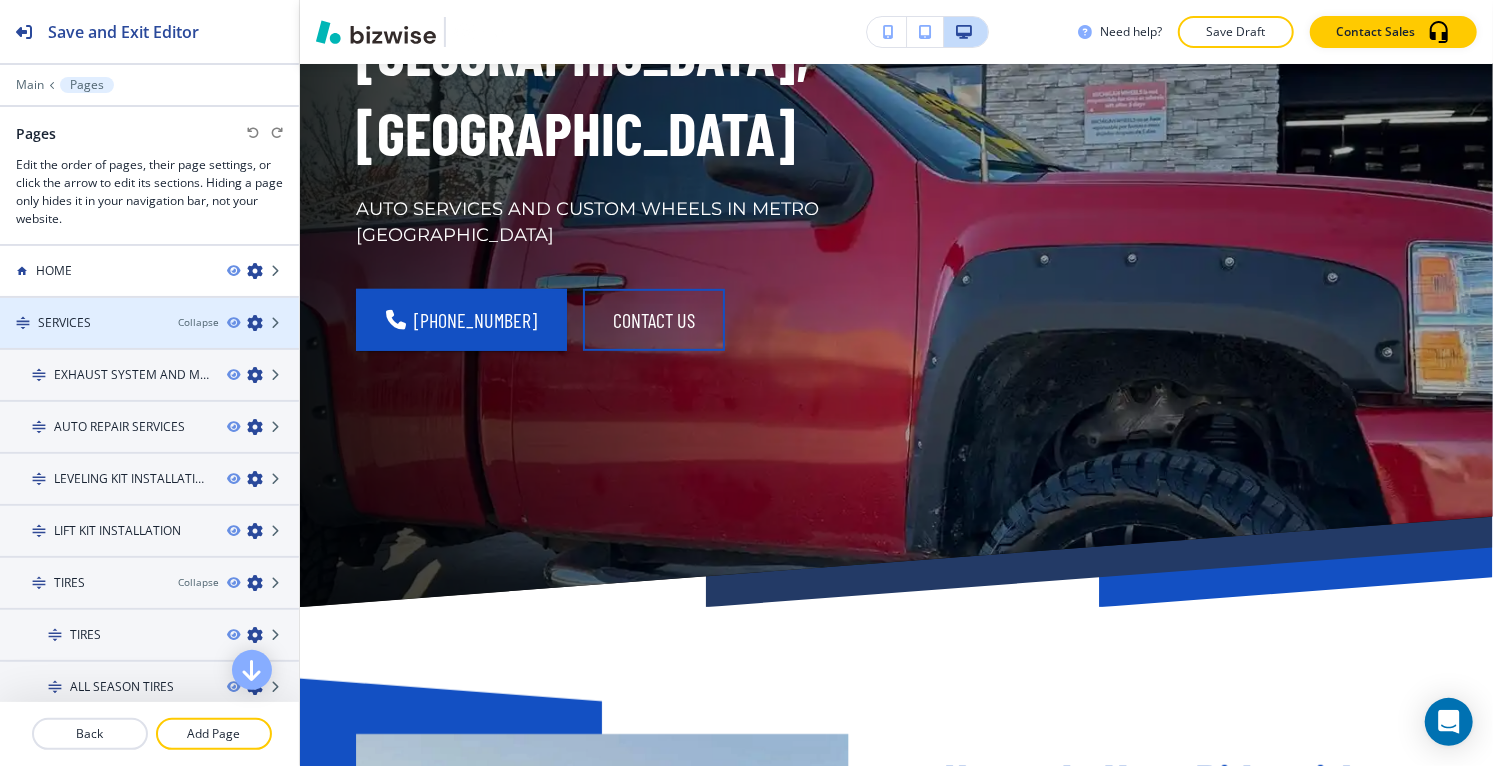 click at bounding box center (149, 340) 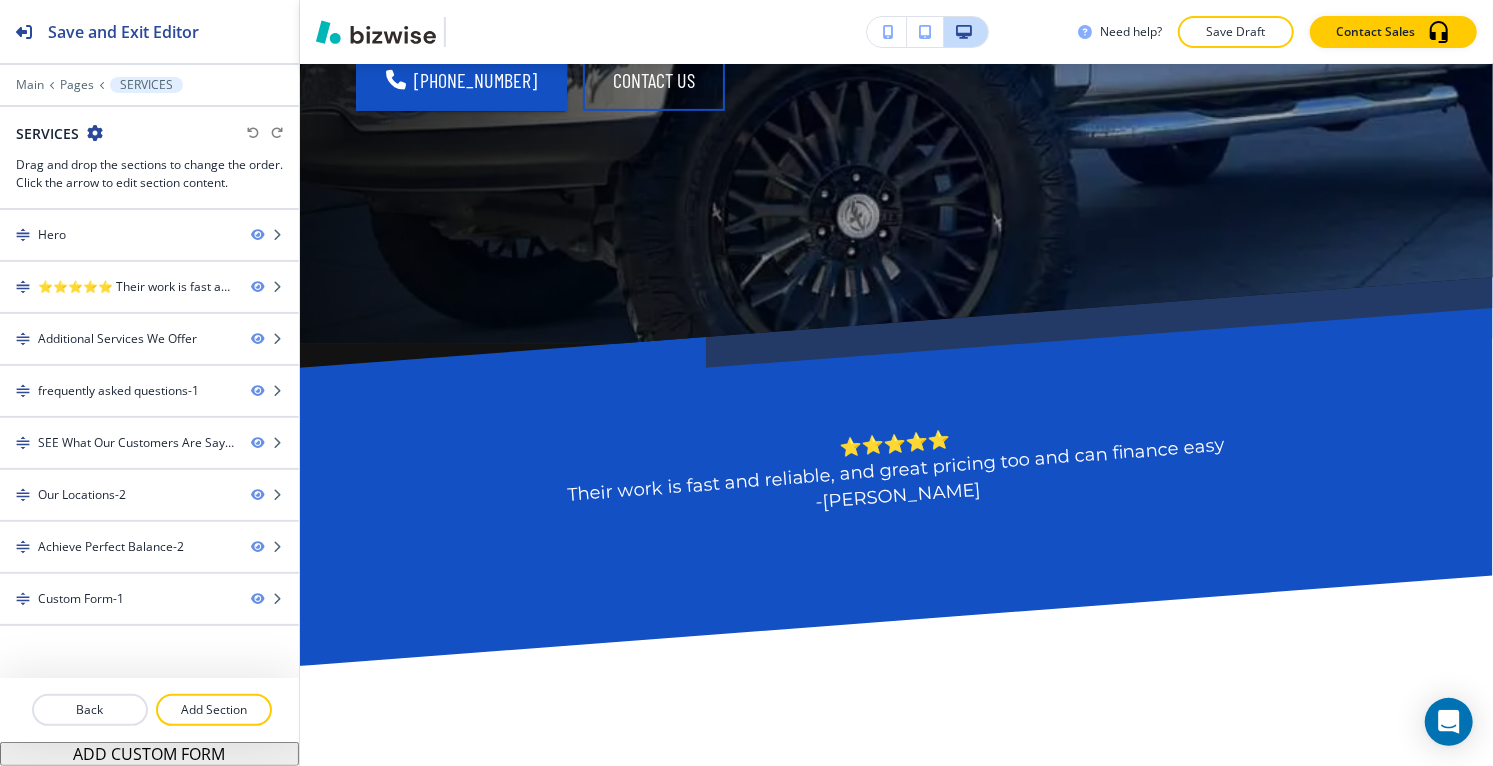 scroll, scrollTop: 0, scrollLeft: 0, axis: both 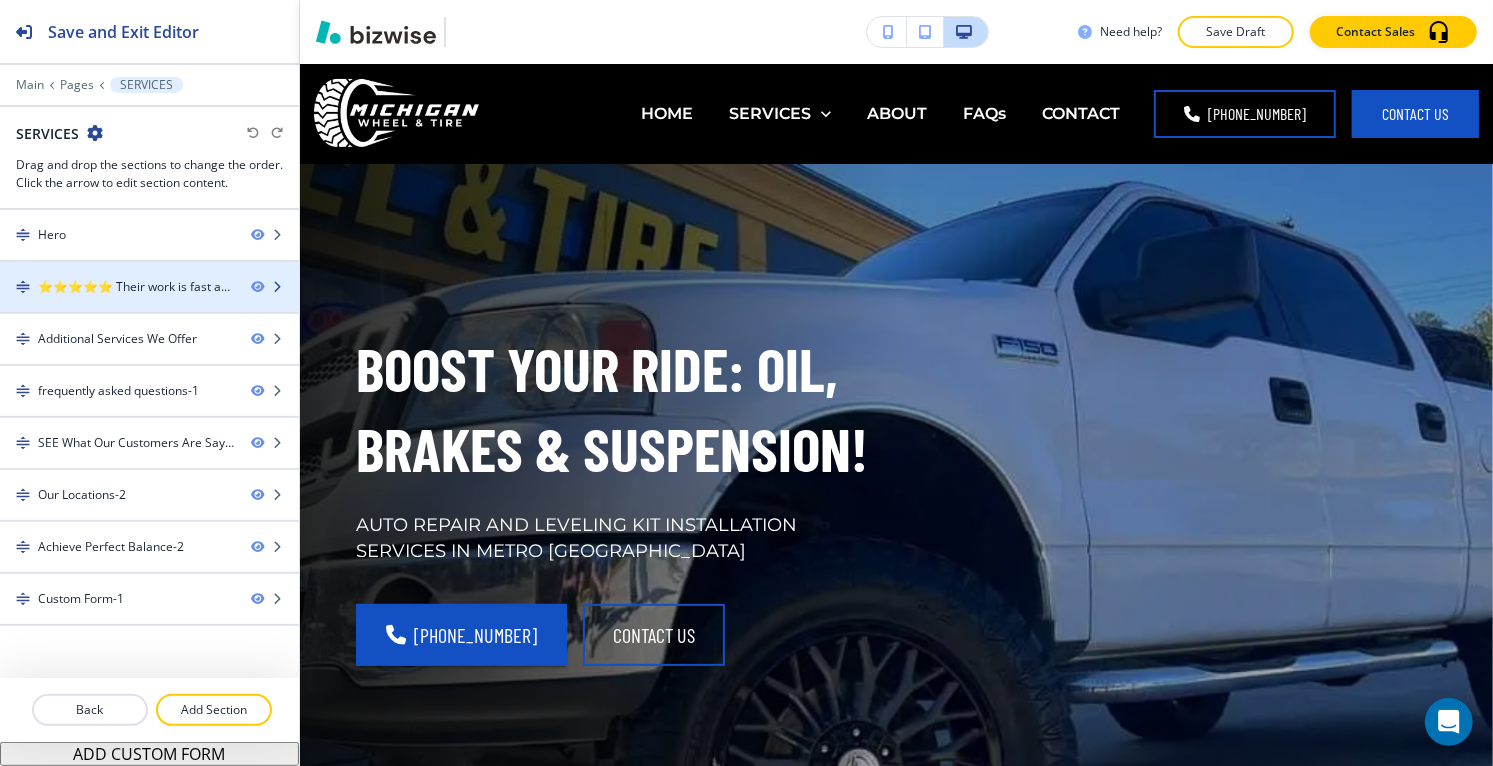 click on "⭐⭐⭐⭐⭐
Their work is fast and reliable, and great pricing too and can finance easy
- [PERSON_NAME]-2" at bounding box center [136, 287] 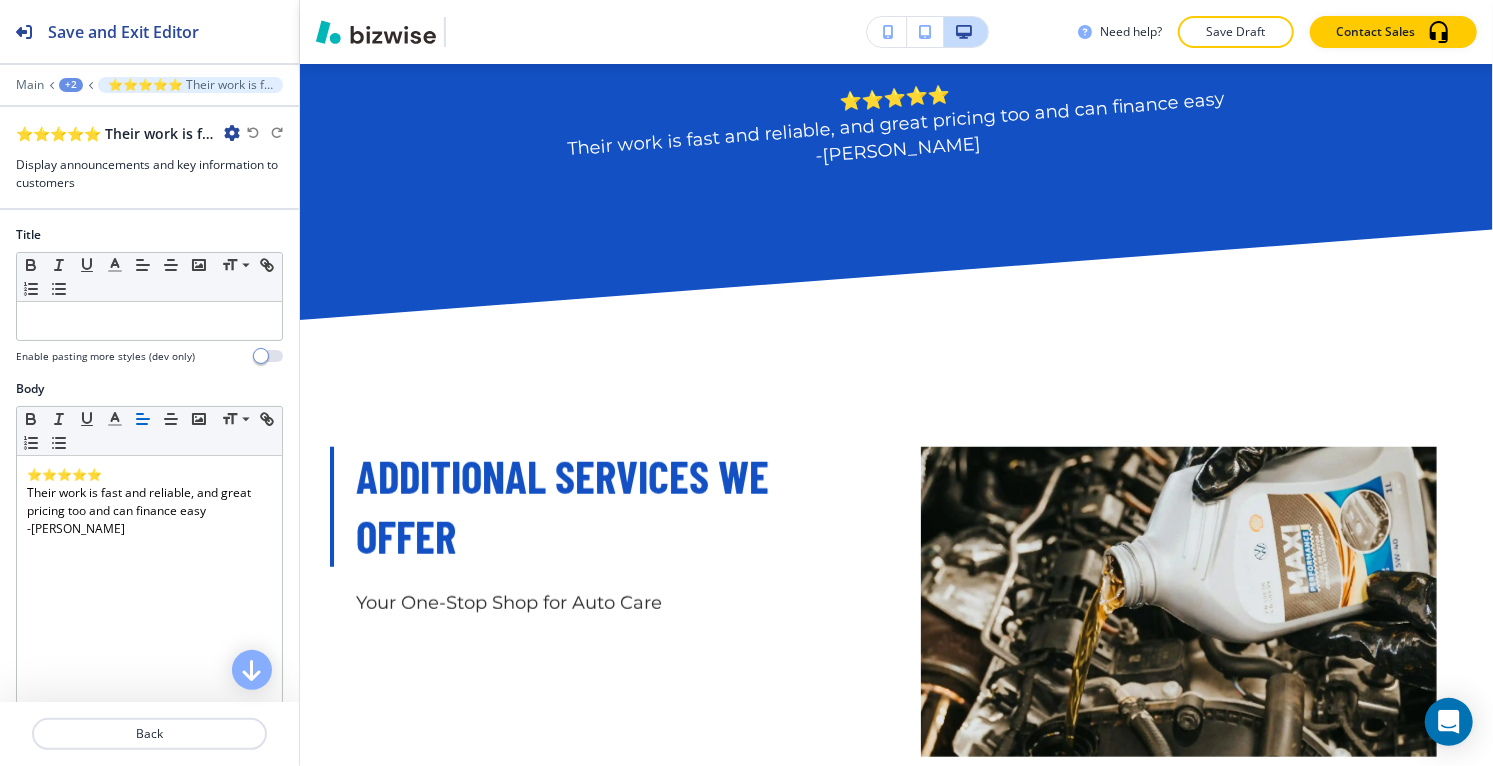 scroll, scrollTop: 936, scrollLeft: 0, axis: vertical 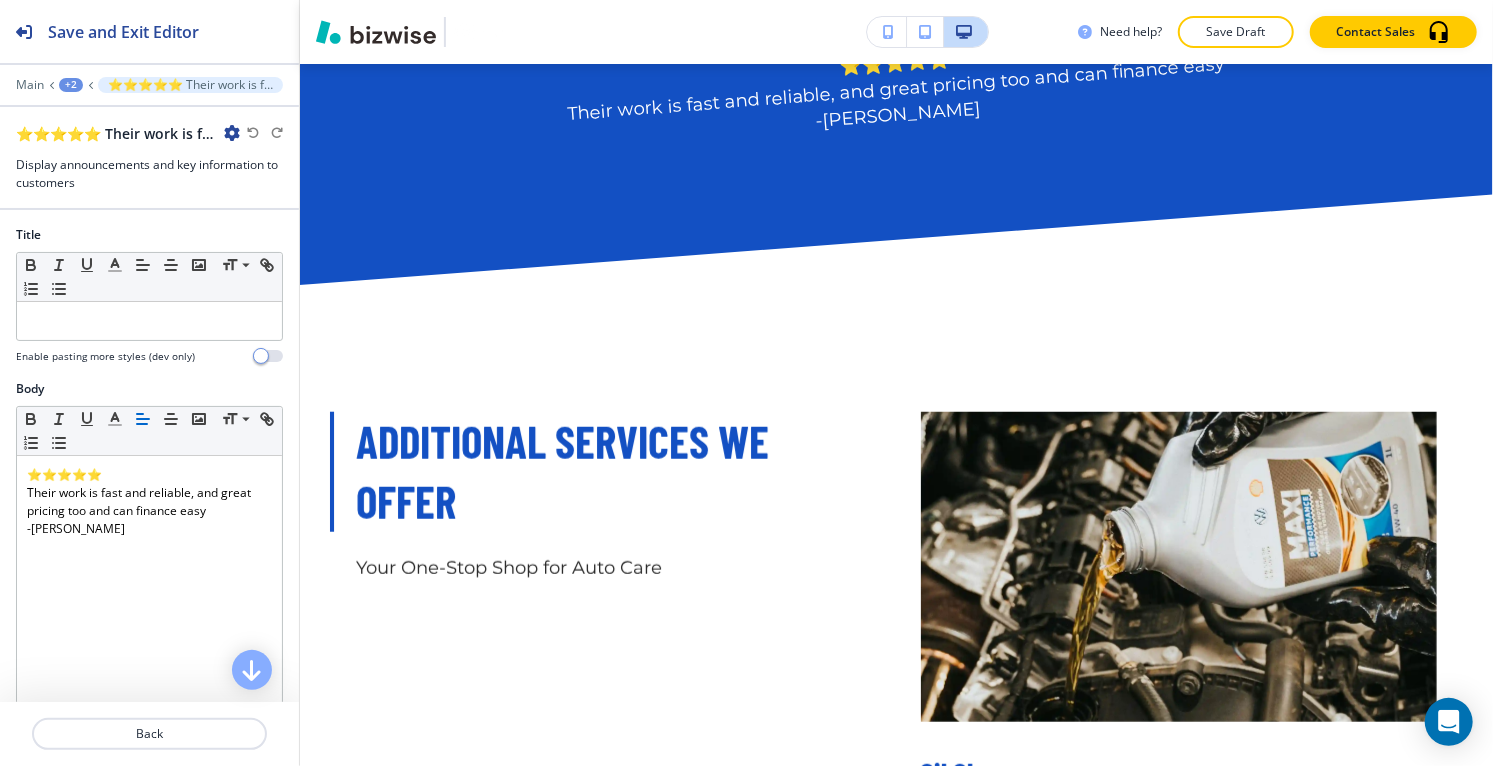 click on "⭐⭐⭐⭐⭐
Their work is fast and reliable, and great pricing too and can finance easy
- [PERSON_NAME]-2" at bounding box center [149, 133] 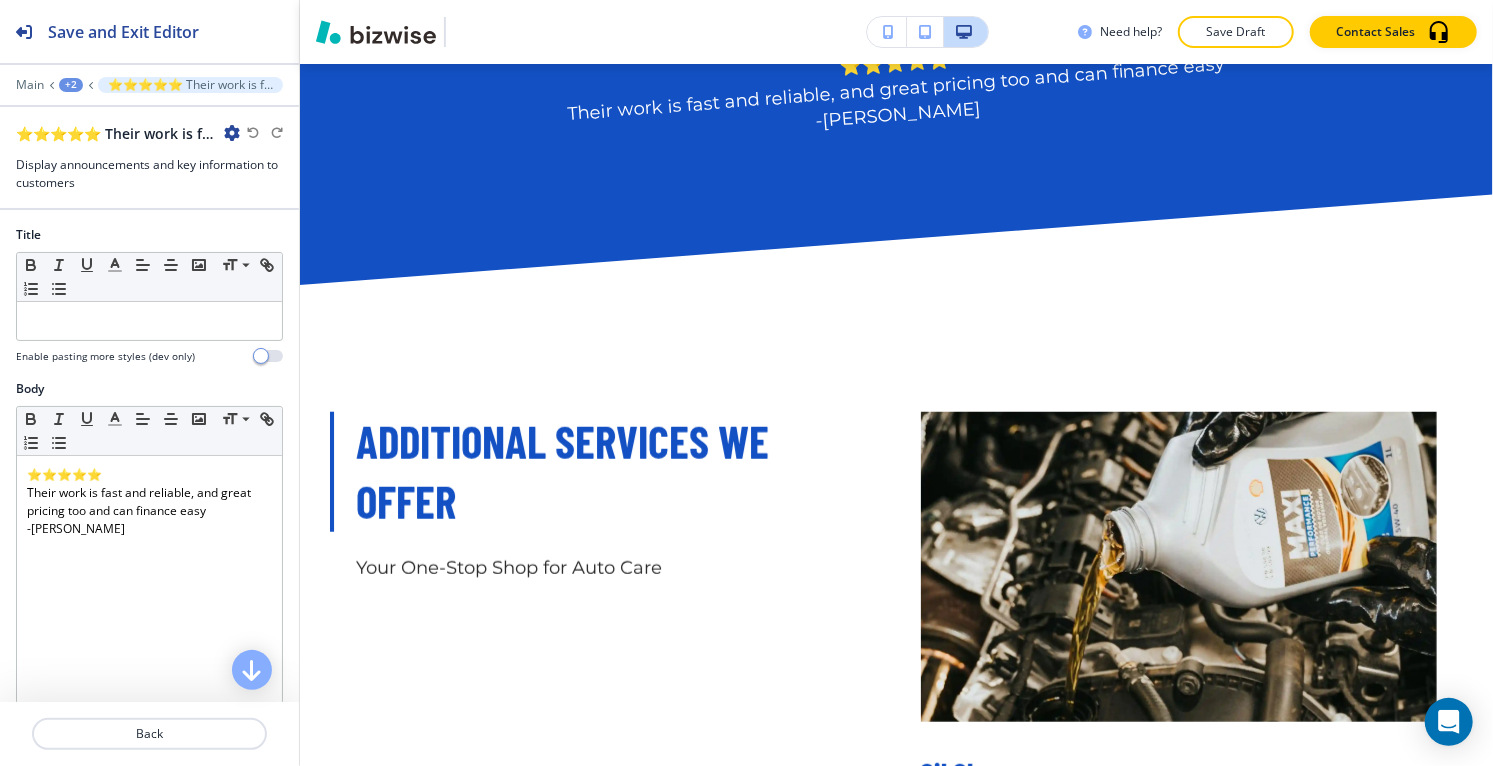 click at bounding box center [232, 133] 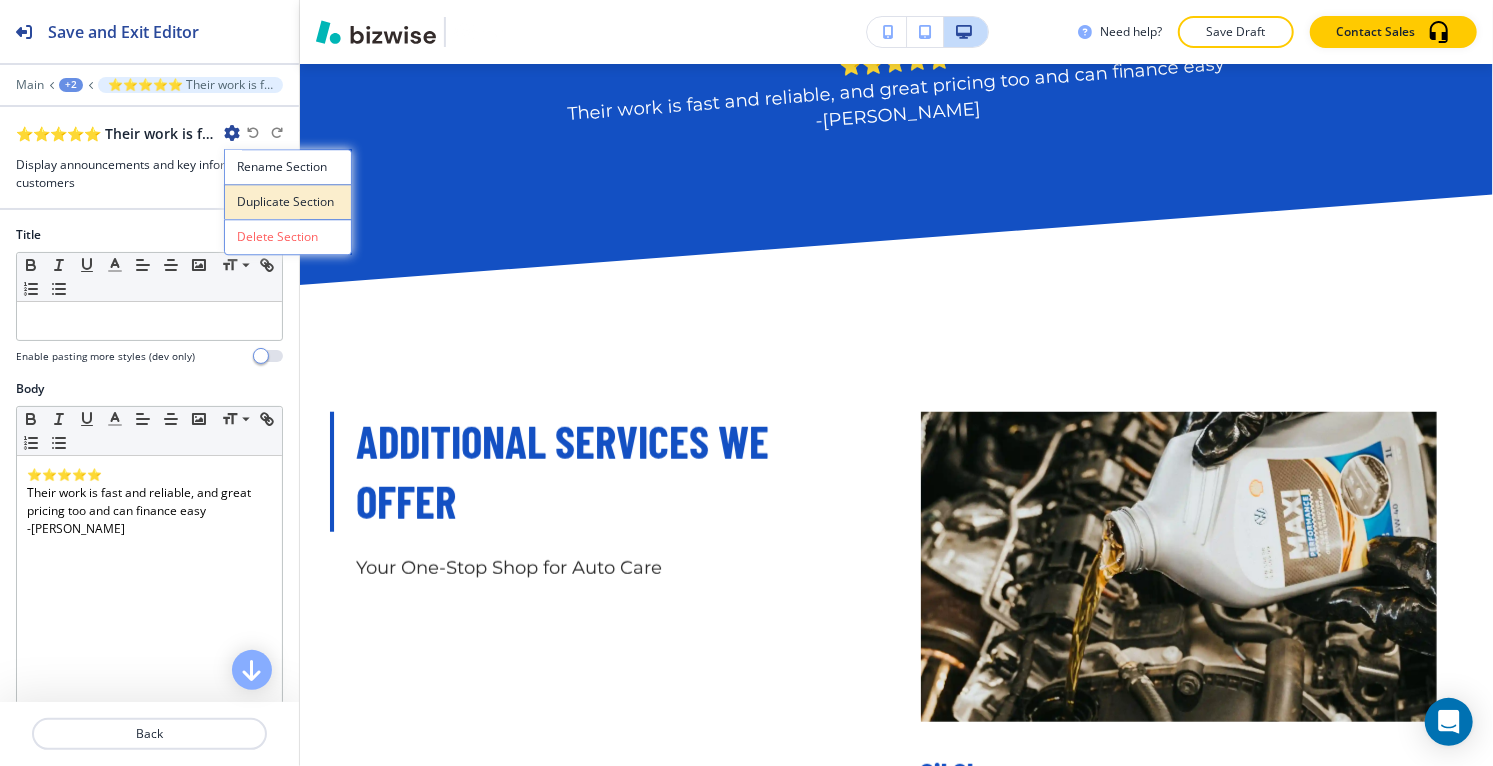 click on "Duplicate Section" at bounding box center [288, 202] 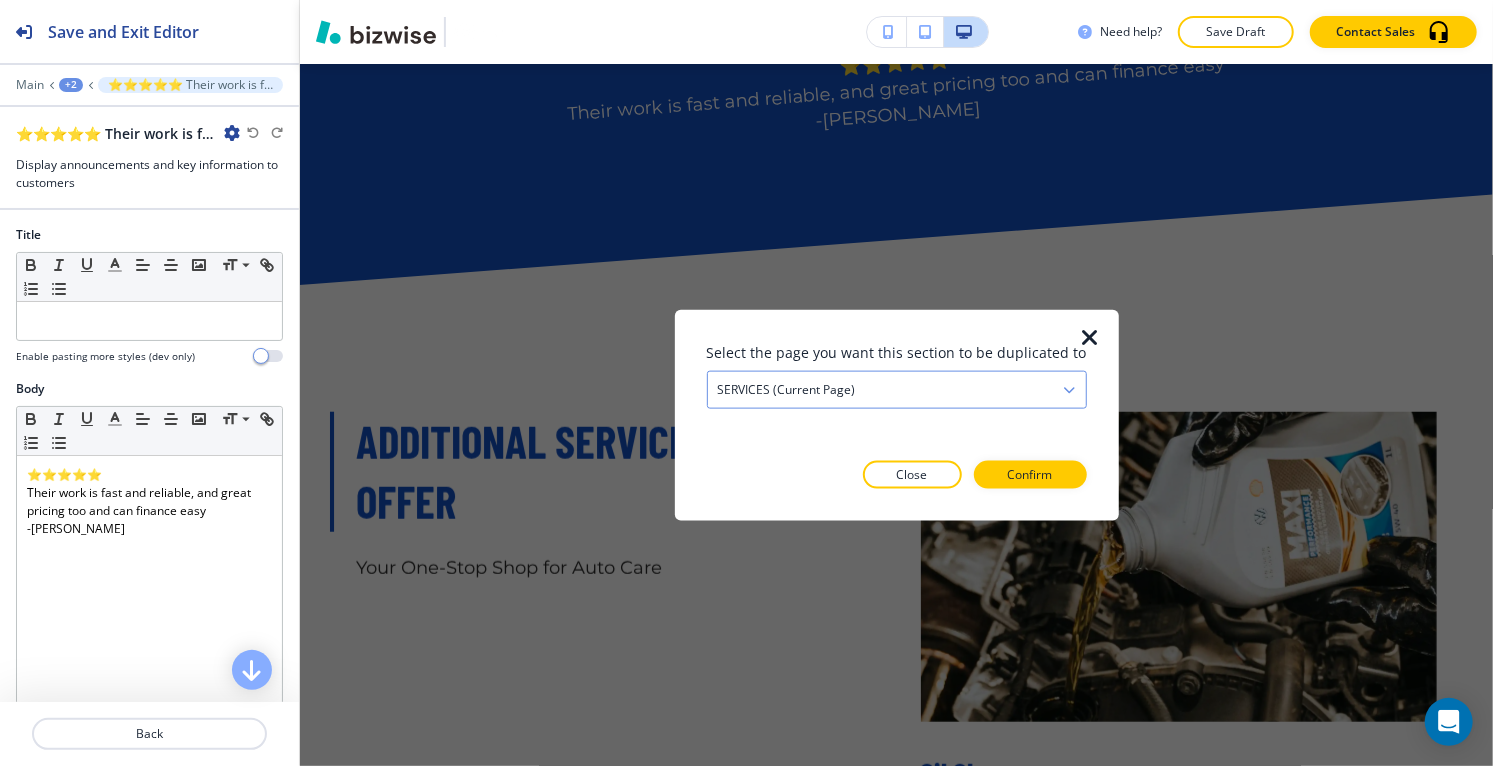 click on "SERVICES (current page)" at bounding box center (897, 390) 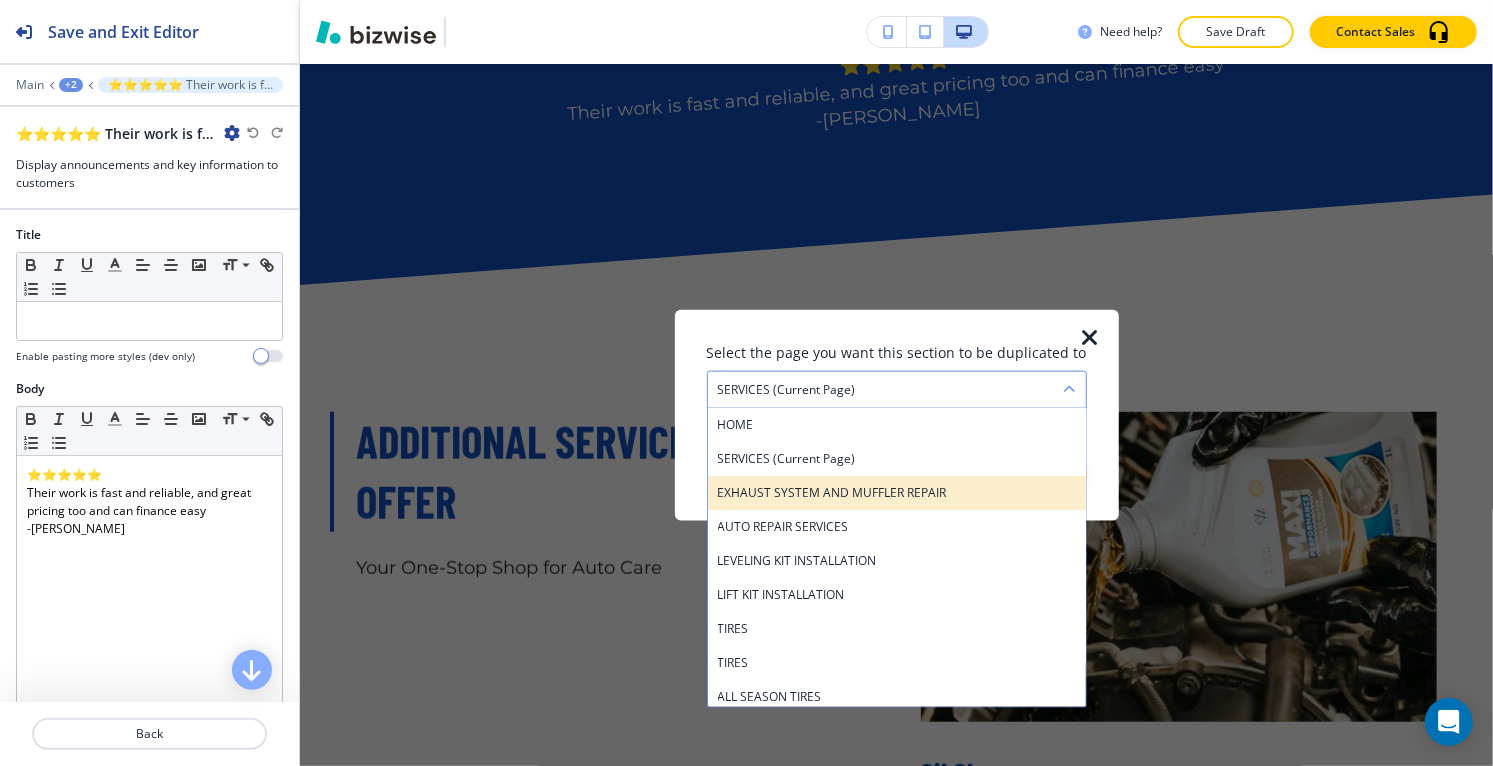 click on "EXHAUST SYSTEM AND MUFFLER REPAIR" at bounding box center (897, 493) 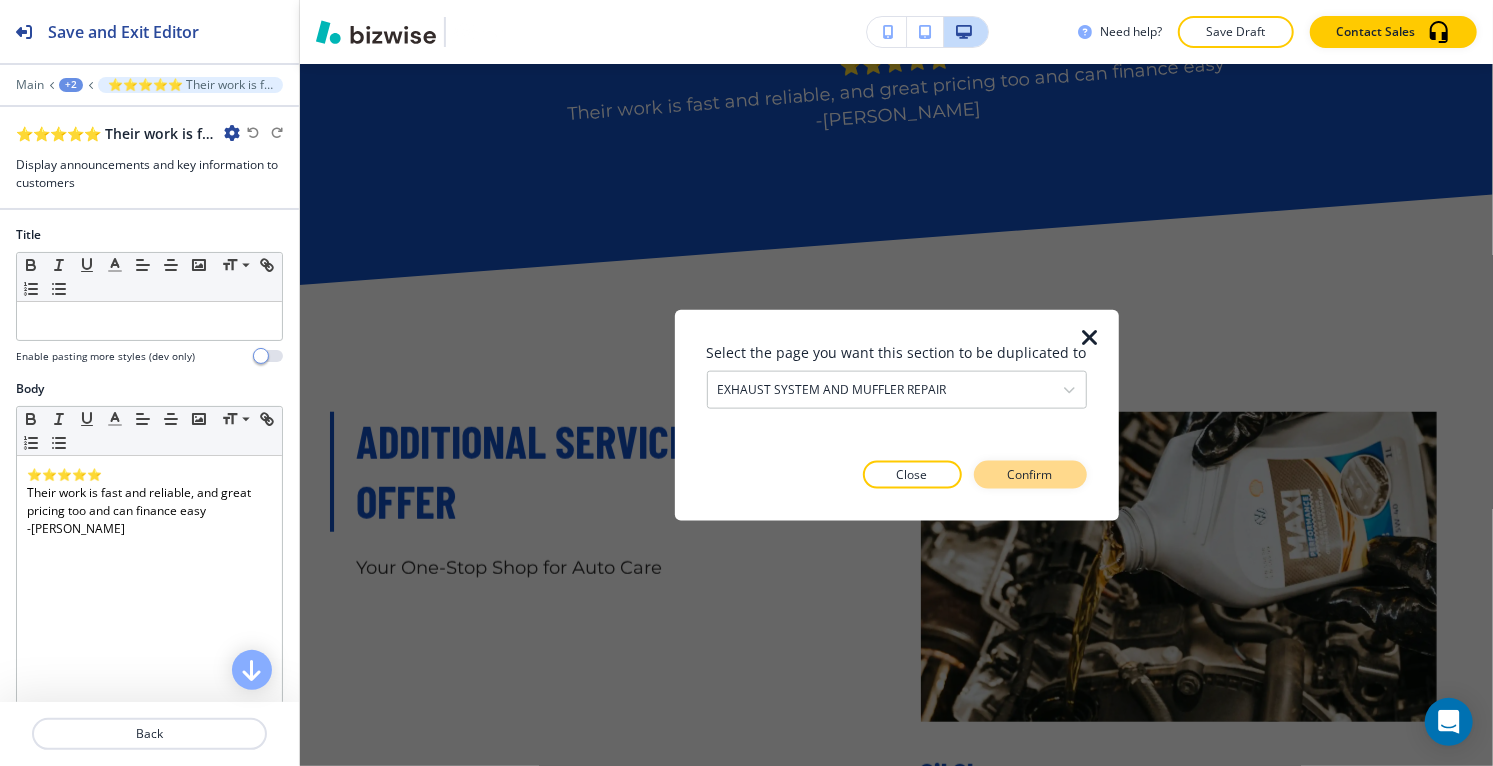 click on "Confirm" at bounding box center (1030, 474) 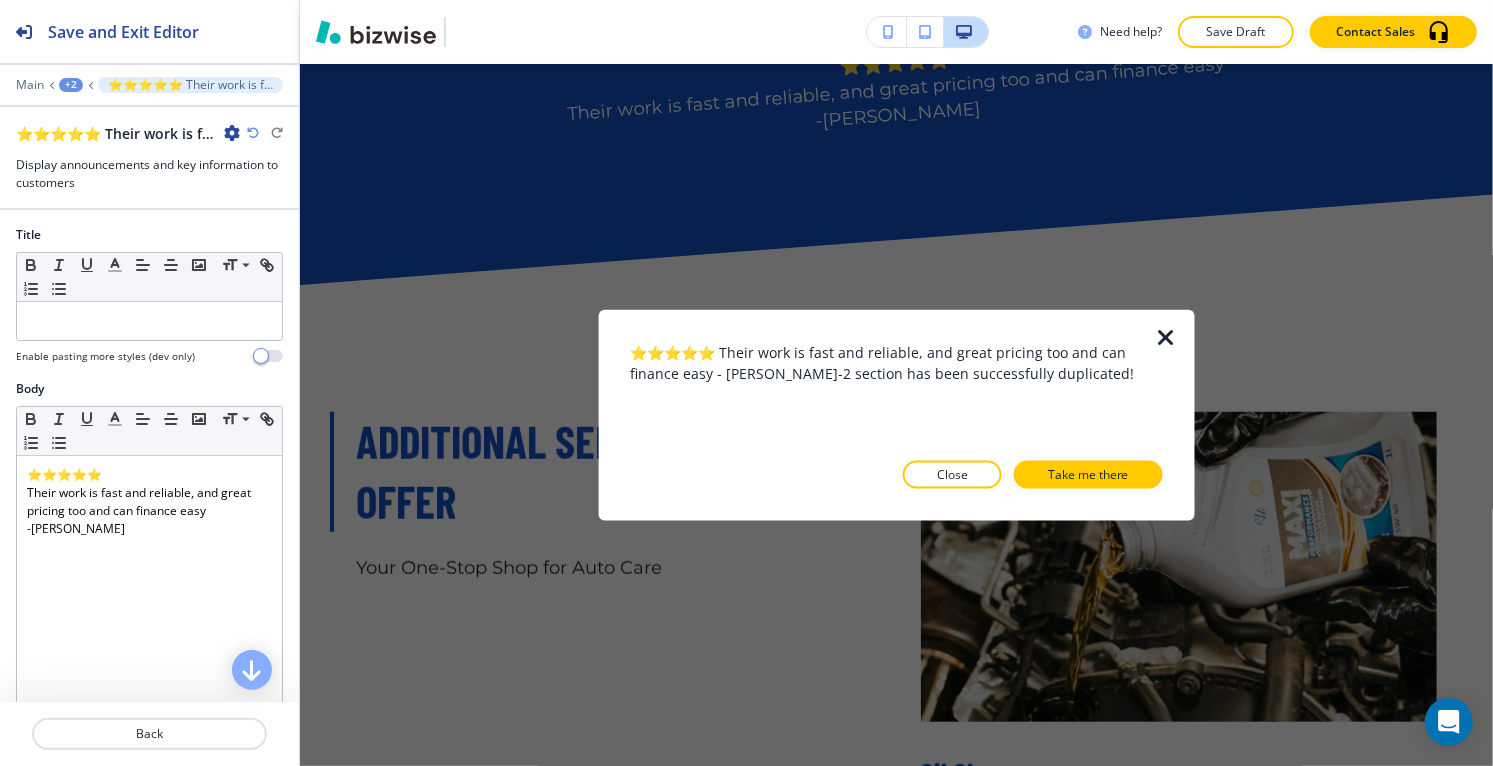 click on "Take me there" at bounding box center (1088, 474) 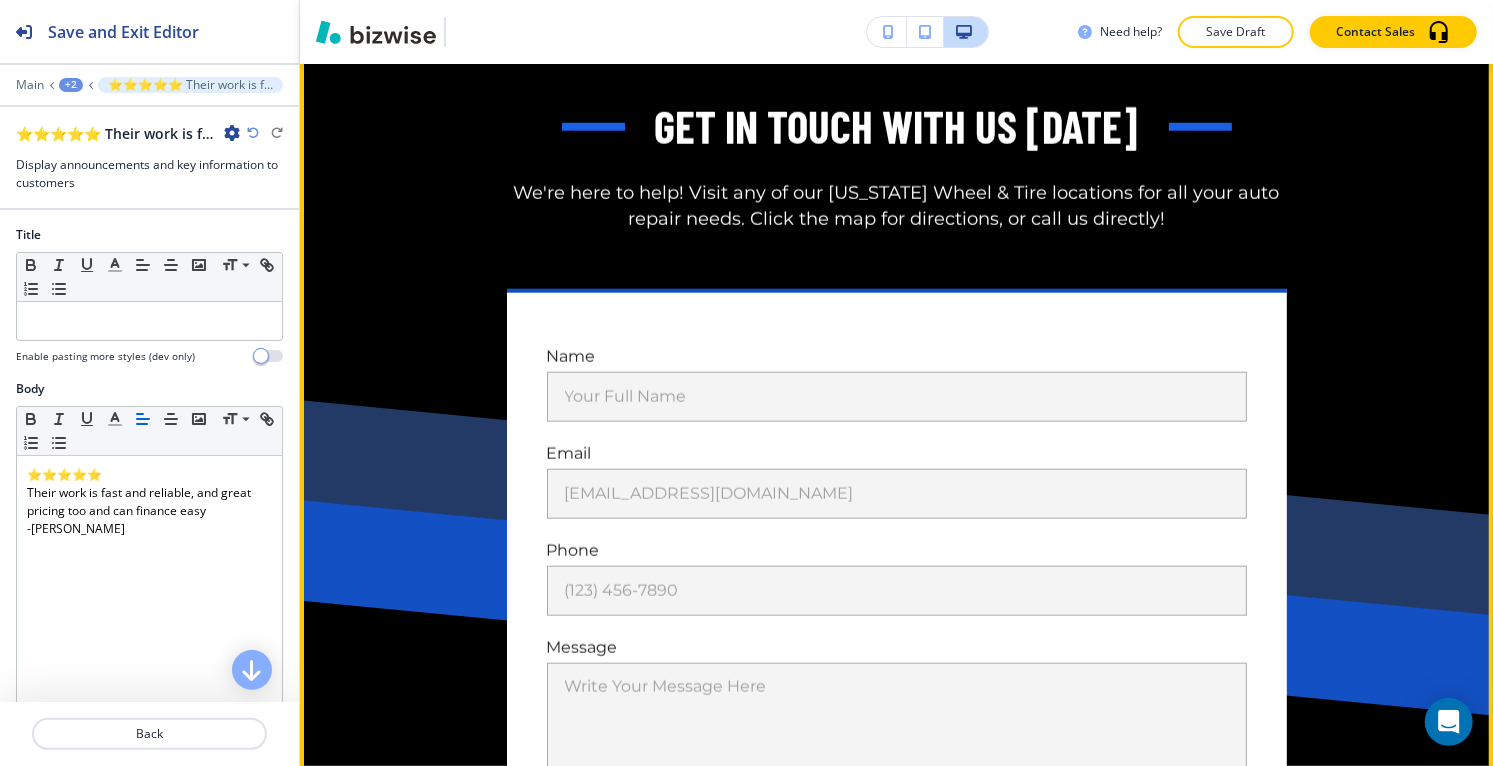 scroll, scrollTop: 15611, scrollLeft: 0, axis: vertical 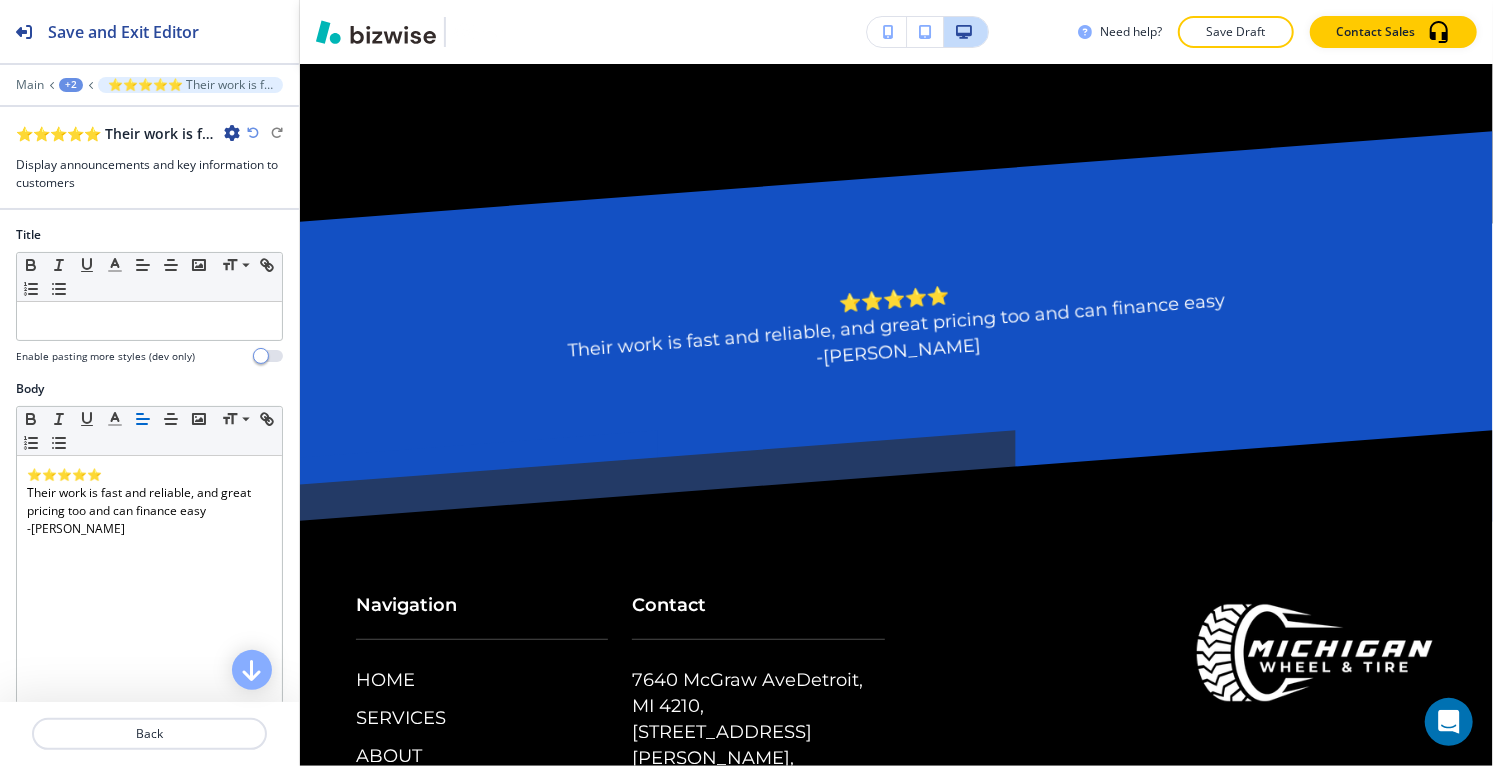 click on "+2" at bounding box center [71, 85] 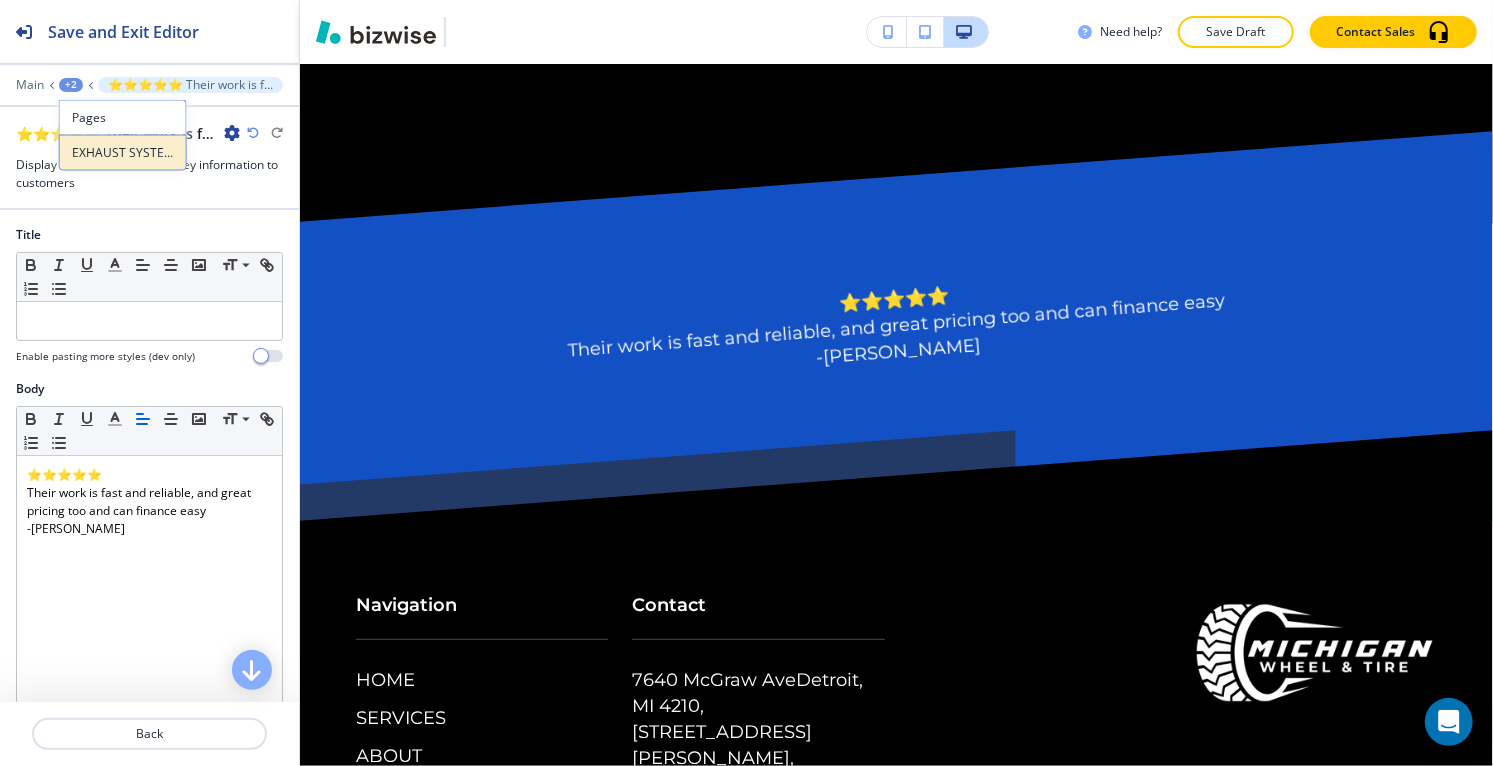 click on "EXHAUST SYSTEM AND MUFFLER REPAIR" at bounding box center [123, 153] 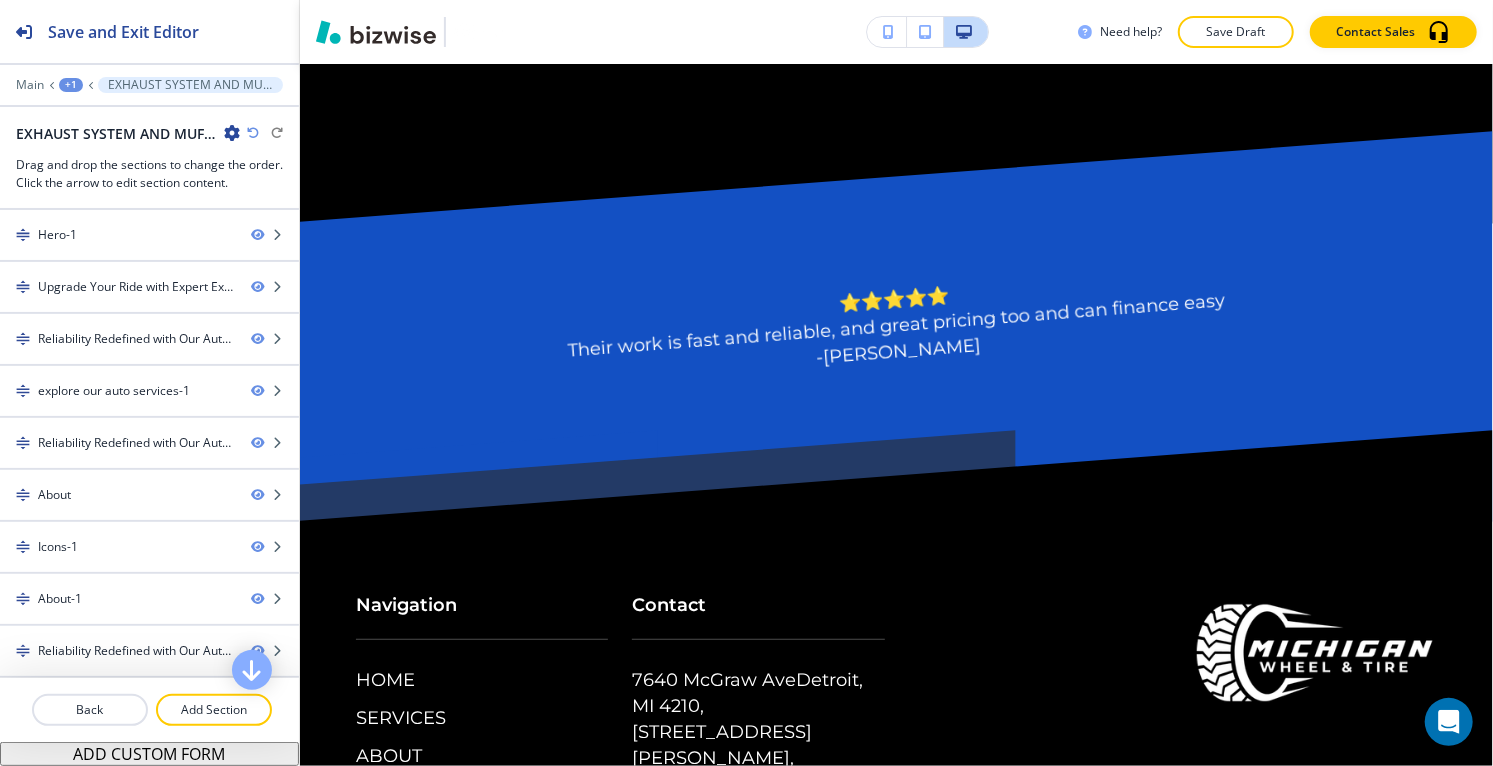 scroll, scrollTop: 359, scrollLeft: 0, axis: vertical 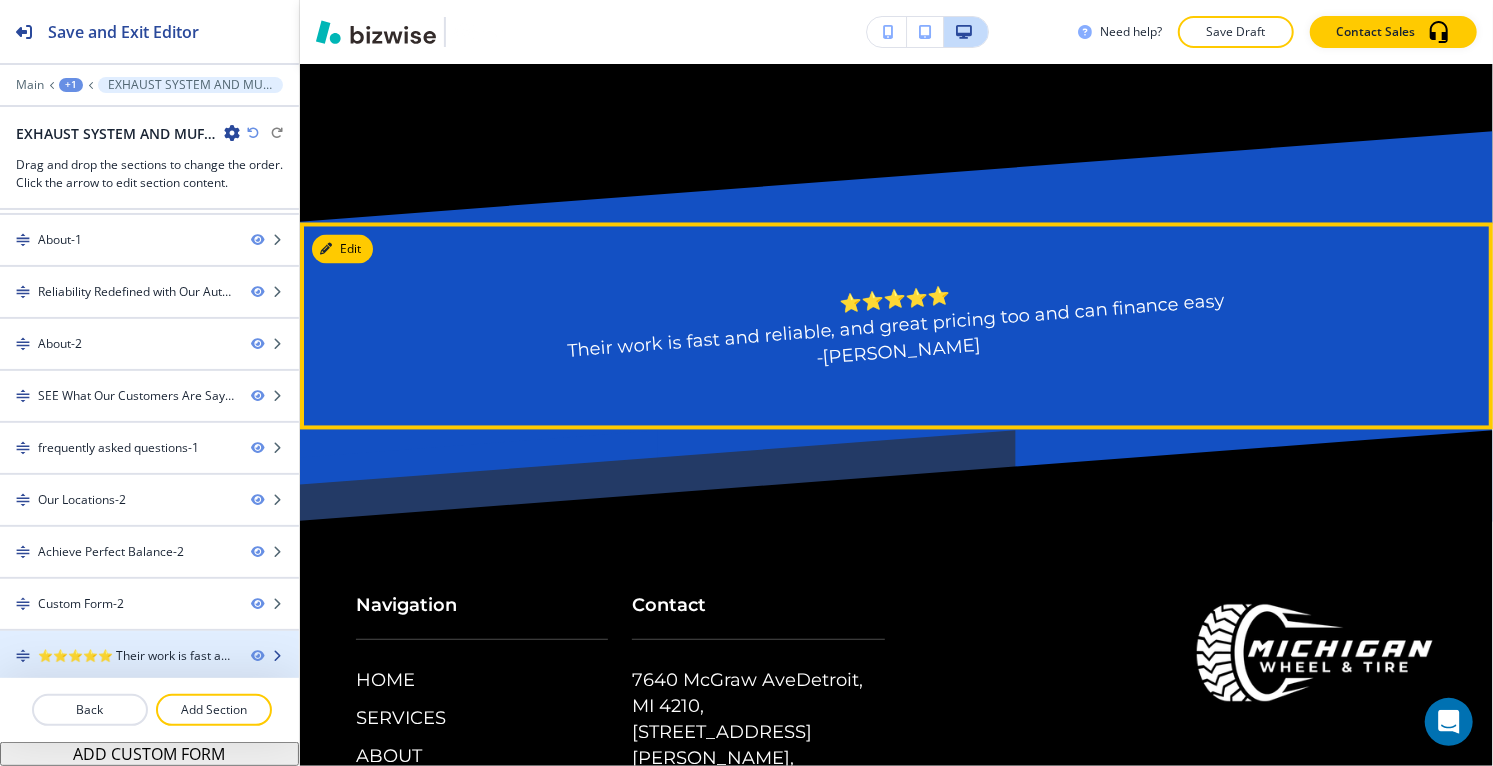 type 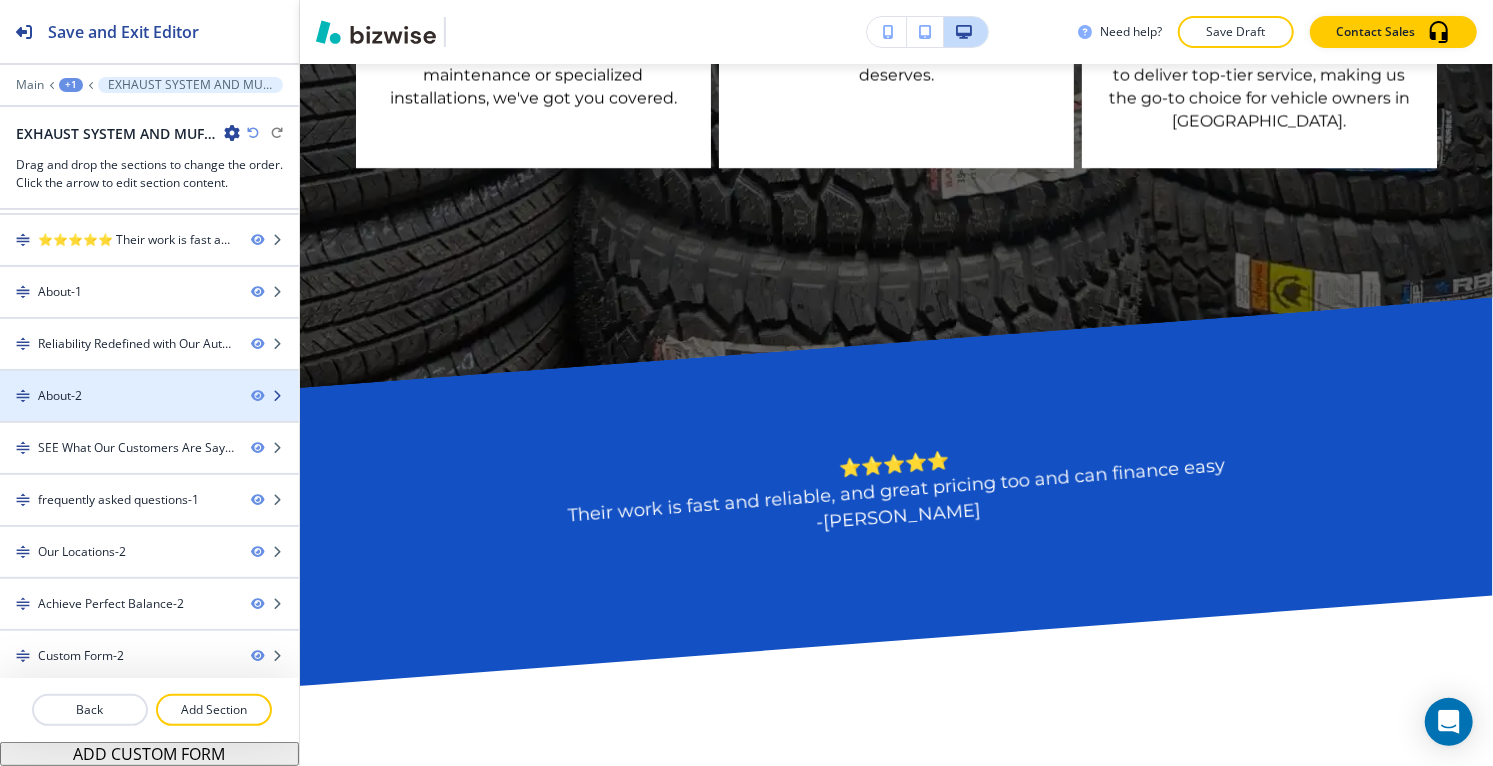 scroll, scrollTop: 7256, scrollLeft: 0, axis: vertical 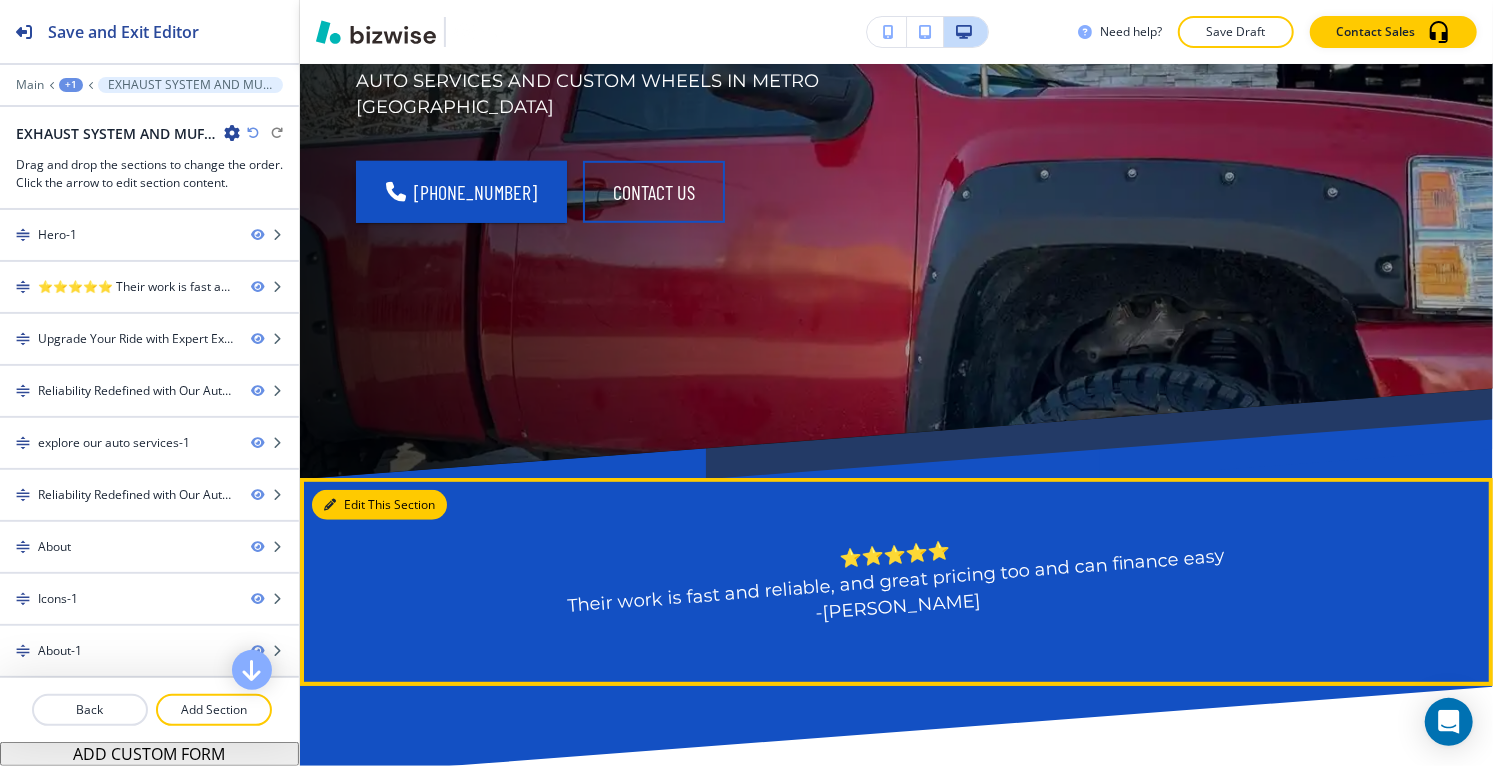 click on "Edit This Section" at bounding box center [379, 505] 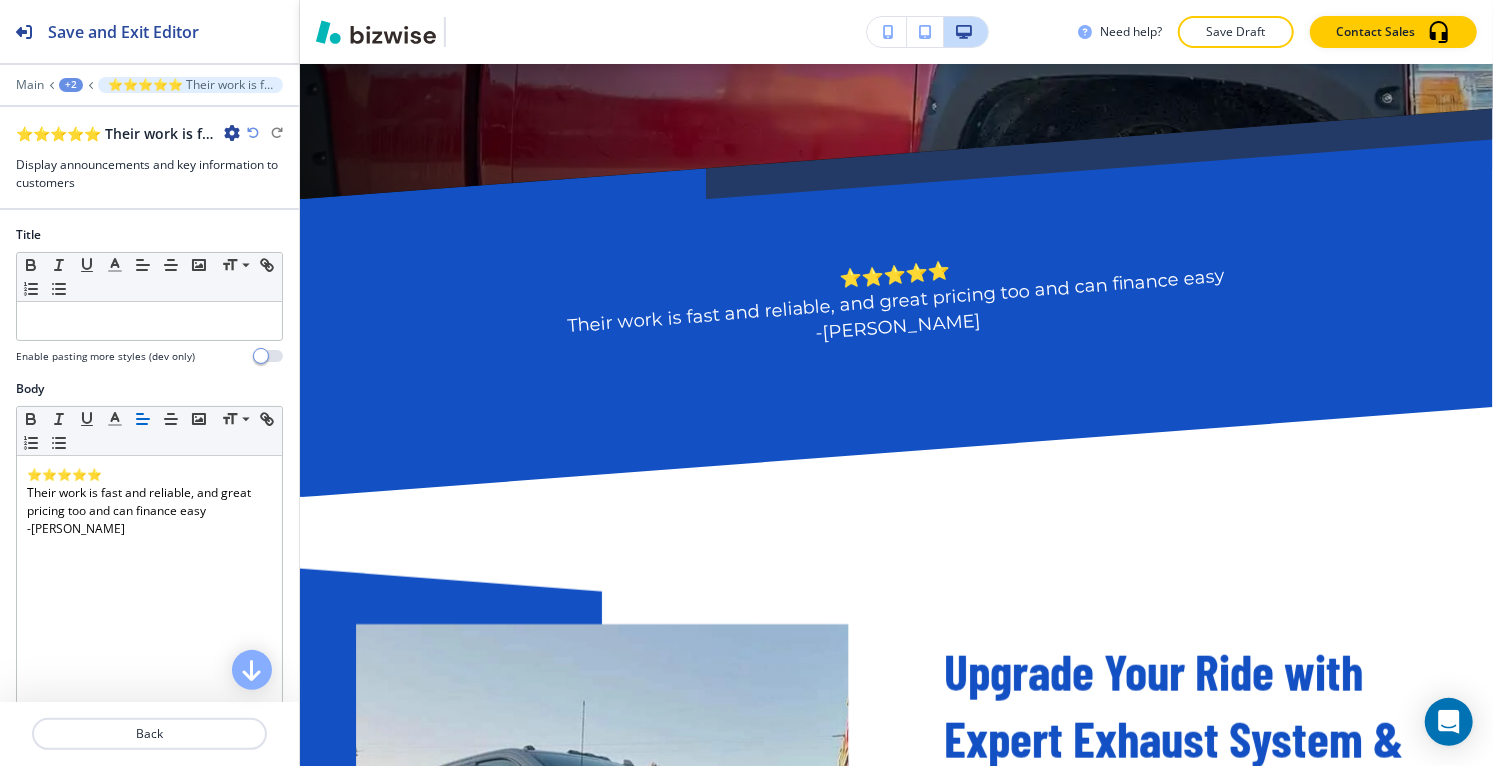 scroll, scrollTop: 1016, scrollLeft: 0, axis: vertical 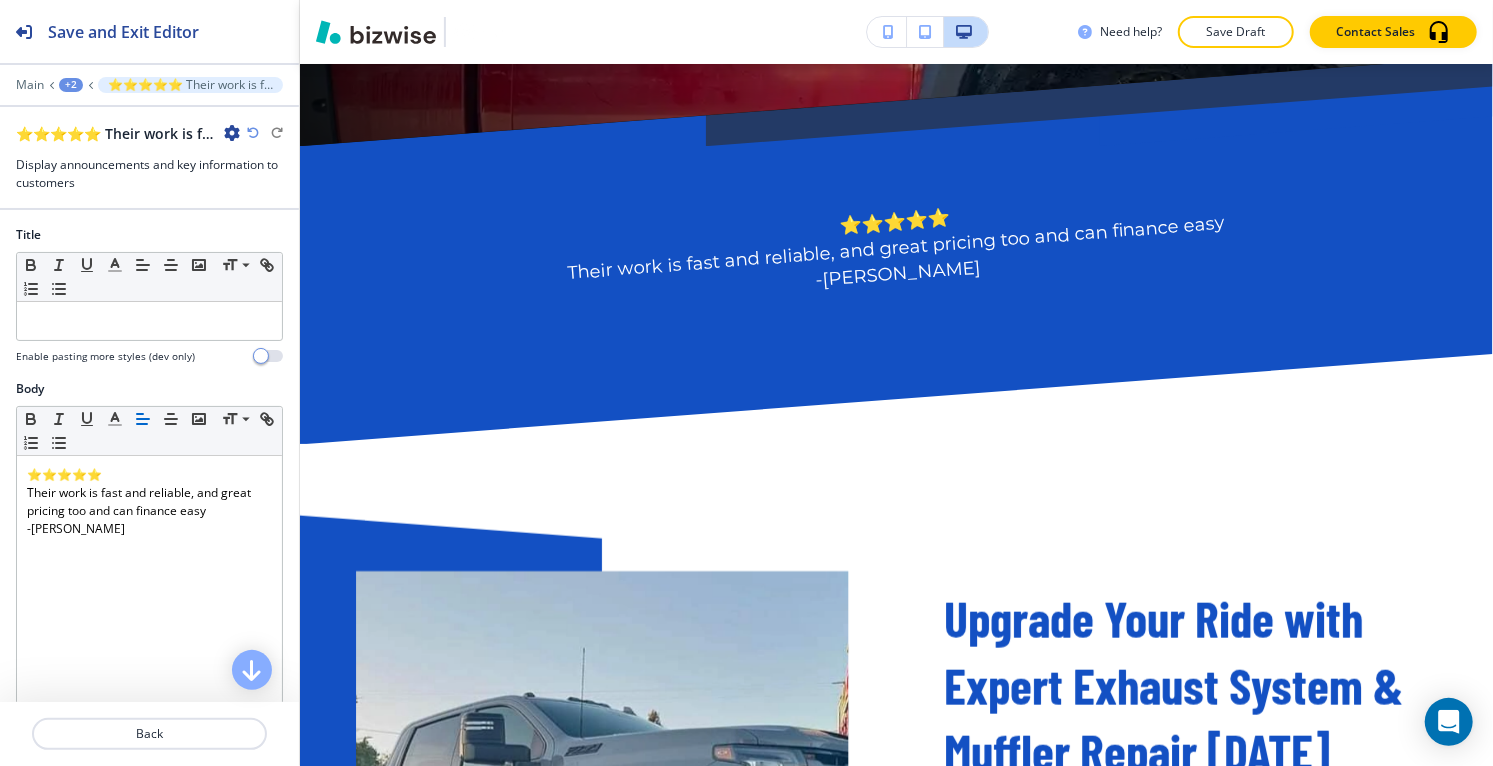 click at bounding box center (232, 133) 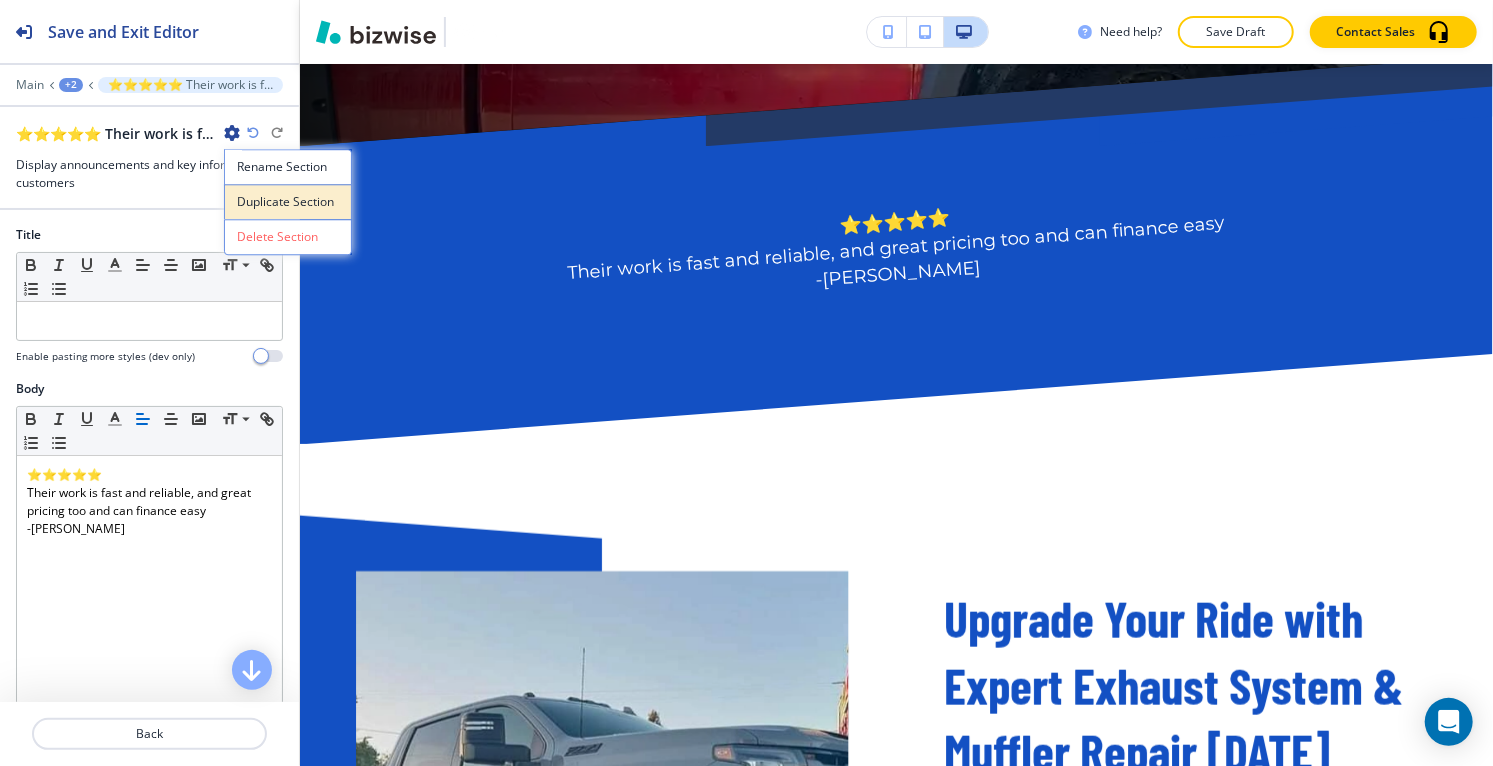 click on "Duplicate Section" at bounding box center [288, 202] 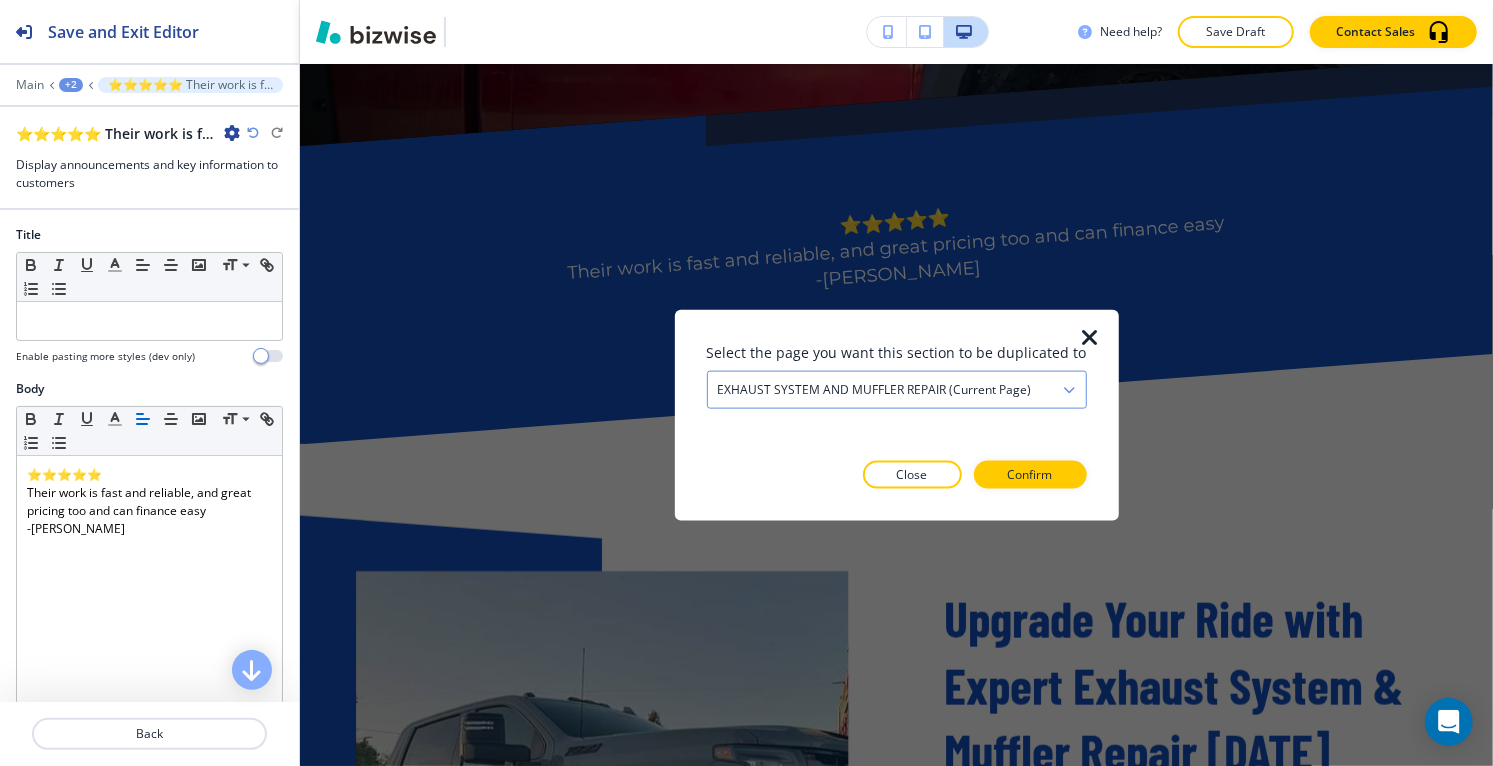 click on "EXHAUST SYSTEM AND MUFFLER REPAIR (current page)" at bounding box center (875, 390) 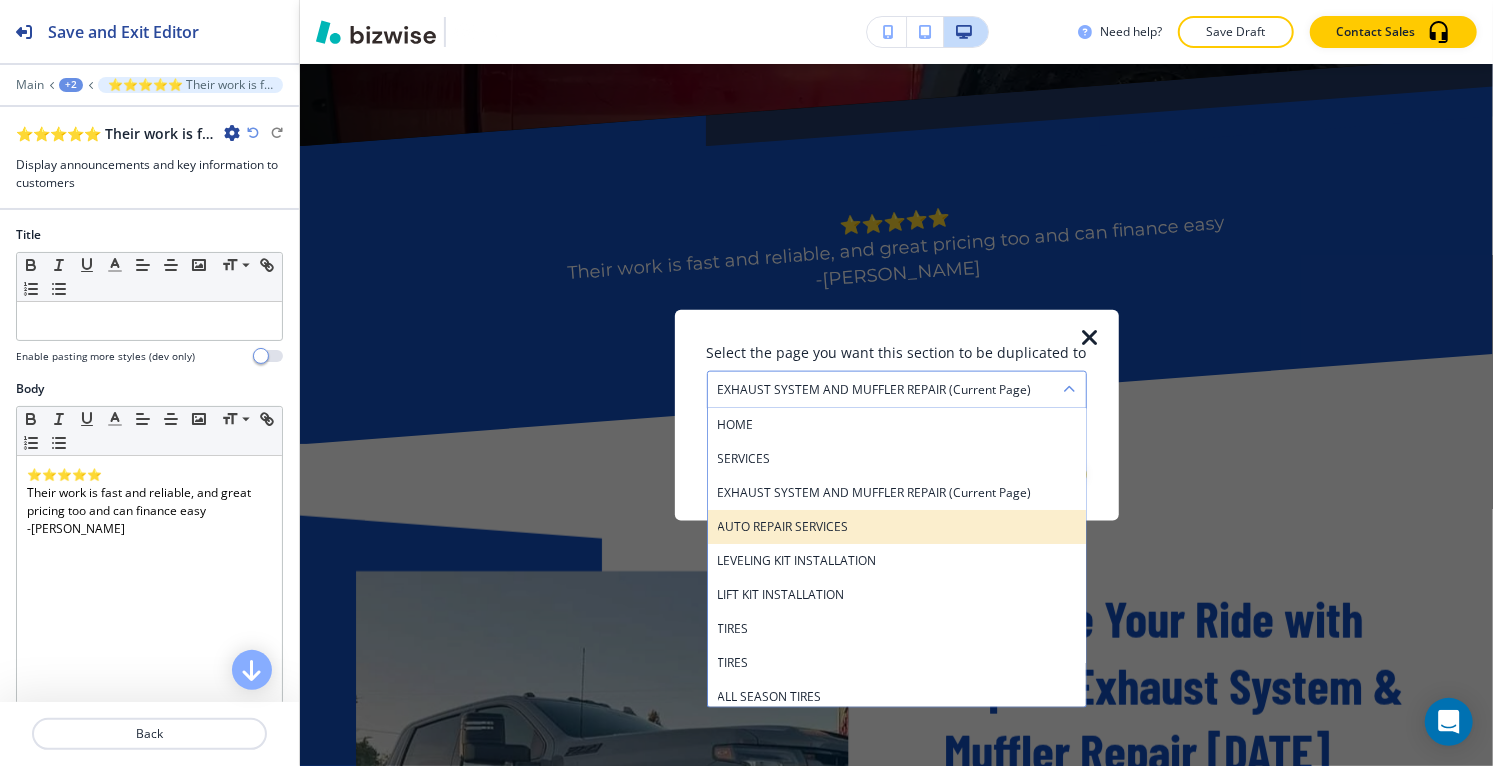 click on "AUTO REPAIR SERVICES" at bounding box center (897, 527) 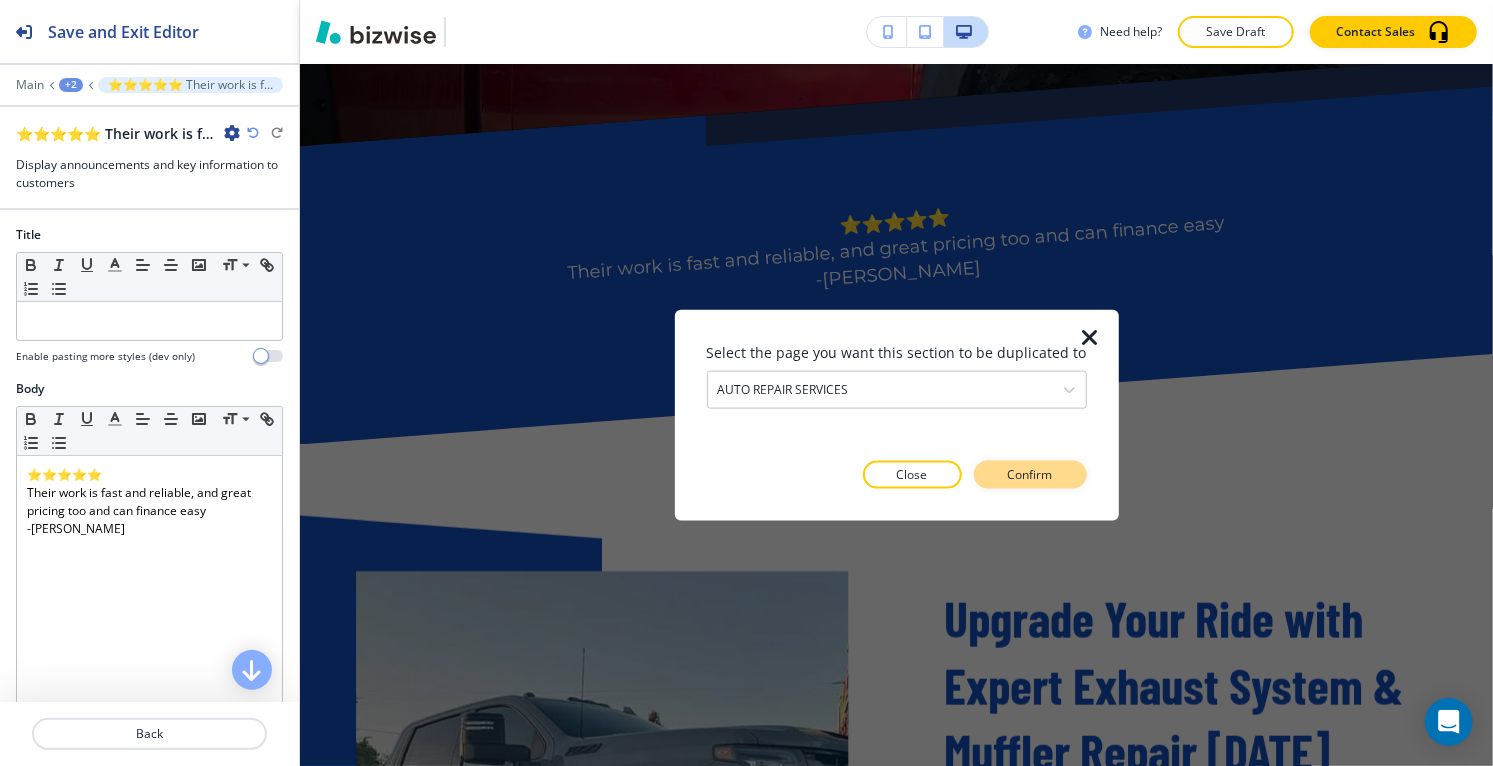 click on "Confirm" at bounding box center (1030, 474) 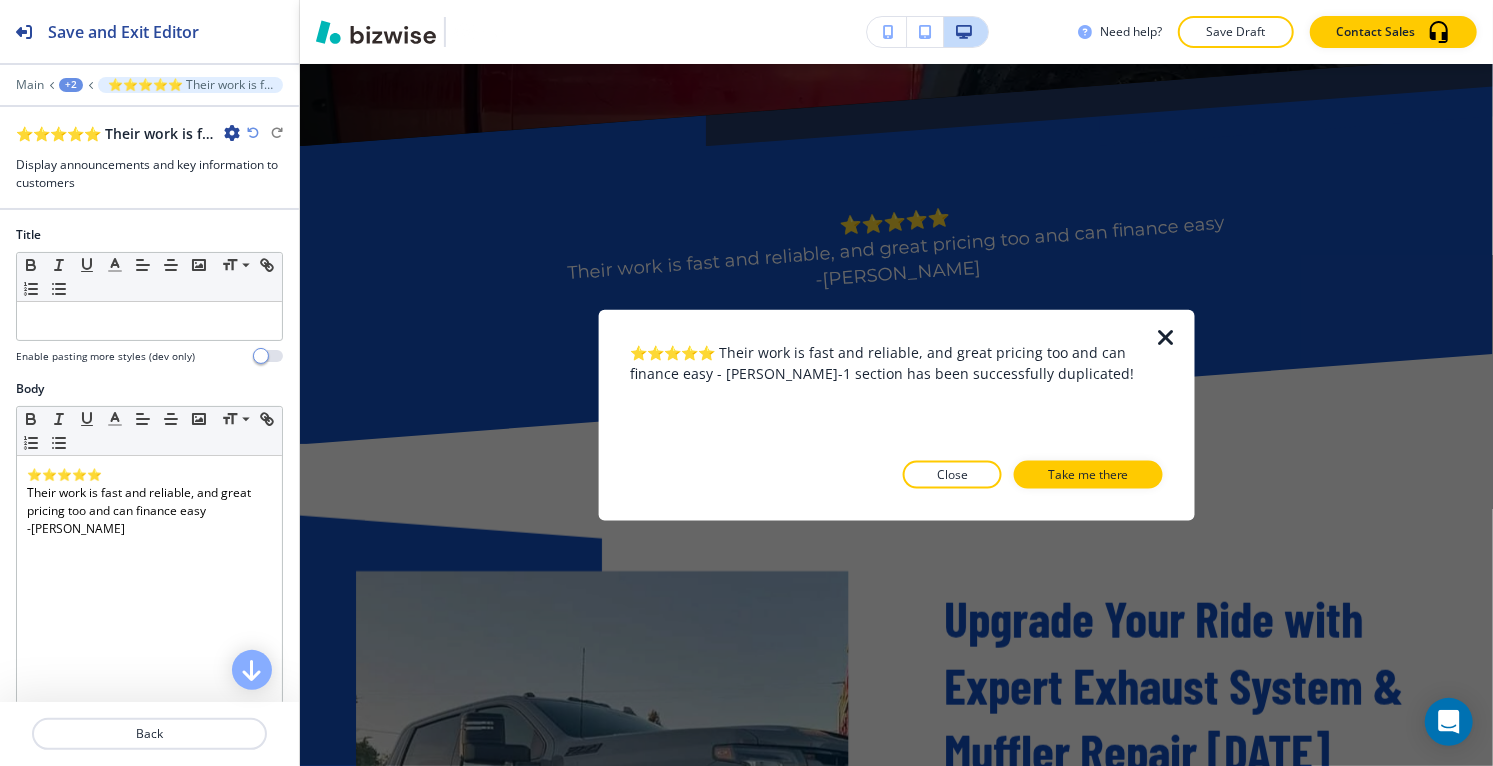 click on "Take me there" at bounding box center [1088, 474] 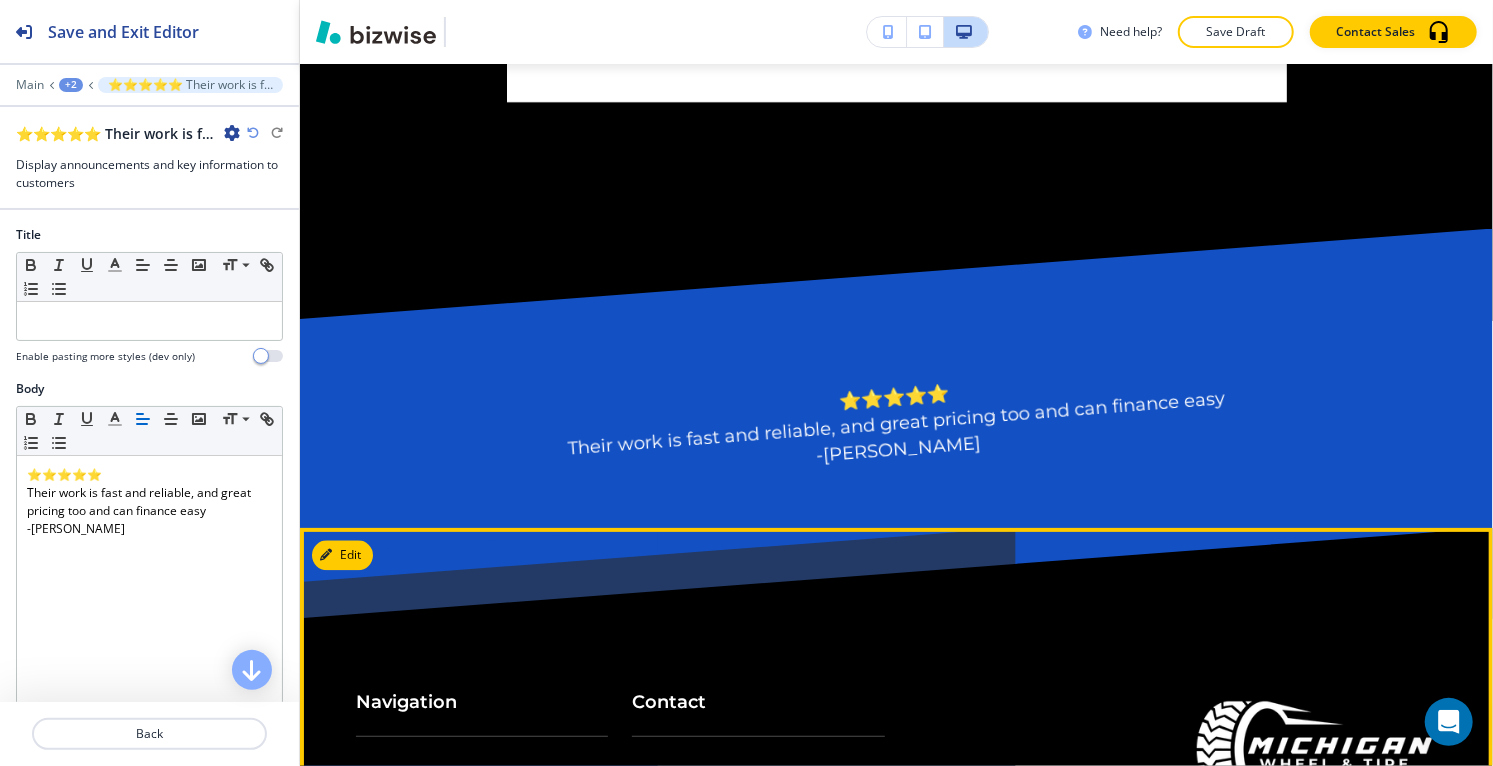 scroll, scrollTop: 15952, scrollLeft: 0, axis: vertical 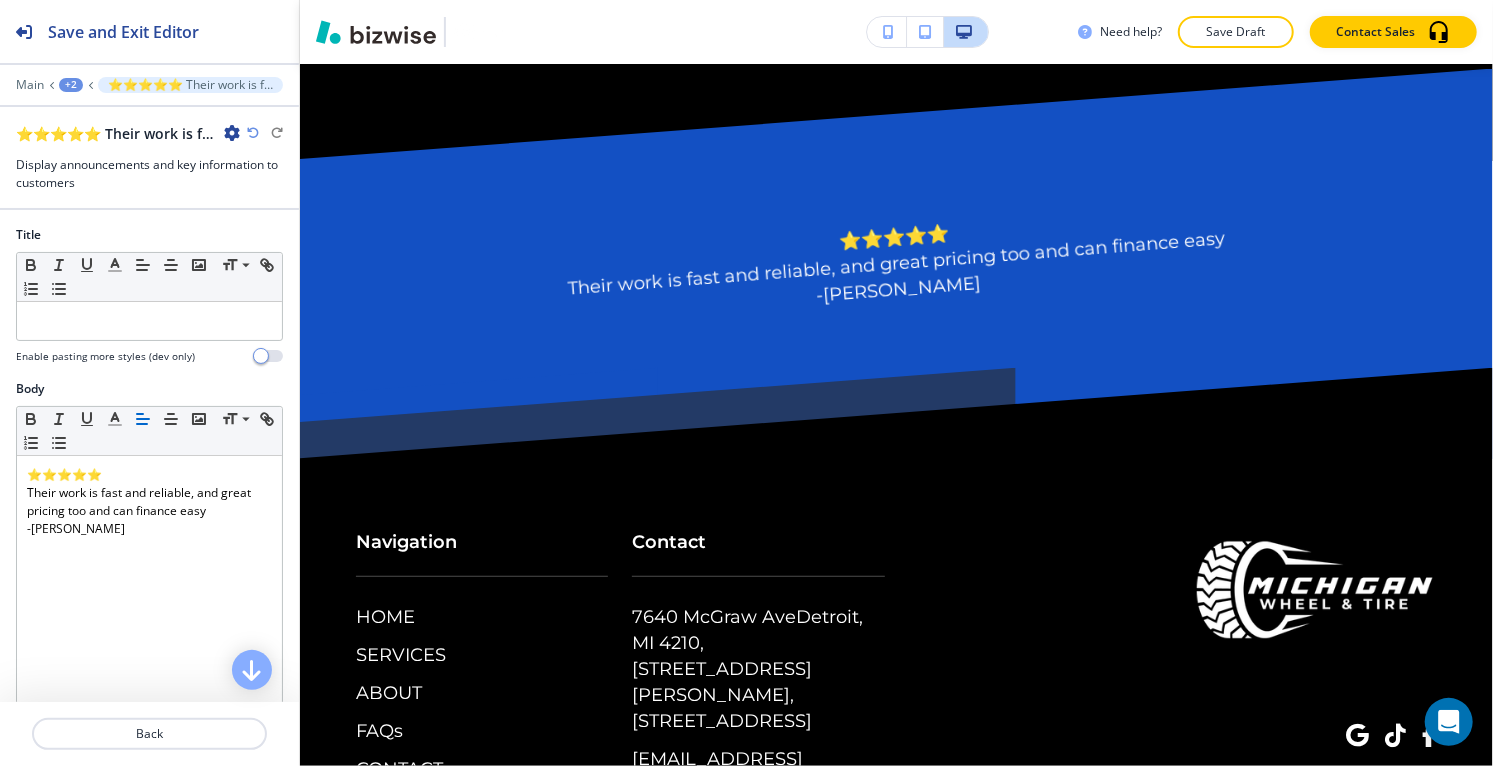 click on "+2" at bounding box center (71, 85) 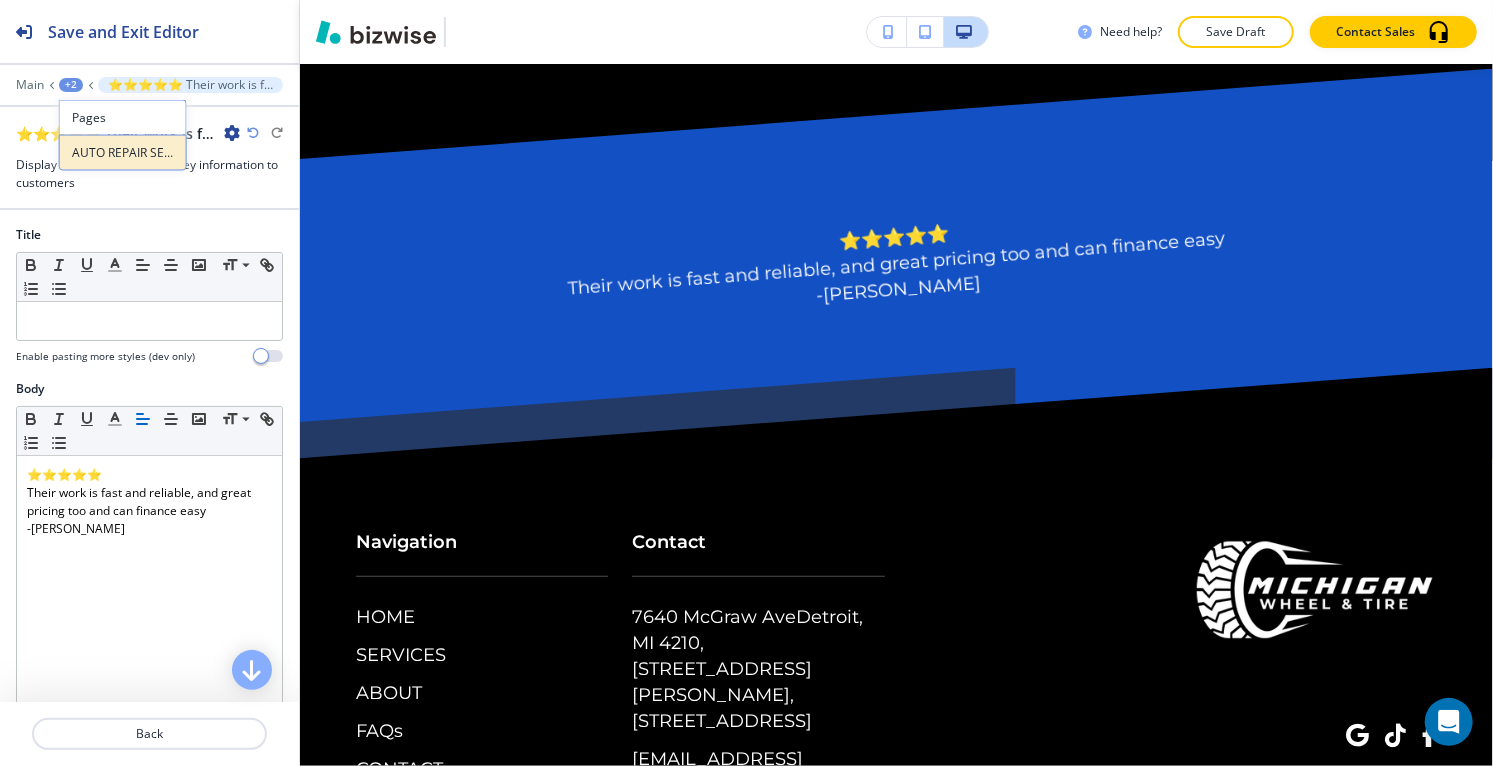 click on "AUTO REPAIR SERVICES" at bounding box center [123, 153] 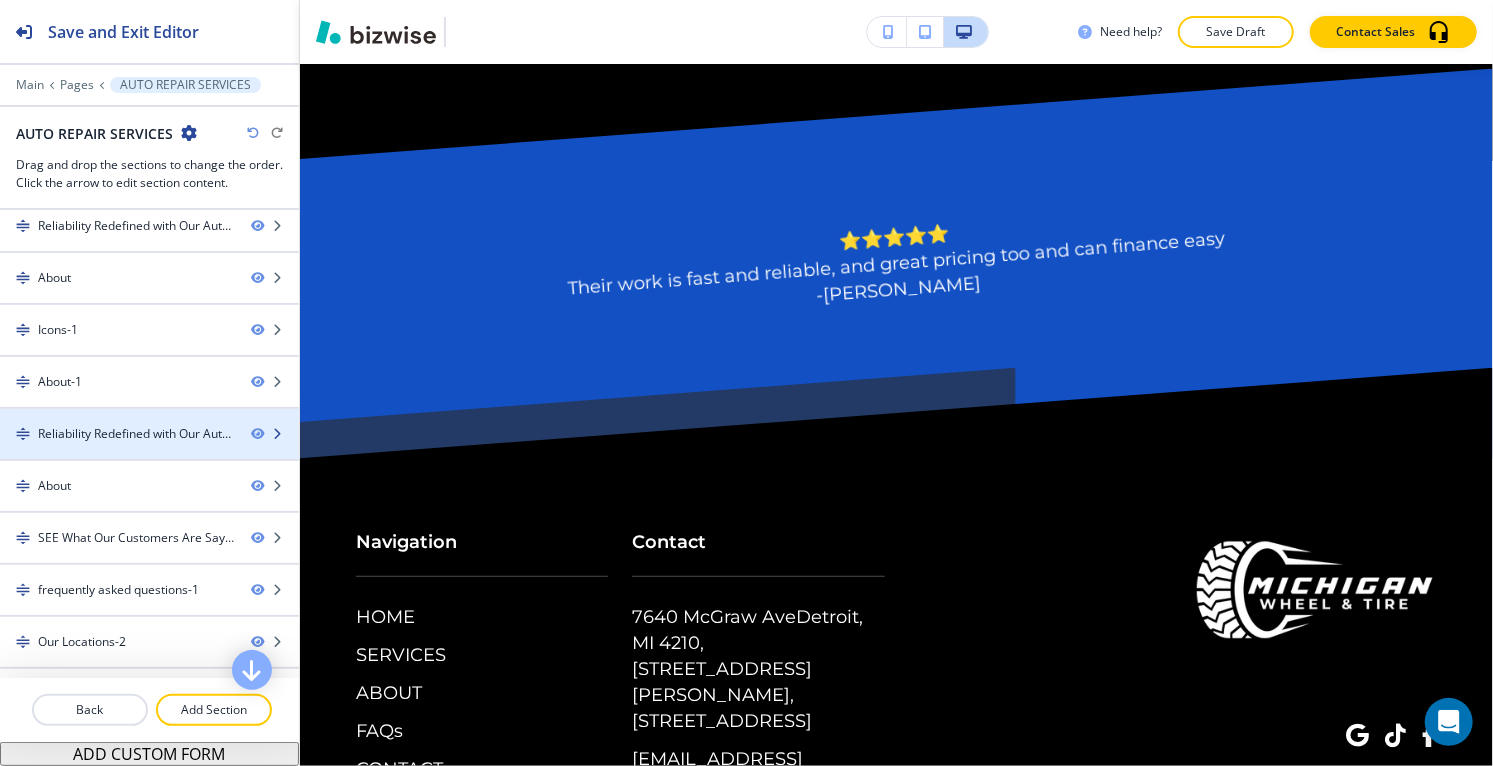 scroll, scrollTop: 410, scrollLeft: 0, axis: vertical 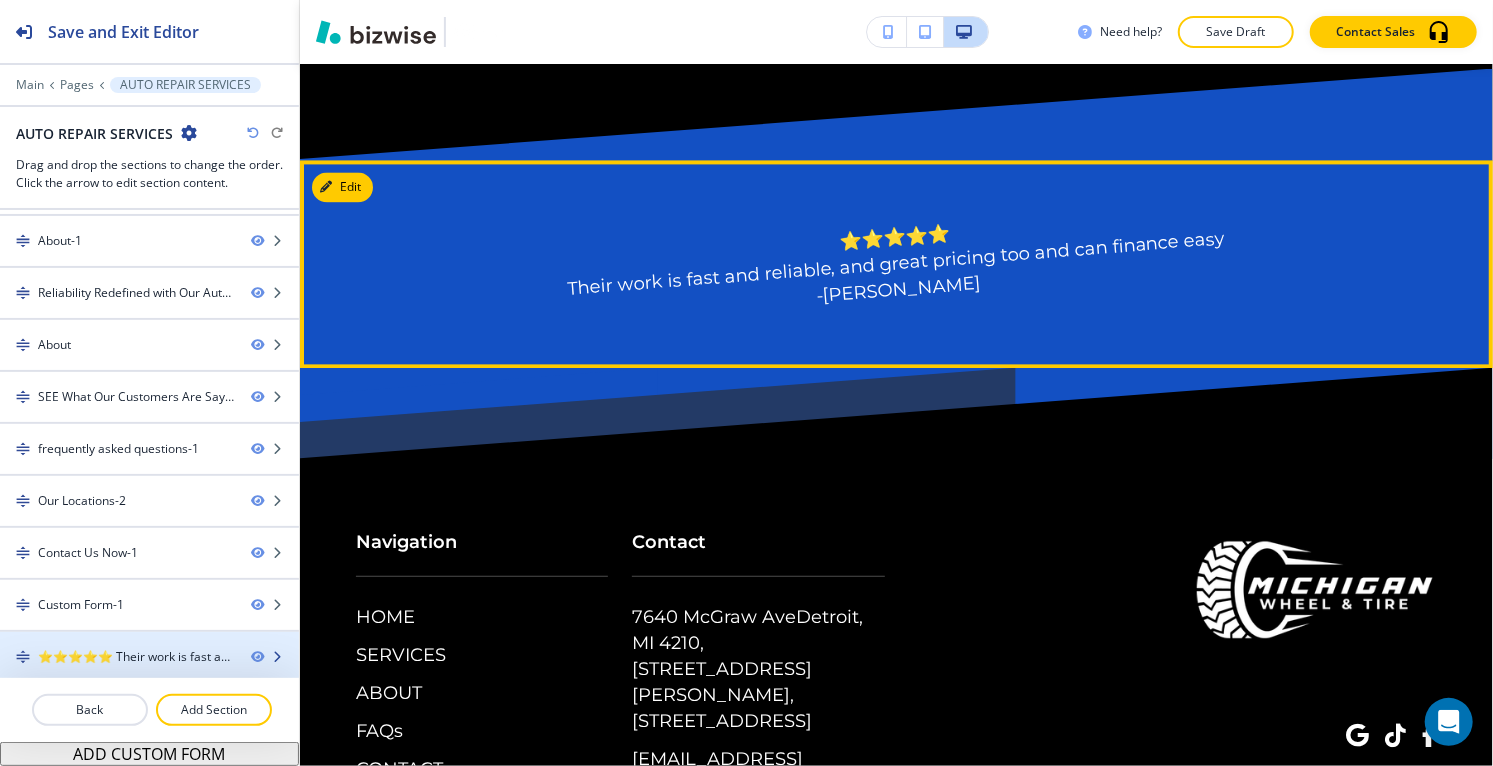 click on "⭐⭐⭐⭐⭐
Their work is fast and reliable, and great pricing too and can finance easy
- [PERSON_NAME]-2" at bounding box center (136, 657) 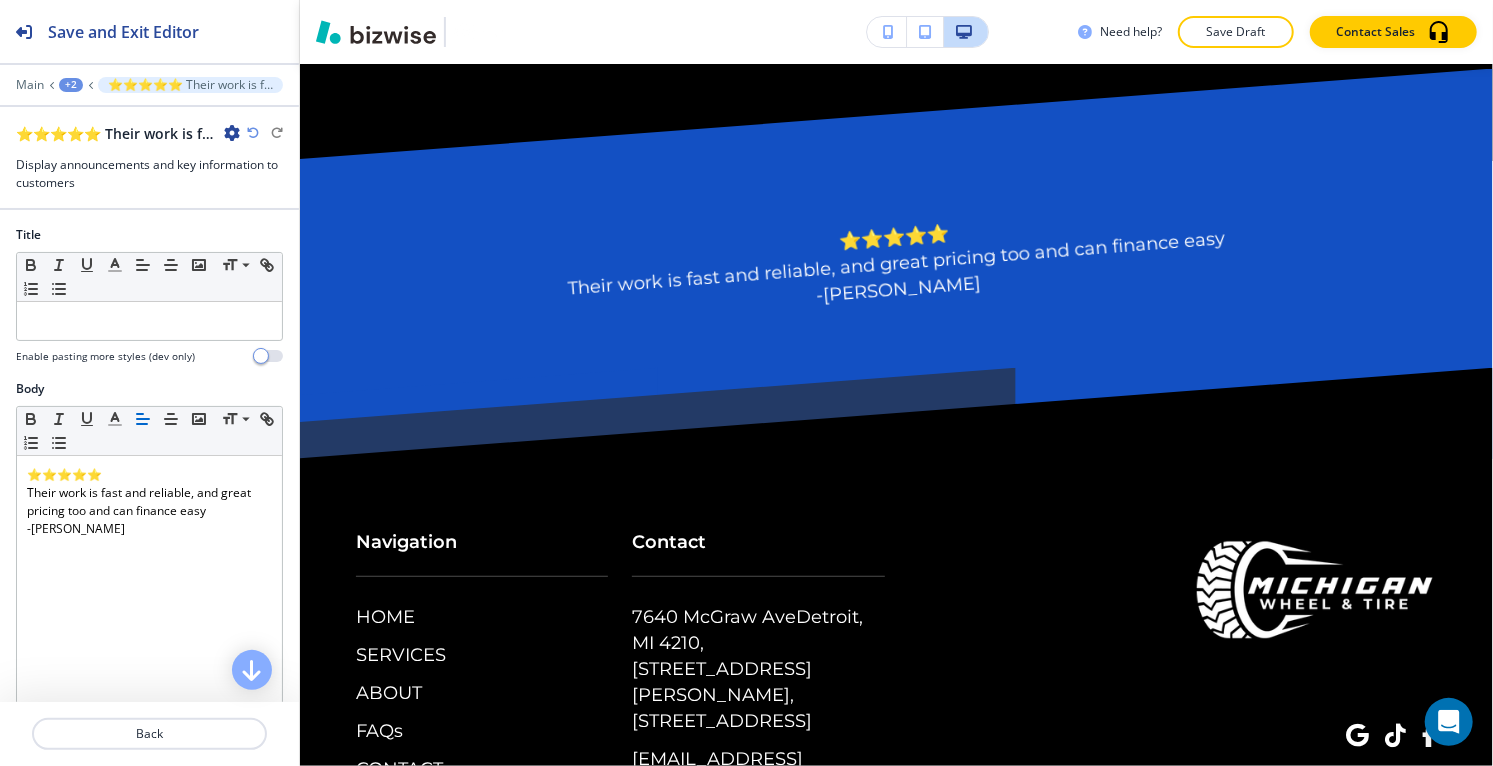 scroll, scrollTop: 15976, scrollLeft: 0, axis: vertical 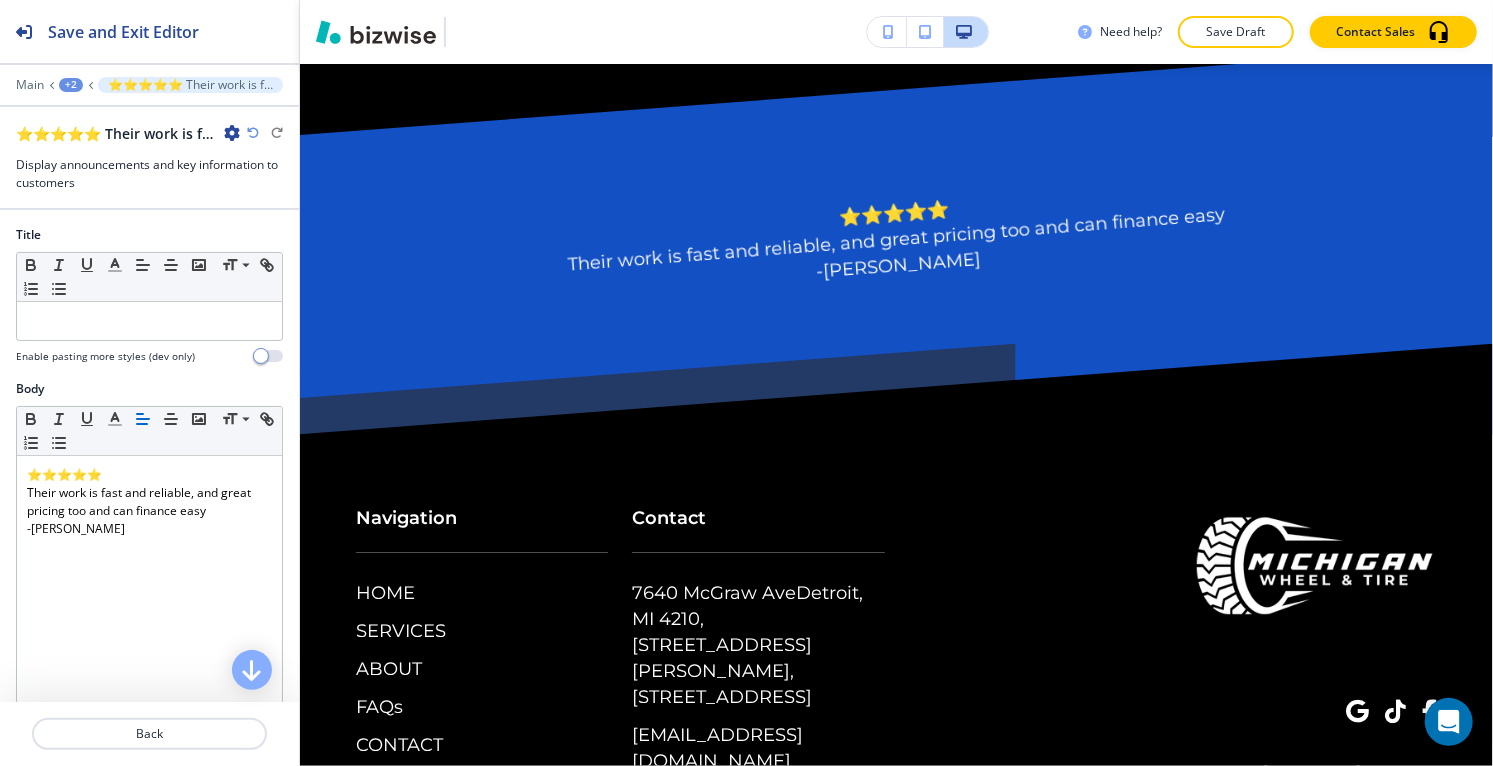 click at bounding box center [232, 133] 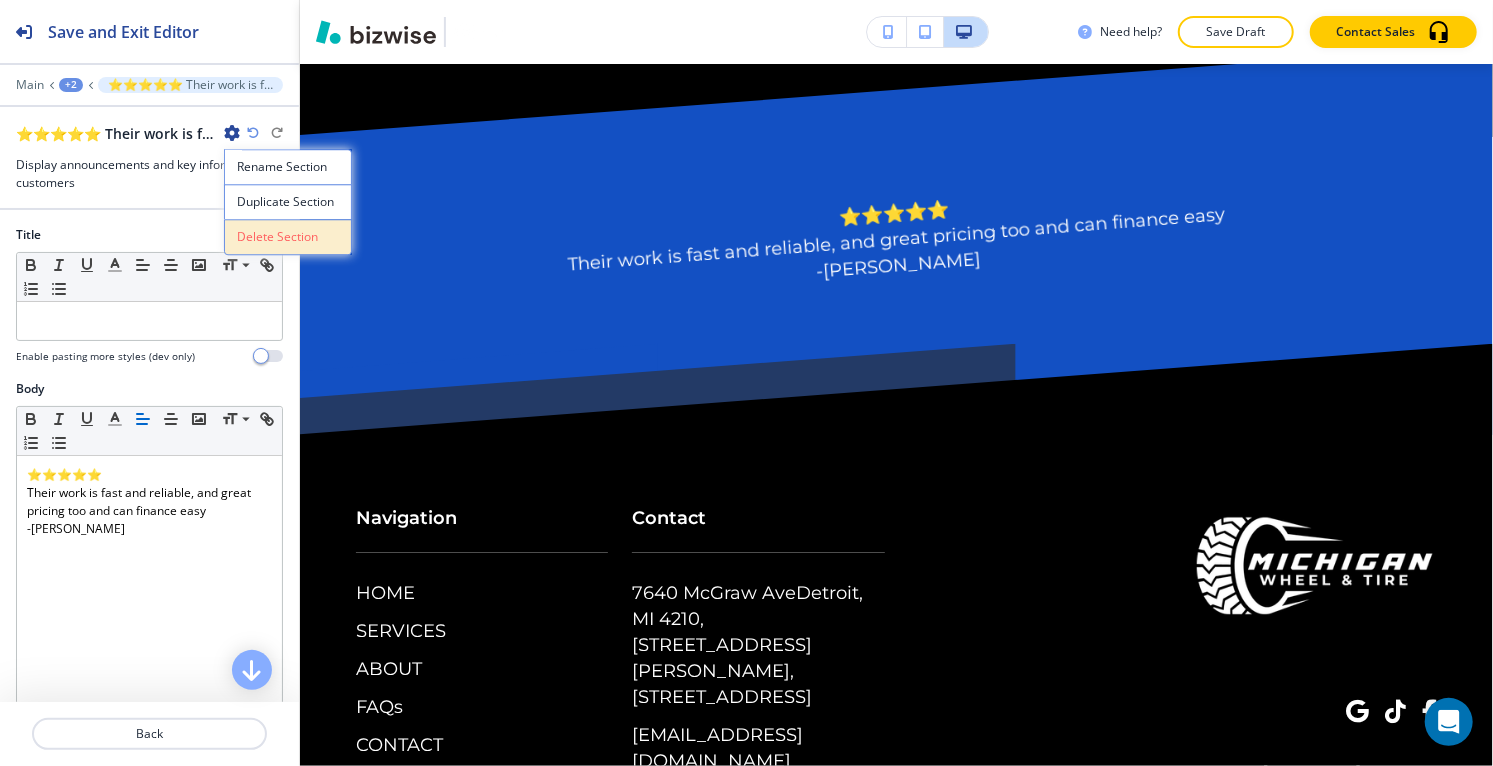 click on "Delete Section" at bounding box center [288, 237] 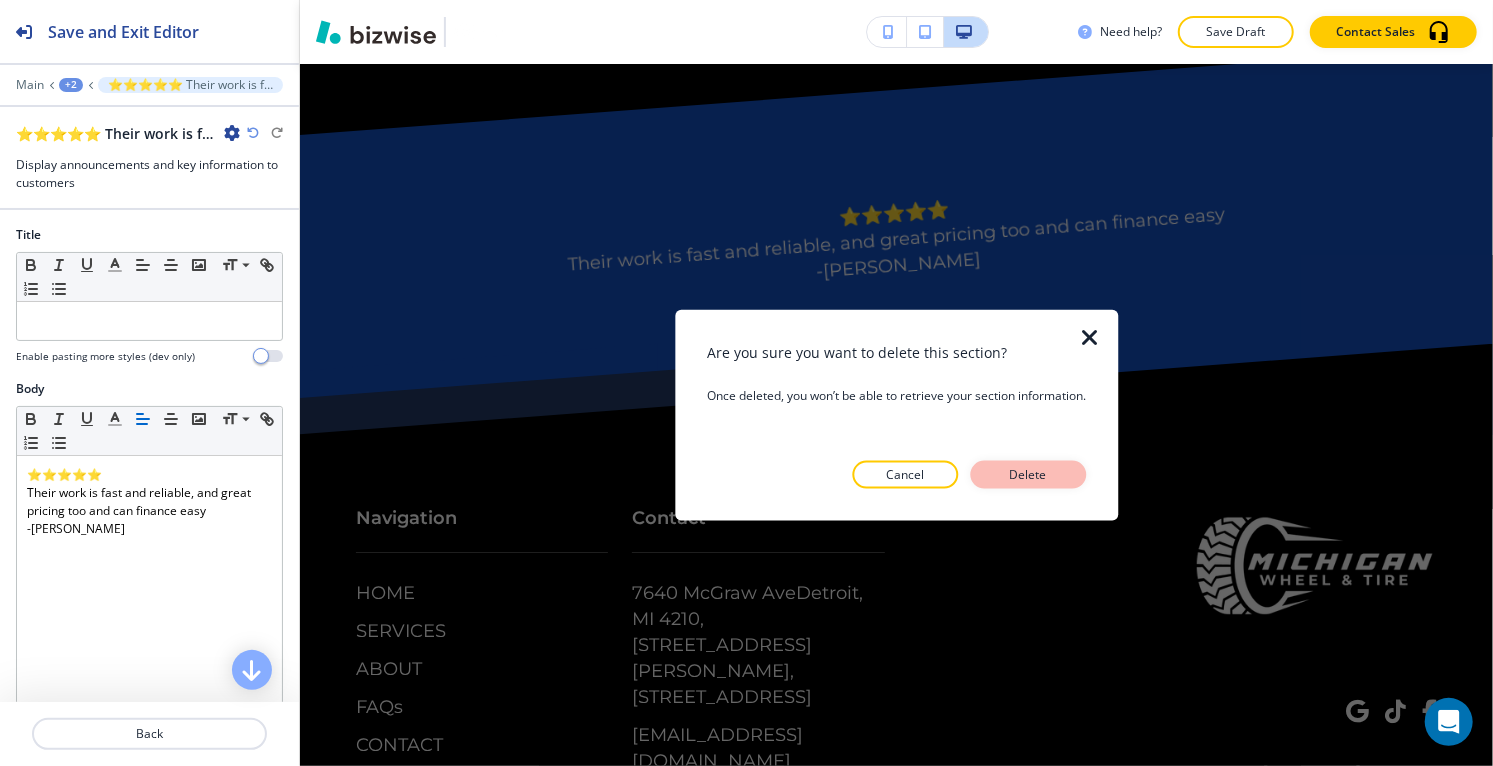 click on "Delete" at bounding box center [1028, 474] 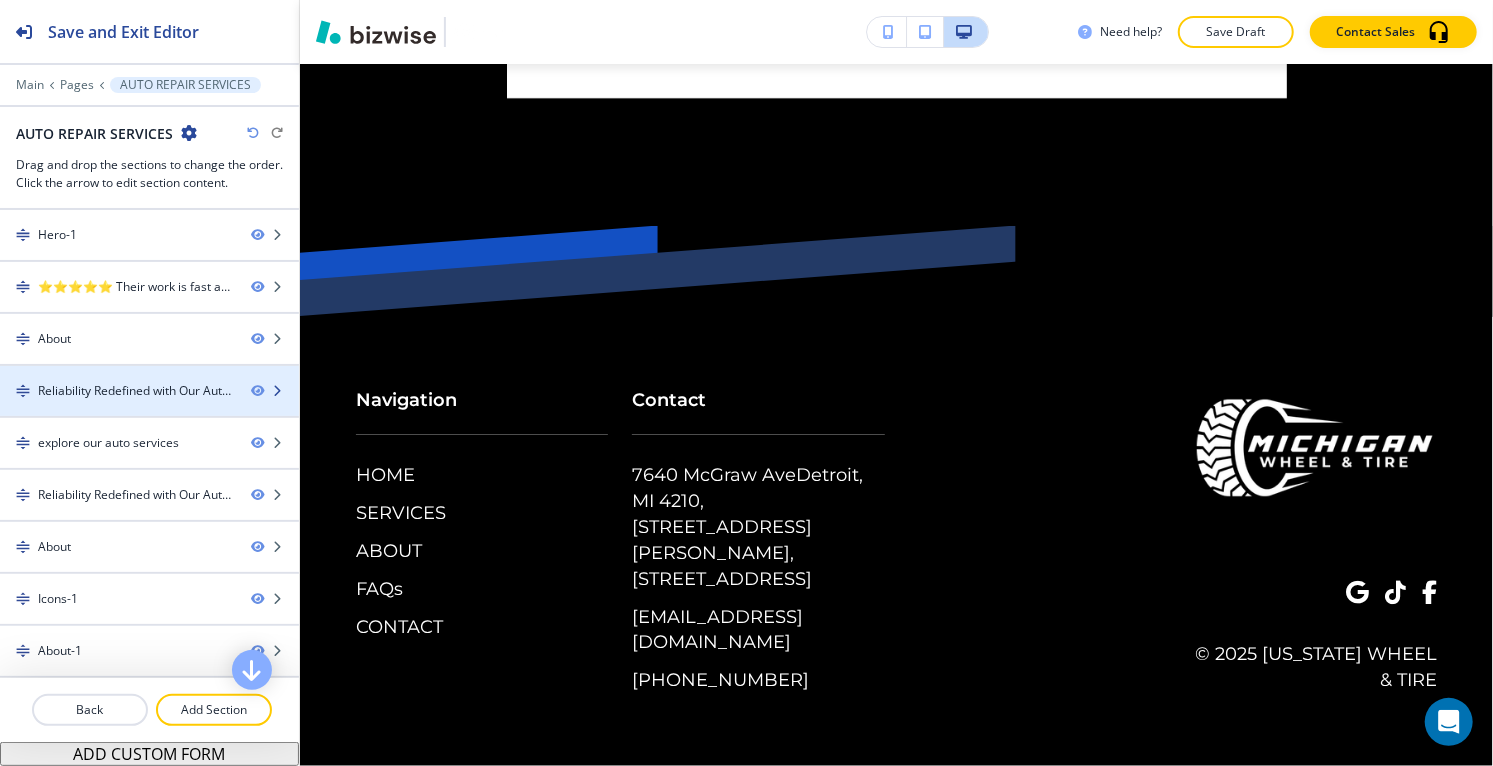 scroll, scrollTop: 15723, scrollLeft: 0, axis: vertical 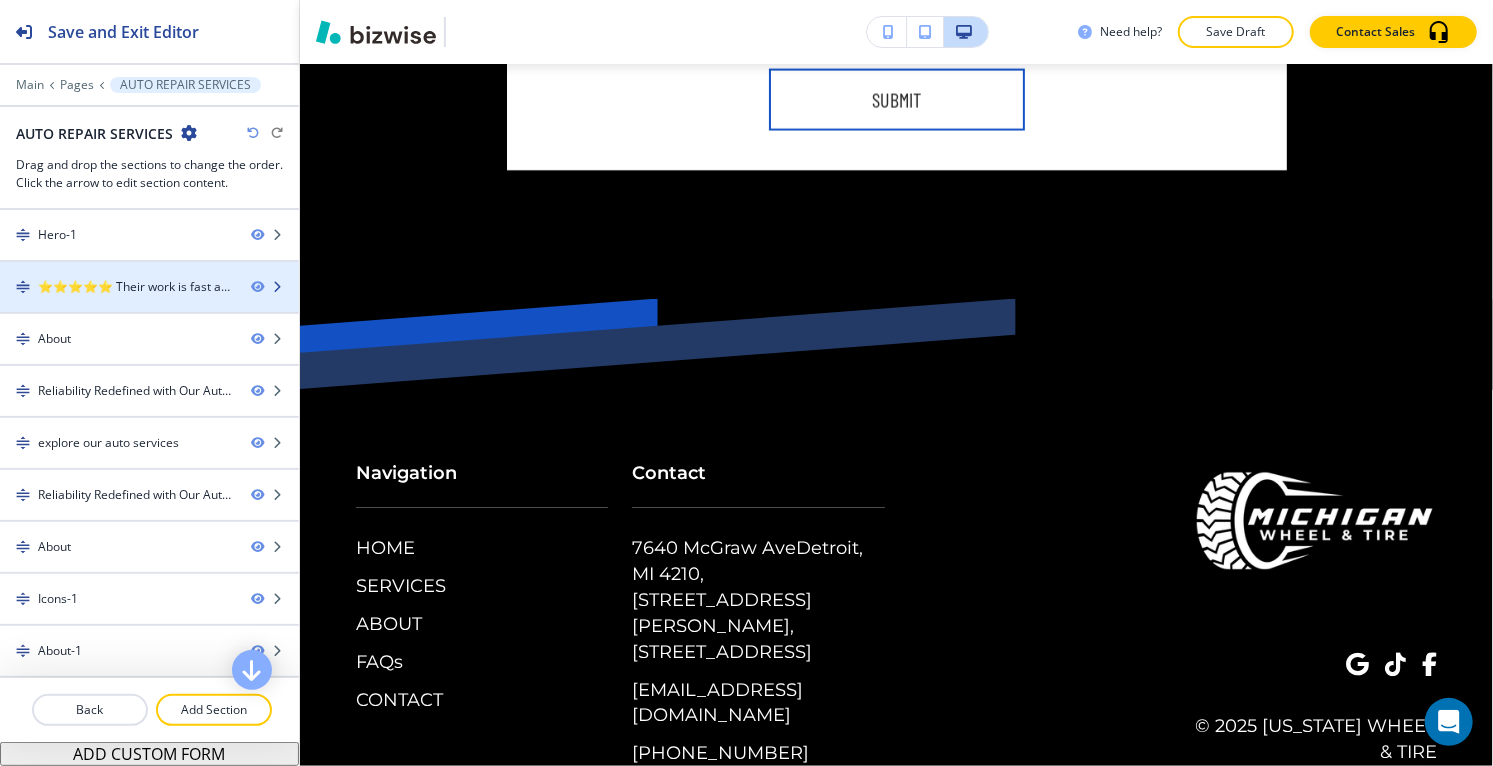 click on "⭐⭐⭐⭐⭐
Their work is fast and reliable, and great pricing too and can finance easy
- [PERSON_NAME]-1" at bounding box center (136, 287) 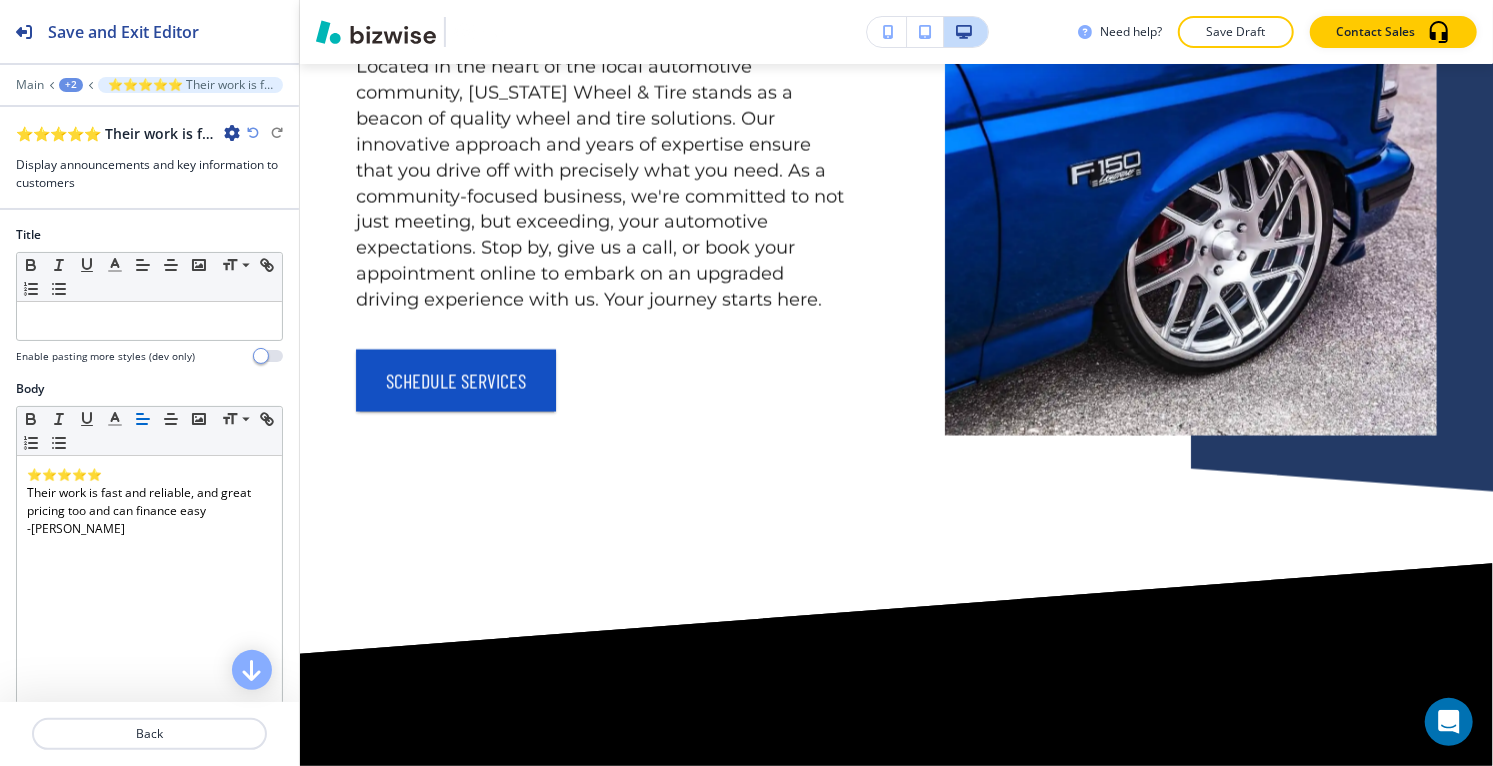 scroll, scrollTop: 911, scrollLeft: 0, axis: vertical 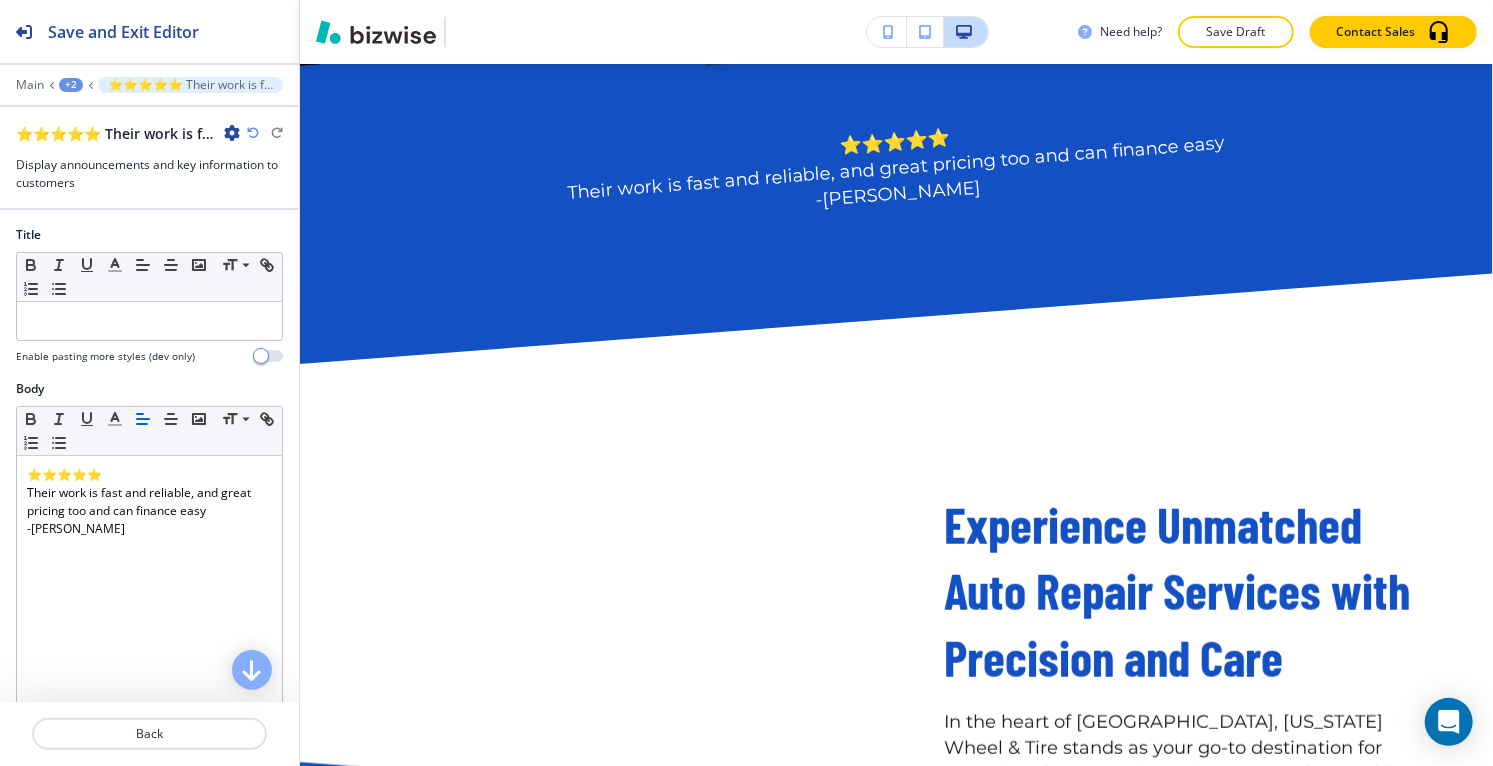 click at bounding box center (232, 133) 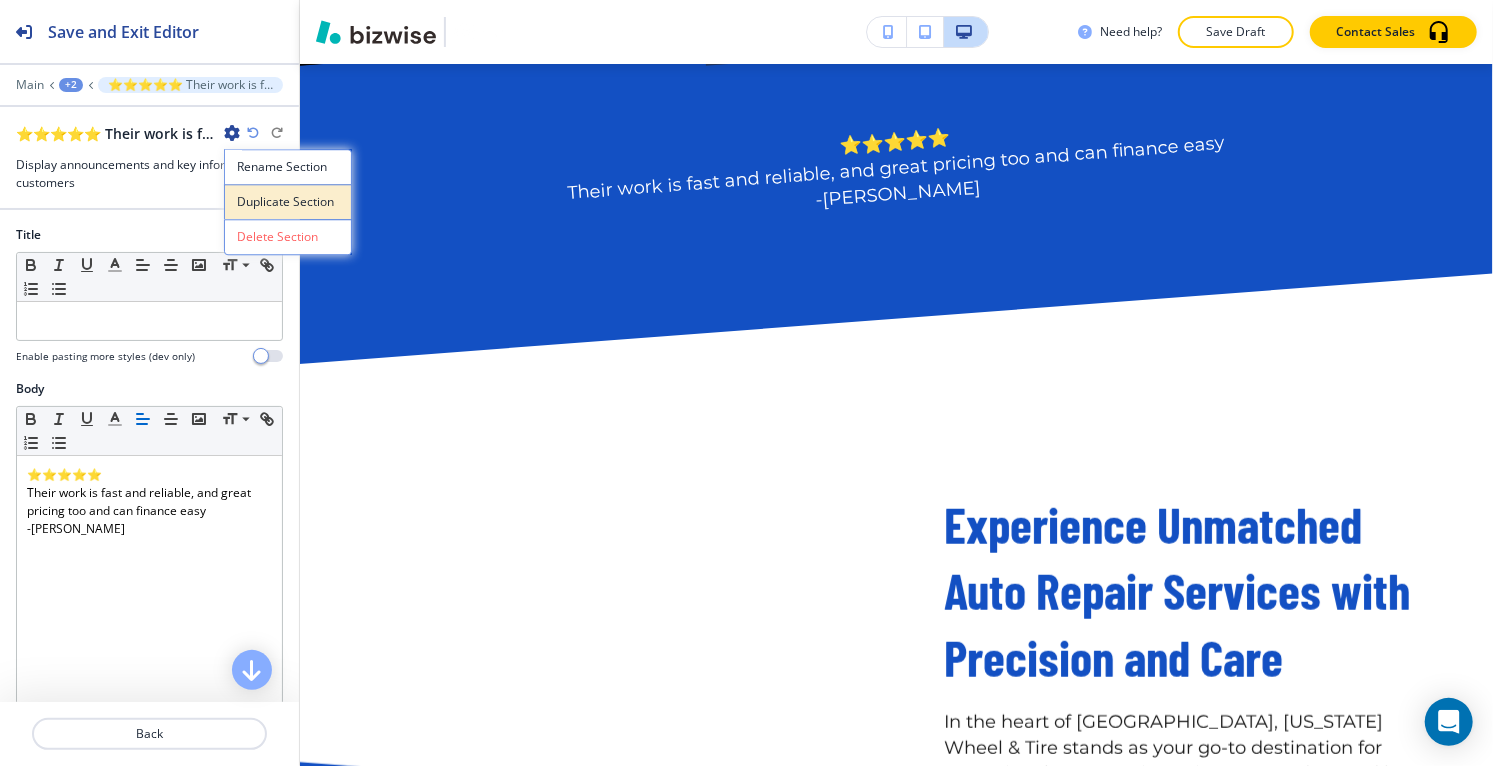 click on "Duplicate Section" at bounding box center (288, 202) 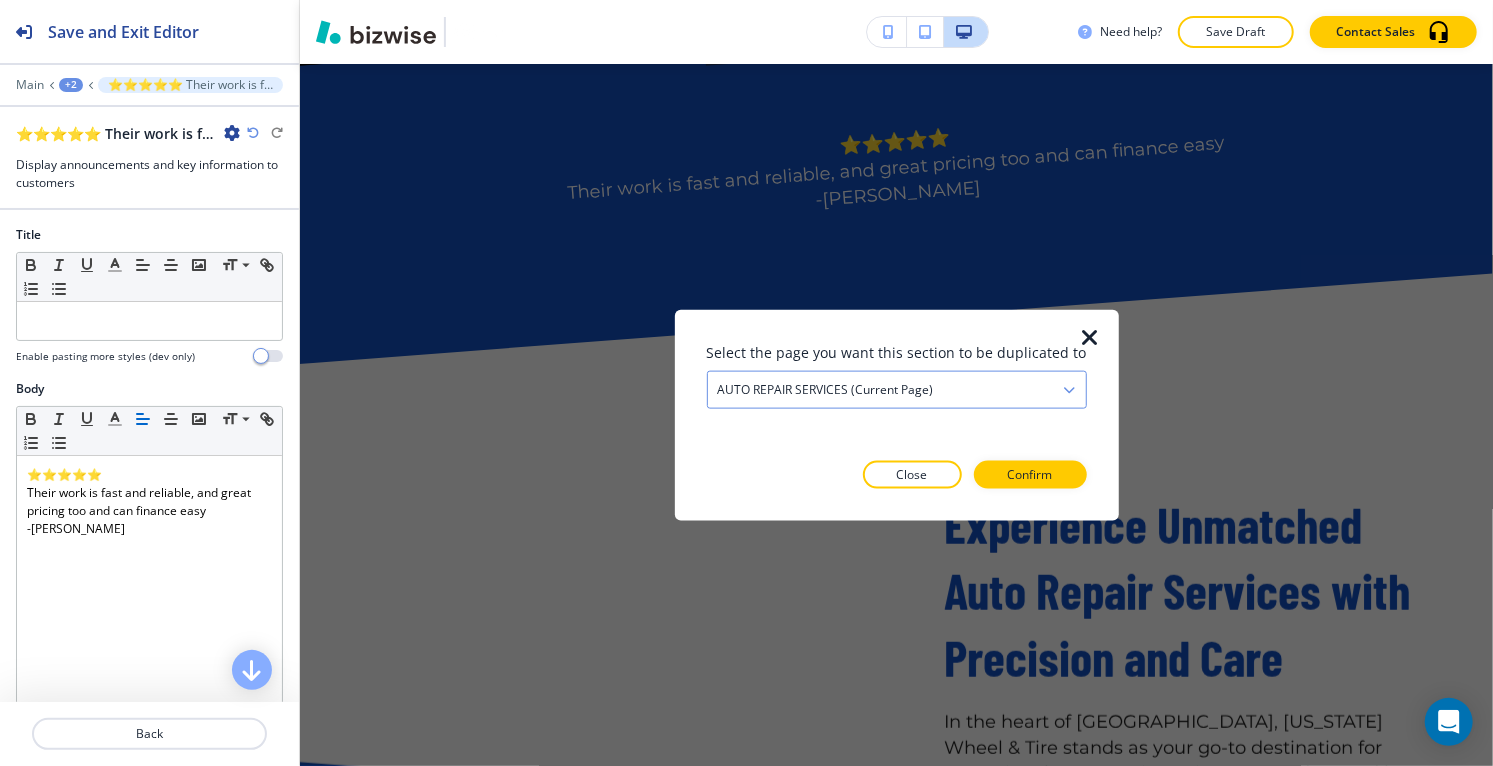 click on "AUTO REPAIR SERVICES (current page)" at bounding box center [826, 390] 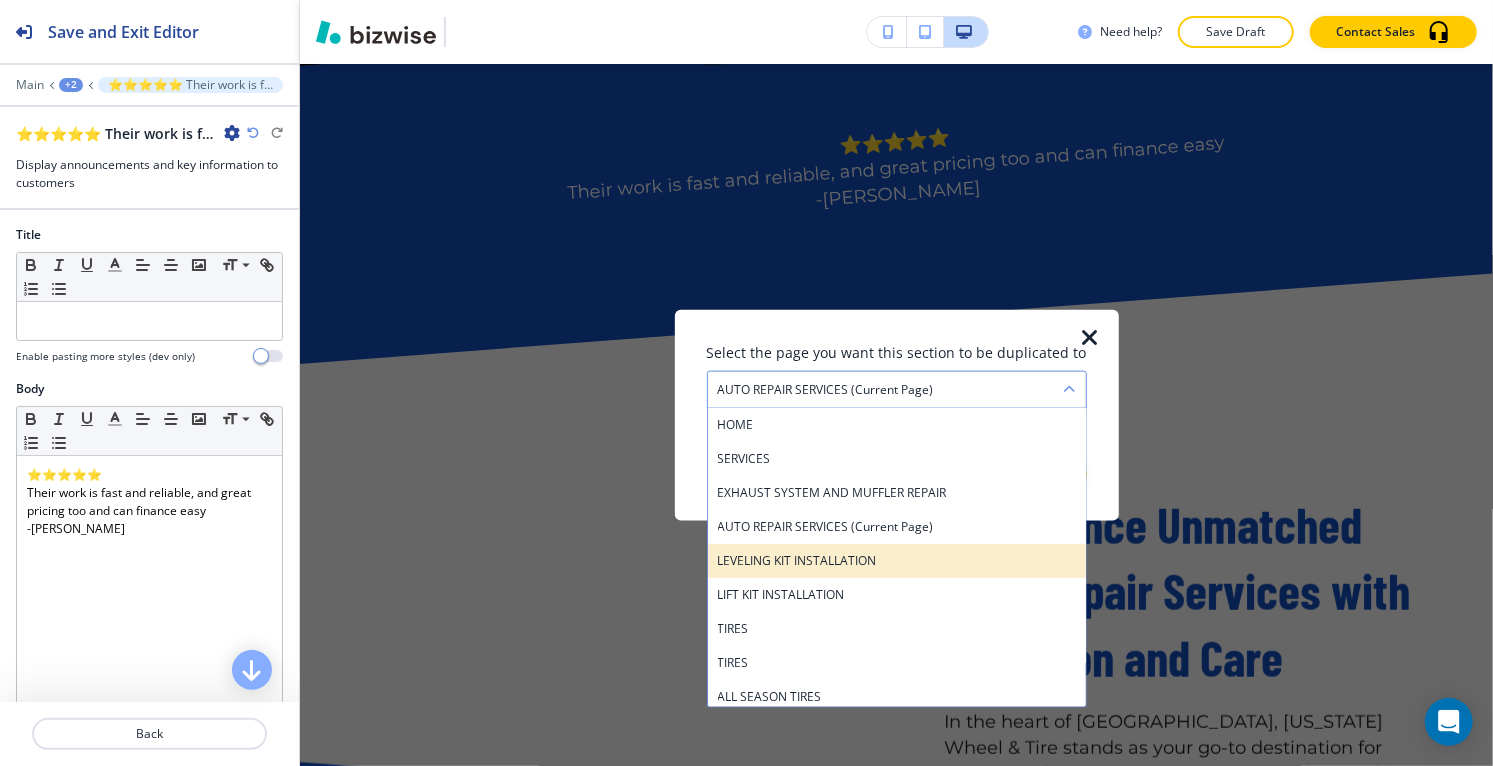 click on "LEVELING KIT INSTALLATION" at bounding box center [897, 561] 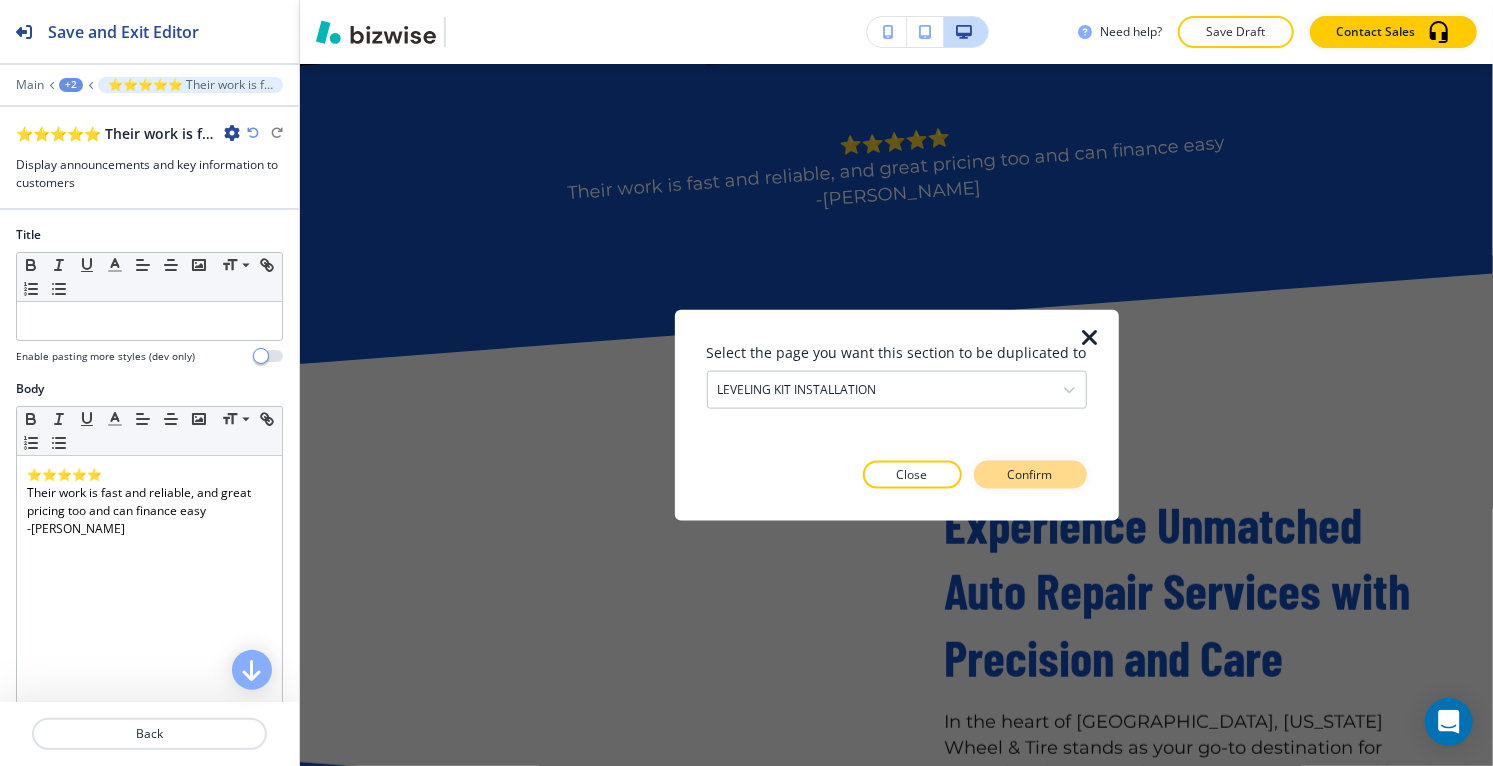 click on "Confirm" at bounding box center [1030, 474] 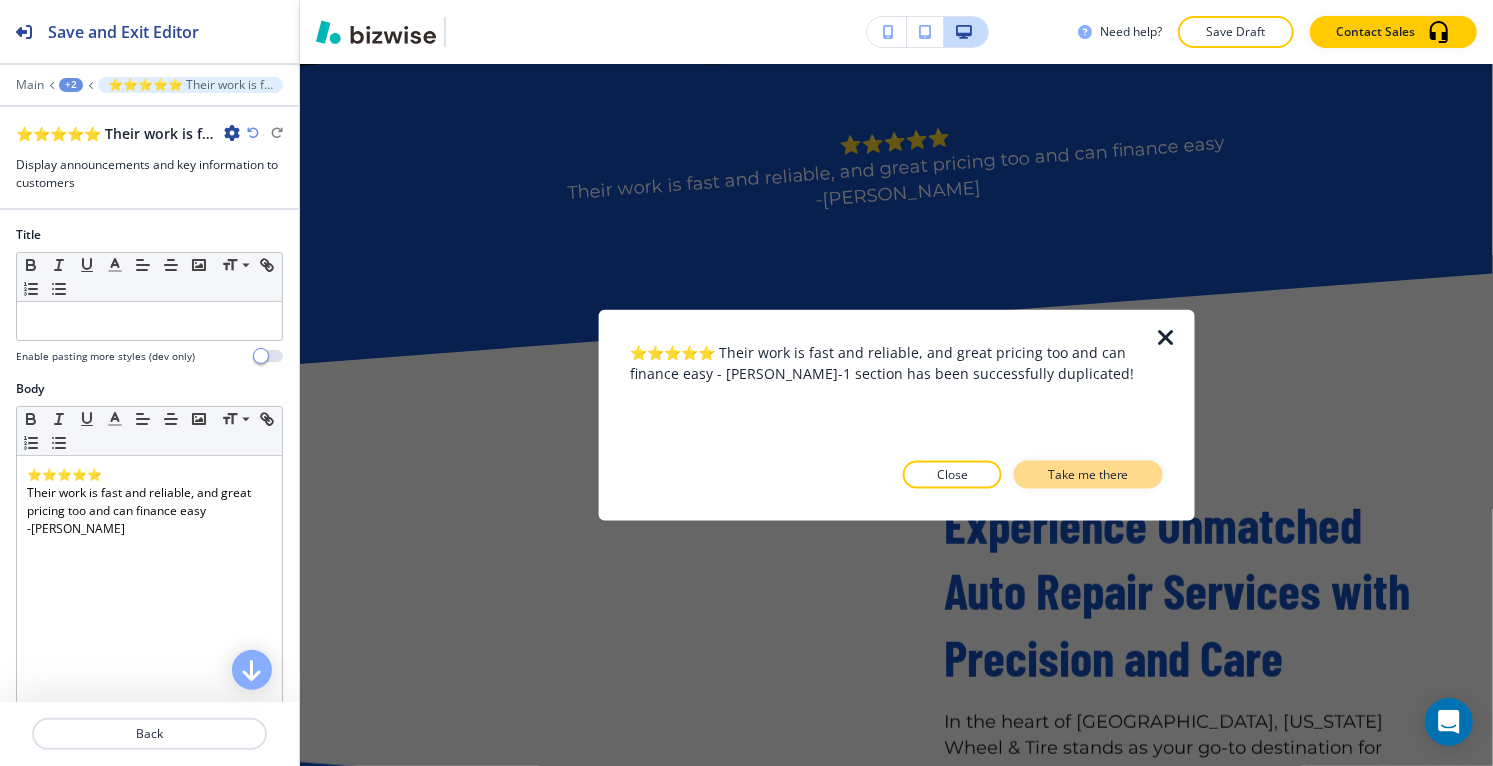 click on "Take me there" at bounding box center (1088, 474) 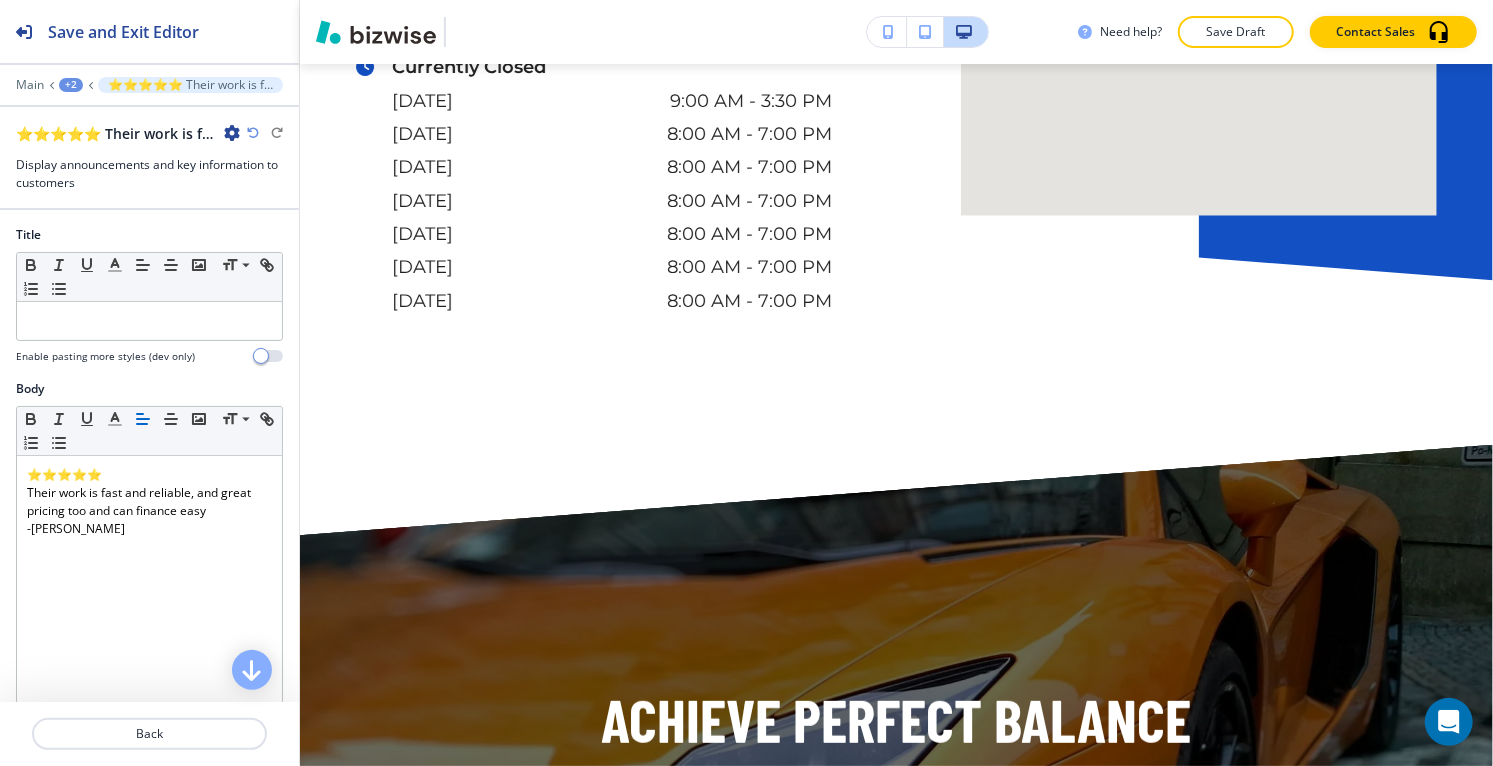 scroll, scrollTop: 16083, scrollLeft: 0, axis: vertical 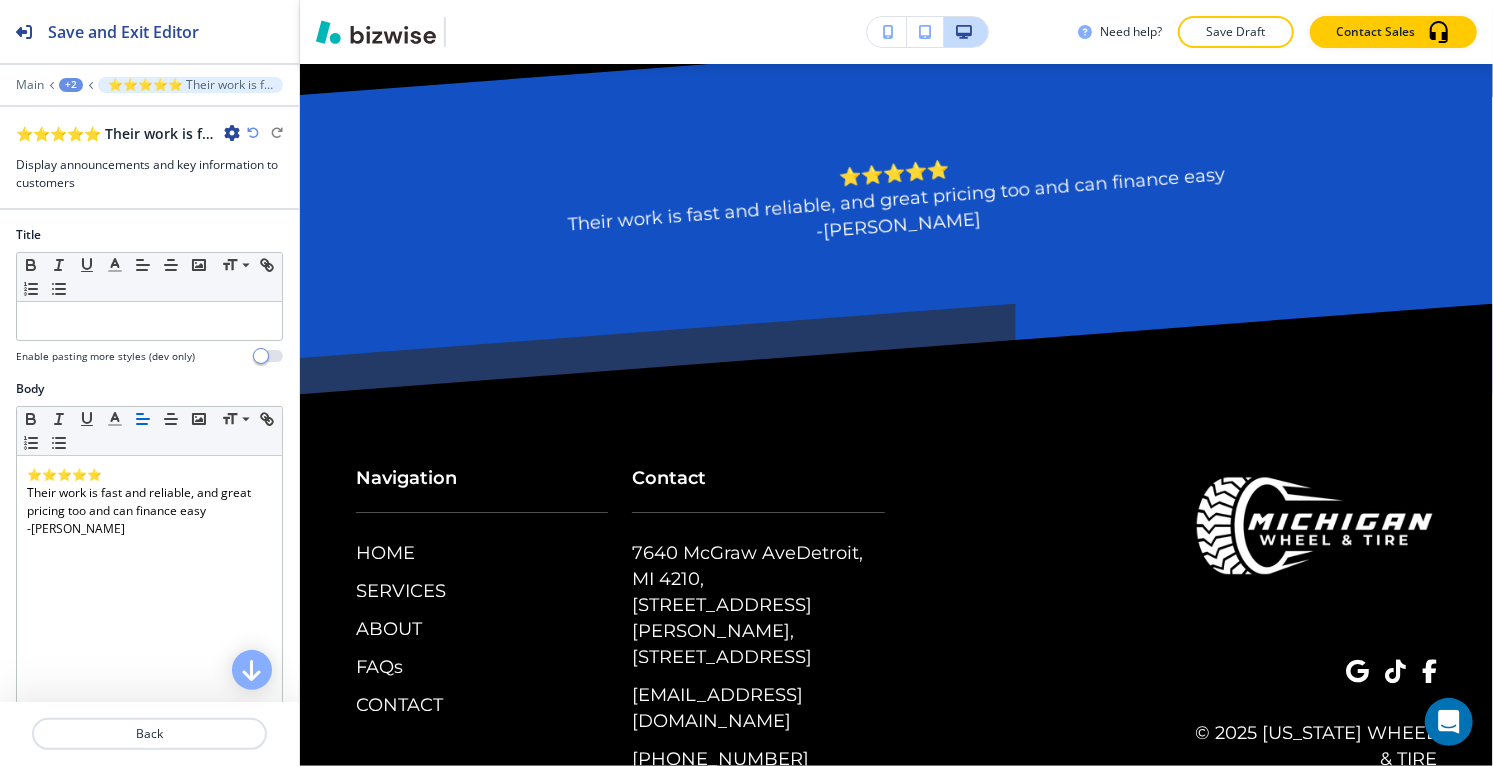 click on "+2" at bounding box center [71, 85] 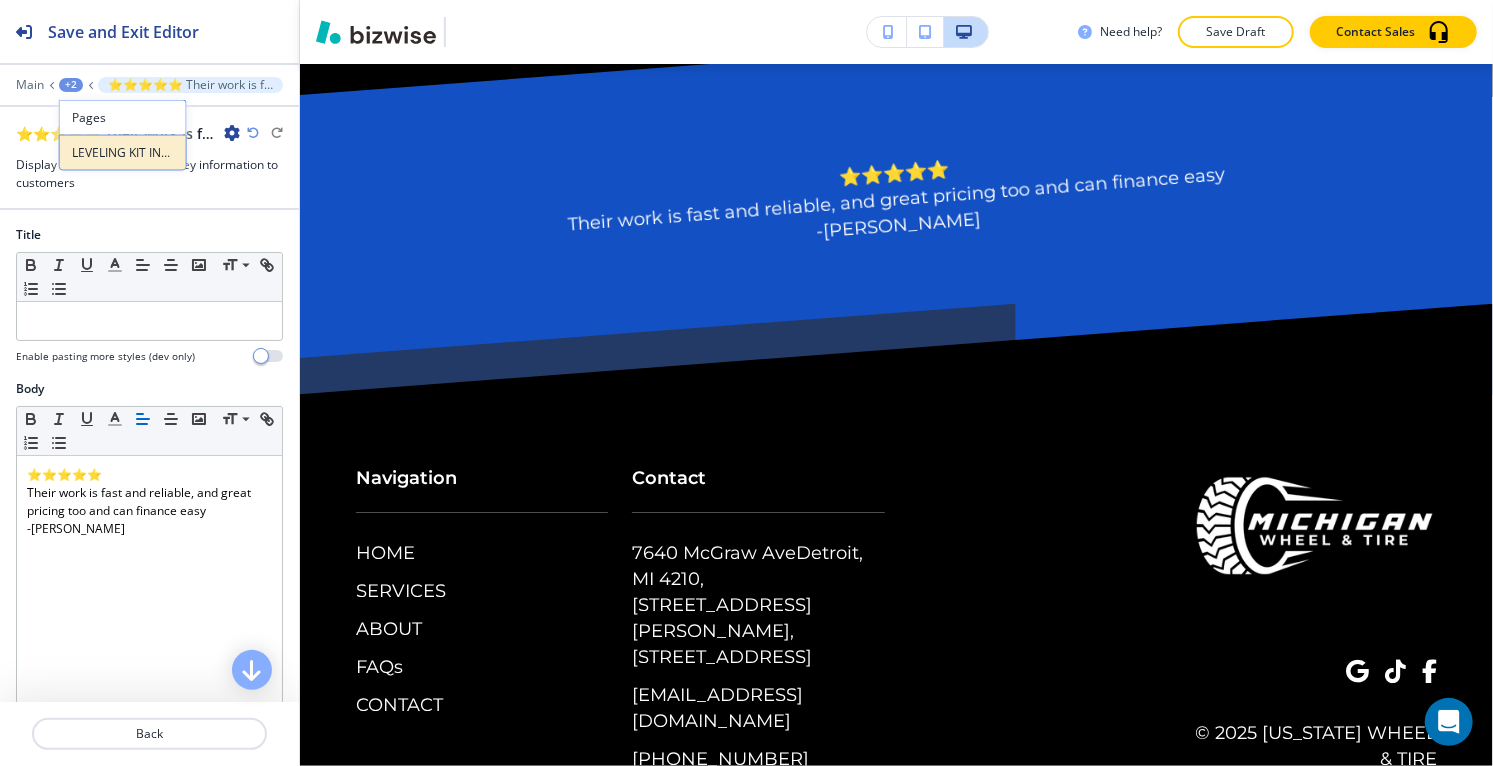 click on "LEVELING KIT INSTALLATION" at bounding box center [123, 153] 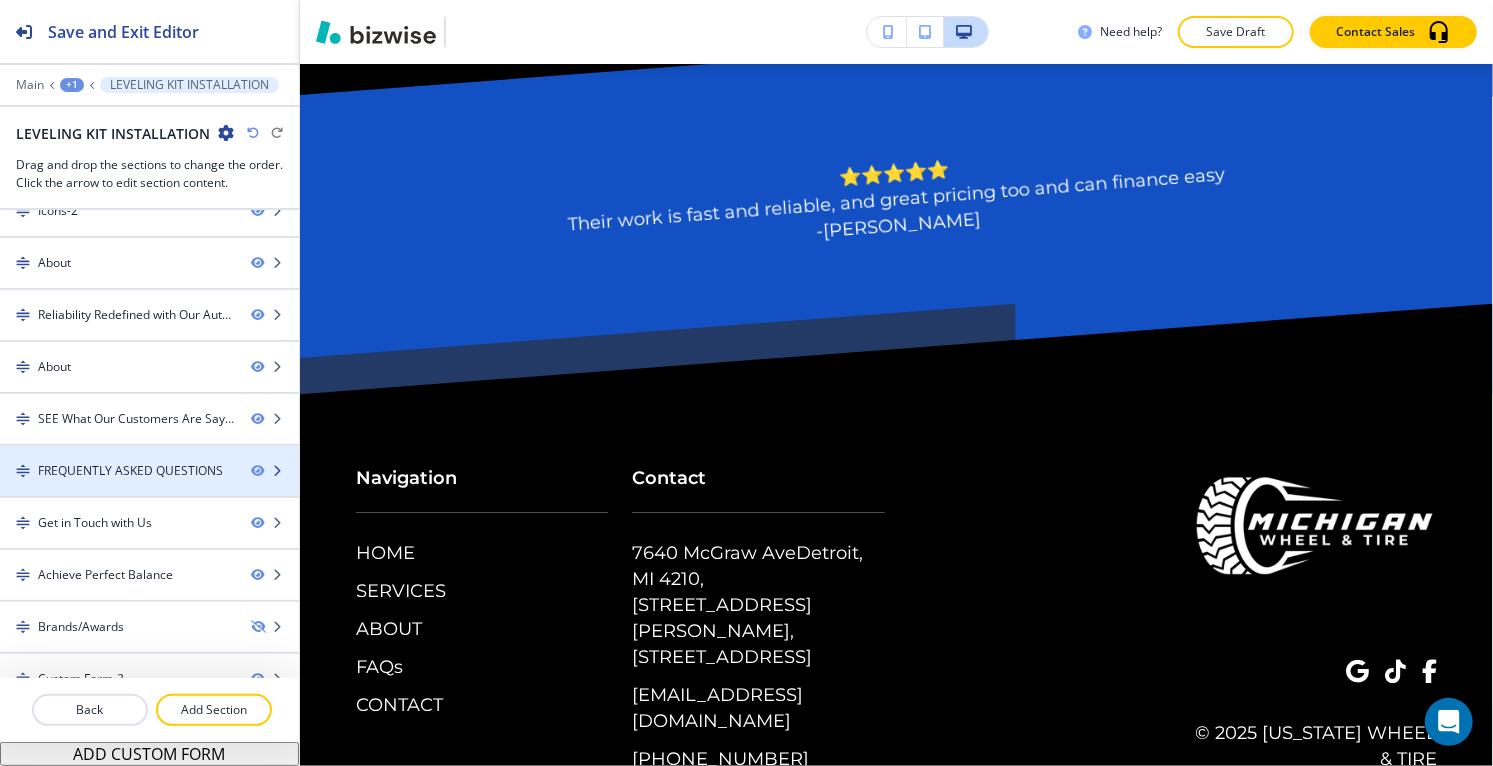 scroll, scrollTop: 721, scrollLeft: 0, axis: vertical 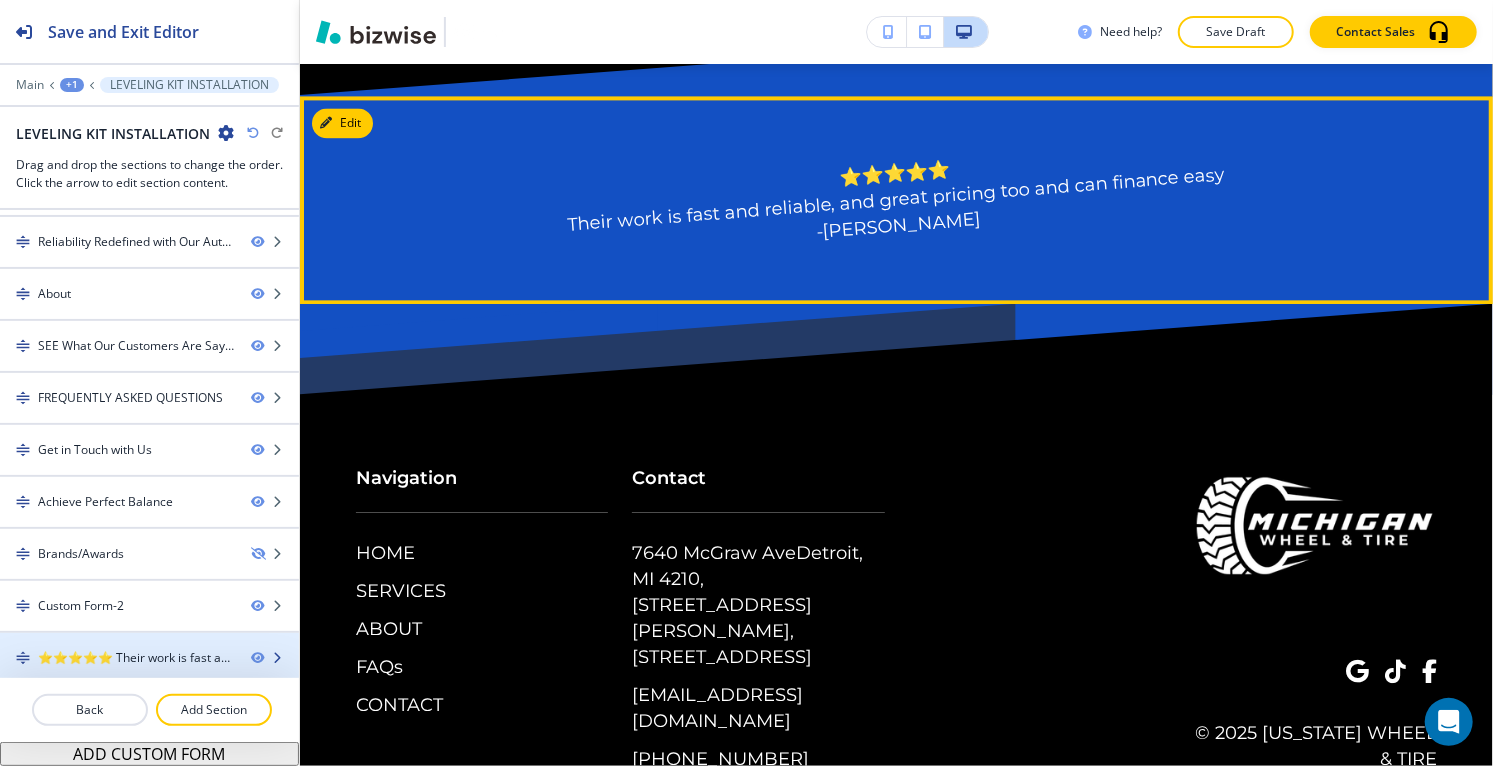click on "⭐⭐⭐⭐⭐
Their work is fast and reliable, and great pricing too and can finance easy
- [PERSON_NAME]-2" at bounding box center (136, 658) 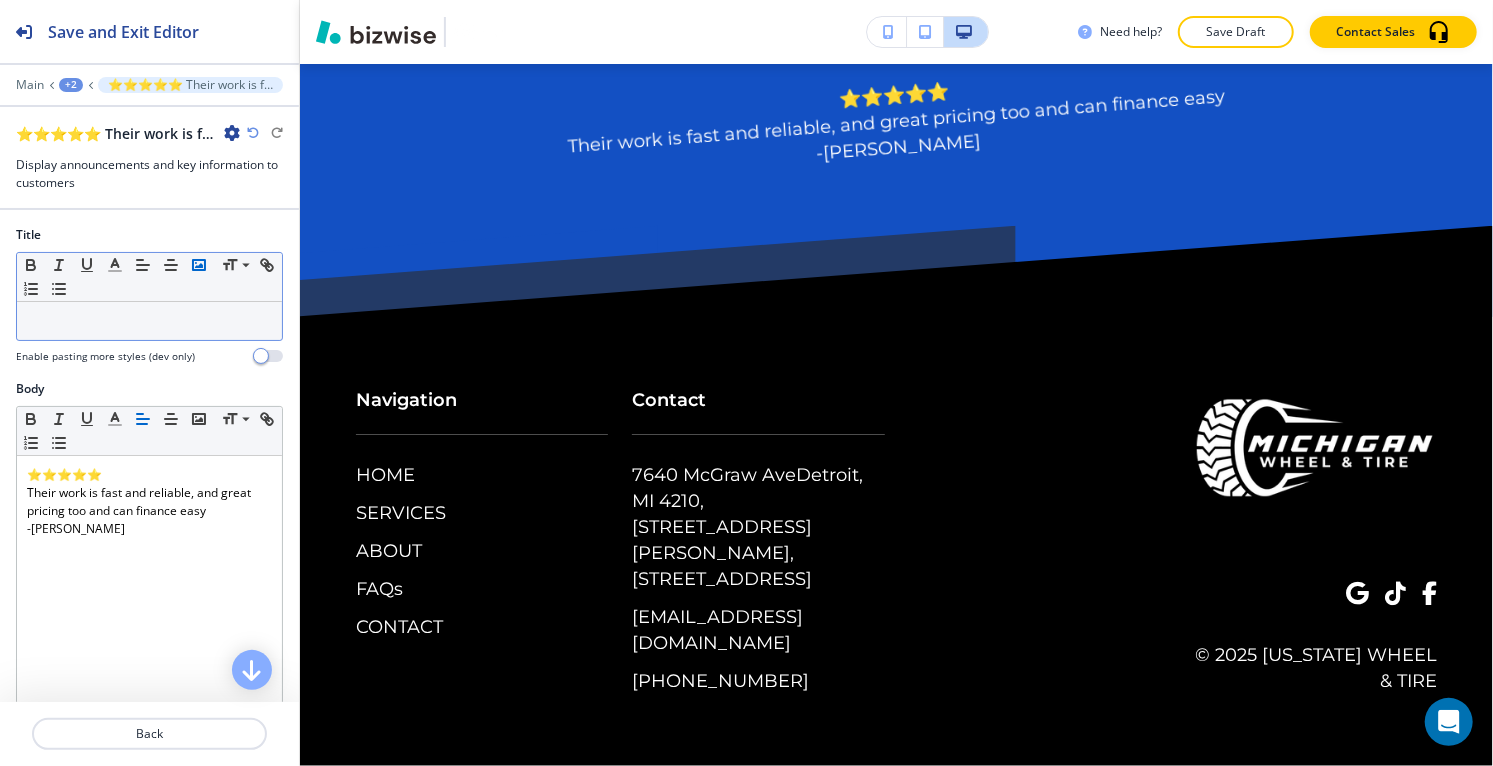 scroll, scrollTop: 16402, scrollLeft: 0, axis: vertical 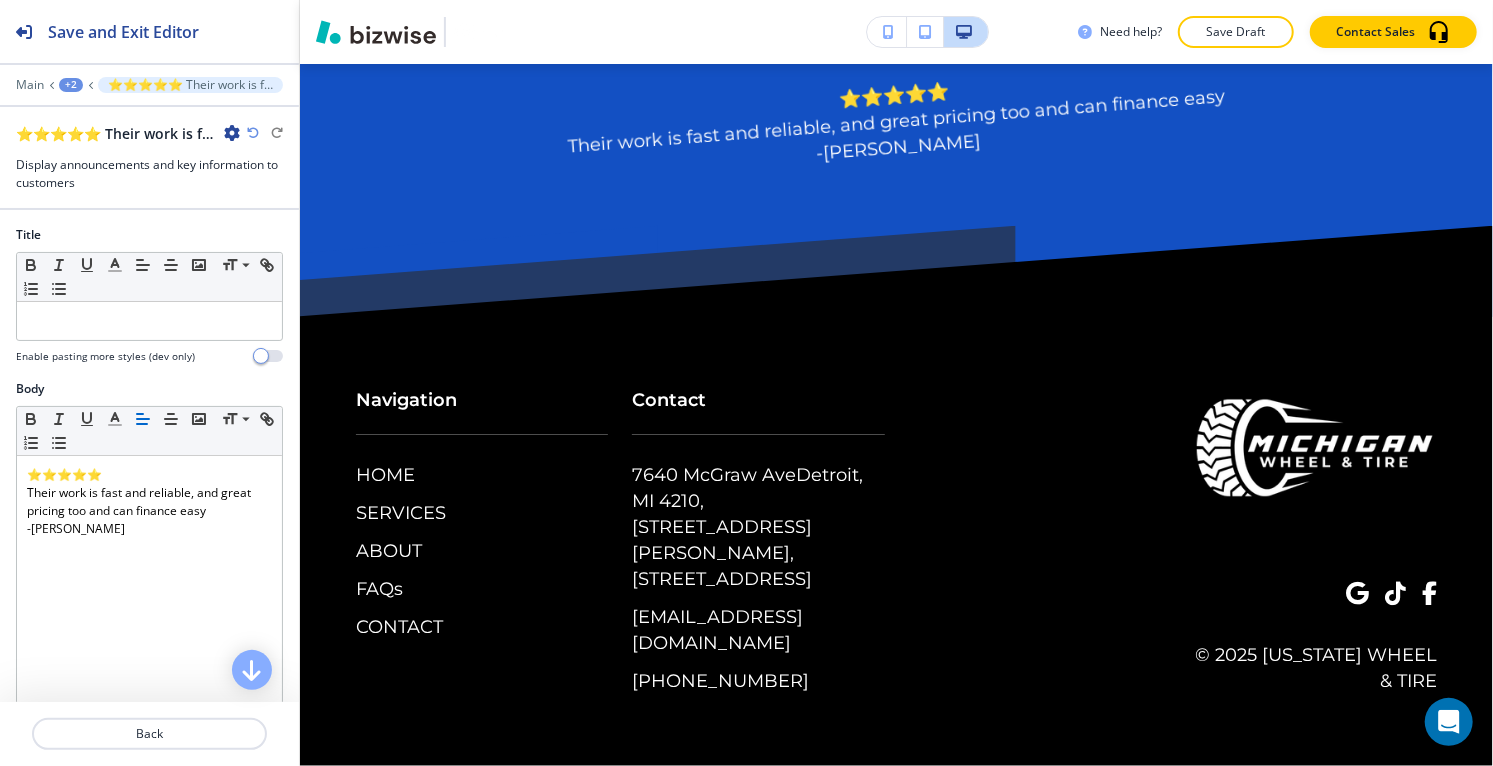 click at bounding box center (232, 133) 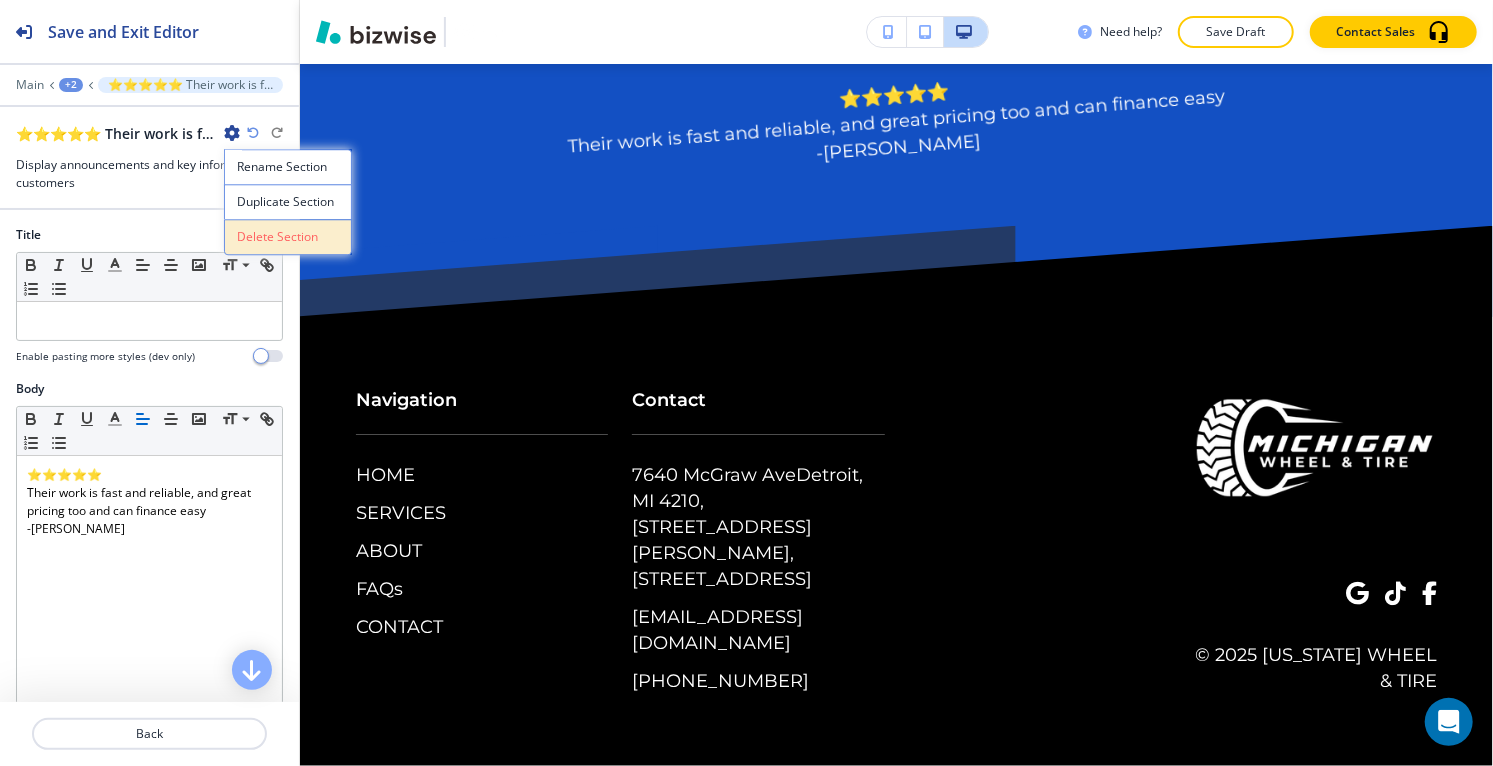 click on "Delete Section" at bounding box center (288, 237) 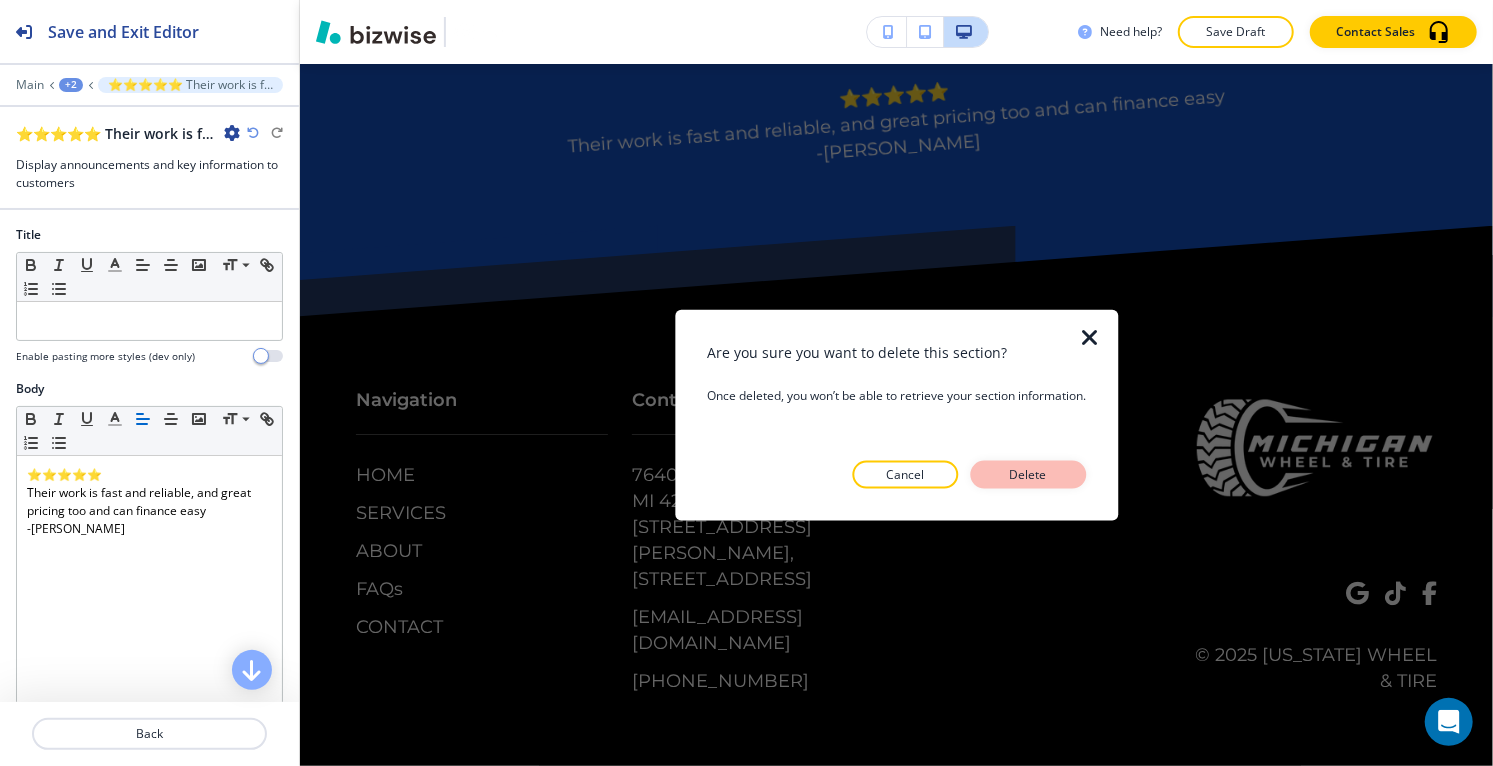 click on "Delete" at bounding box center [1028, 474] 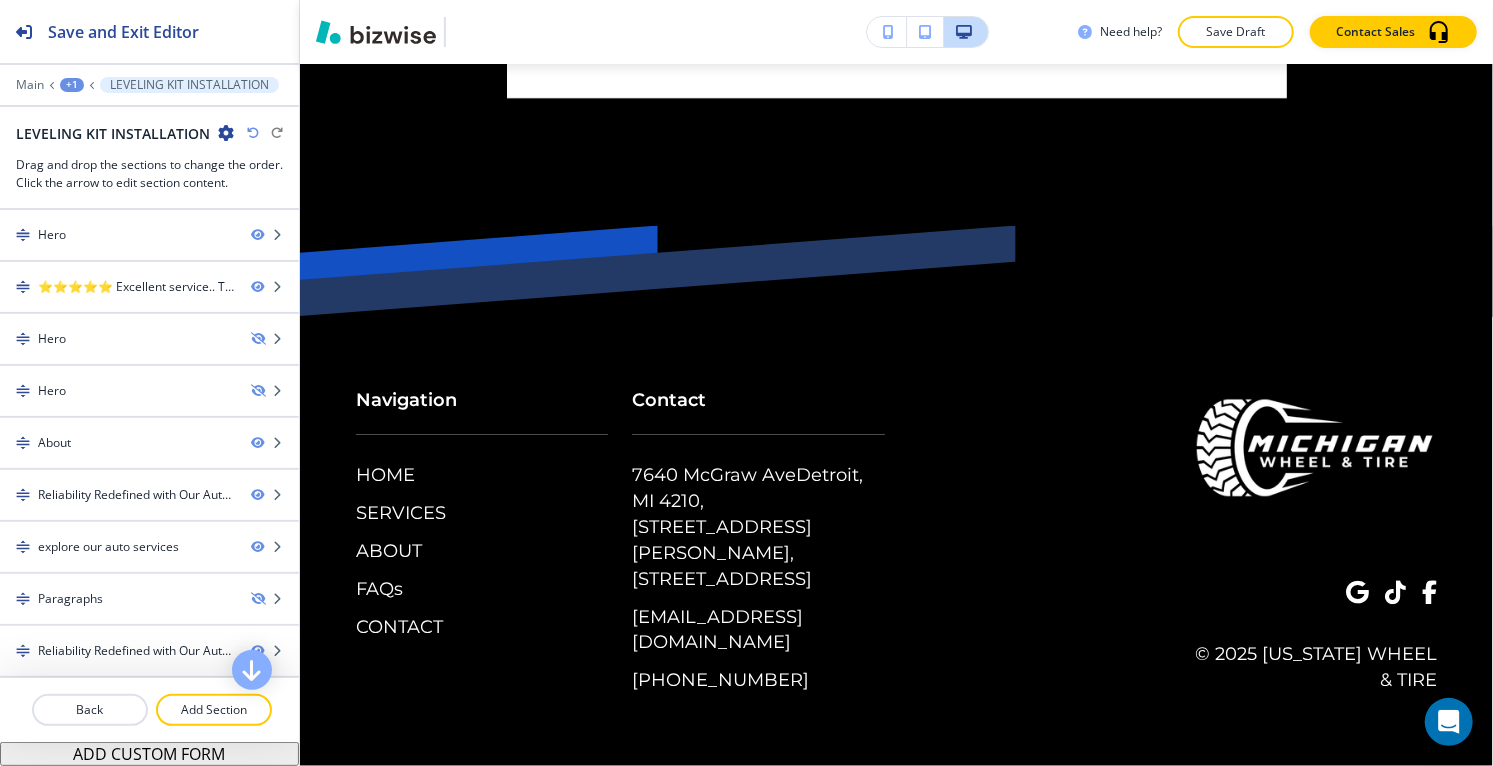 scroll, scrollTop: 16150, scrollLeft: 0, axis: vertical 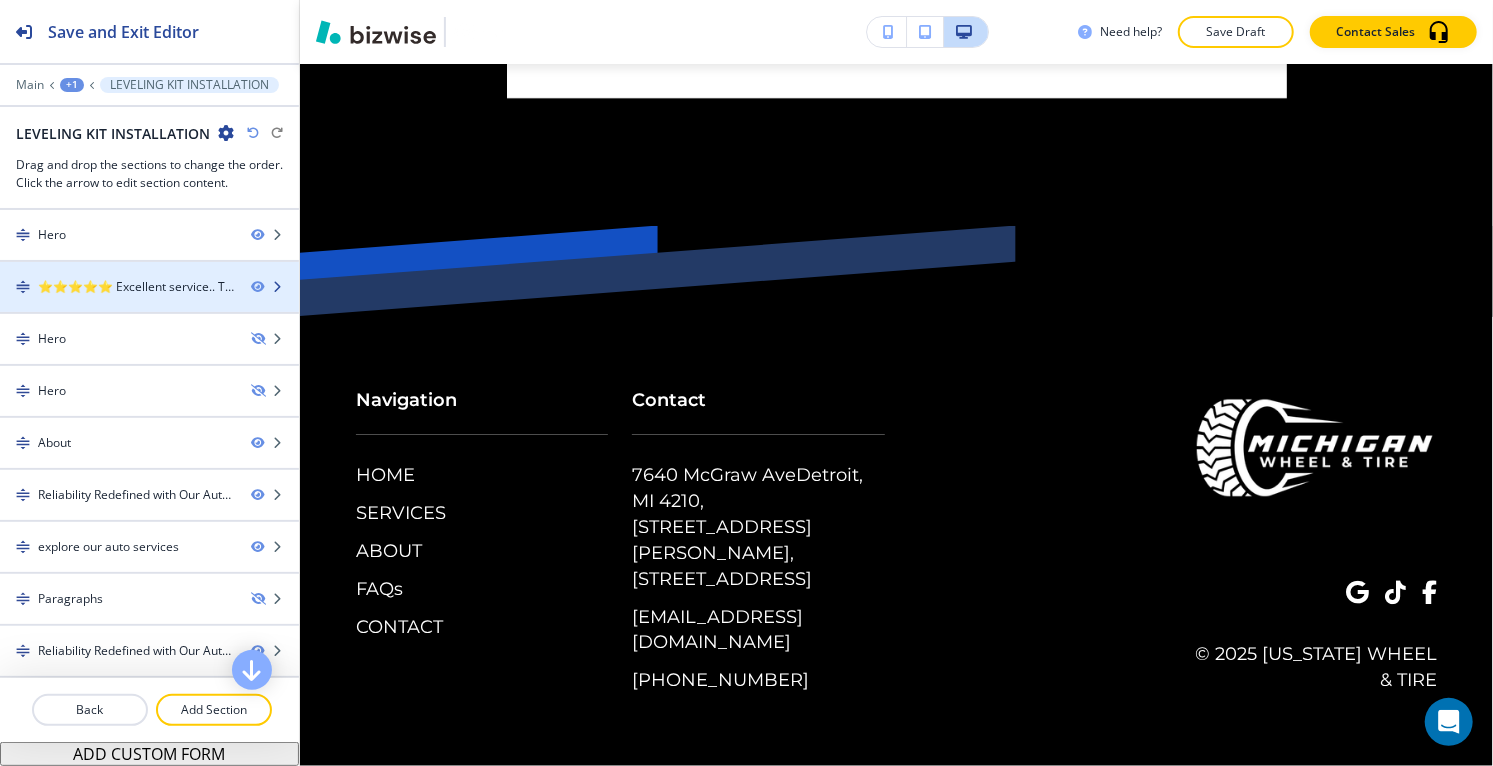 click at bounding box center [149, 304] 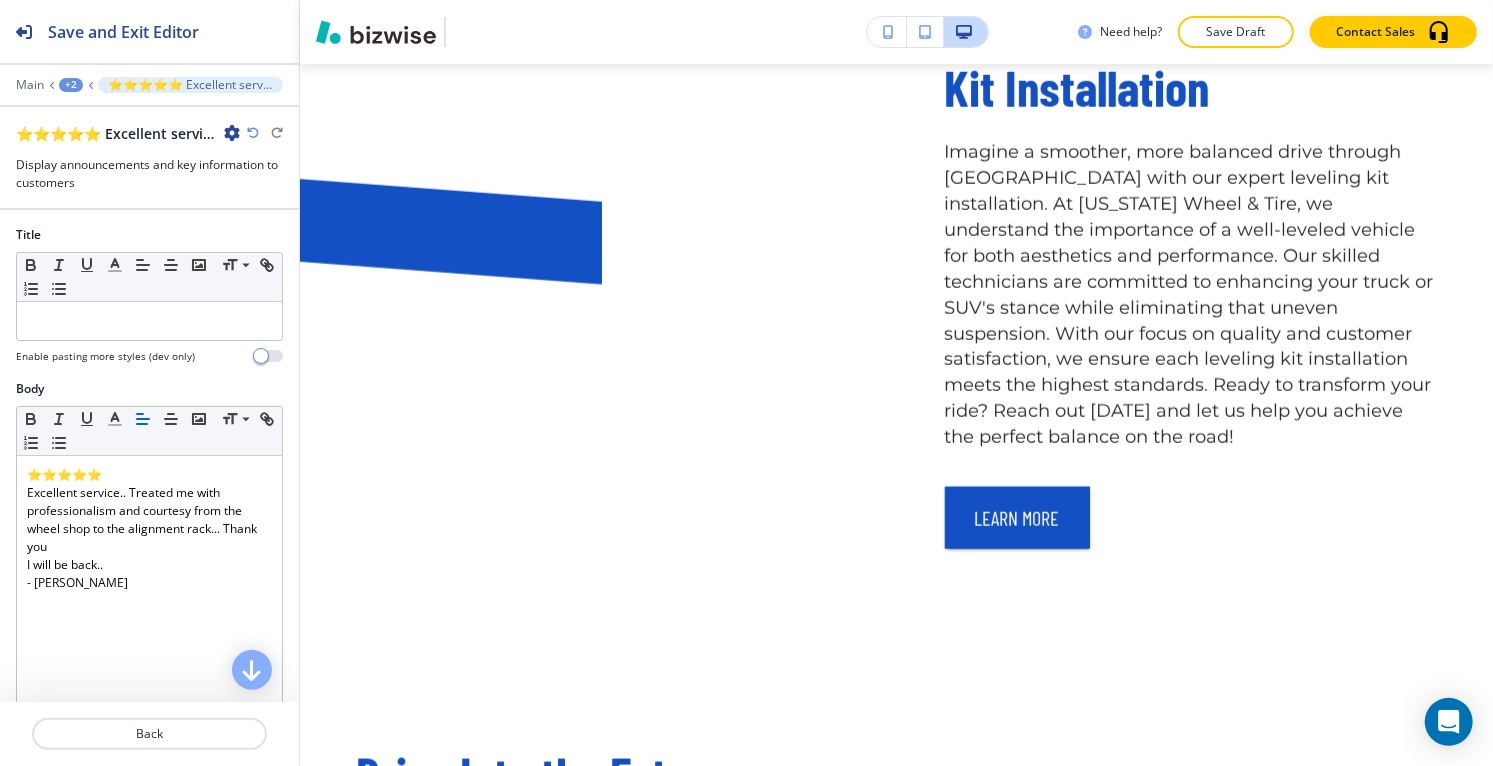 scroll, scrollTop: 936, scrollLeft: 0, axis: vertical 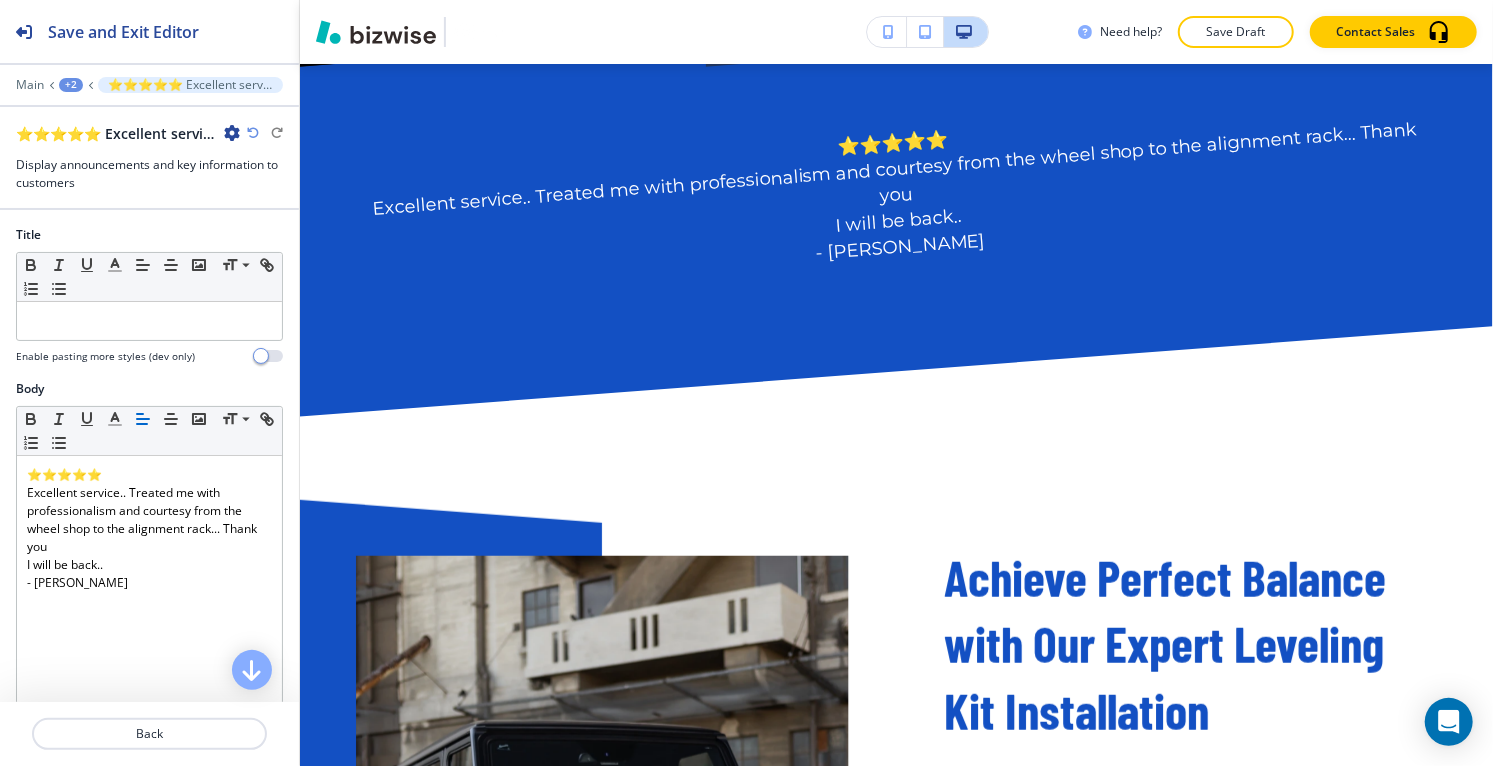 click at bounding box center [232, 133] 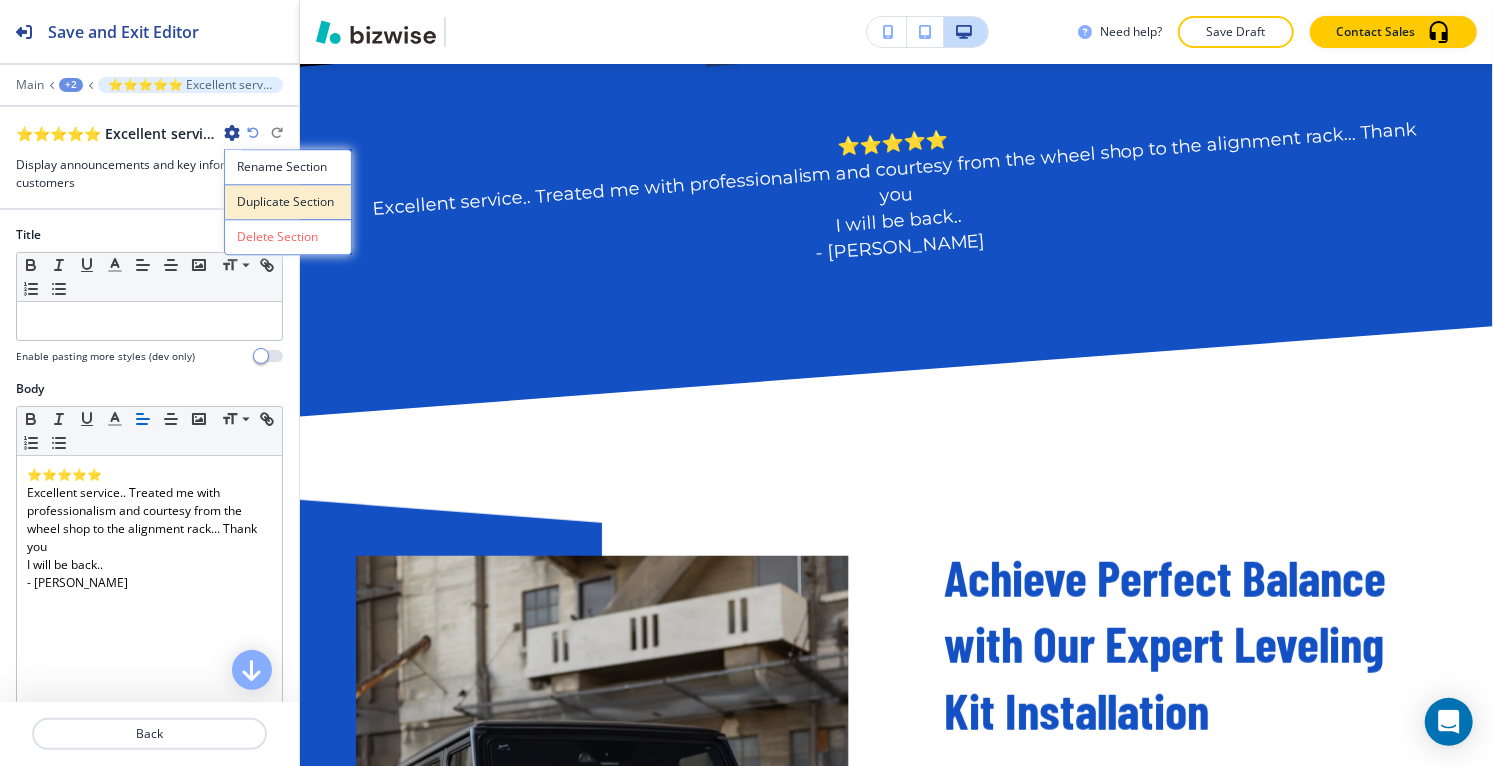 click on "Duplicate Section" at bounding box center [288, 202] 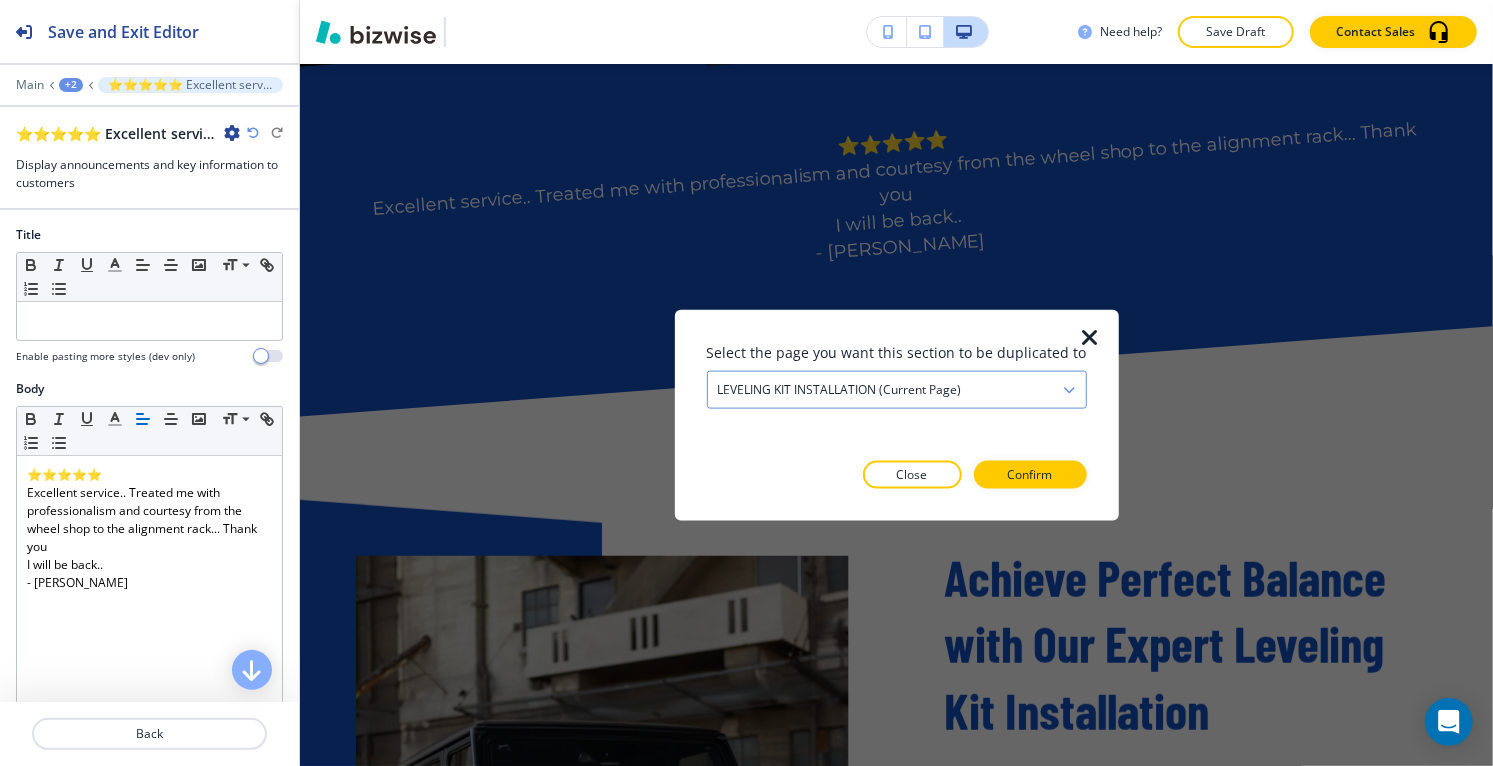 click on "LEVELING KIT INSTALLATION (current page)" at bounding box center (897, 390) 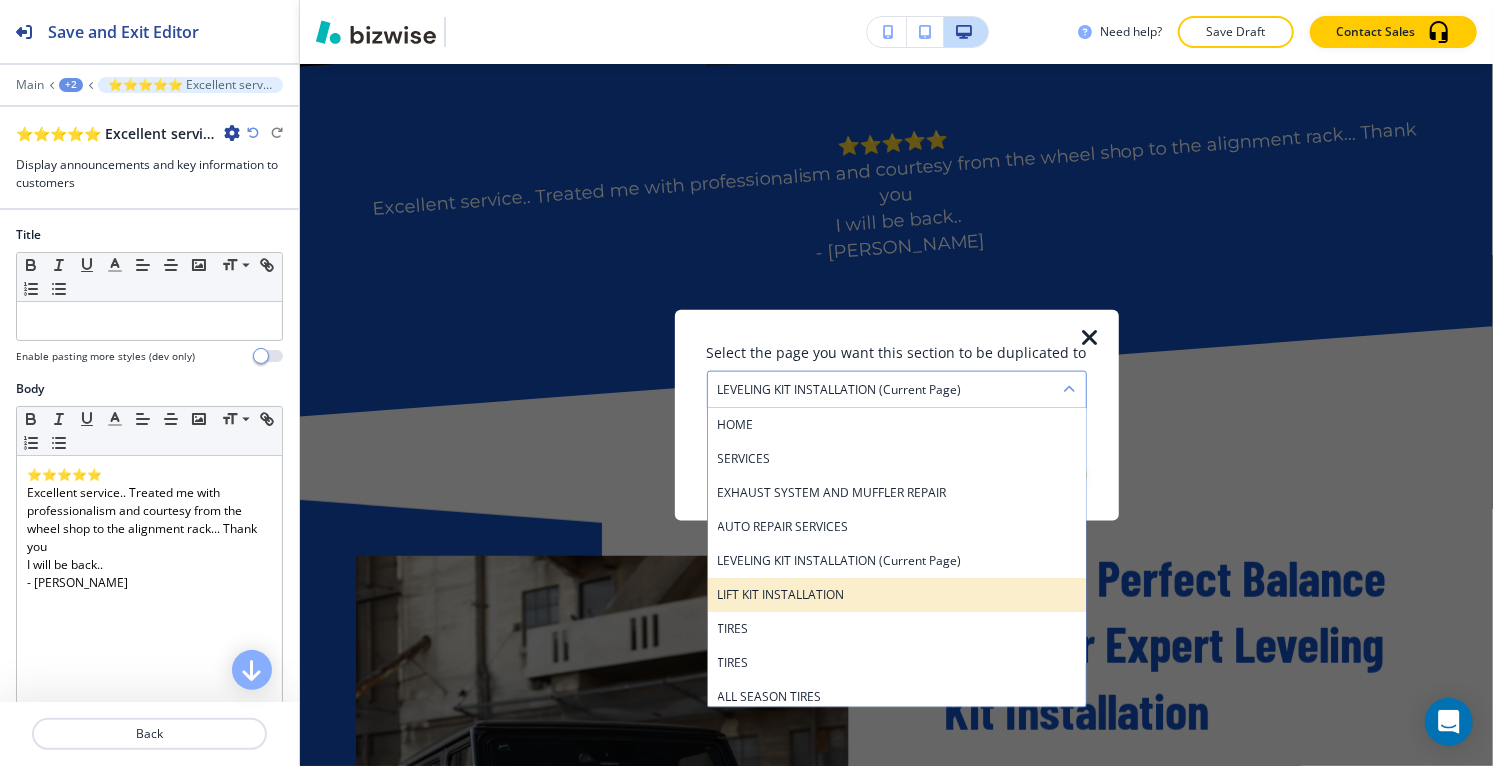 click on "LIFT KIT INSTALLATION" at bounding box center (897, 595) 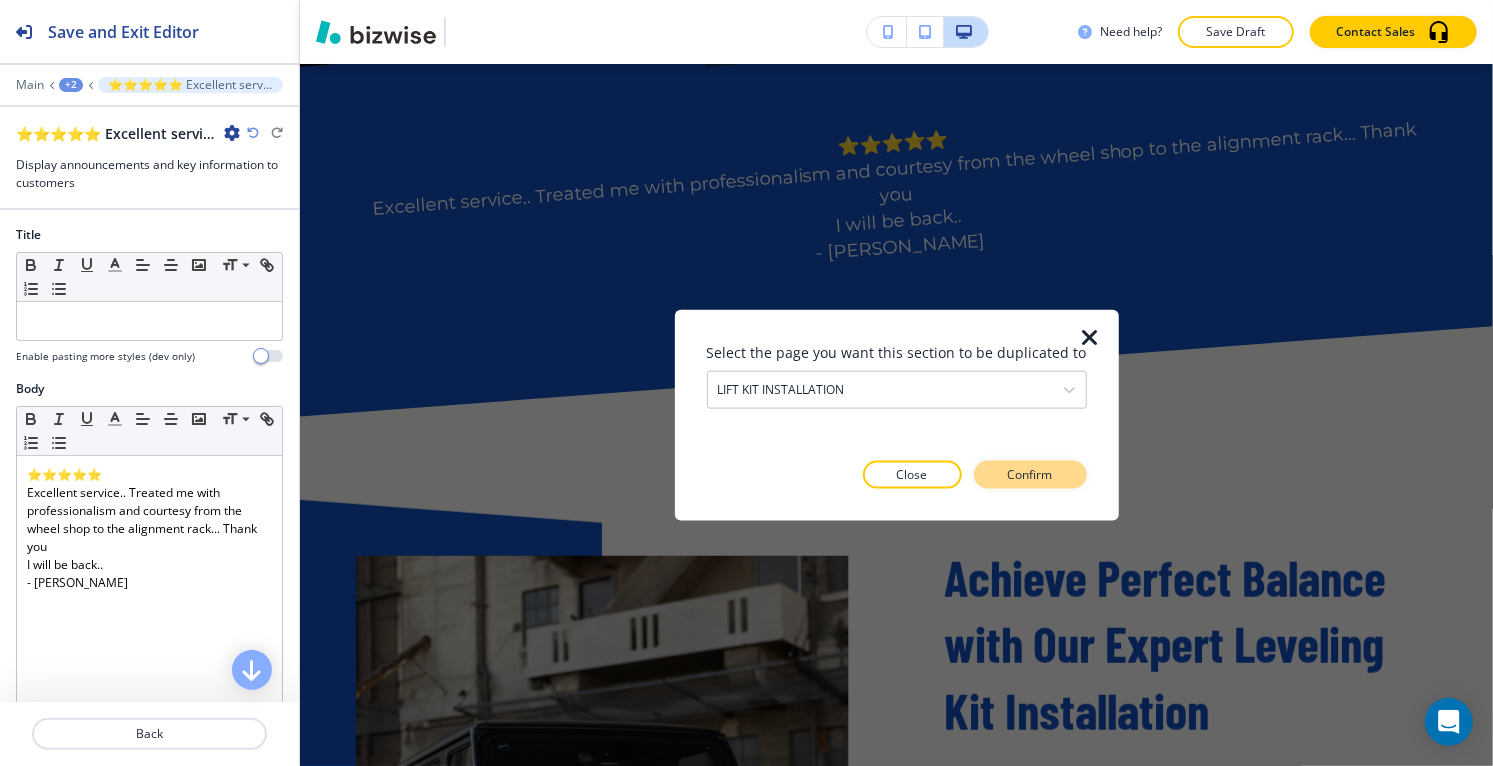click on "Confirm" at bounding box center (1030, 474) 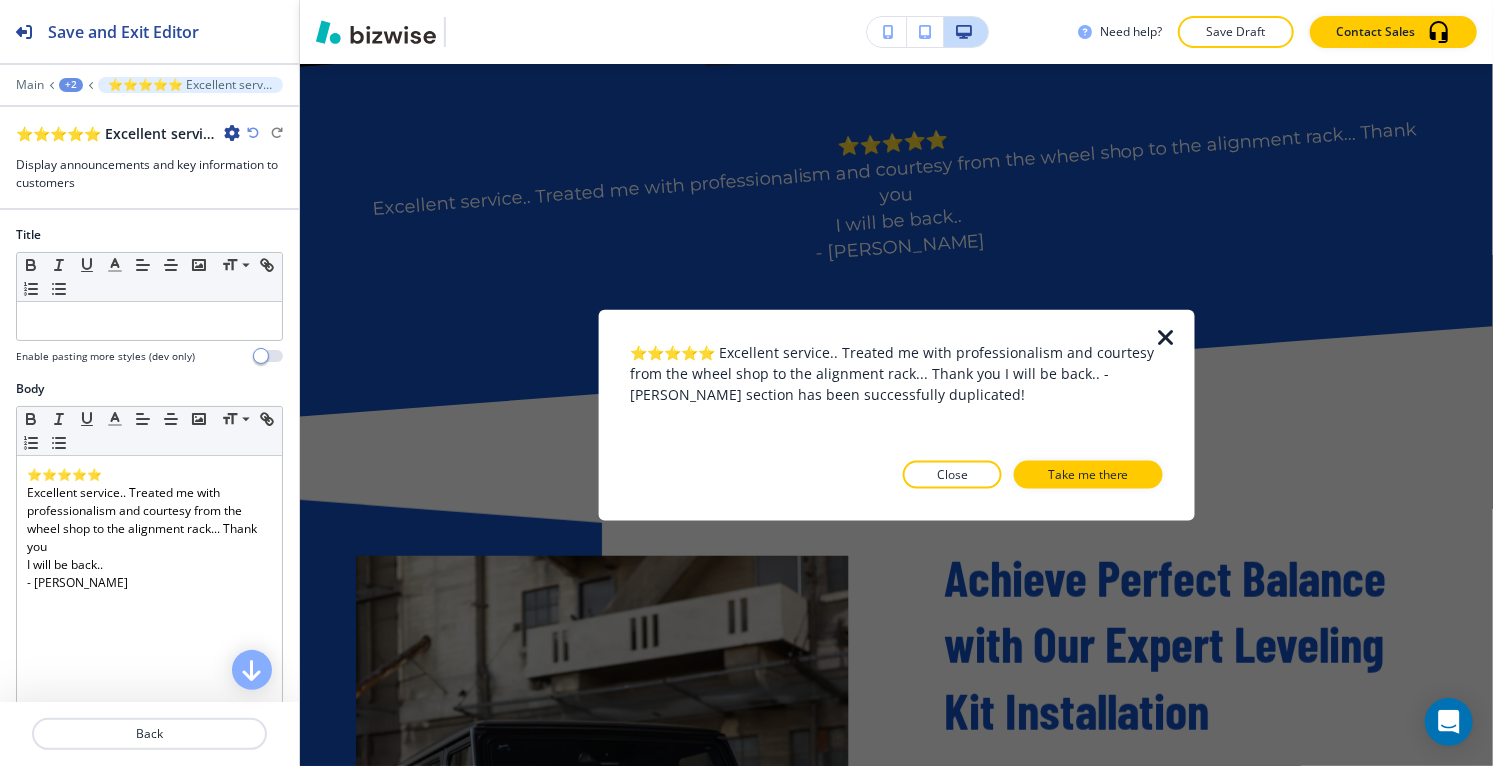 click on "Take me there" at bounding box center (1088, 474) 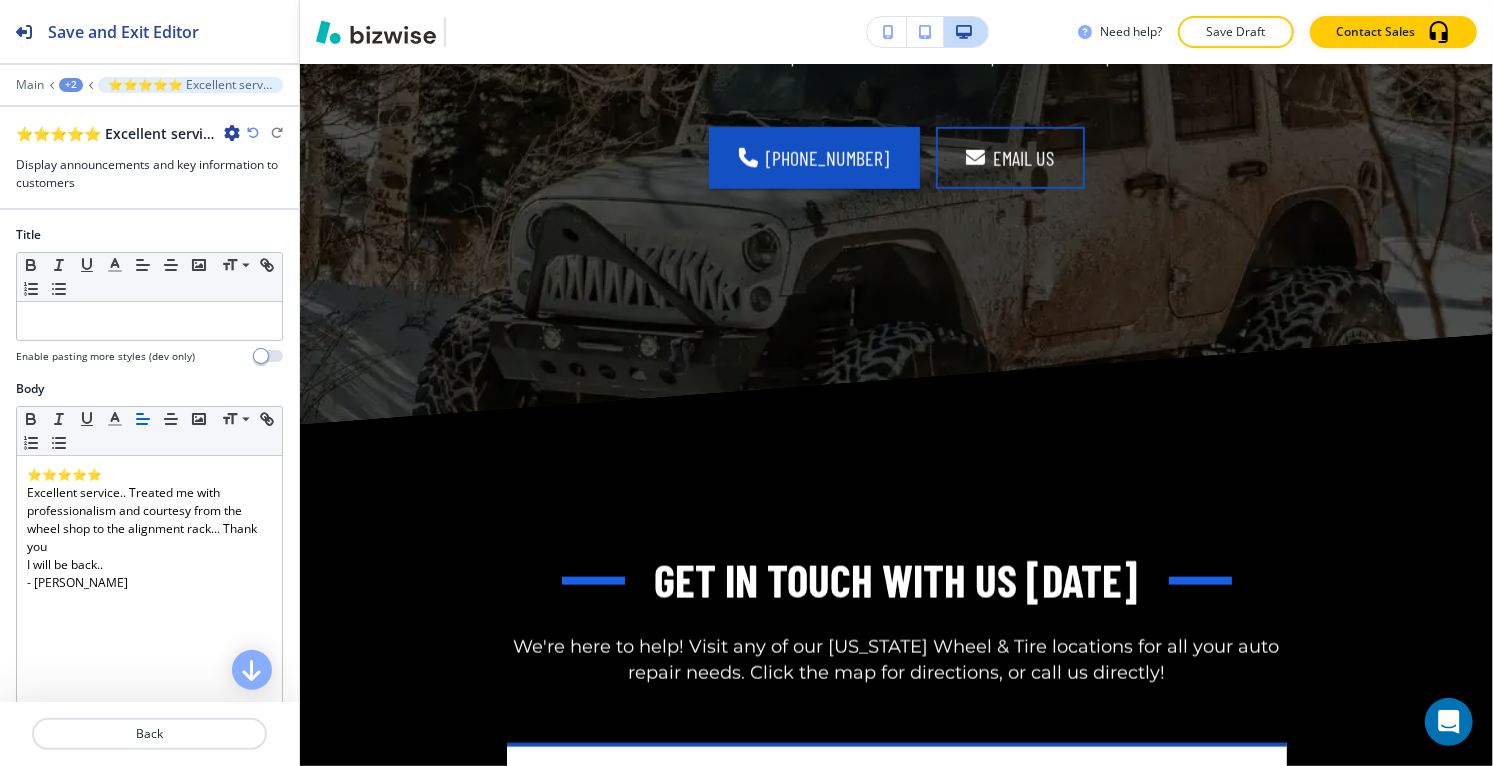 scroll, scrollTop: 16159, scrollLeft: 0, axis: vertical 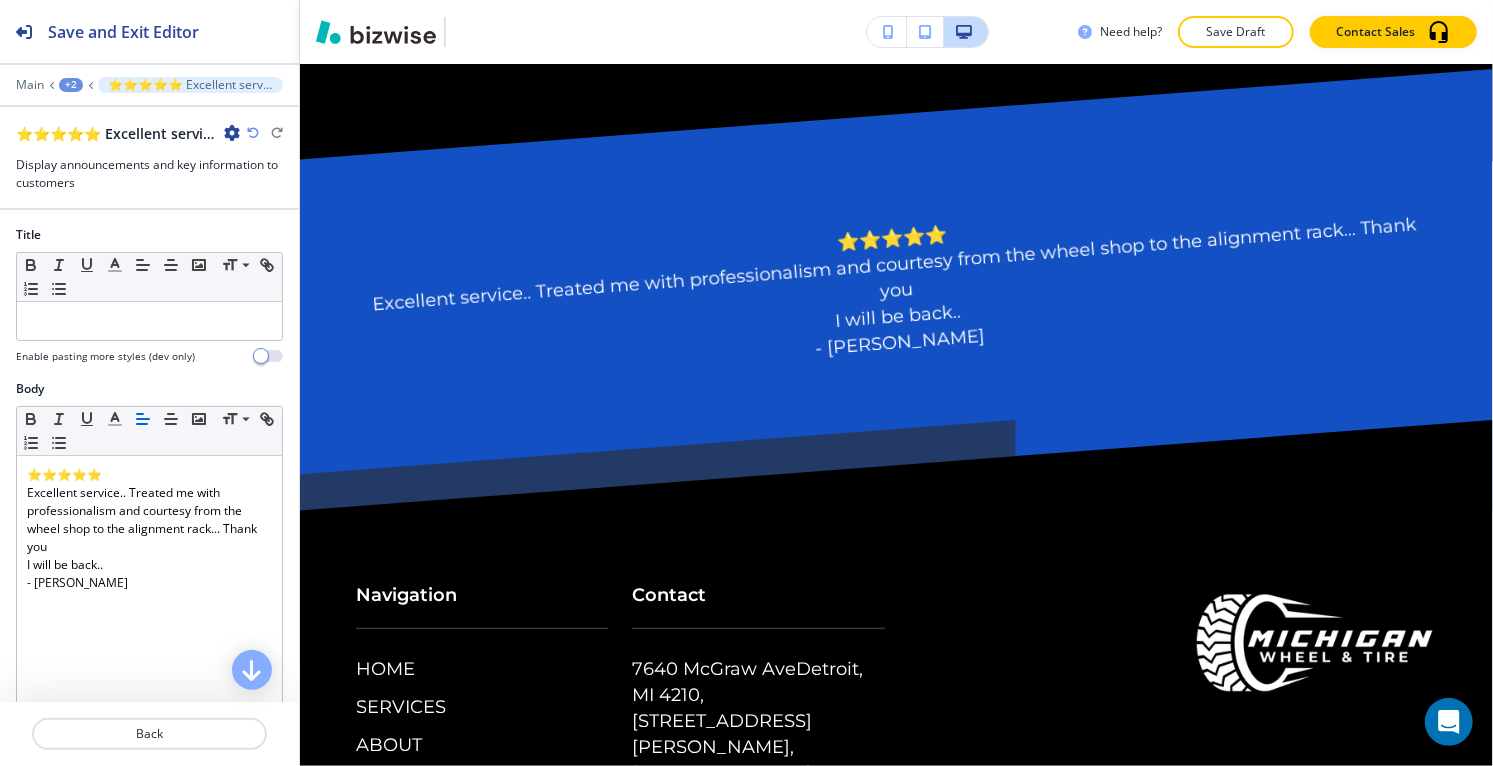 click on "+2" at bounding box center [71, 85] 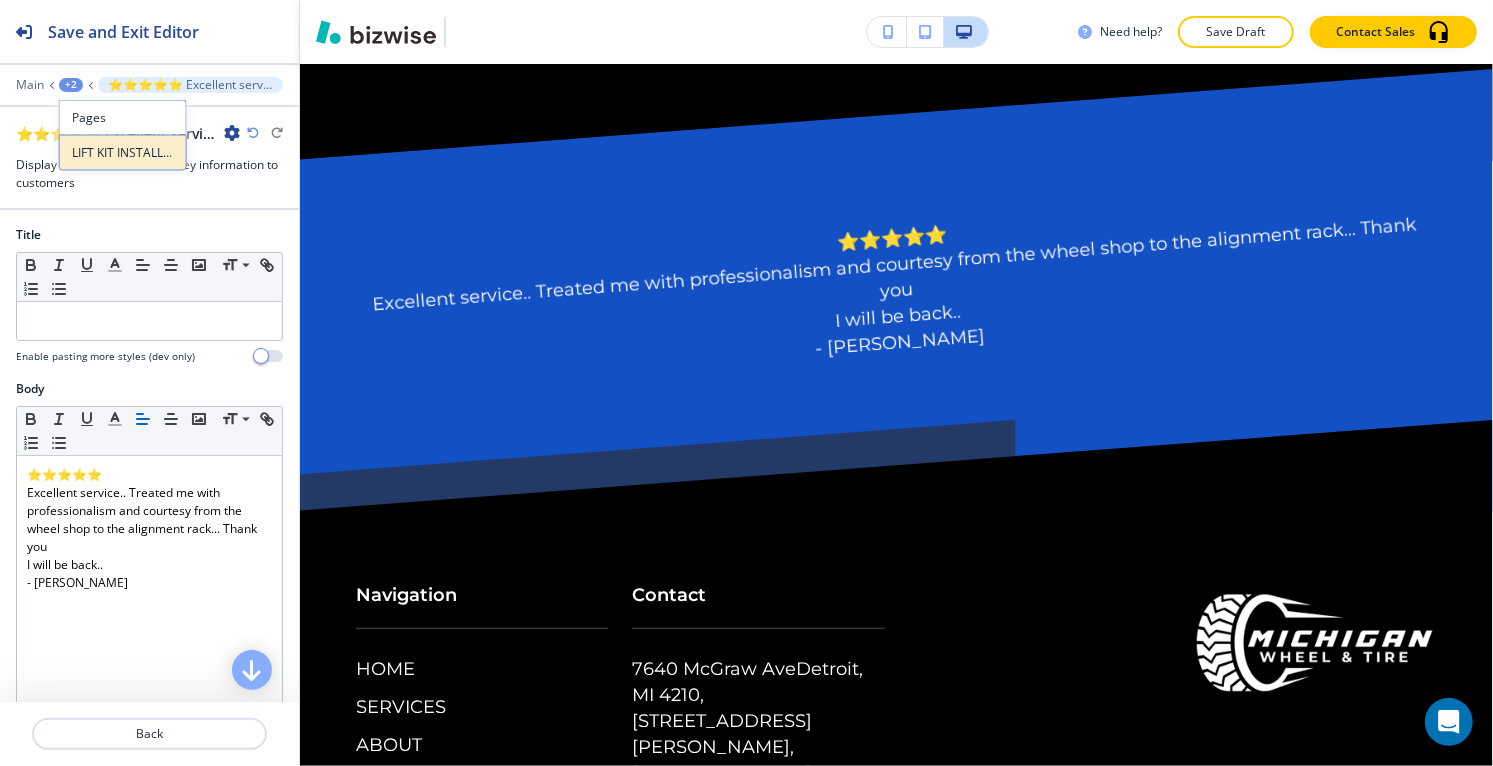 click on "LIFT KIT INSTALLATION" at bounding box center (123, 153) 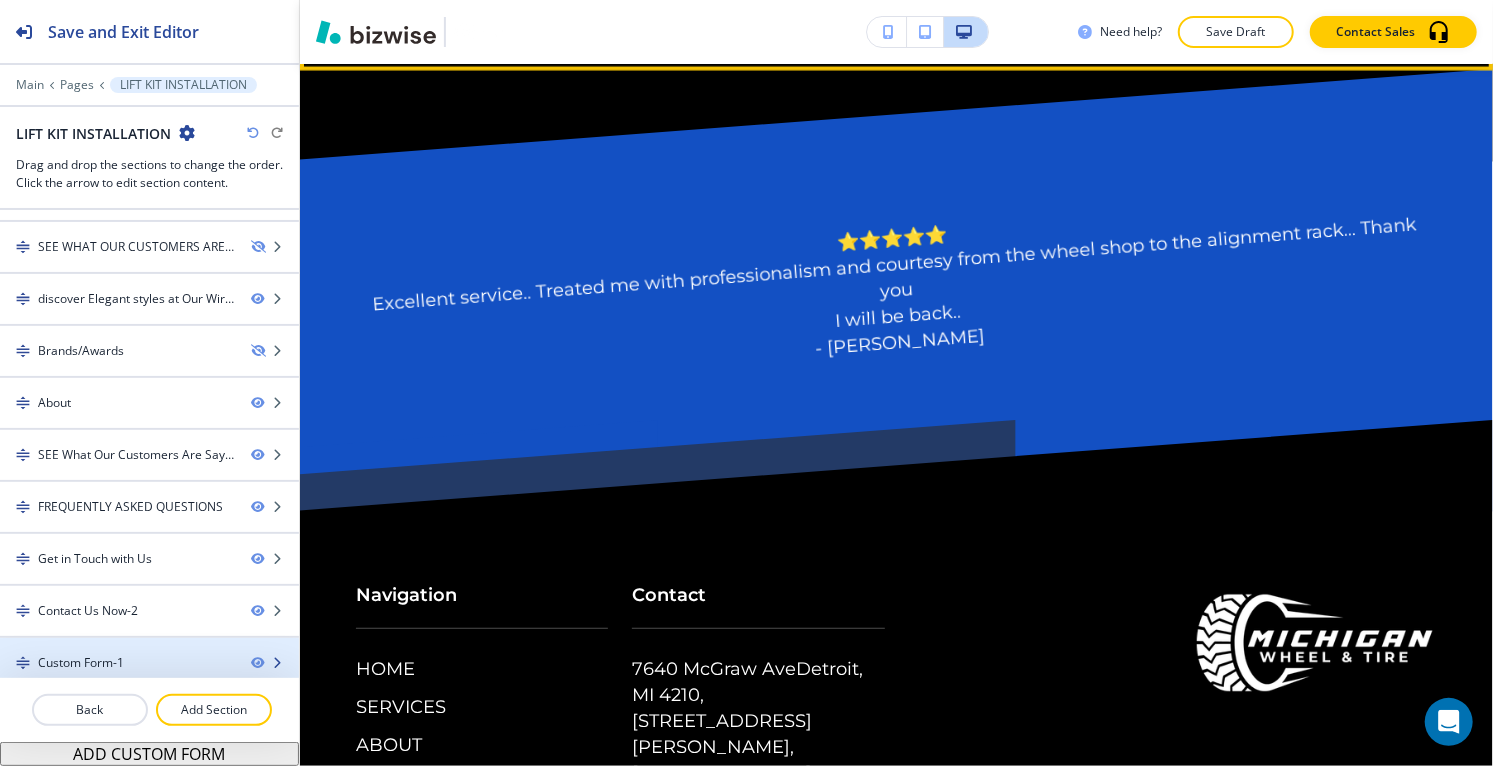 scroll, scrollTop: 824, scrollLeft: 0, axis: vertical 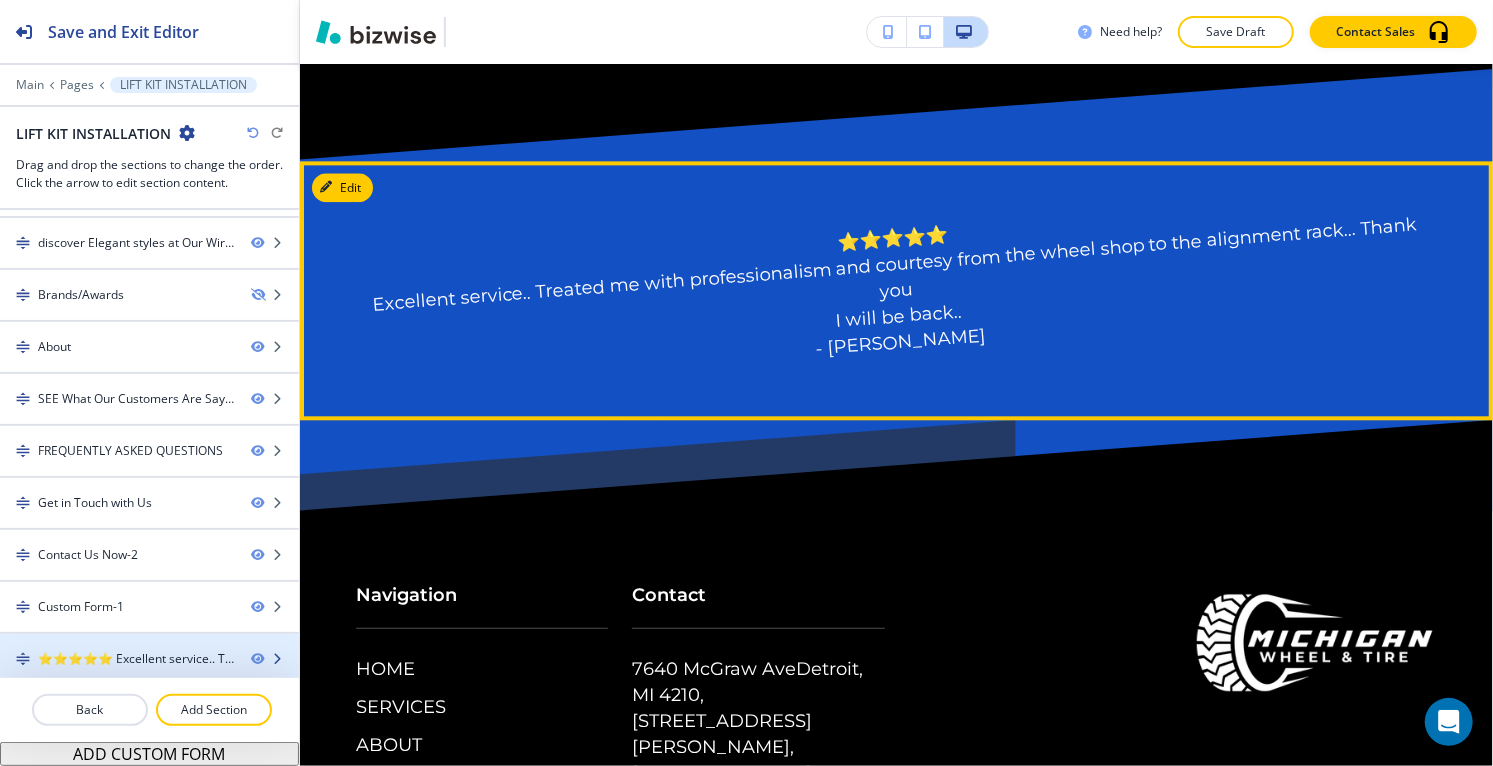 click at bounding box center [149, 676] 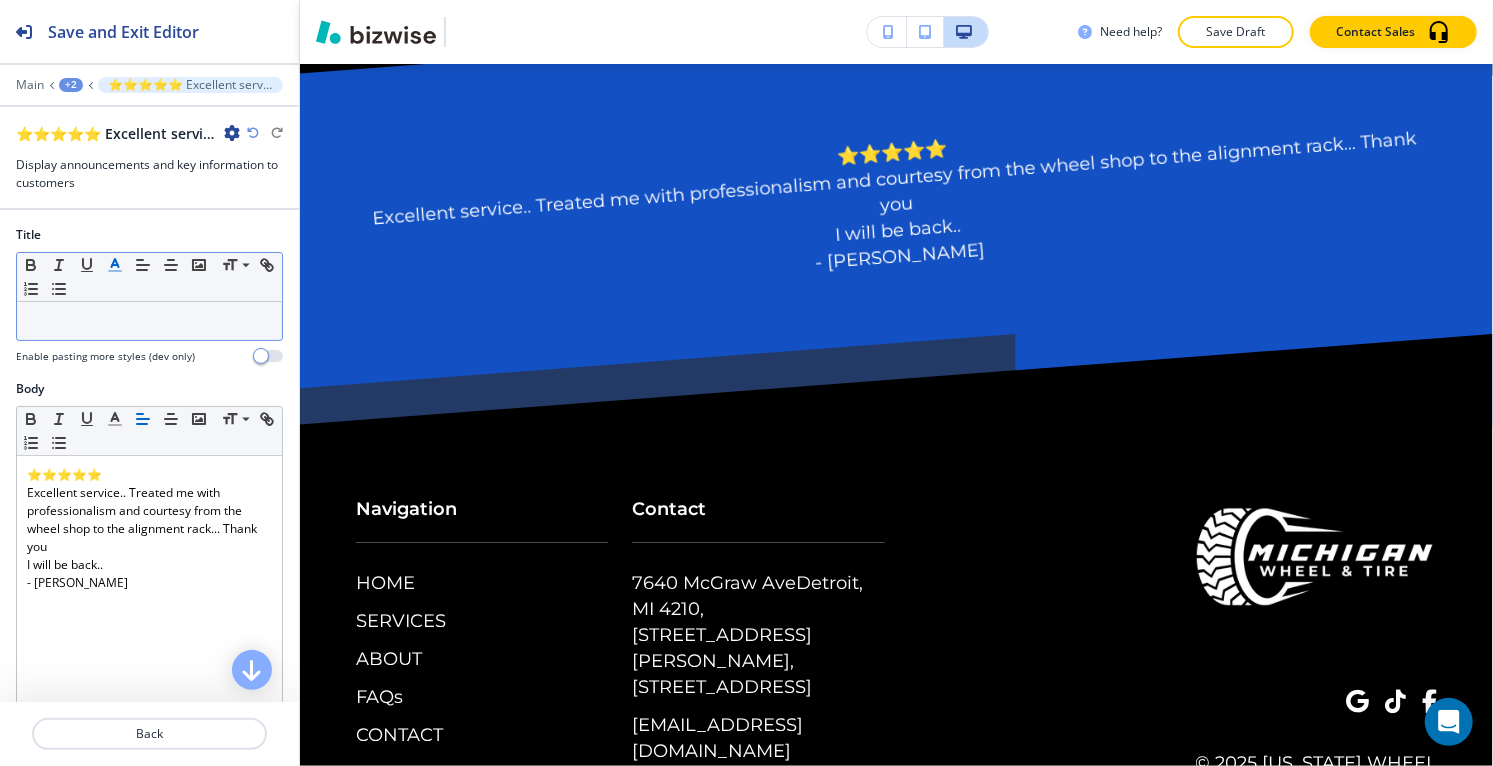 scroll, scrollTop: 16321, scrollLeft: 0, axis: vertical 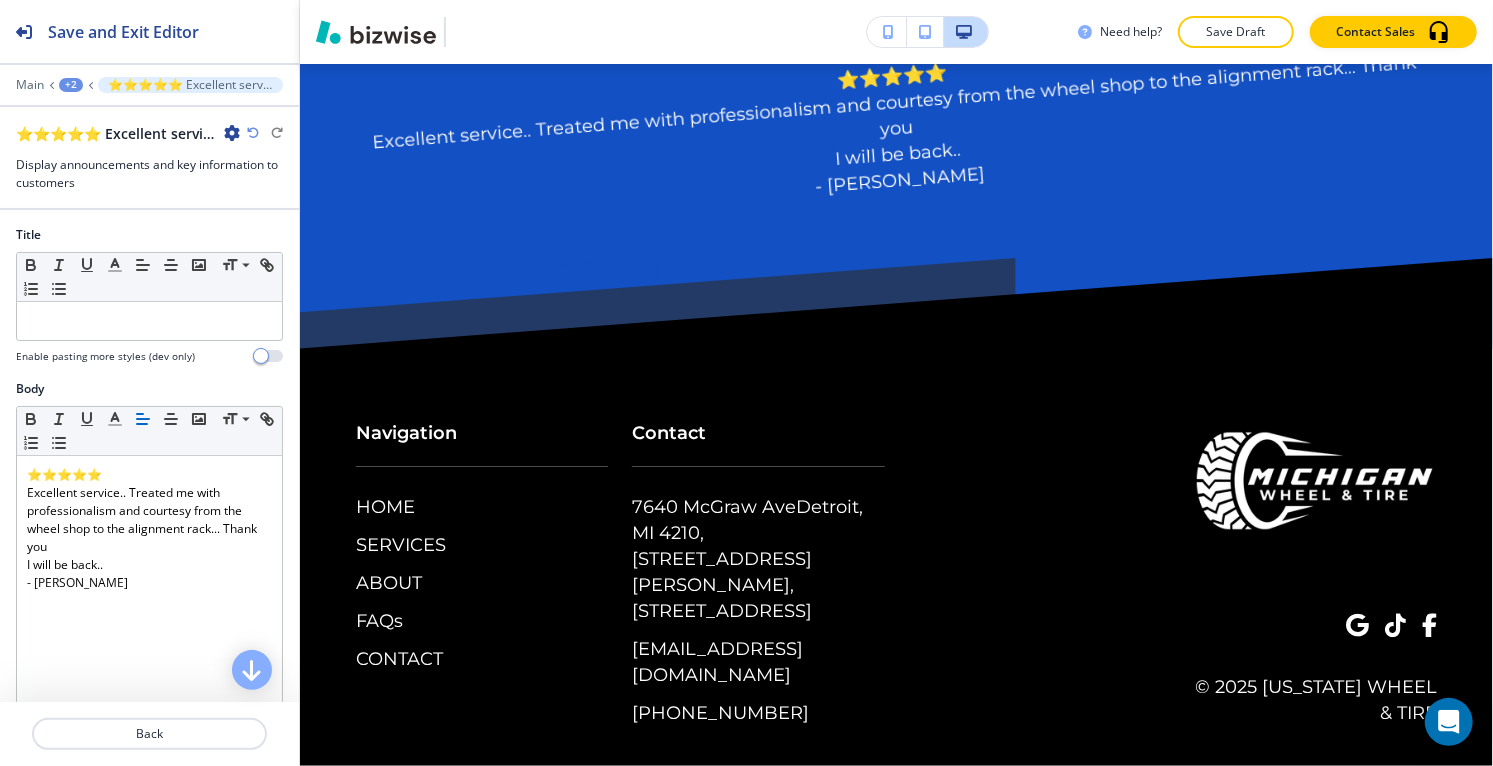 click at bounding box center [232, 133] 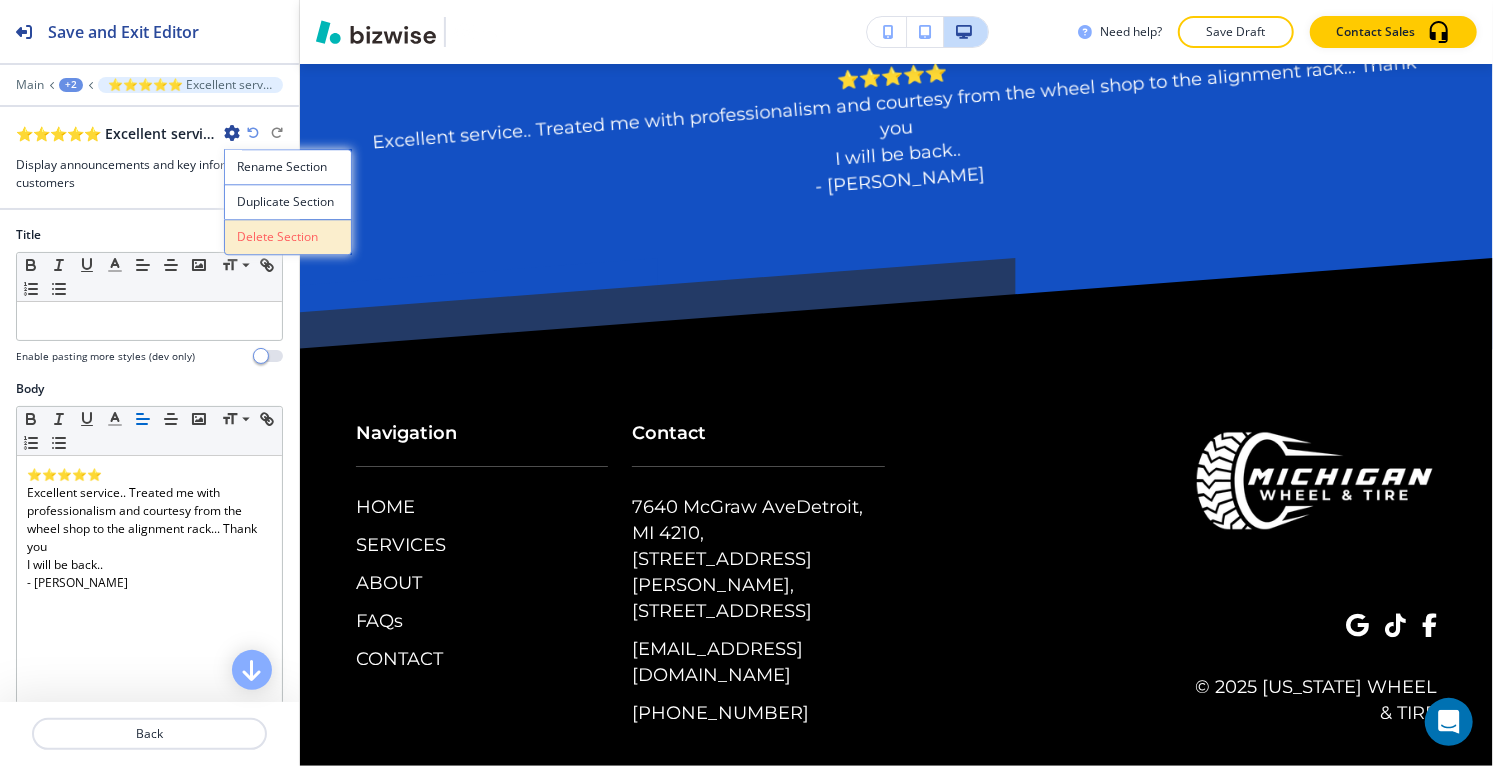 click on "Delete Section" at bounding box center (288, 237) 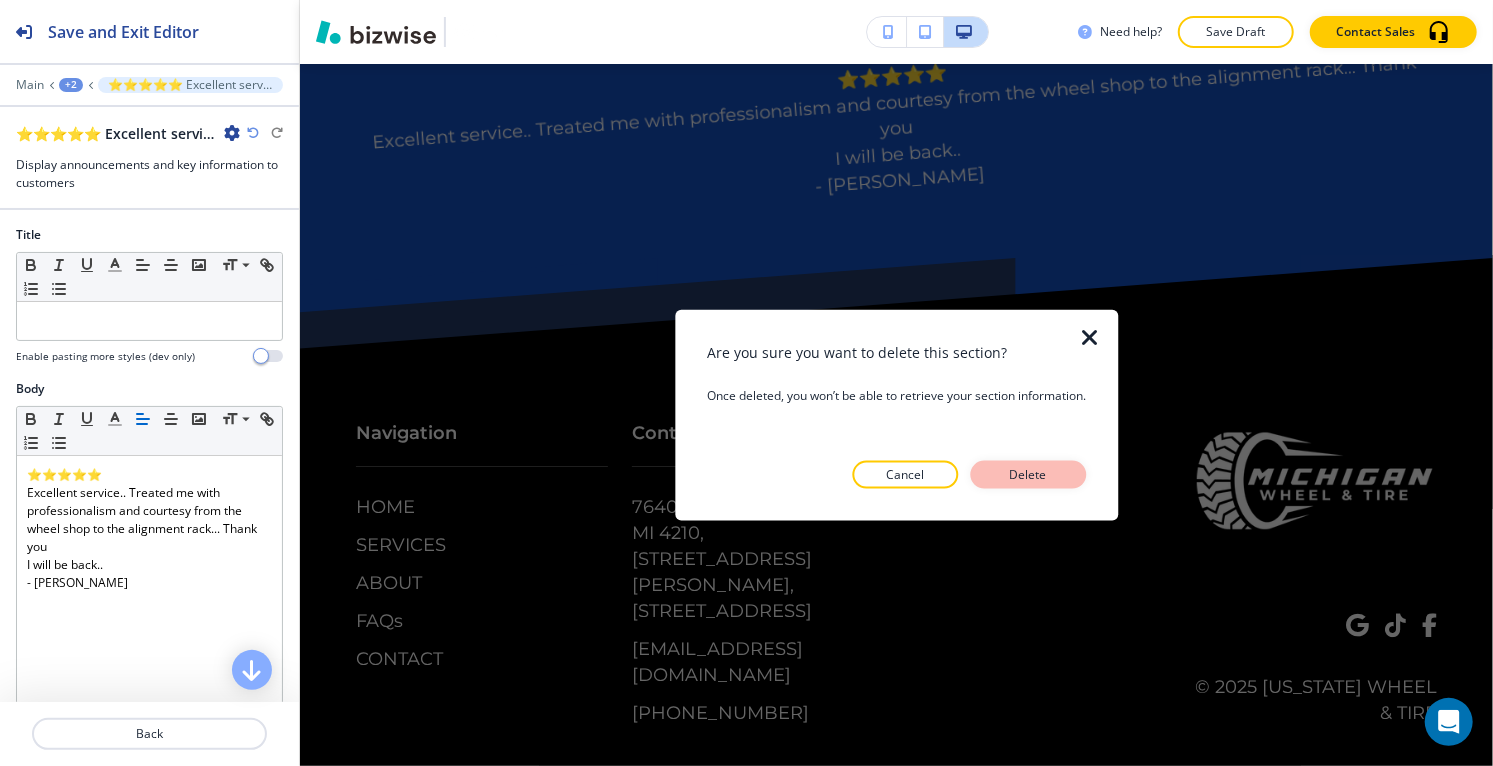 click on "Delete" at bounding box center (1028, 474) 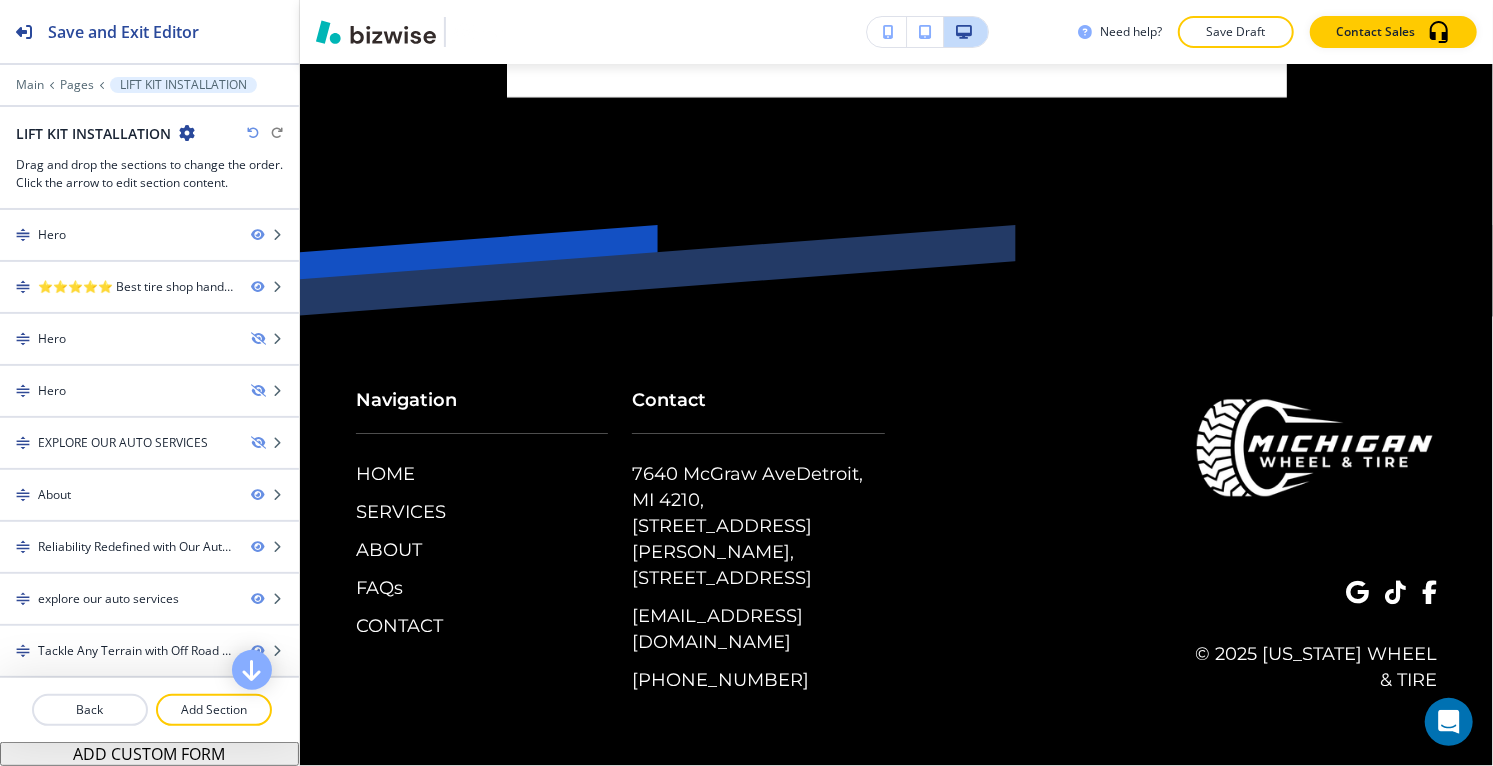 scroll, scrollTop: 16069, scrollLeft: 0, axis: vertical 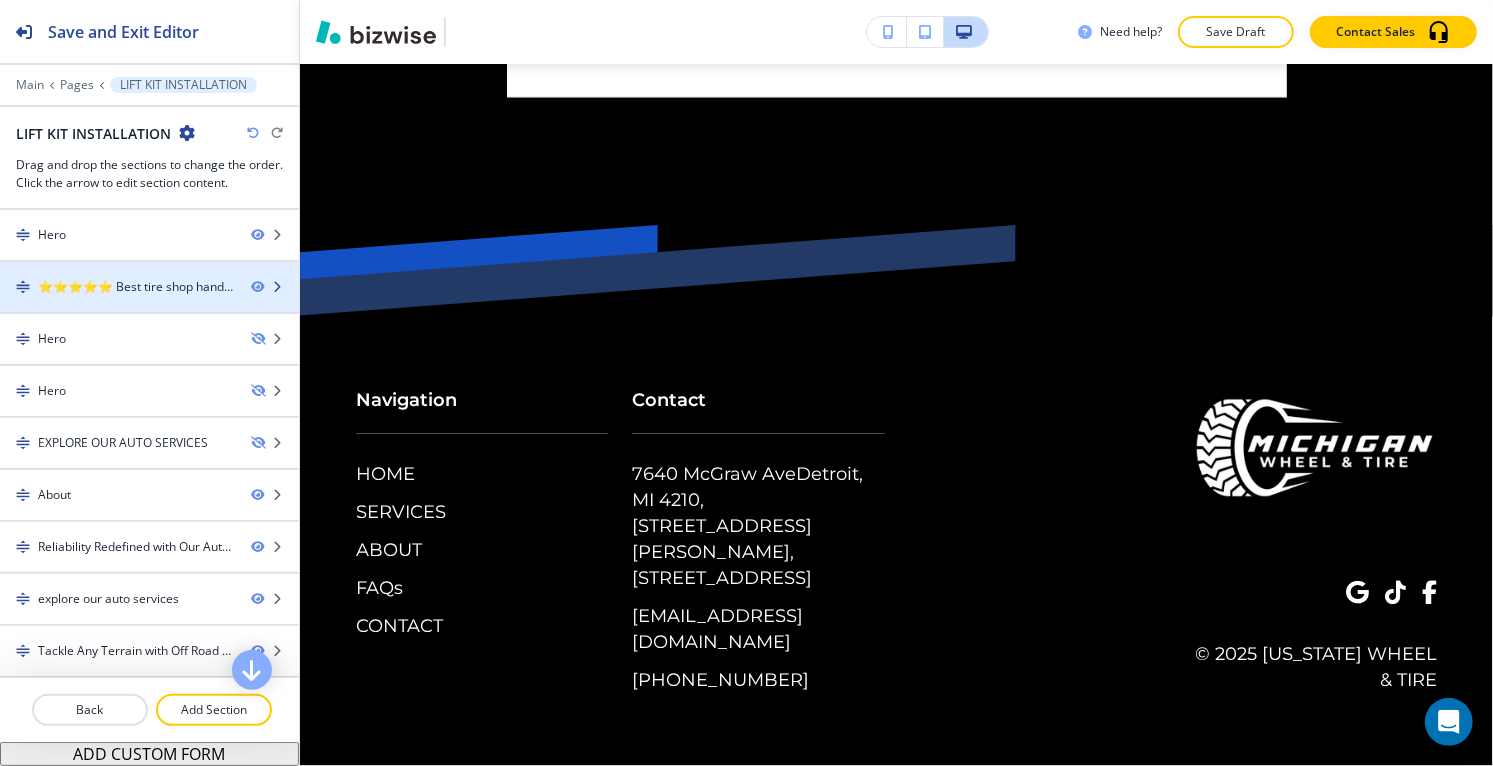 click at bounding box center [149, 304] 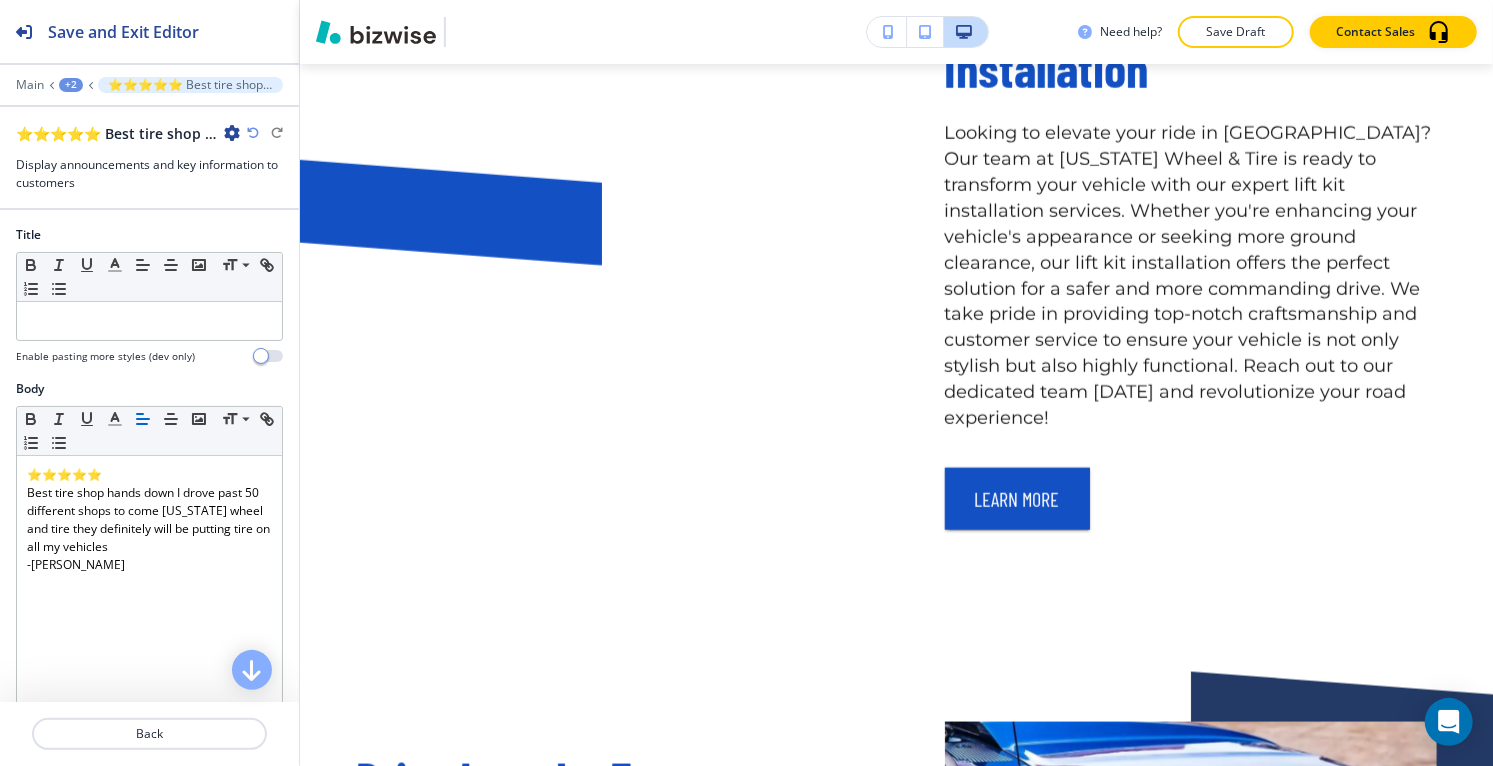 scroll, scrollTop: 1016, scrollLeft: 0, axis: vertical 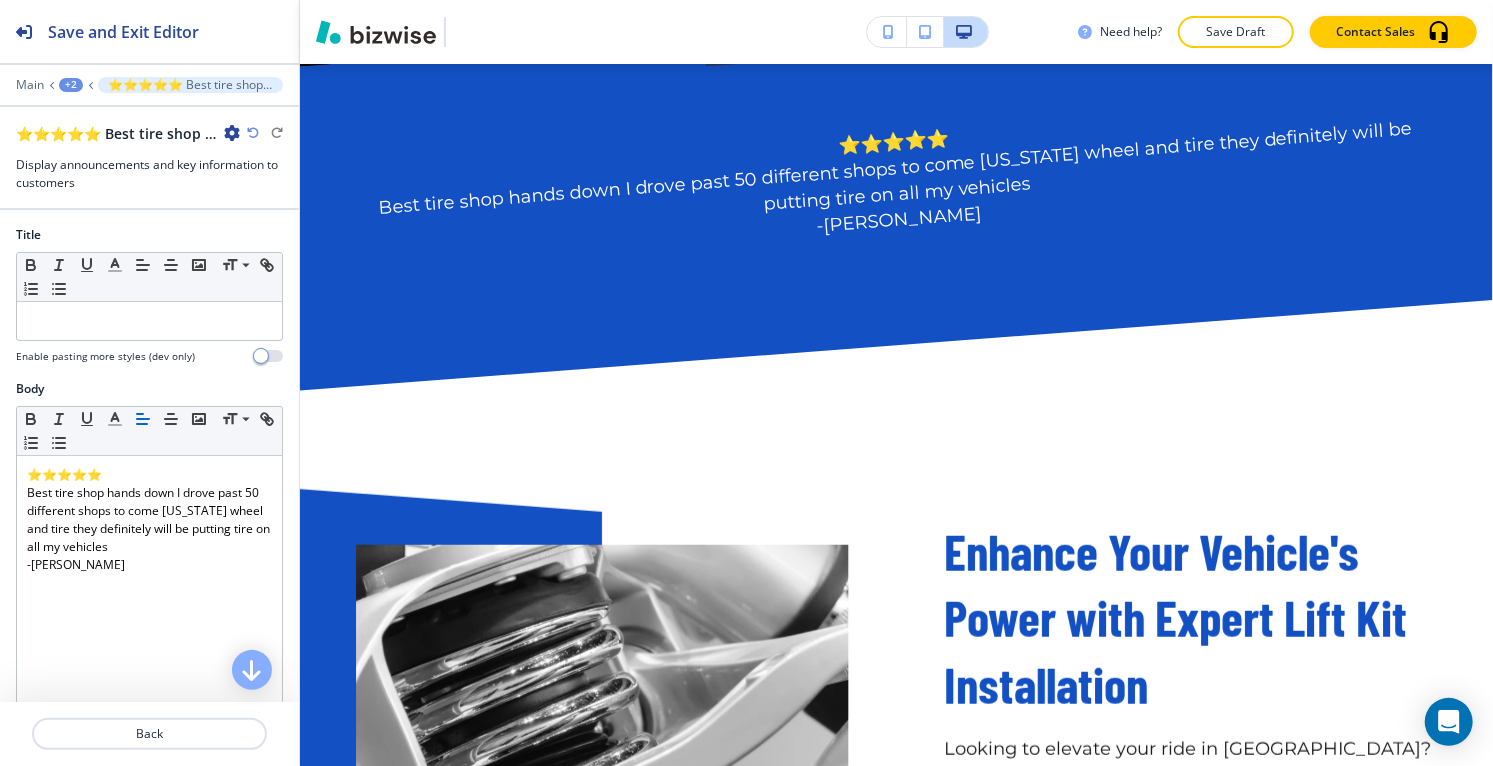 click at bounding box center (232, 133) 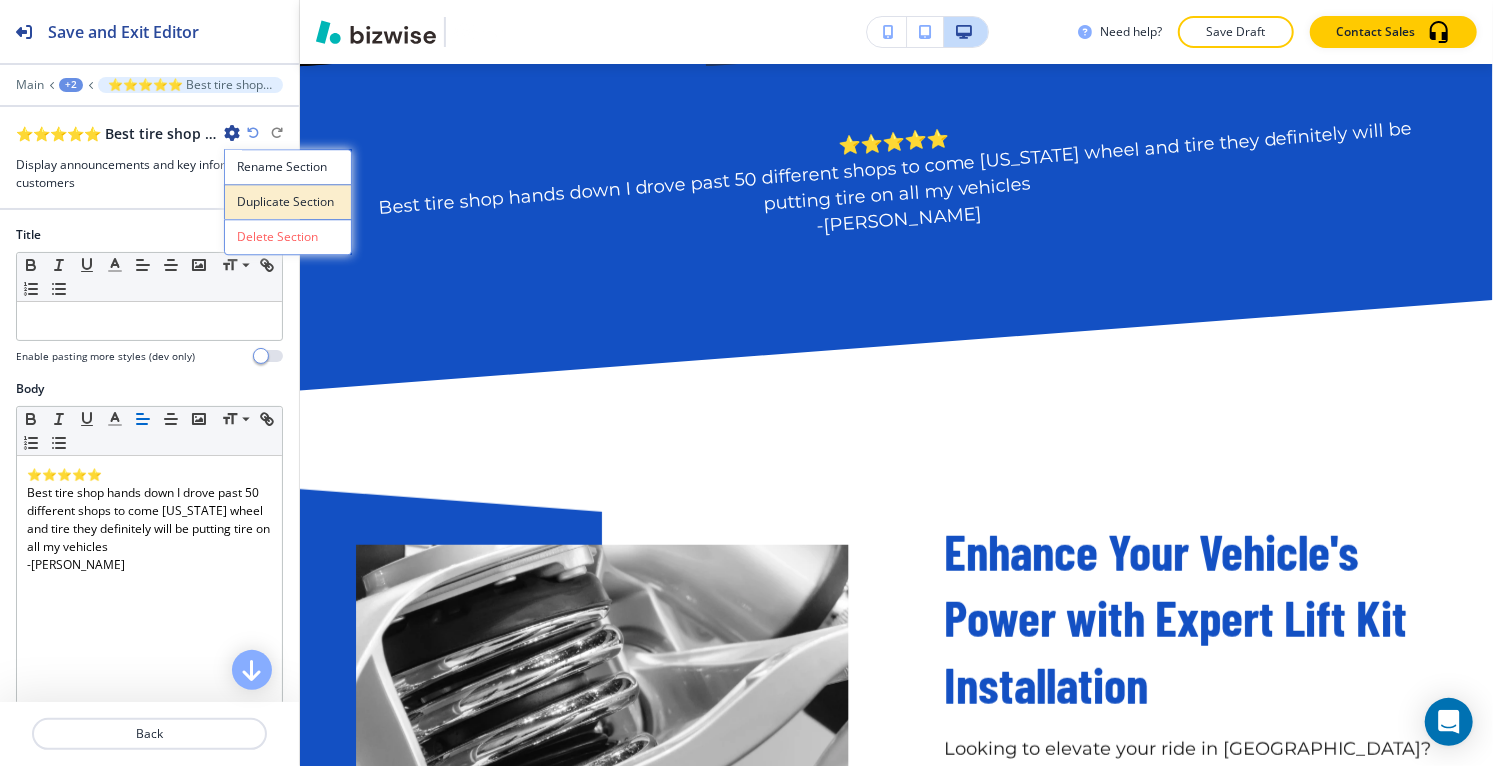 click on "Duplicate Section" at bounding box center [288, 202] 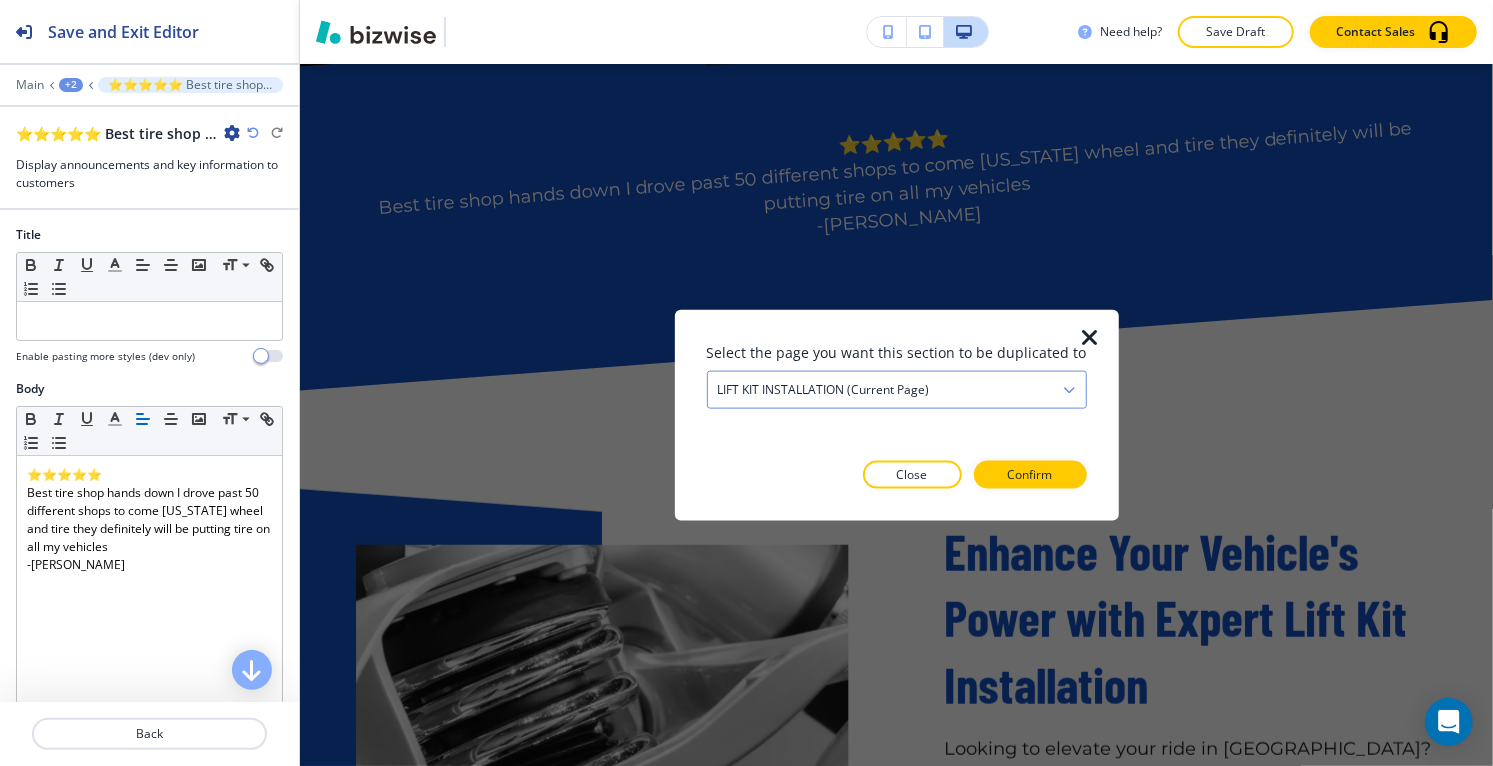click on "LIFT KIT INSTALLATION (current page)" at bounding box center (897, 390) 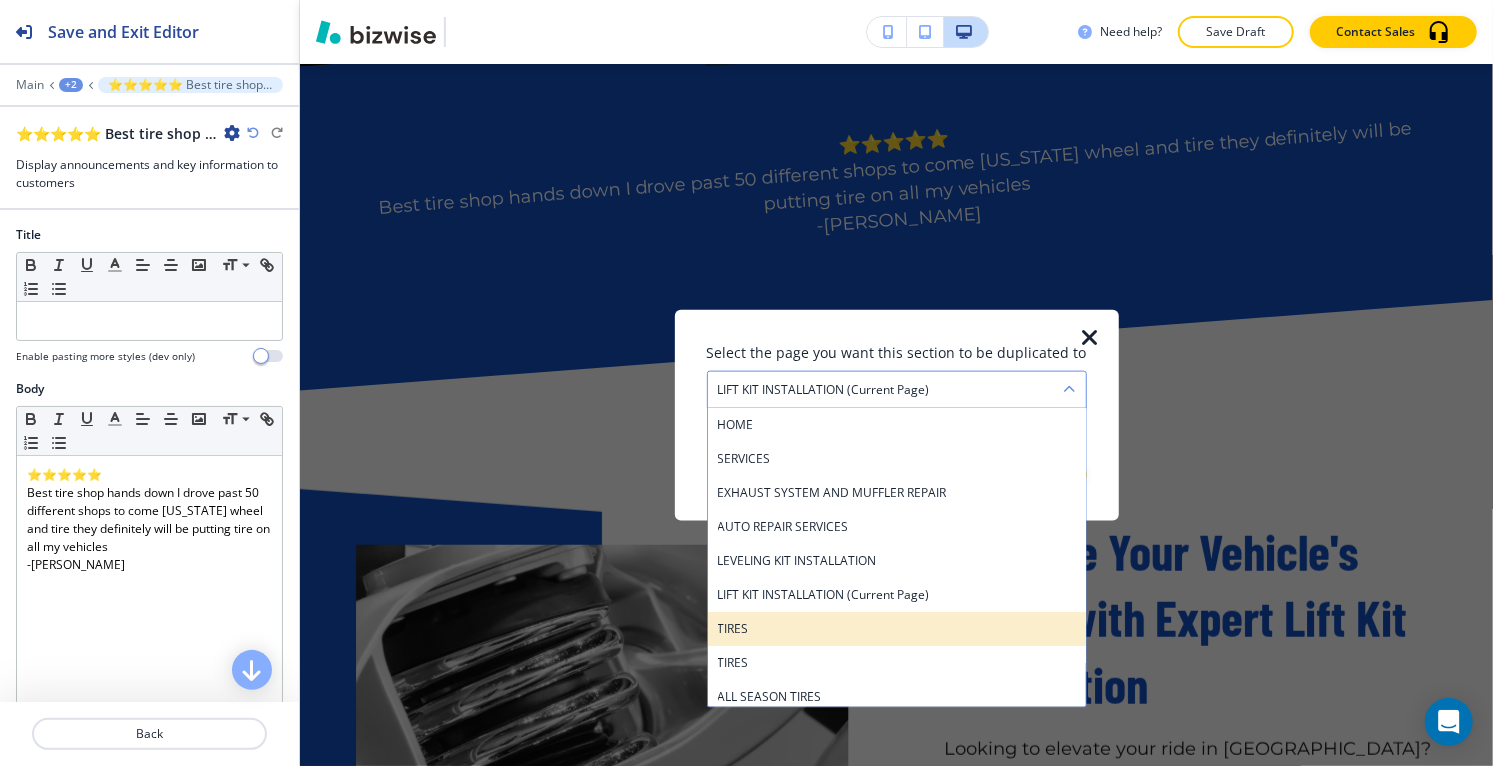 scroll, scrollTop: 111, scrollLeft: 0, axis: vertical 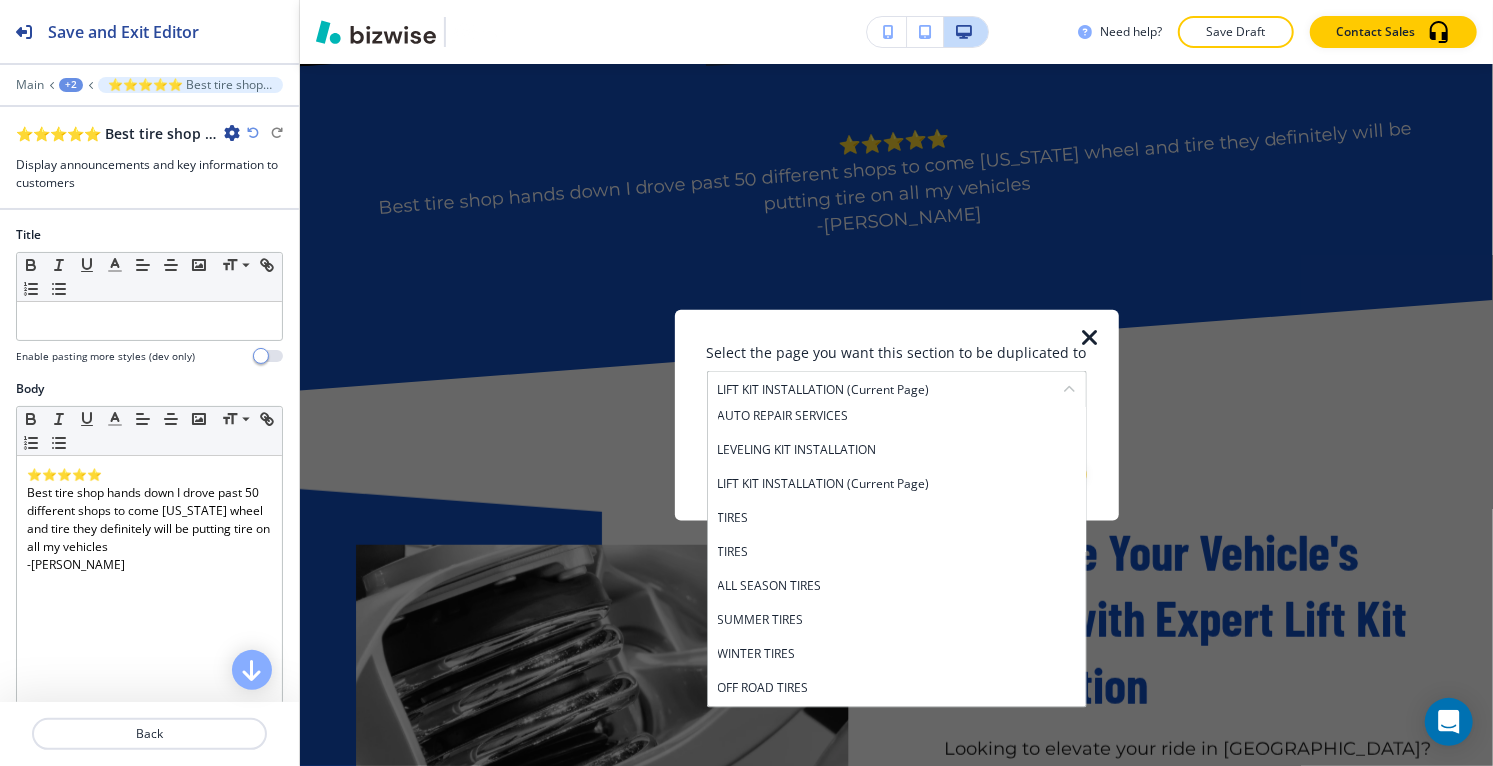 drag, startPoint x: 809, startPoint y: 554, endPoint x: 822, endPoint y: 550, distance: 13.601471 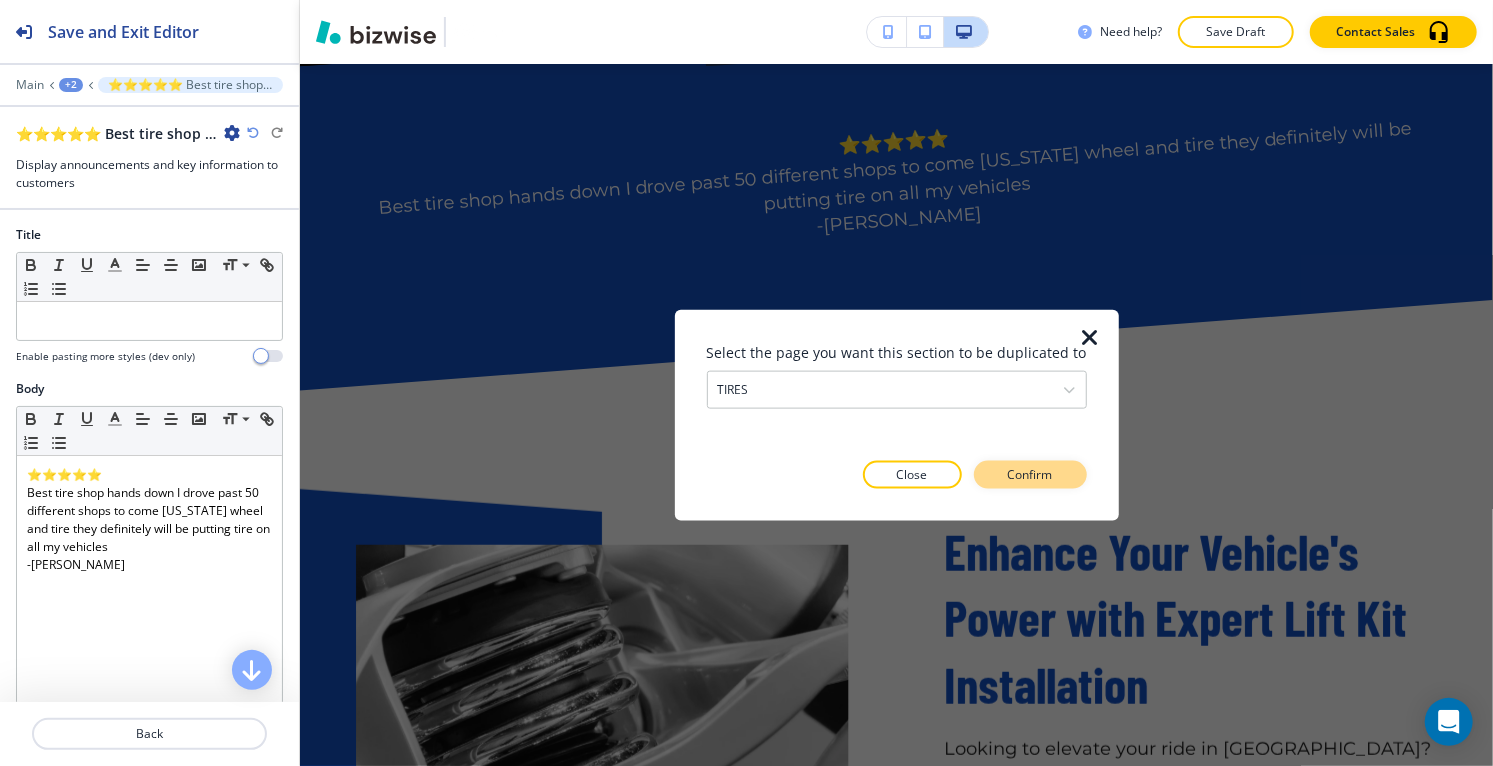 click on "Confirm" at bounding box center (1030, 474) 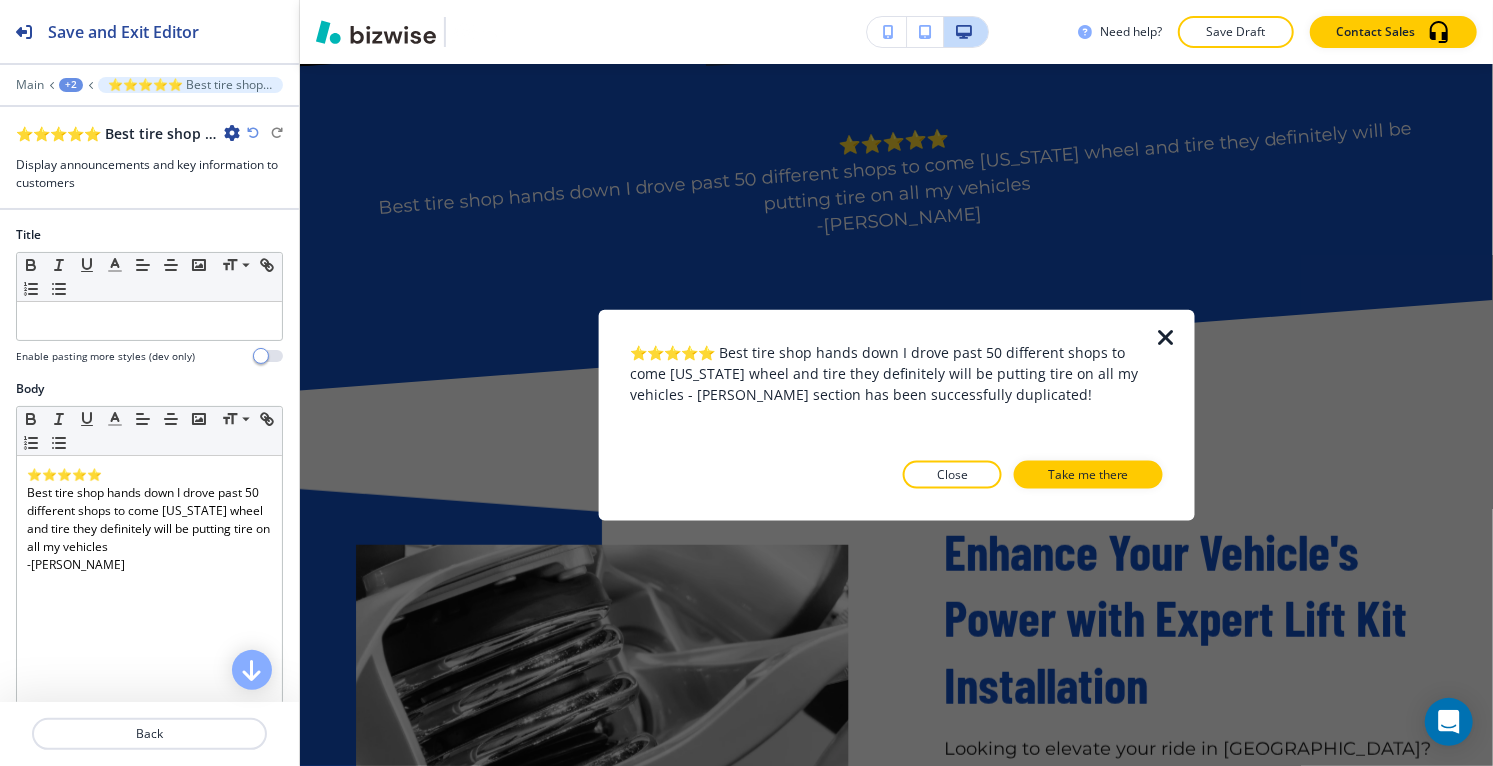 click on "Take me there" at bounding box center (1088, 474) 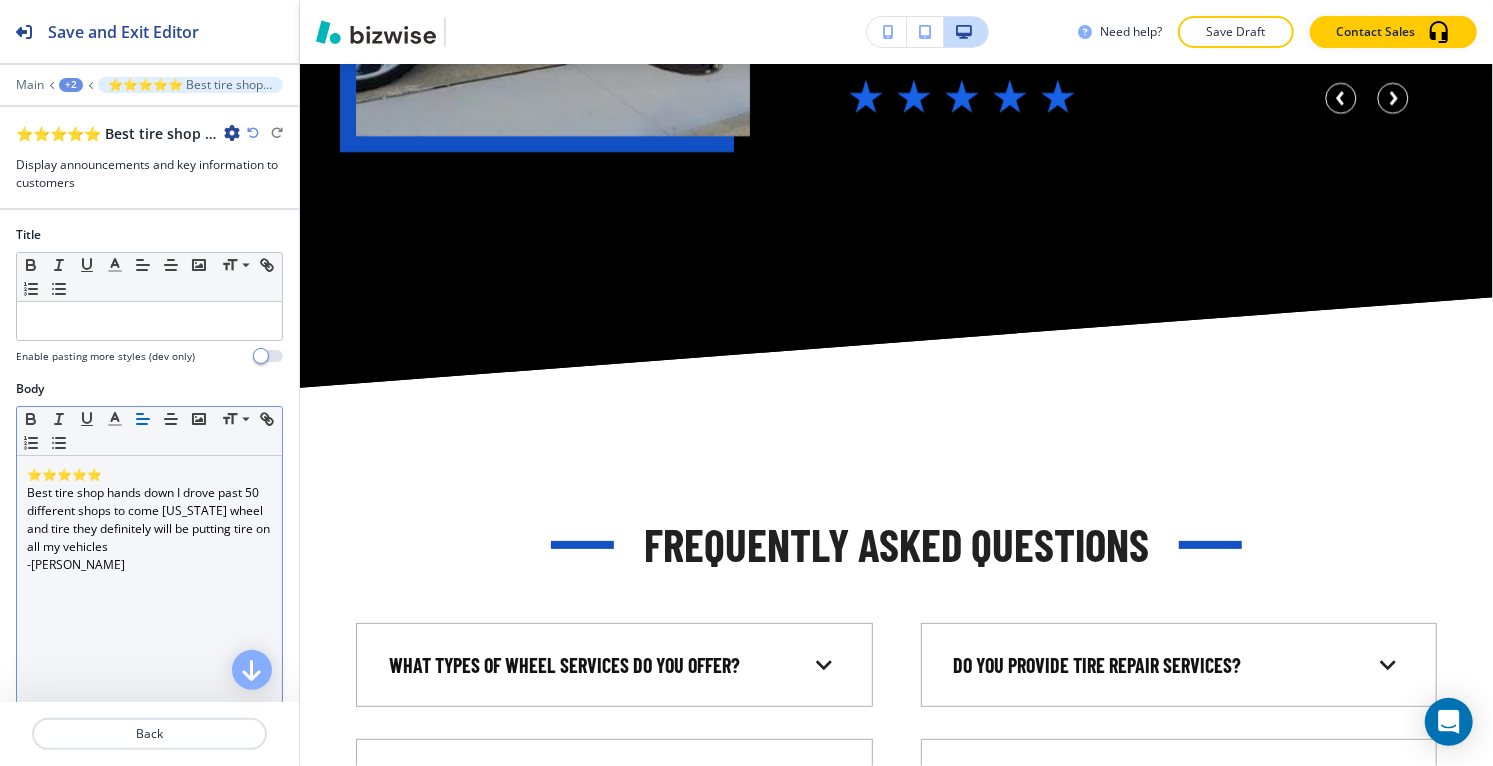 scroll, scrollTop: 16102, scrollLeft: 0, axis: vertical 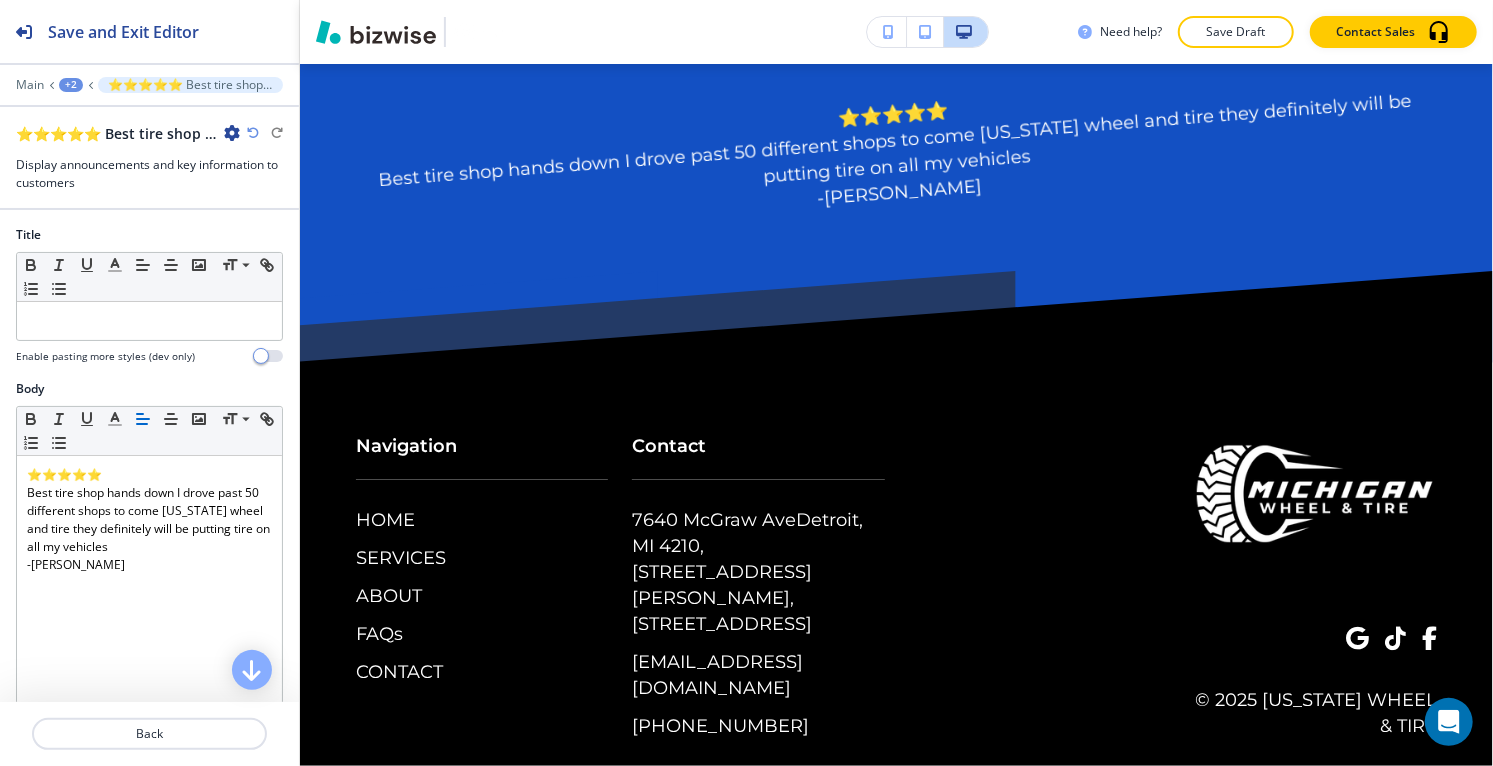 click on "+2" at bounding box center (71, 85) 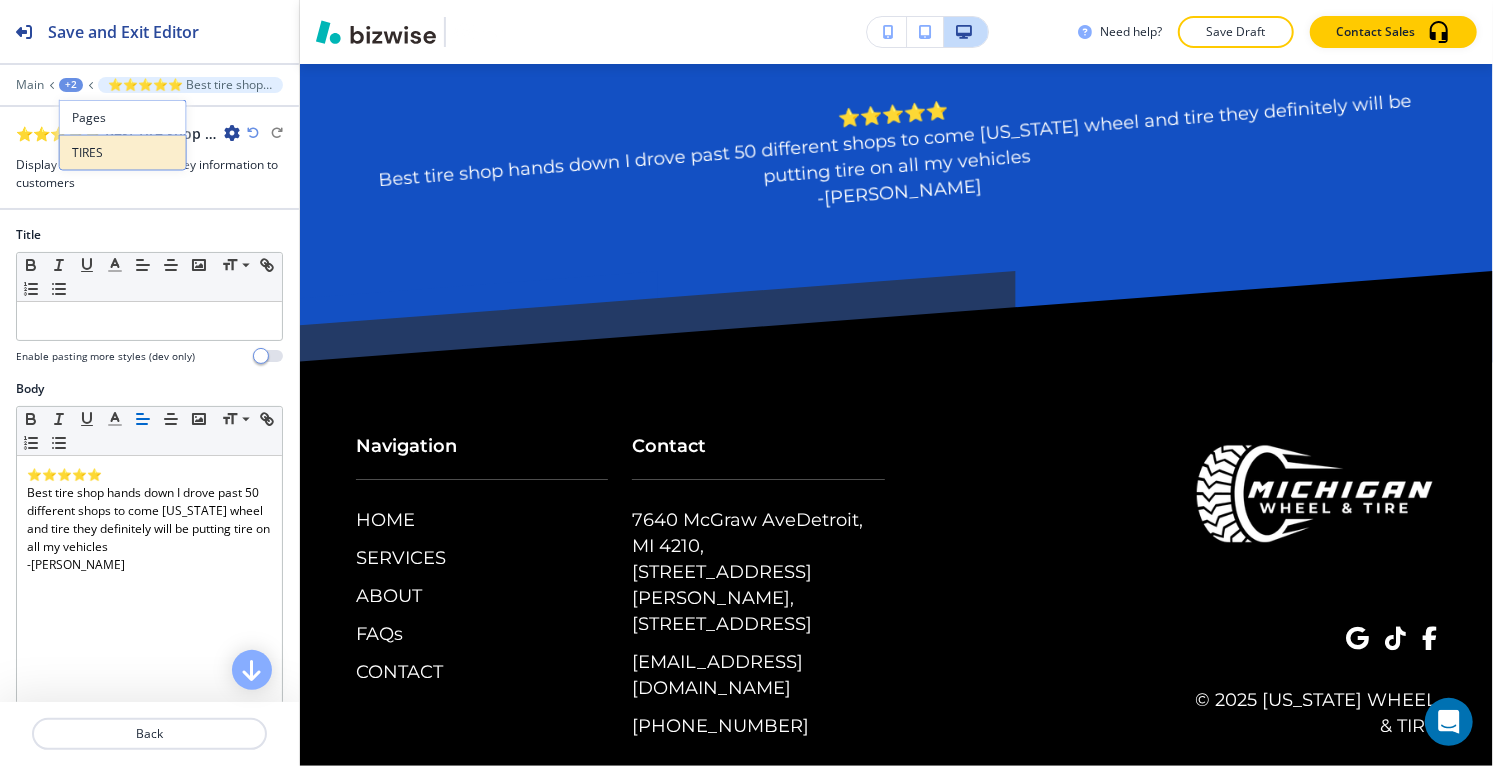 click on "TIRES" at bounding box center [123, 153] 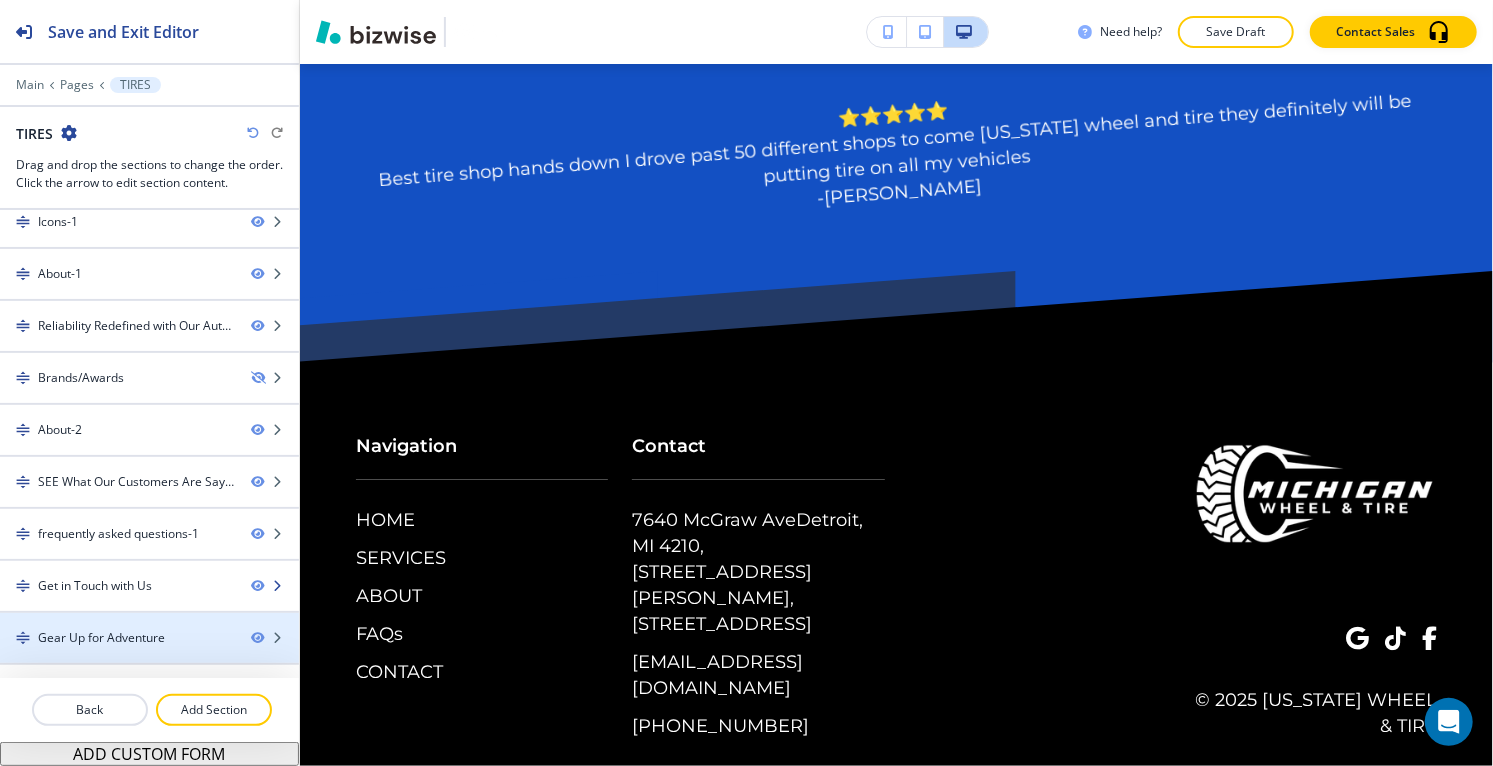 scroll, scrollTop: 877, scrollLeft: 0, axis: vertical 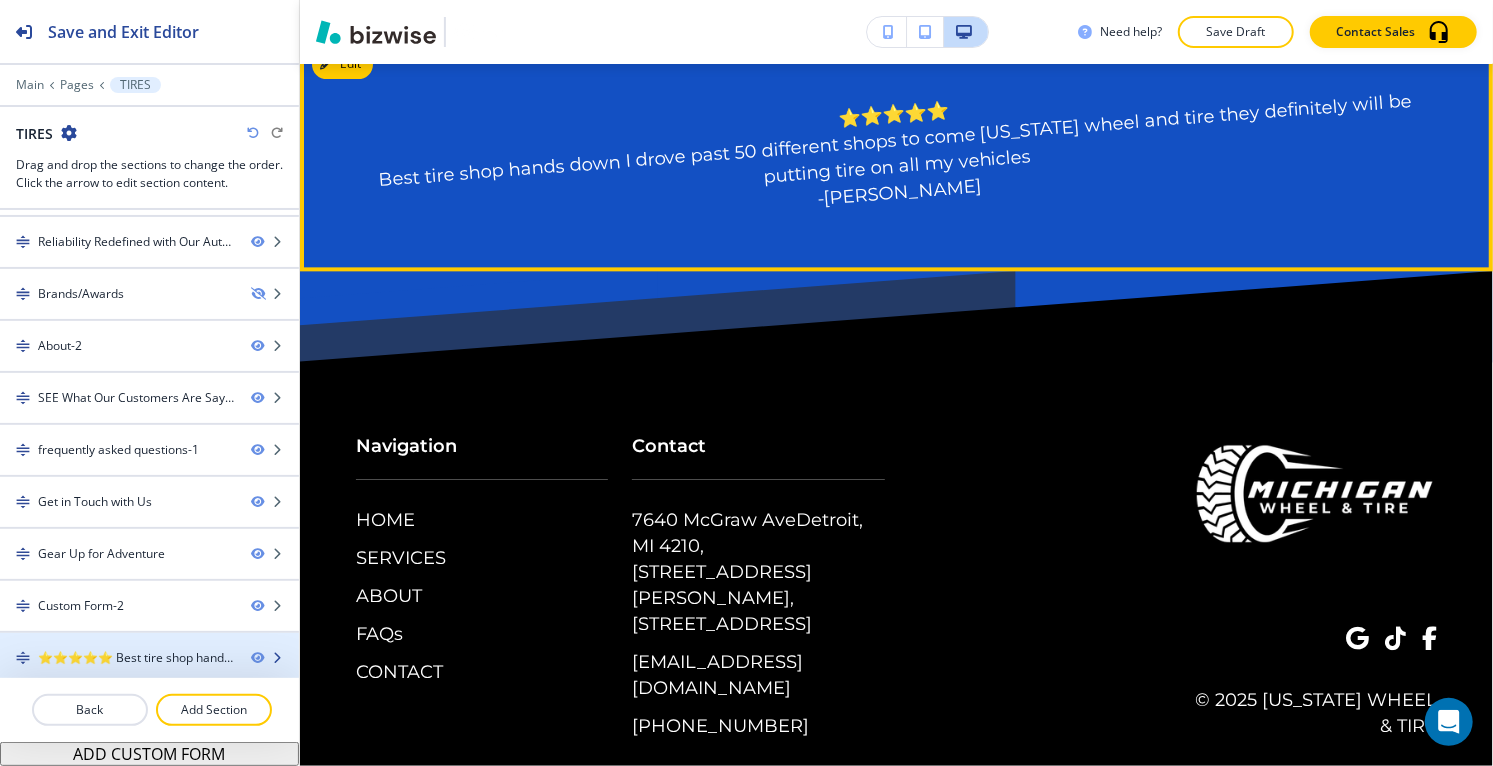 click at bounding box center (149, 675) 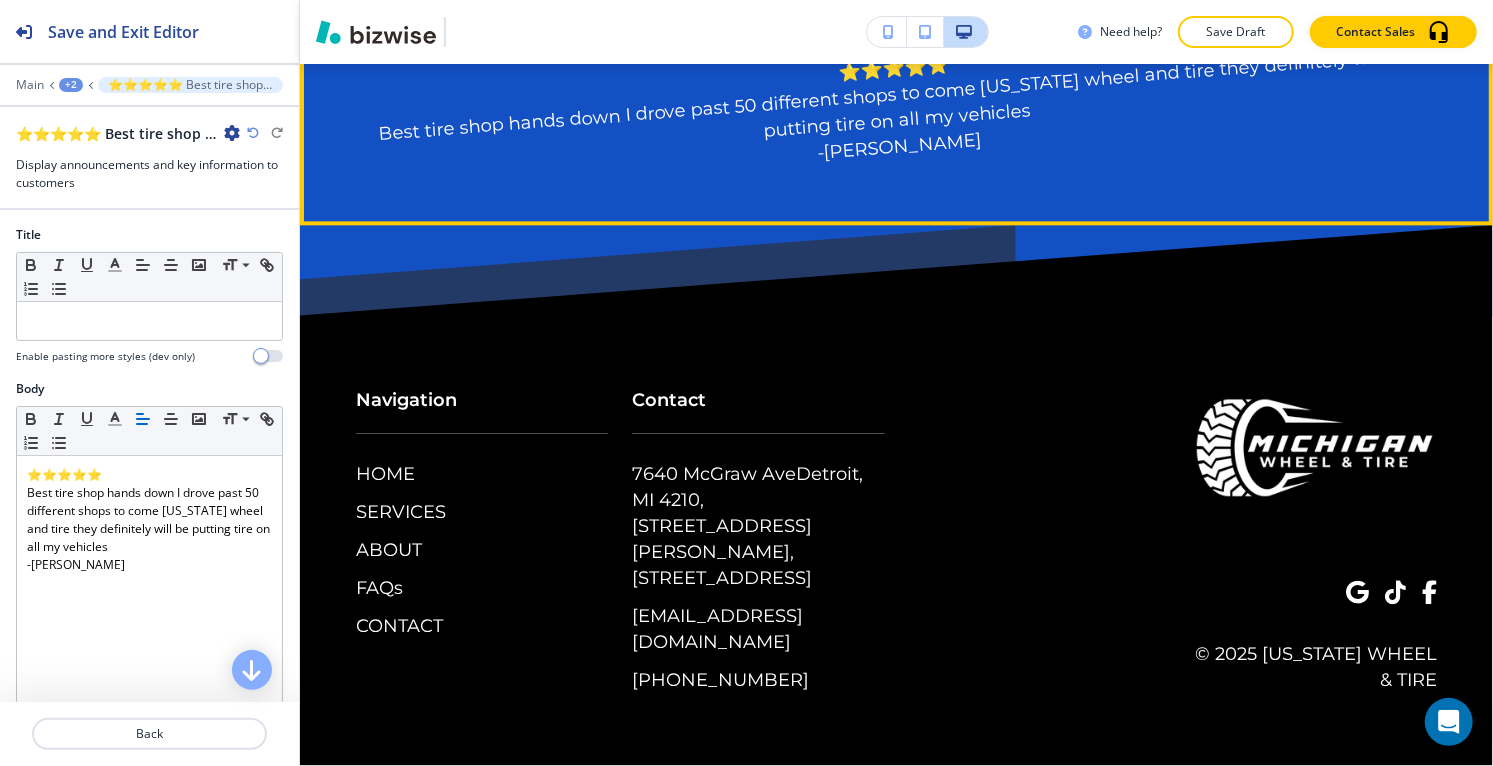 scroll, scrollTop: 16404, scrollLeft: 0, axis: vertical 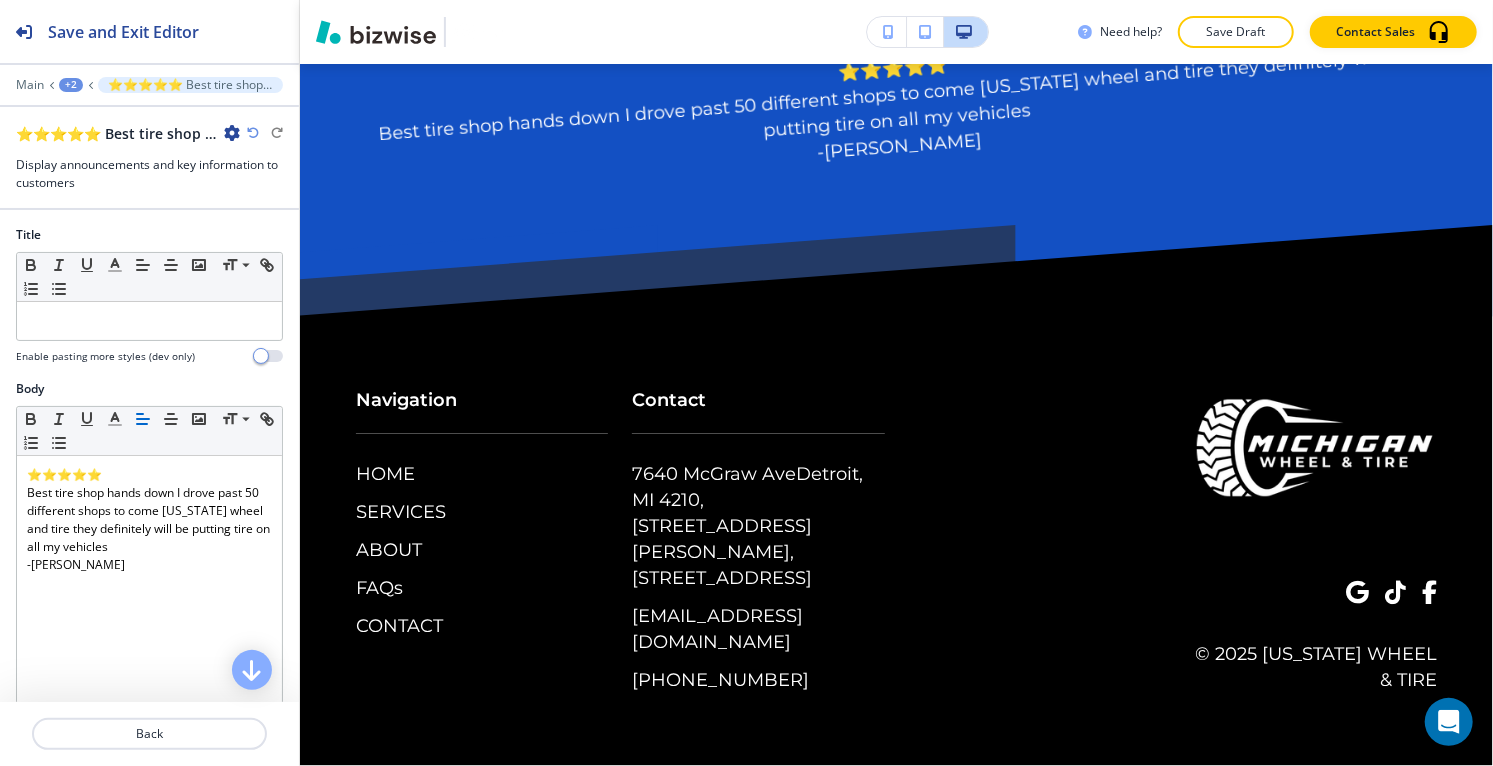 click at bounding box center [232, 133] 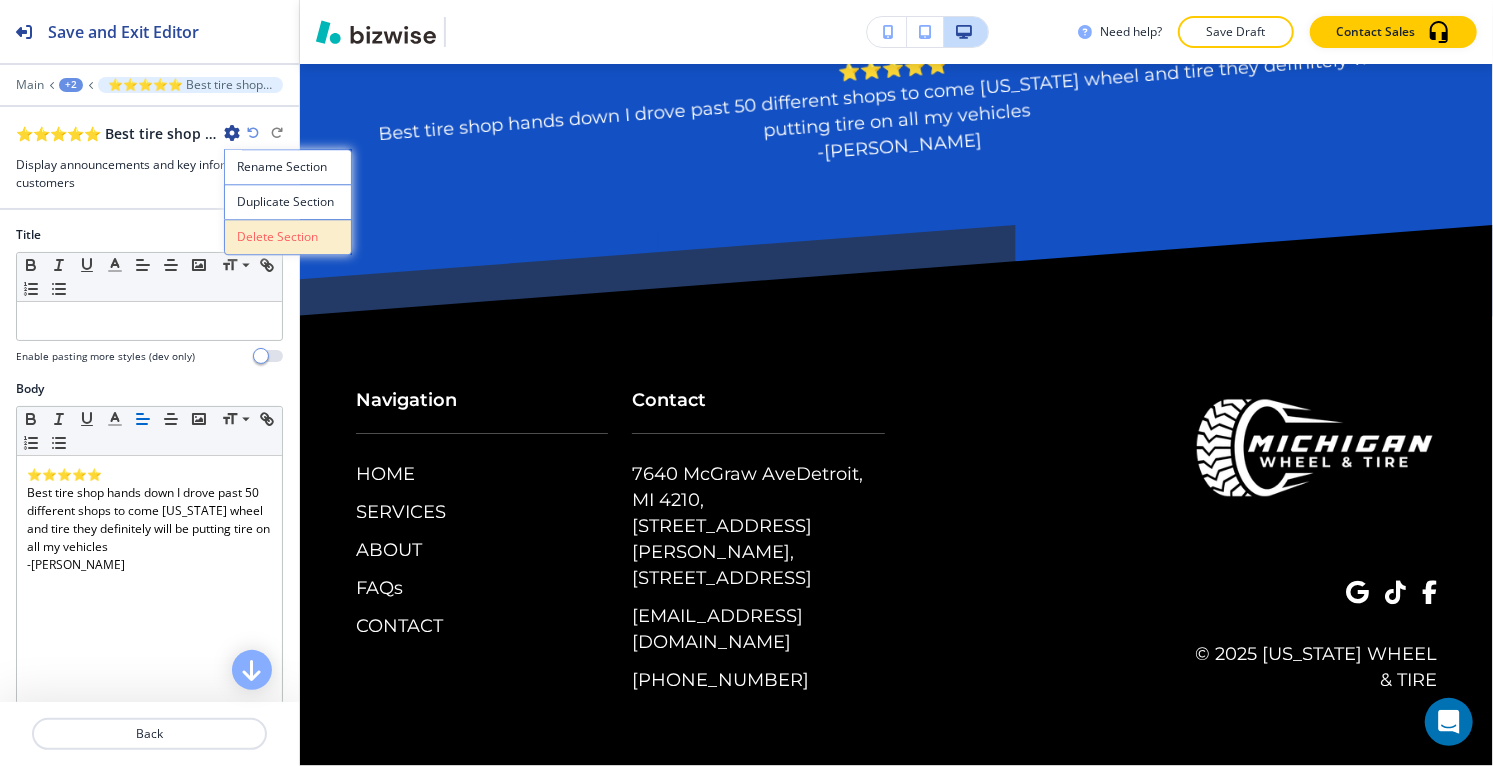 click on "Delete Section" at bounding box center [288, 237] 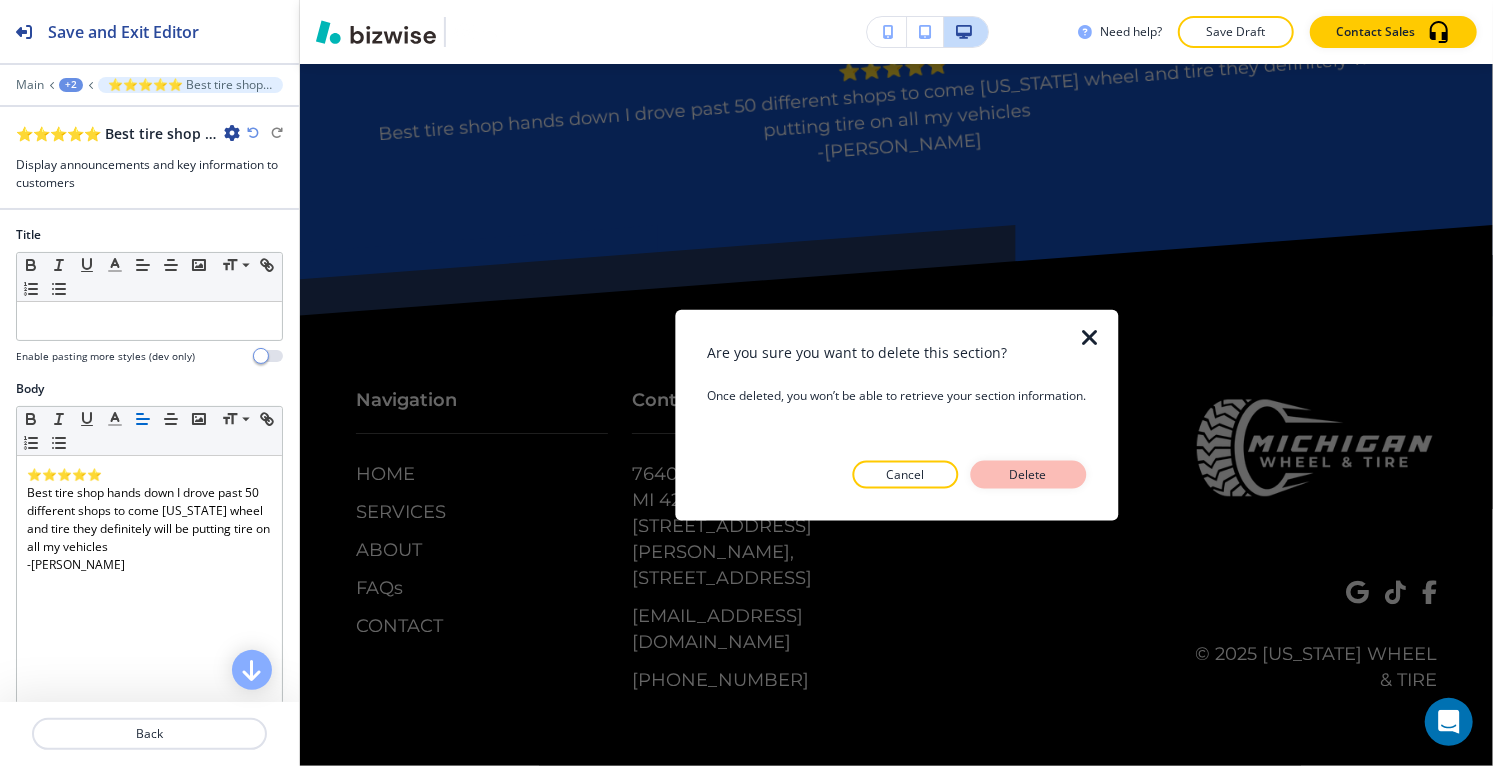 click on "Delete" at bounding box center [1028, 474] 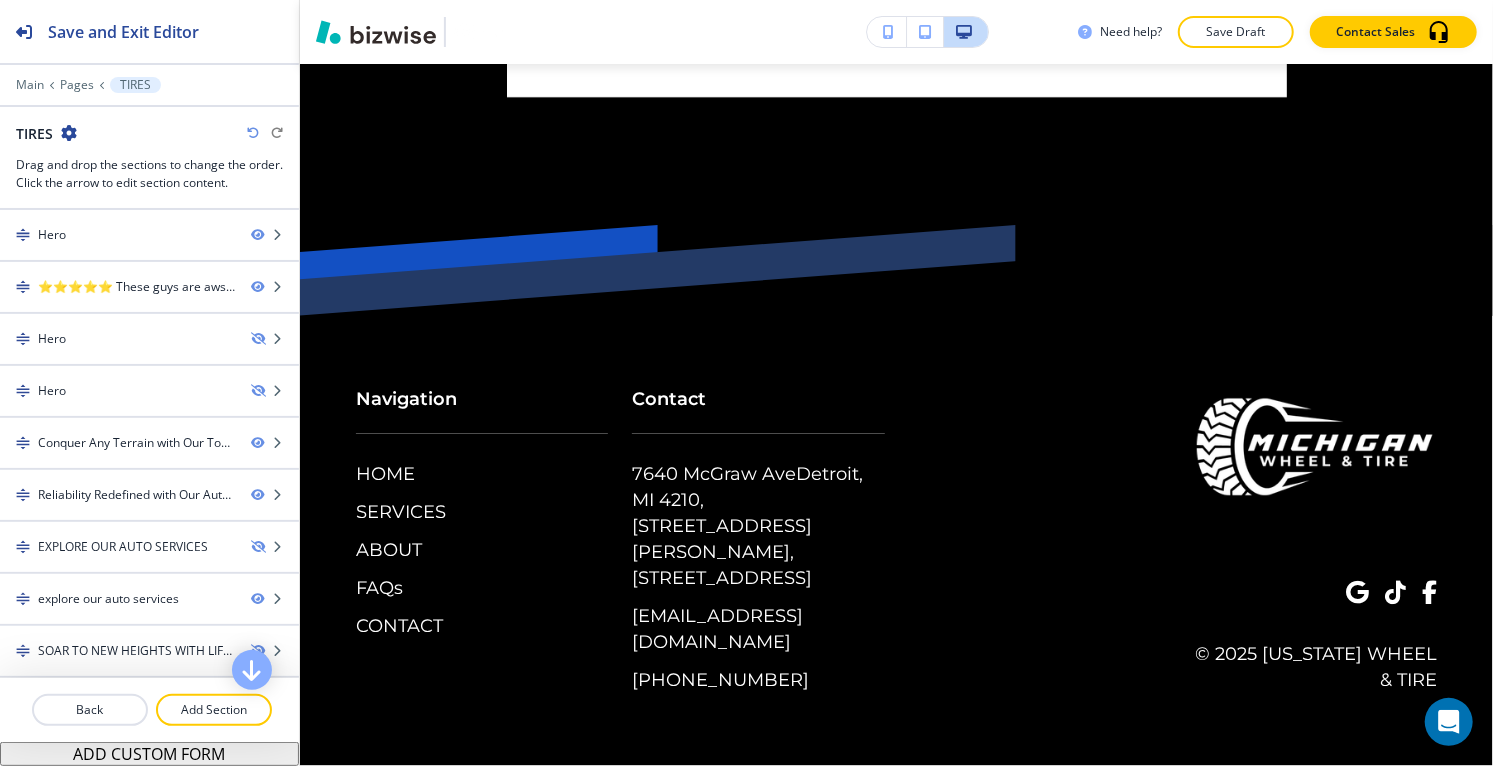 scroll, scrollTop: 16152, scrollLeft: 0, axis: vertical 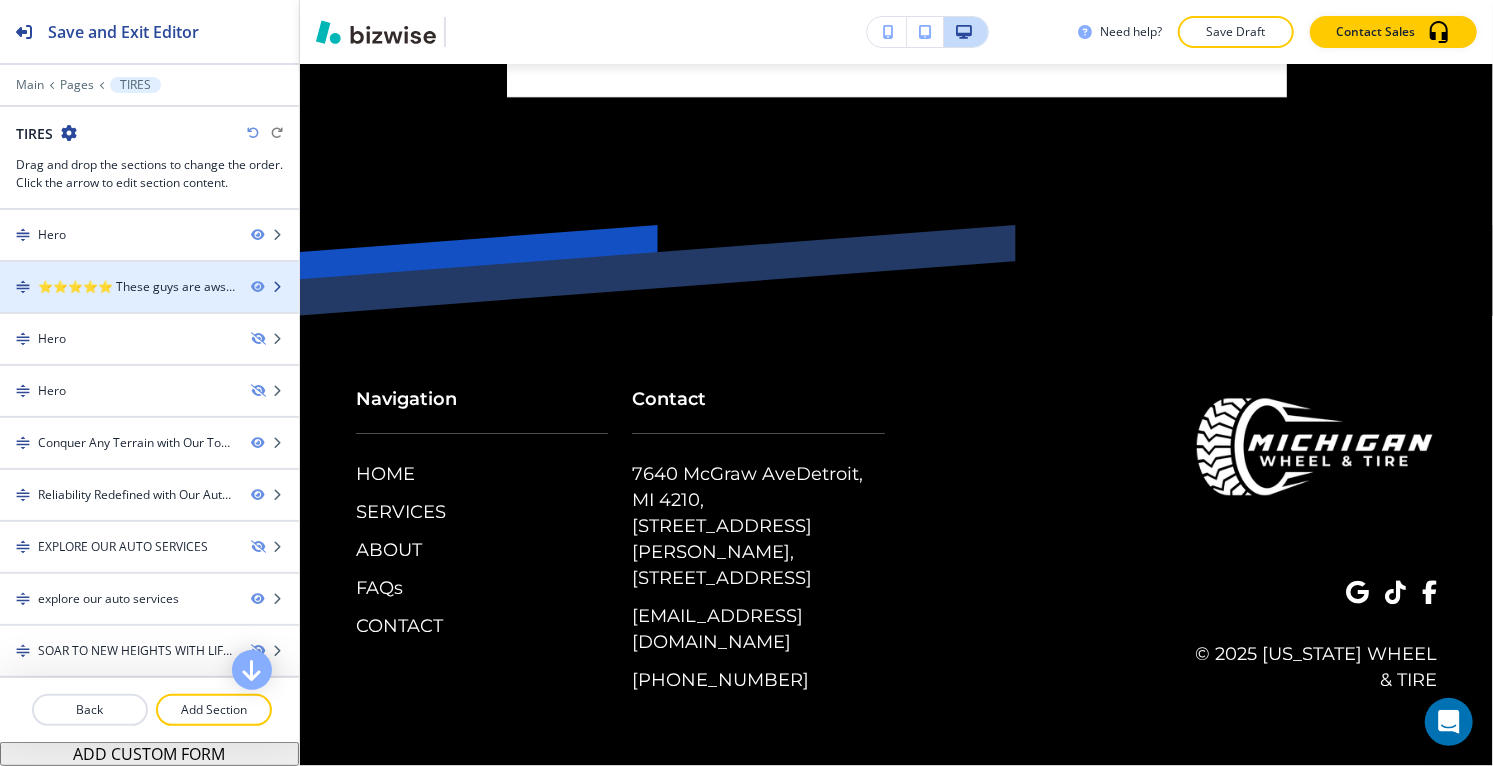 click on "⭐⭐⭐⭐⭐
These guys are awsome!  Full set of wheels and alignment.  They are fast, courteous and professional. I was in and out in an hour and a half.  I won’t go anywhere else
- [PERSON_NAME]" at bounding box center (136, 287) 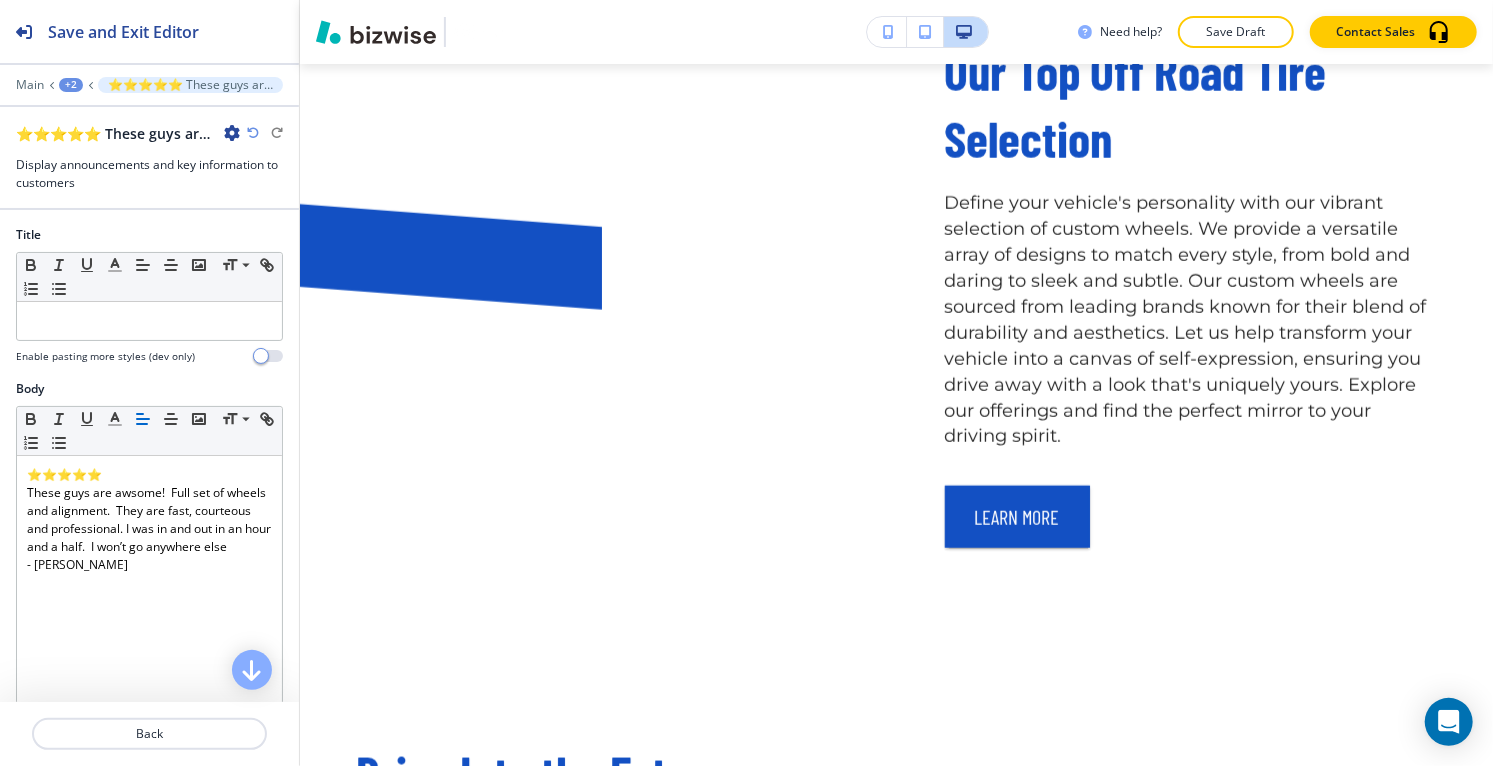 scroll, scrollTop: 857, scrollLeft: 0, axis: vertical 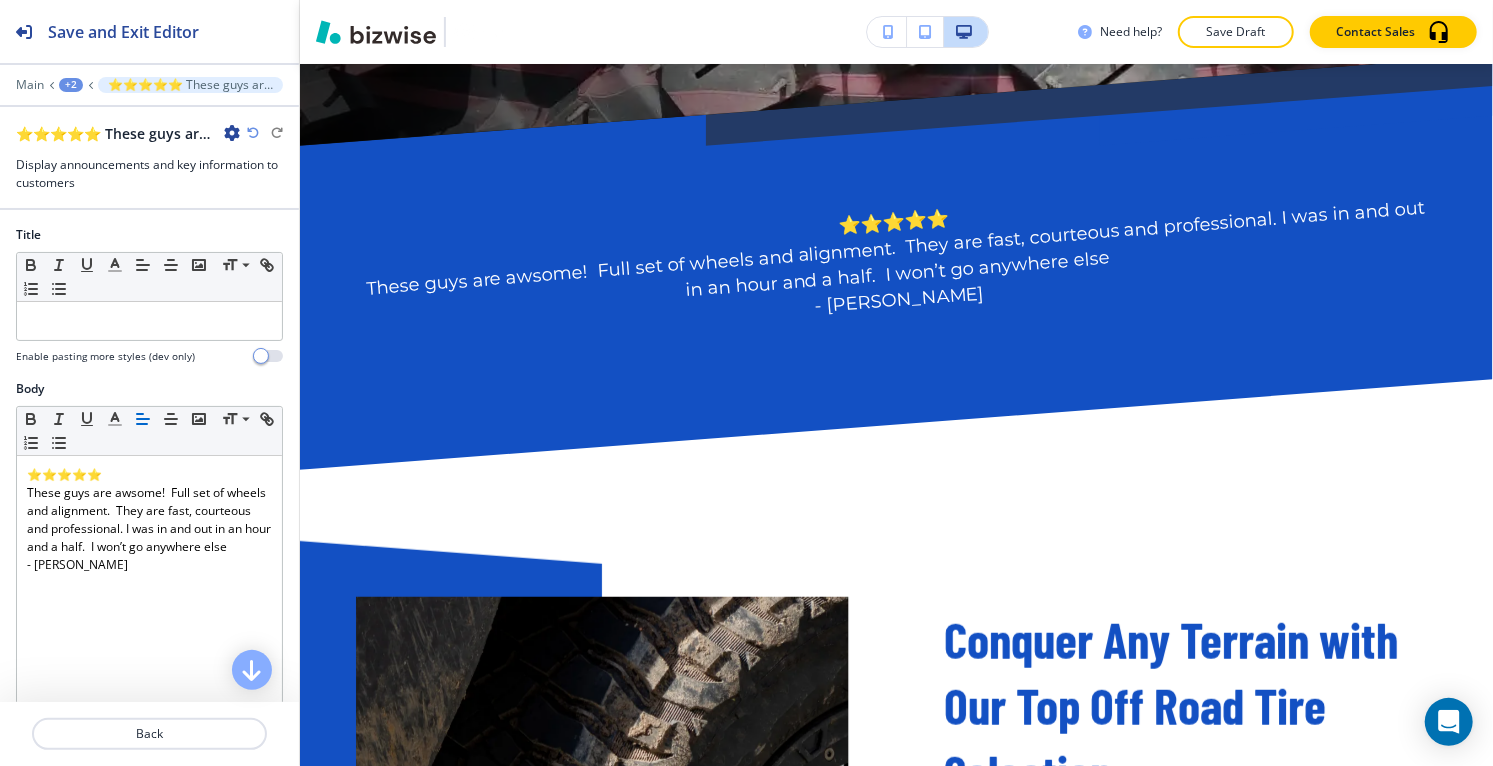 click at bounding box center [232, 133] 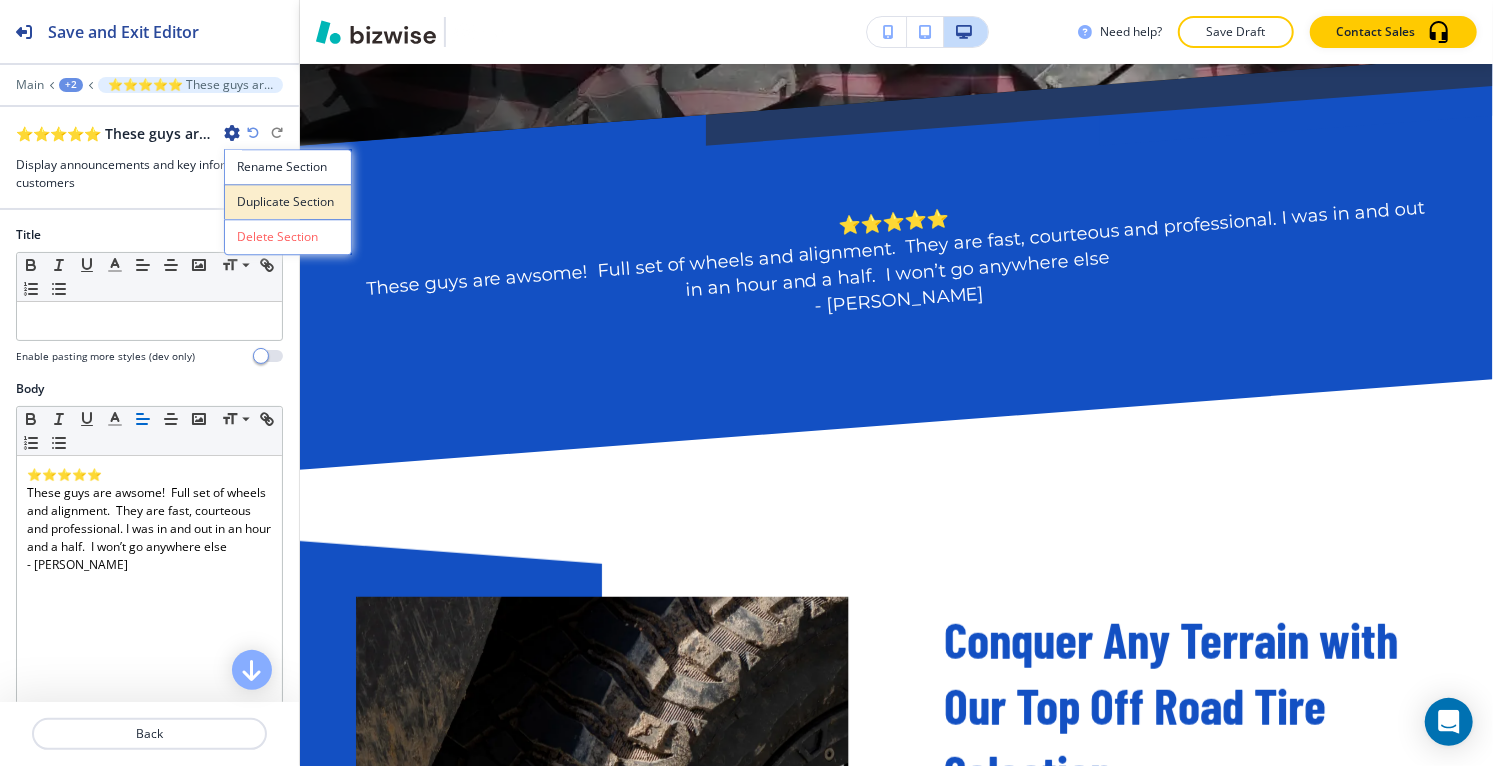 click on "Duplicate Section" at bounding box center (288, 202) 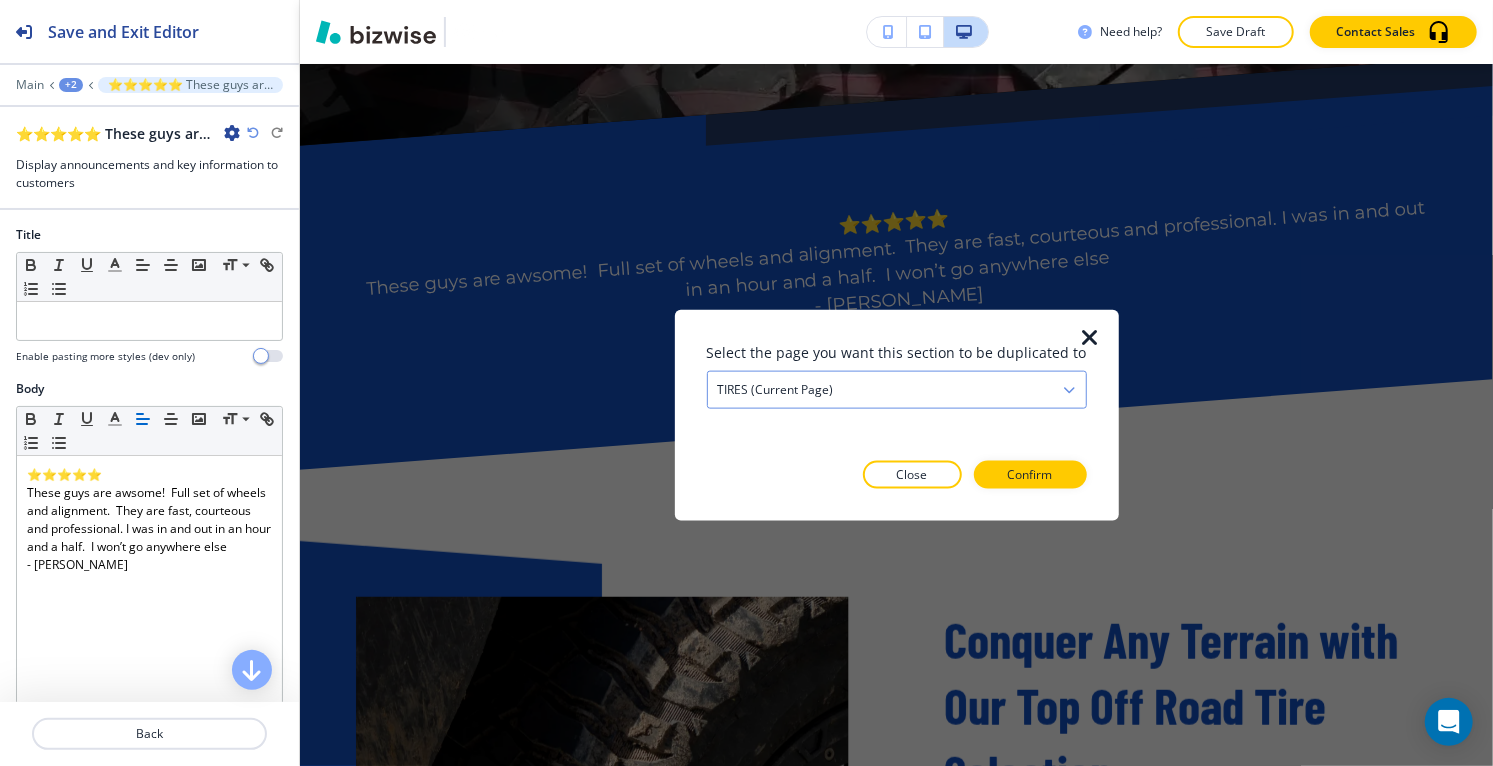 click on "TIRES (current page)" at bounding box center [897, 390] 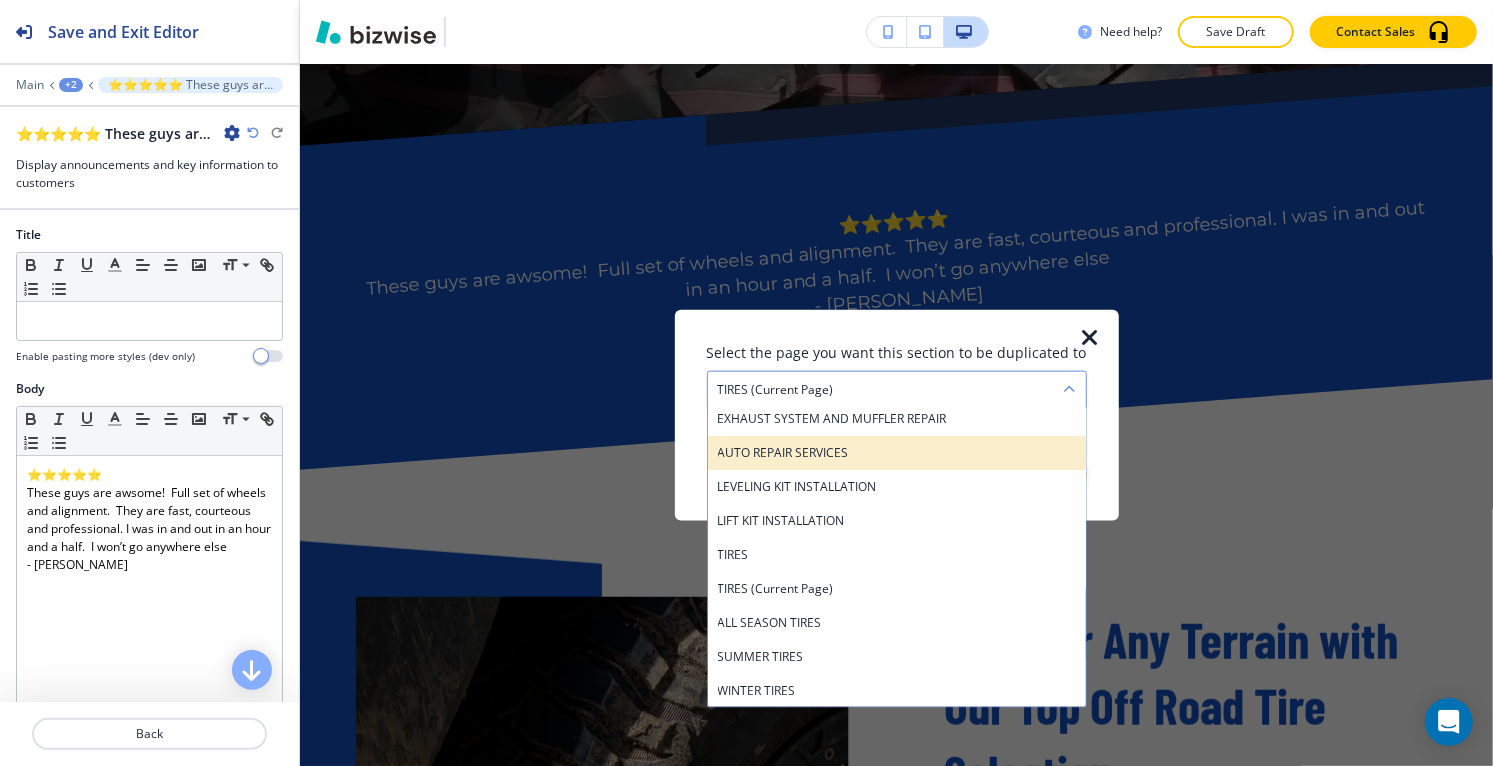 scroll, scrollTop: 111, scrollLeft: 0, axis: vertical 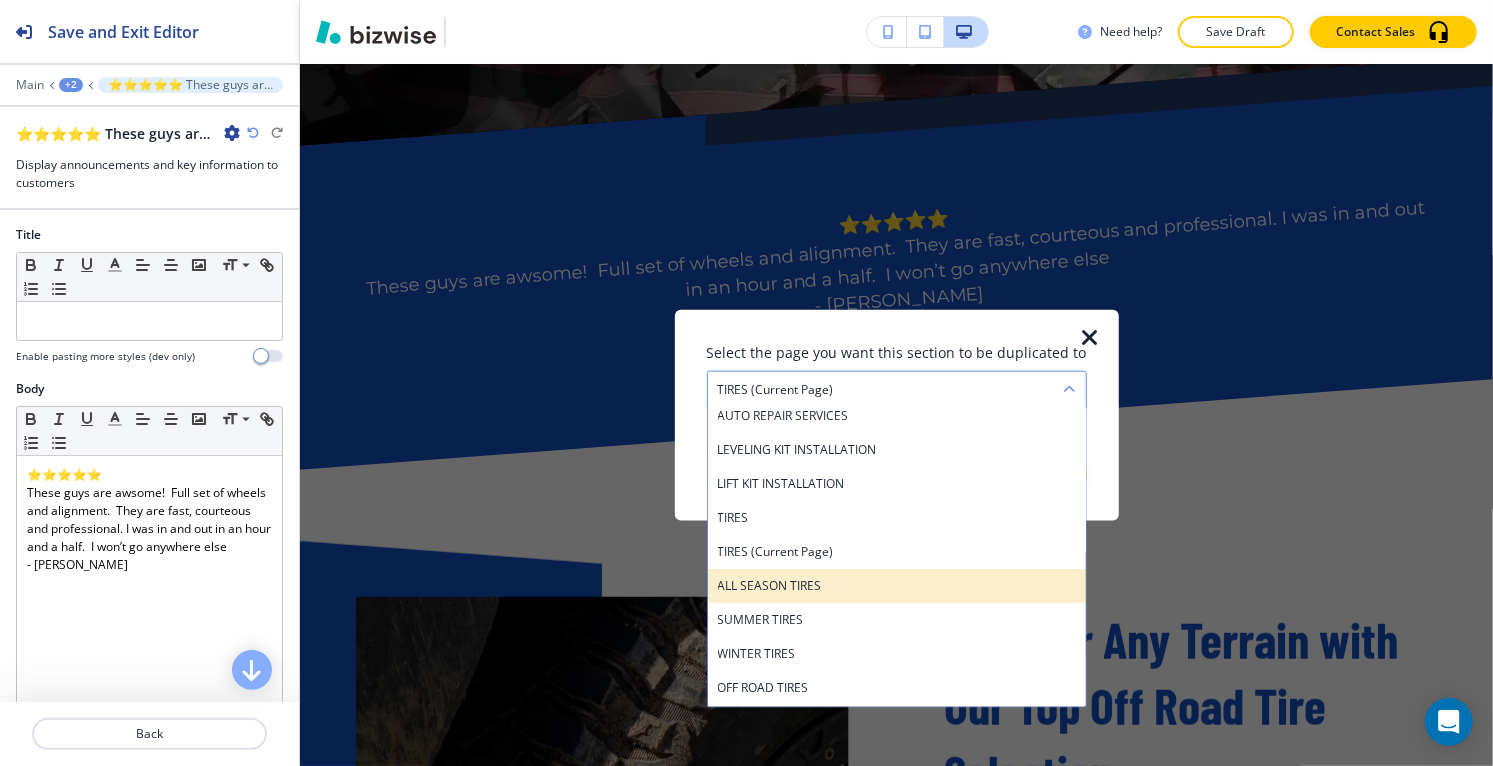 click on "ALL SEASON TIRES" at bounding box center [897, 586] 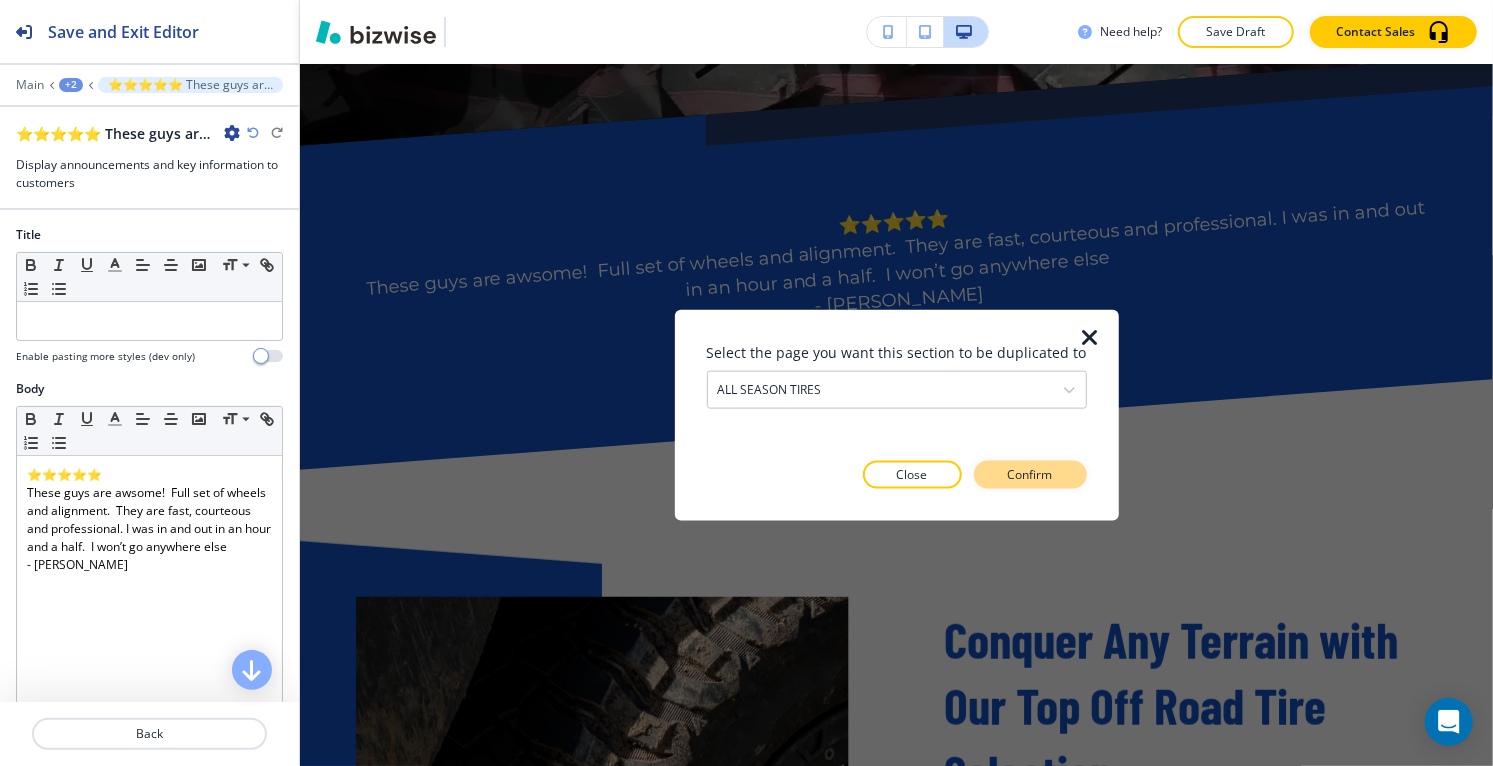 click on "Confirm" at bounding box center [1030, 474] 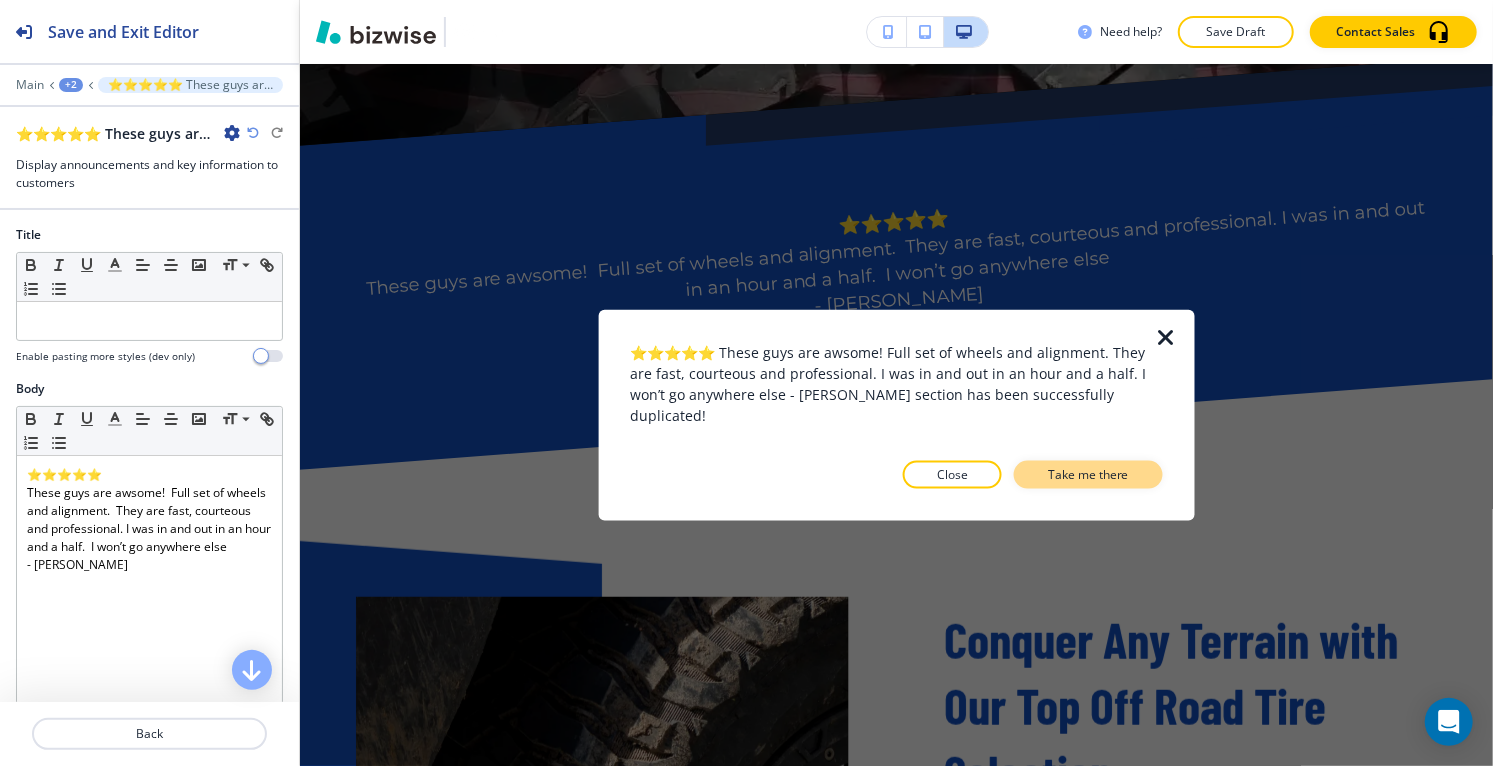 click on "Take me there" at bounding box center (1088, 474) 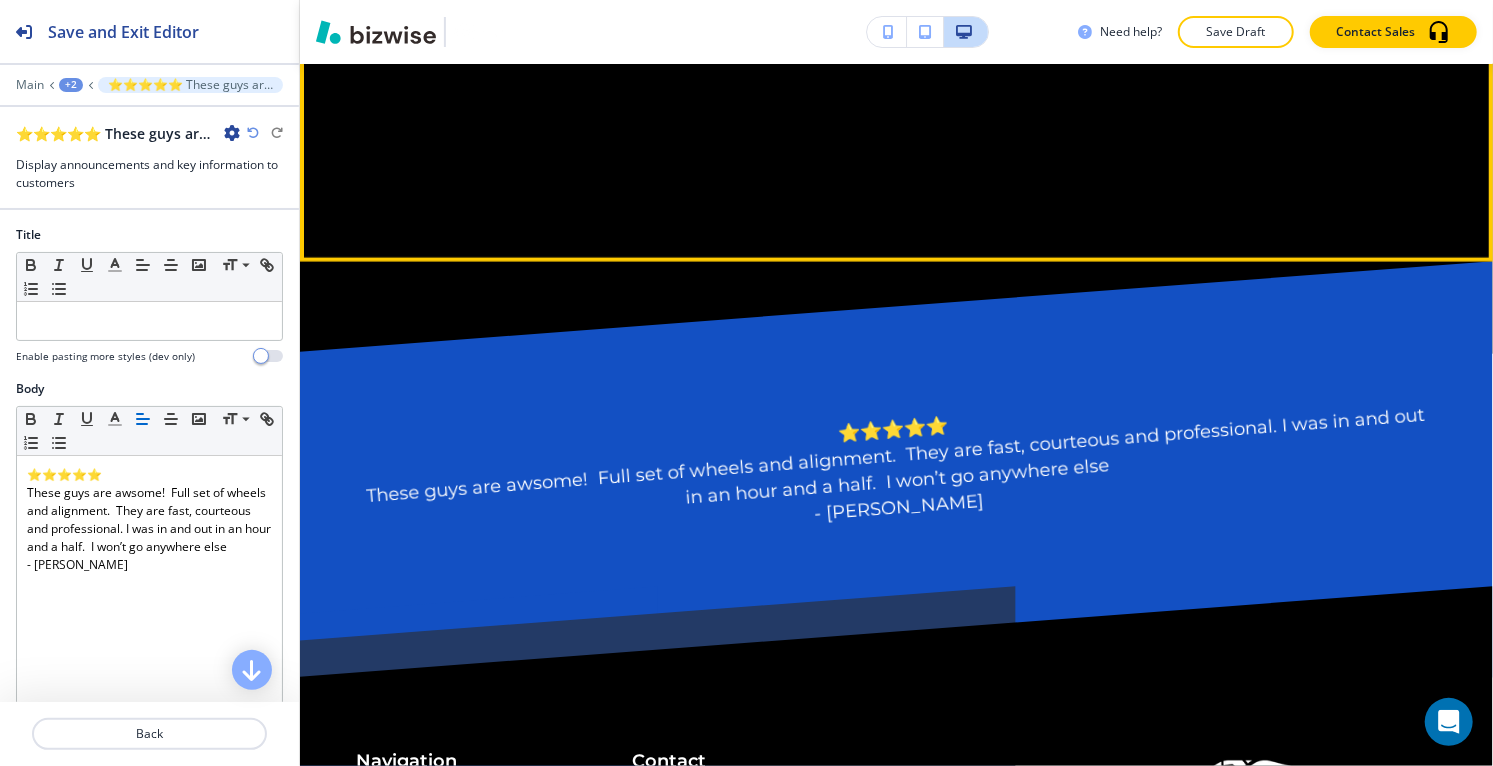 scroll, scrollTop: 6989, scrollLeft: 0, axis: vertical 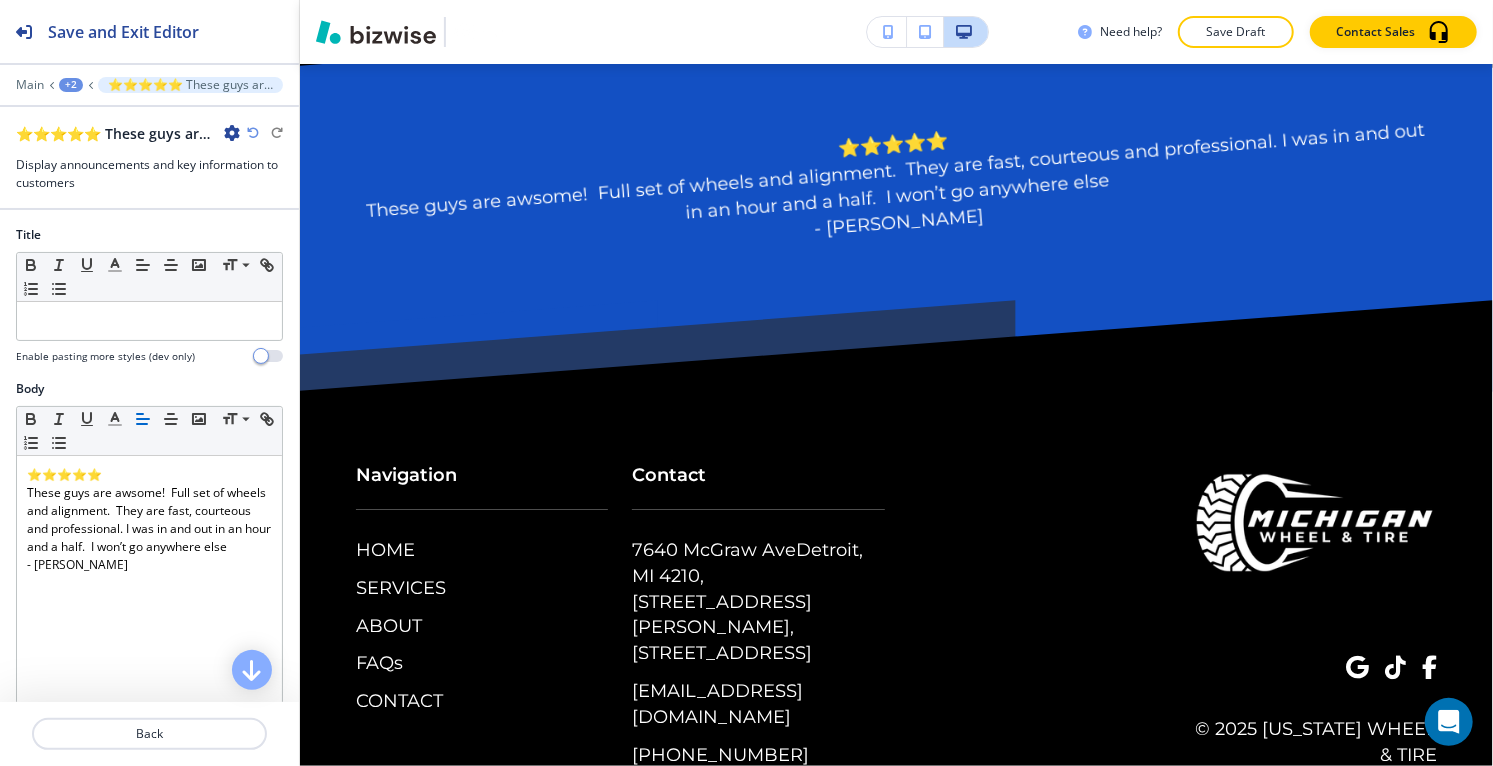 click on "+2" at bounding box center (71, 85) 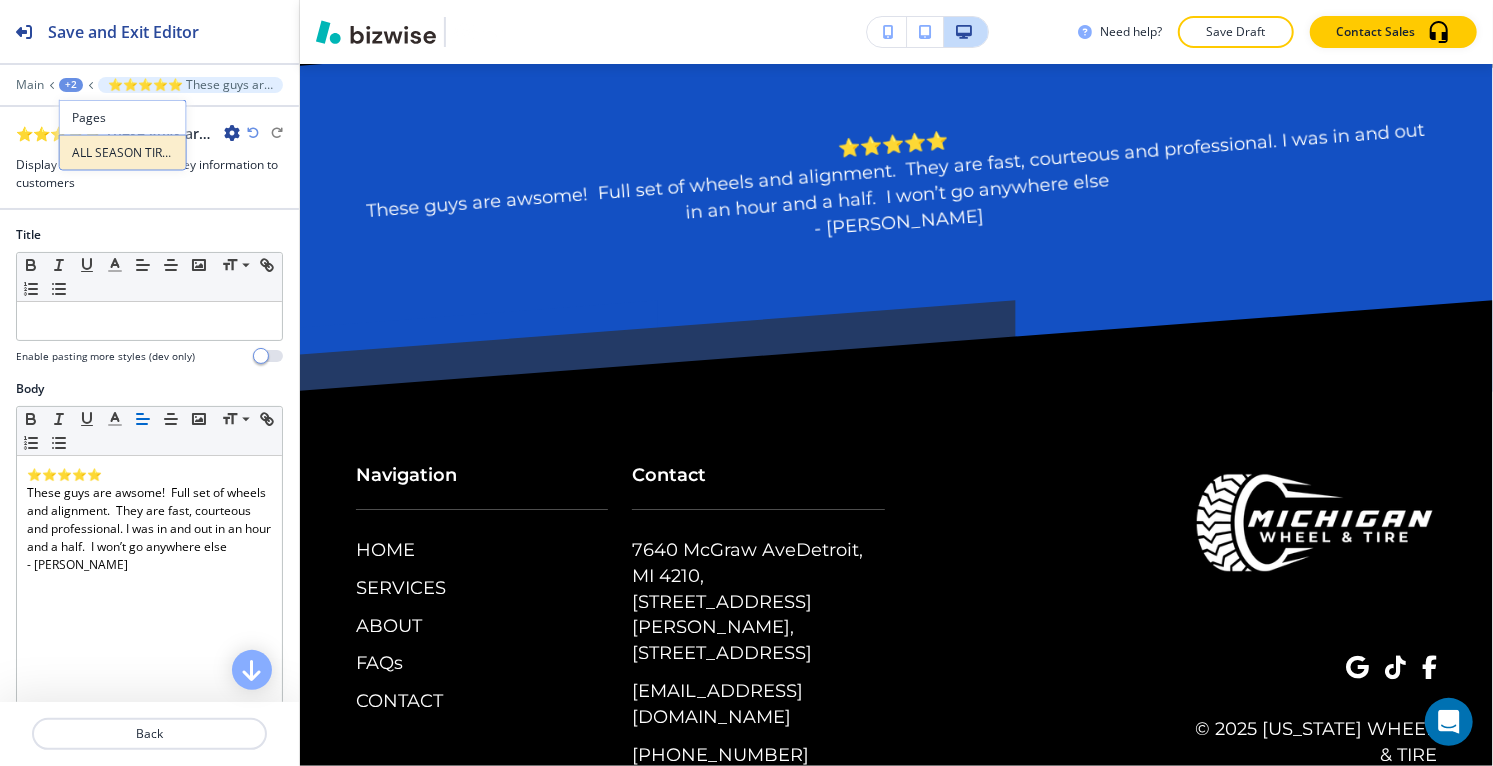 click on "ALL SEASON TIRES" at bounding box center (123, 153) 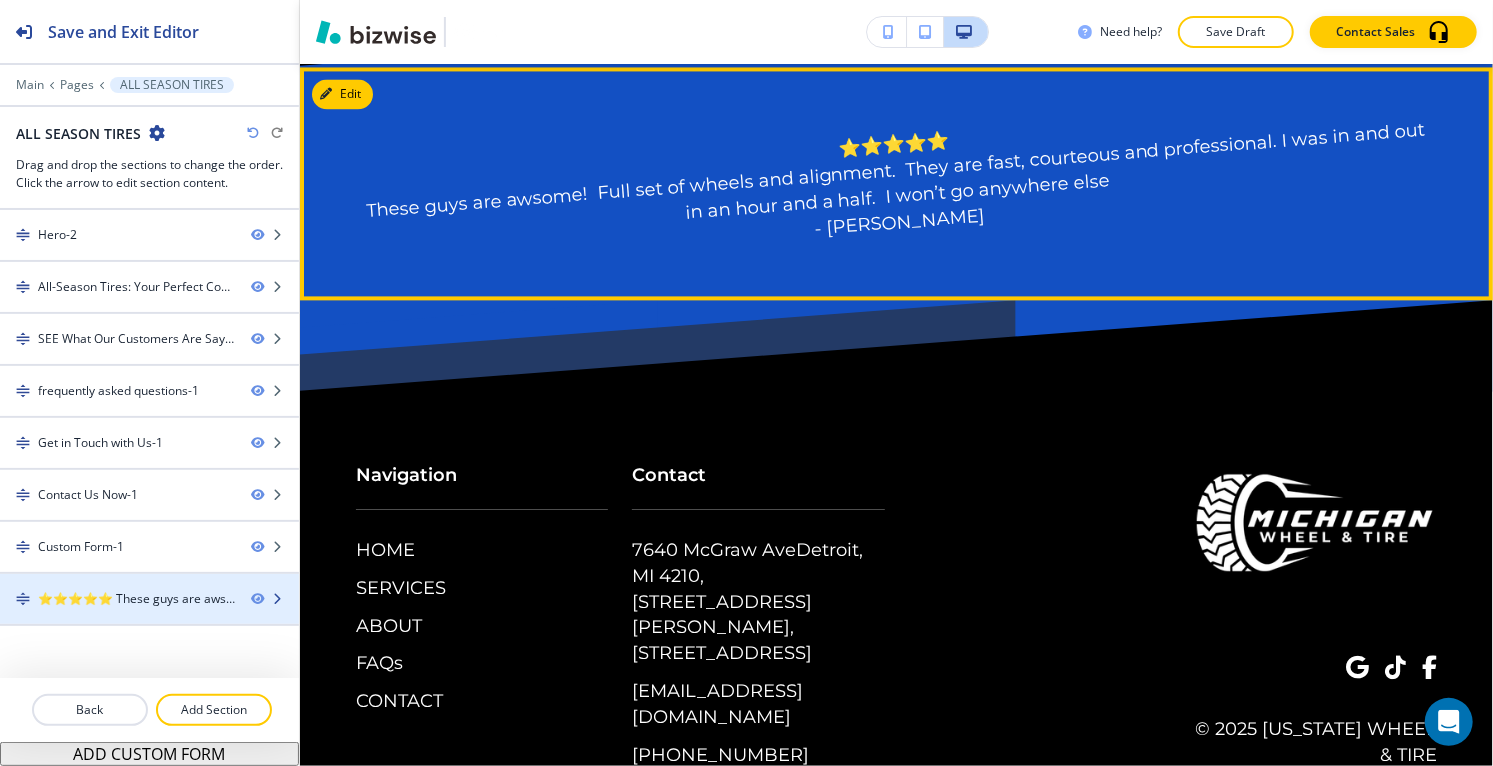 type 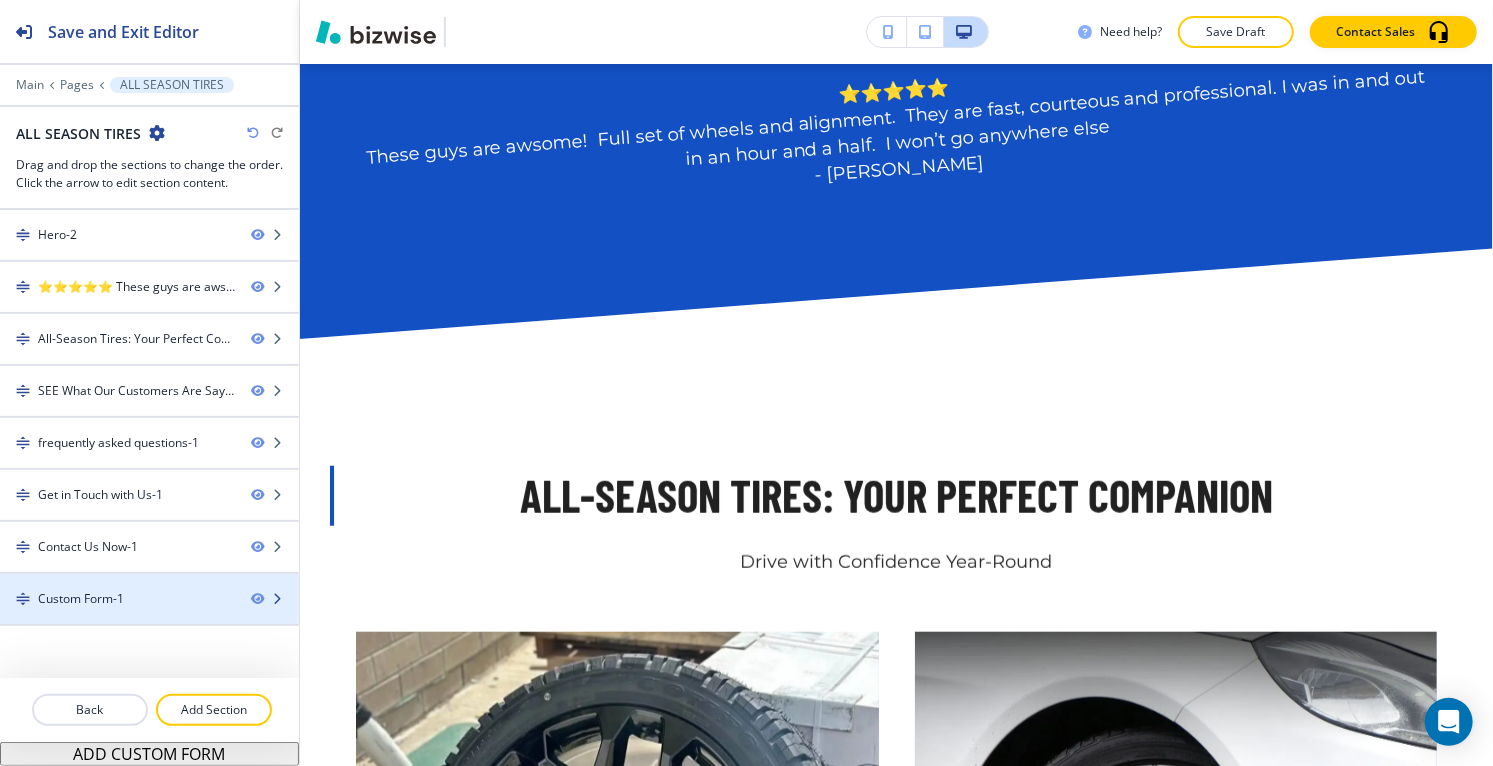 scroll, scrollTop: 857, scrollLeft: 0, axis: vertical 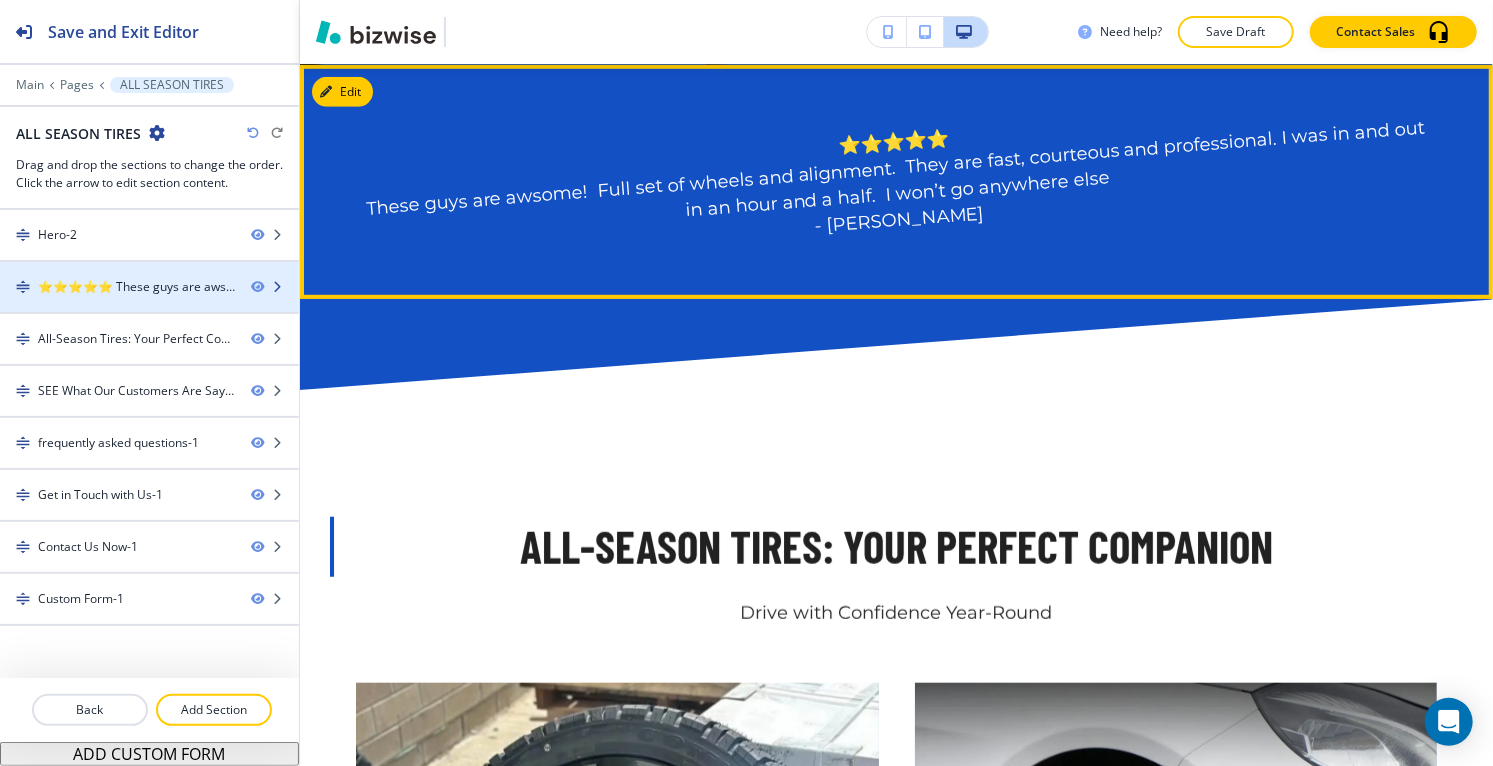 click on "⭐⭐⭐⭐⭐
These guys are awsome!  Full set of wheels and alignment.  They are fast, courteous and professional. I was in and out in an hour and a half.  I won’t go anywhere else
- [PERSON_NAME]-1" at bounding box center (136, 287) 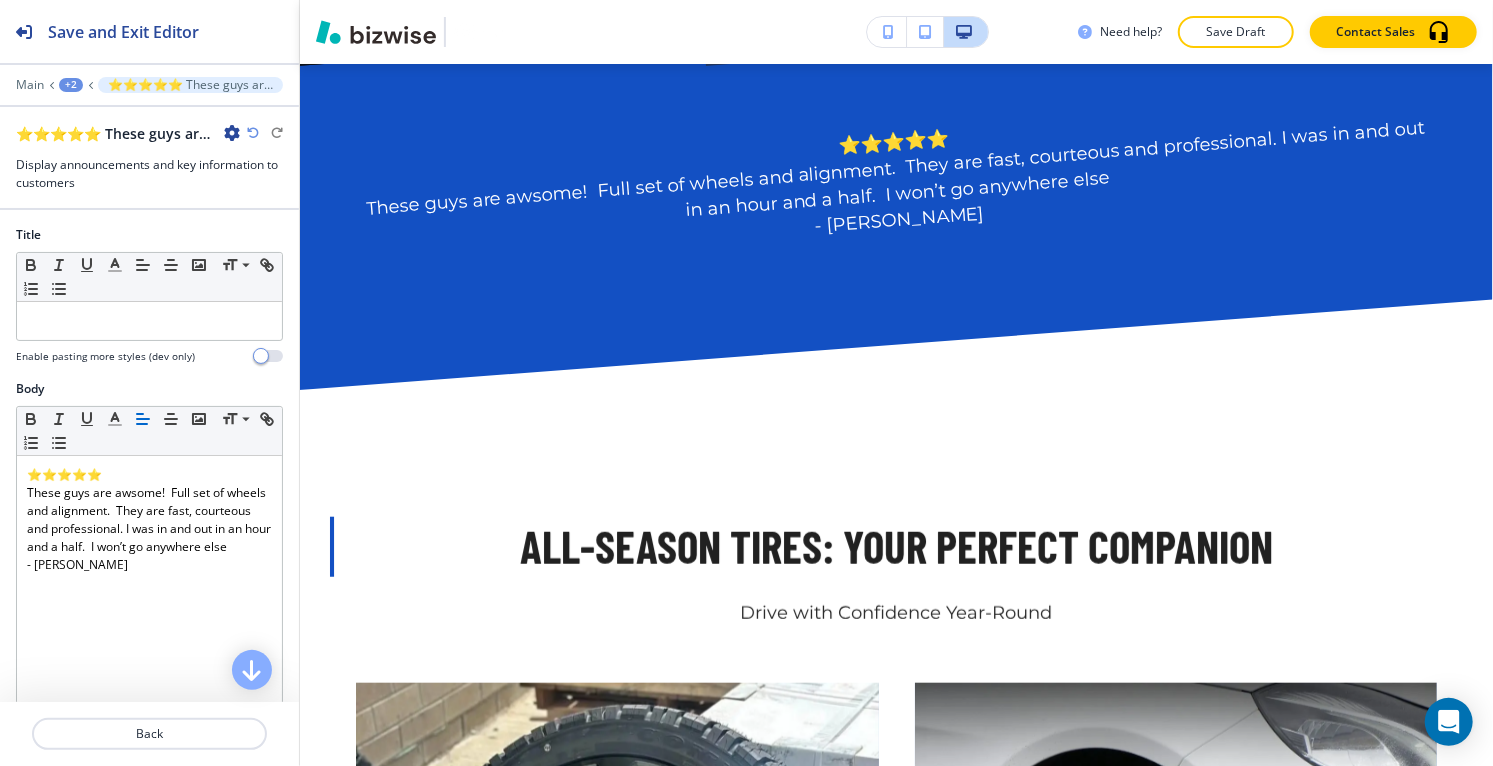 click at bounding box center (232, 133) 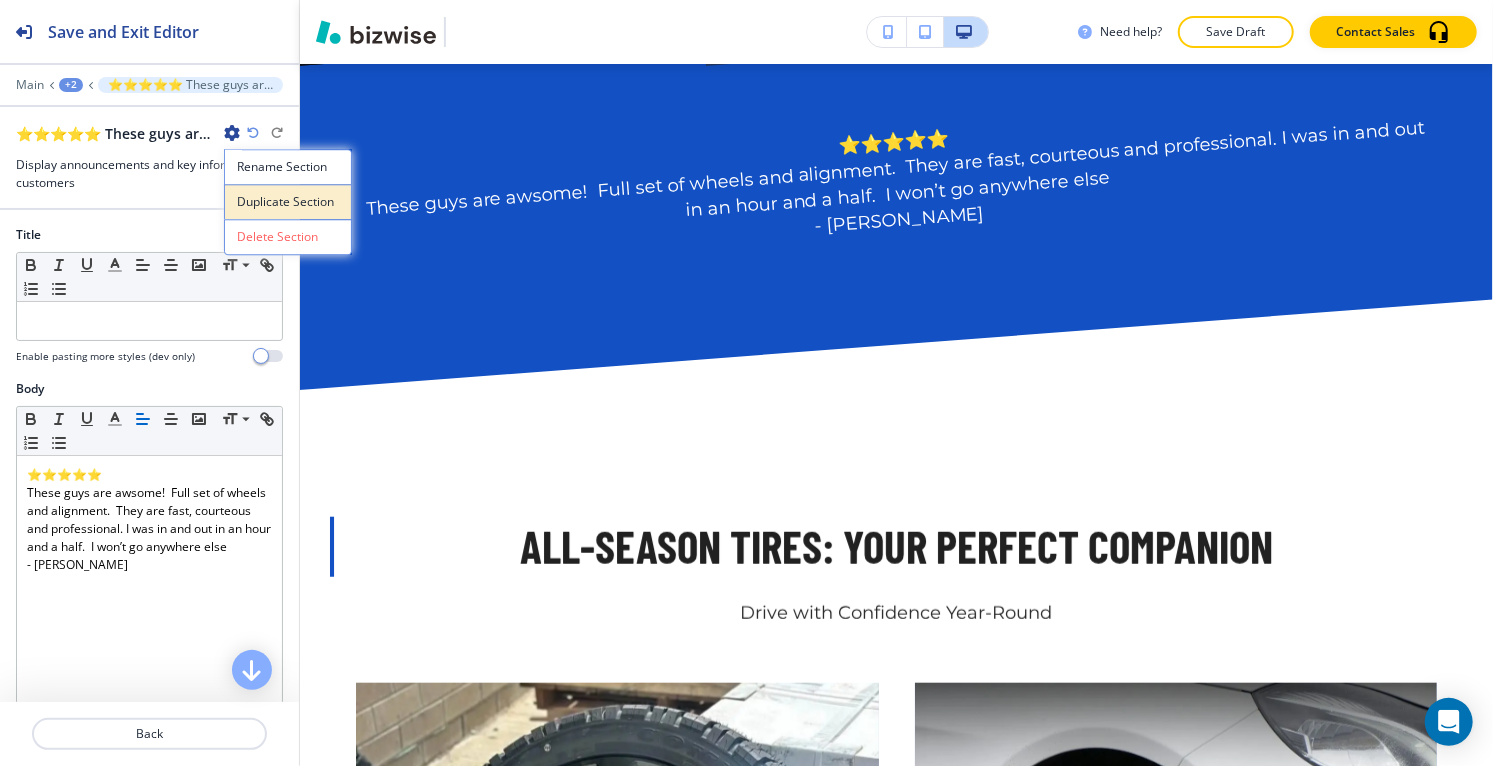 click on "Duplicate Section" at bounding box center [288, 202] 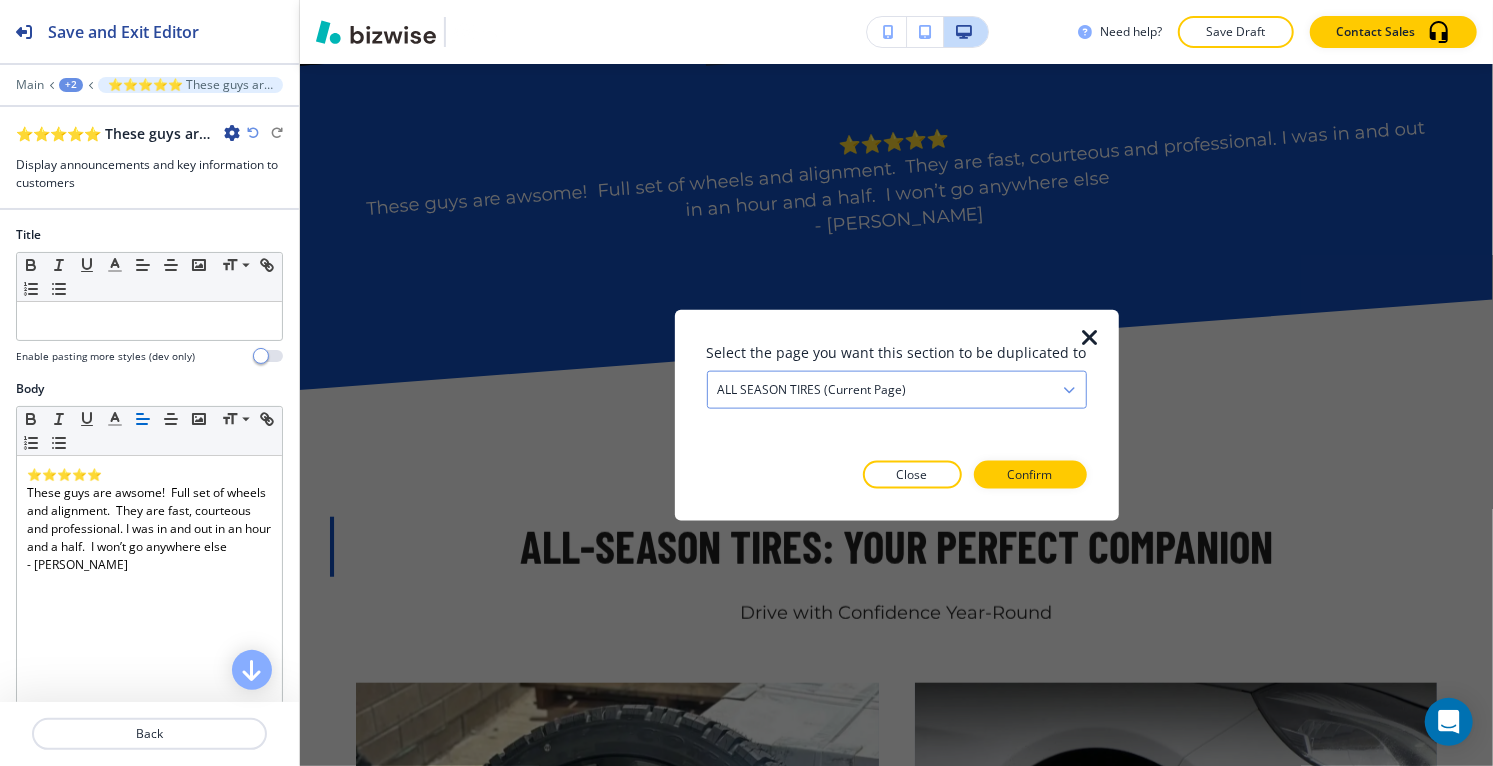 click on "ALL SEASON TIRES (current page)" at bounding box center (812, 390) 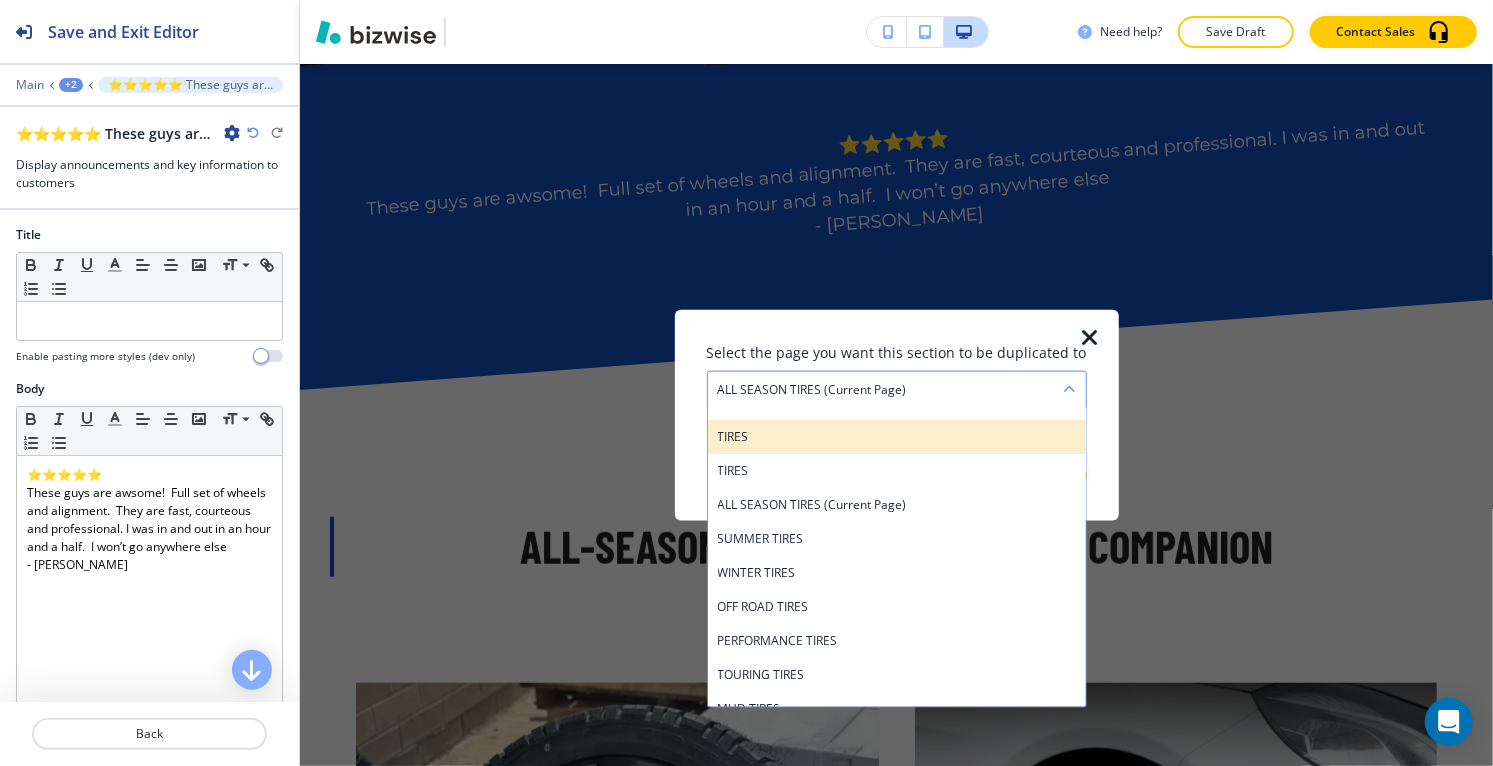 scroll, scrollTop: 229, scrollLeft: 0, axis: vertical 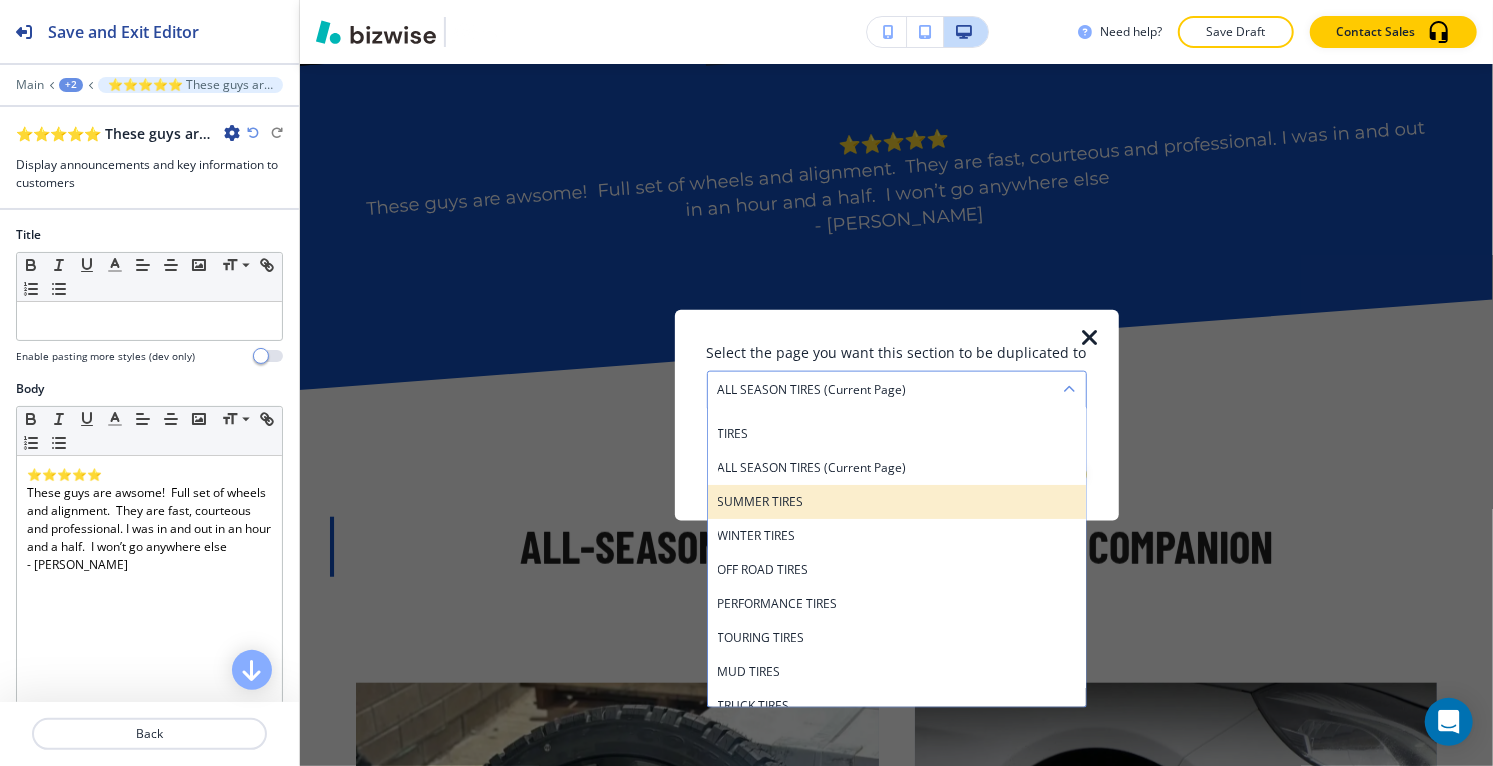 click on "SUMMER TIRES" at bounding box center [897, 502] 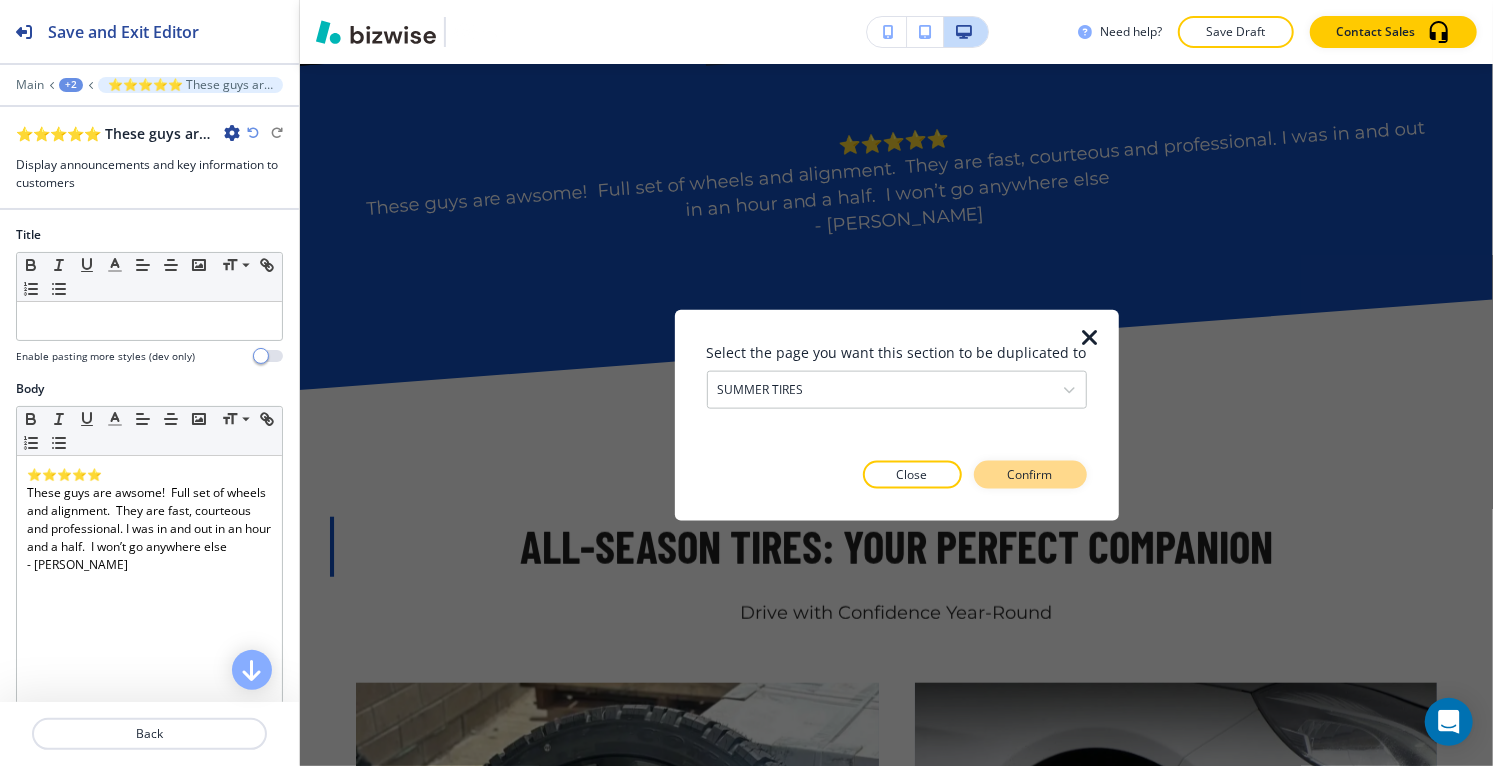 click on "Confirm" at bounding box center [1030, 474] 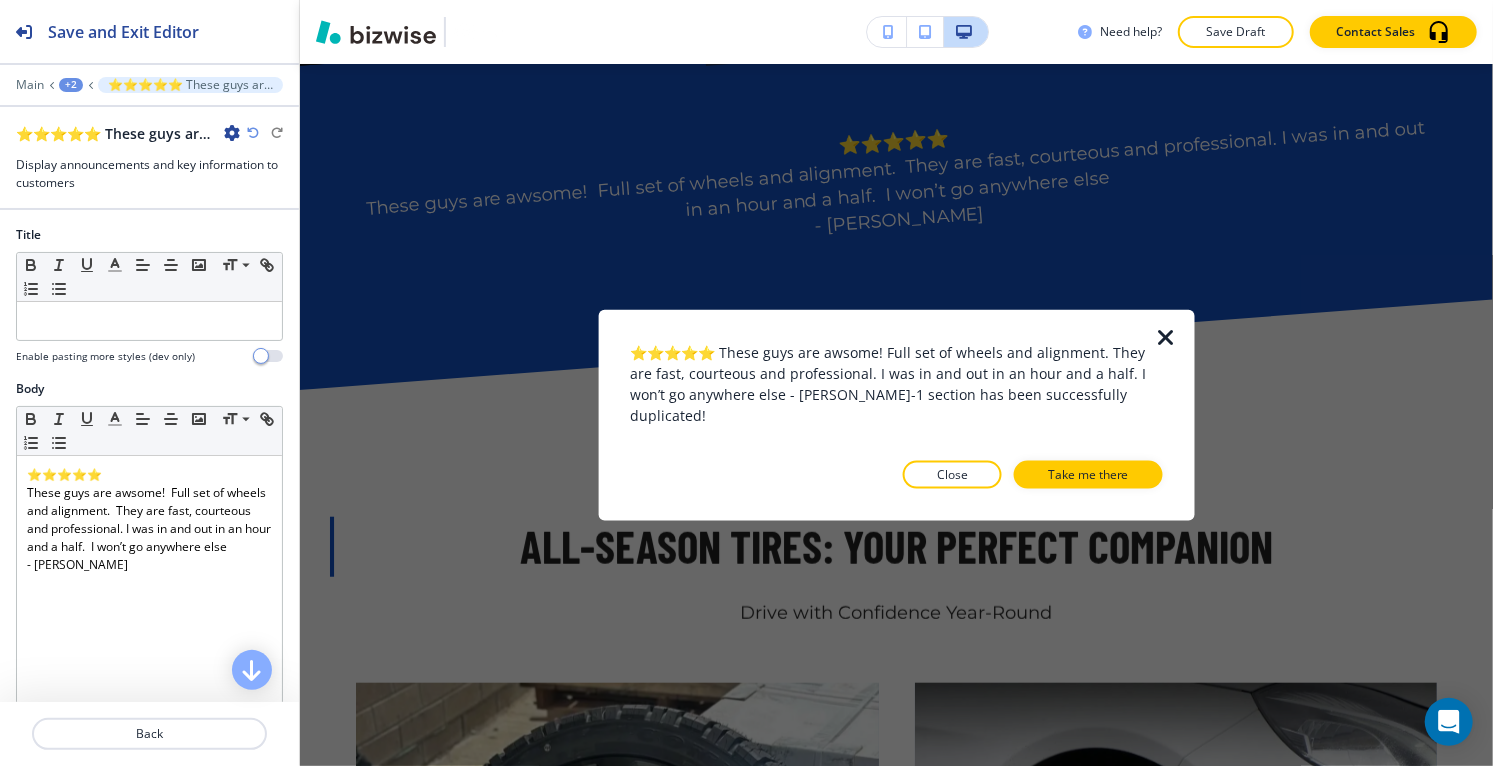 click on "Take me there" at bounding box center (1088, 474) 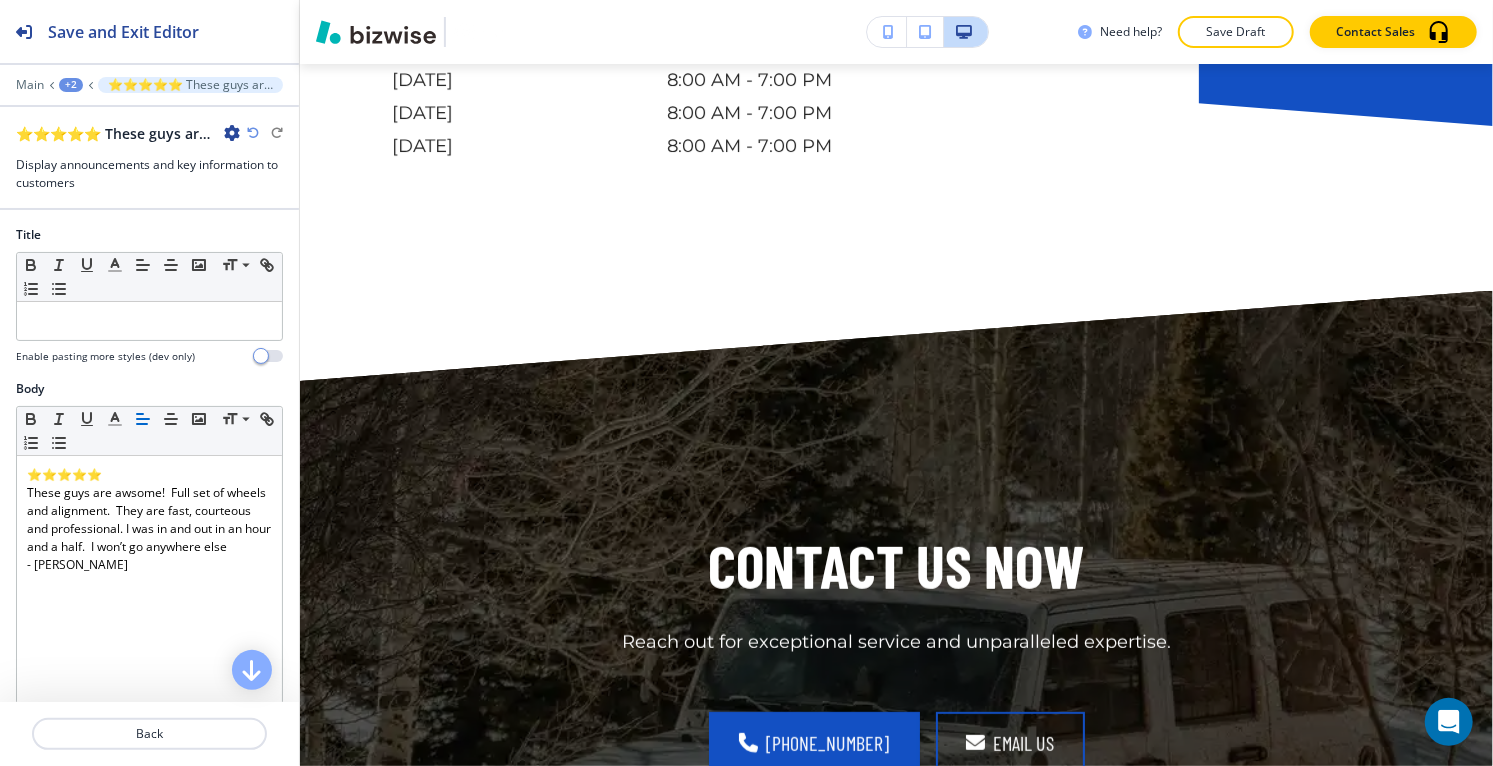 scroll, scrollTop: 6989, scrollLeft: 0, axis: vertical 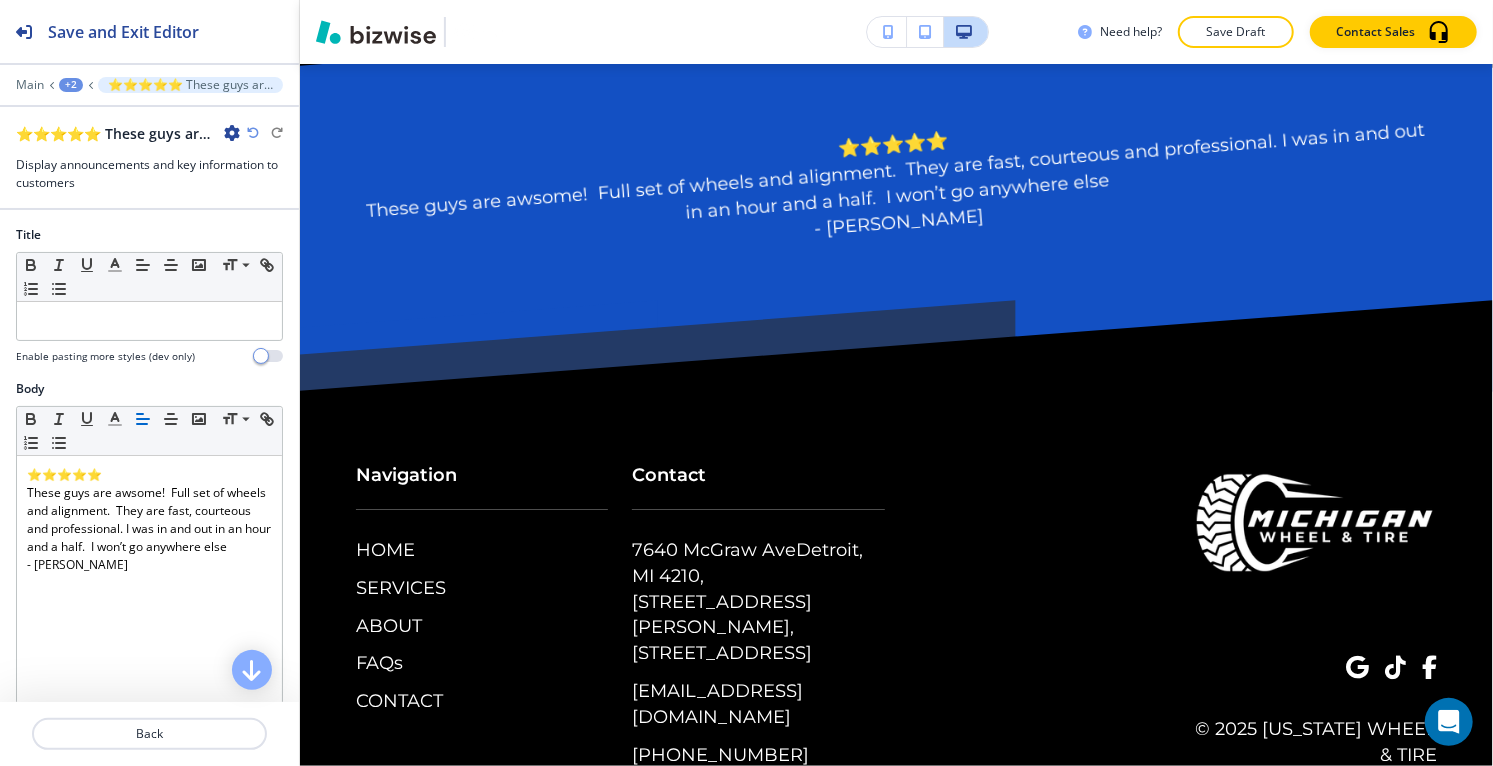 click at bounding box center [149, 71] 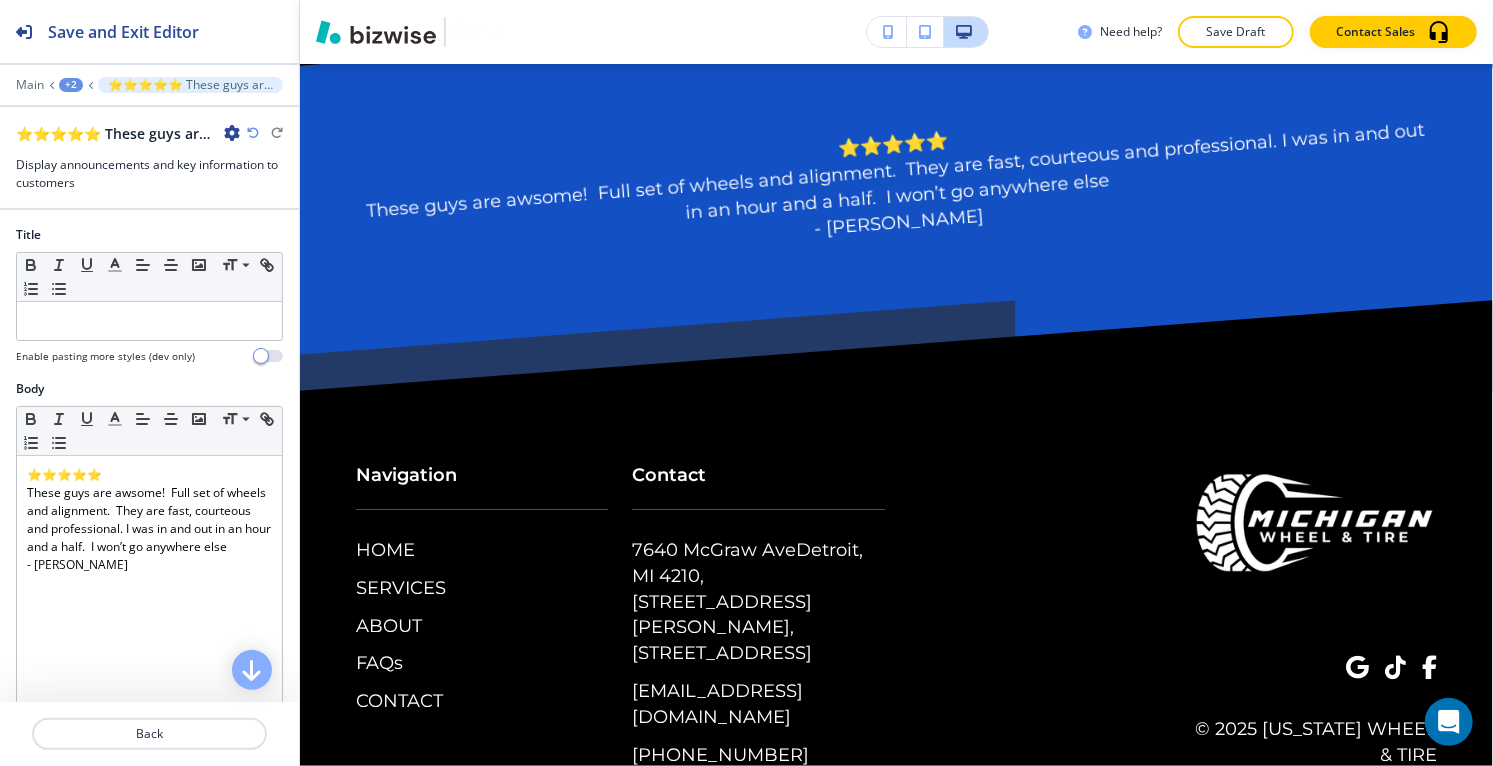click on "+2" at bounding box center (71, 85) 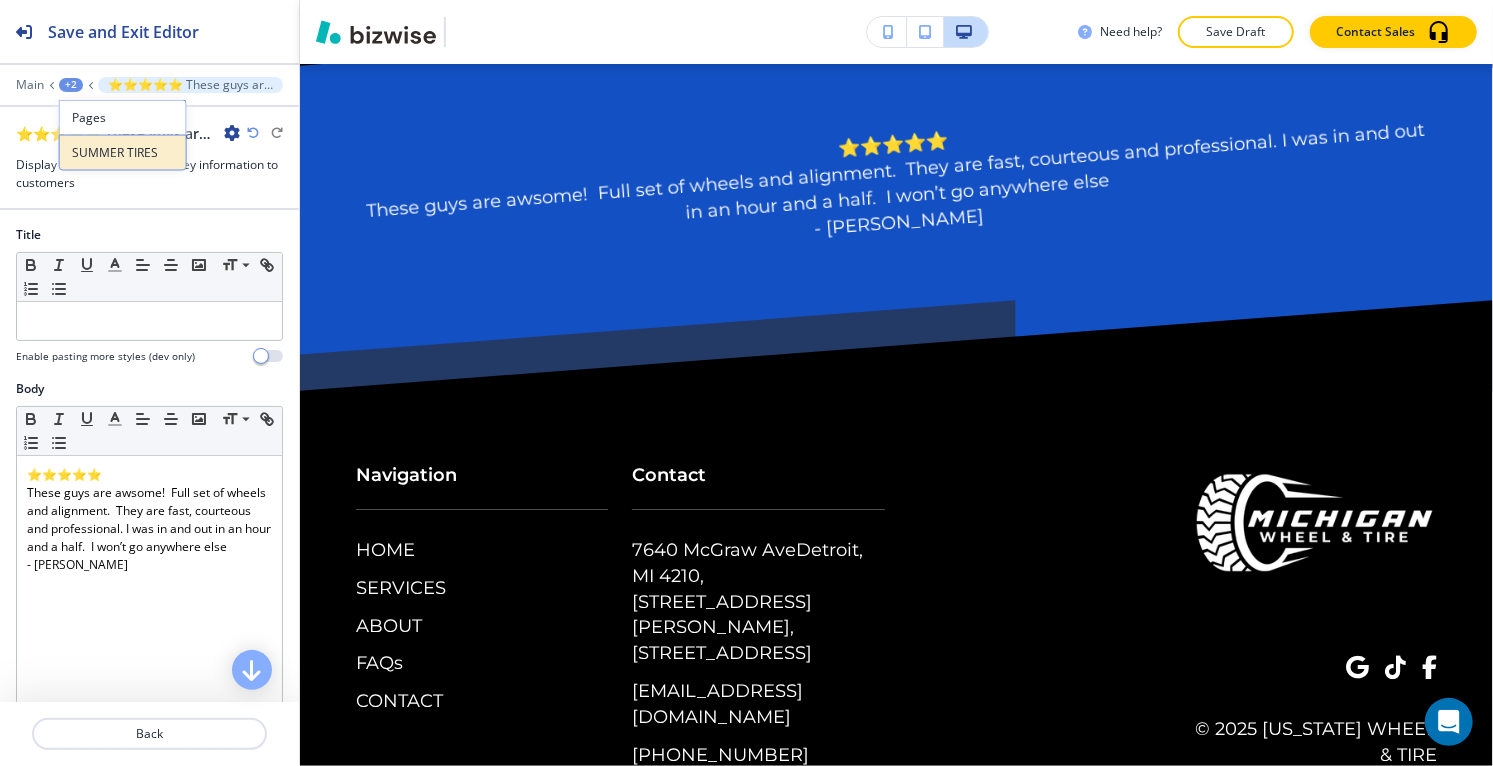 click on "SUMMER TIRES" at bounding box center (123, 153) 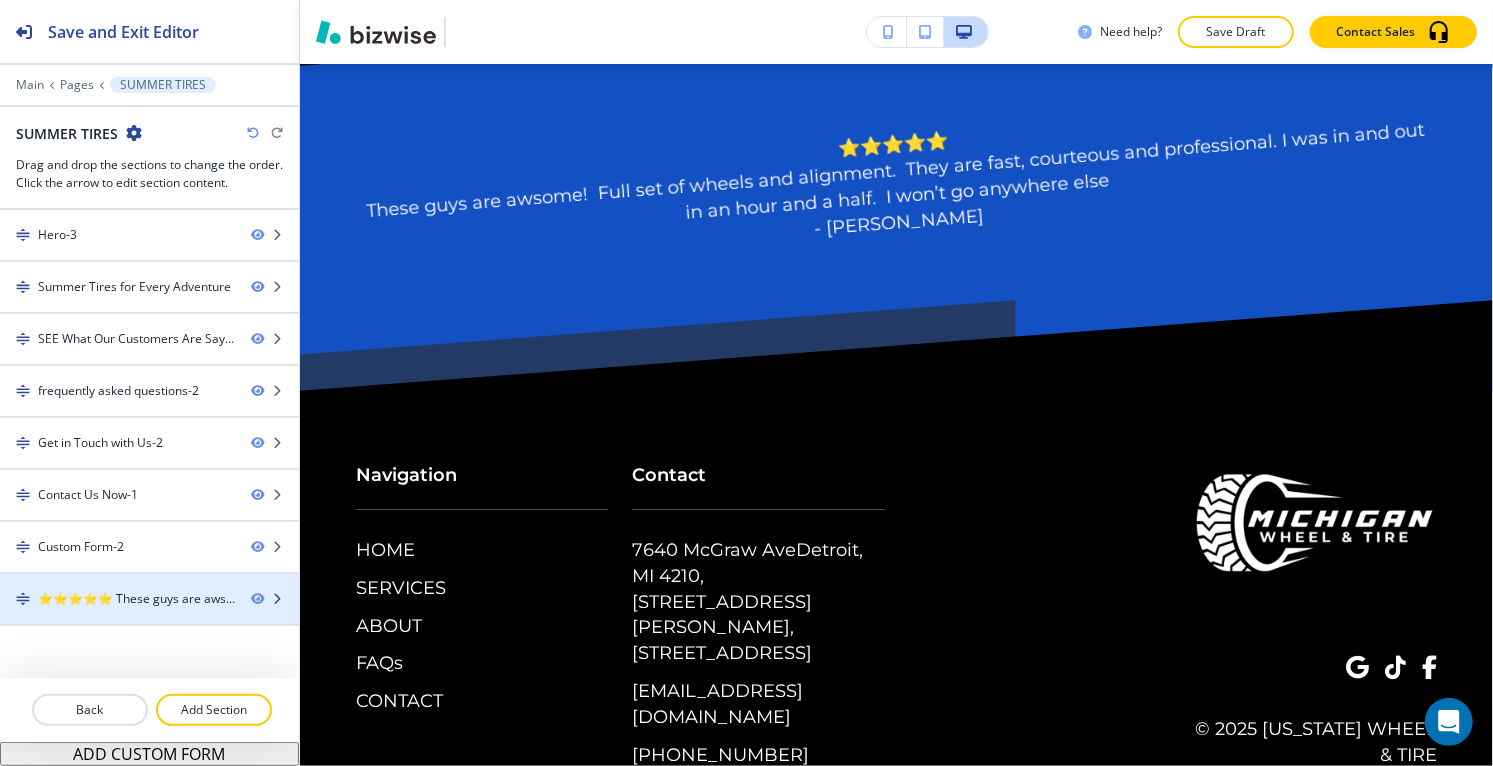 type 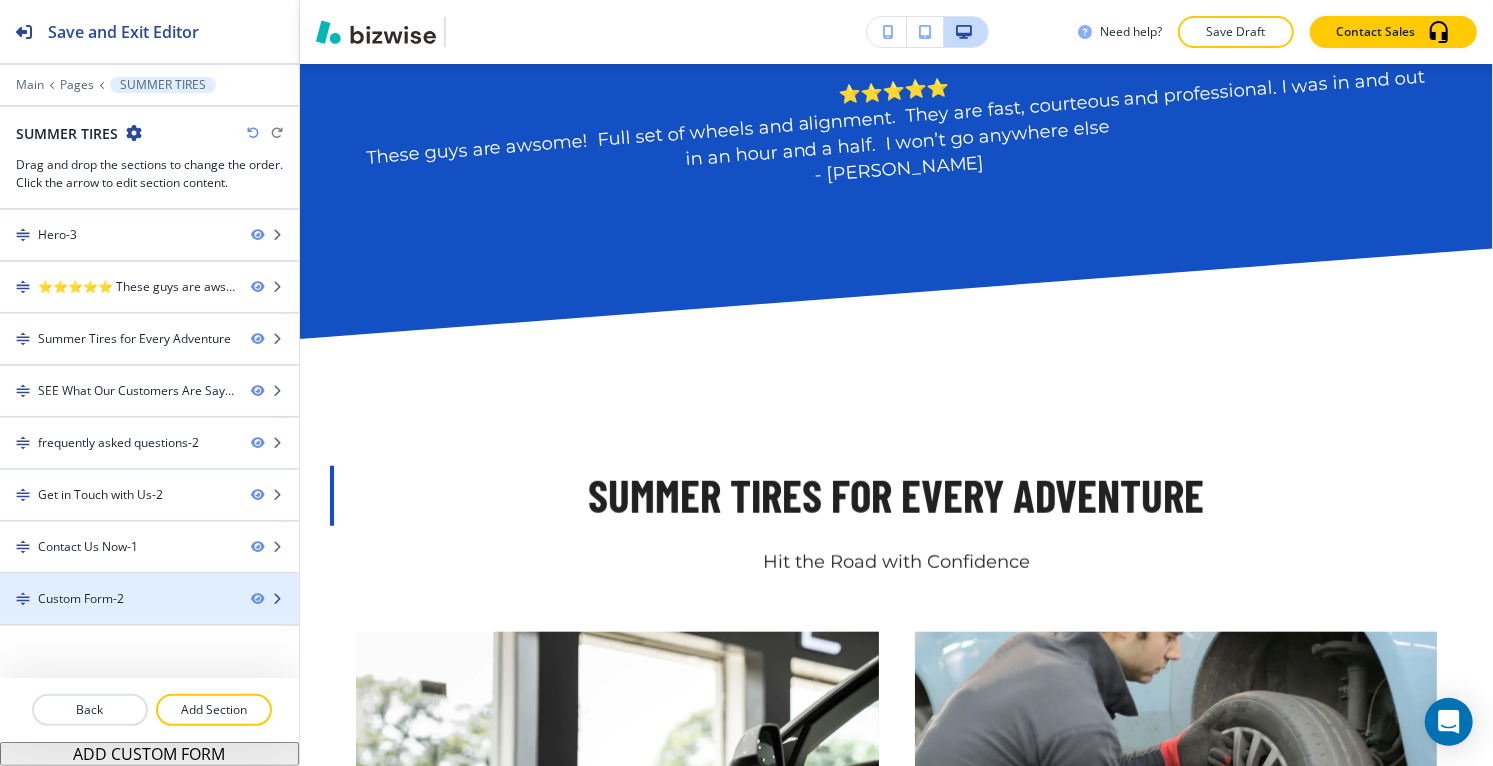 scroll, scrollTop: 857, scrollLeft: 0, axis: vertical 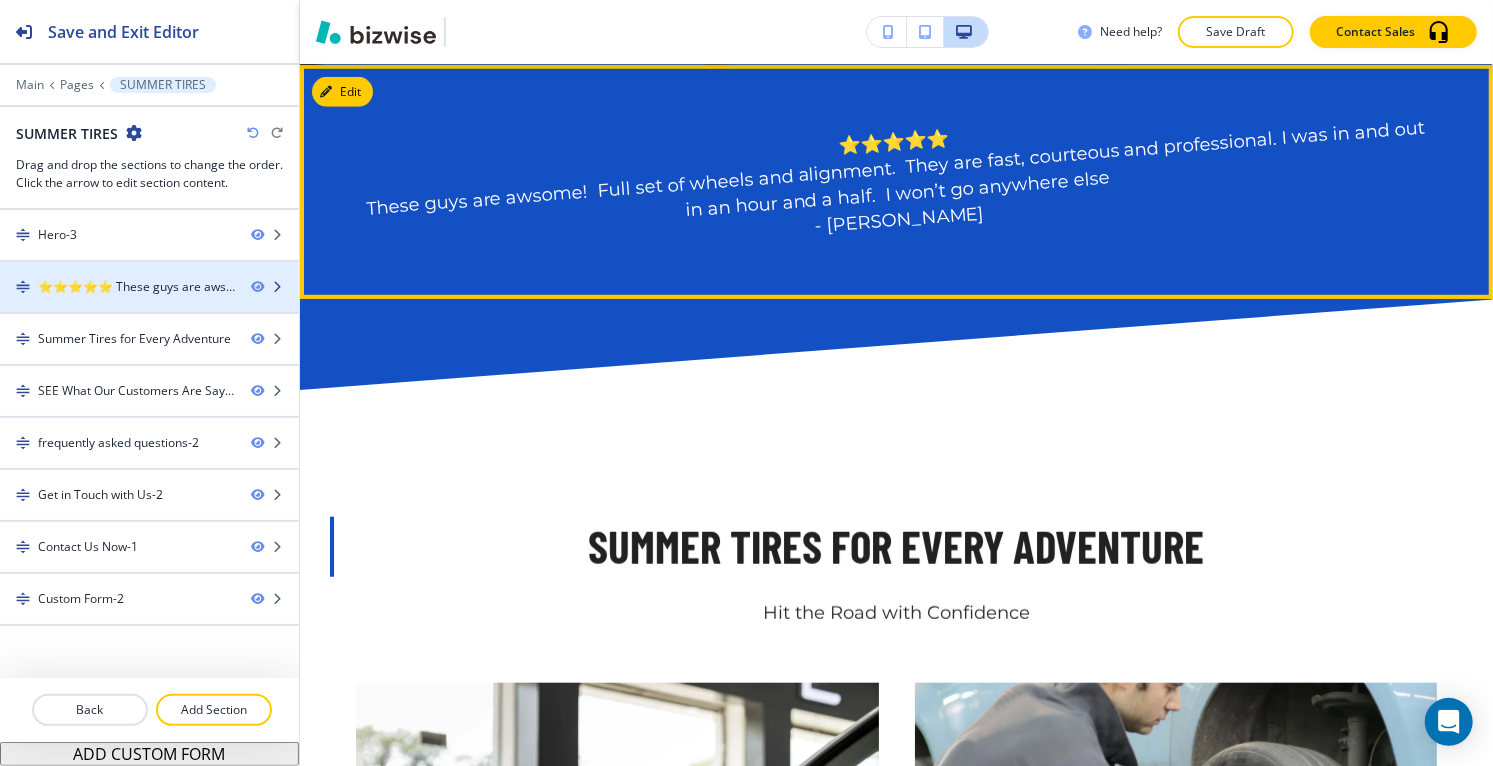 drag, startPoint x: 155, startPoint y: 586, endPoint x: 139, endPoint y: 285, distance: 301.42496 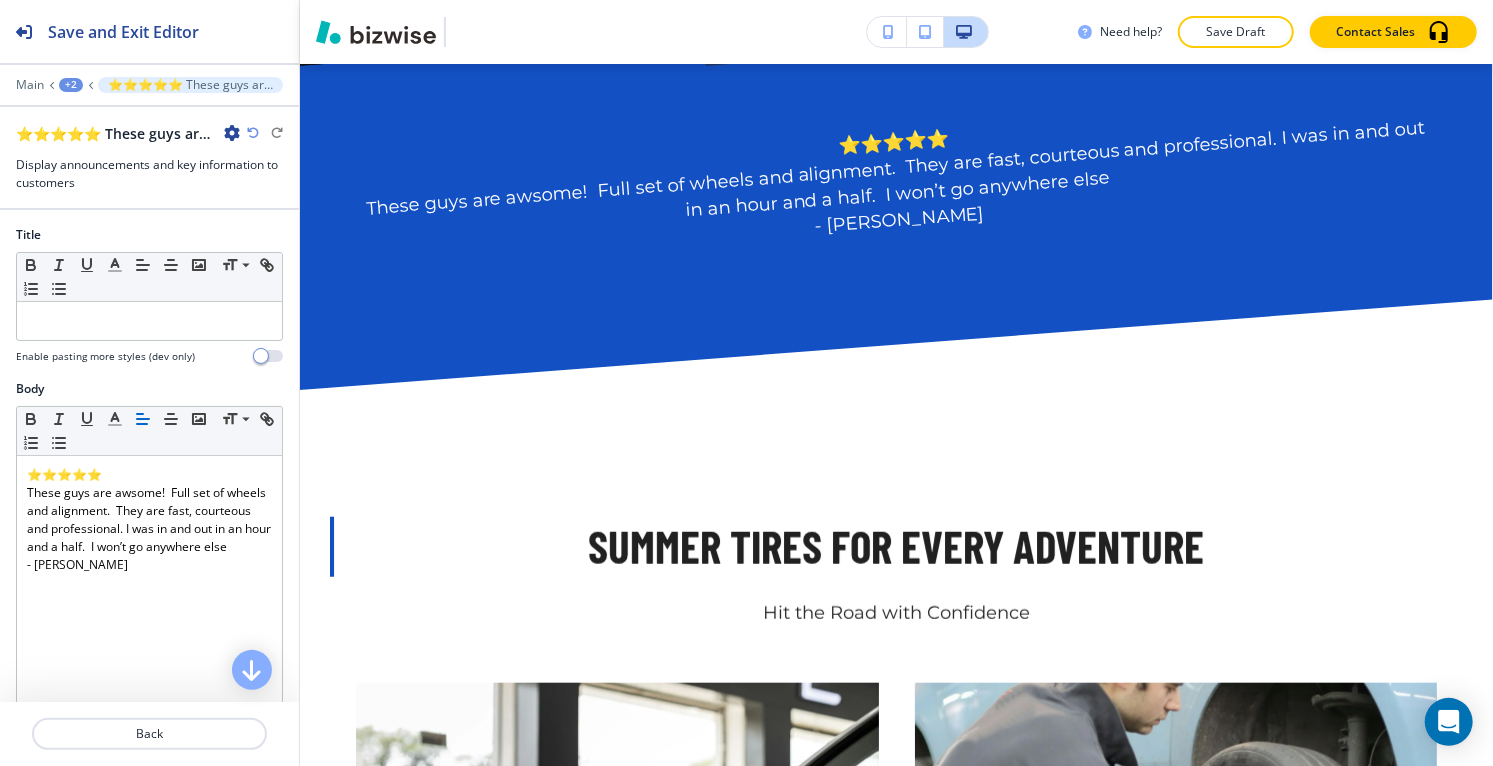 click at bounding box center (232, 133) 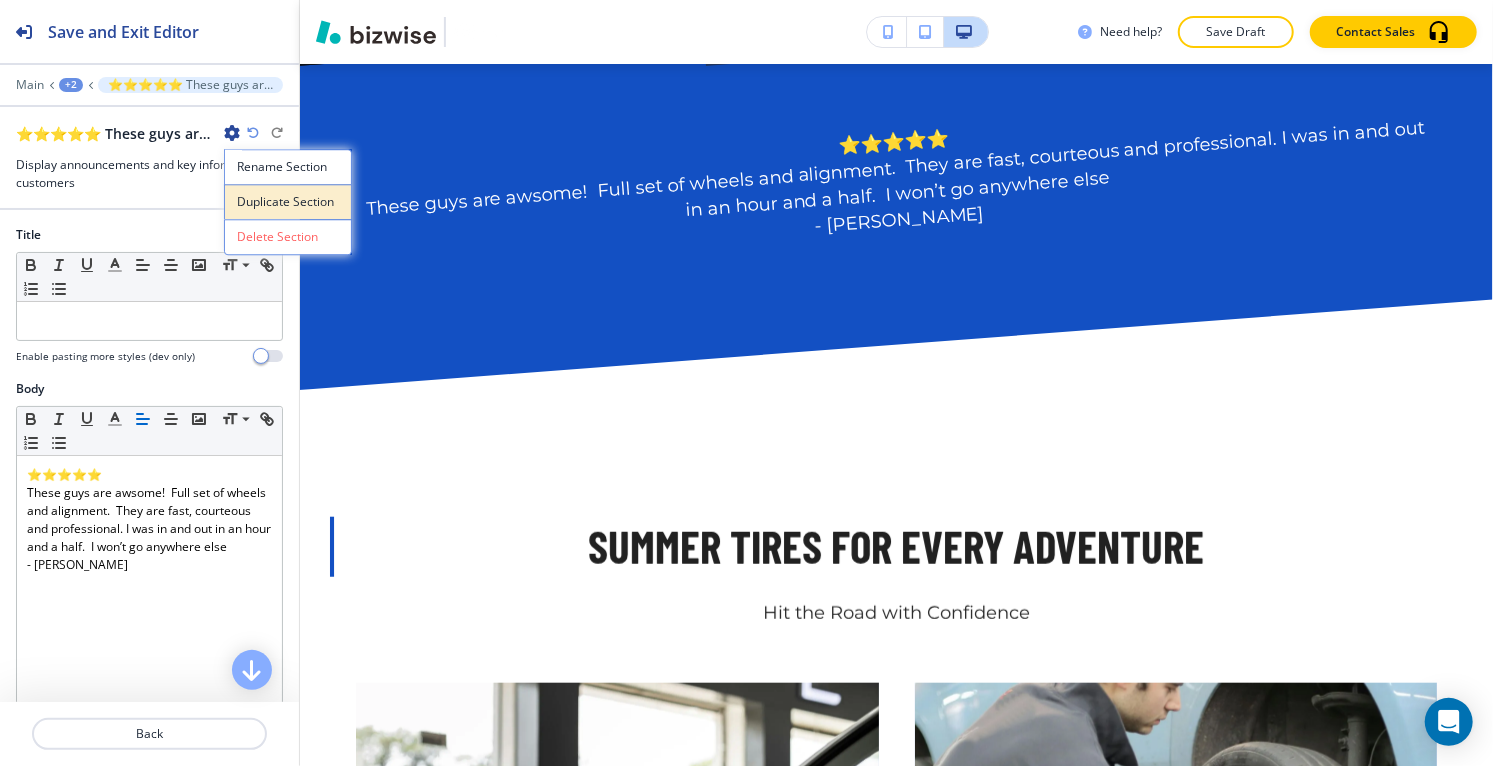 click on "Duplicate Section" at bounding box center (288, 202) 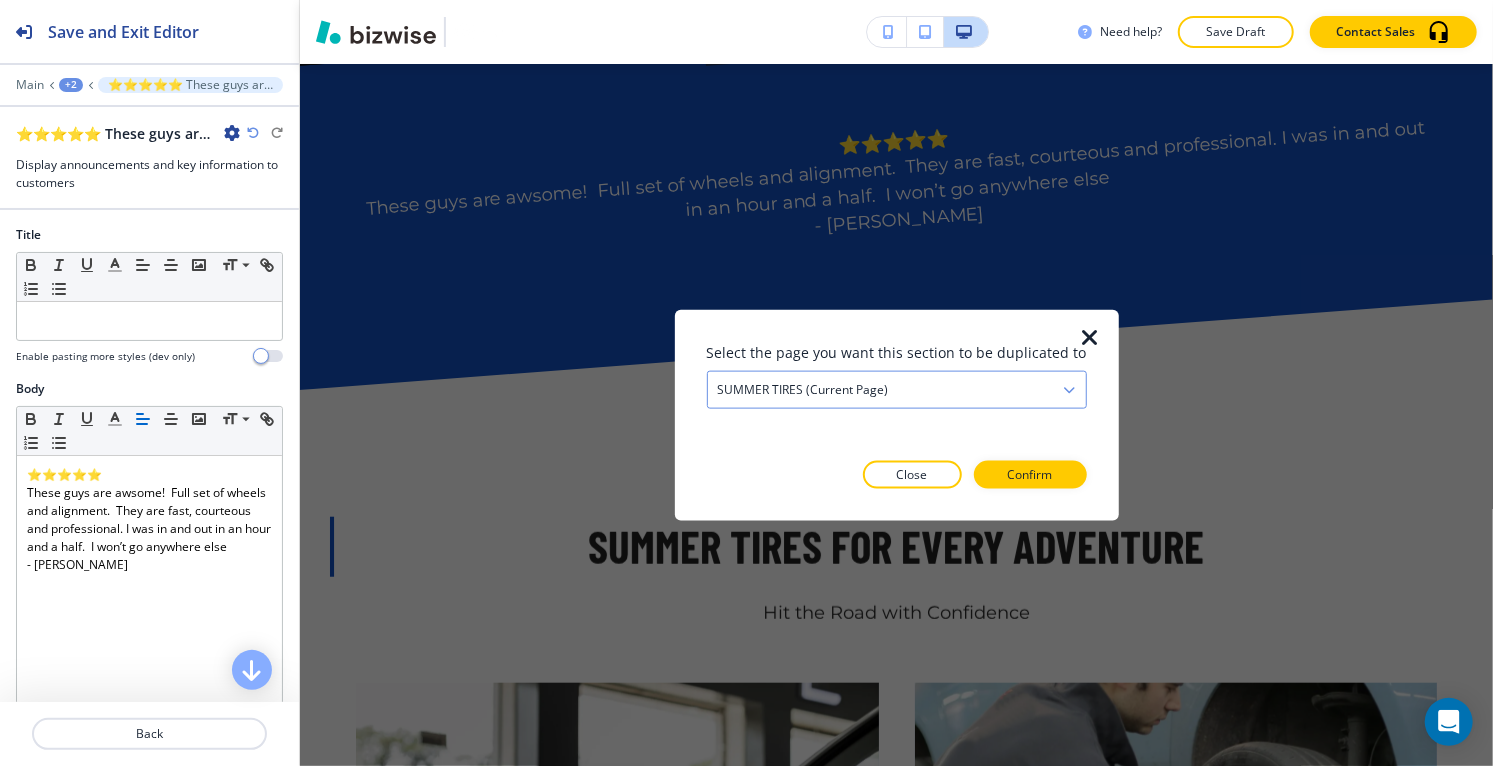 click on "SUMMER TIRES (current page)" at bounding box center (897, 390) 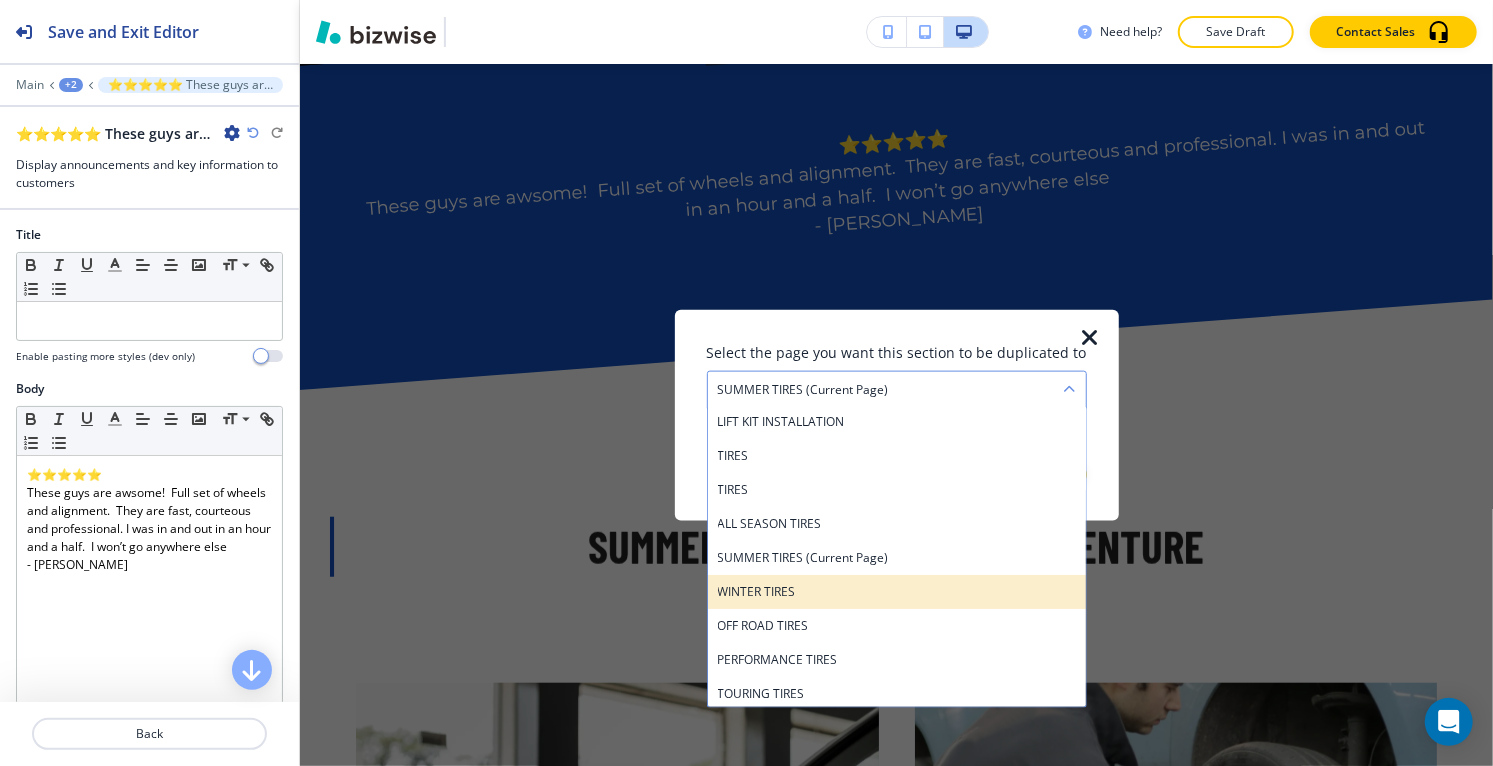 click on "WINTER TIRES" at bounding box center (897, 592) 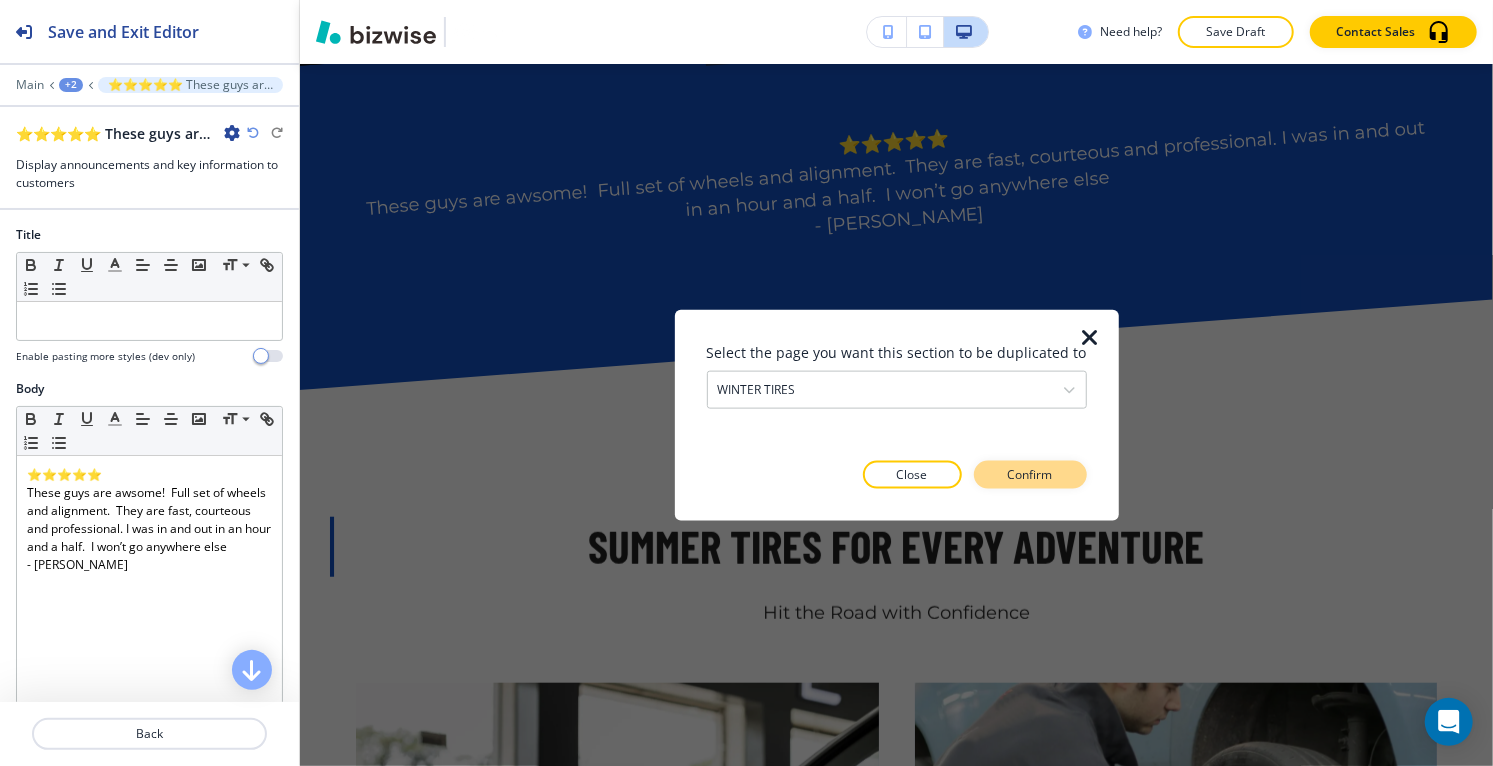 click on "Confirm" at bounding box center [1030, 474] 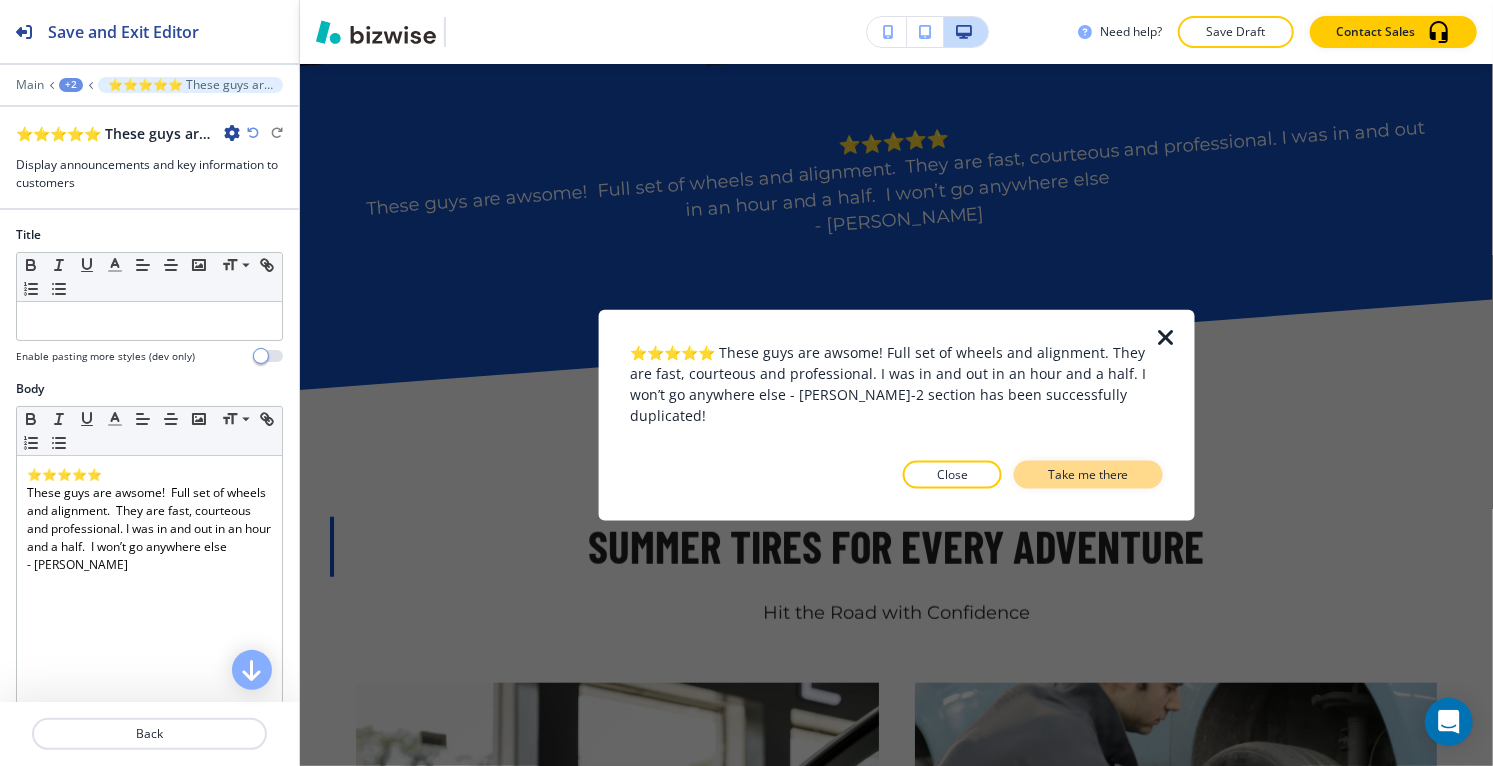 click on "Take me there" at bounding box center (1088, 474) 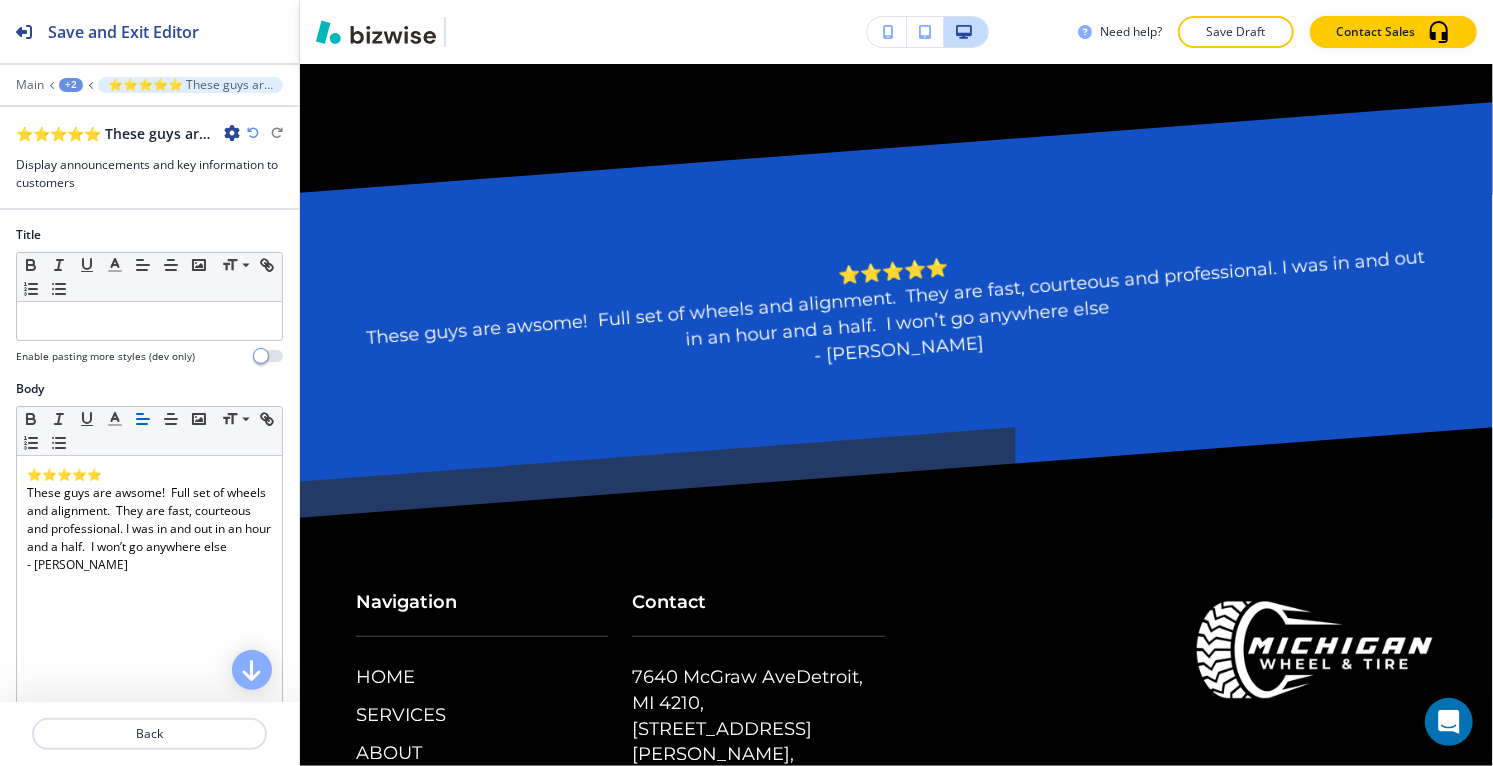 scroll, scrollTop: 7056, scrollLeft: 0, axis: vertical 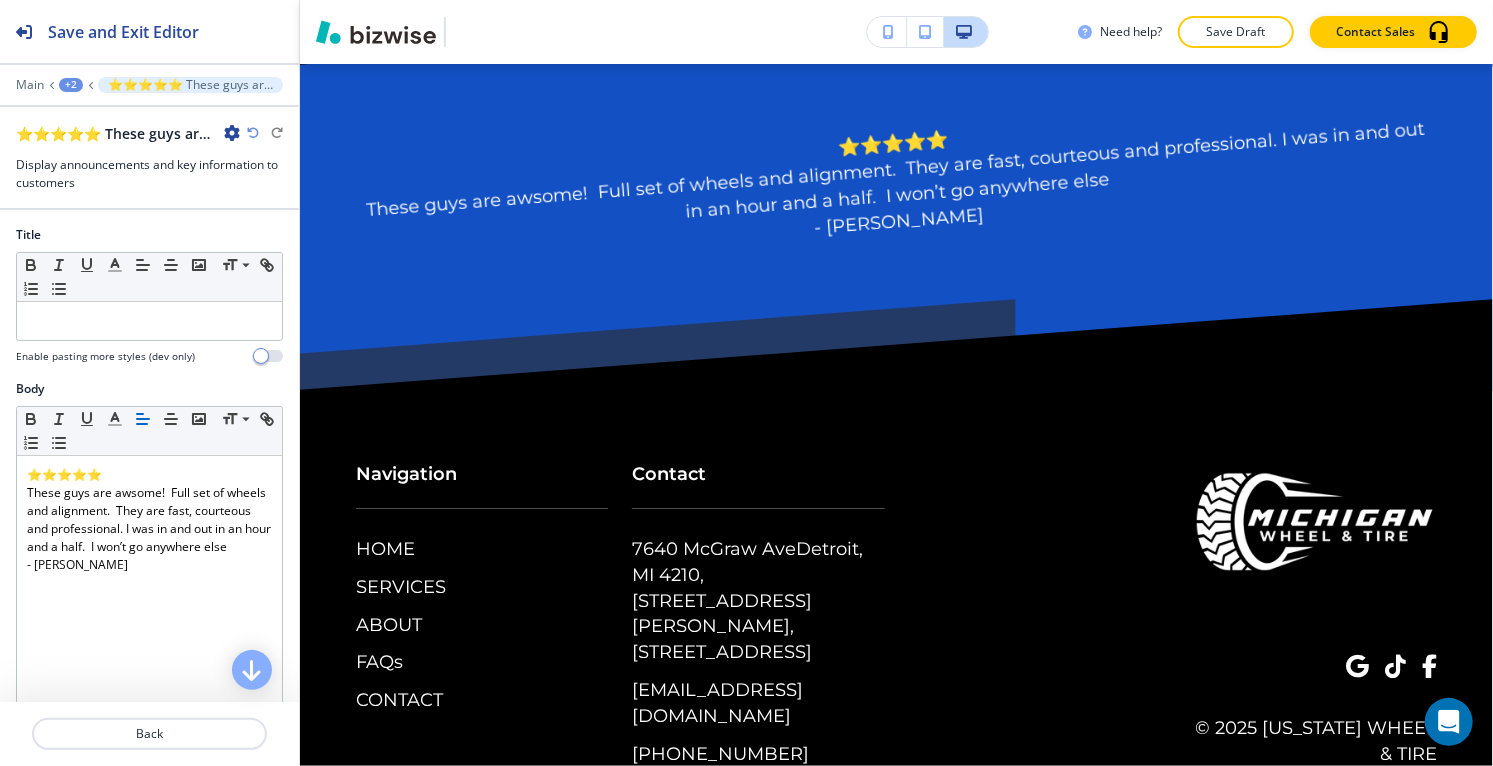 click on "+2" at bounding box center (71, 85) 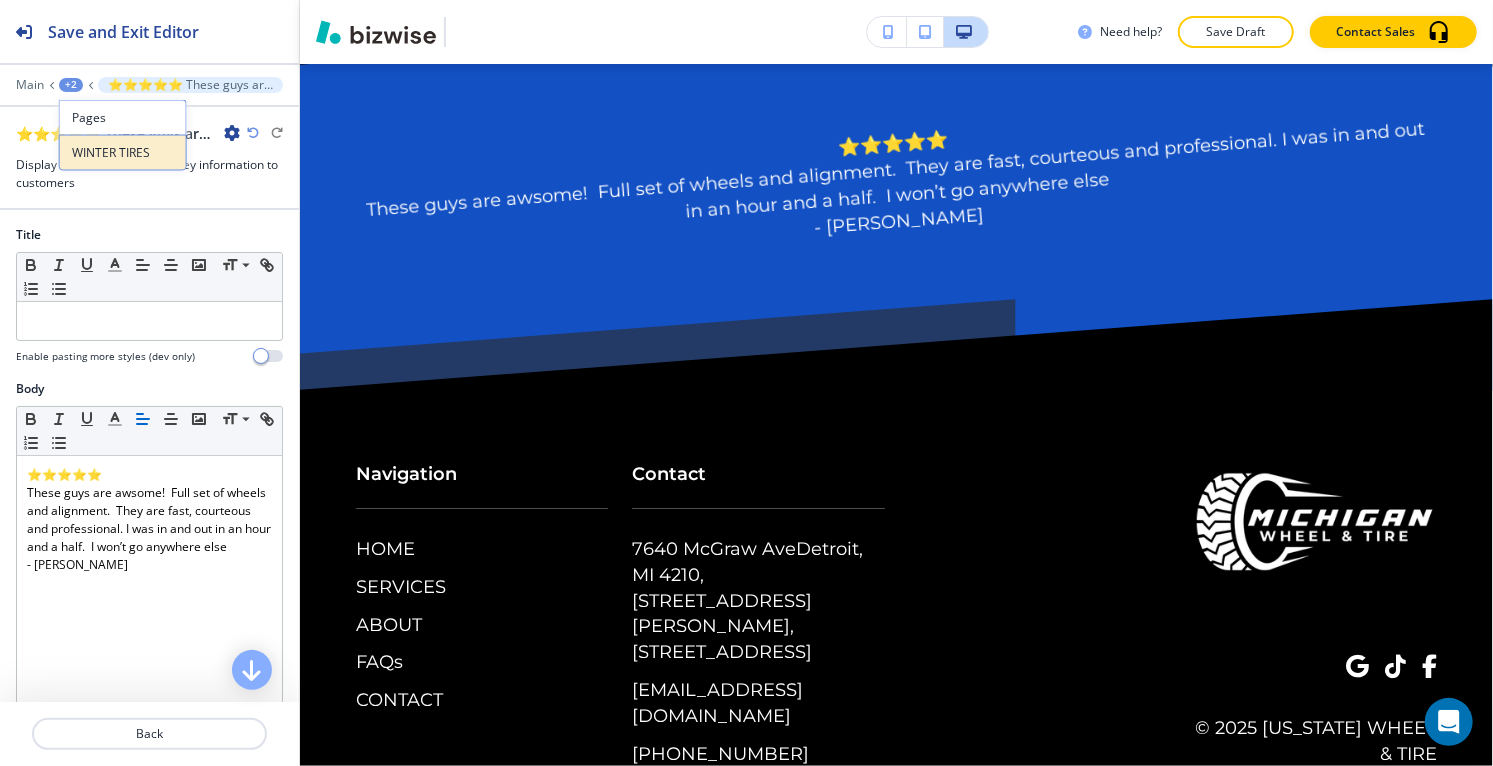 click on "WINTER TIRES" at bounding box center [123, 153] 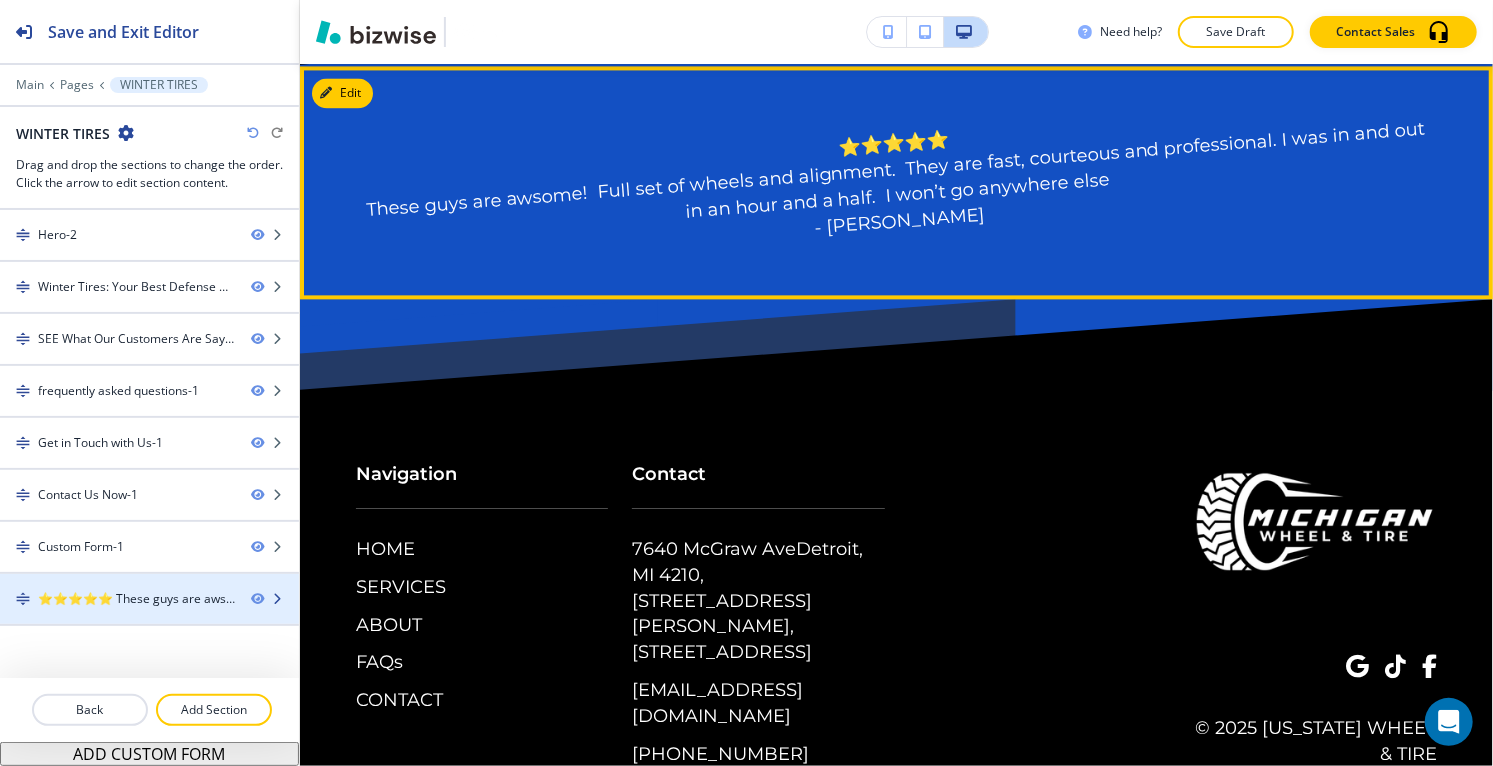 type 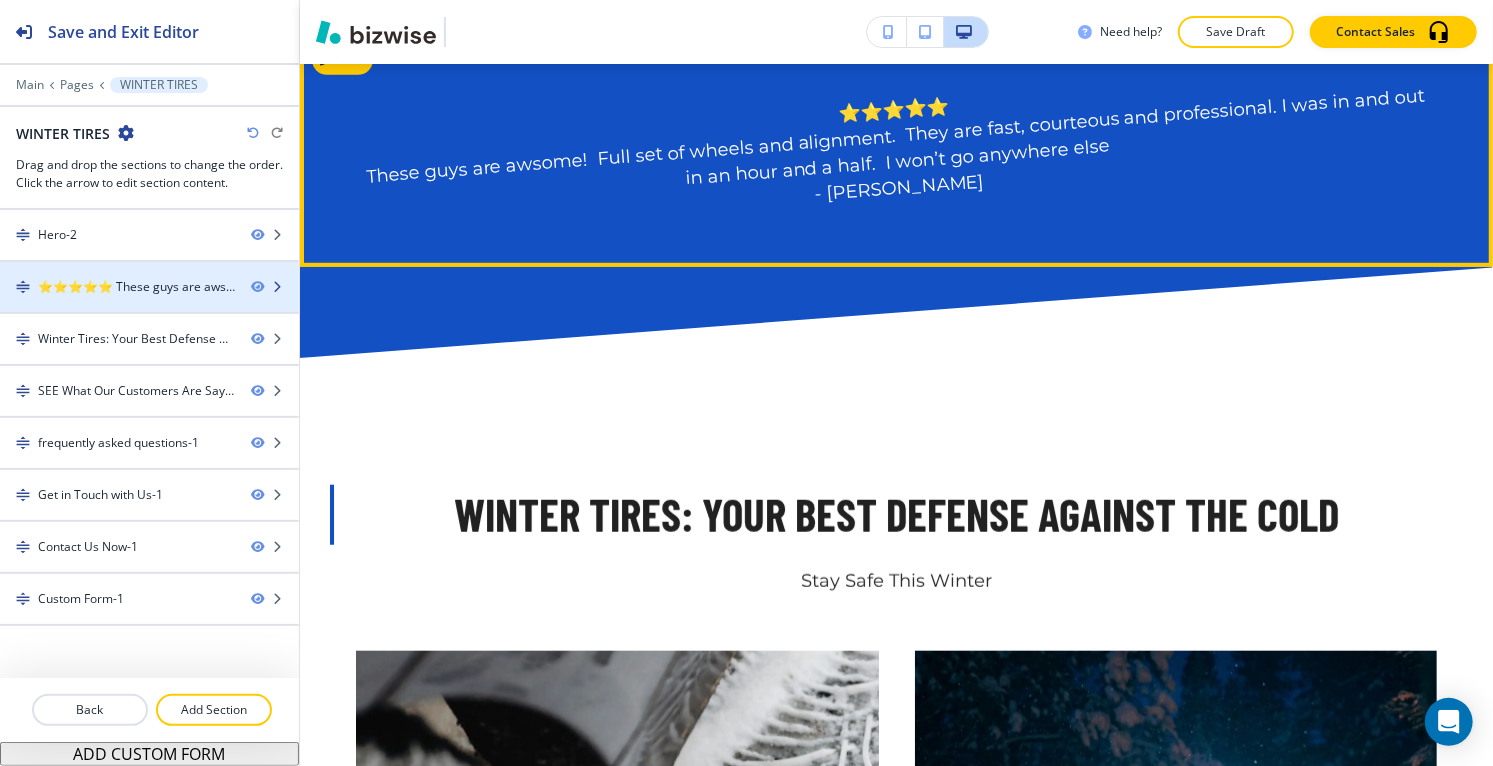 scroll, scrollTop: 923, scrollLeft: 0, axis: vertical 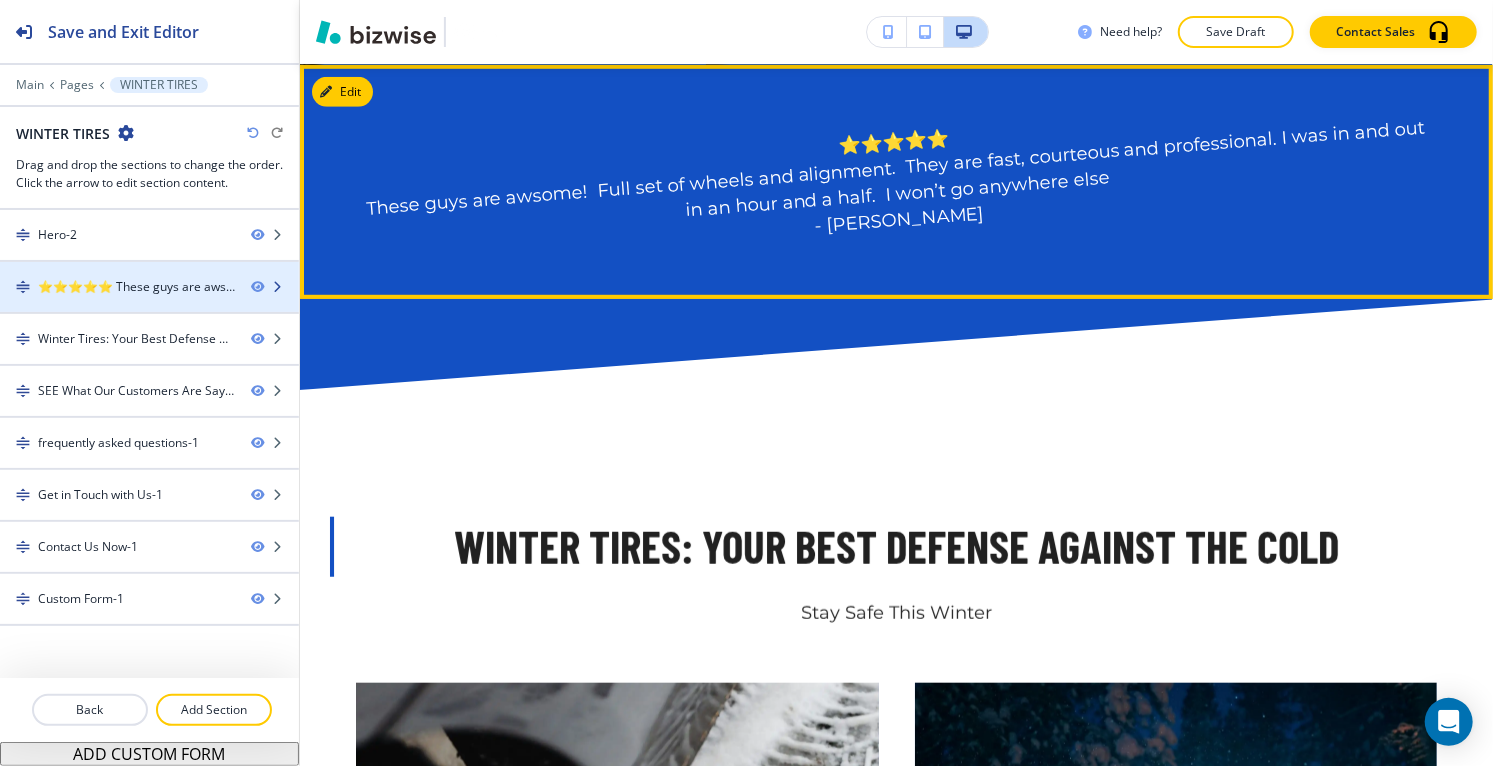 click on "⭐⭐⭐⭐⭐
These guys are awsome!  Full set of wheels and alignment.  They are fast, courteous and professional. I was in and out in an hour and a half.  I won’t go anywhere else
- [PERSON_NAME]-1" at bounding box center (136, 287) 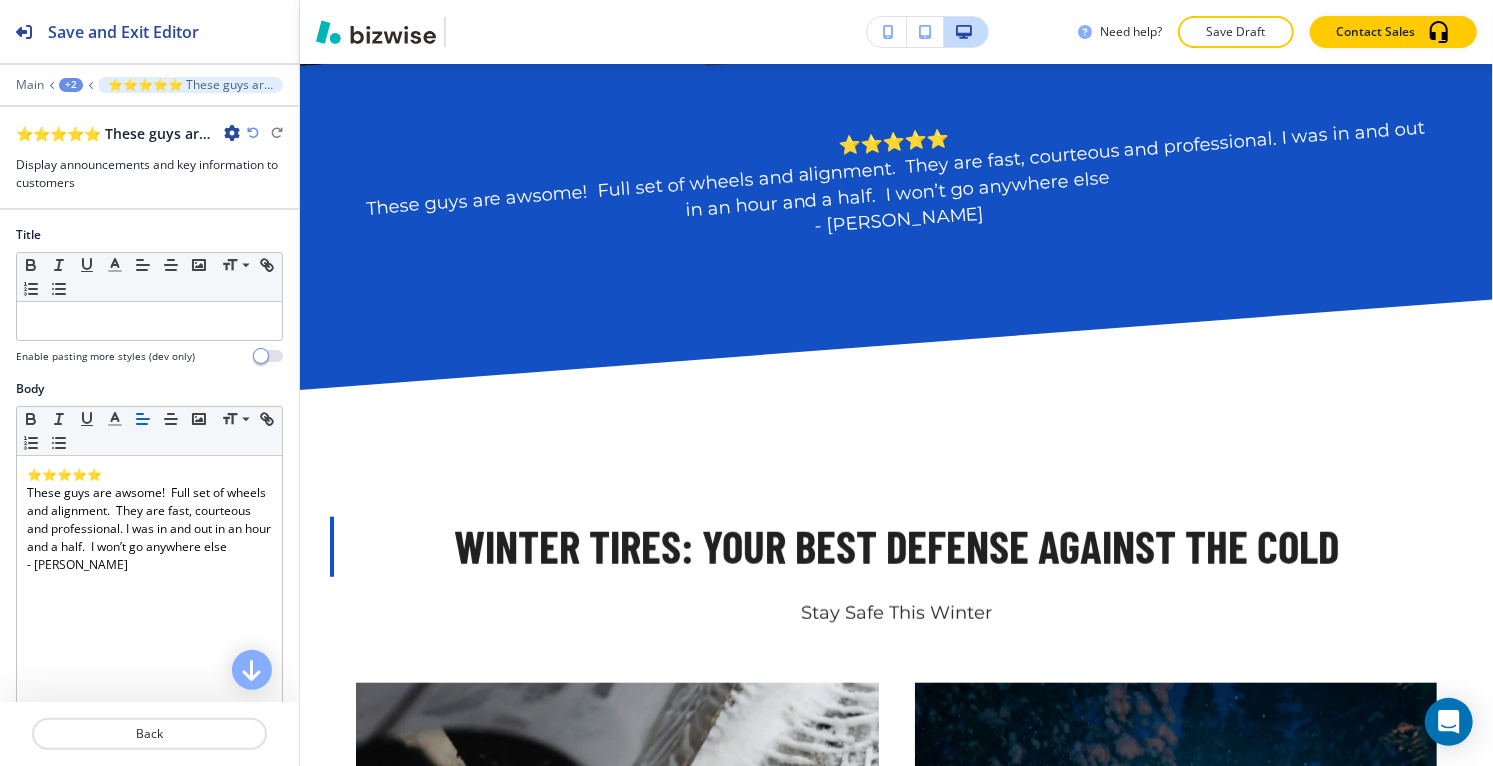 click on "⭐⭐⭐⭐⭐
These guys are awsome!  Full set of wheels and alignment.  They are fast, courteous and professional. I was in and out in an hour and a half.  I won’t go anywhere else
- [PERSON_NAME]-1" at bounding box center [149, 133] 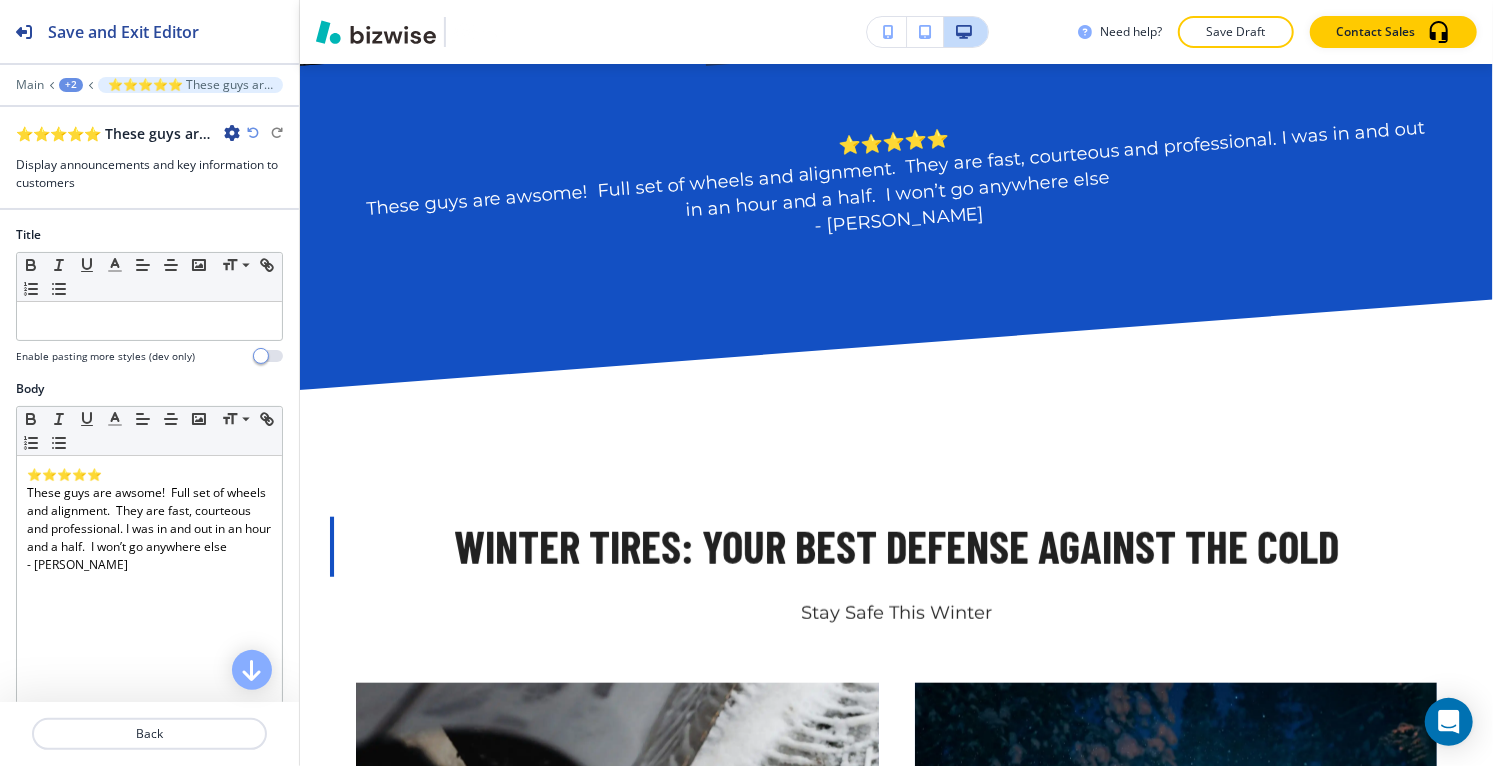 click at bounding box center (232, 133) 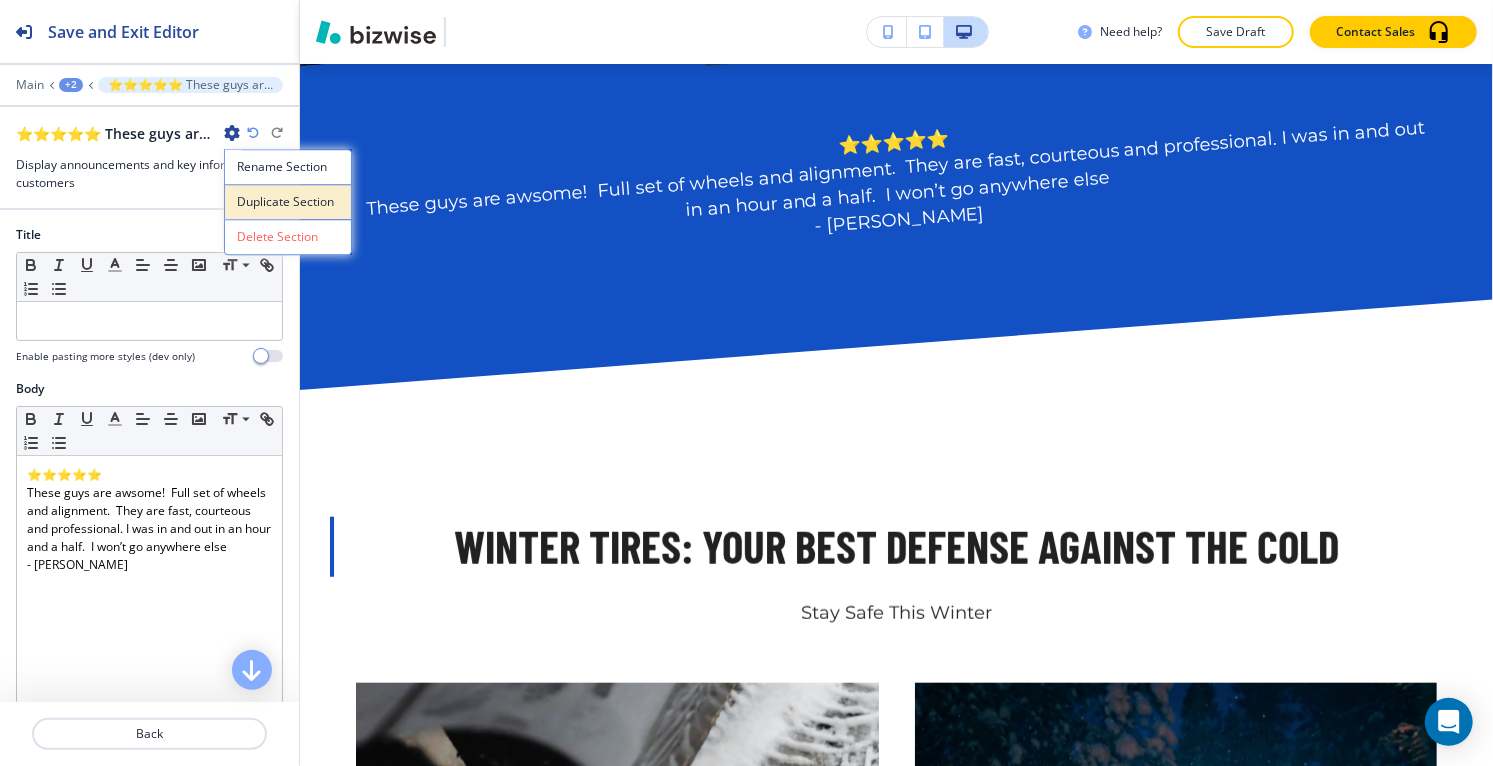 click on "Duplicate Section" at bounding box center (288, 202) 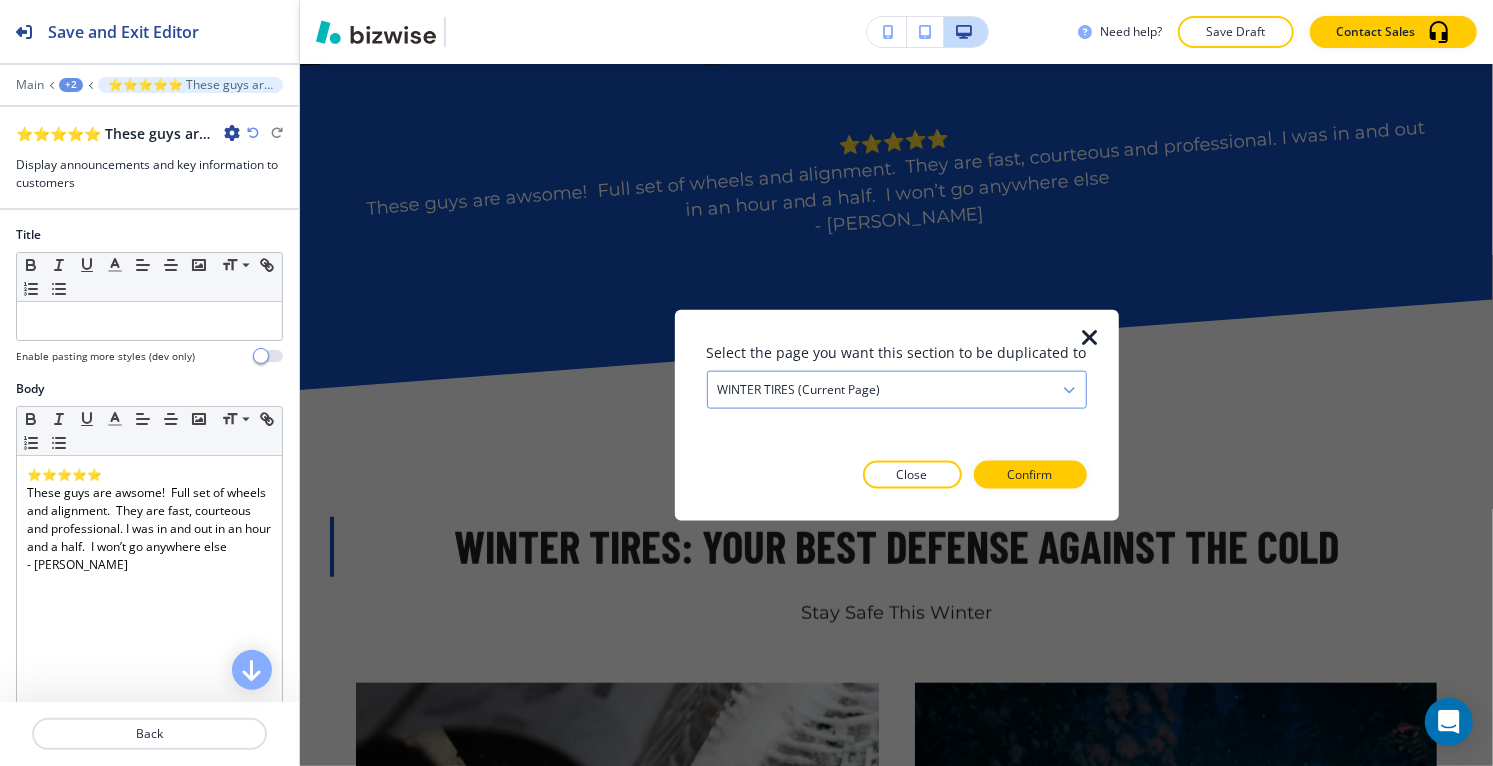 click on "WINTER TIRES (current page)" at bounding box center (799, 390) 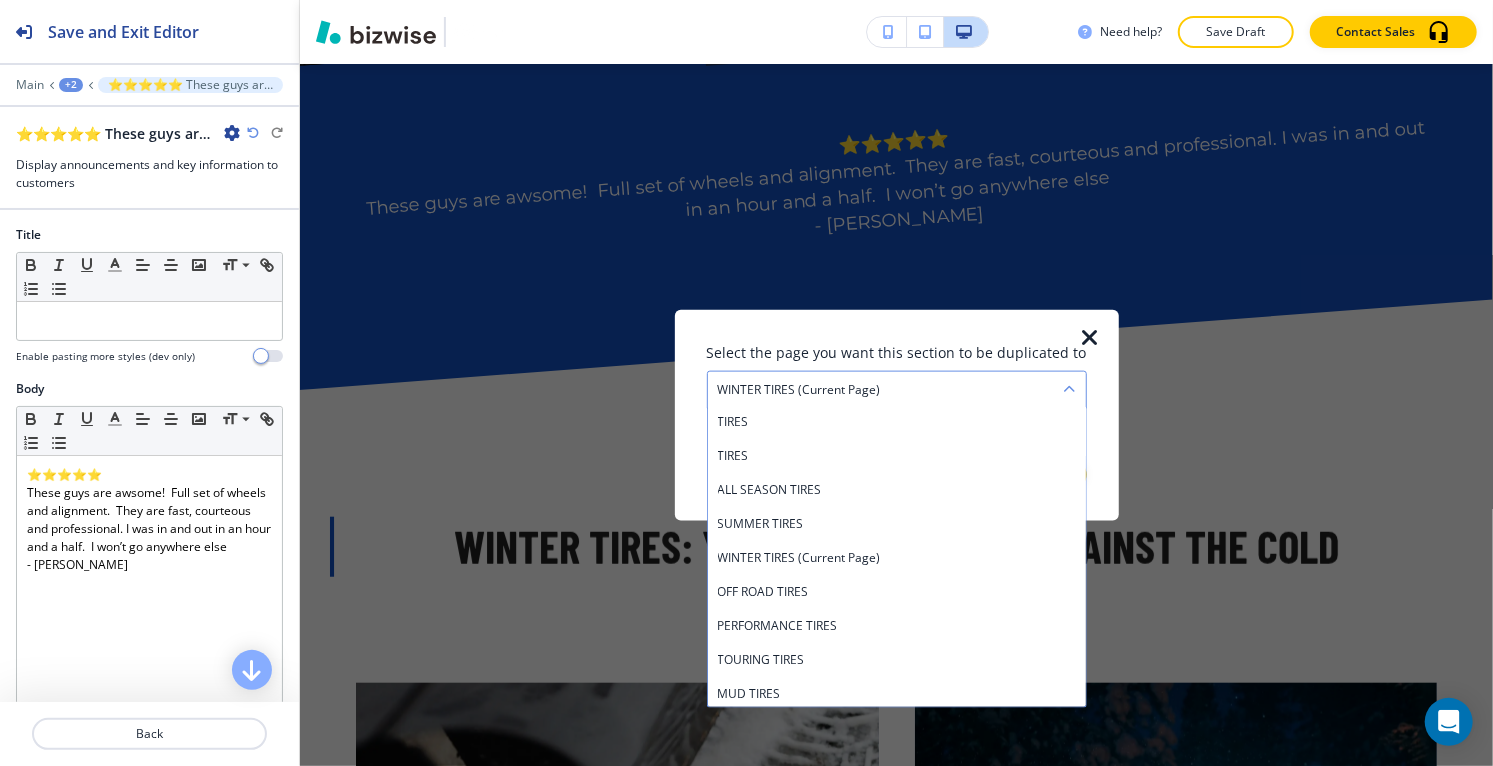 drag, startPoint x: 800, startPoint y: 373, endPoint x: 796, endPoint y: 406, distance: 33.24154 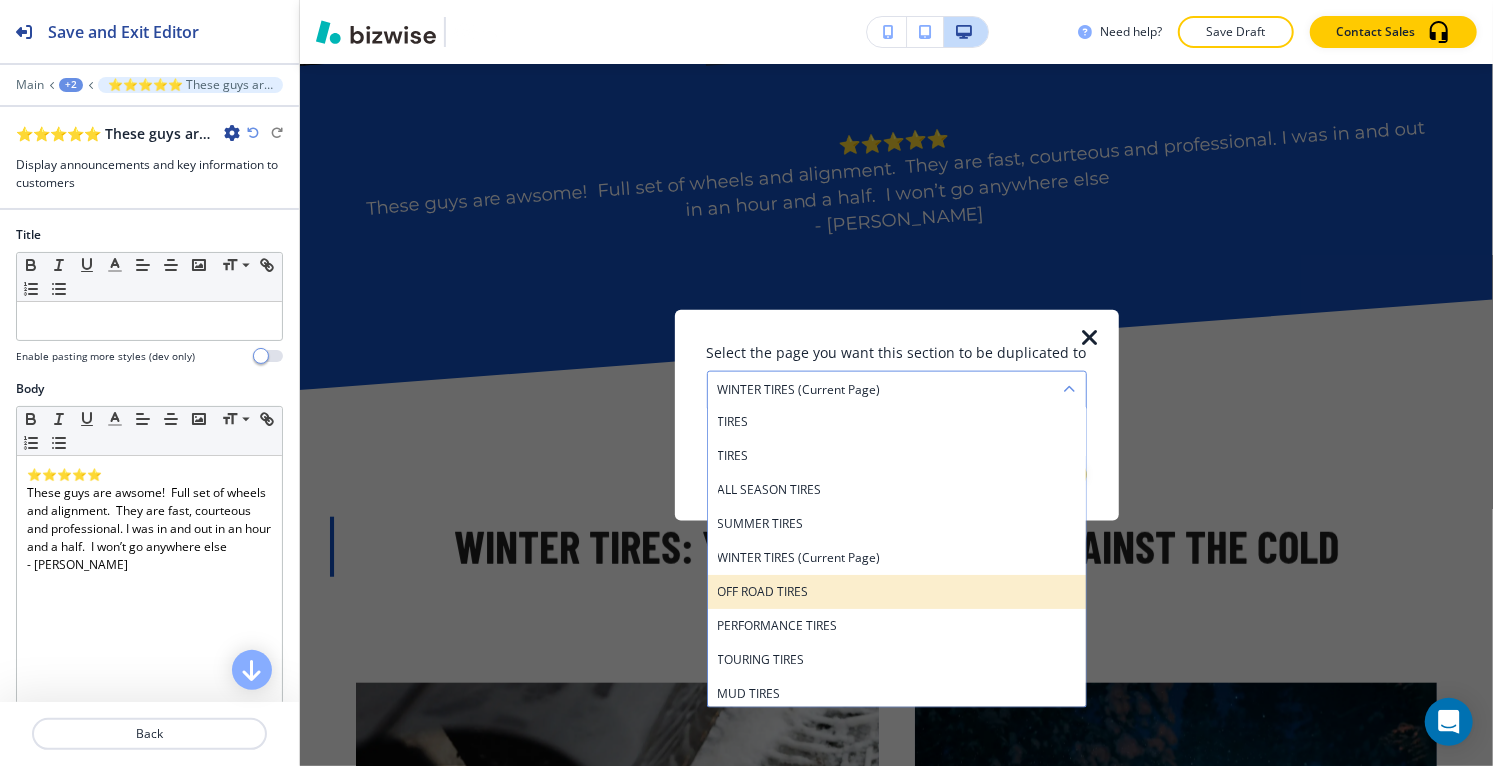drag, startPoint x: 796, startPoint y: 406, endPoint x: 792, endPoint y: 592, distance: 186.043 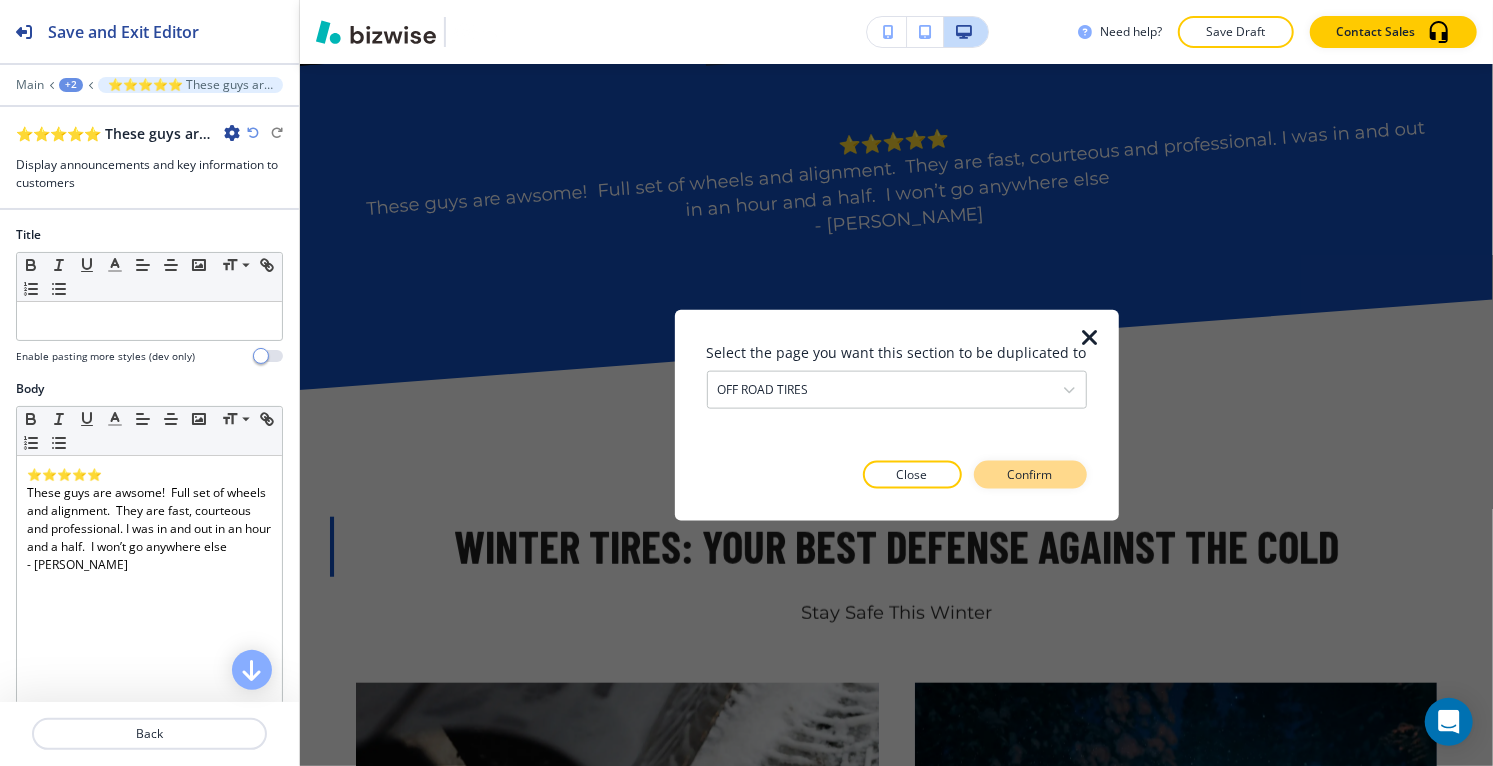 click on "Confirm" at bounding box center [1030, 474] 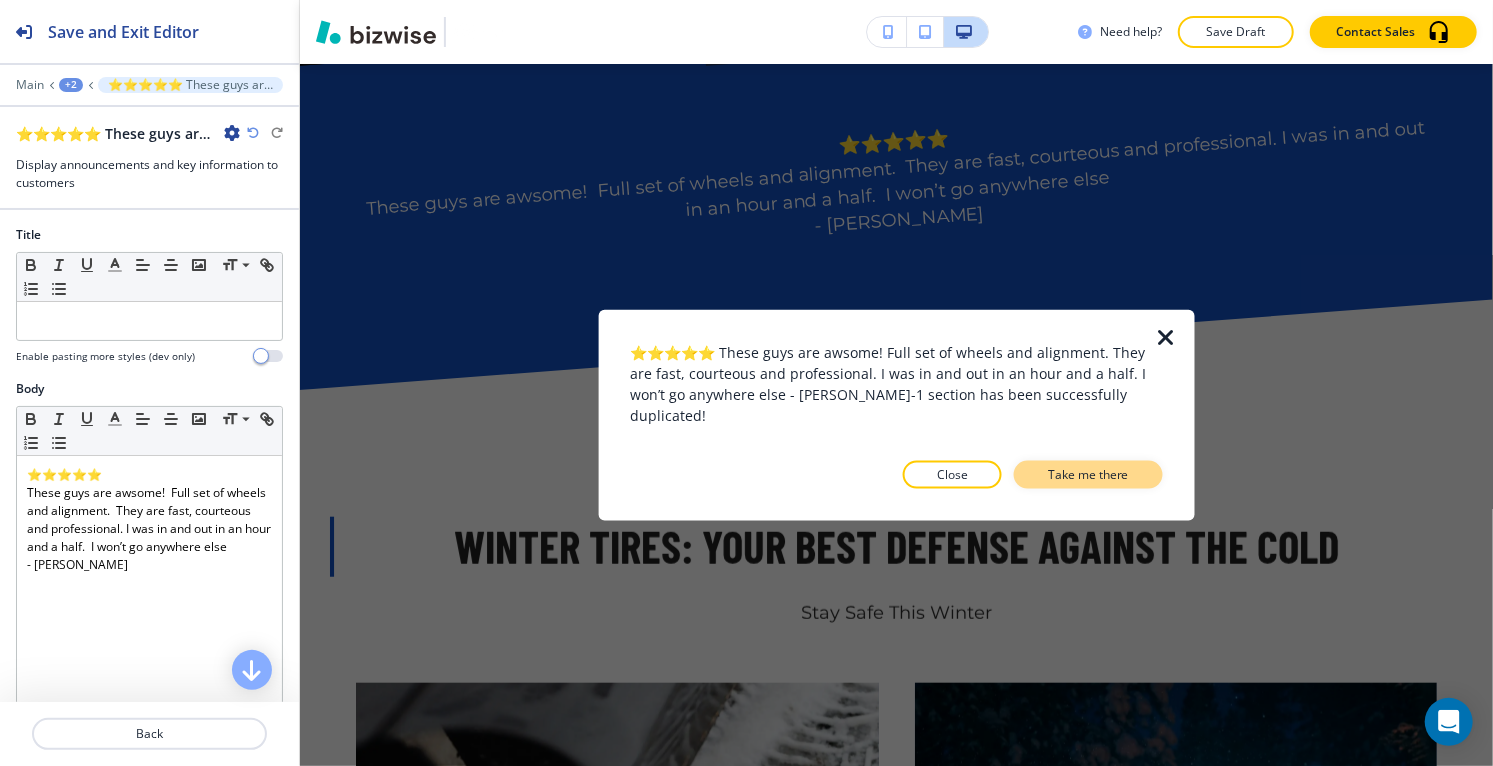 click on "Take me there" at bounding box center [1088, 474] 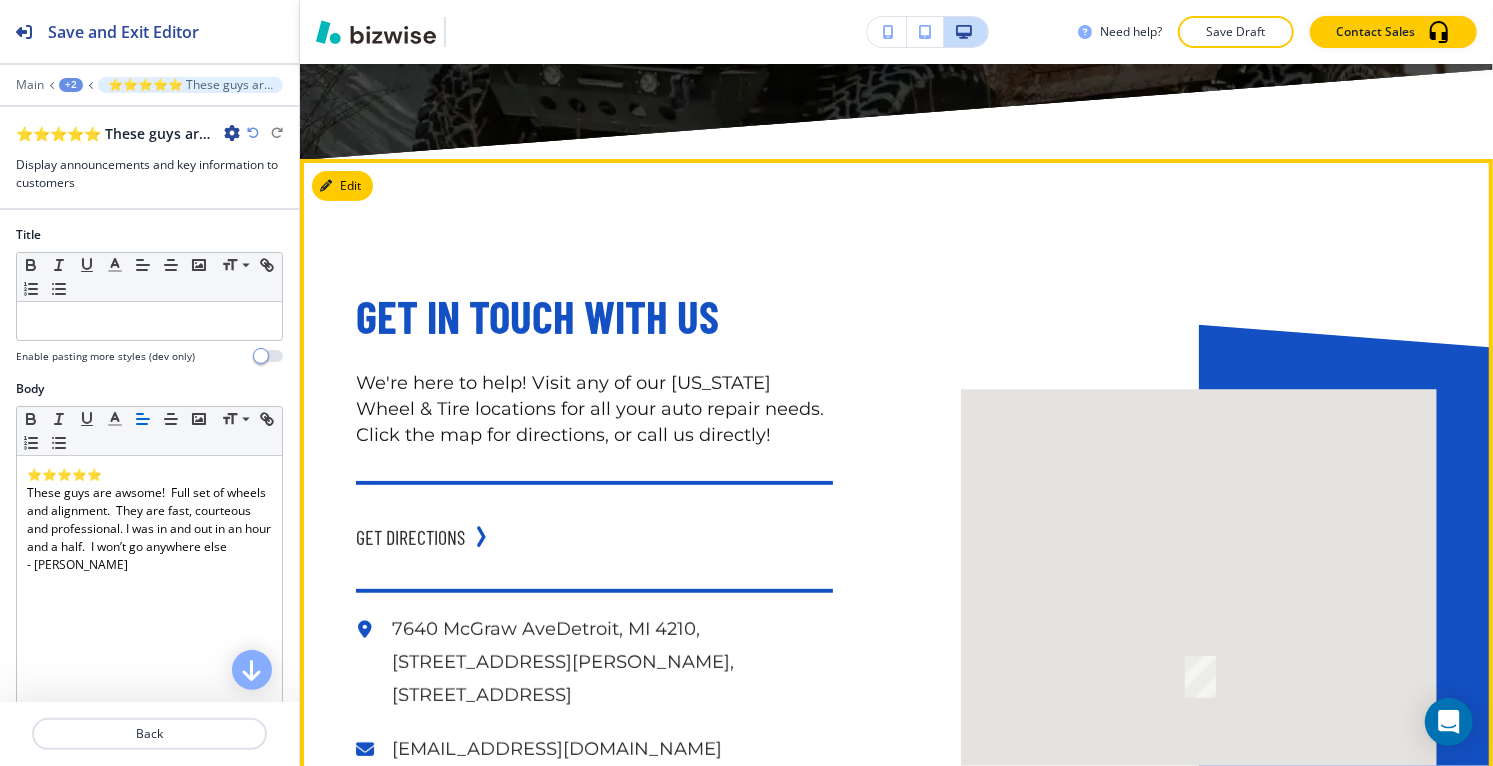 scroll, scrollTop: 7144, scrollLeft: 0, axis: vertical 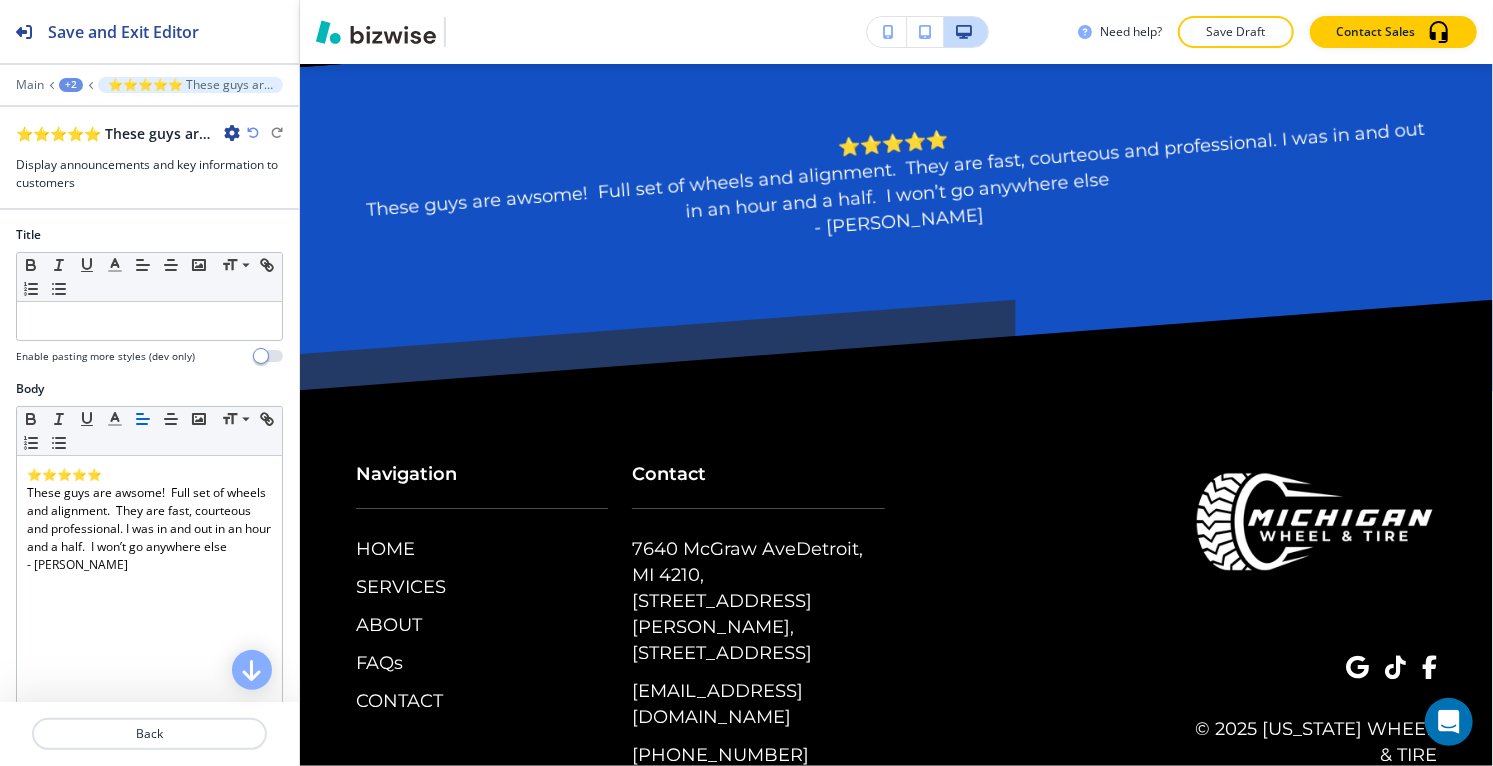 click on "+2" at bounding box center [71, 85] 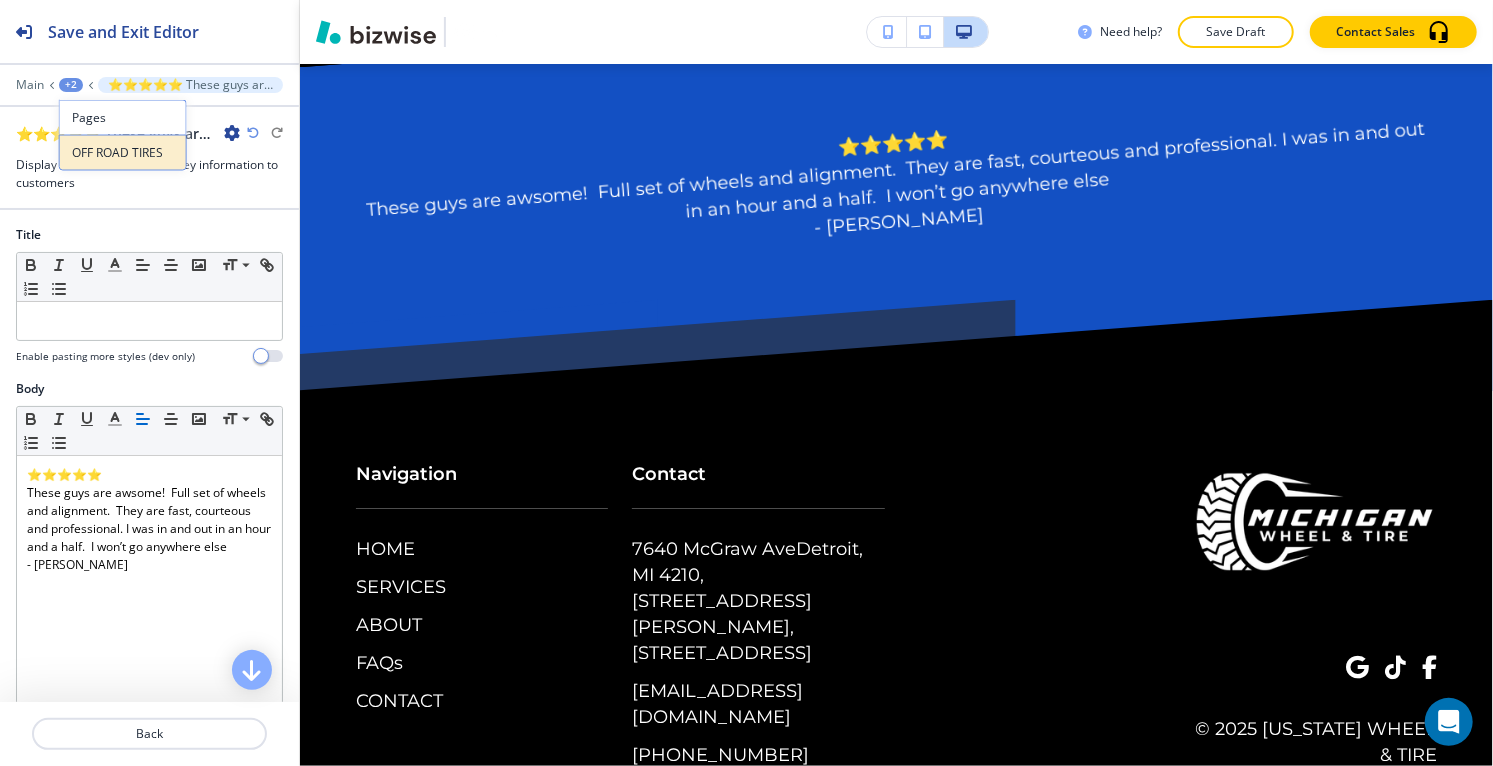 click on "OFF  ROAD TIRES" at bounding box center [123, 153] 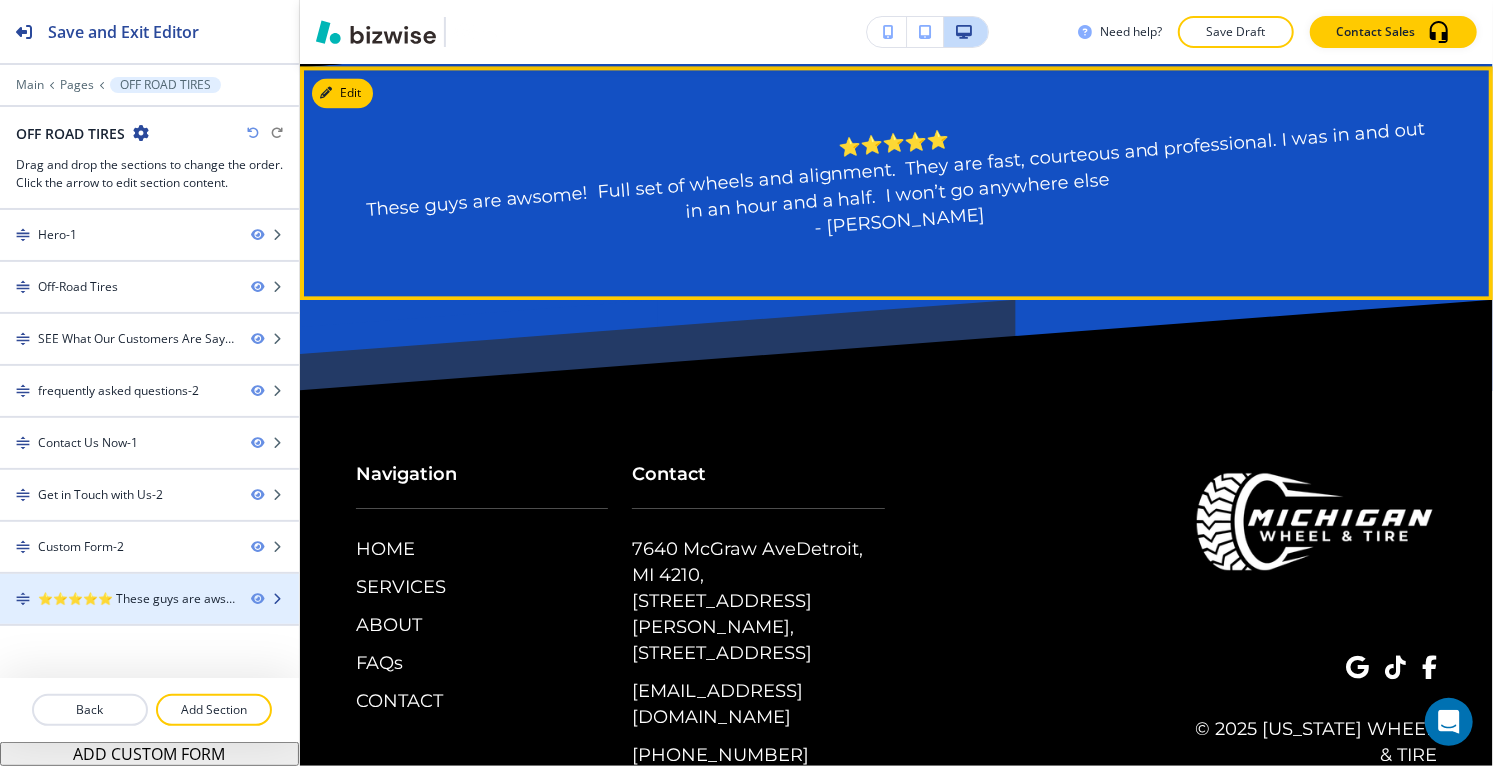 type 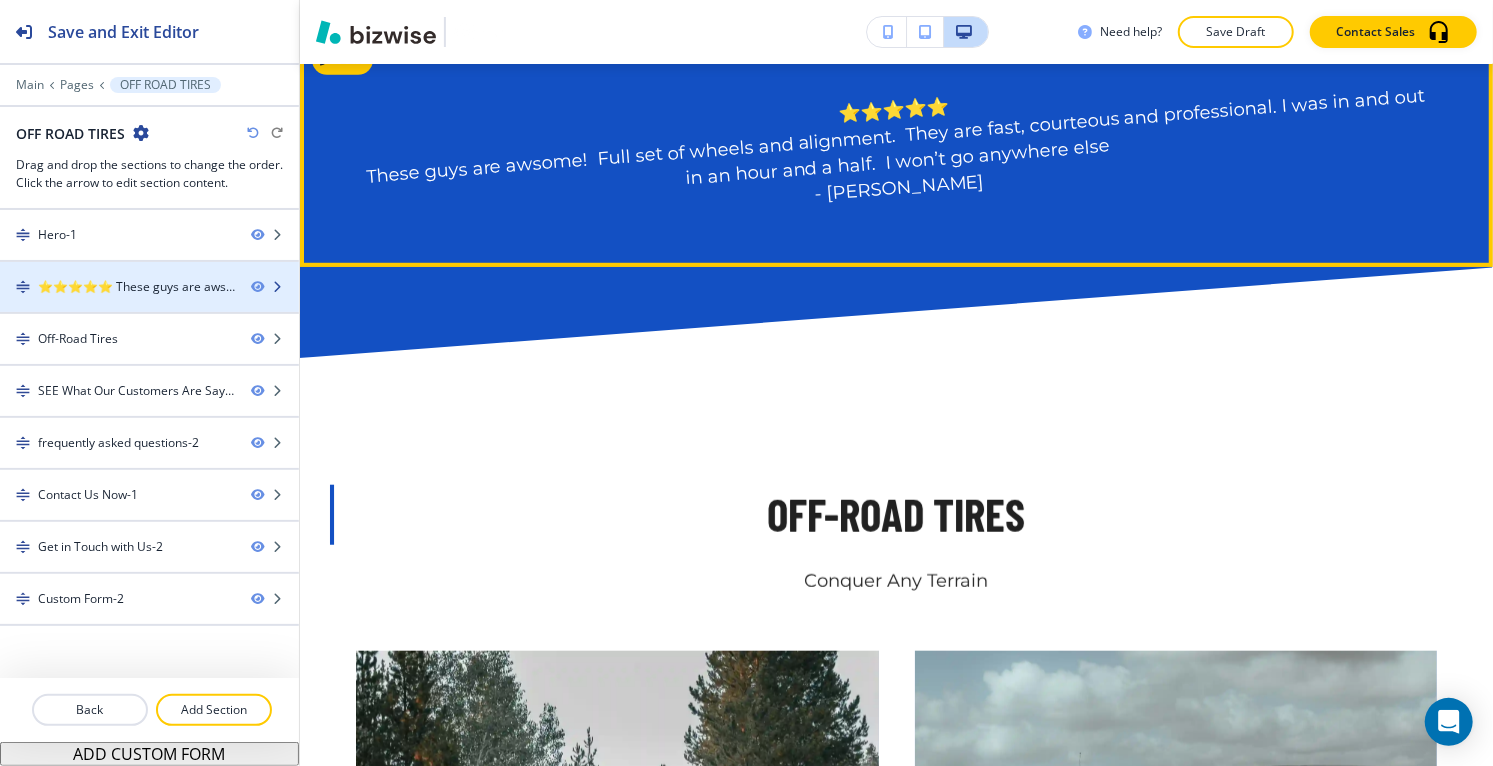 scroll, scrollTop: 857, scrollLeft: 0, axis: vertical 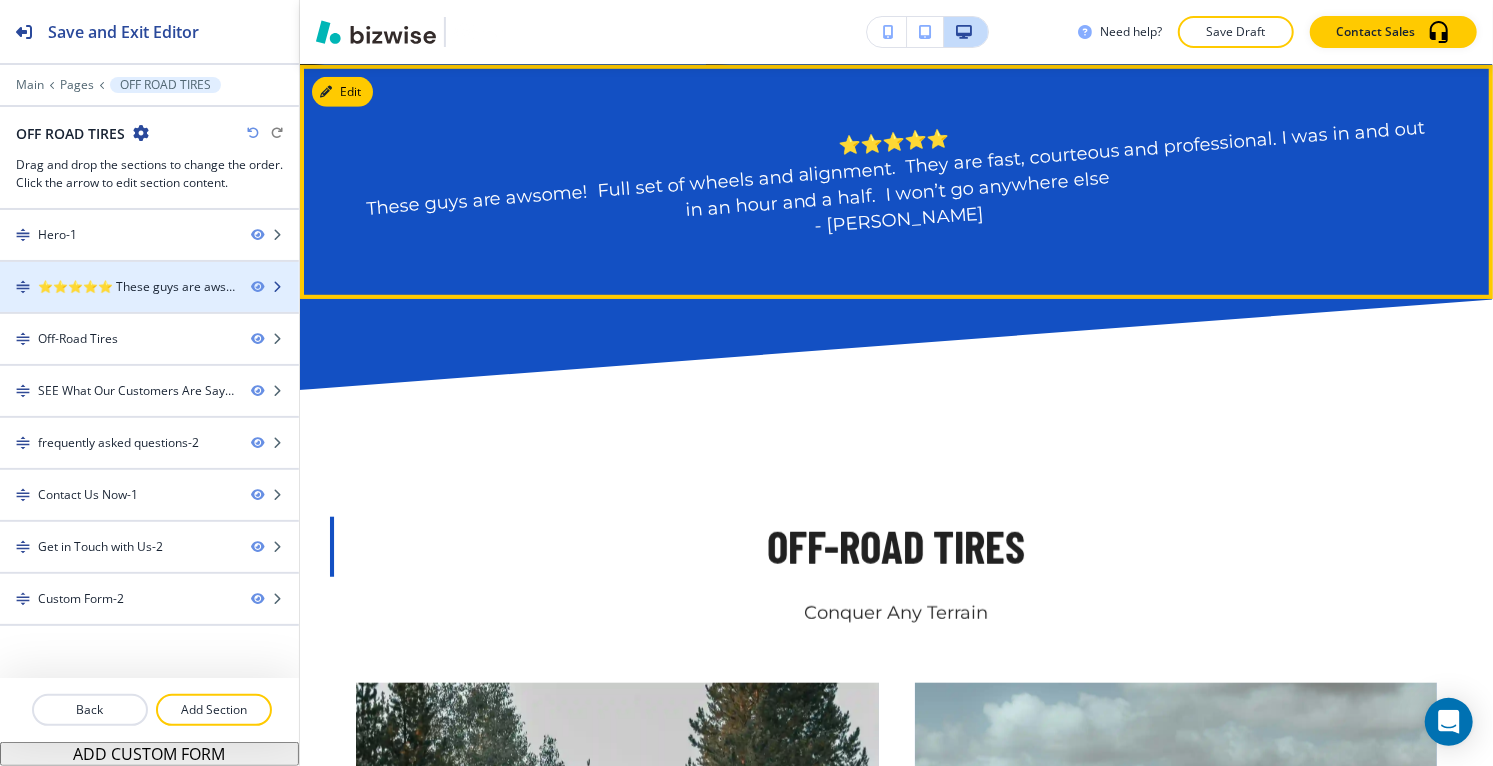 click on "⭐⭐⭐⭐⭐
These guys are awsome!  Full set of wheels and alignment.  They are fast, courteous and professional. I was in and out in an hour and a half.  I won’t go anywhere else
- [PERSON_NAME]-2" at bounding box center (136, 287) 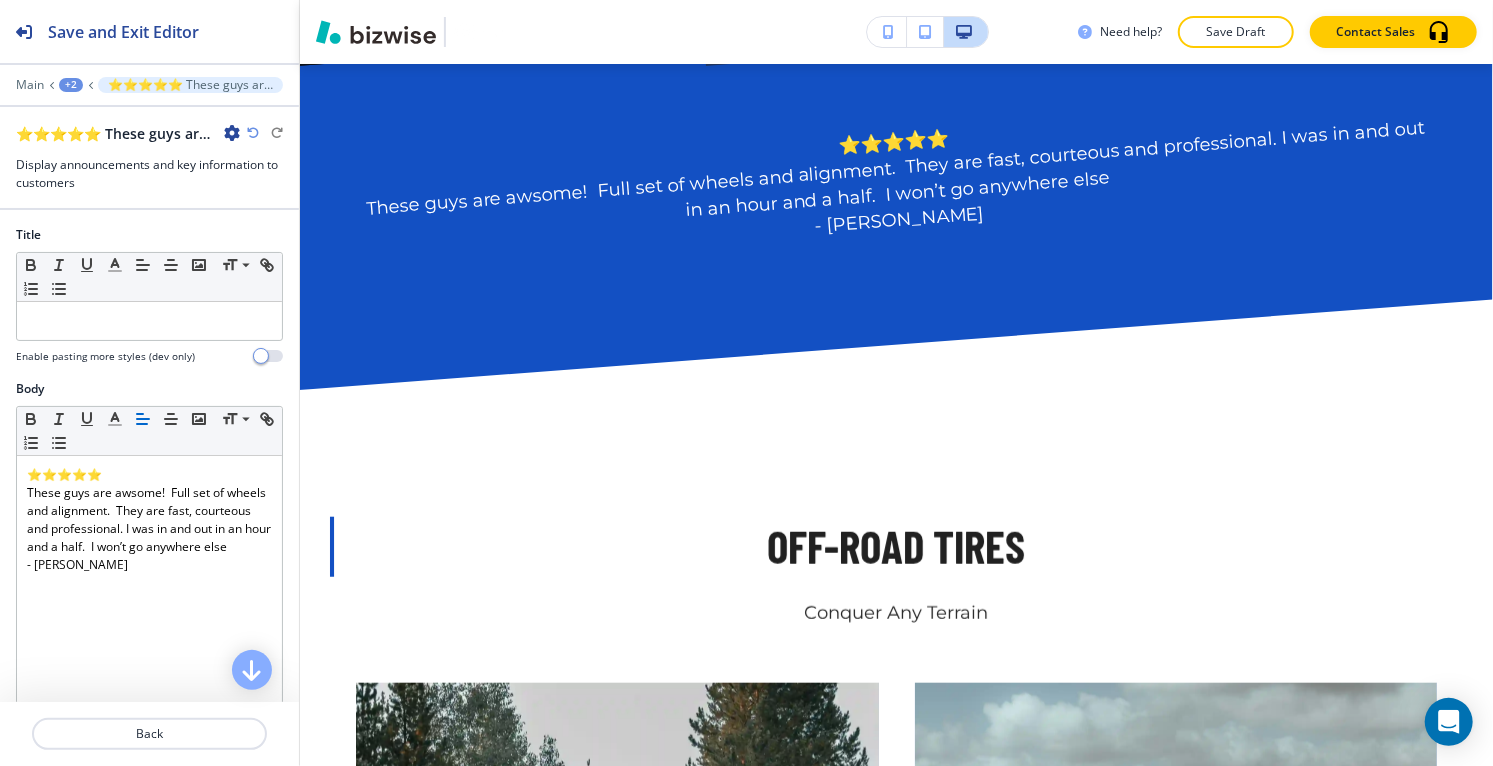 click at bounding box center (232, 133) 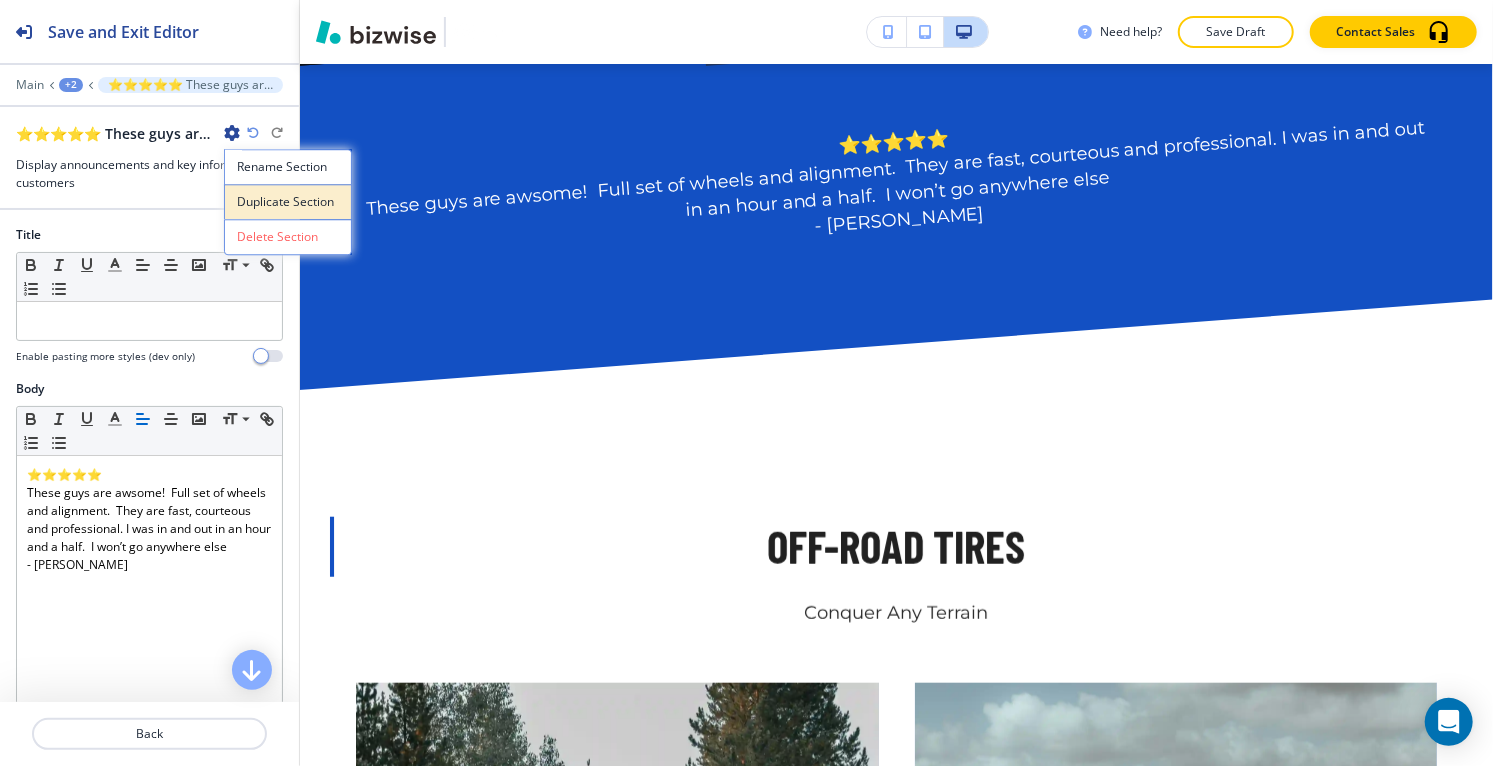 click on "Duplicate Section" at bounding box center (288, 202) 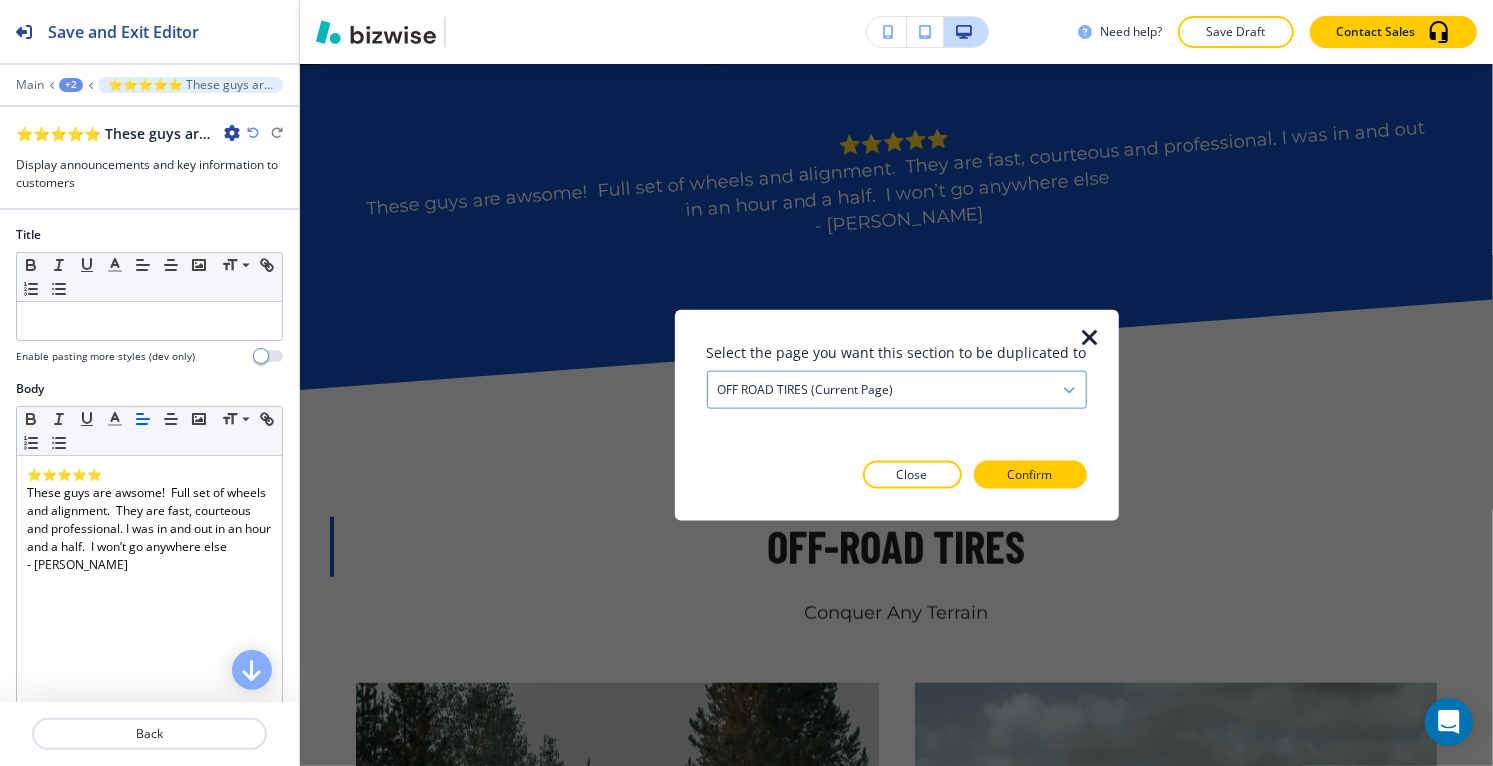 click on "OFF  ROAD TIRES (current page)" at bounding box center [806, 390] 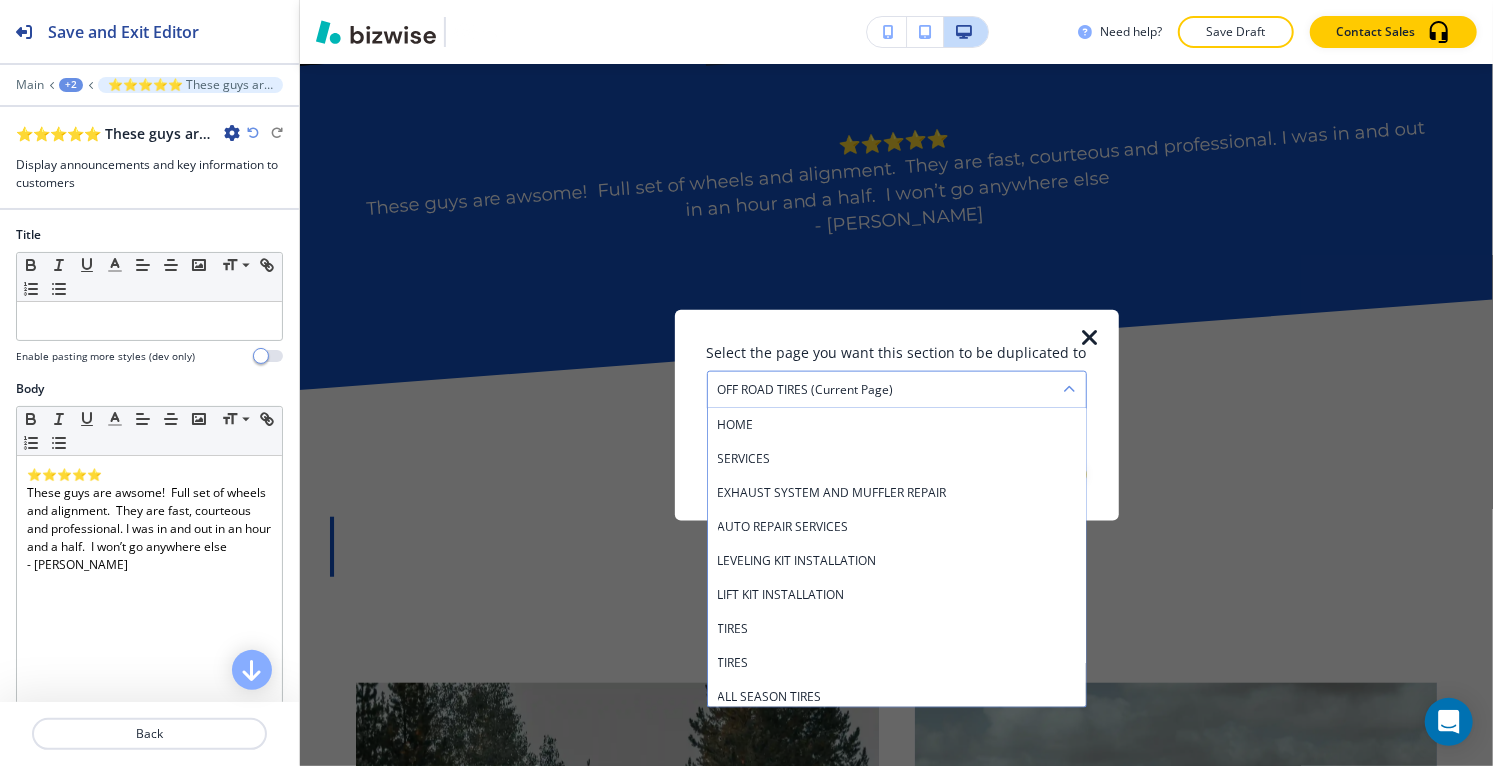 scroll, scrollTop: 241, scrollLeft: 0, axis: vertical 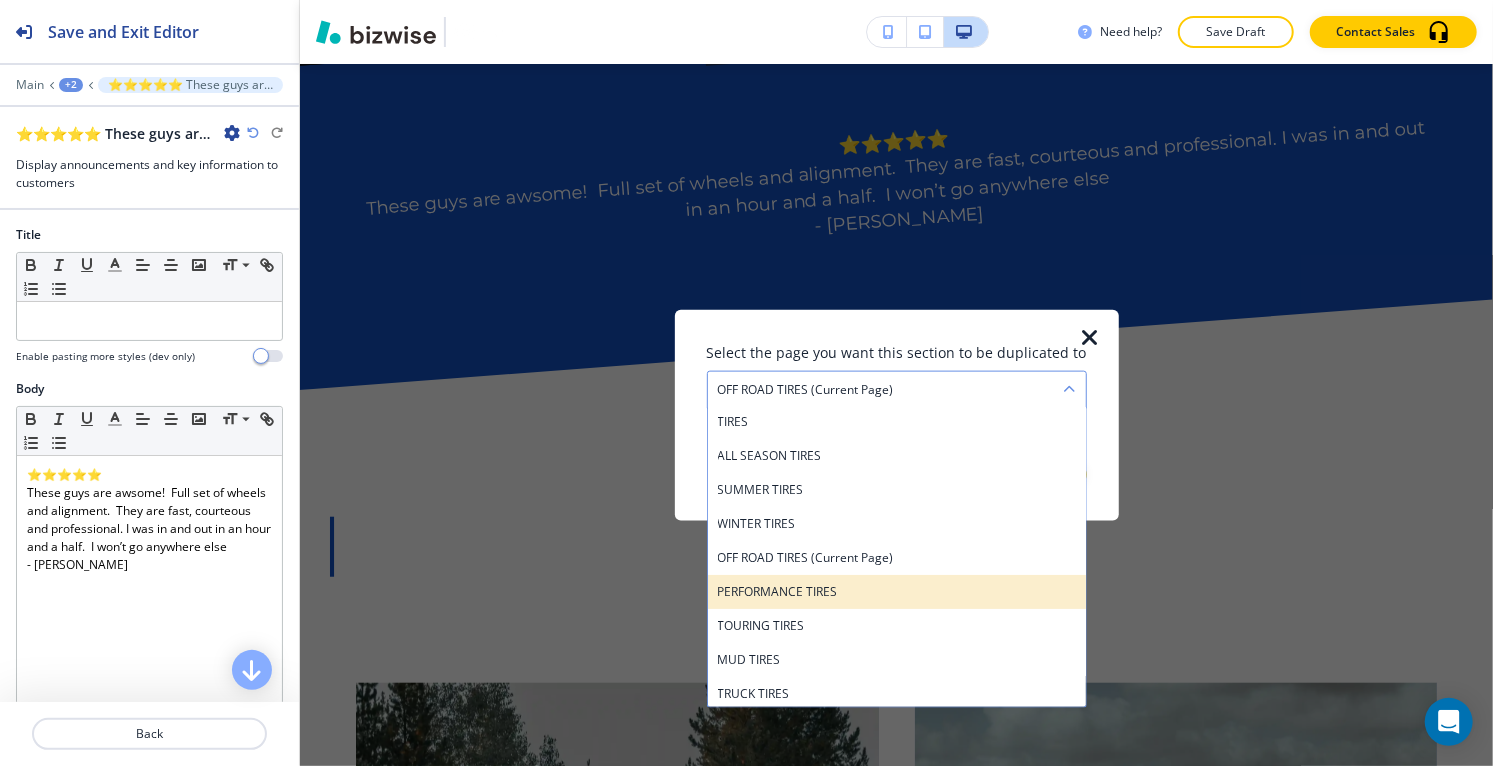 click on "PERFORMANCE TIRES" at bounding box center [897, 592] 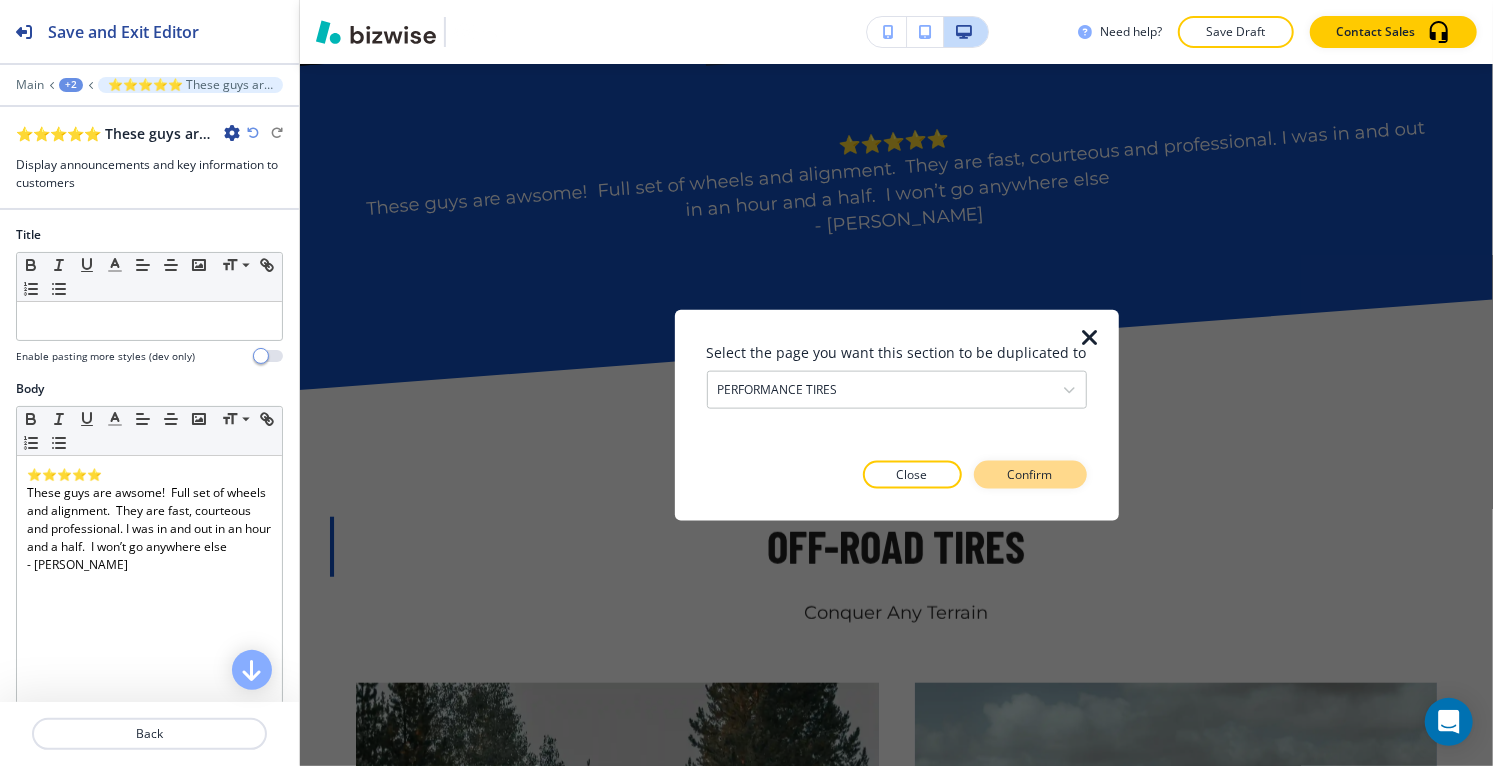 click on "Confirm" at bounding box center [1030, 474] 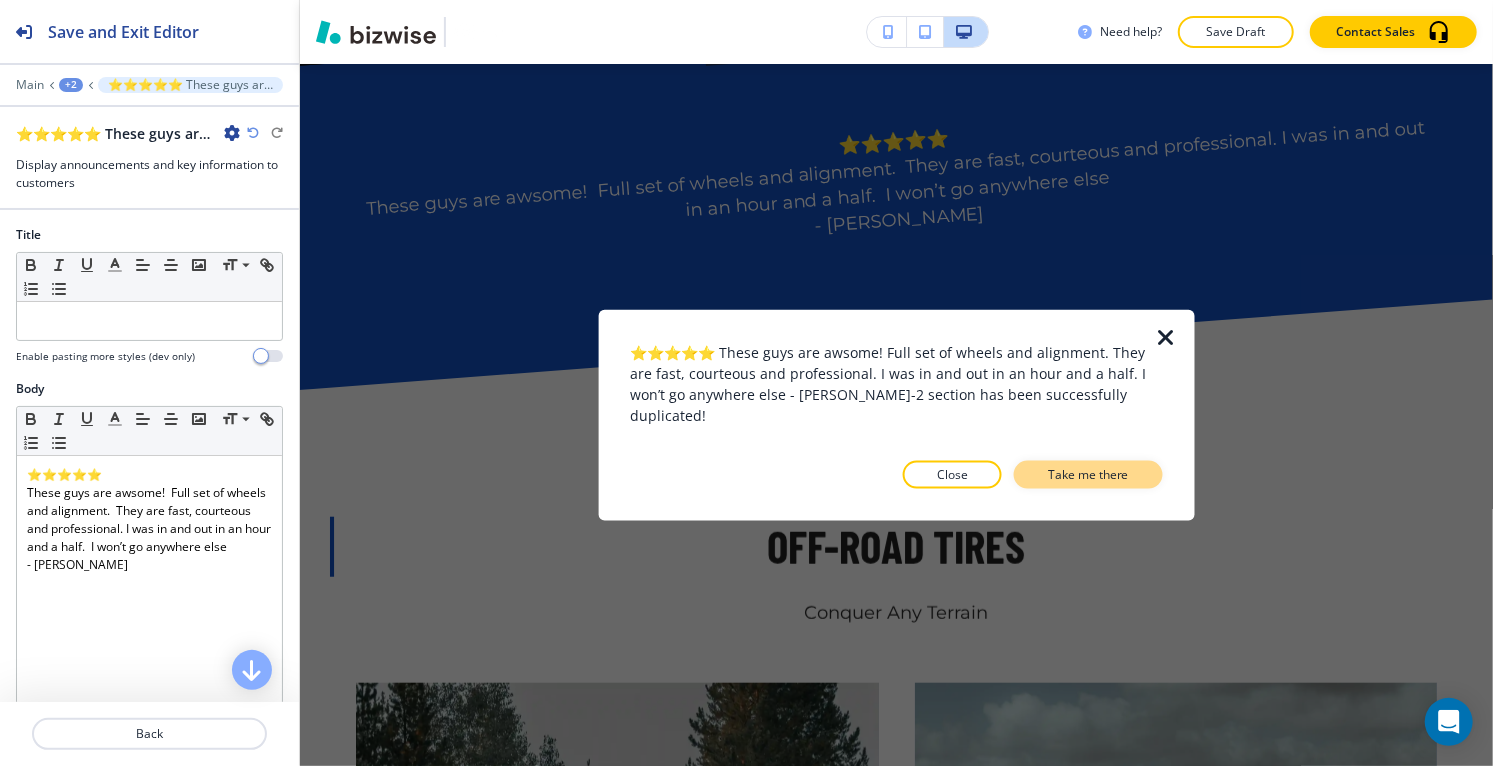 click on "Take me there" at bounding box center [1088, 474] 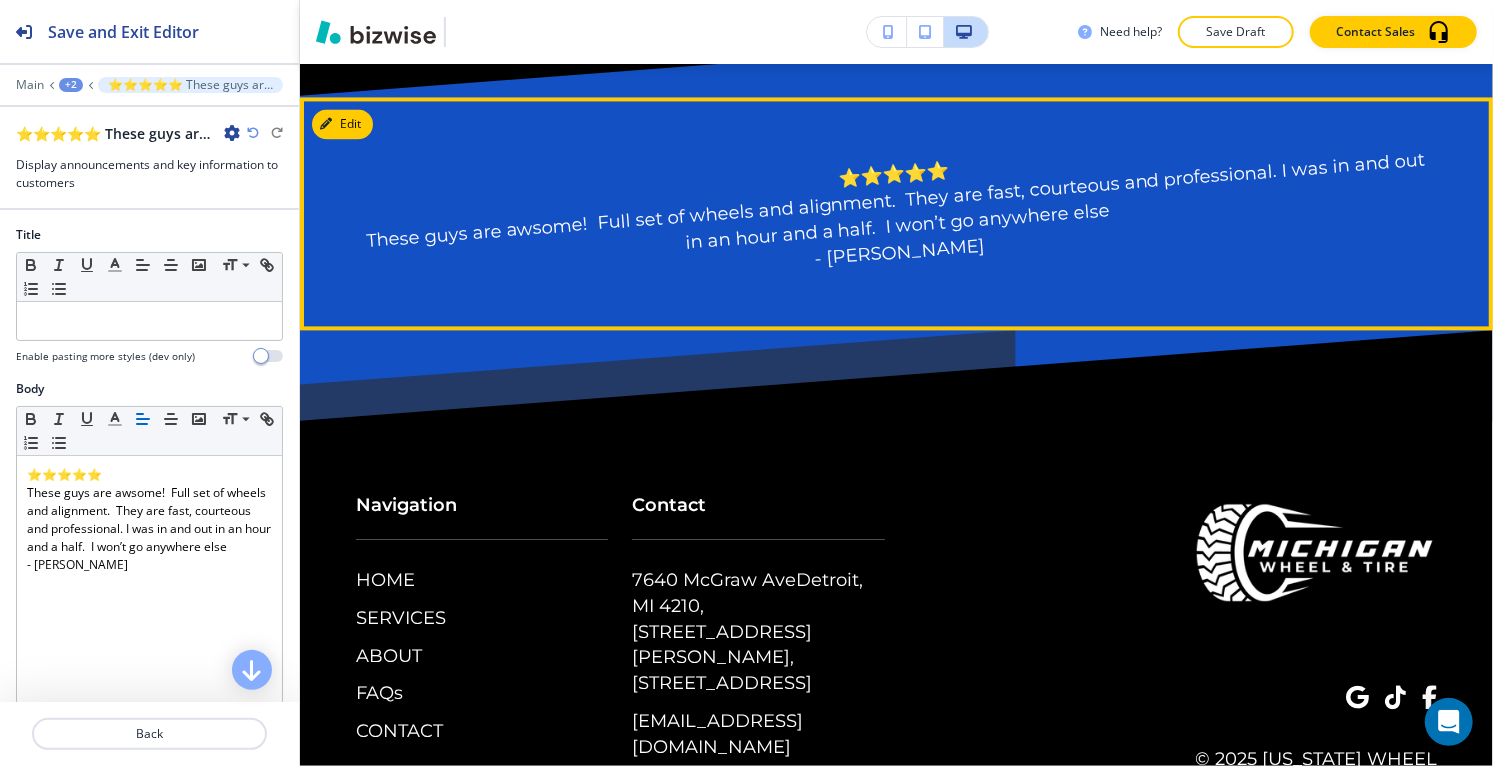 scroll, scrollTop: 6989, scrollLeft: 0, axis: vertical 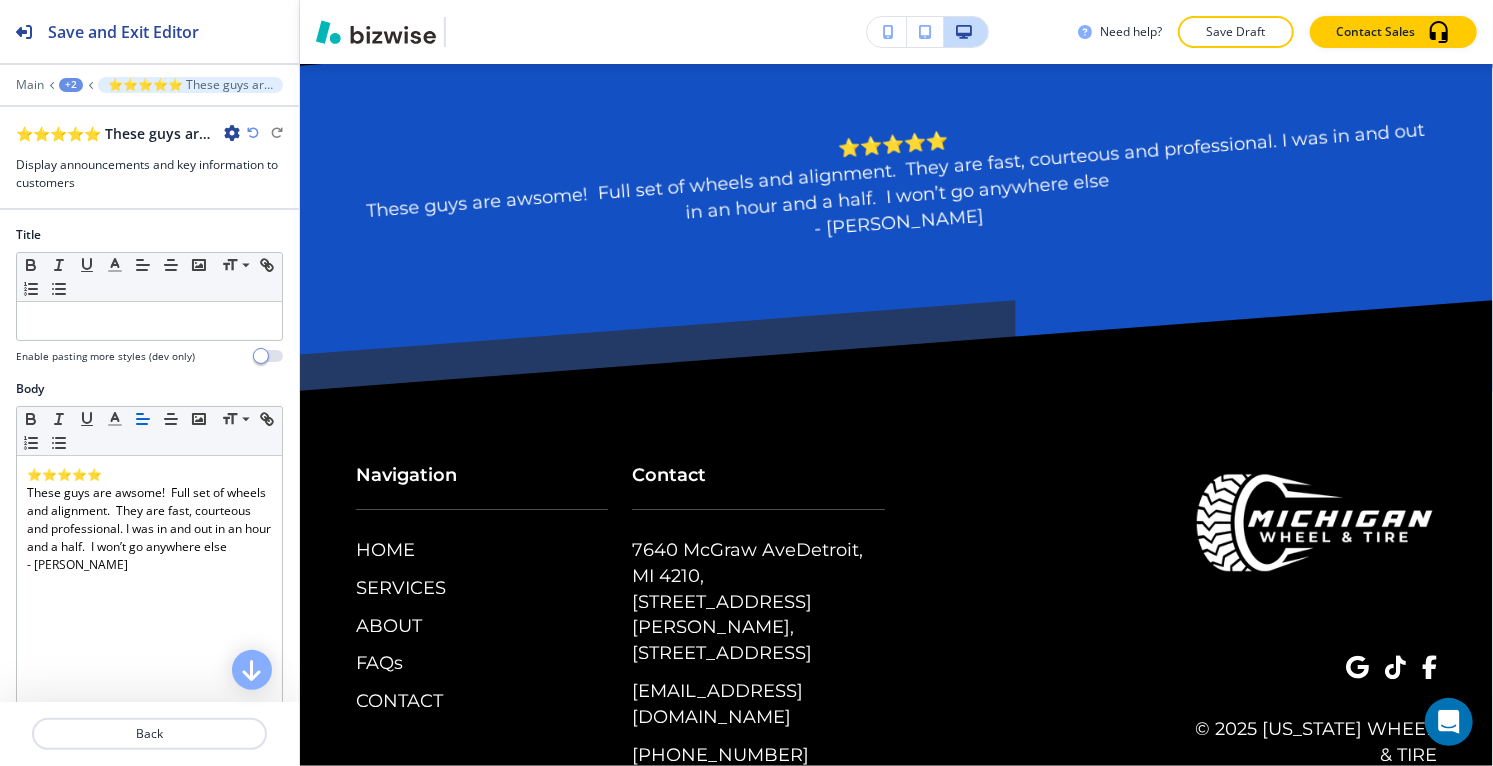 click on "Main +2 ⭐⭐⭐⭐⭐
These guys are awsome!  Full set of wheels and alignment.  They are fast, courteous and professional. I was in and out in an hour and a half.  I won’t go anywhere else
- [PERSON_NAME]-1" at bounding box center [149, 85] 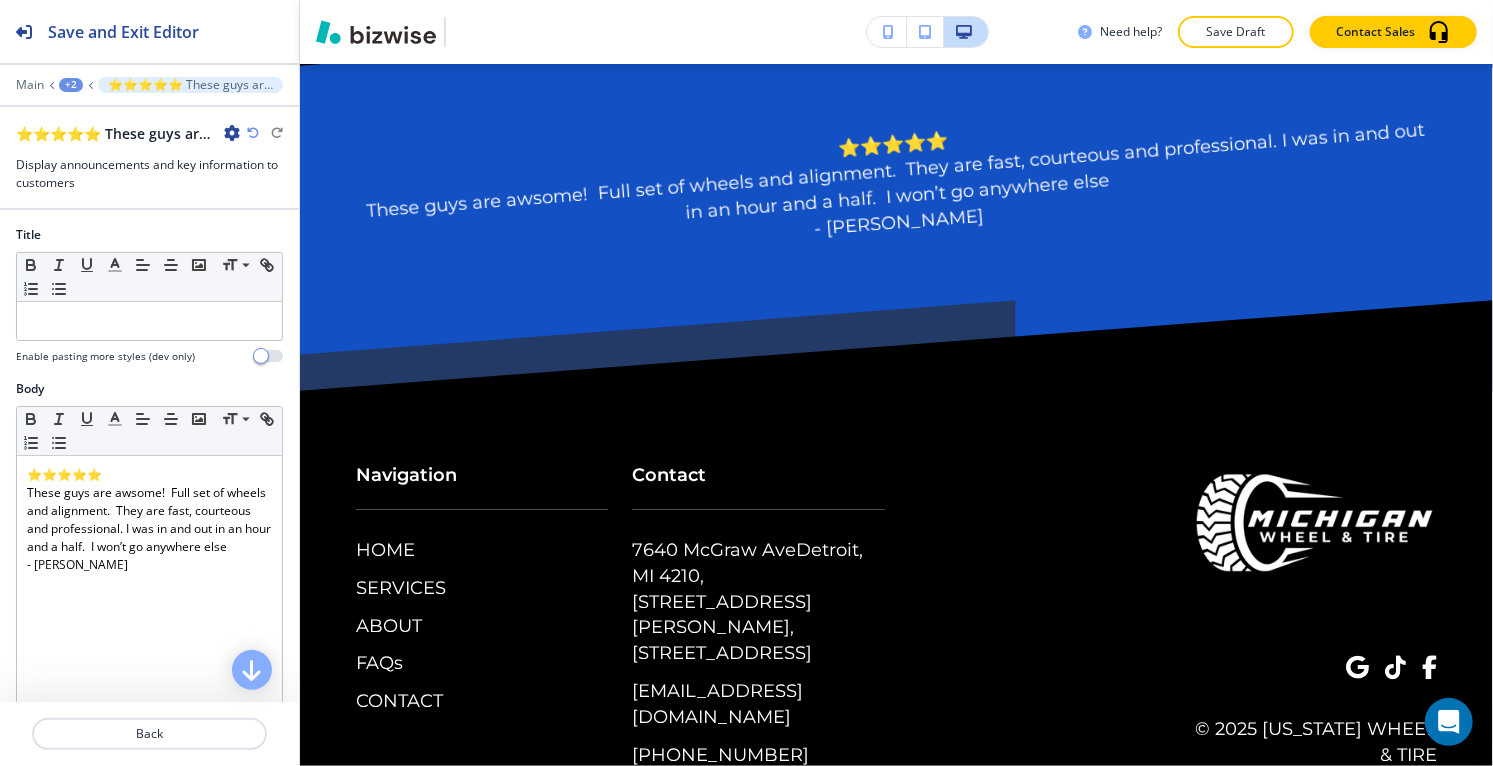 click on "+2" at bounding box center (71, 85) 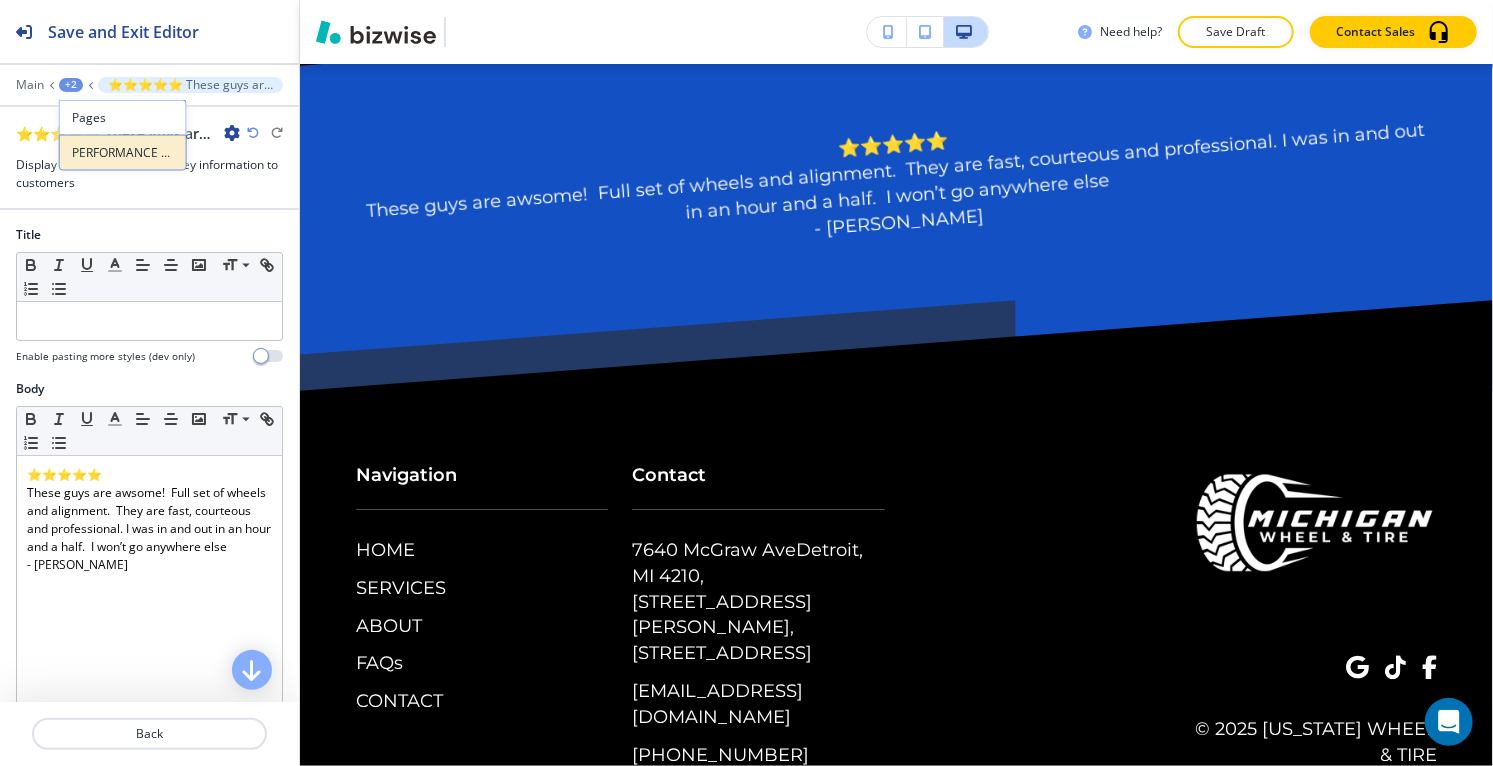 click on "PERFORMANCE TIRES" at bounding box center (123, 153) 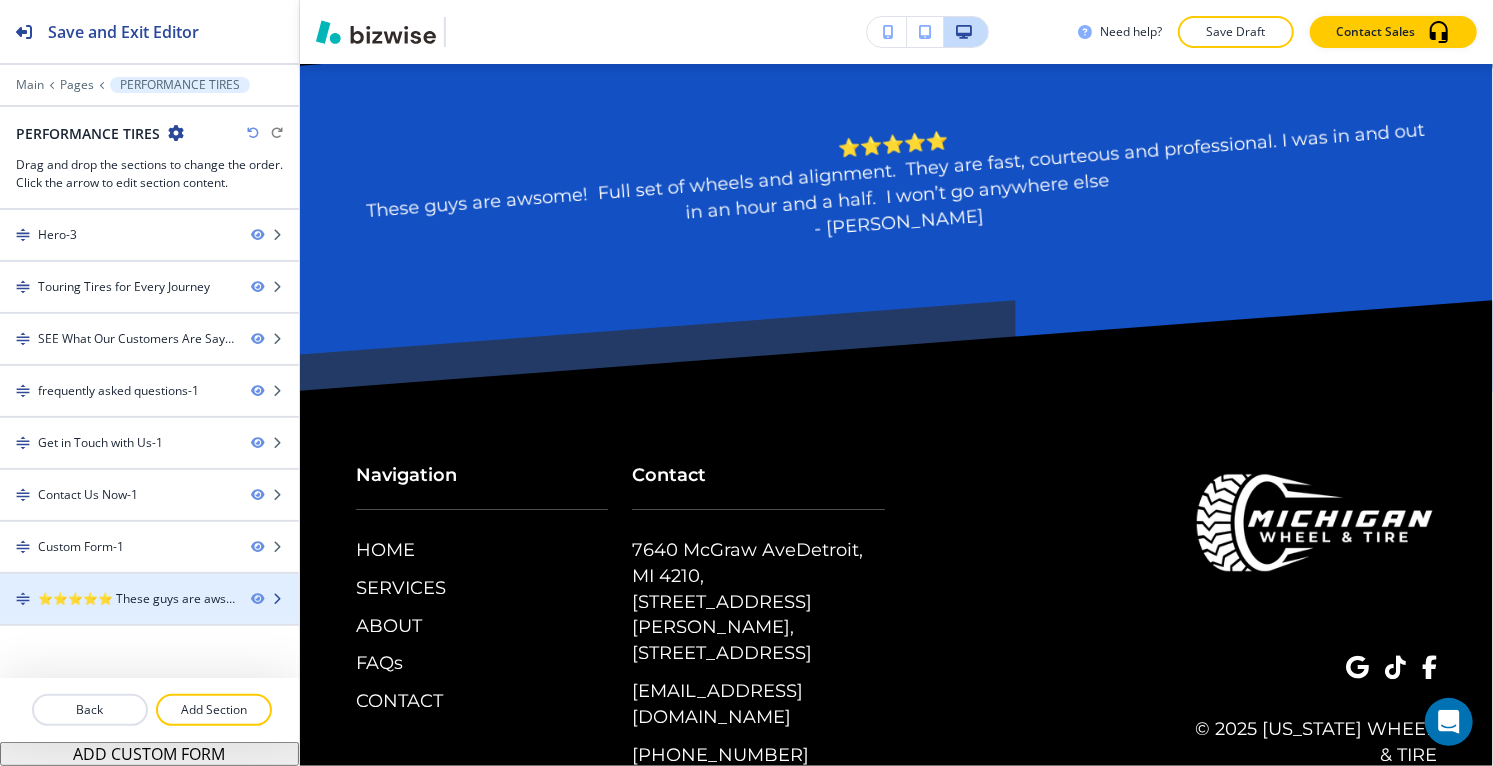 type 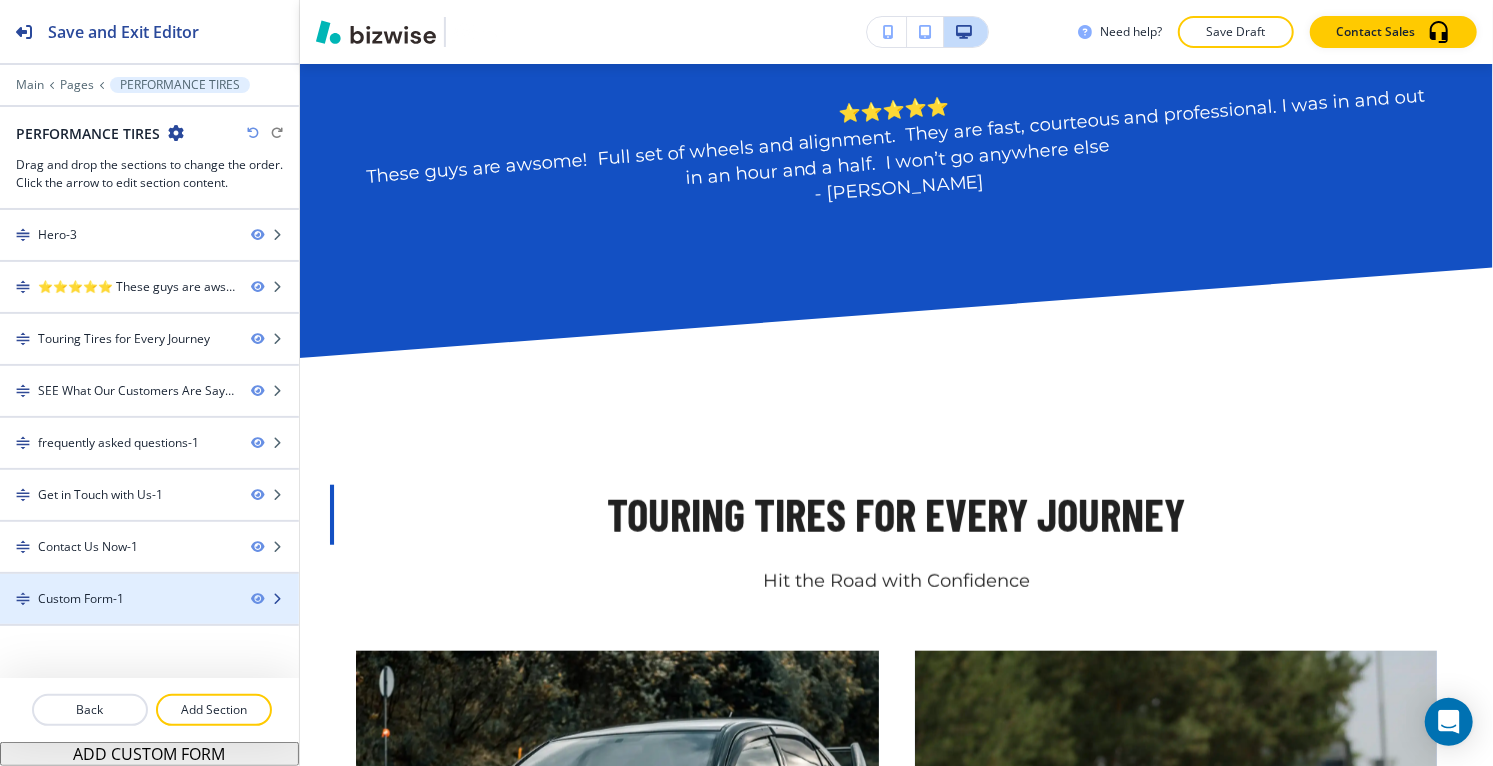 scroll, scrollTop: 857, scrollLeft: 0, axis: vertical 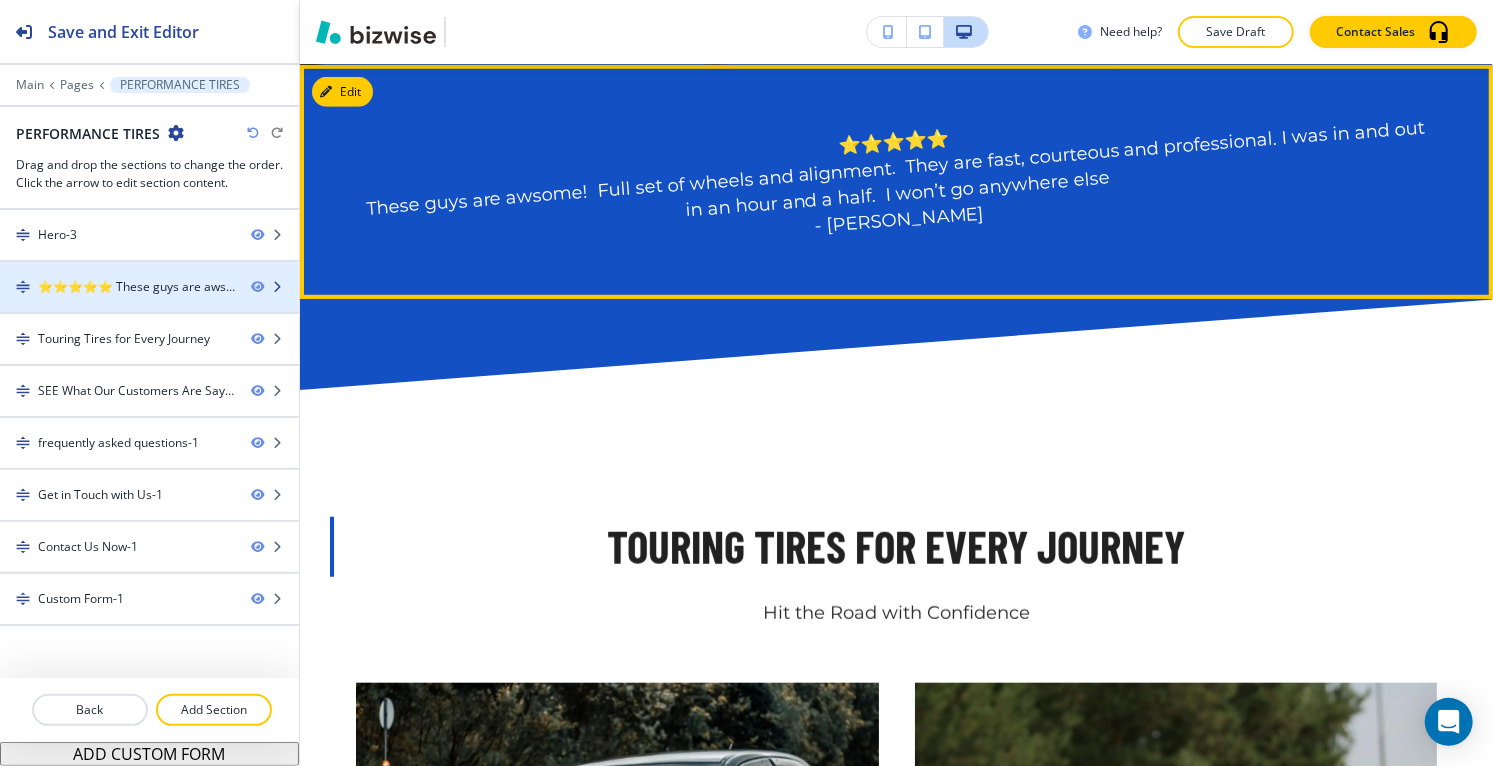 click on "⭐⭐⭐⭐⭐
These guys are awsome!  Full set of wheels and alignment.  They are fast, courteous and professional. I was in and out in an hour and a half.  I won’t go anywhere else
- [PERSON_NAME]-1" at bounding box center [136, 287] 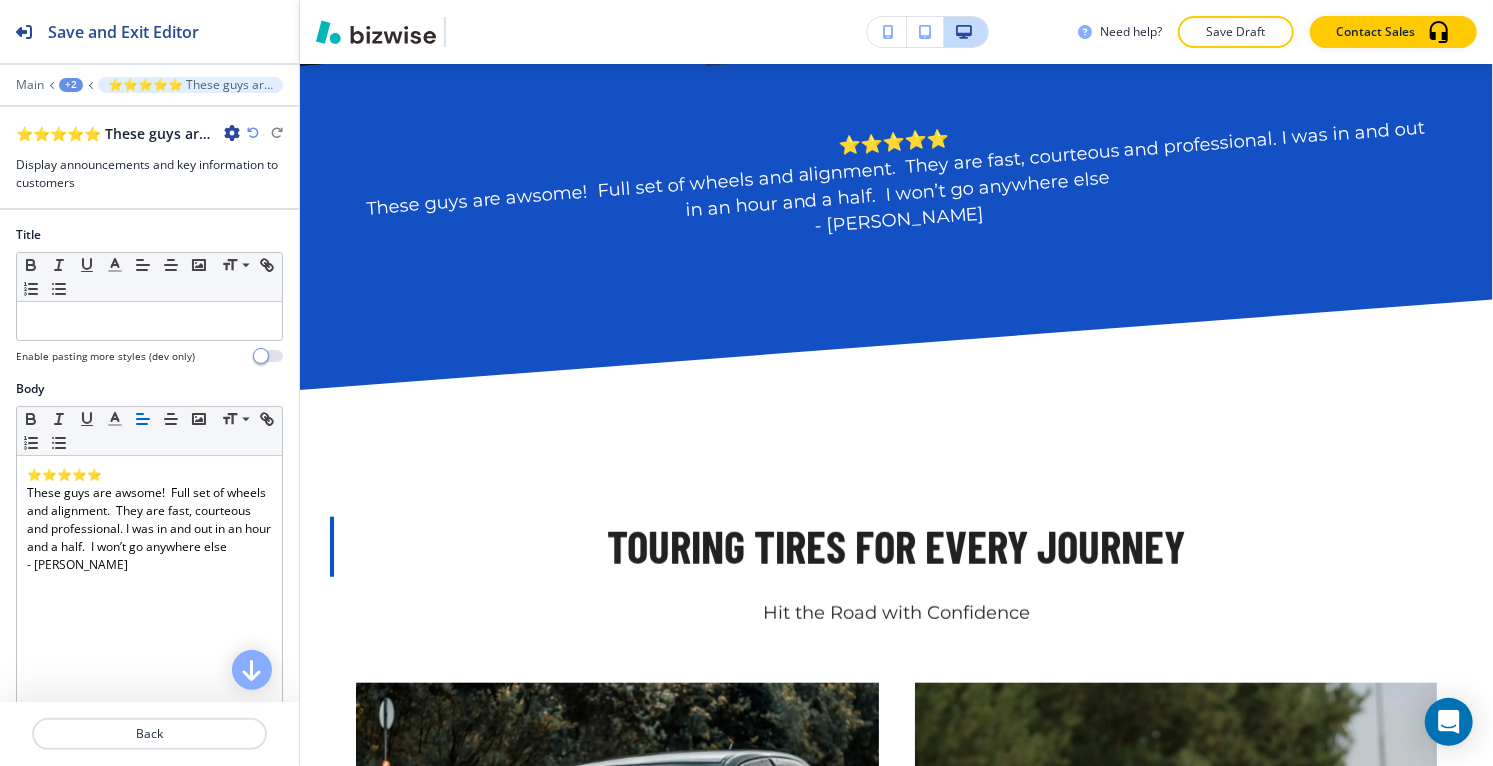 click at bounding box center (232, 133) 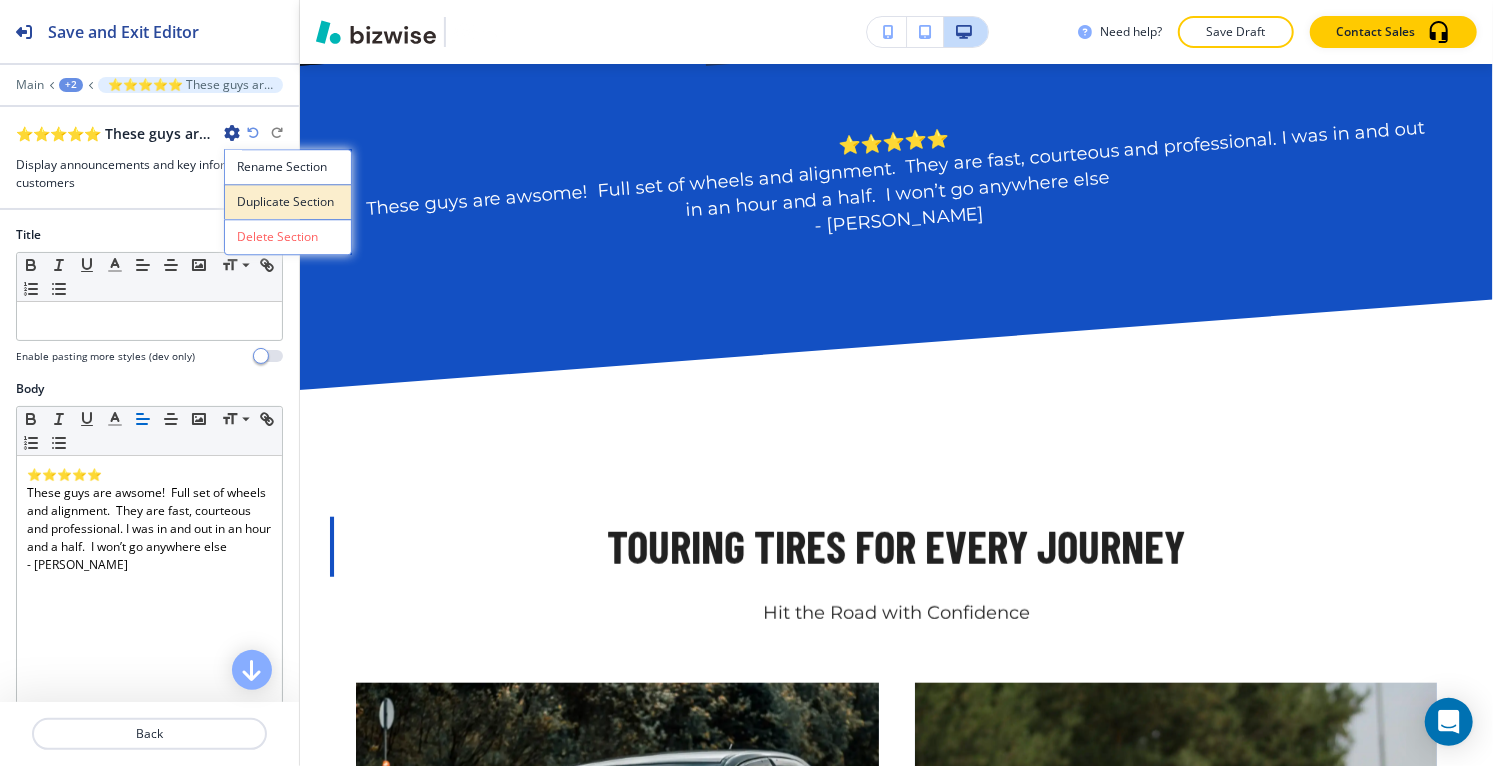 click on "Duplicate Section" at bounding box center (288, 202) 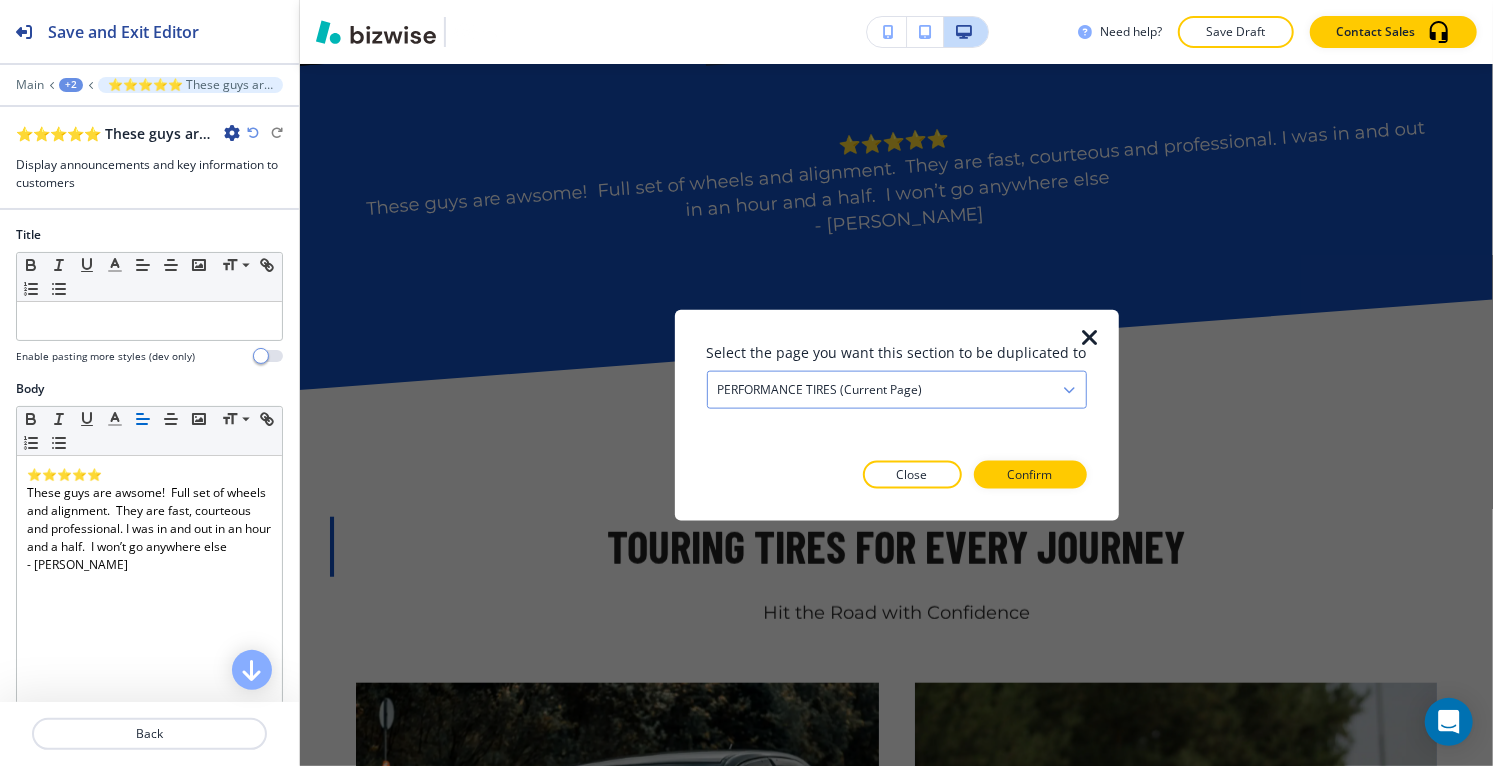 click on "Select the page you want this section to be duplicated to PERFORMANCE TIRES (current page) HOME SERVICES EXHAUST SYSTEM AND MUFFLER REPAIR AUTO REPAIR SERVICES LEVELING KIT INSTALLATION LIFT KIT INSTALLATION TIRES TIRES ALL SEASON TIRES SUMMER TIRES WINTER TIRES OFF  ROAD TIRES PERFORMANCE TIRES (current page) TOURING TIRES MUD TIRES TRUCK TIRES ALL-TERRAIN TIRES TRAILER  TIRES SPARES WE REPAIR CRACKED OR BENT RIMS RIM REPAIR SERVICES WE OFFER WHEELS FROM 13” UP TO 32” WHEEL ALIGNEMENTS WIRE WHEELS & VOGUE TYRES AUTHORIZED DEALER Vogue Tyres available SIZES AND STYLES ABOUT FAQs AFFILIATES AFFILIATES 2 3 REVIEWS CONTACT" at bounding box center [897, 375] 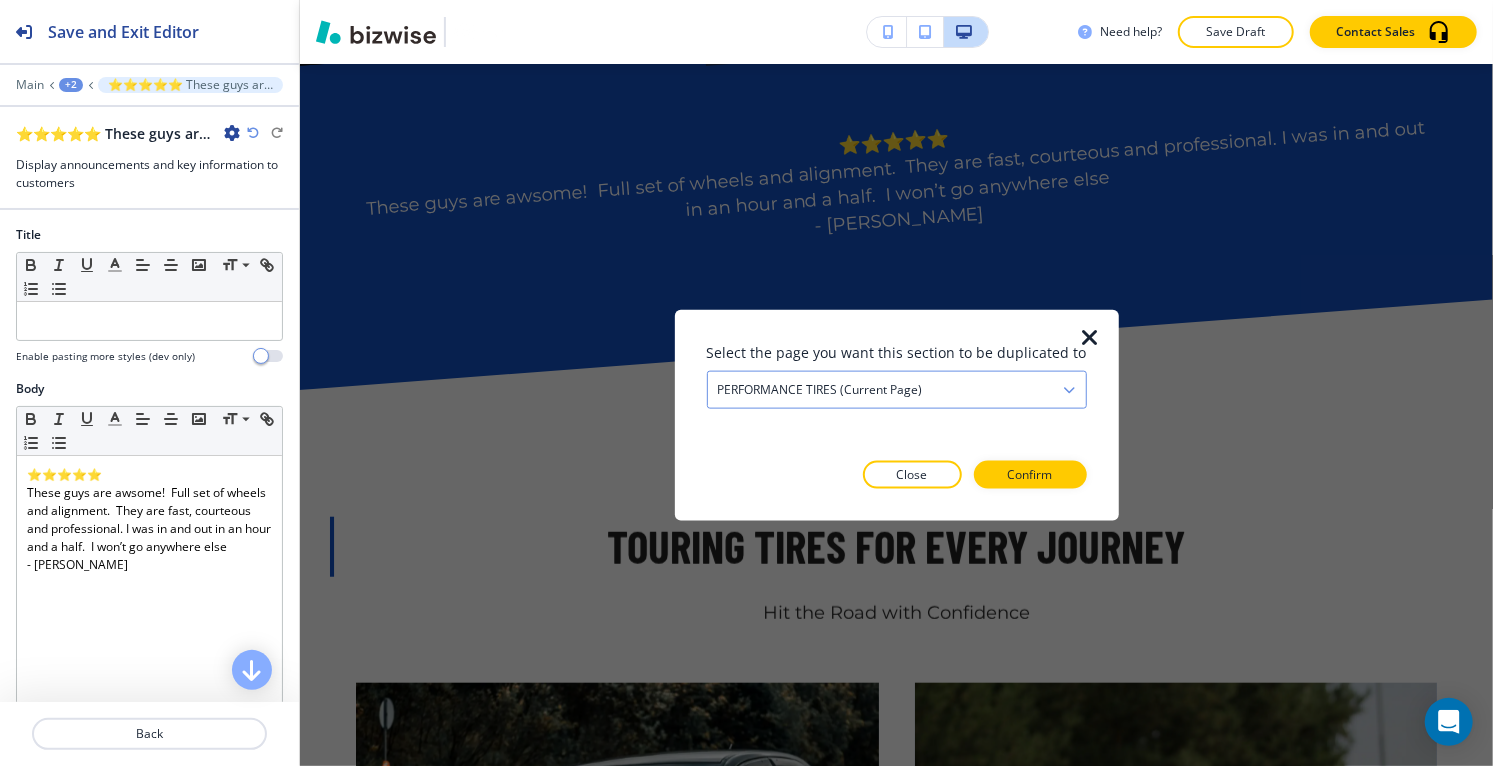 click on "PERFORMANCE TIRES (current page)" at bounding box center [820, 390] 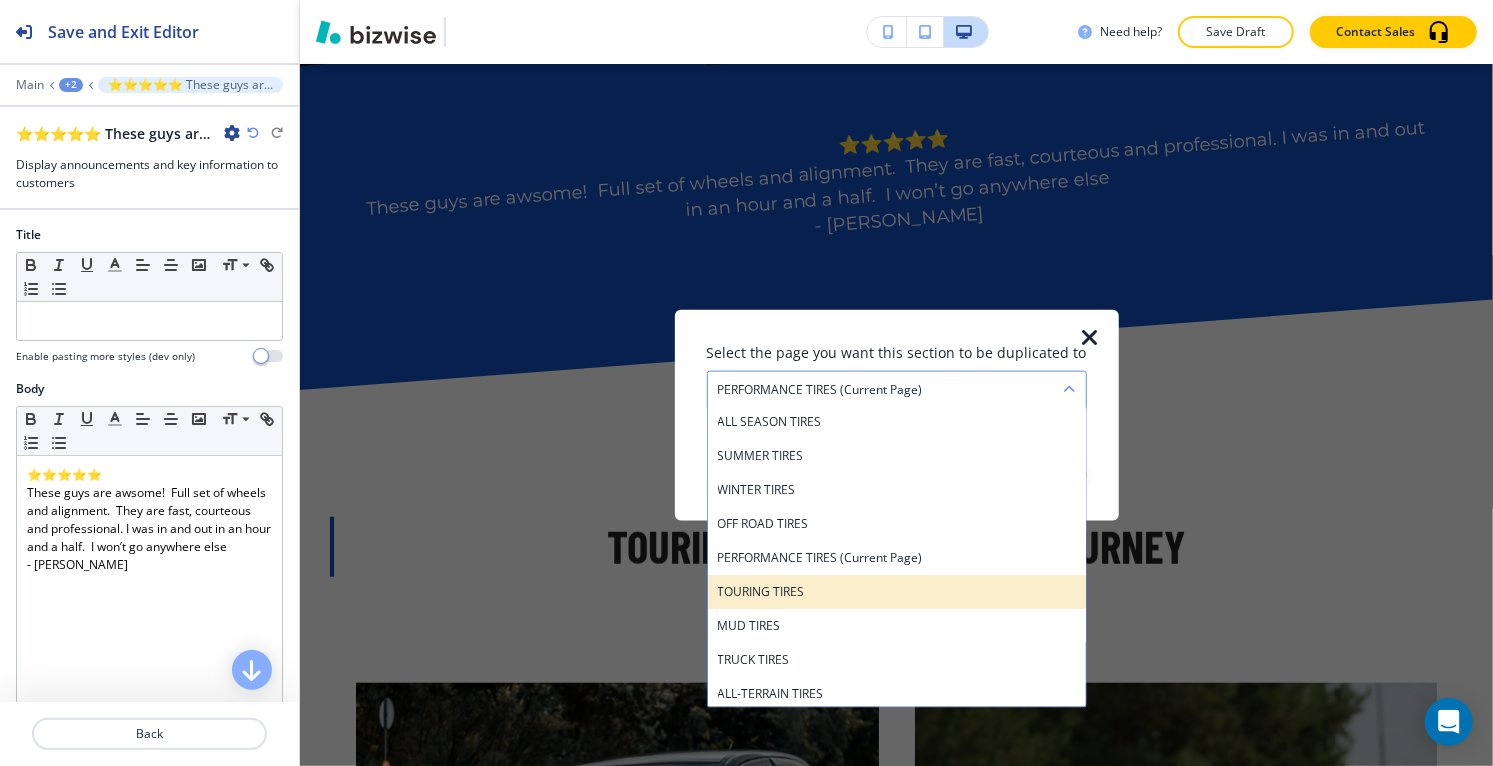 click on "TOURING TIRES" at bounding box center [897, 592] 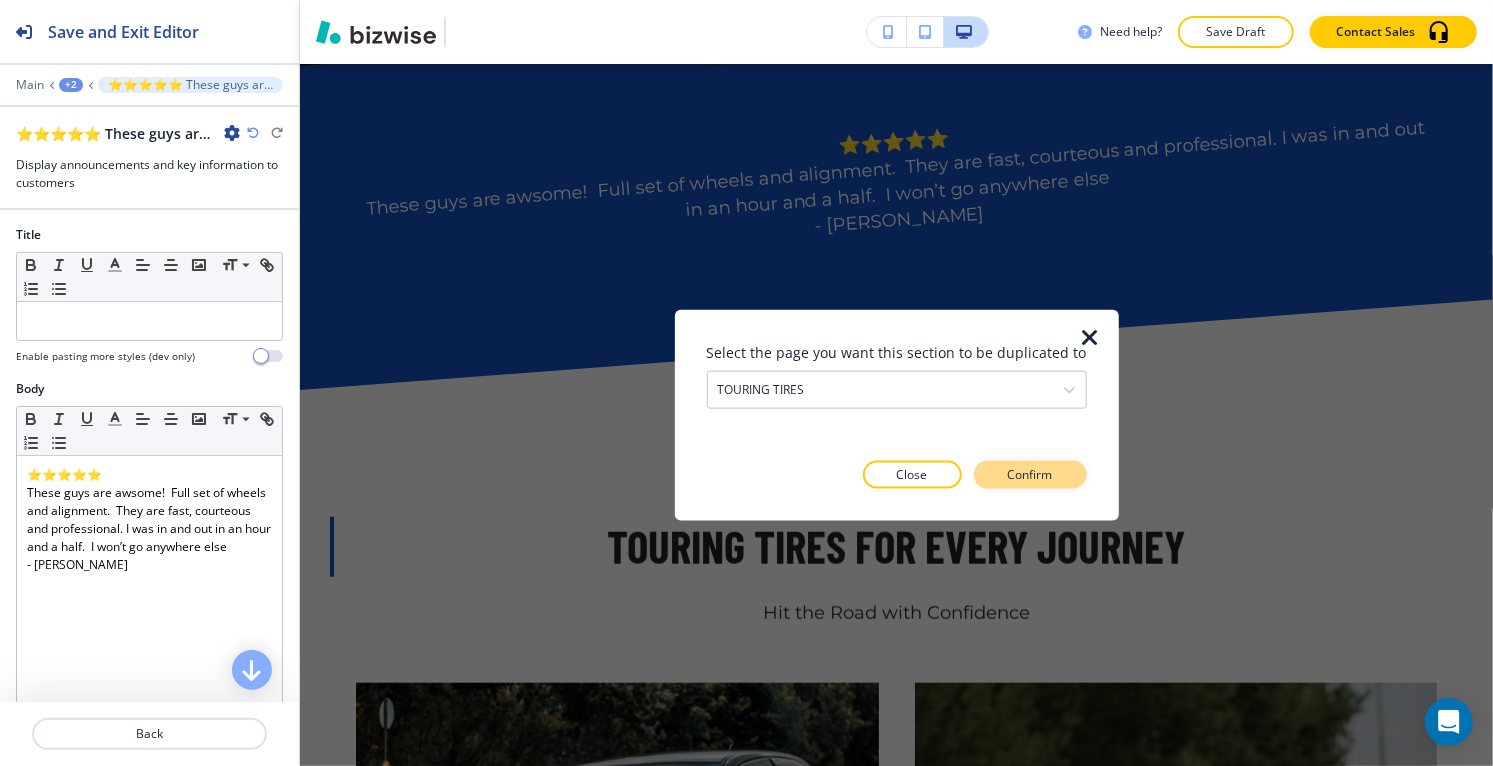 click on "Confirm" at bounding box center (1030, 474) 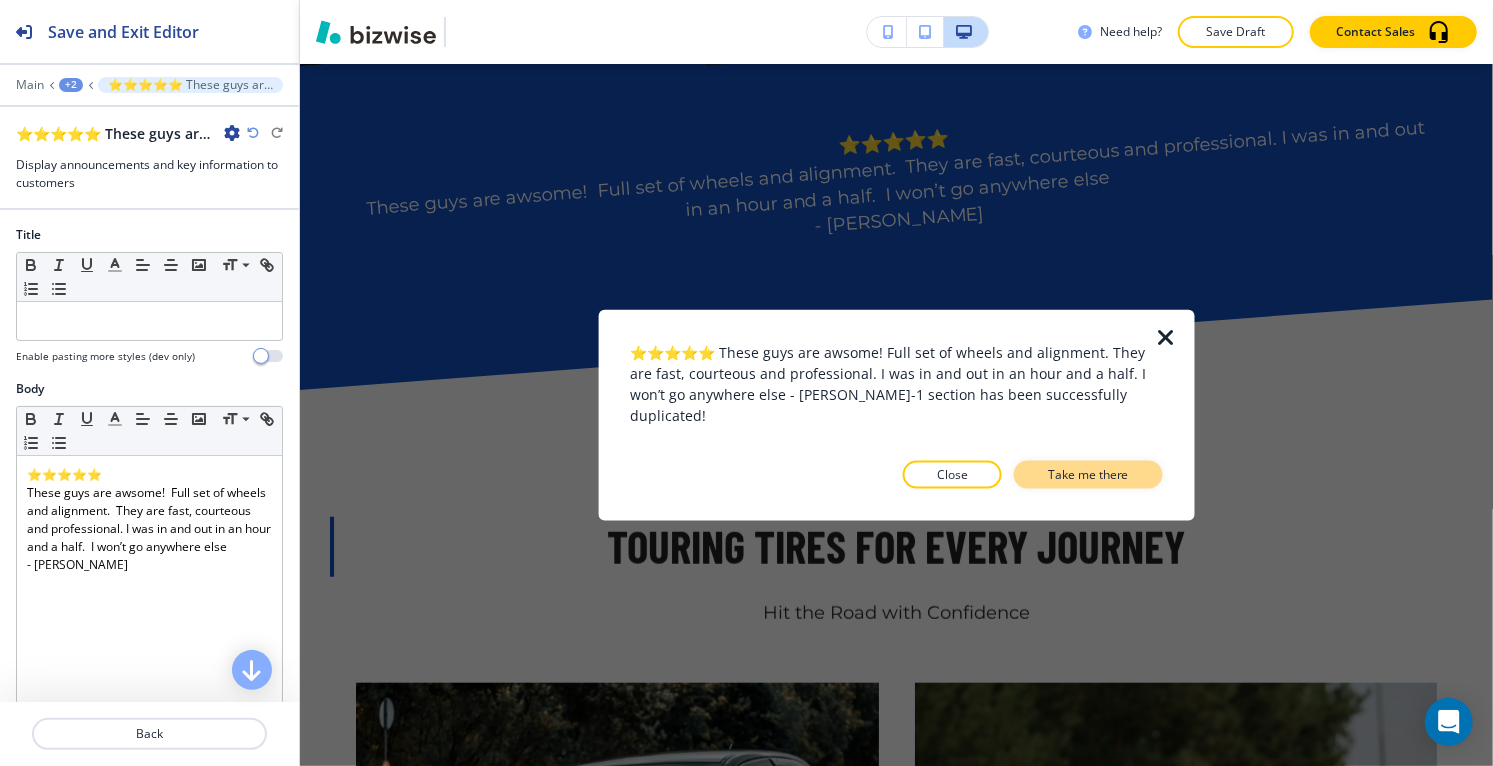 click on "Take me there" at bounding box center (1088, 474) 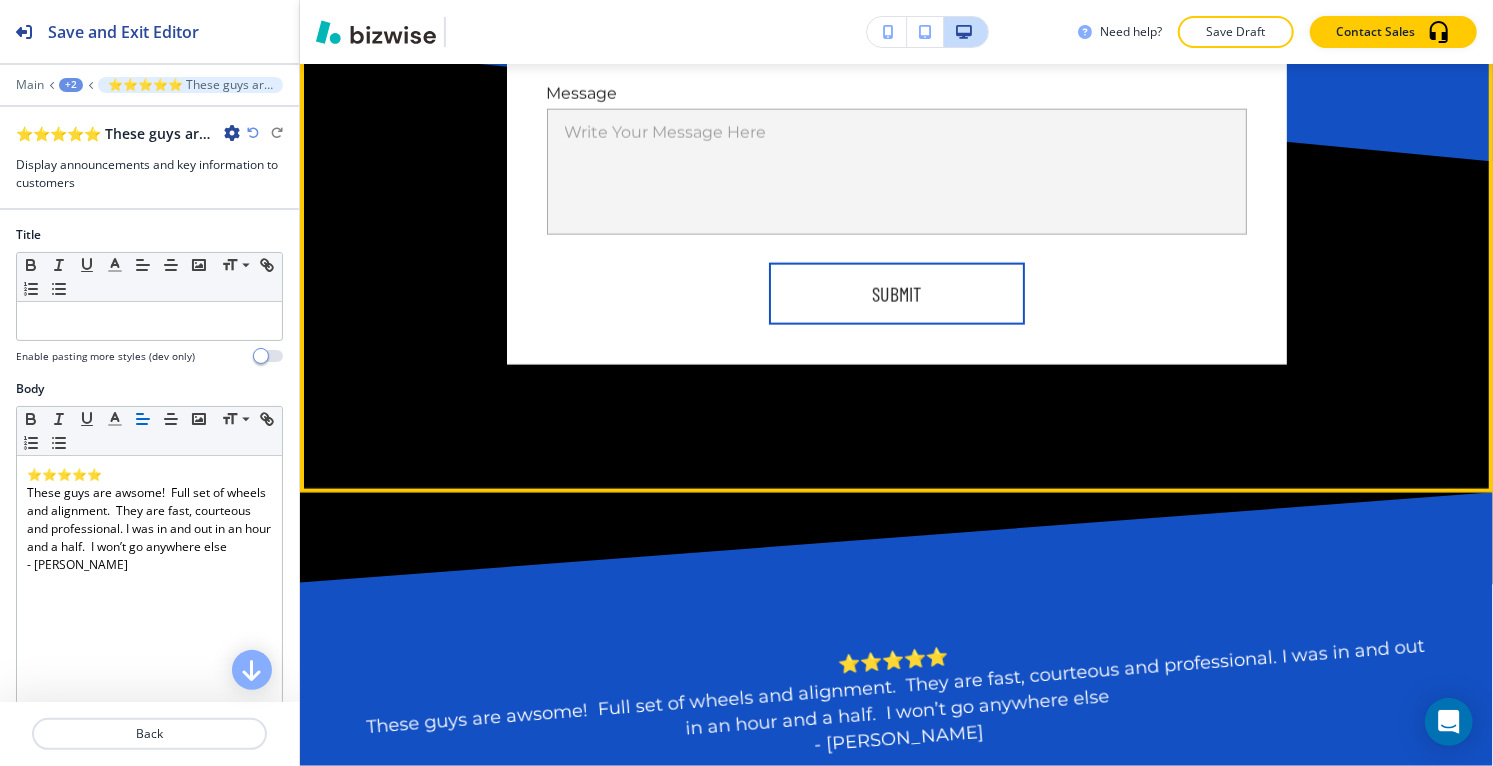 scroll, scrollTop: 6989, scrollLeft: 0, axis: vertical 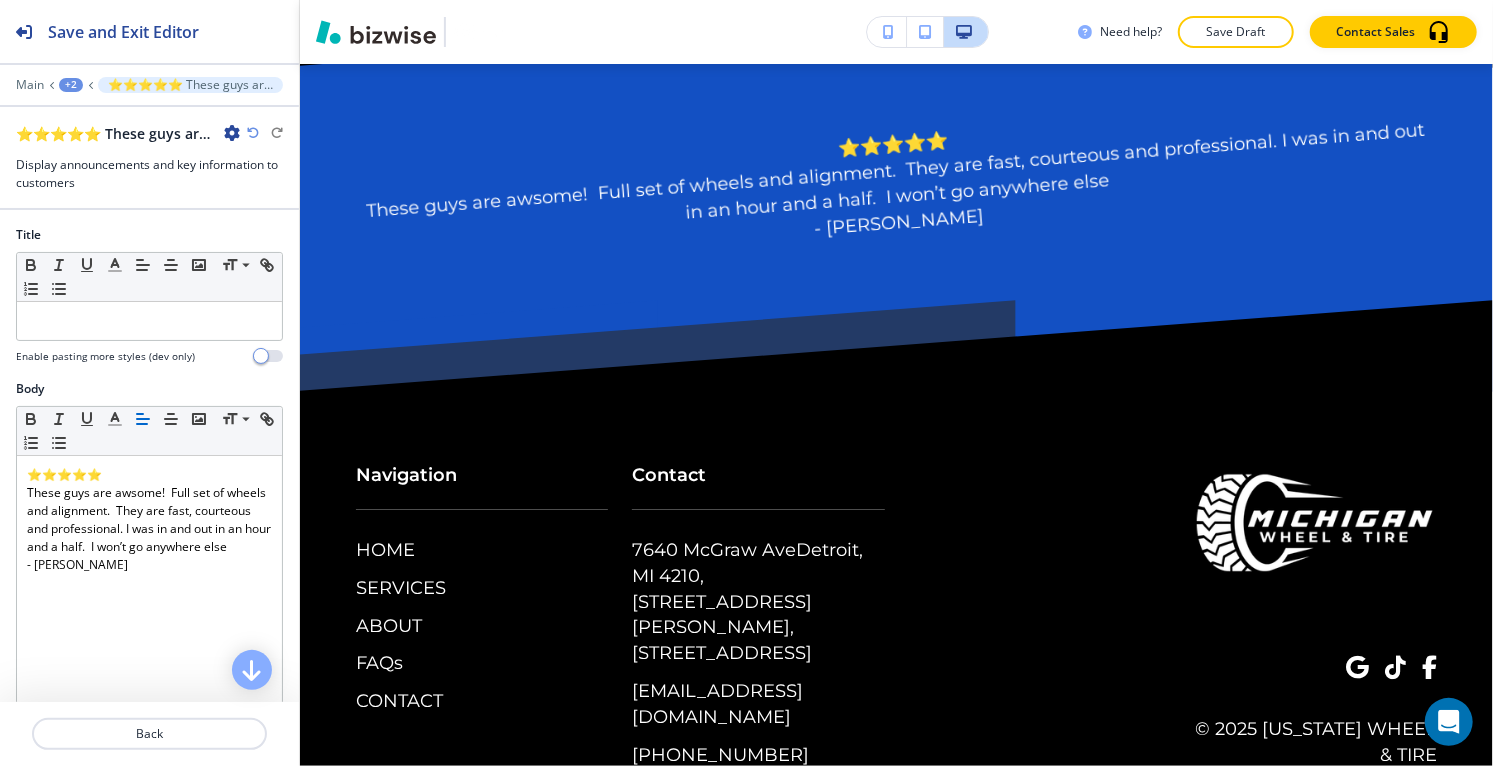 click on "+2" at bounding box center [71, 85] 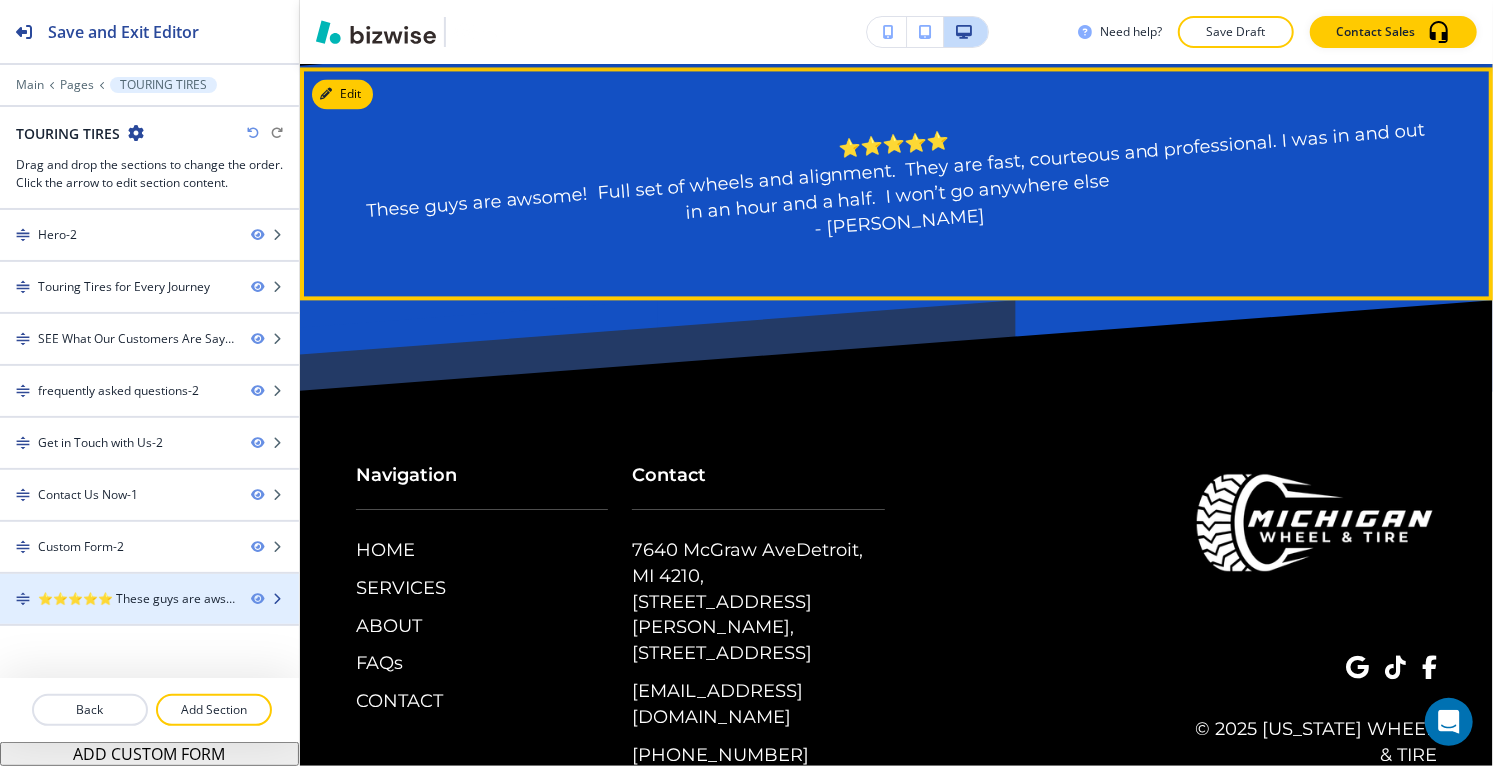 type 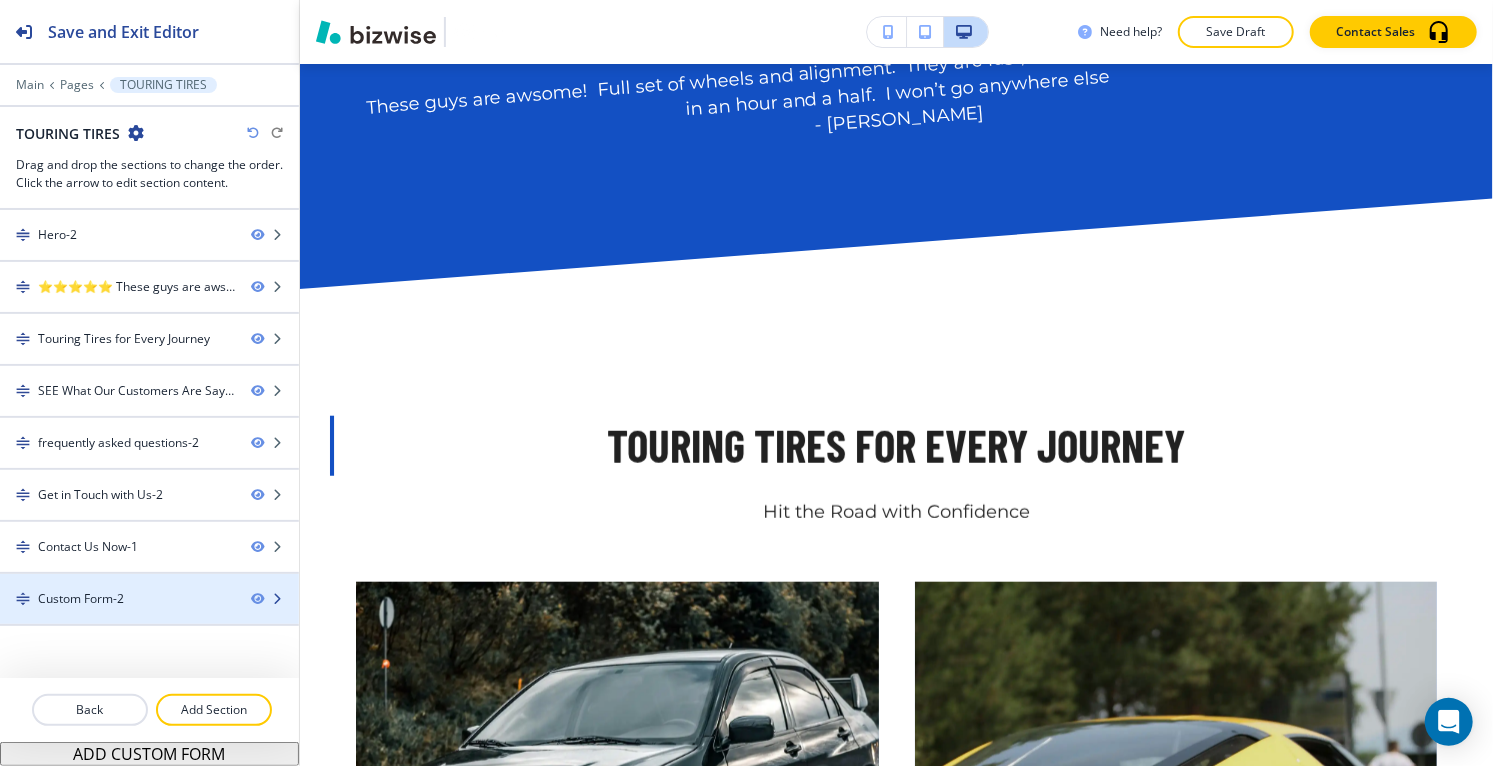 scroll, scrollTop: 857, scrollLeft: 0, axis: vertical 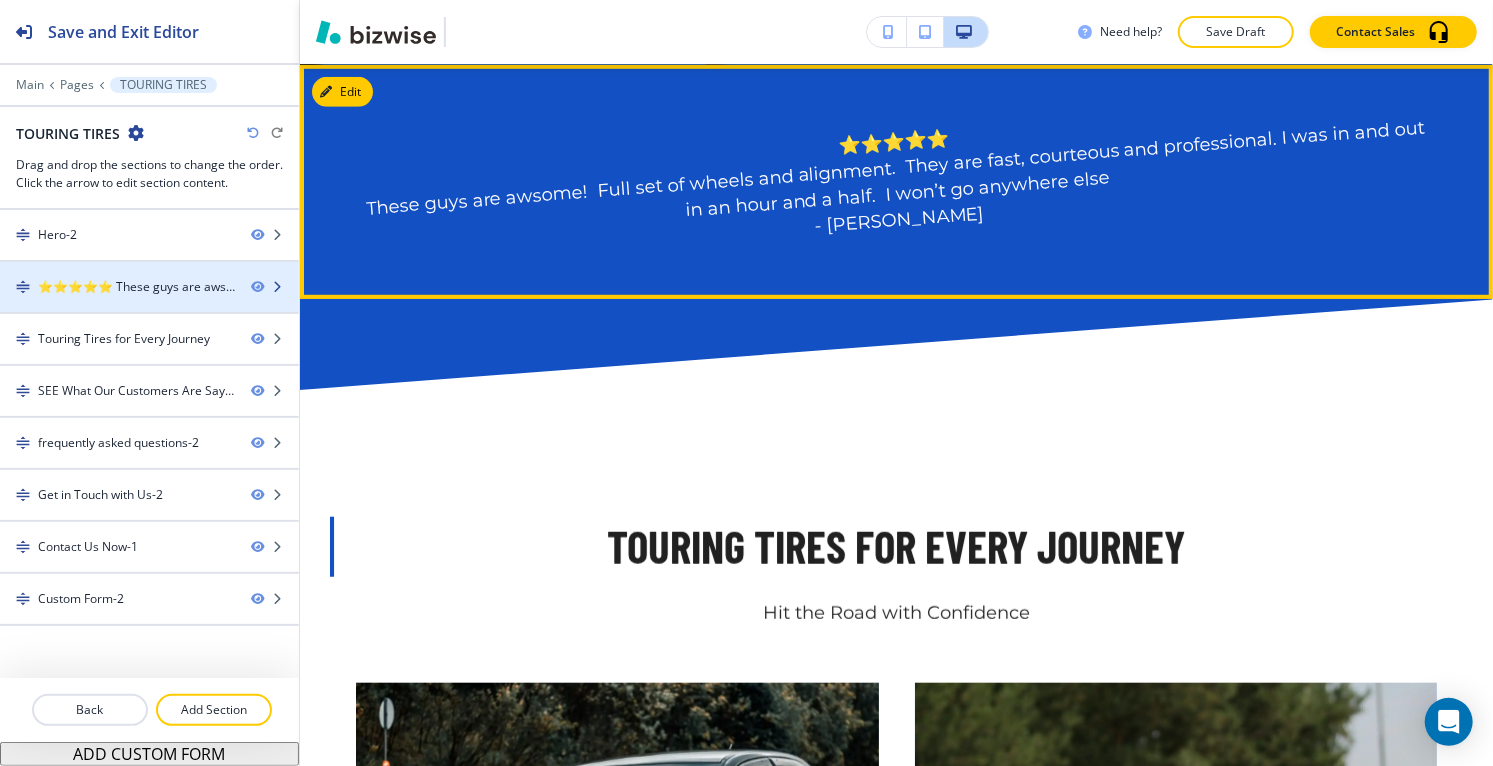 click on "⭐⭐⭐⭐⭐
These guys are awsome!  Full set of wheels and alignment.  They are fast, courteous and professional. I was in and out in an hour and a half.  I won’t go anywhere else
- [PERSON_NAME]-2" at bounding box center [136, 287] 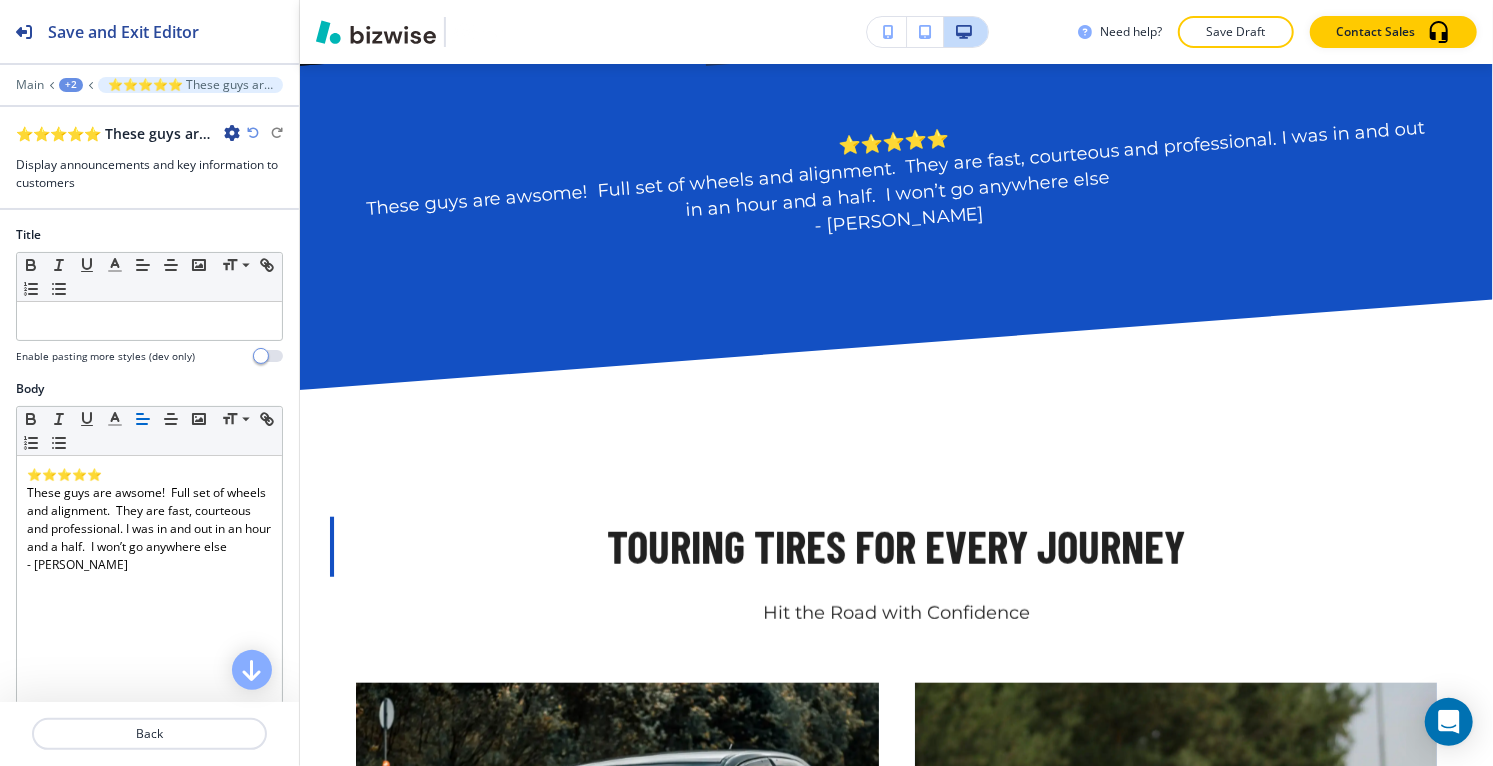 click at bounding box center [232, 133] 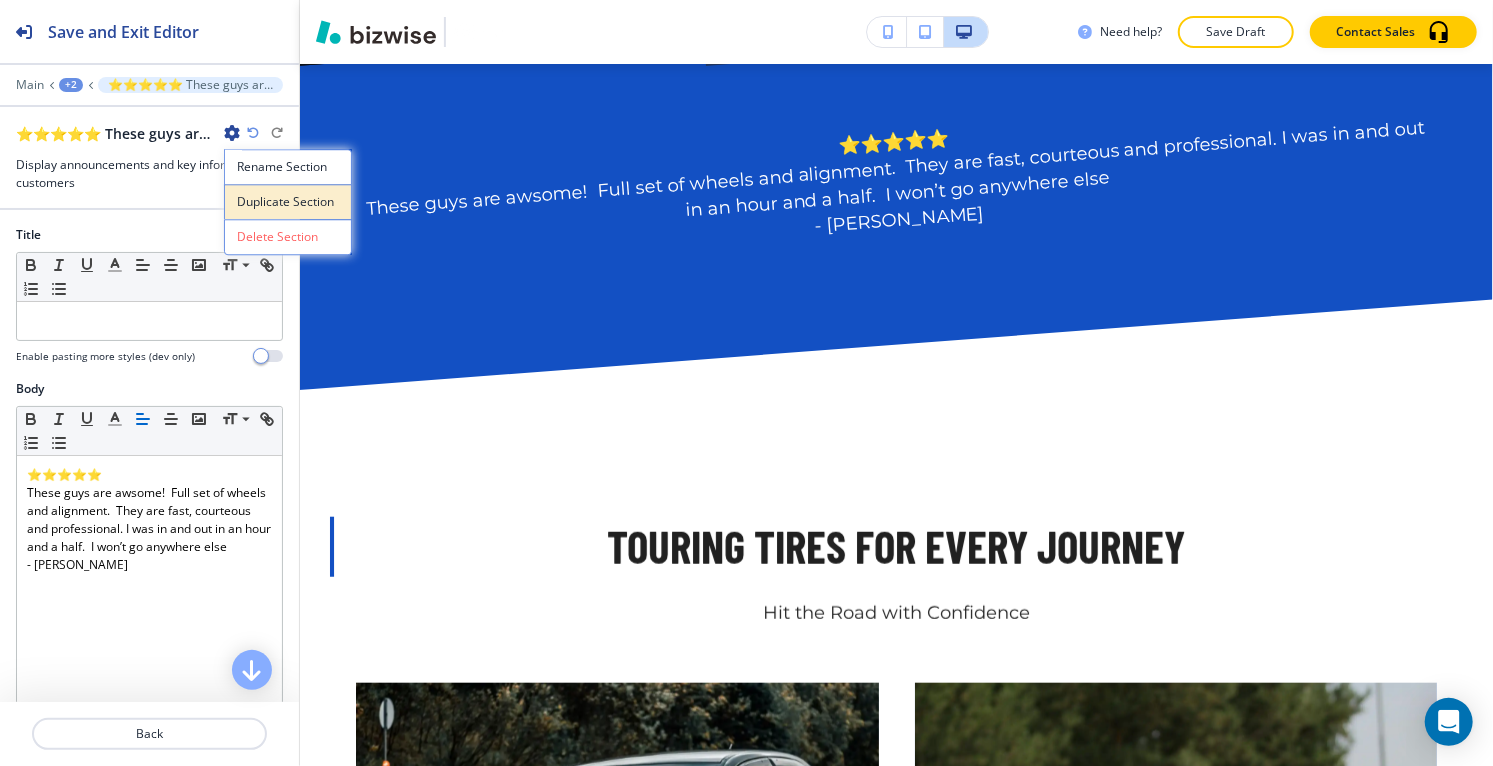 click on "Duplicate Section" at bounding box center [288, 202] 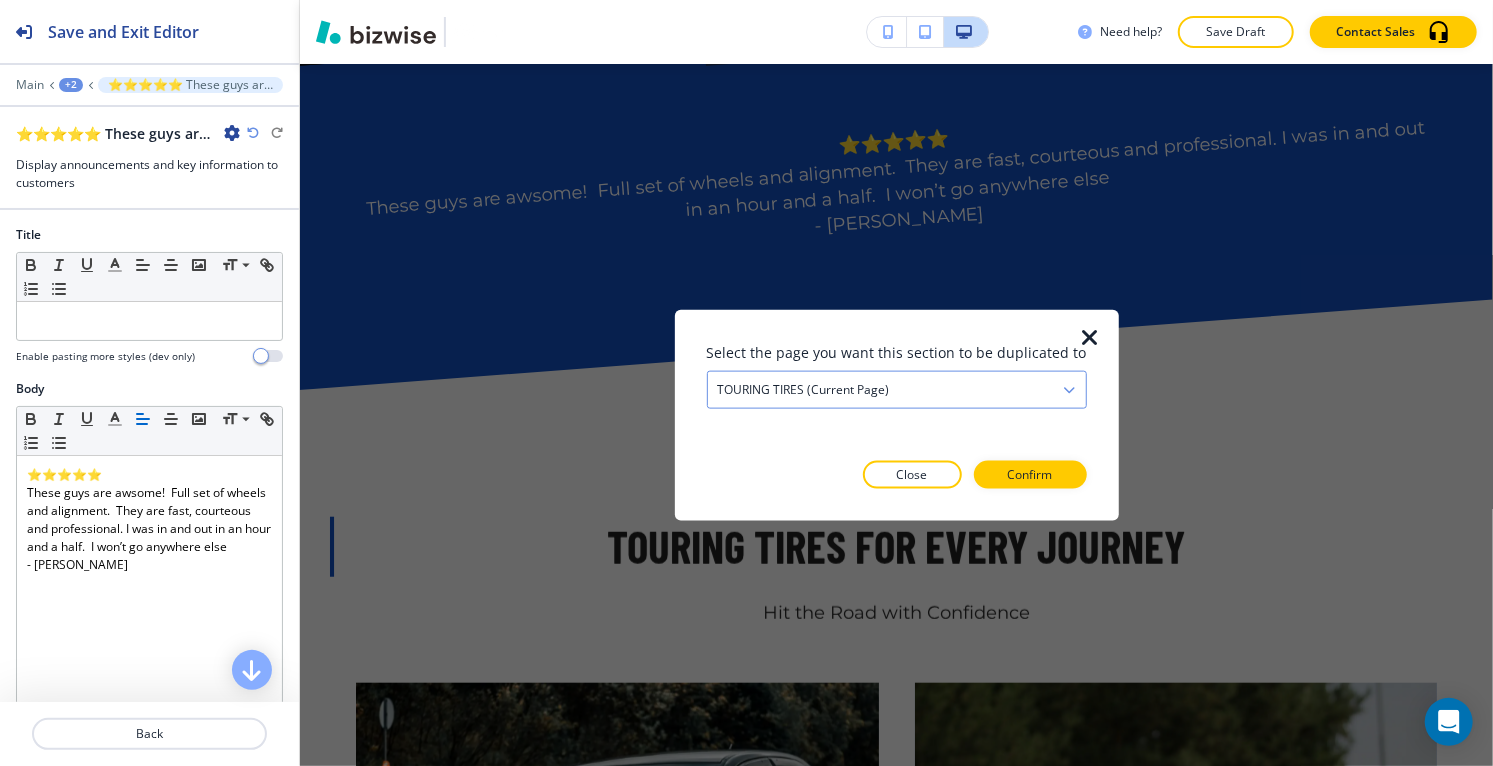 click on "TOURING TIRES (current page)" at bounding box center (897, 390) 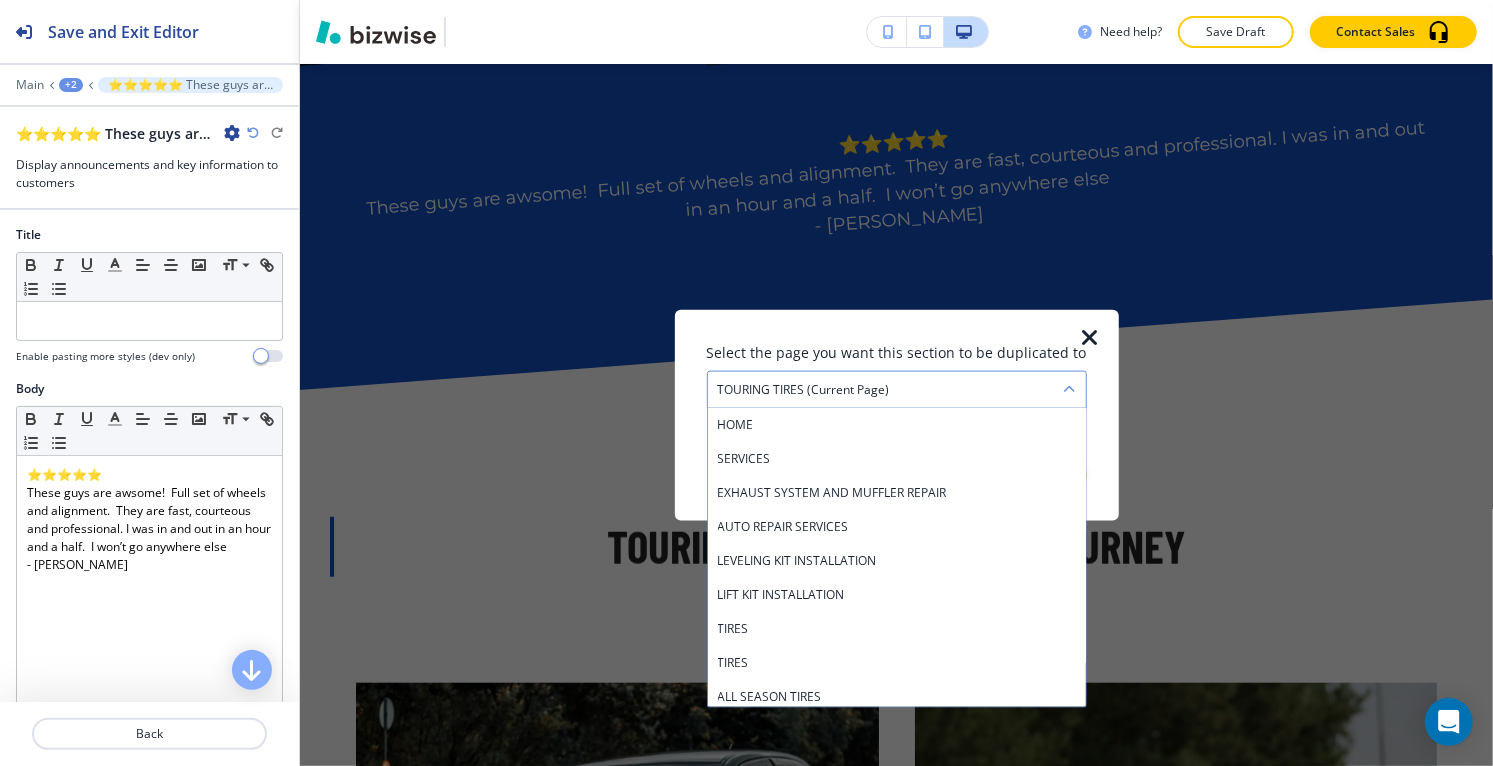 scroll, scrollTop: 309, scrollLeft: 0, axis: vertical 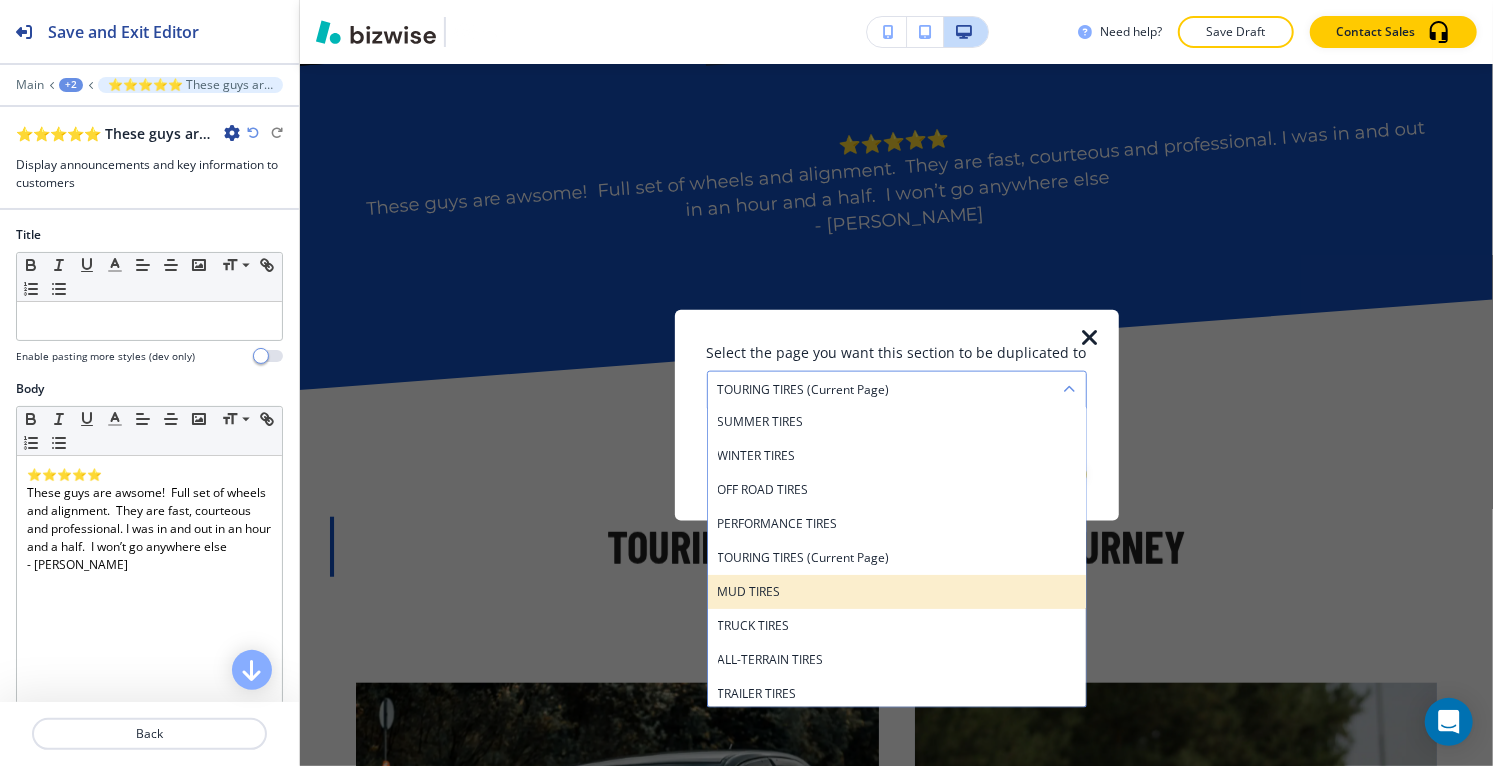 click on "MUD TIRES" at bounding box center (897, 592) 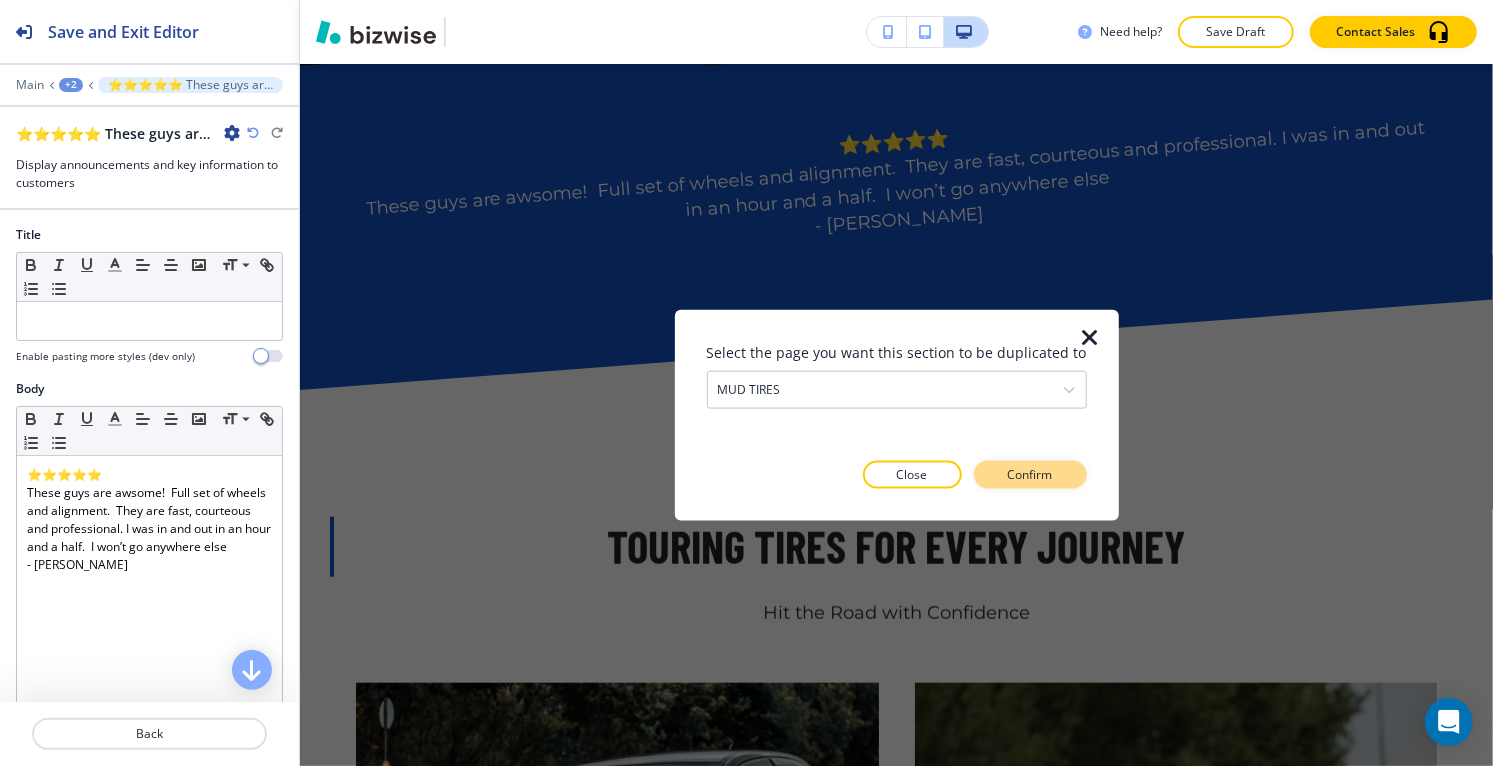 click on "Confirm" at bounding box center (1030, 474) 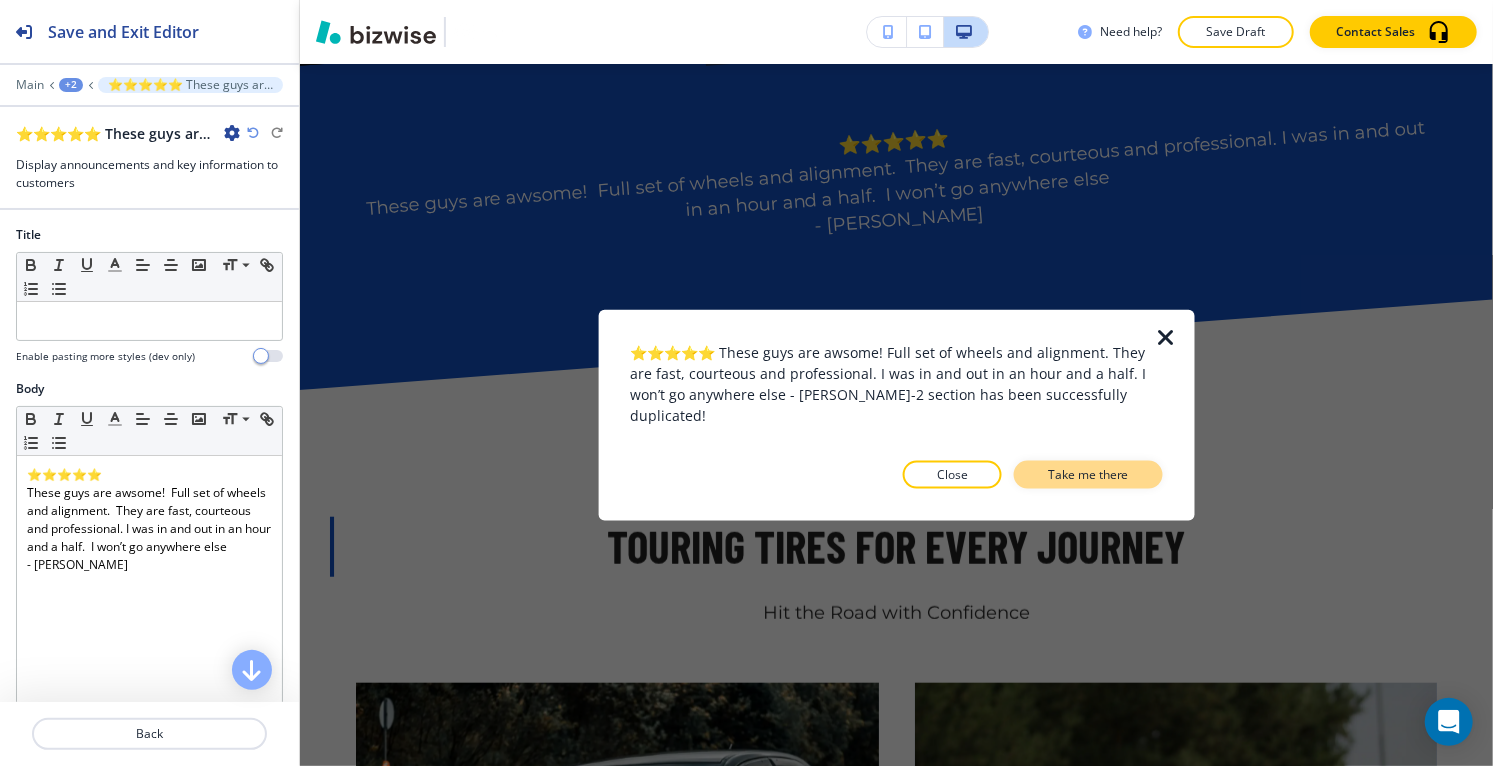 click on "Take me there" at bounding box center (1088, 474) 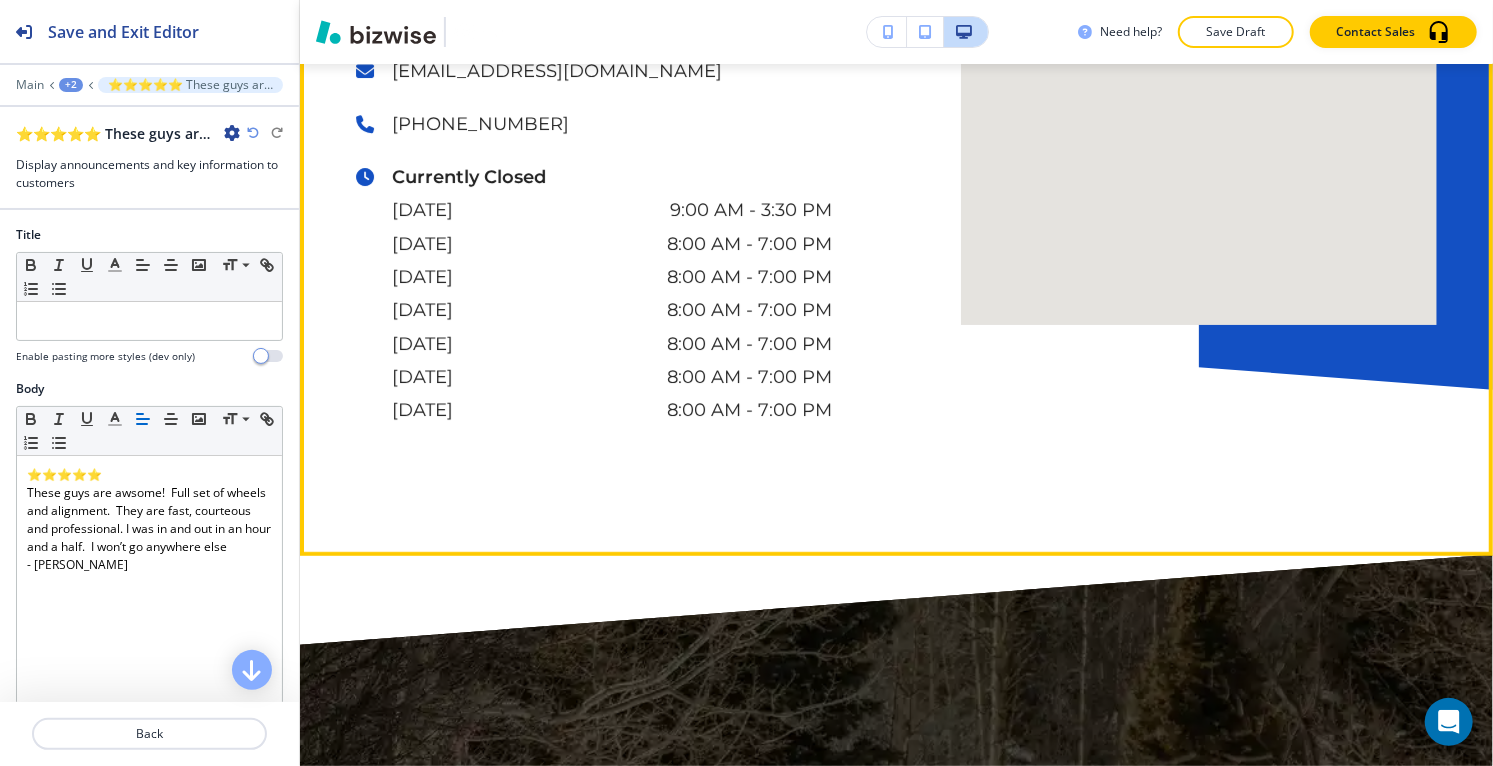 scroll, scrollTop: 6989, scrollLeft: 0, axis: vertical 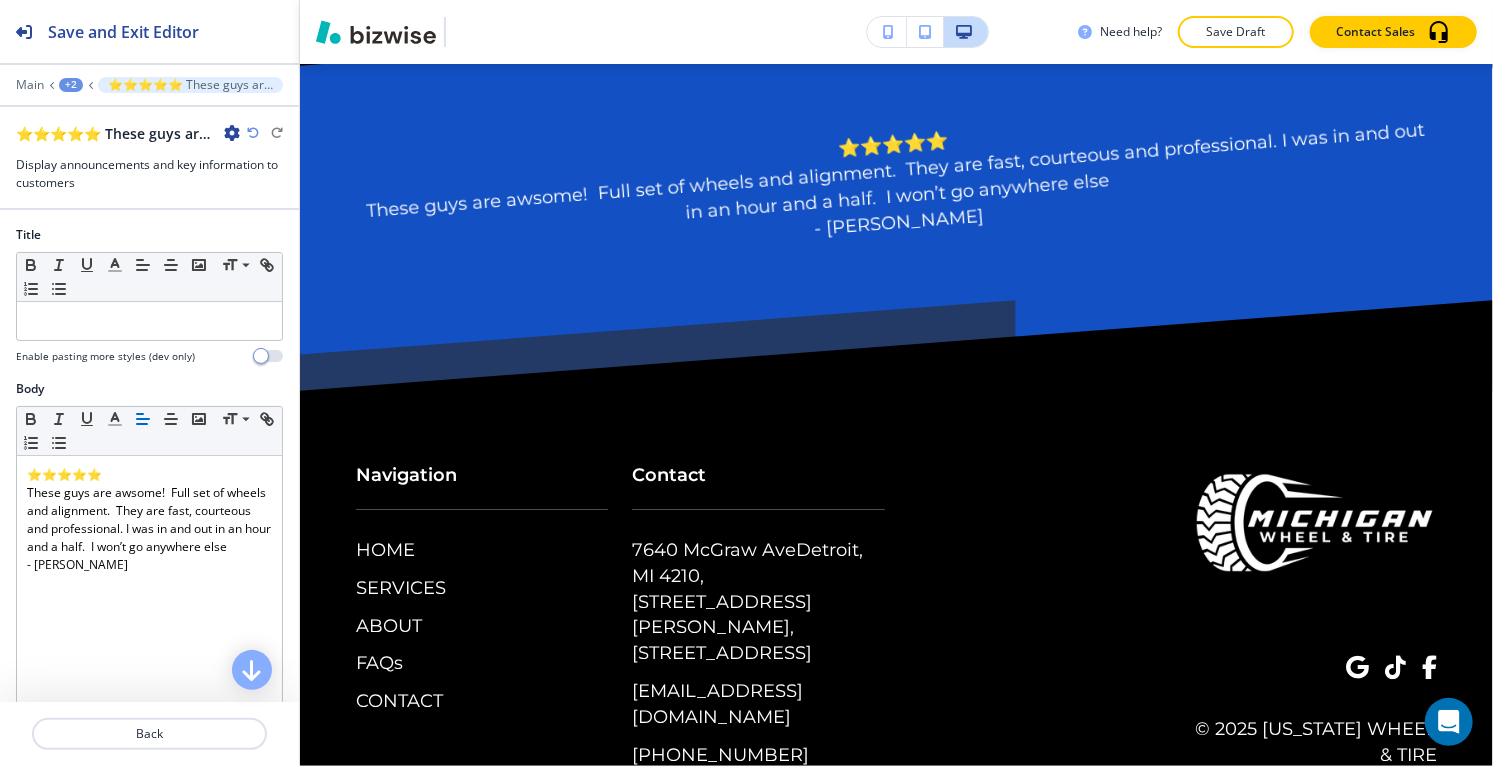 click on "+2" at bounding box center (71, 85) 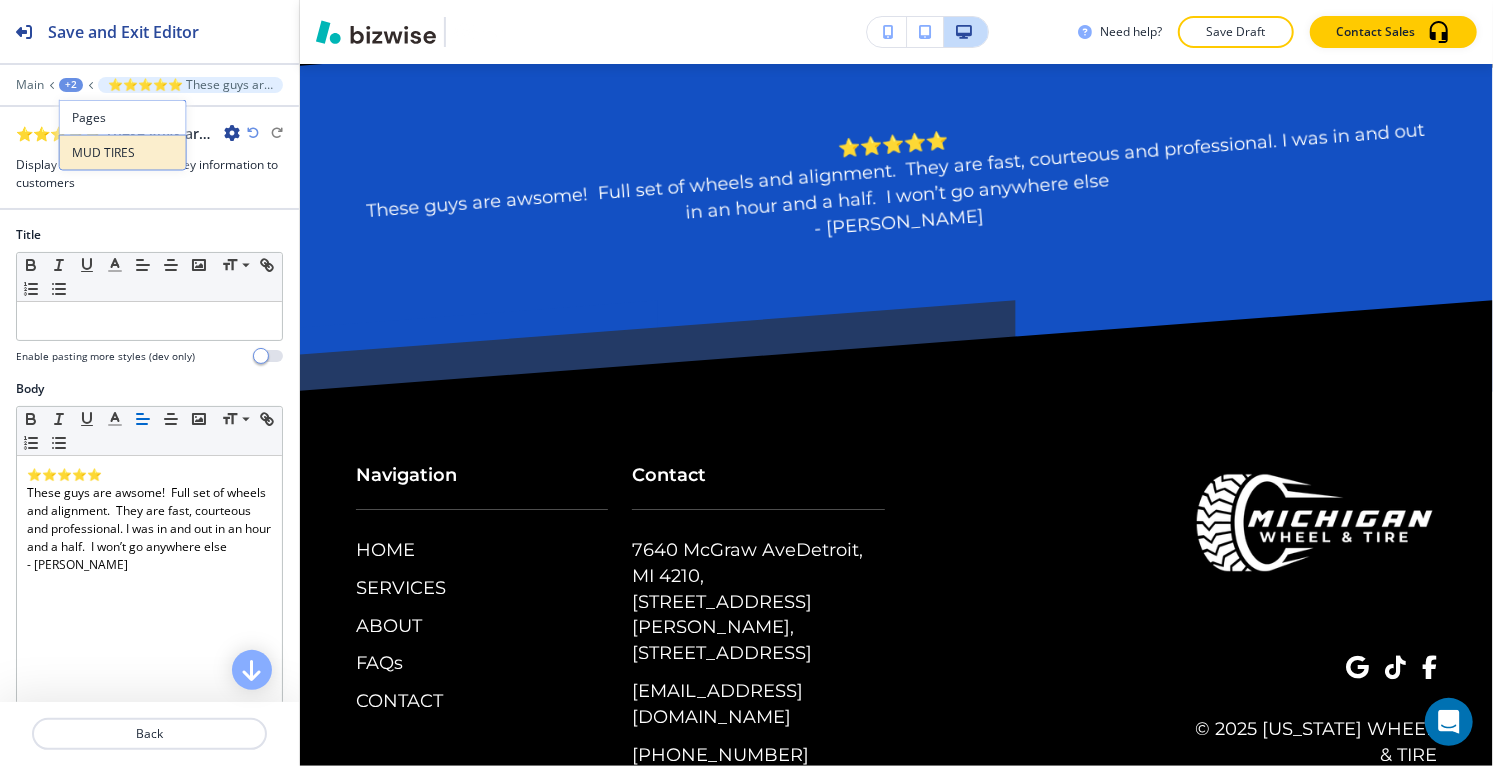 click on "MUD TIRES" at bounding box center [123, 153] 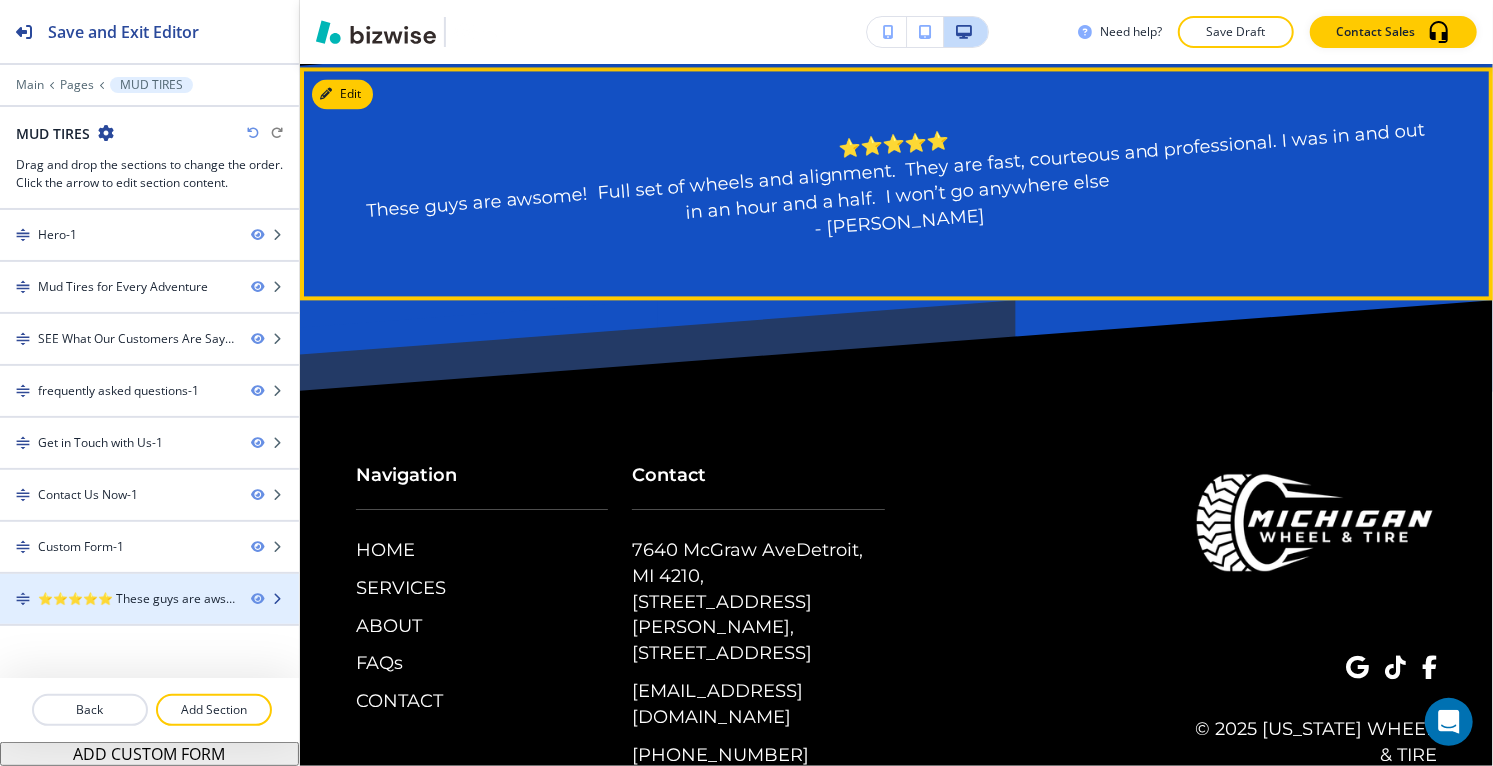 type 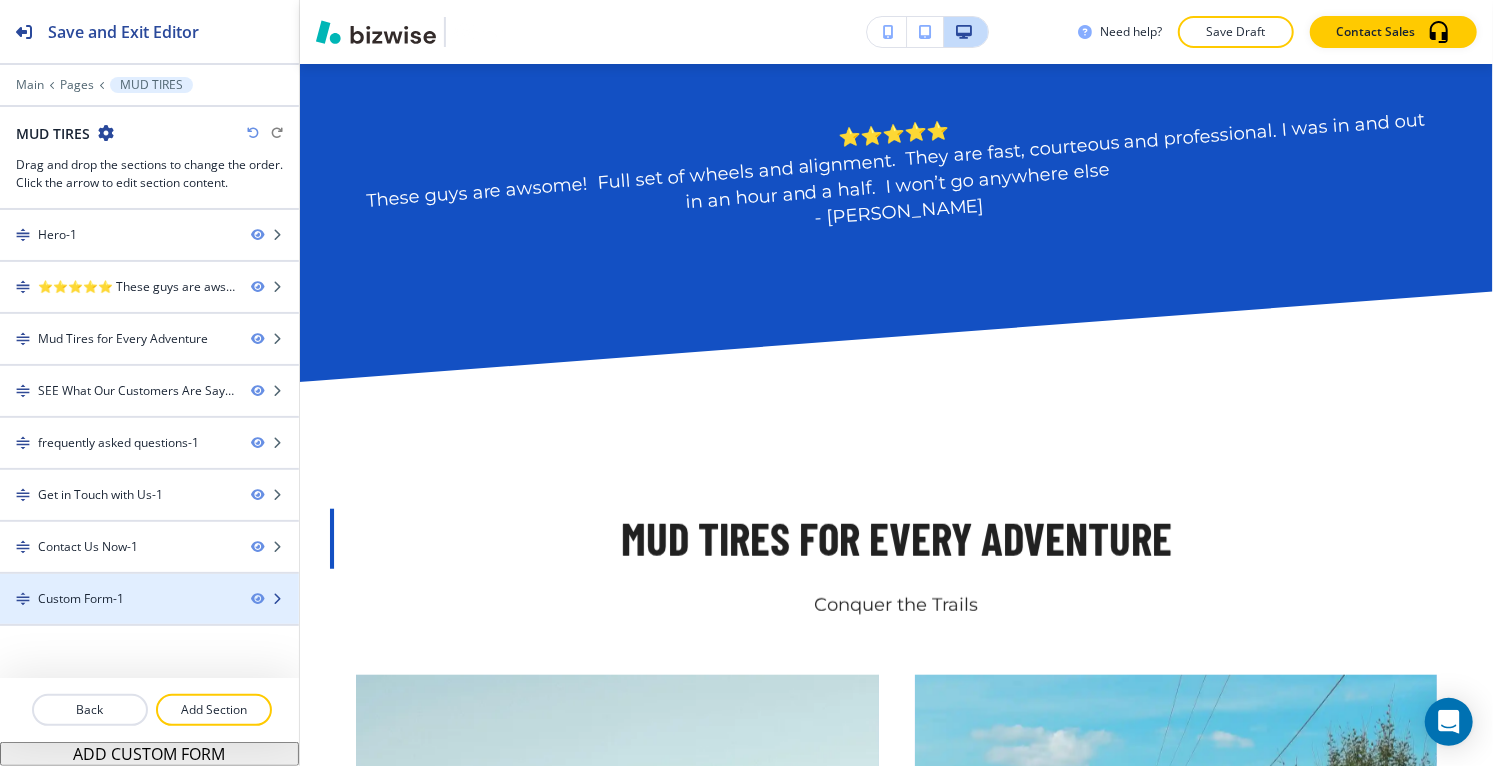 scroll, scrollTop: 857, scrollLeft: 0, axis: vertical 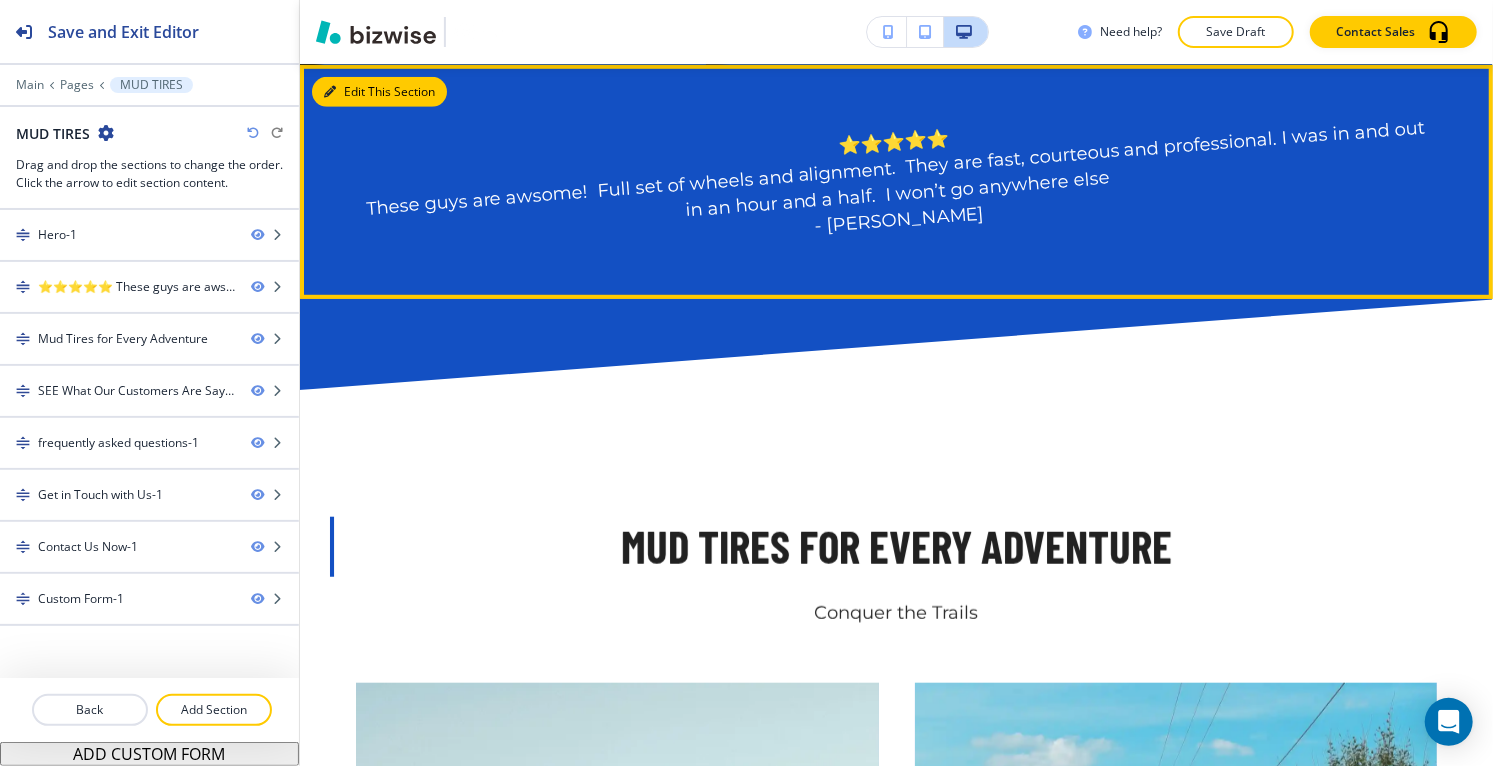 click on "Edit This Section" at bounding box center [379, 92] 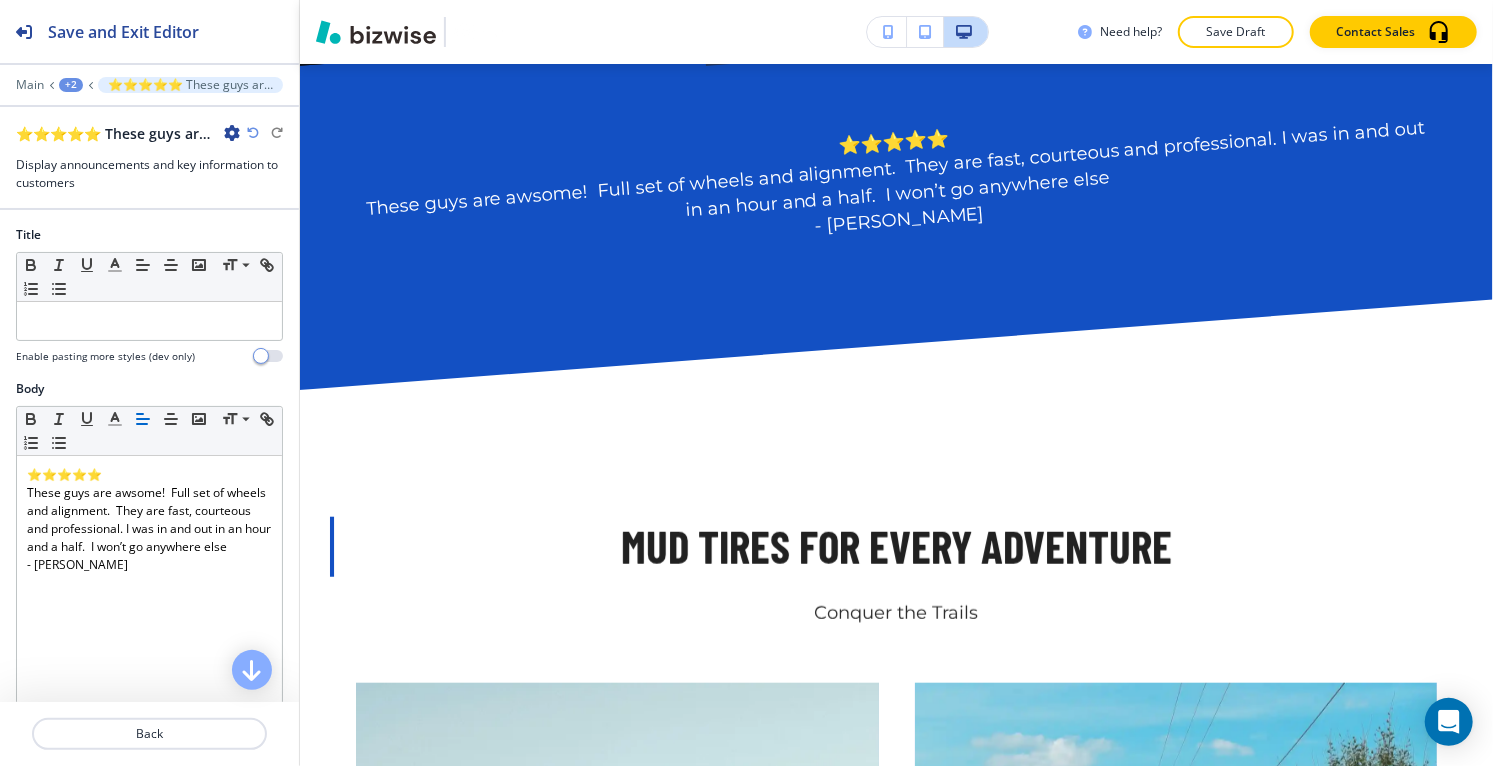 click at bounding box center (232, 133) 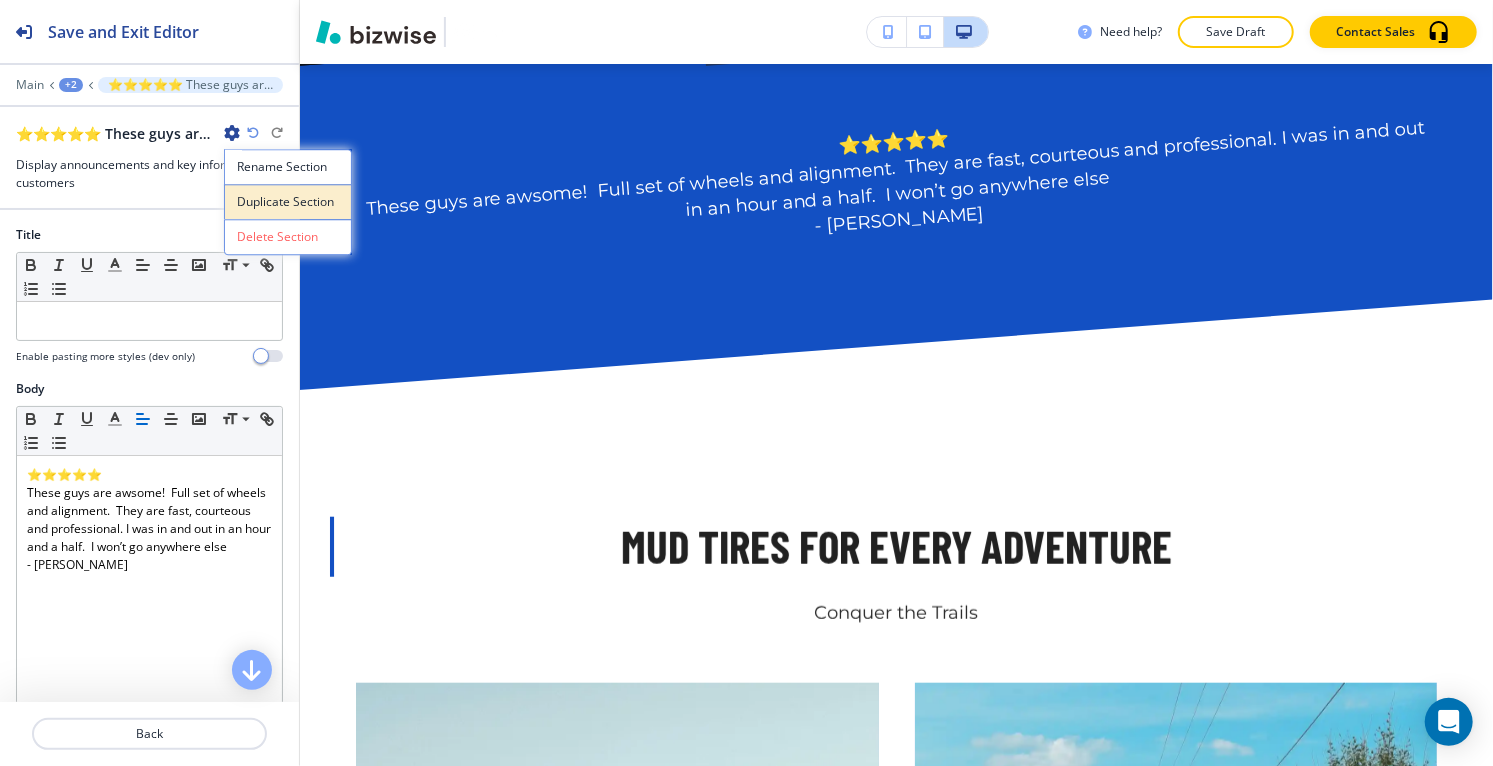 click on "Duplicate Section" at bounding box center [288, 201] 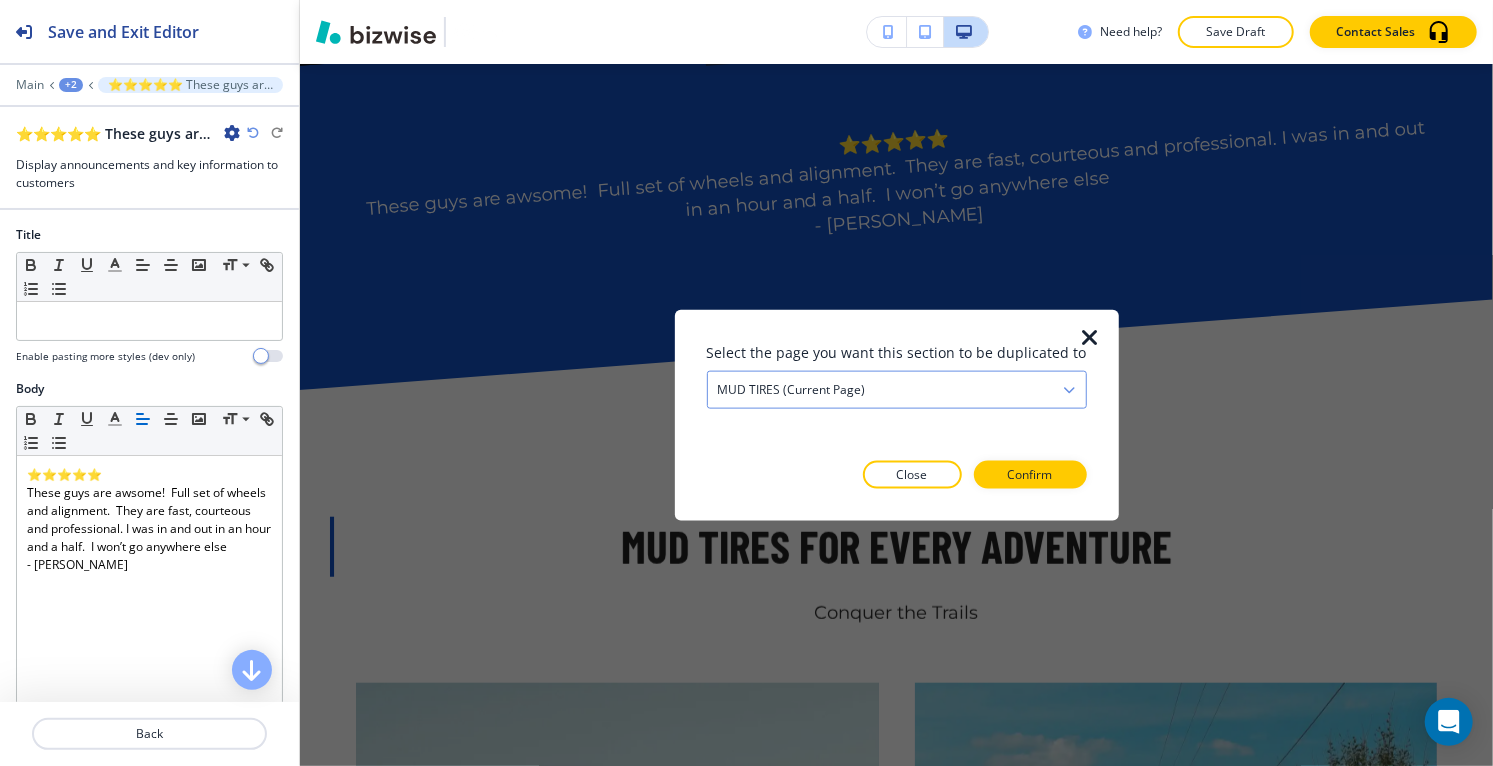 click on "MUD TIRES (current page)" at bounding box center (897, 390) 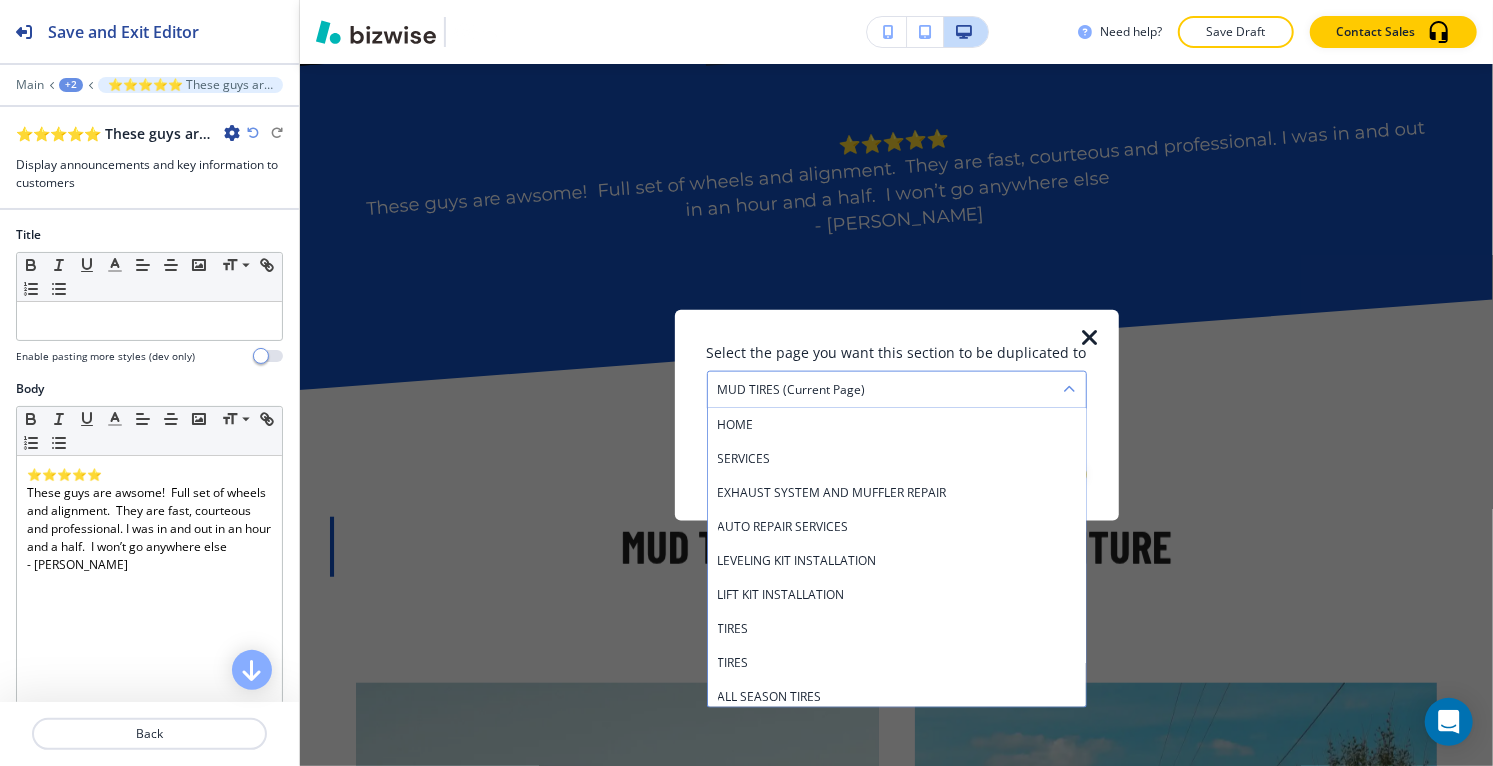 scroll, scrollTop: 343, scrollLeft: 0, axis: vertical 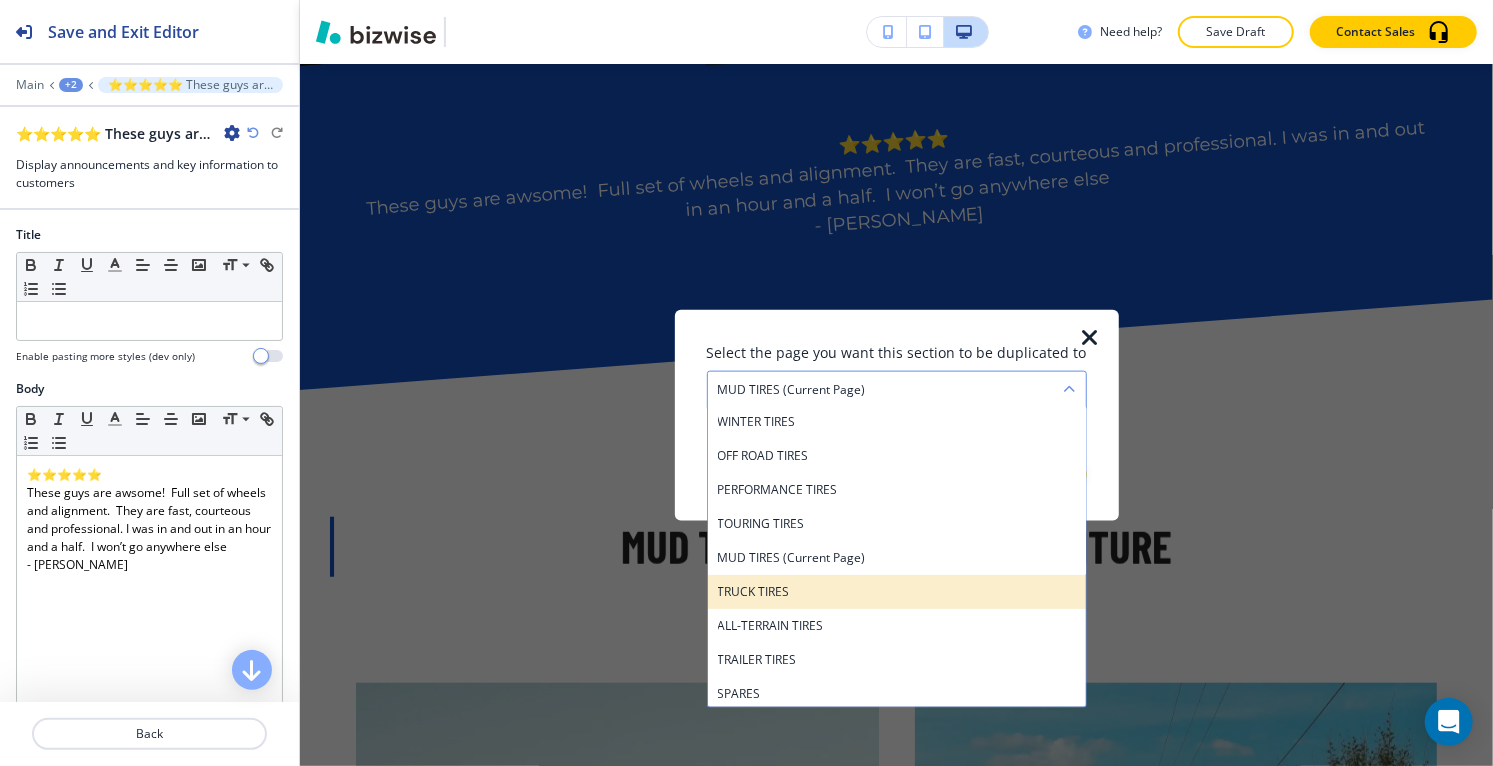 click on "TRUCK TIRES" at bounding box center [897, 592] 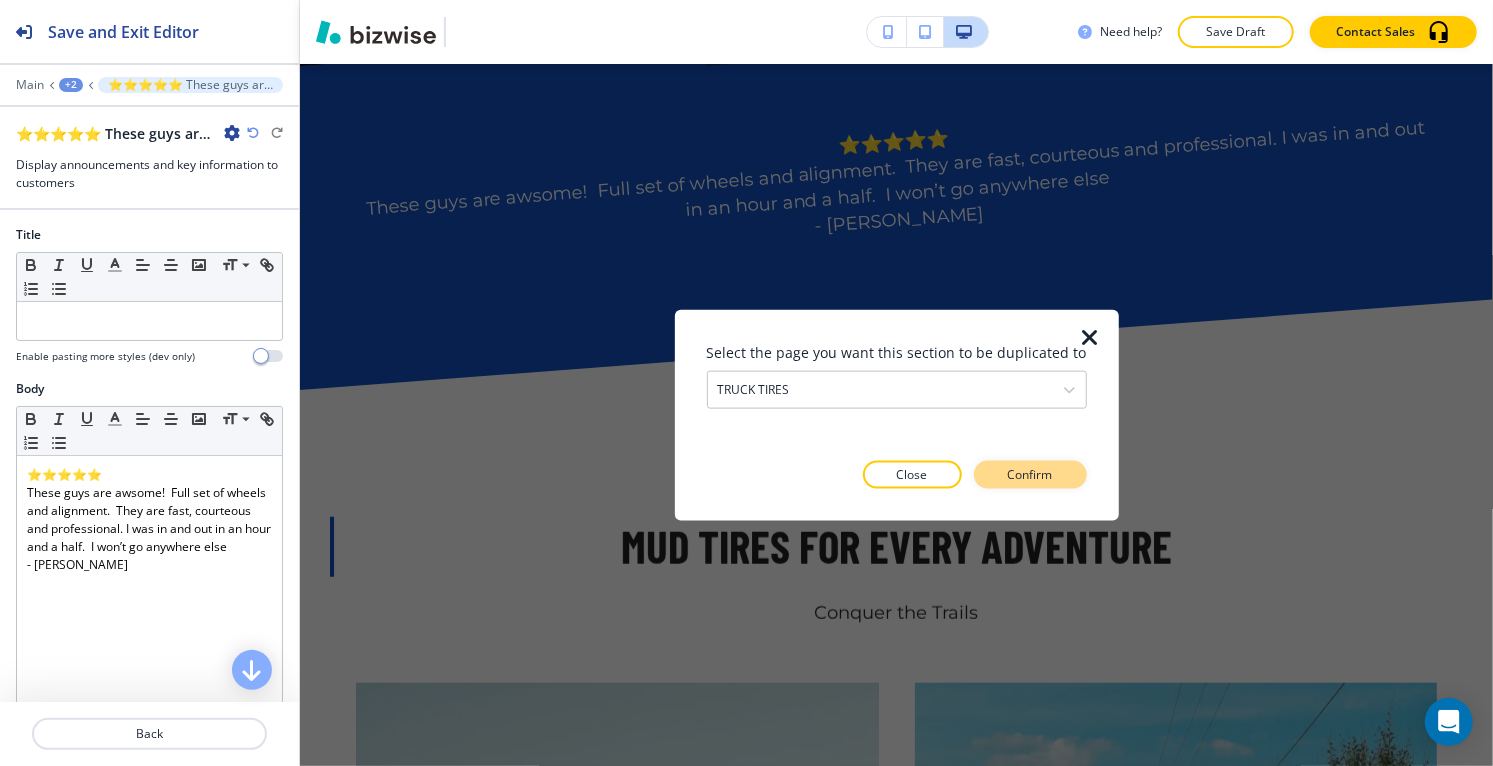click on "Confirm" at bounding box center [1030, 474] 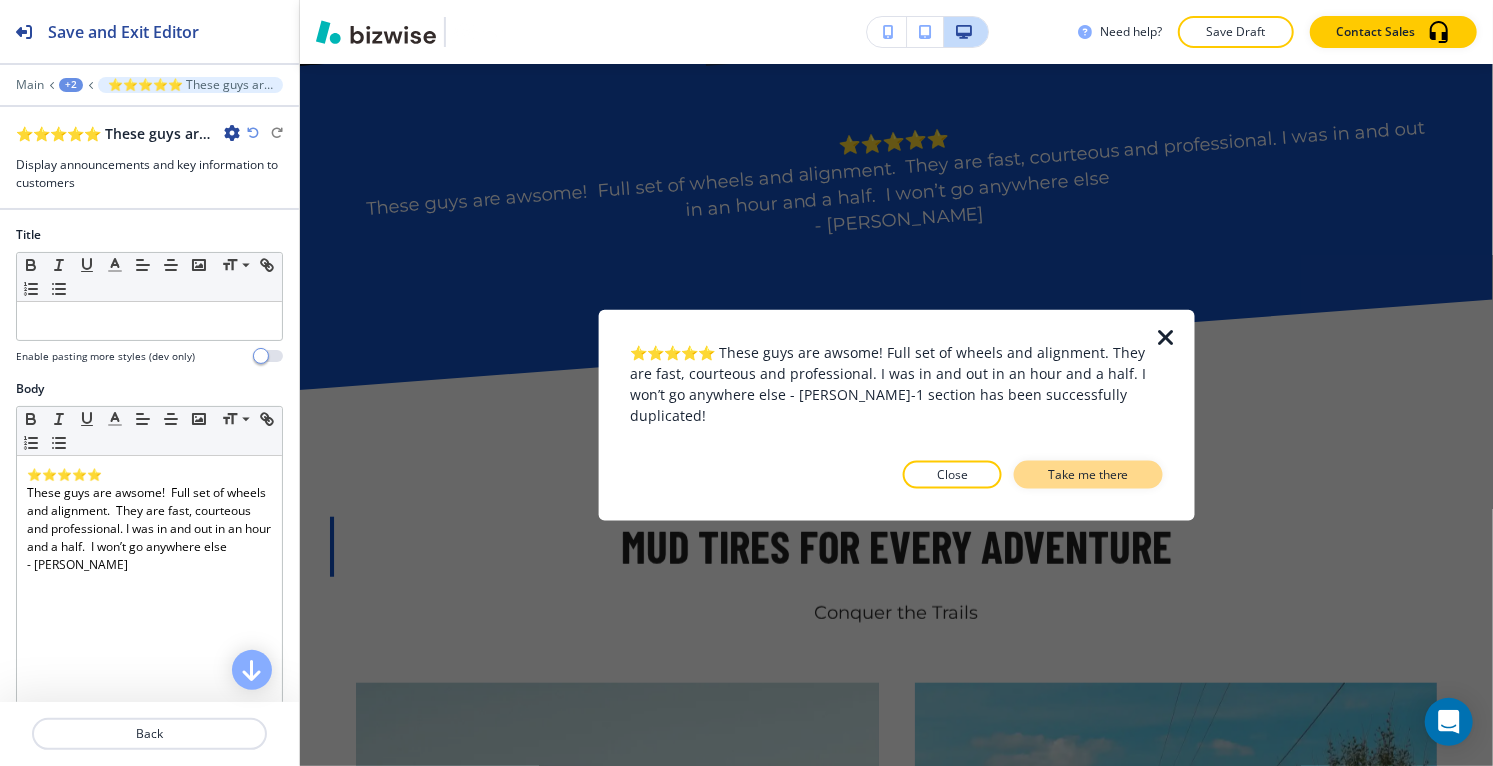 click on "Take me there" at bounding box center (1088, 474) 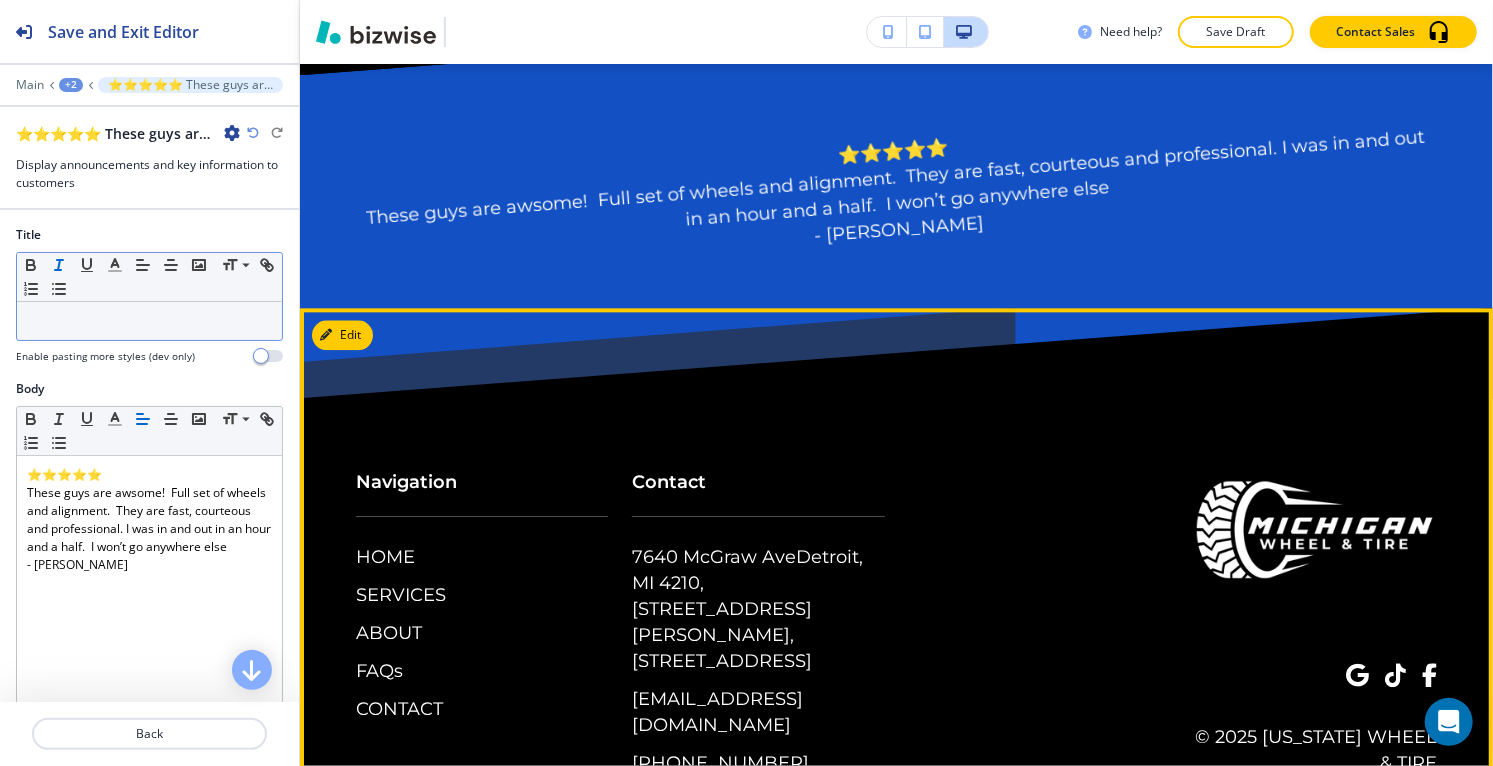 scroll, scrollTop: 7144, scrollLeft: 0, axis: vertical 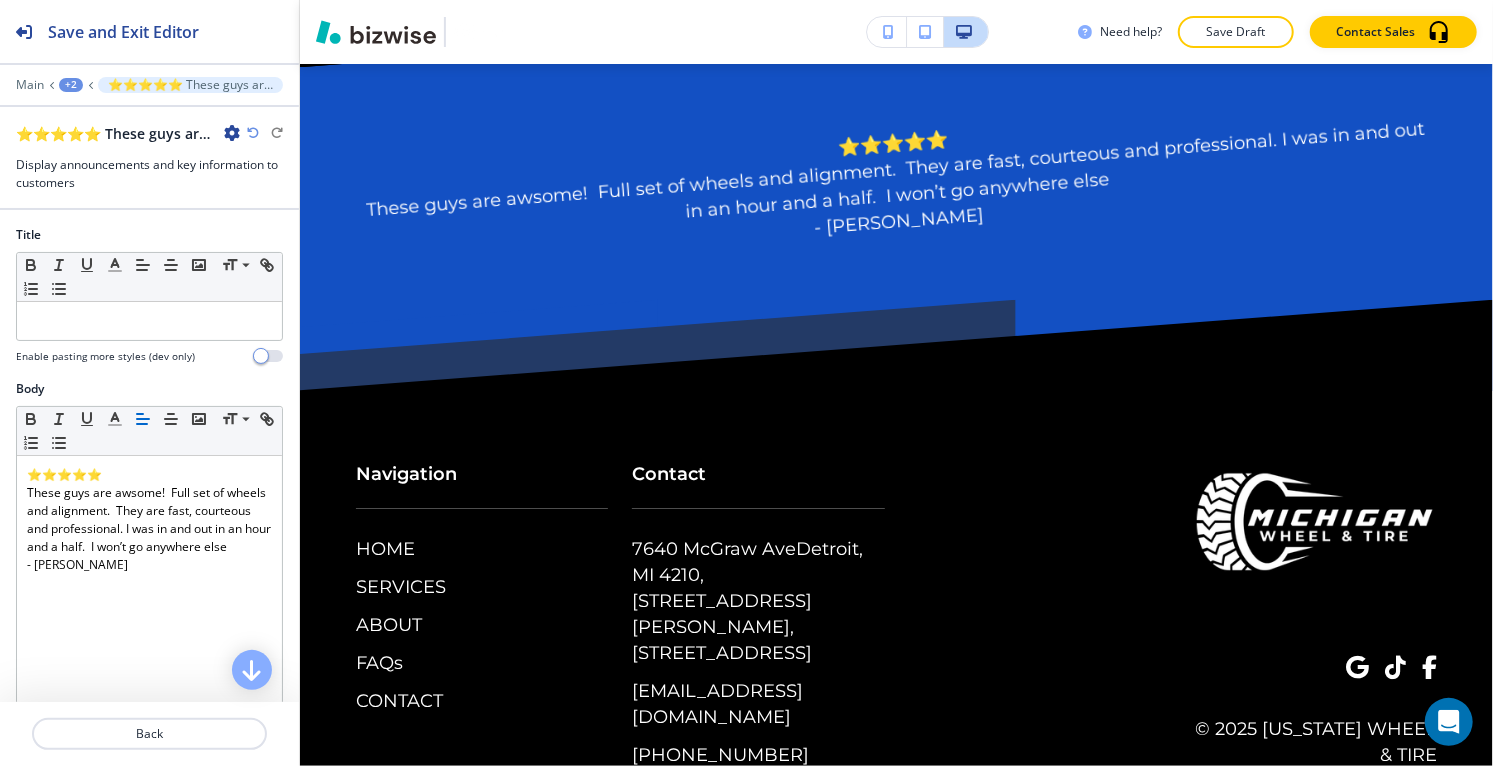 click on "+2" at bounding box center (71, 85) 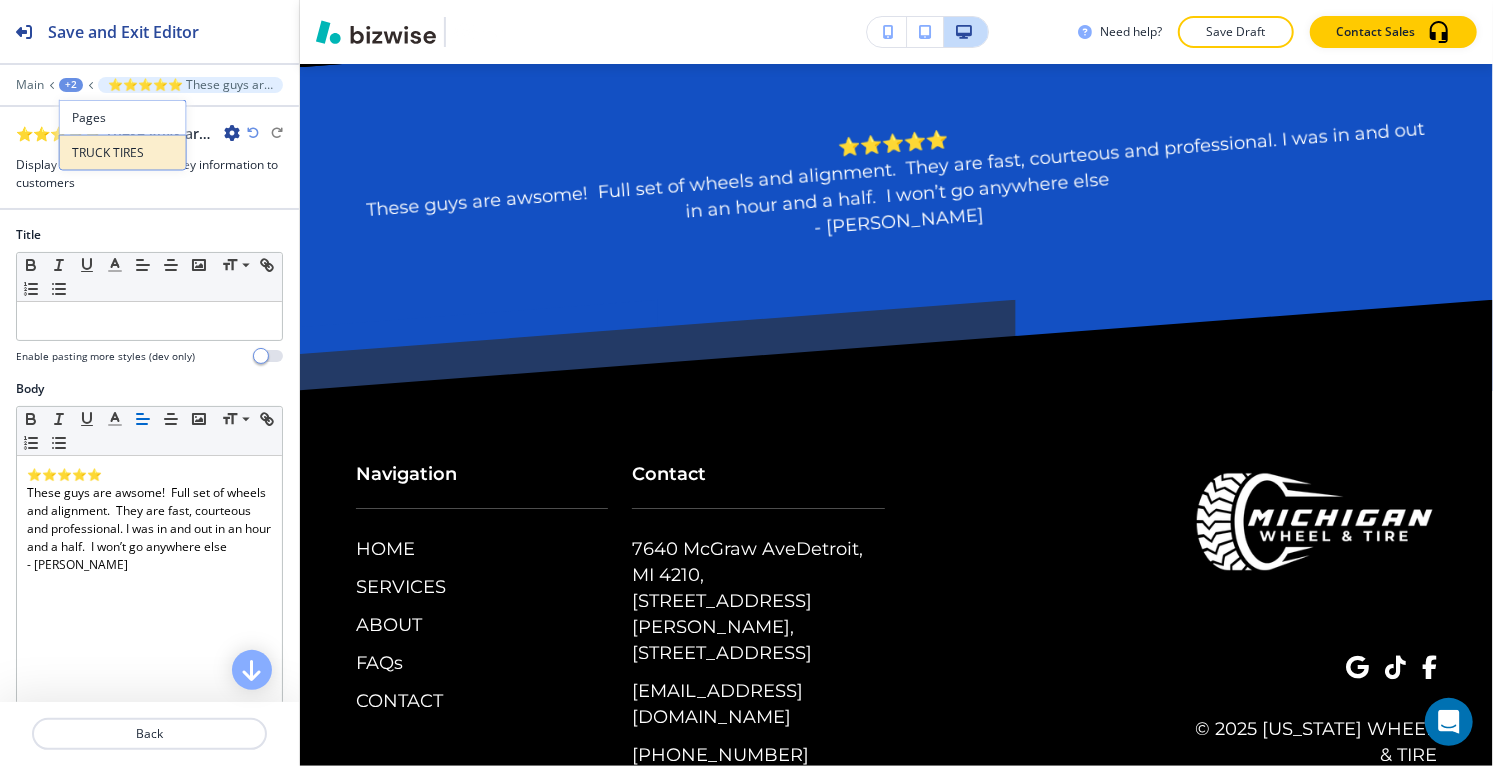 click on "TRUCK TIRES" at bounding box center [123, 153] 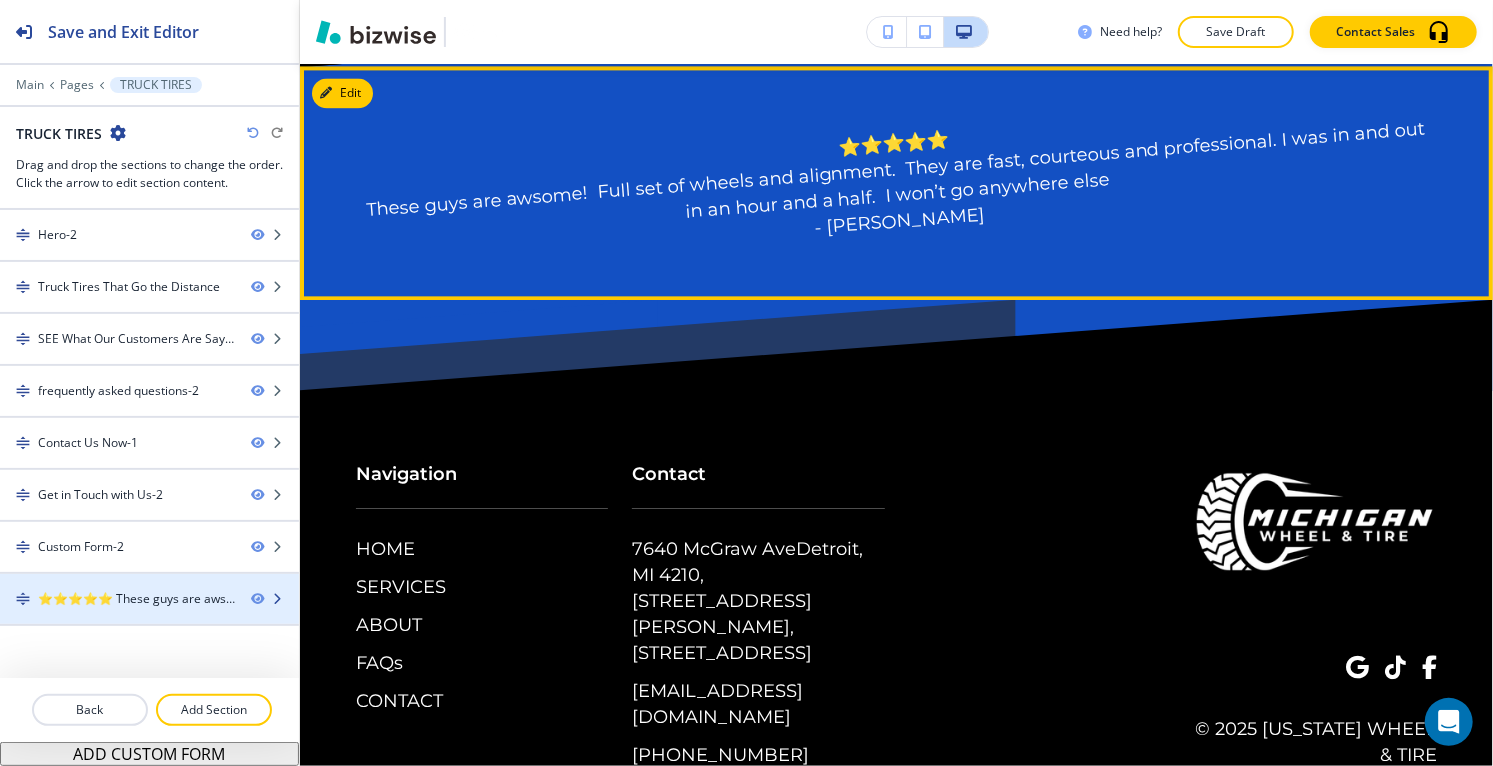 type 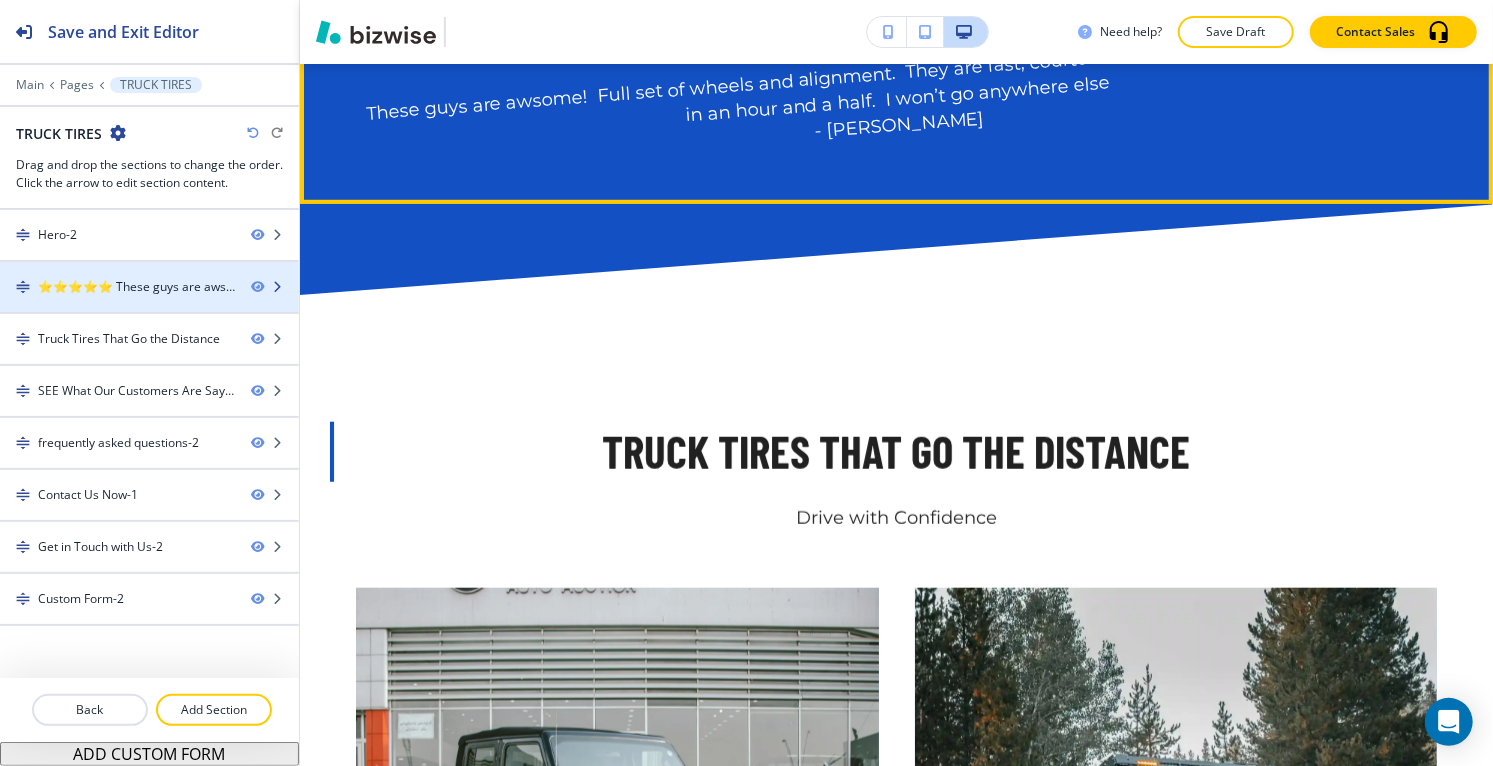 scroll, scrollTop: 857, scrollLeft: 0, axis: vertical 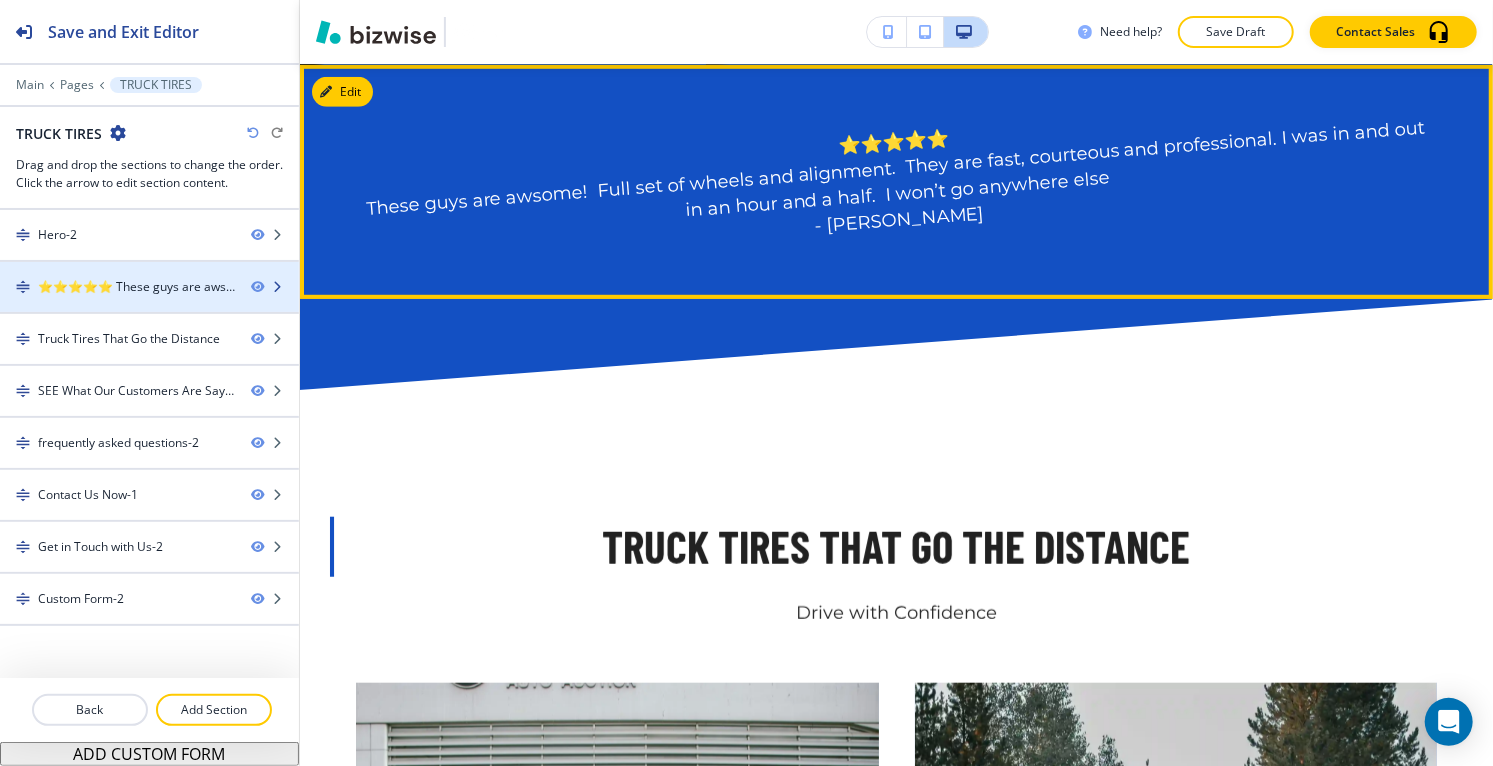click on "⭐⭐⭐⭐⭐
These guys are awsome!  Full set of wheels and alignment.  They are fast, courteous and professional. I was in and out in an hour and a half.  I won’t go anywhere else
- [PERSON_NAME]-2" at bounding box center [136, 287] 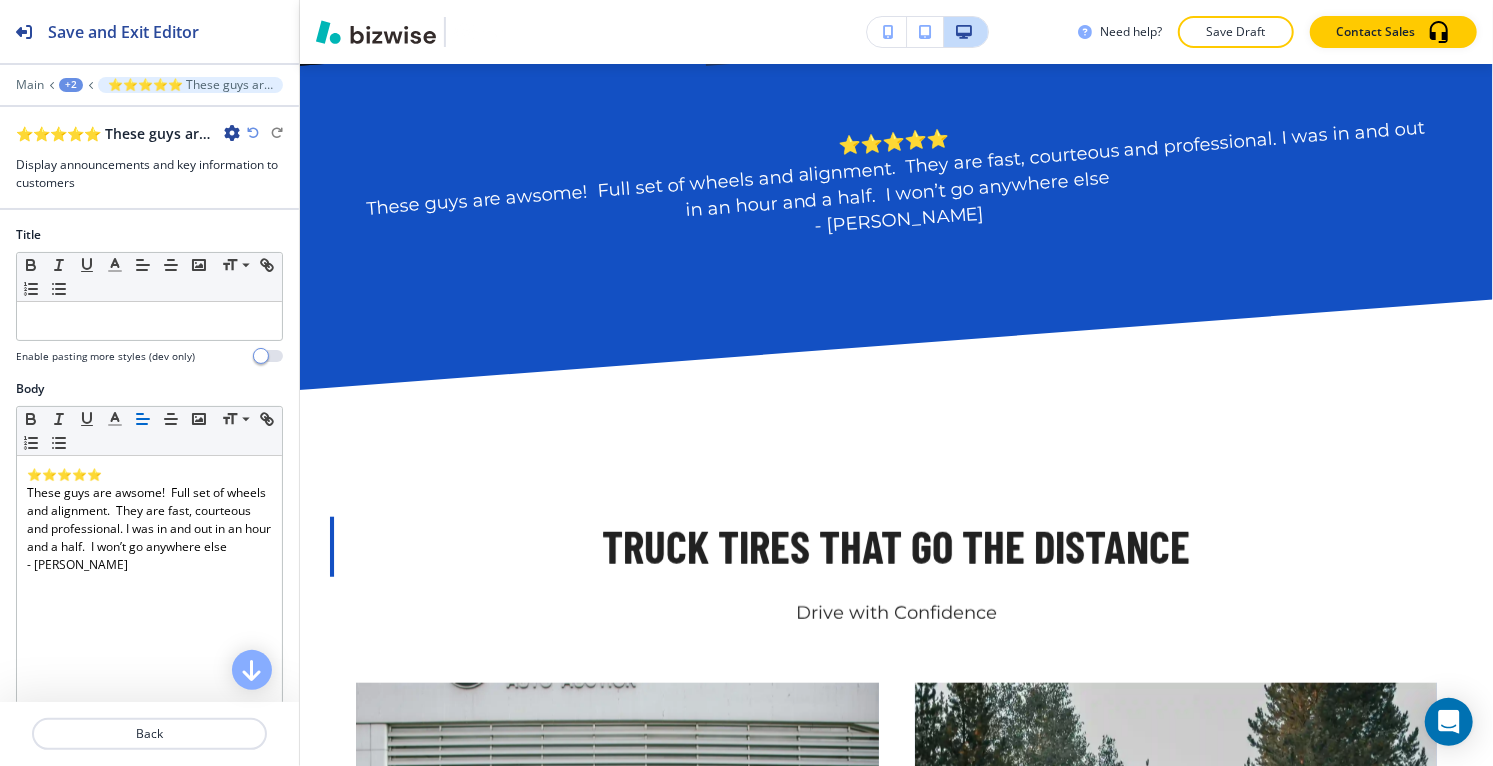 click at bounding box center (232, 133) 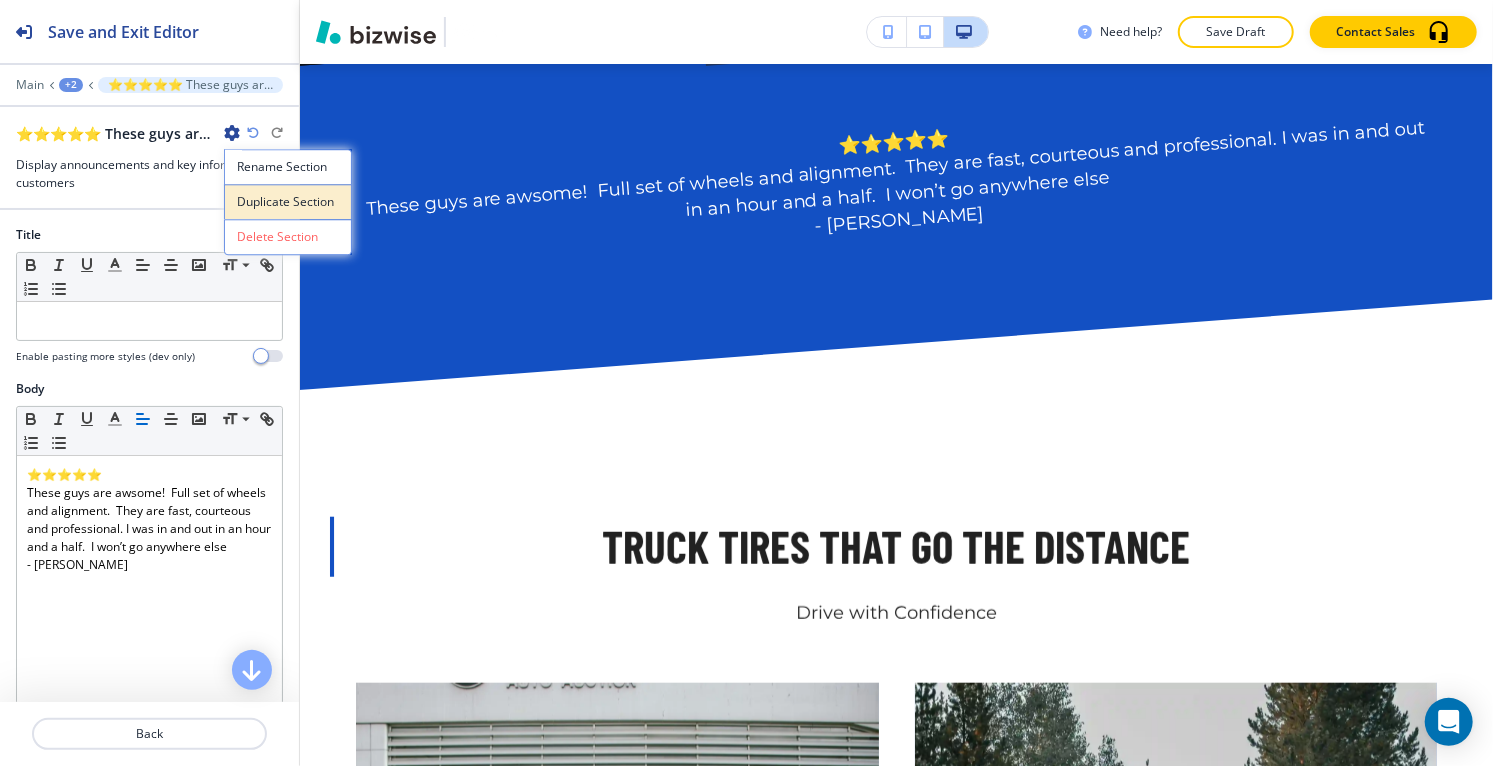 click on "Duplicate Section" at bounding box center [288, 202] 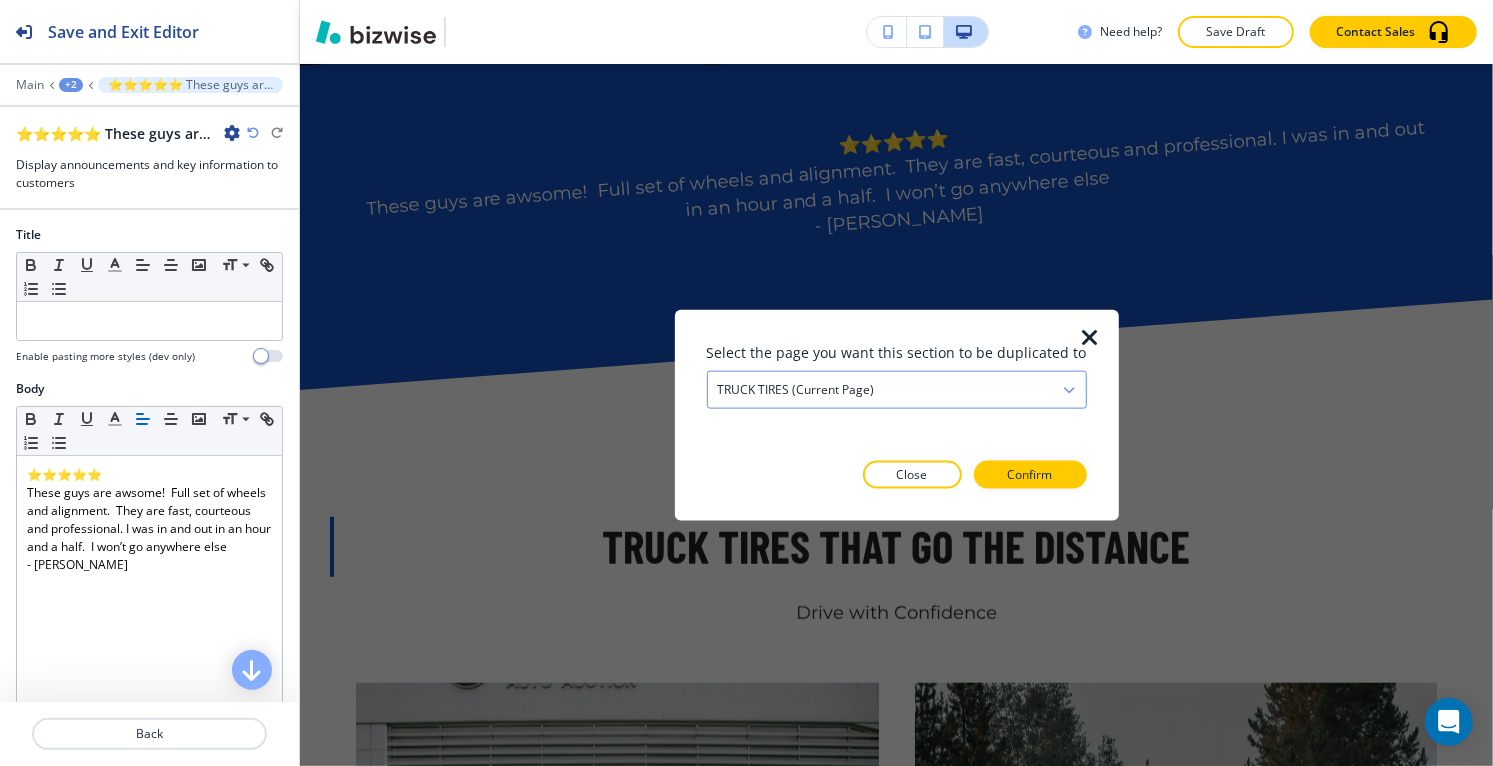 click on "TRUCK TIRES (current page)" at bounding box center (796, 390) 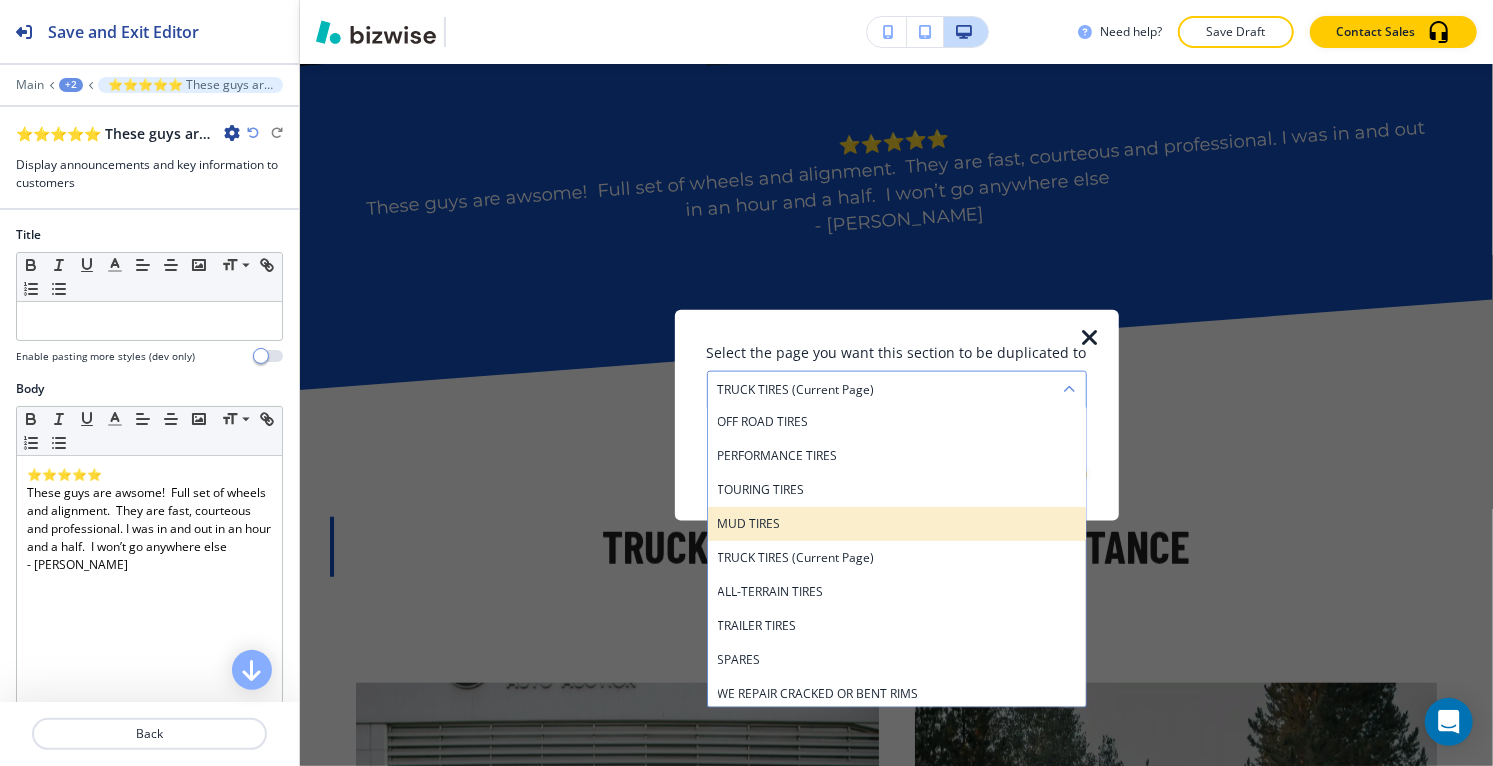 scroll, scrollTop: 488, scrollLeft: 0, axis: vertical 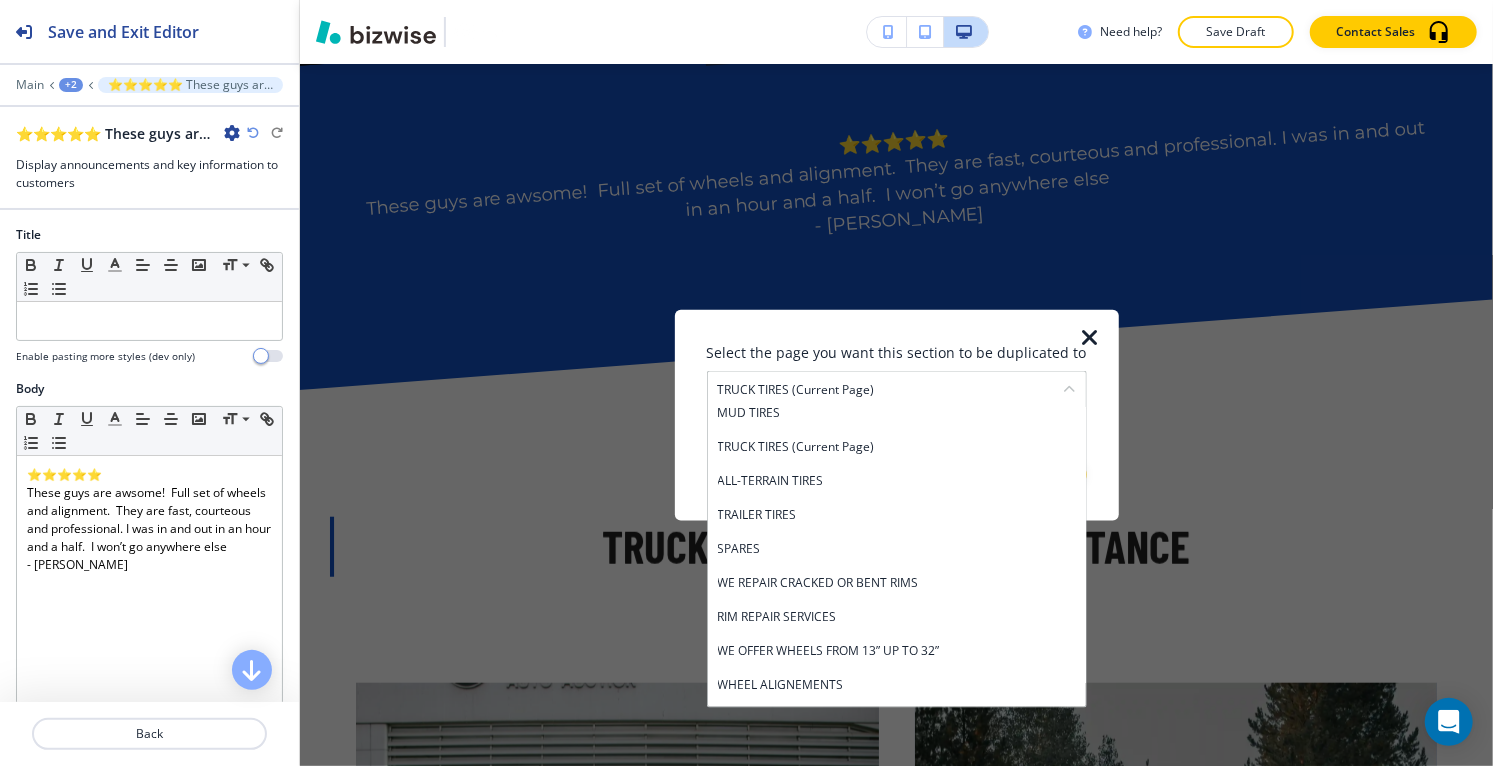 click on "ALL-TERRAIN TIRES" at bounding box center [897, 481] 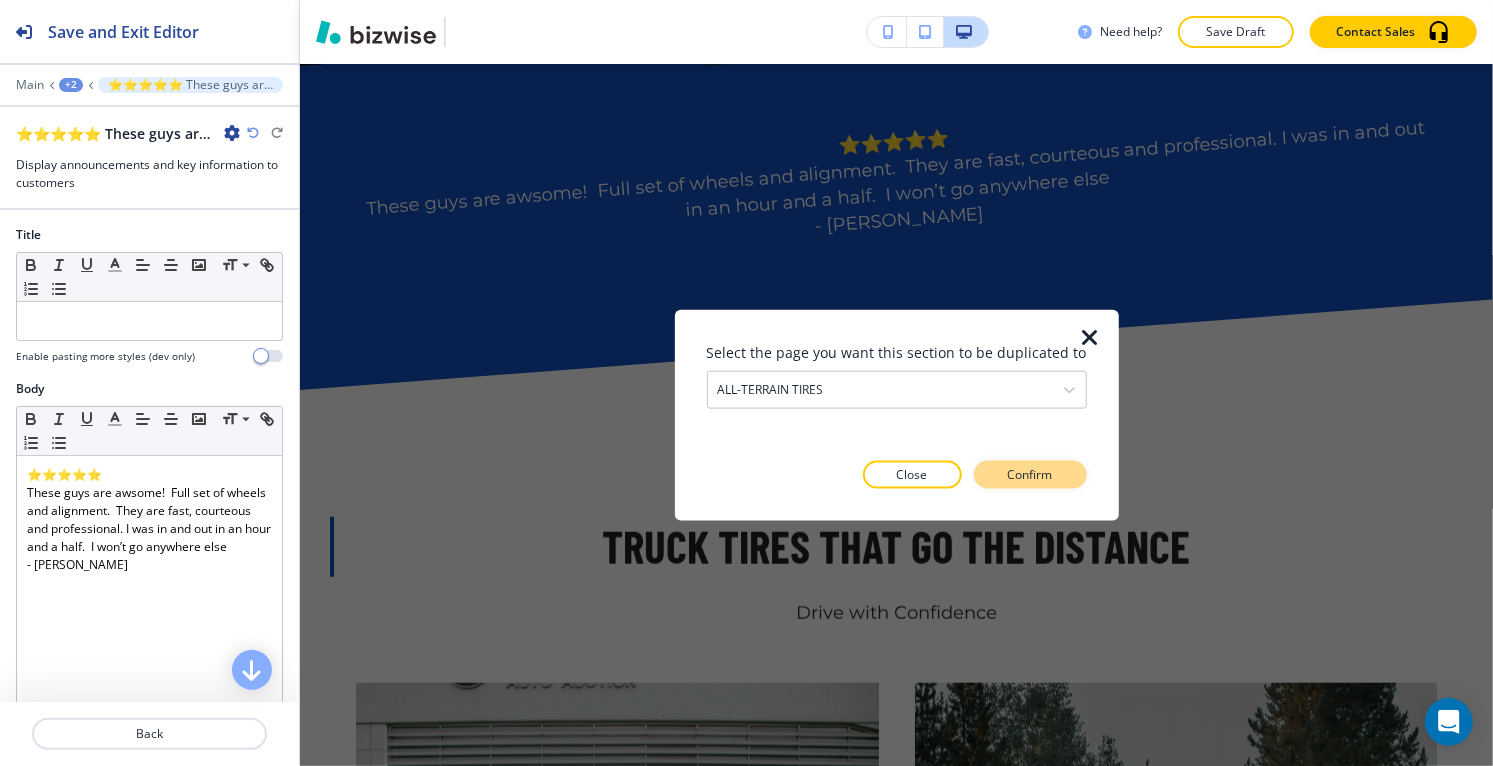 click on "Confirm" at bounding box center (1030, 474) 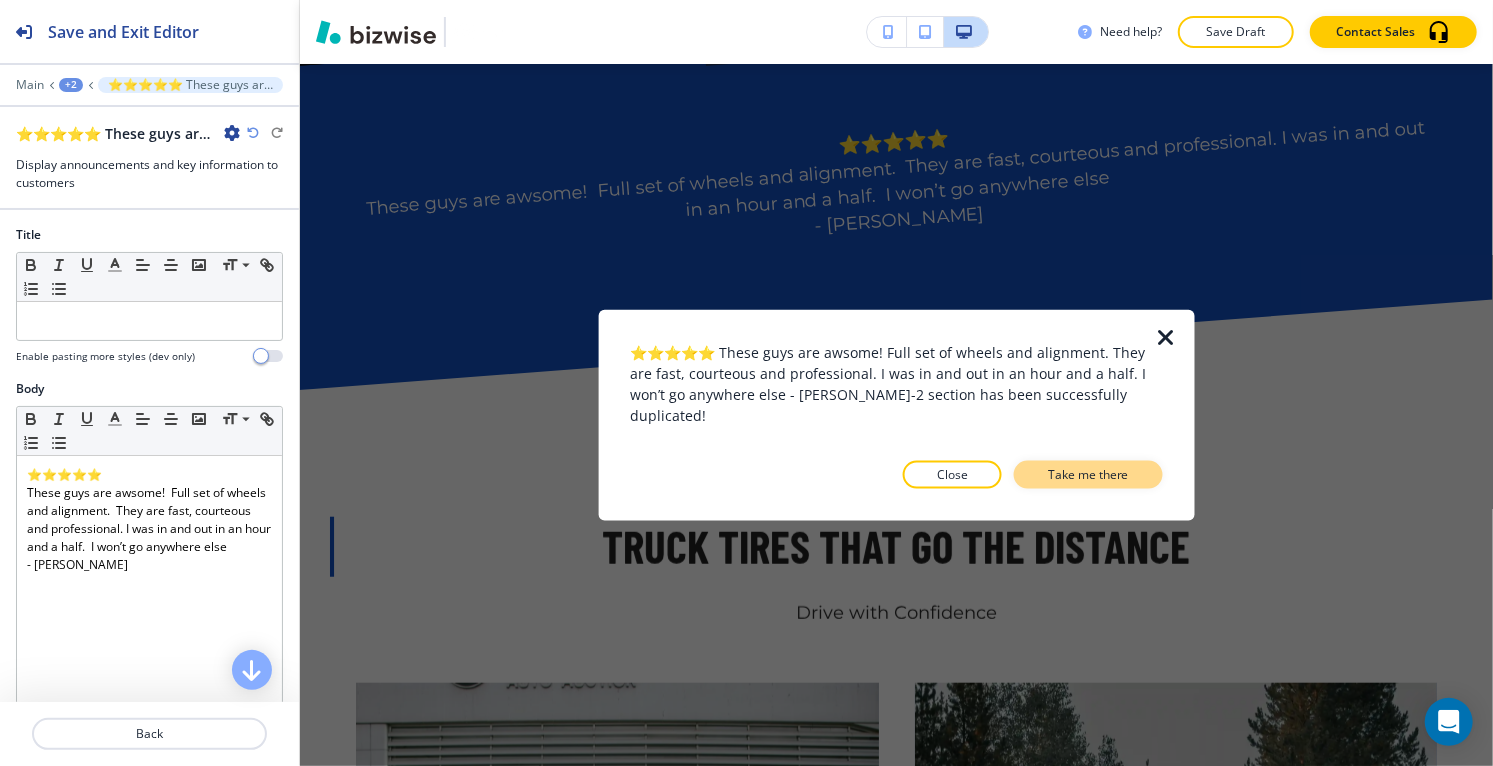click on "Take me there" at bounding box center (1088, 474) 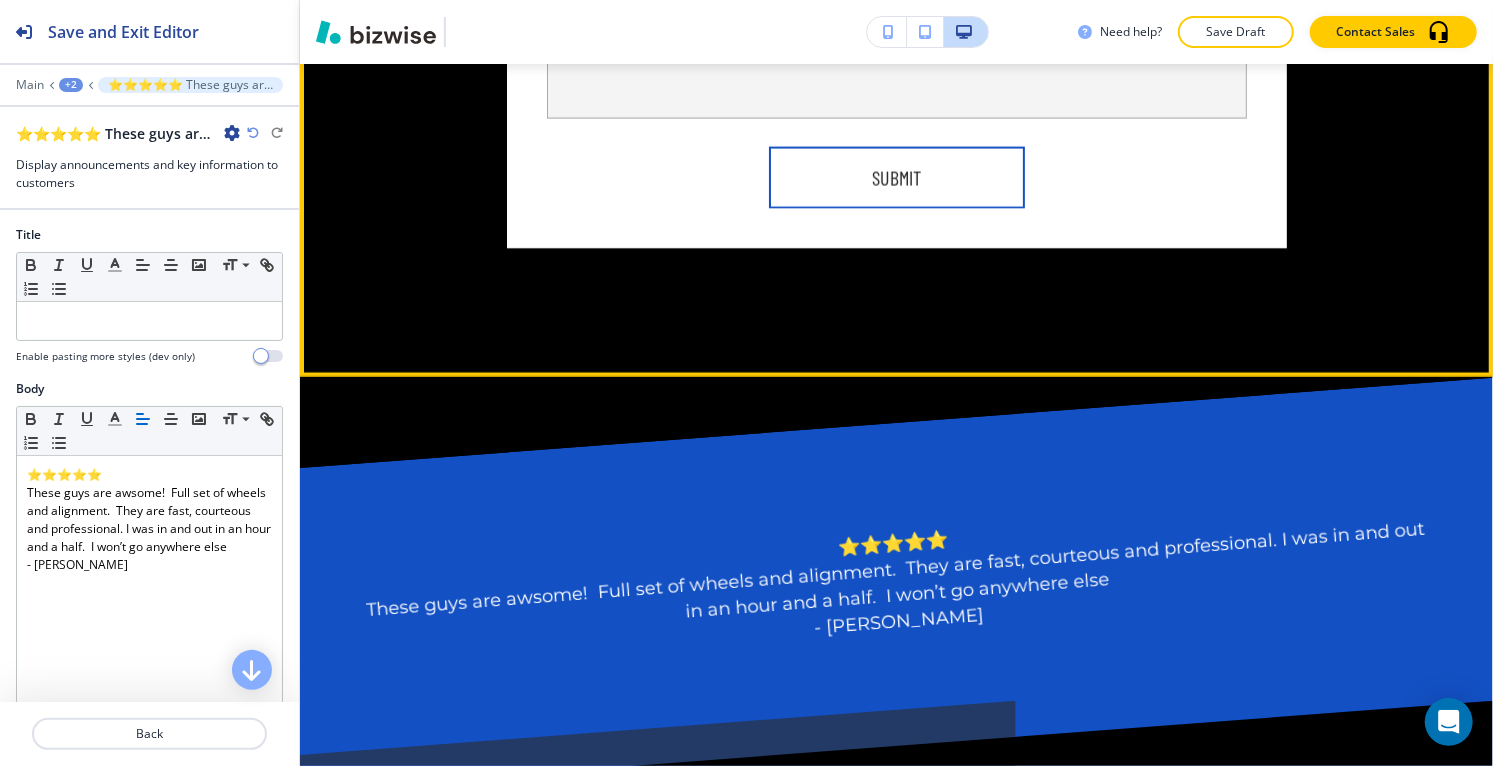 scroll, scrollTop: 7144, scrollLeft: 0, axis: vertical 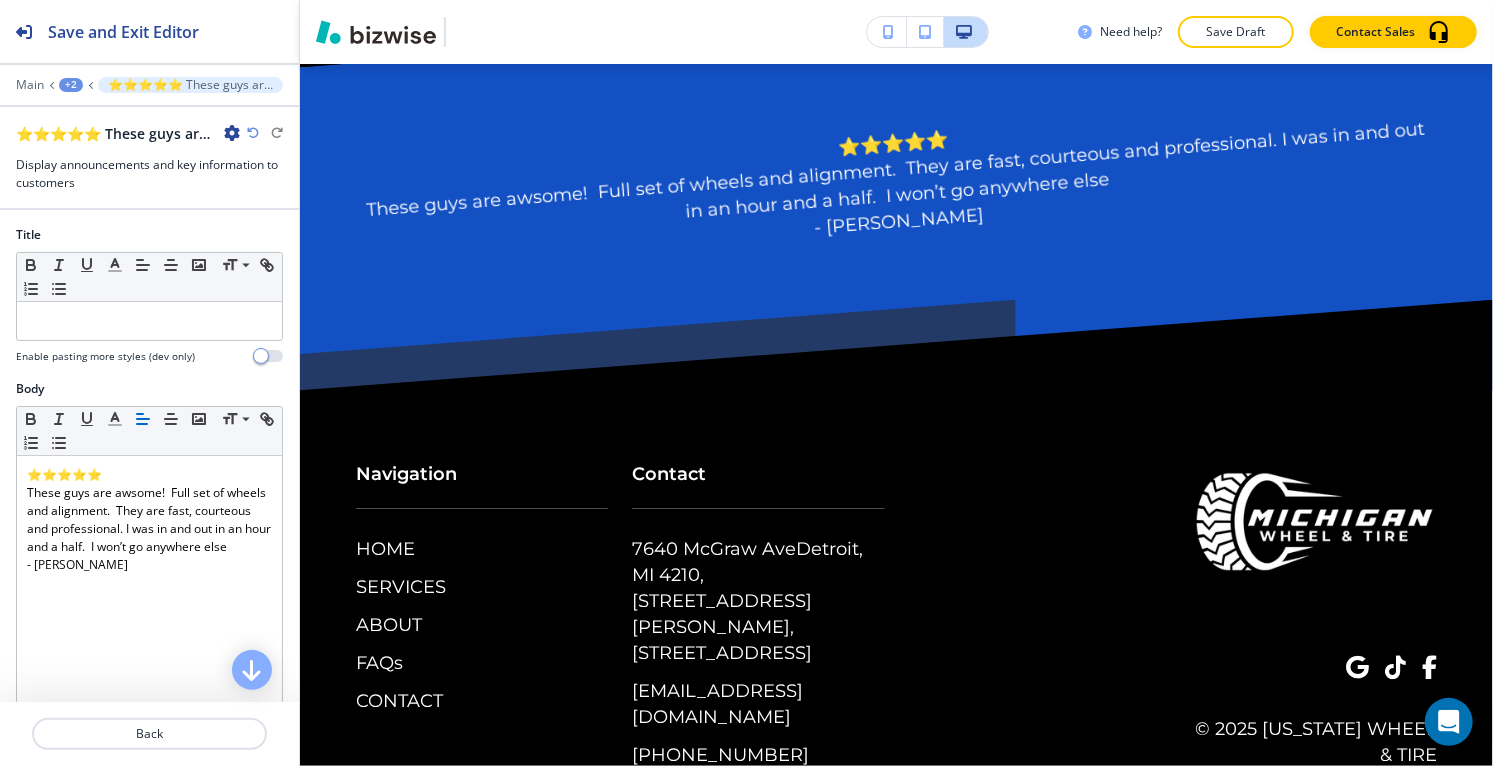 click on "+2" at bounding box center [71, 85] 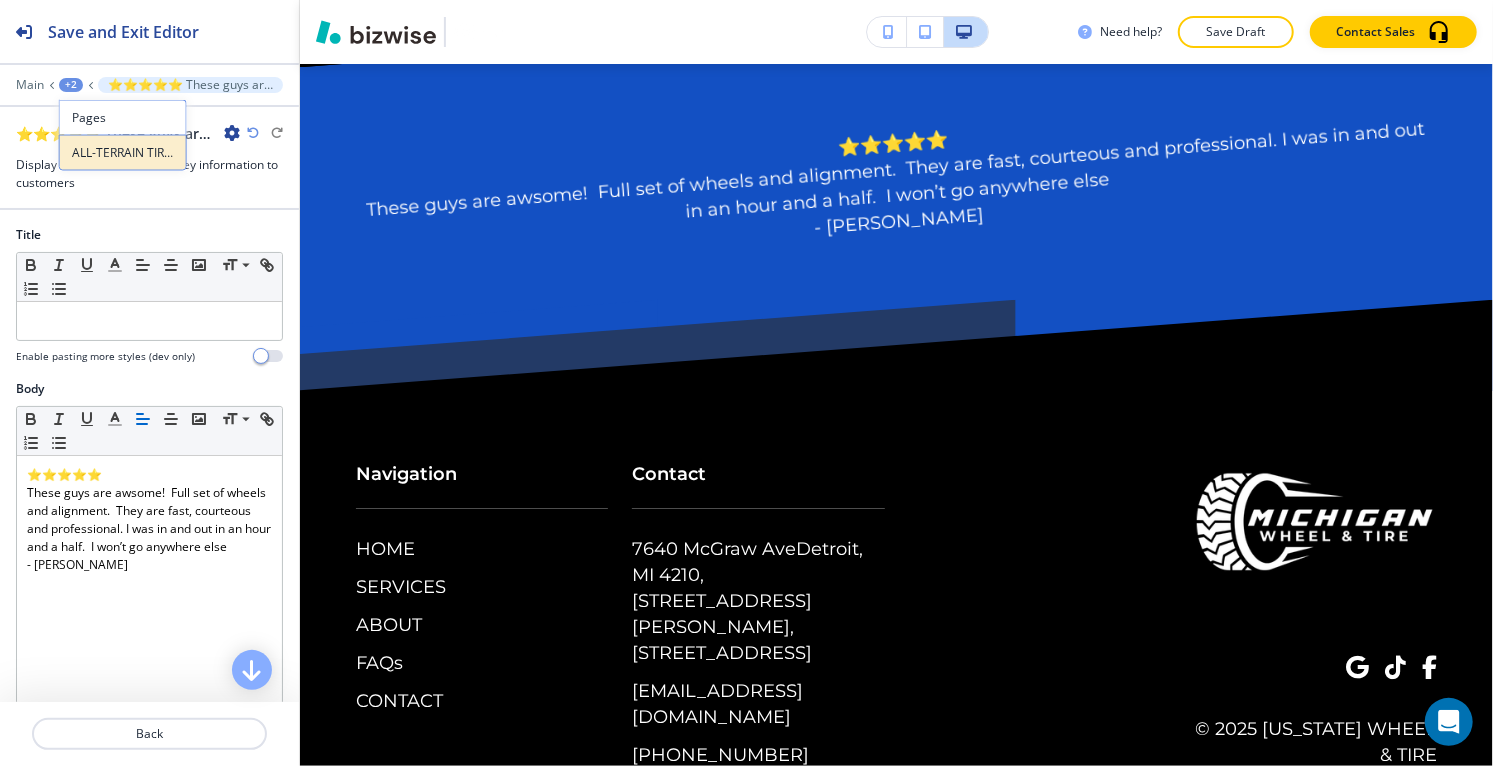 click on "ALL-TERRAIN TIRES" at bounding box center [123, 153] 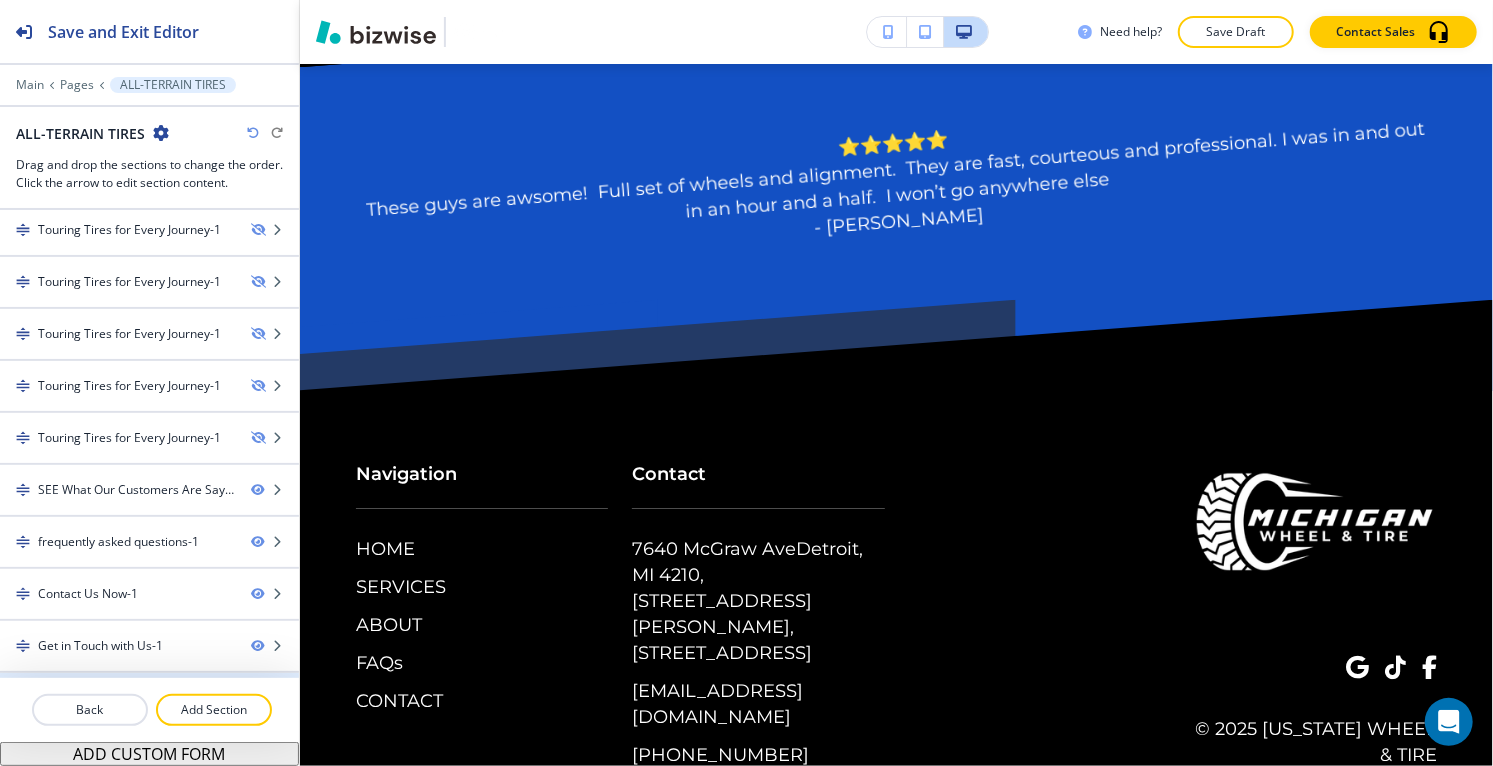scroll, scrollTop: 1084, scrollLeft: 0, axis: vertical 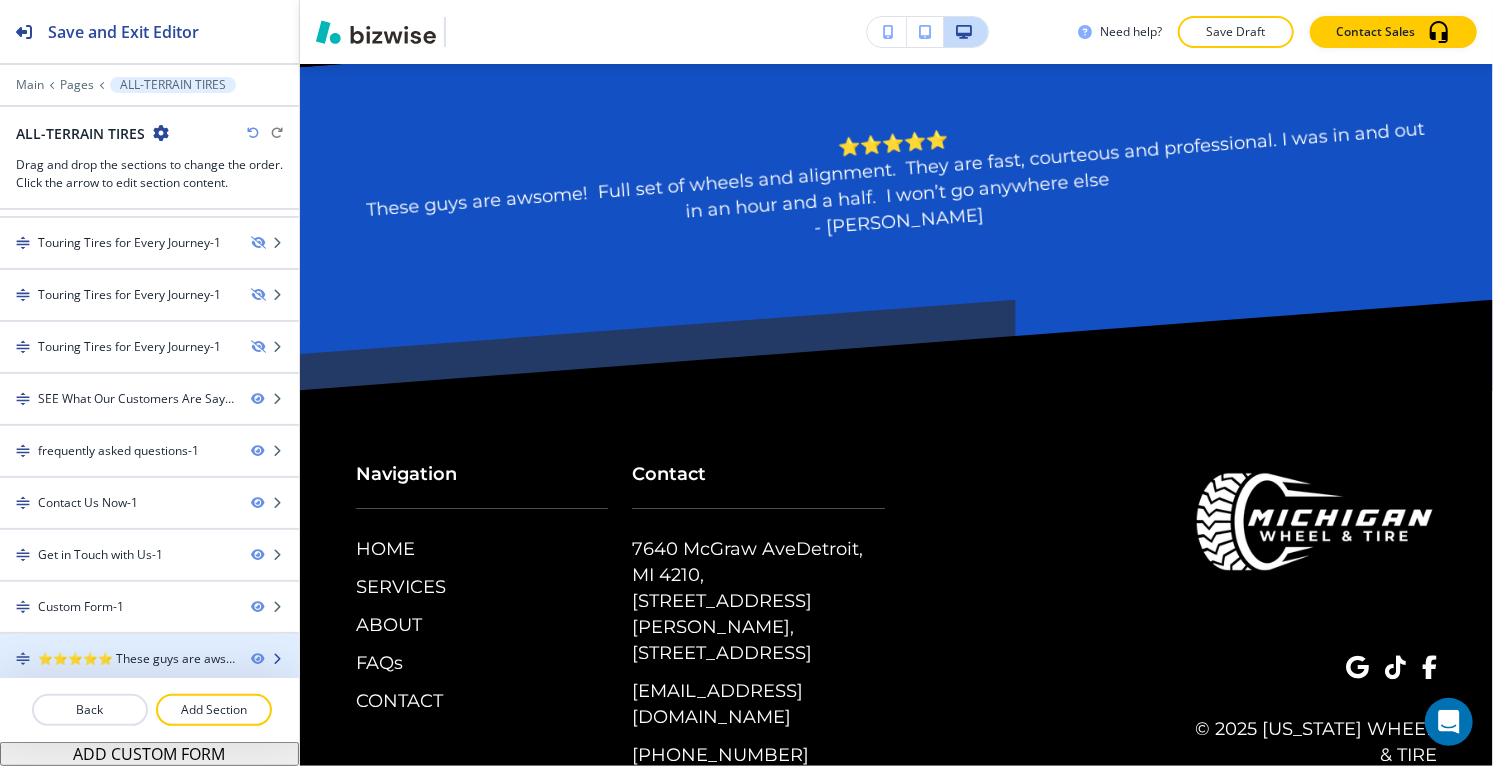 type 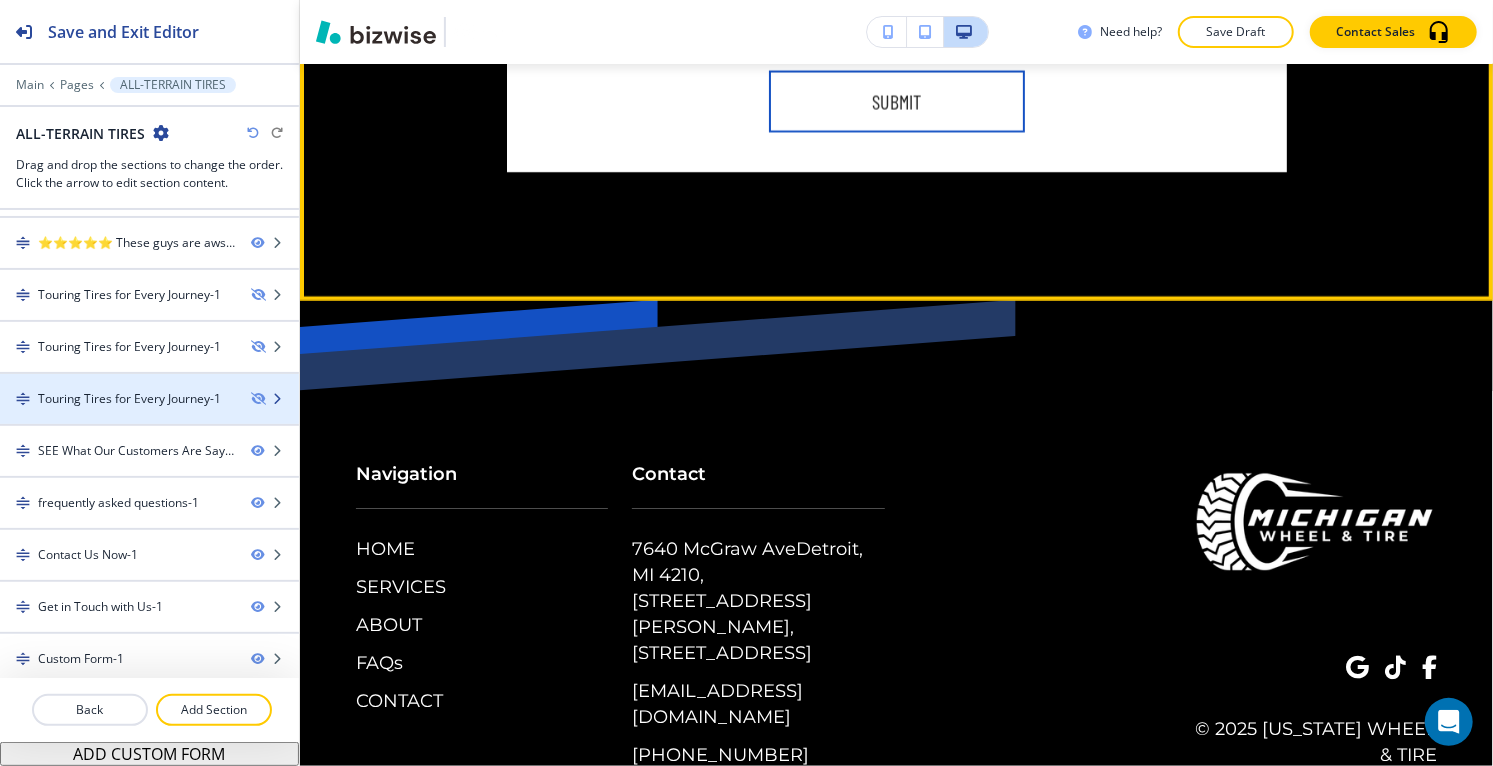 scroll, scrollTop: 2365, scrollLeft: 0, axis: vertical 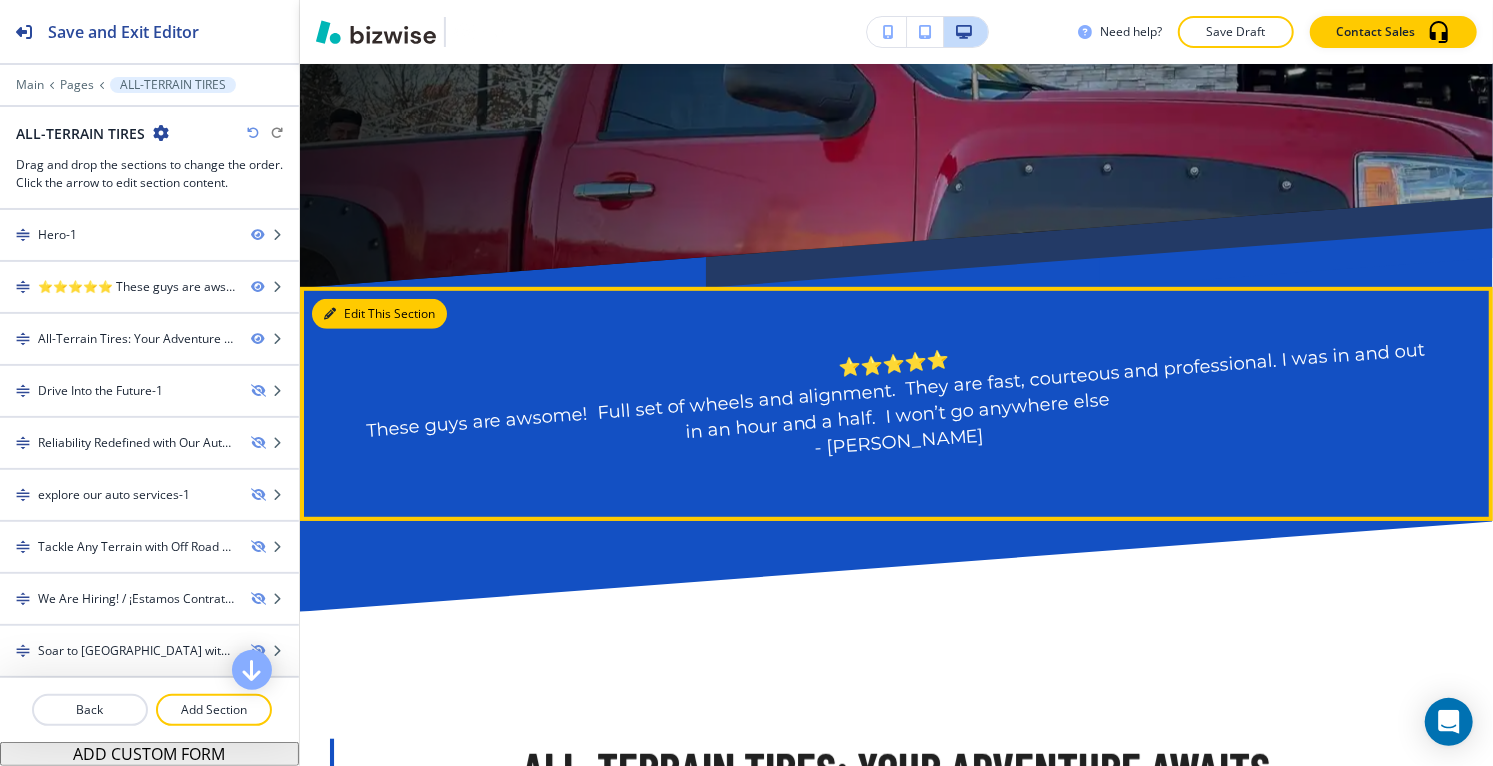click on "Edit This Section" at bounding box center (379, 314) 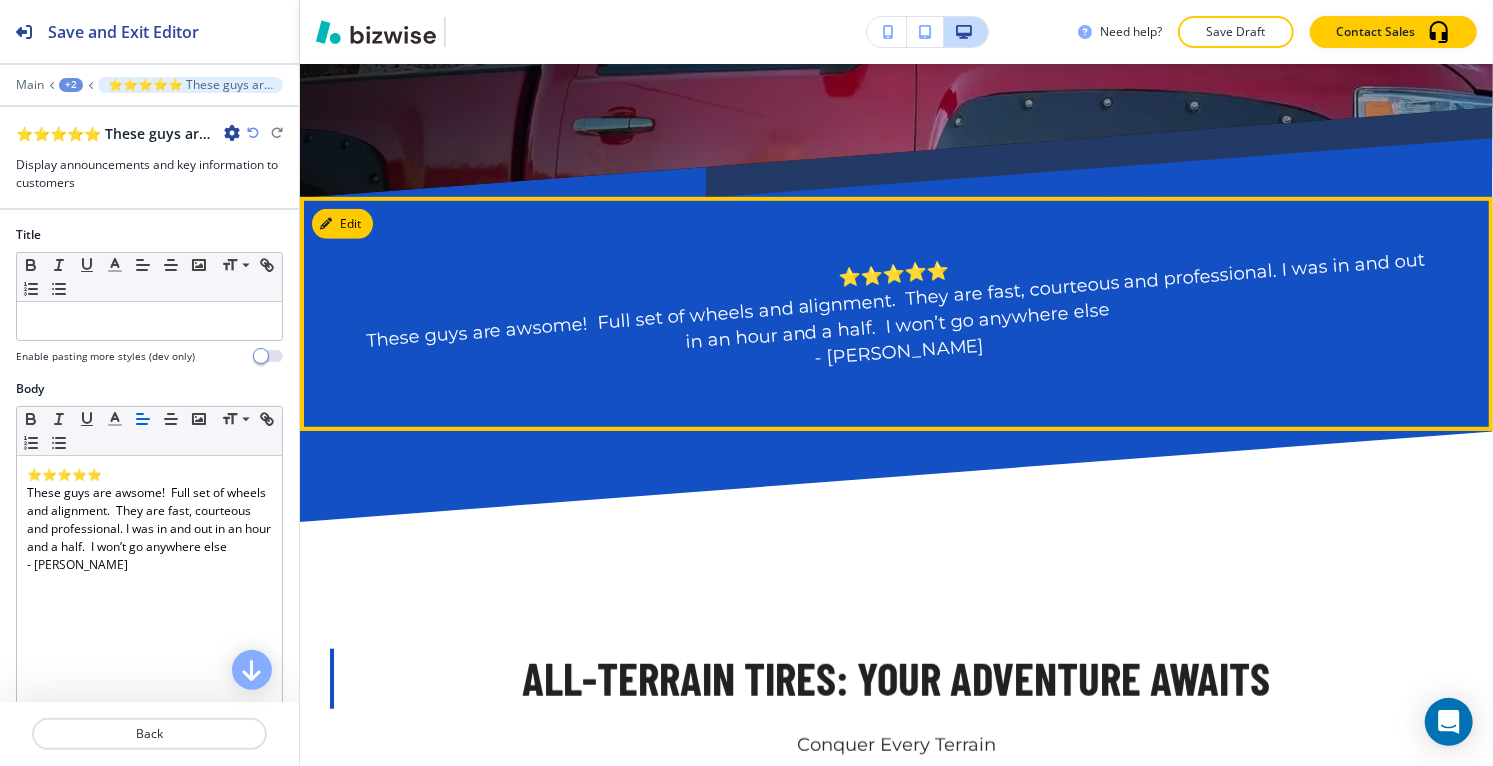 scroll, scrollTop: 857, scrollLeft: 0, axis: vertical 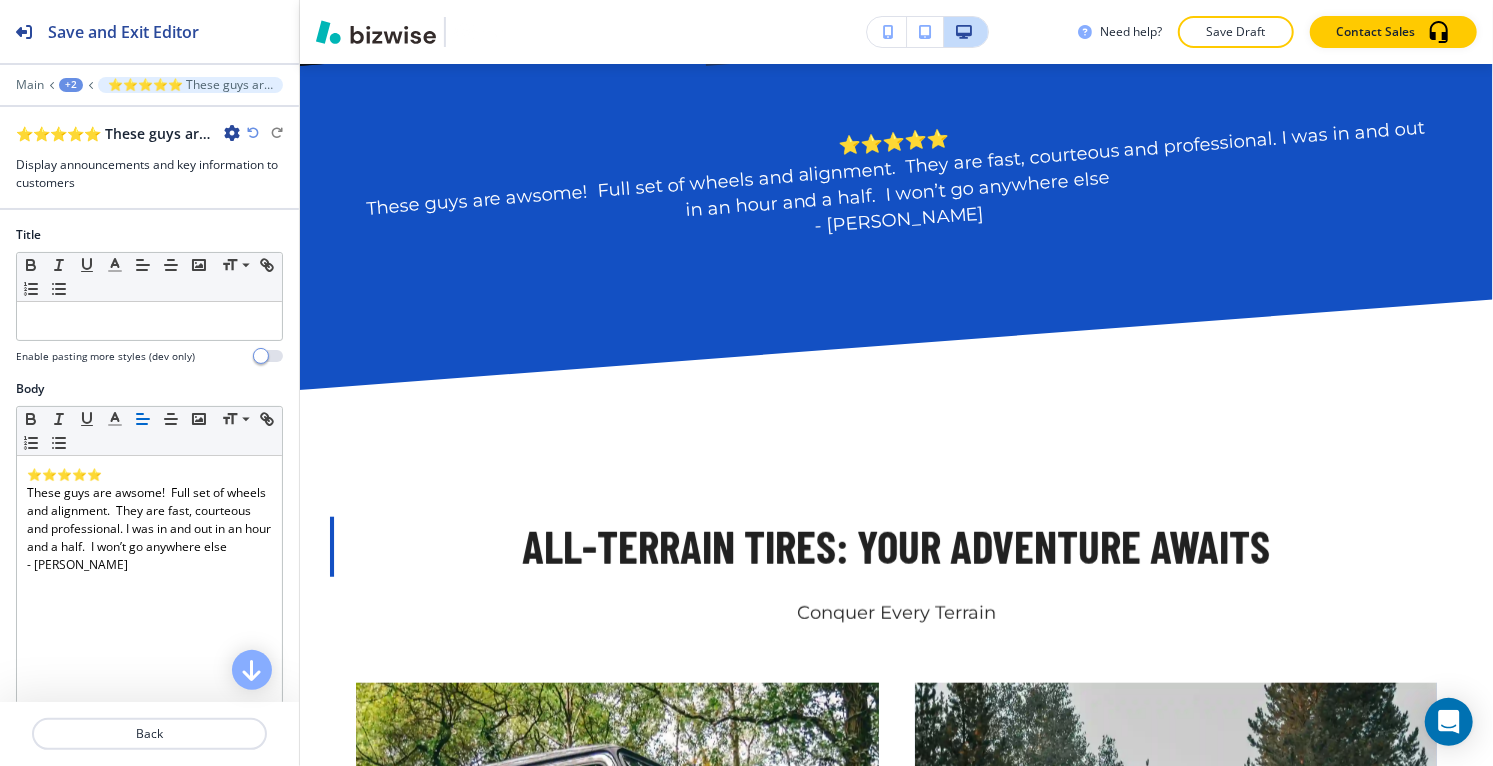 click at bounding box center [232, 133] 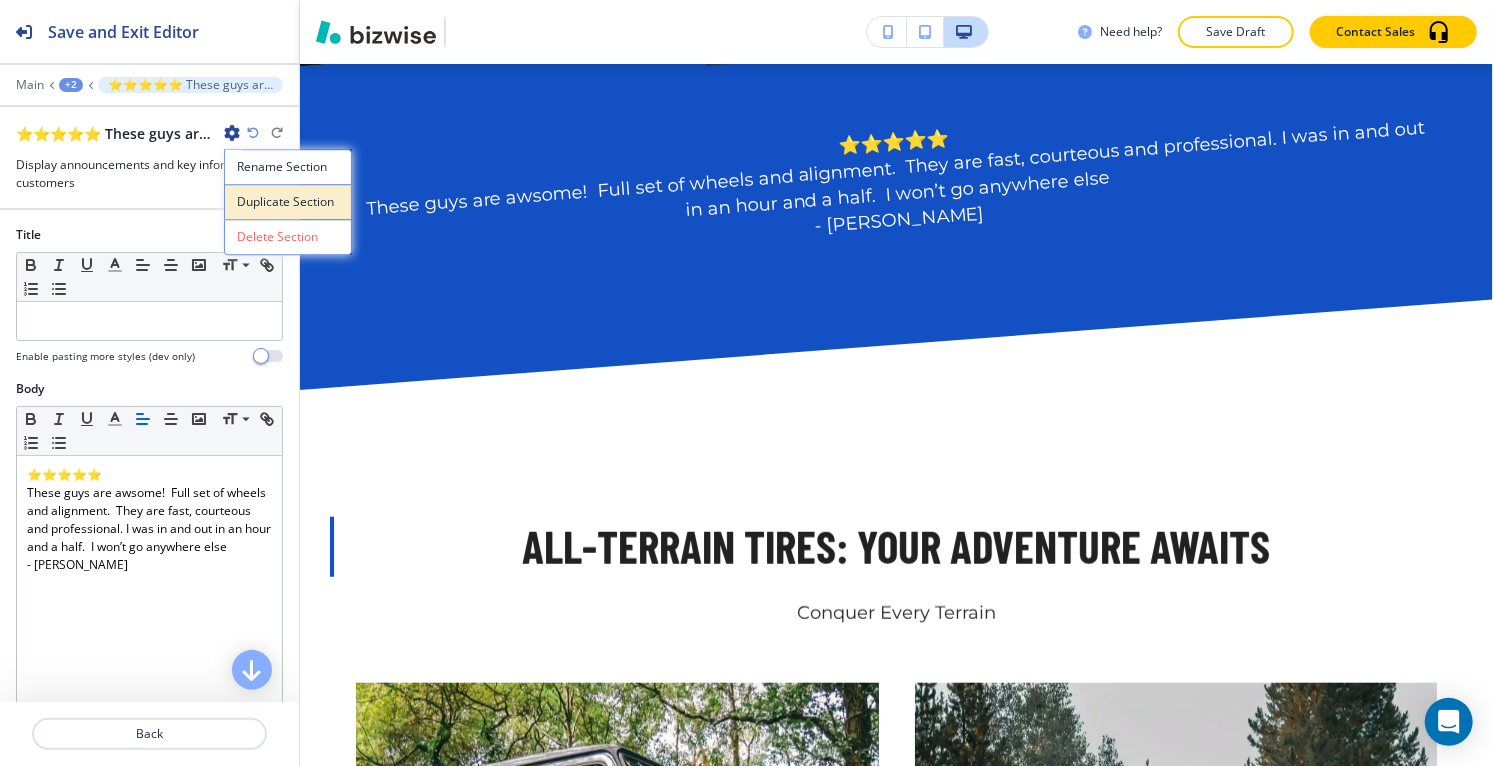 click on "Duplicate Section" at bounding box center [288, 202] 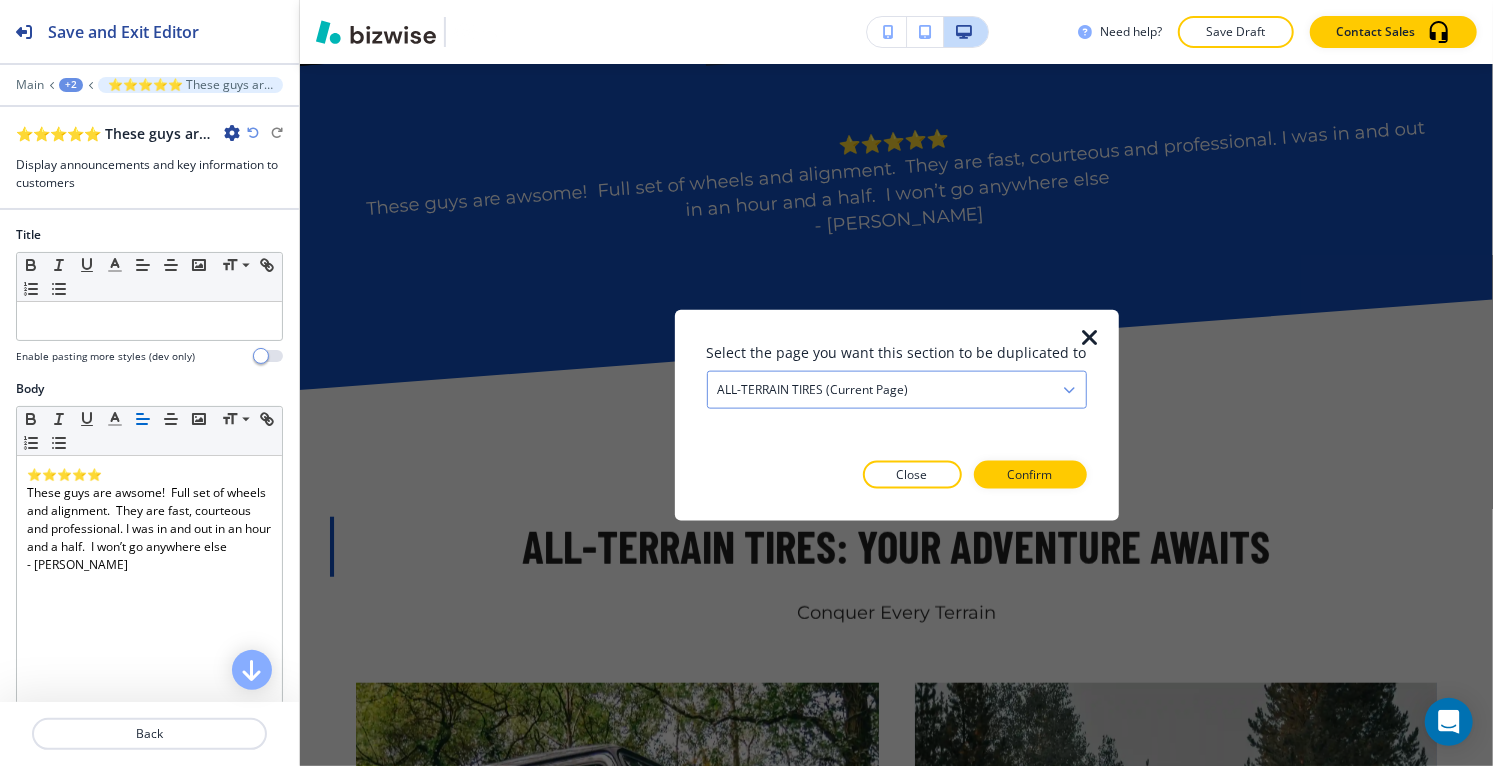 click on "ALL-TERRAIN TIRES (current page)" at bounding box center [813, 390] 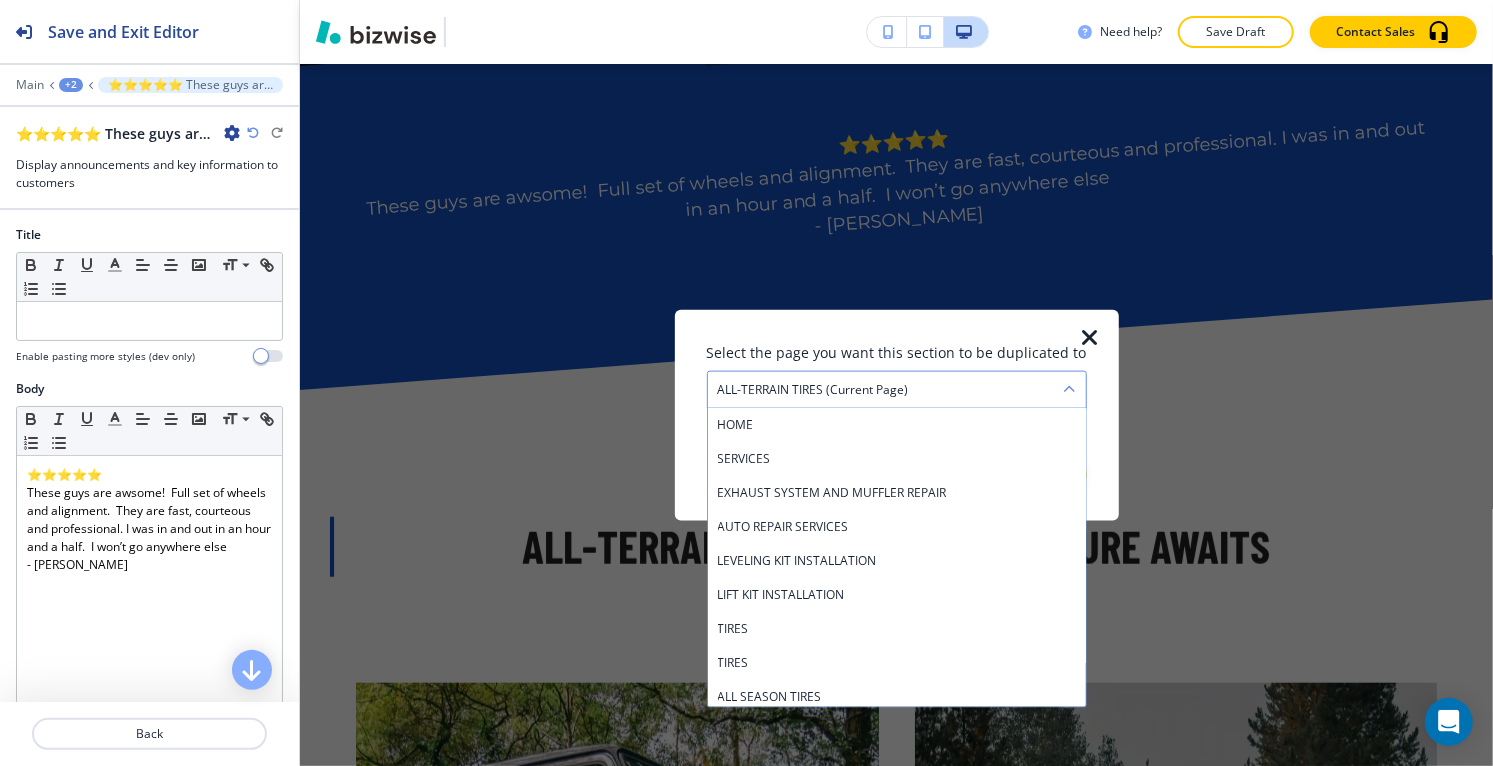 scroll, scrollTop: 411, scrollLeft: 0, axis: vertical 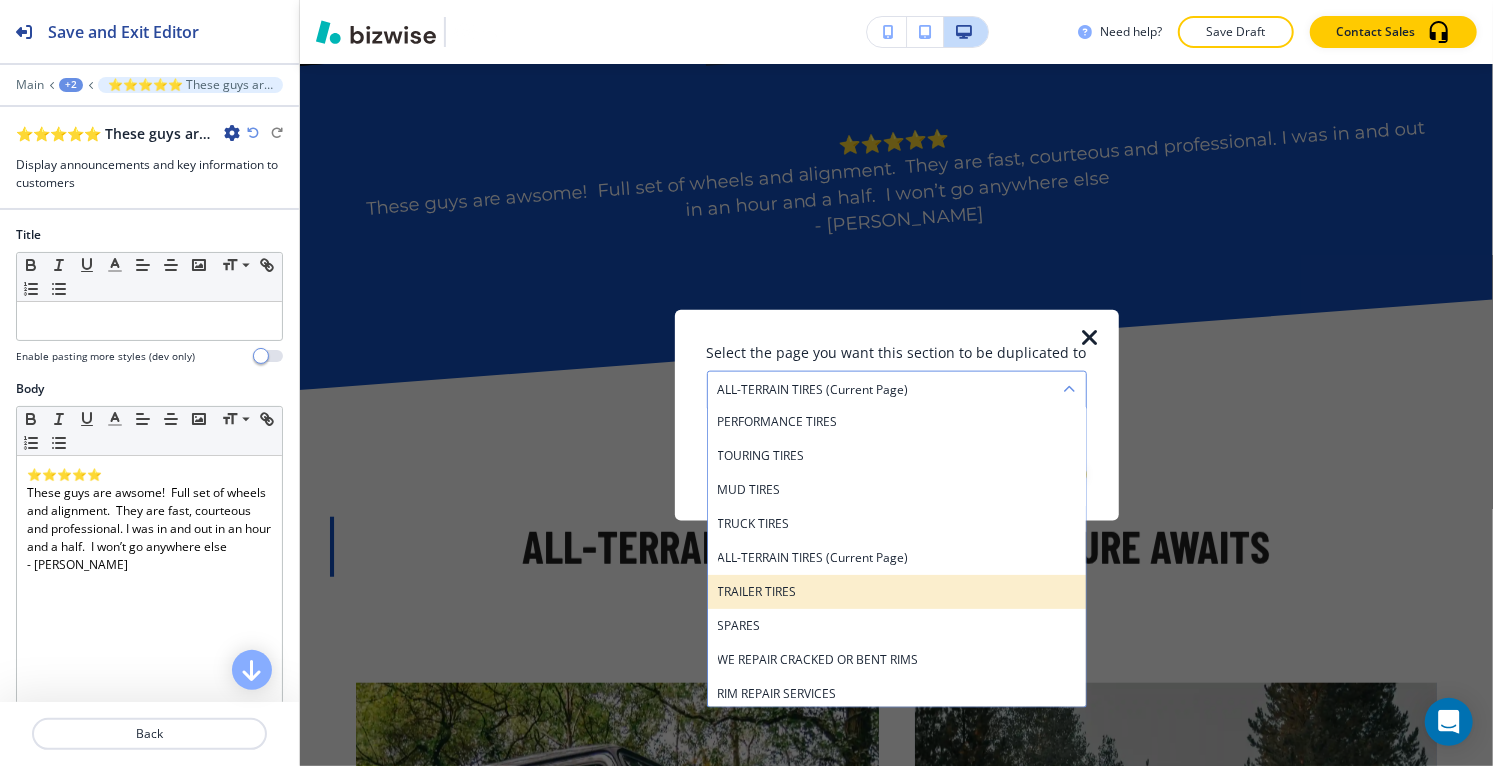 click on "TRAILER  TIRES" at bounding box center (897, 592) 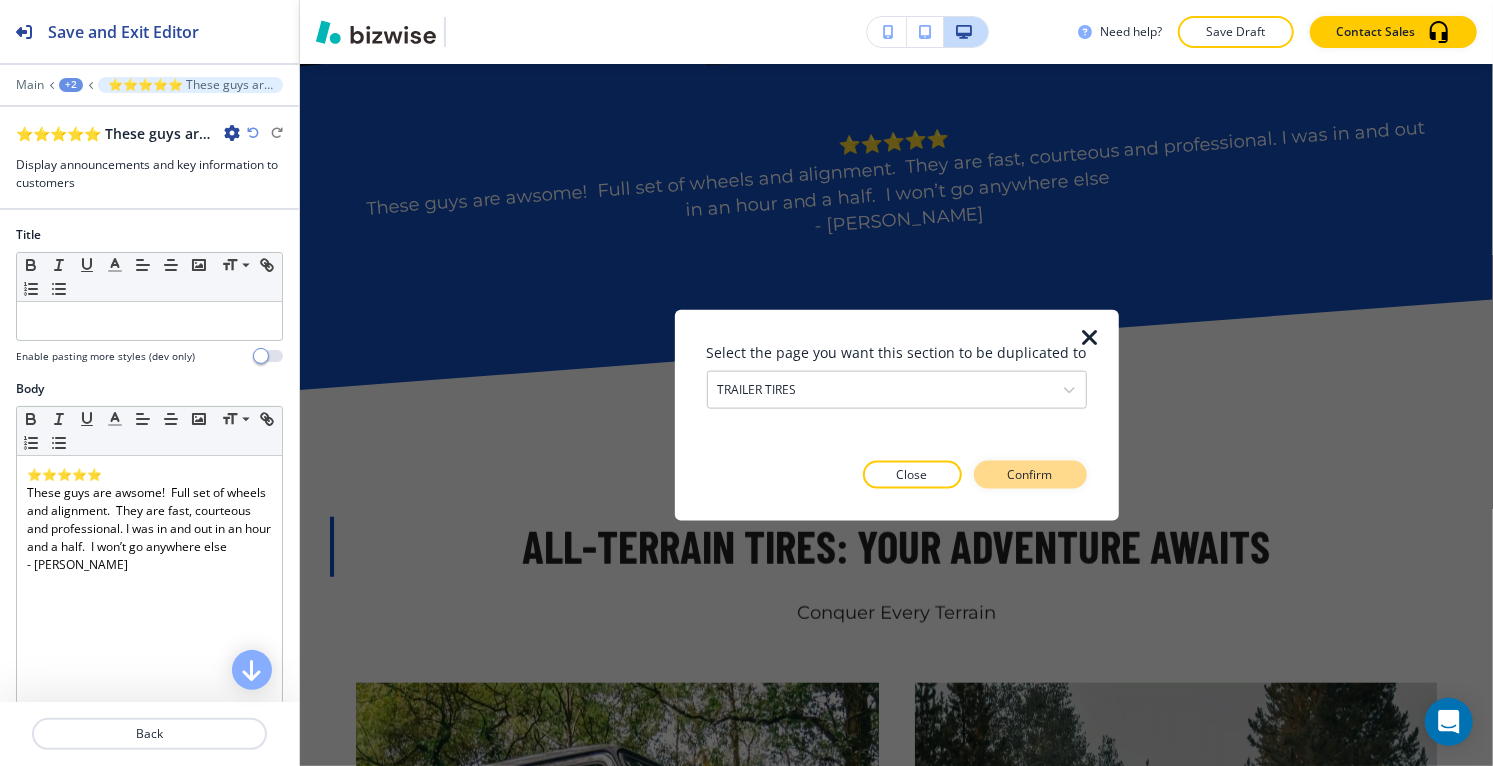 click on "Confirm" at bounding box center (1030, 474) 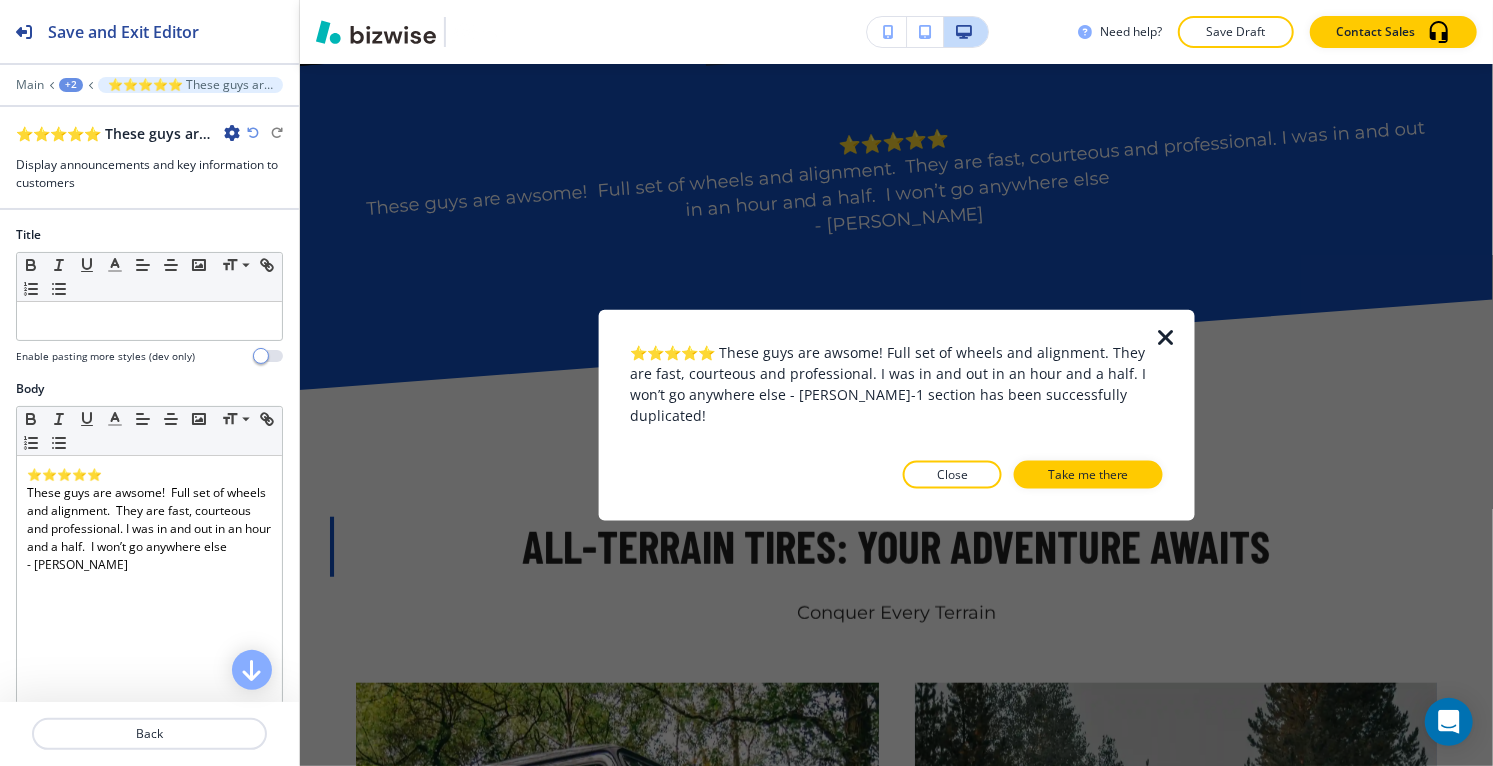 click on "Take me there" at bounding box center [1088, 474] 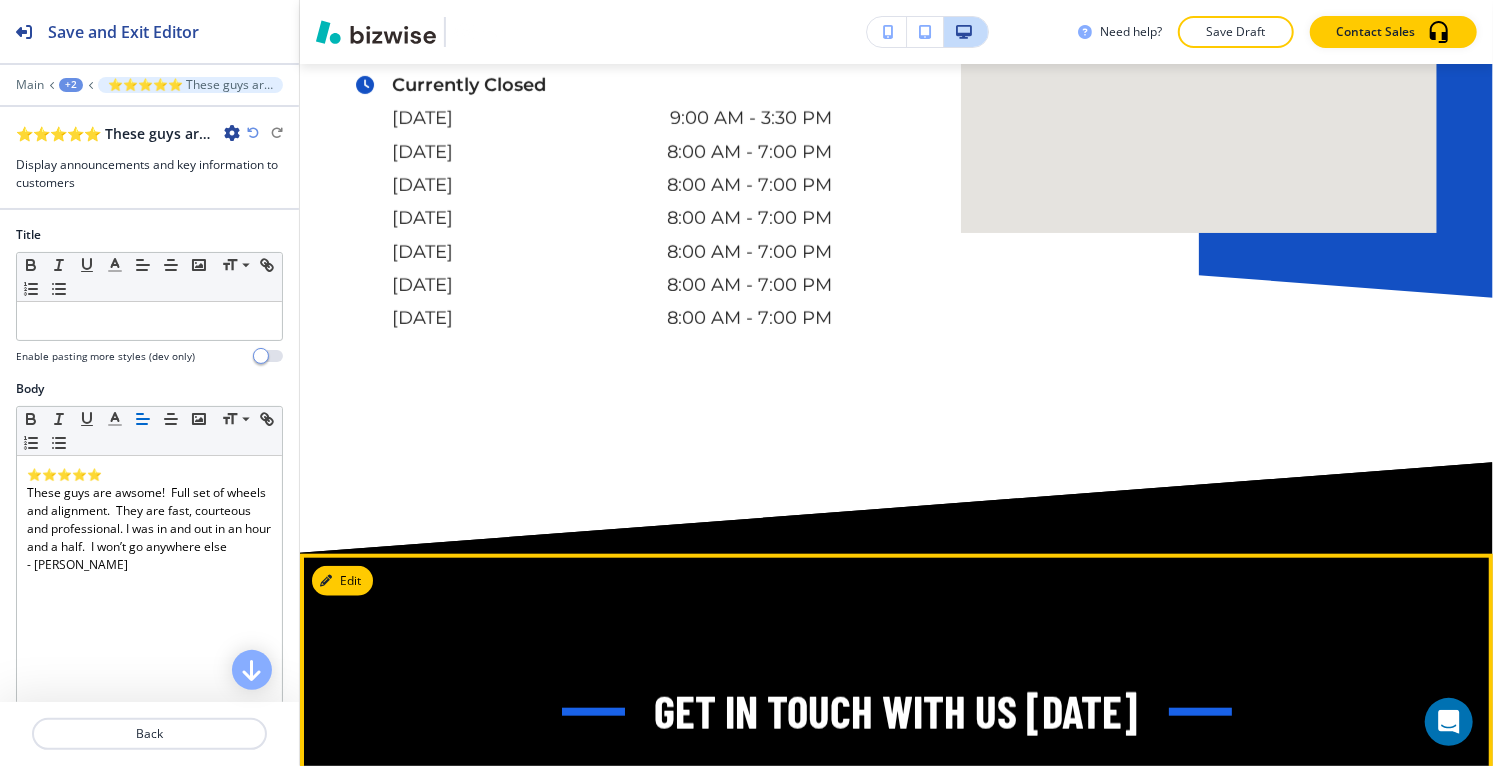 scroll, scrollTop: 7144, scrollLeft: 0, axis: vertical 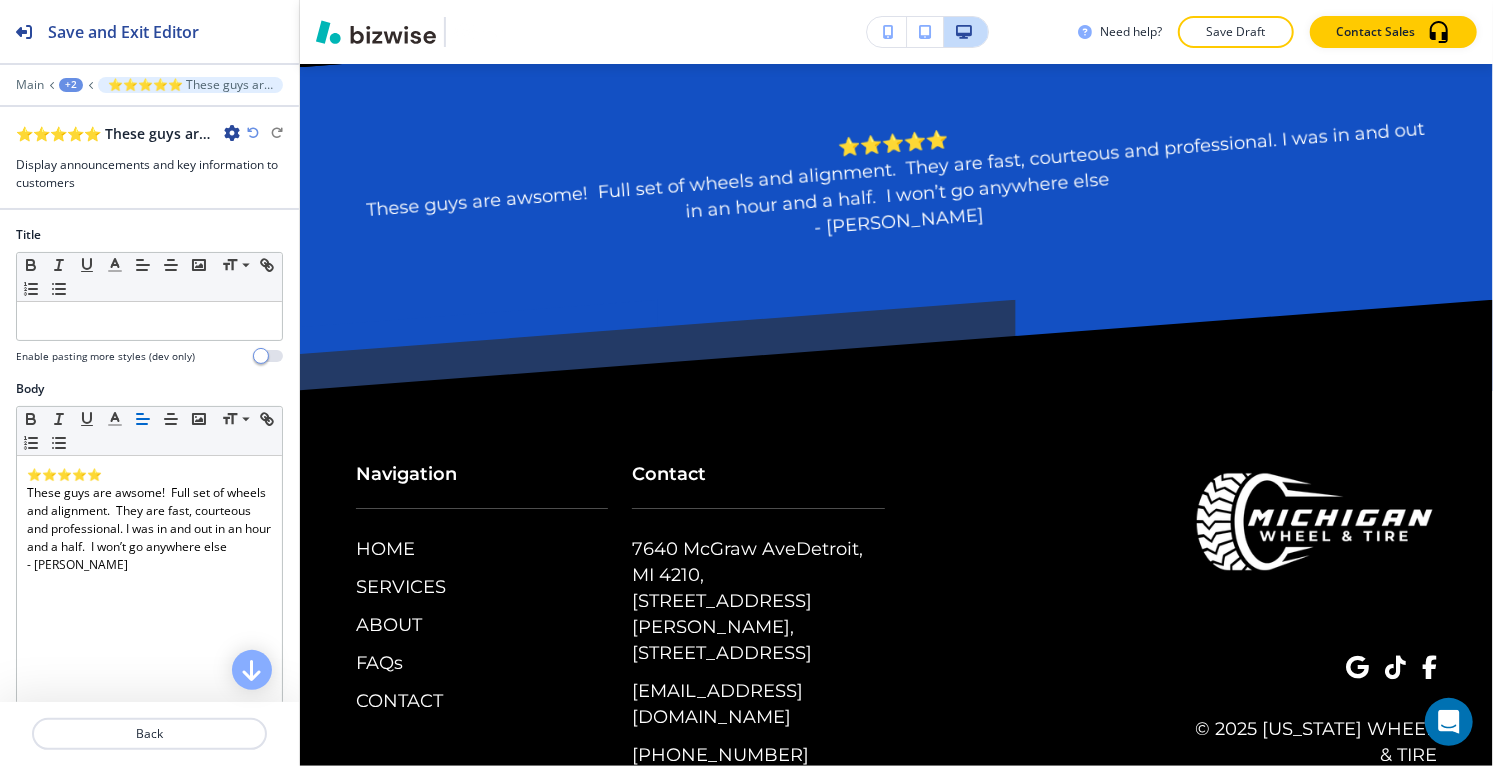 click on "+2" at bounding box center (71, 85) 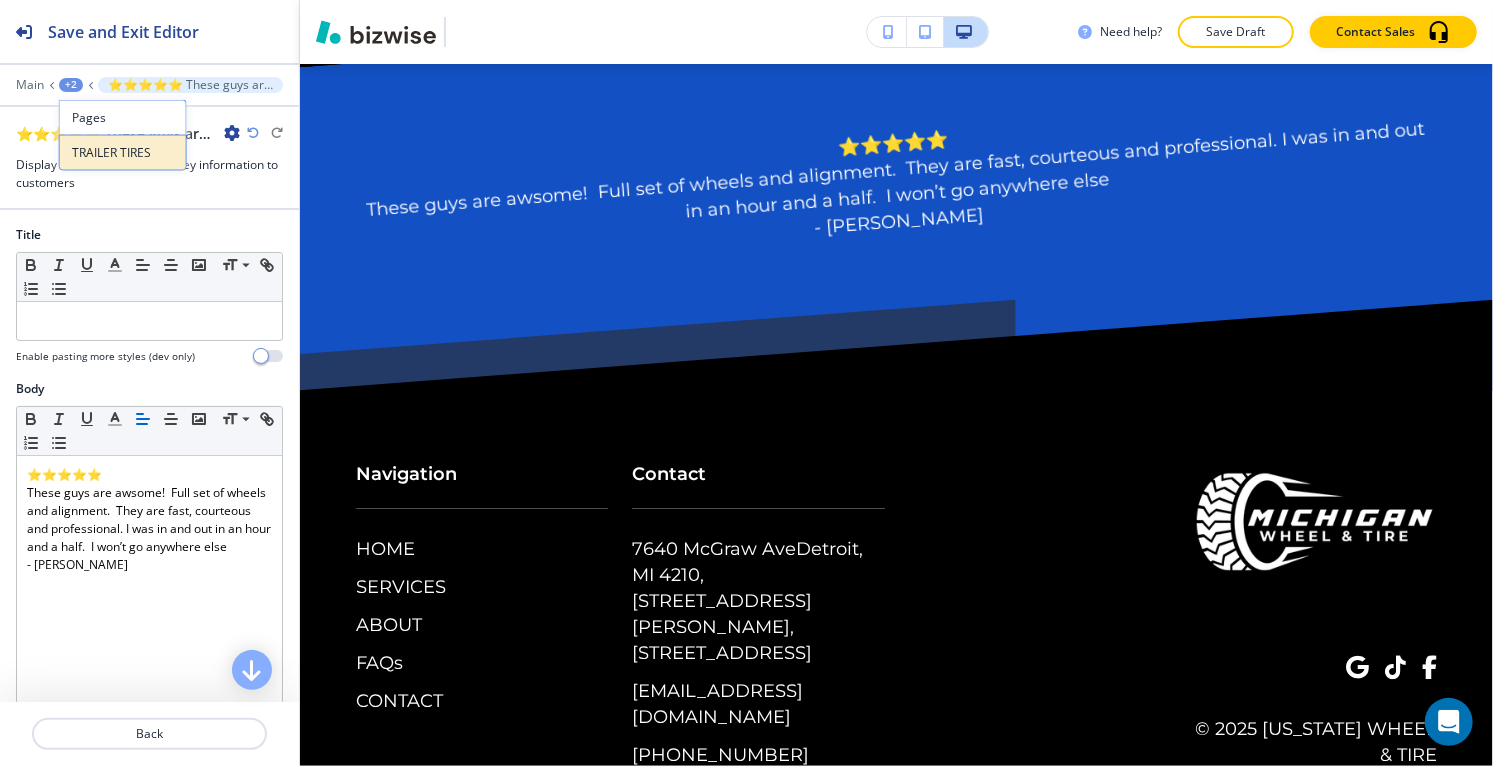 click on "TRAILER  TIRES" at bounding box center [123, 153] 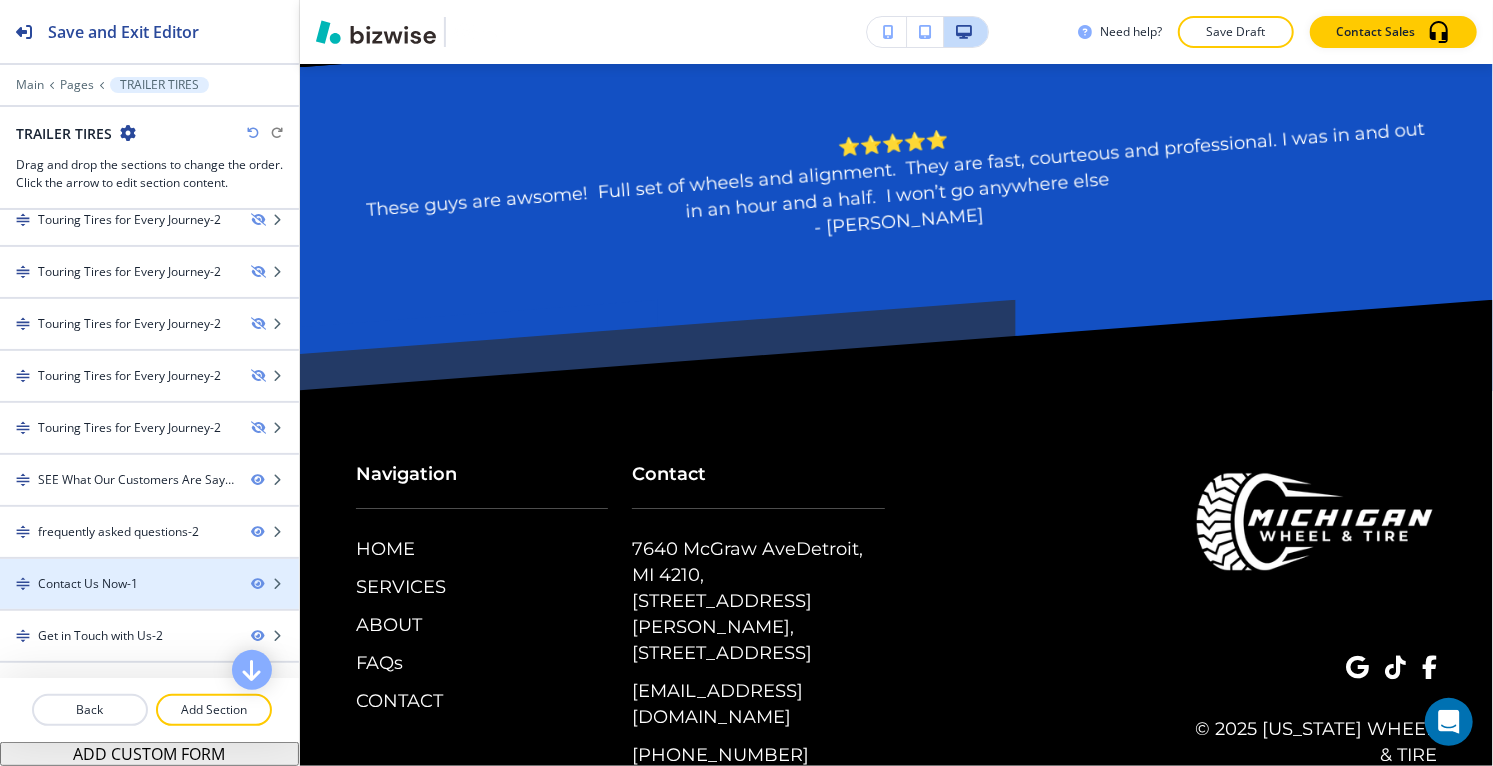 scroll, scrollTop: 1084, scrollLeft: 0, axis: vertical 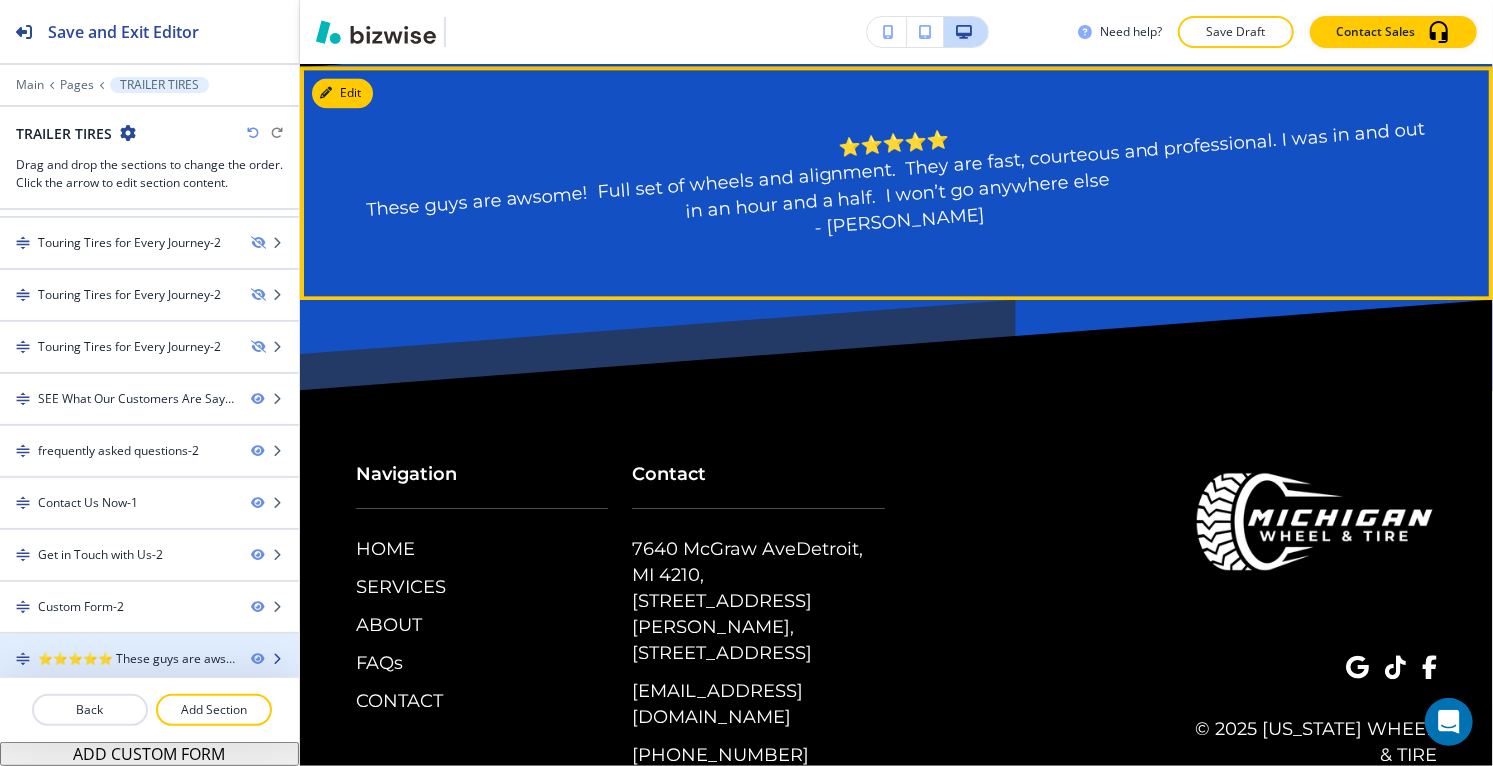 type 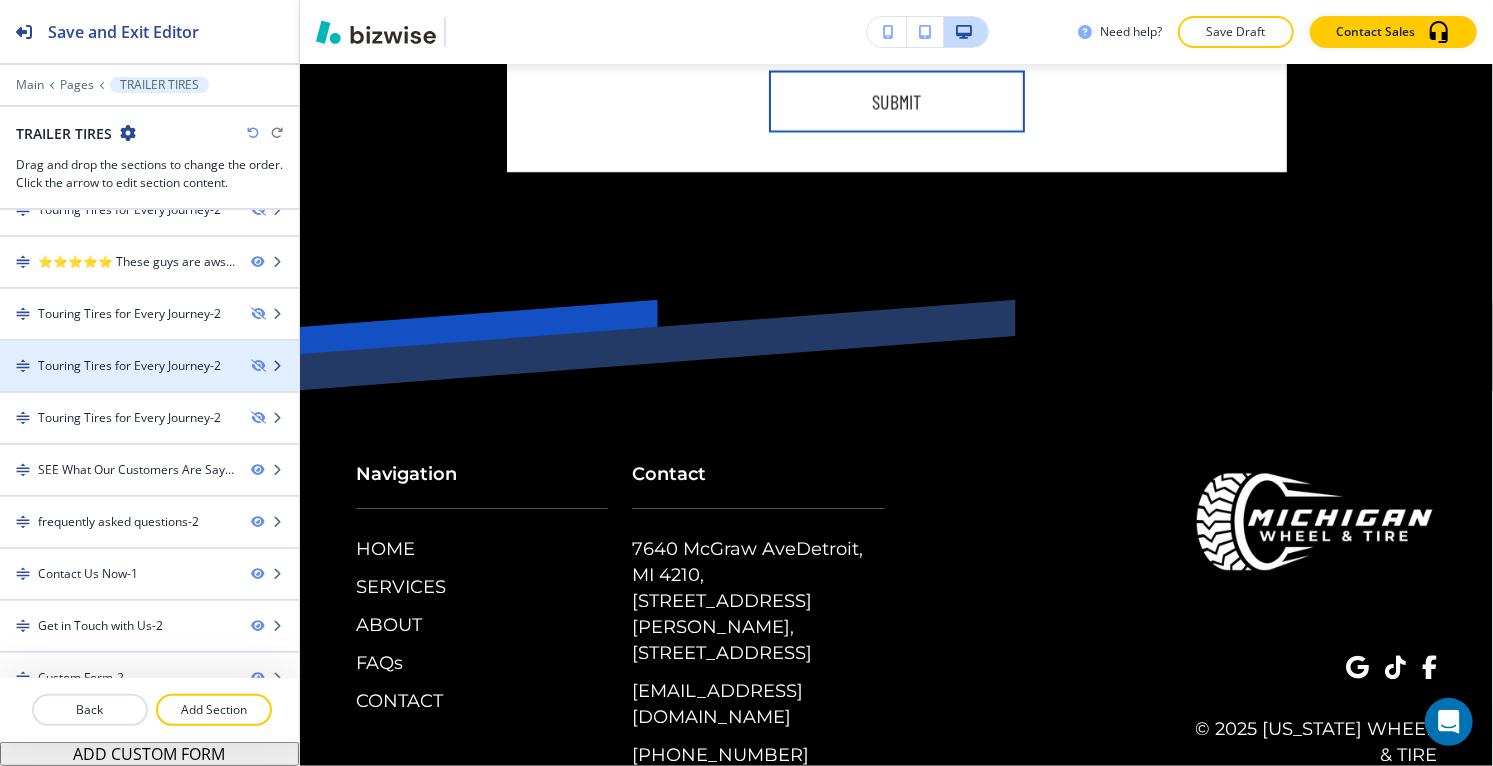 scroll, scrollTop: 1060, scrollLeft: 0, axis: vertical 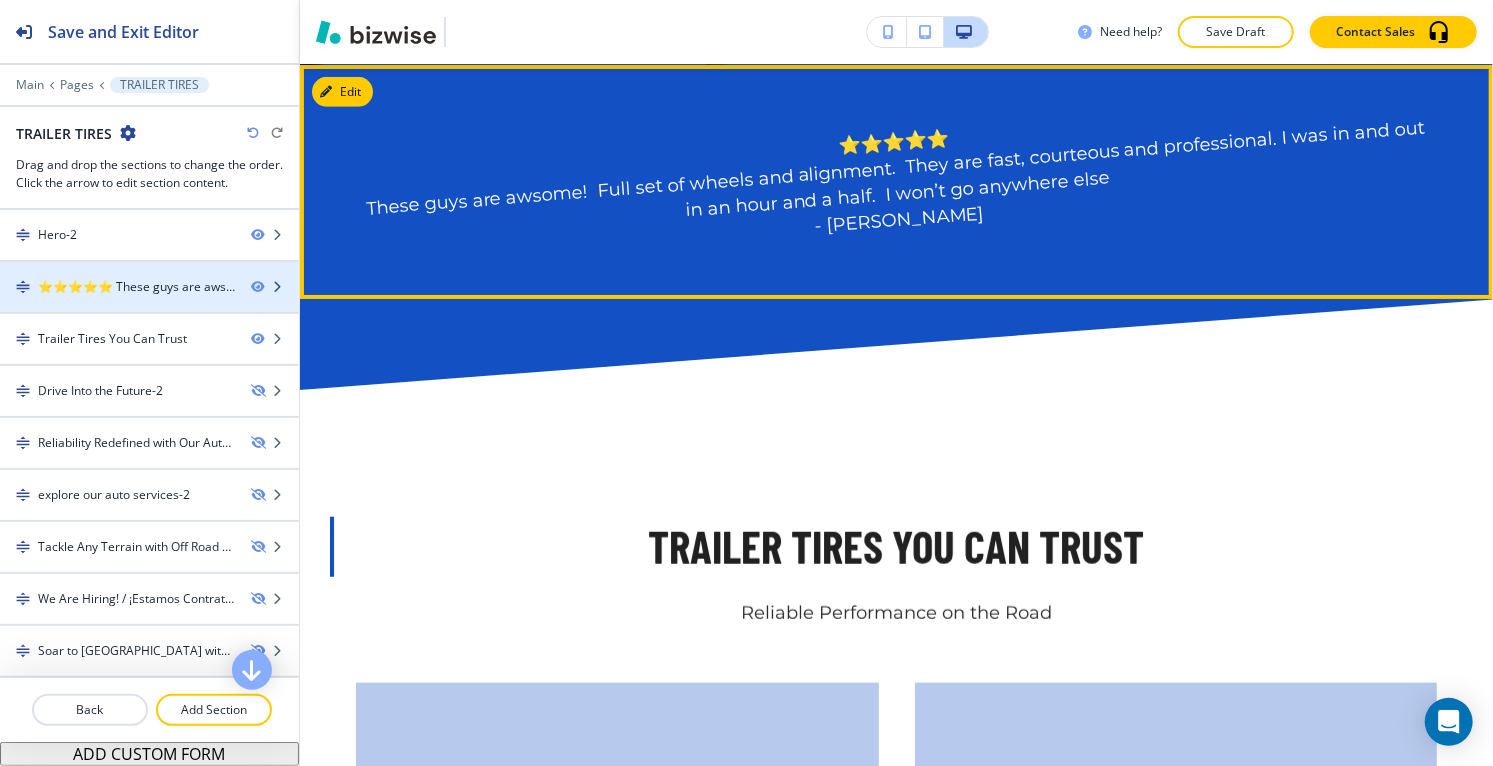 click on "⭐⭐⭐⭐⭐
These guys are awsome!  Full set of wheels and alignment.  They are fast, courteous and professional. I was in and out in an hour and a half.  I won’t go anywhere else
- [PERSON_NAME]-2" at bounding box center [136, 287] 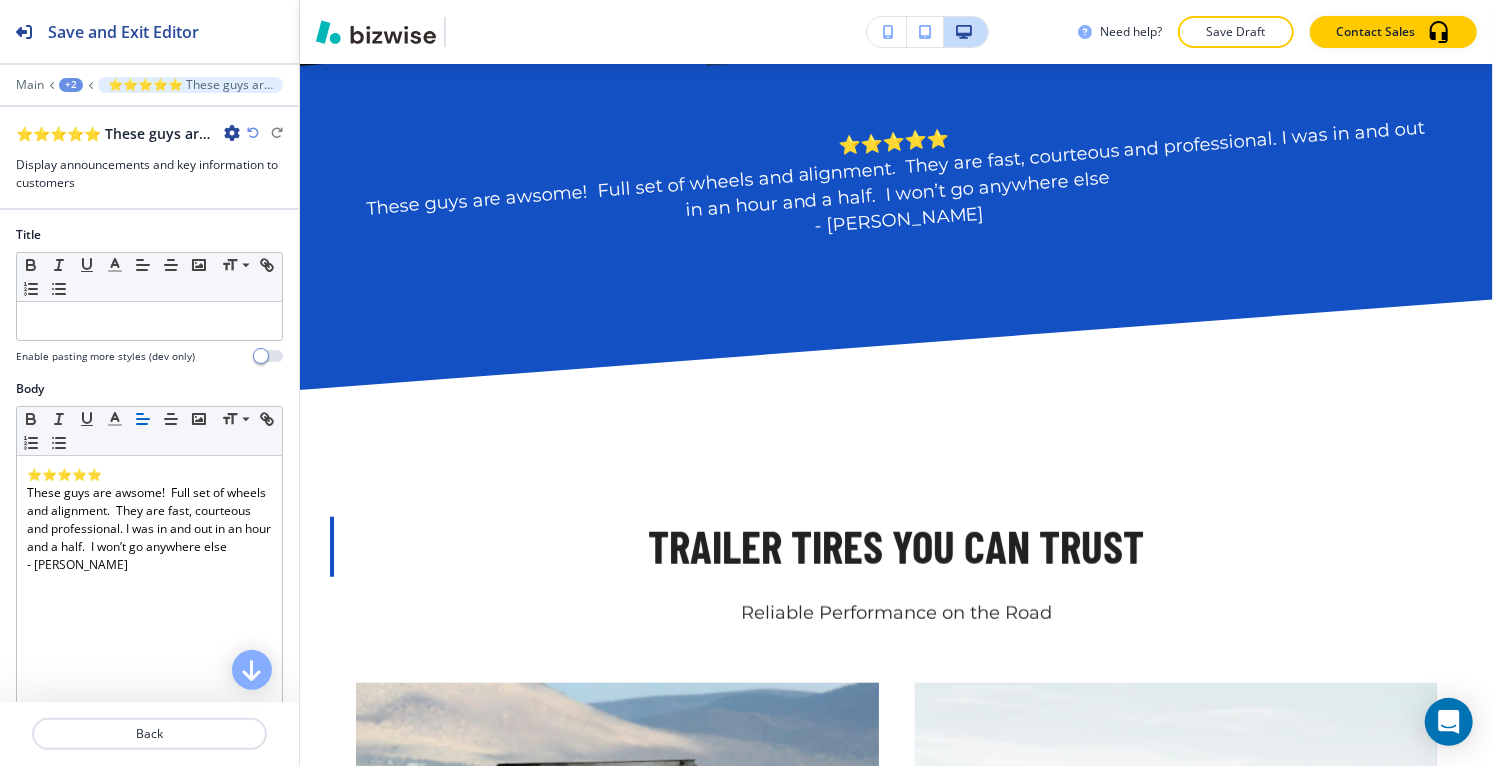 click at bounding box center [232, 133] 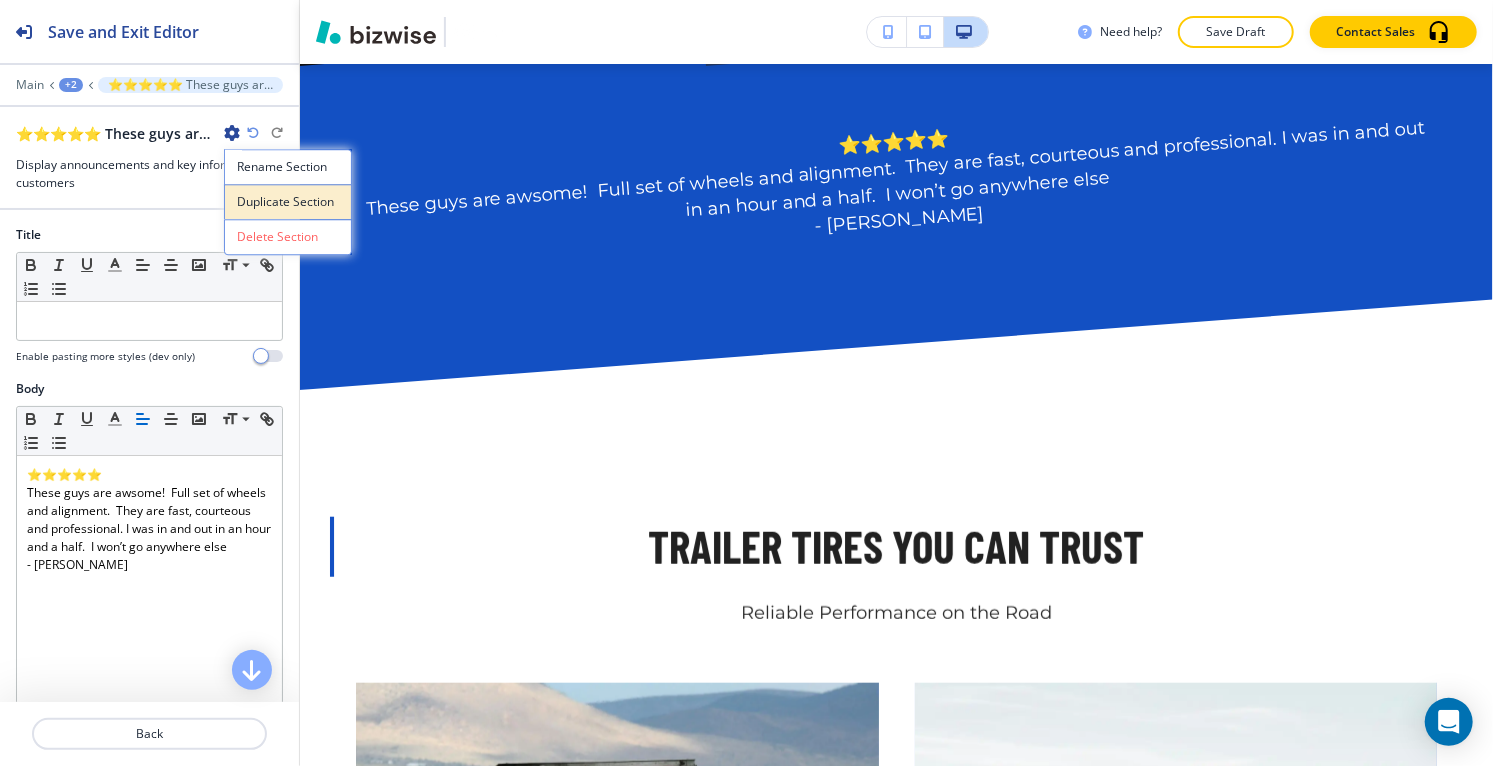 click on "Duplicate Section" at bounding box center (288, 201) 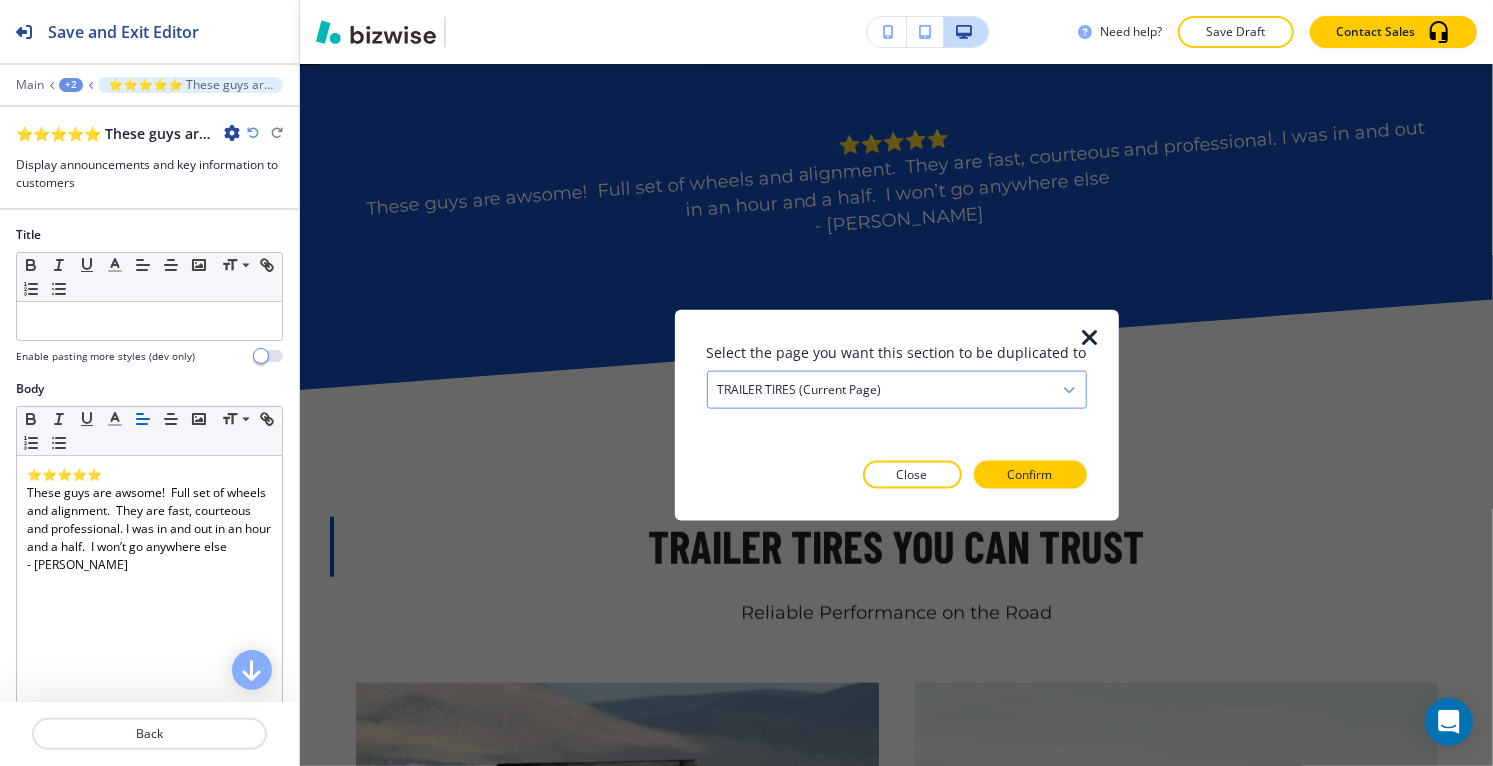 click on "TRAILER  TIRES (current page)" at bounding box center (897, 390) 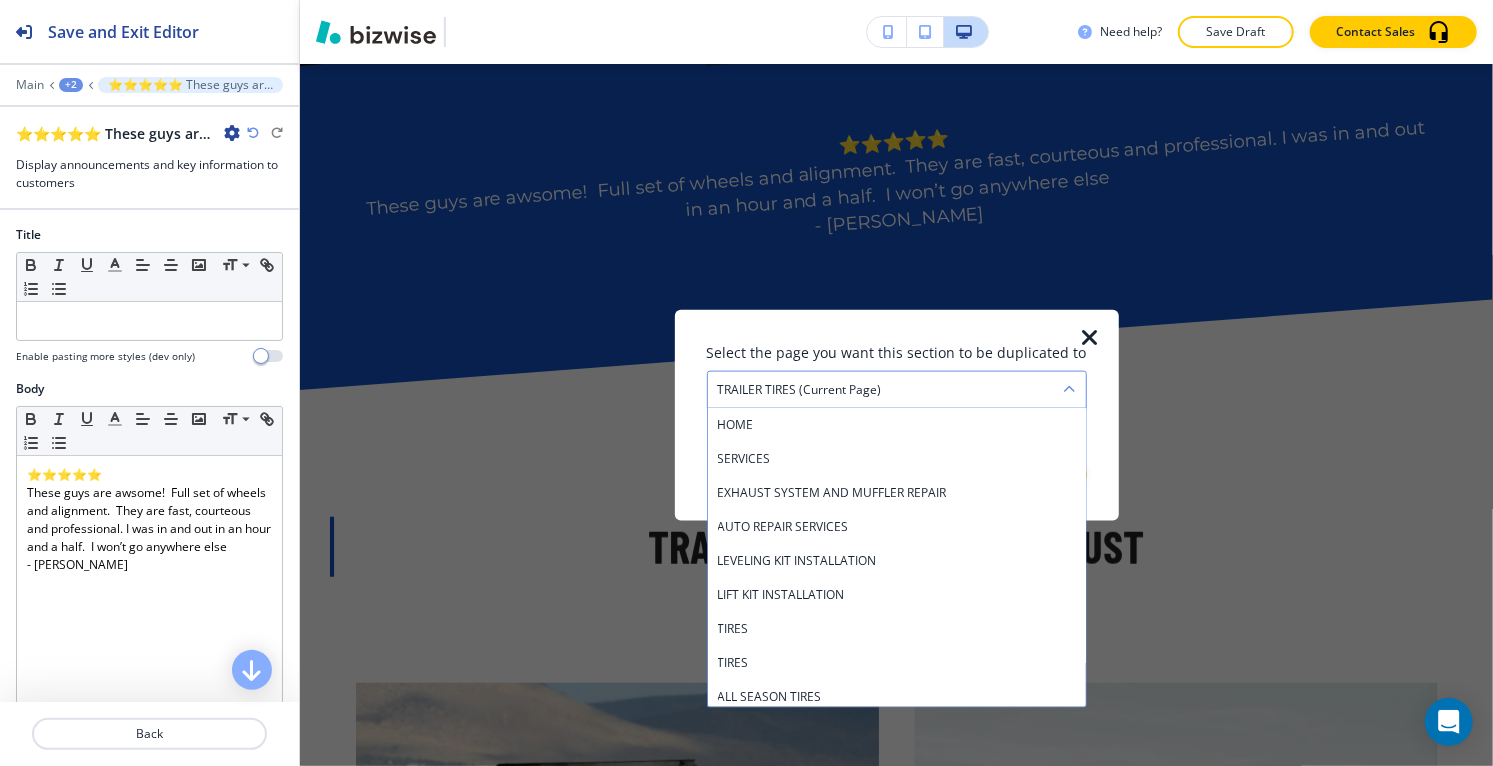 scroll, scrollTop: 445, scrollLeft: 0, axis: vertical 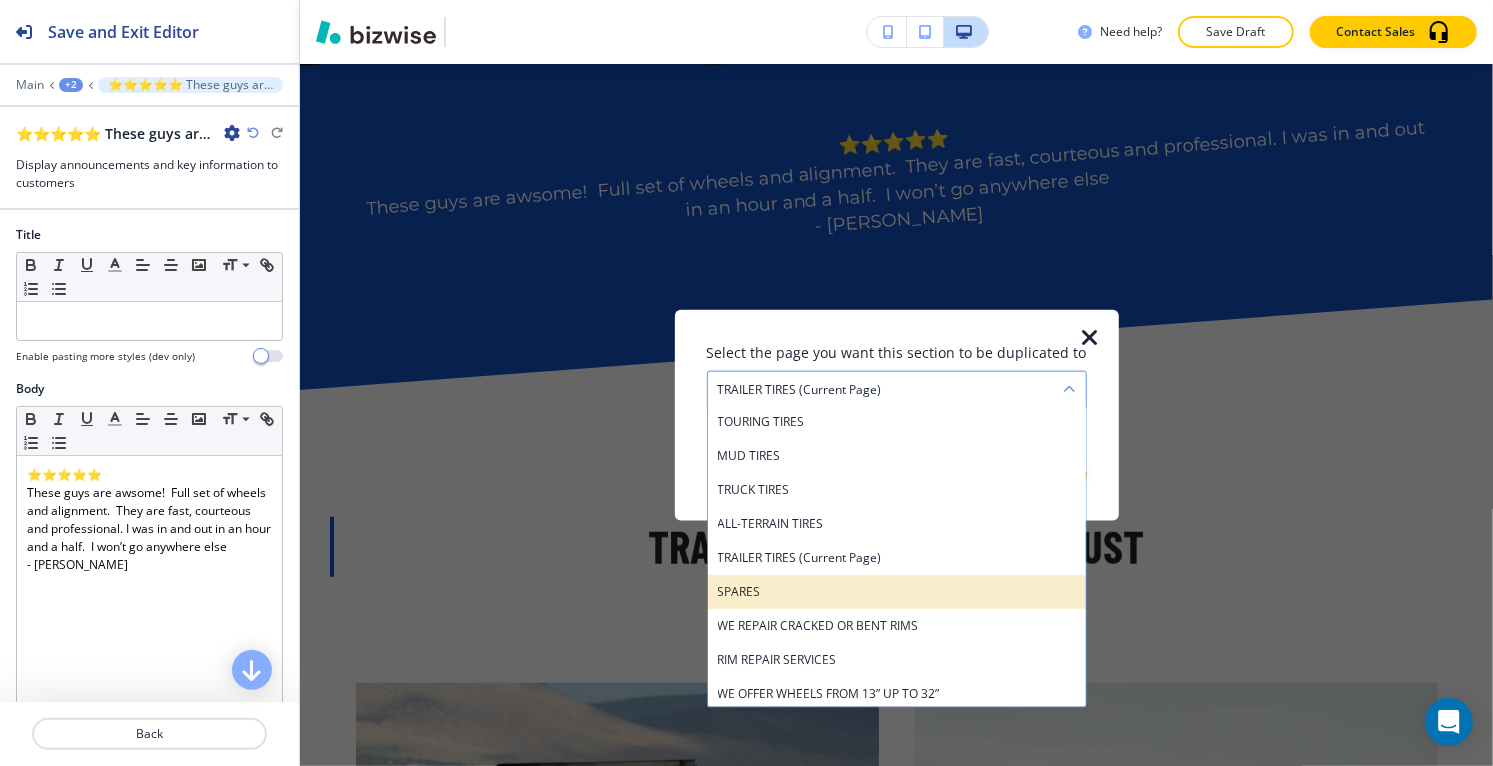 click on "SPARES" at bounding box center (897, 592) 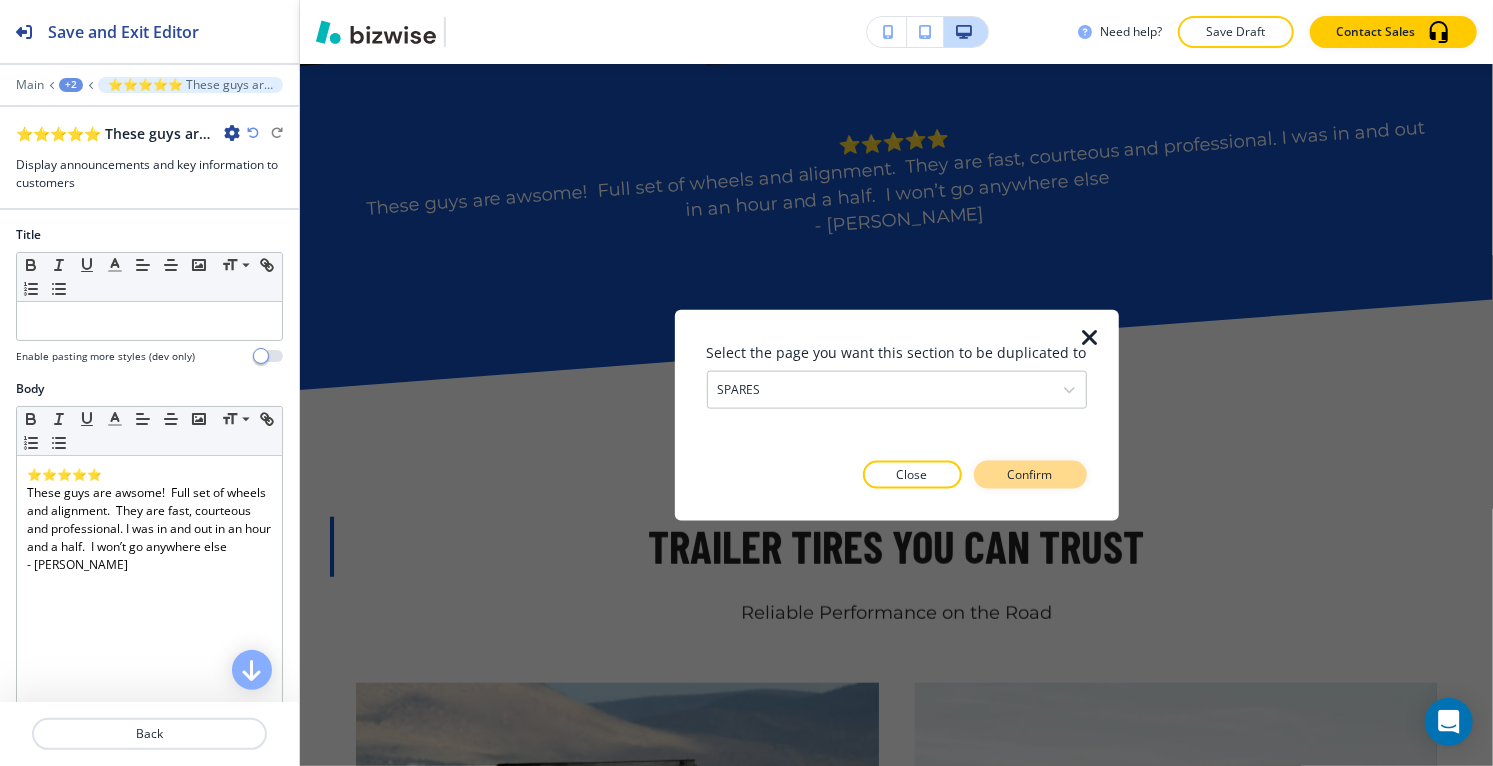 click on "Confirm" at bounding box center [1030, 474] 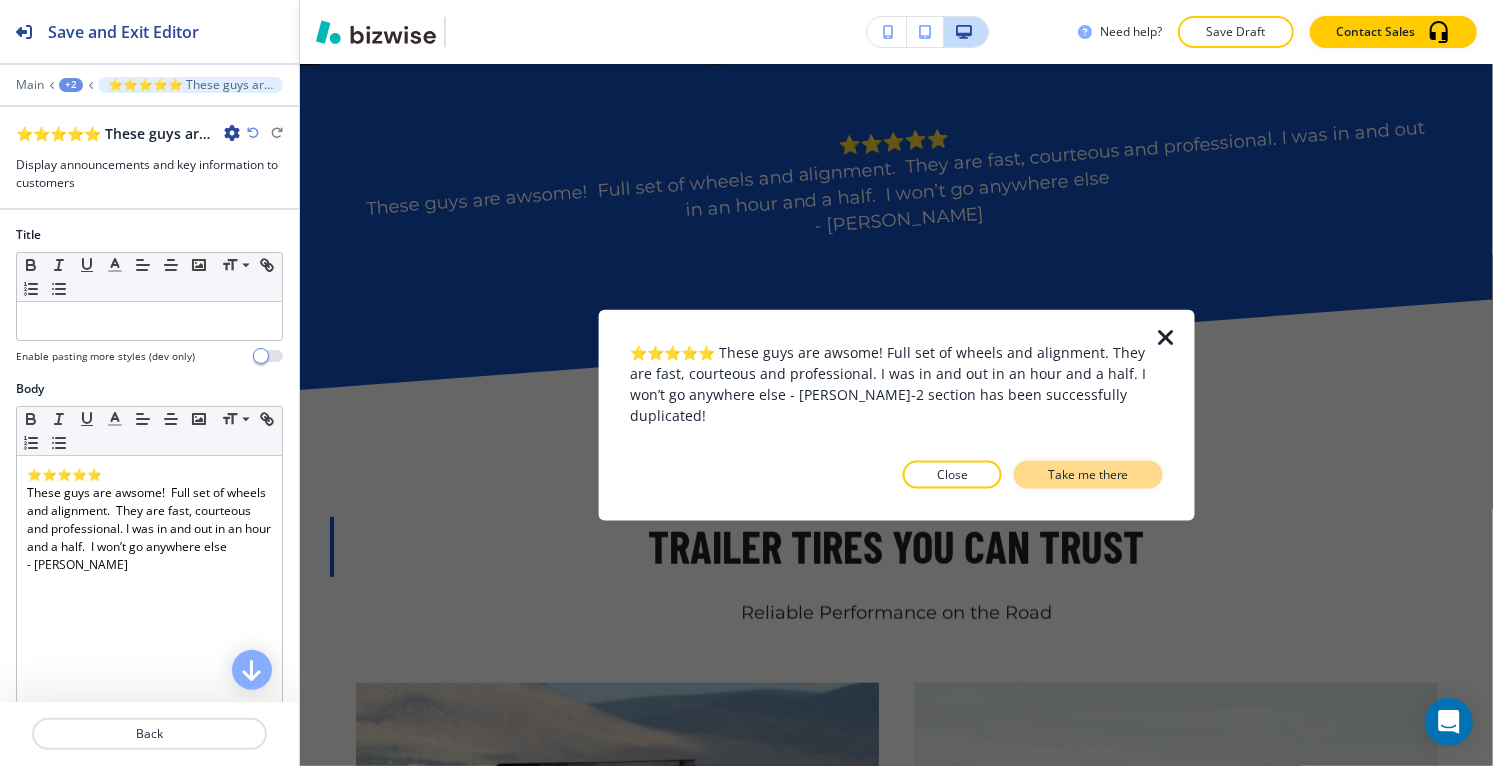 click on "Take me there" at bounding box center (1088, 474) 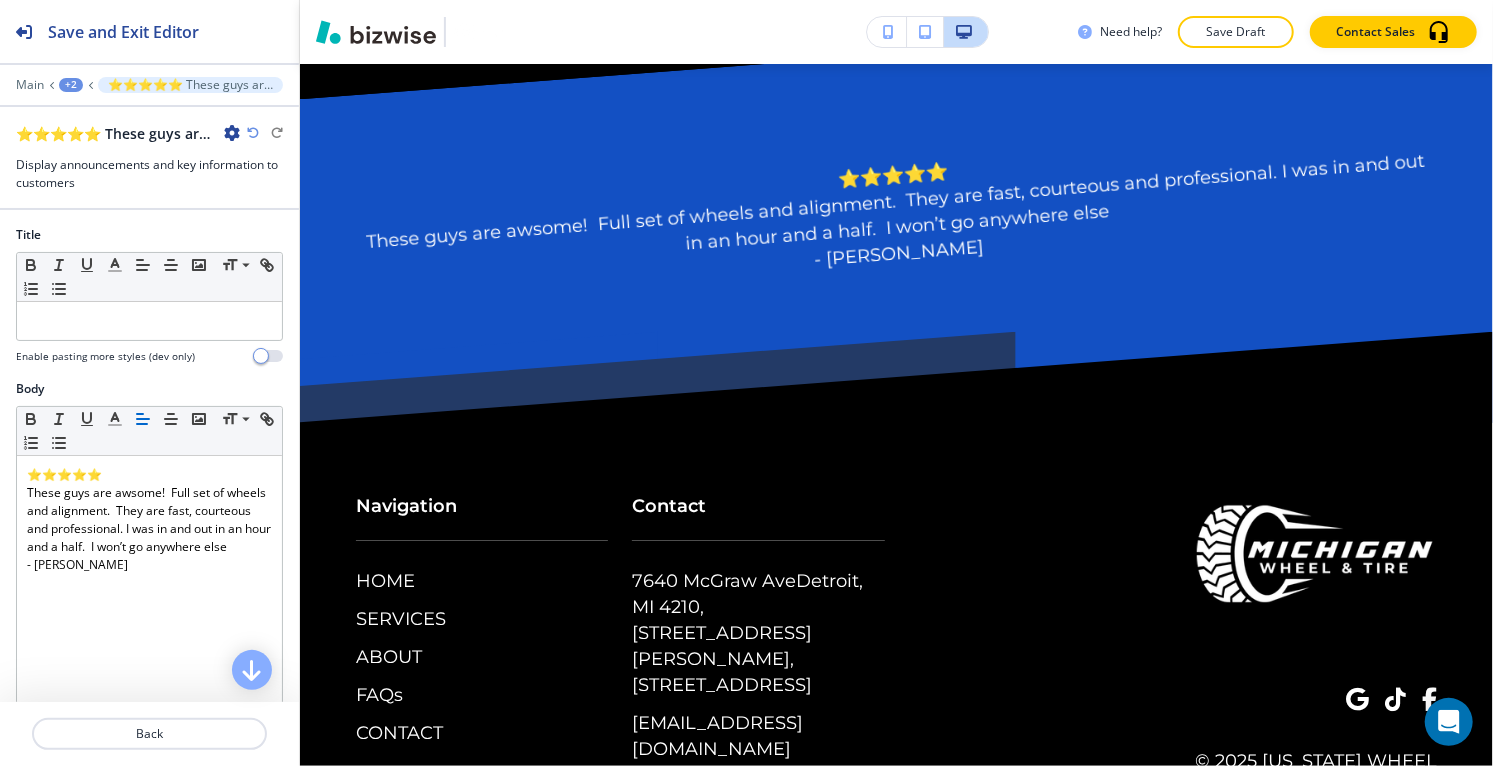 scroll, scrollTop: 7144, scrollLeft: 0, axis: vertical 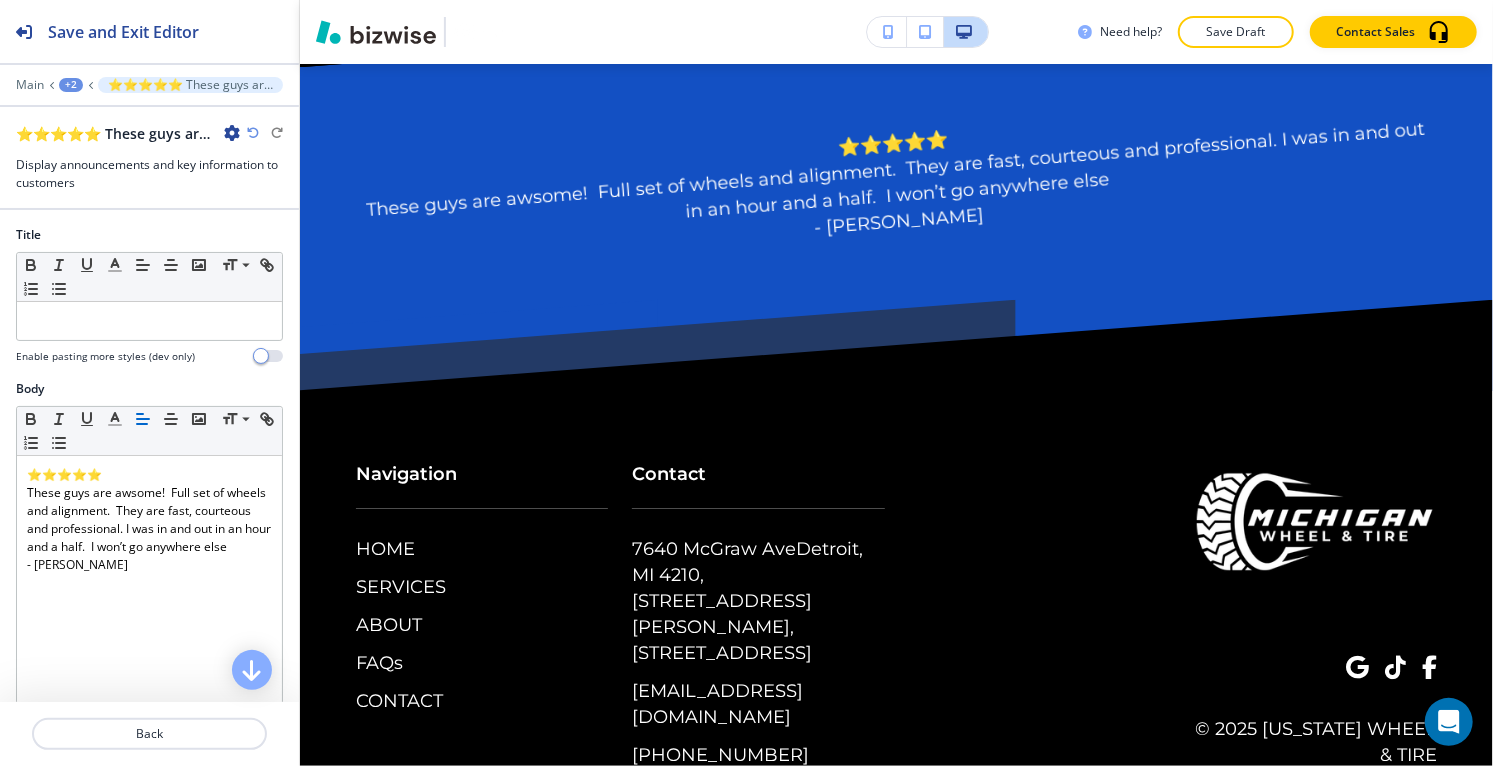 click on "+2" at bounding box center (71, 85) 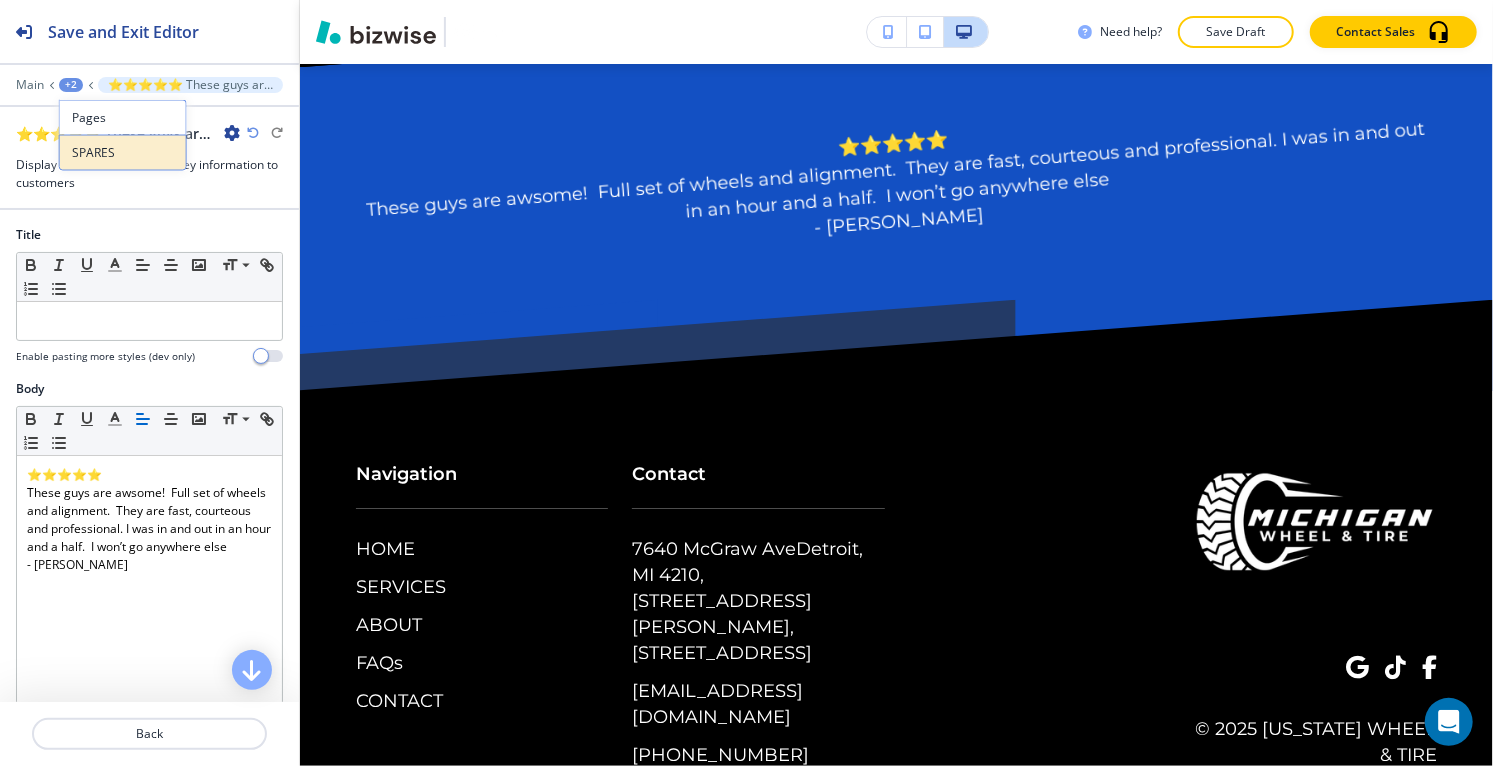 click on "SPARES" at bounding box center (123, 153) 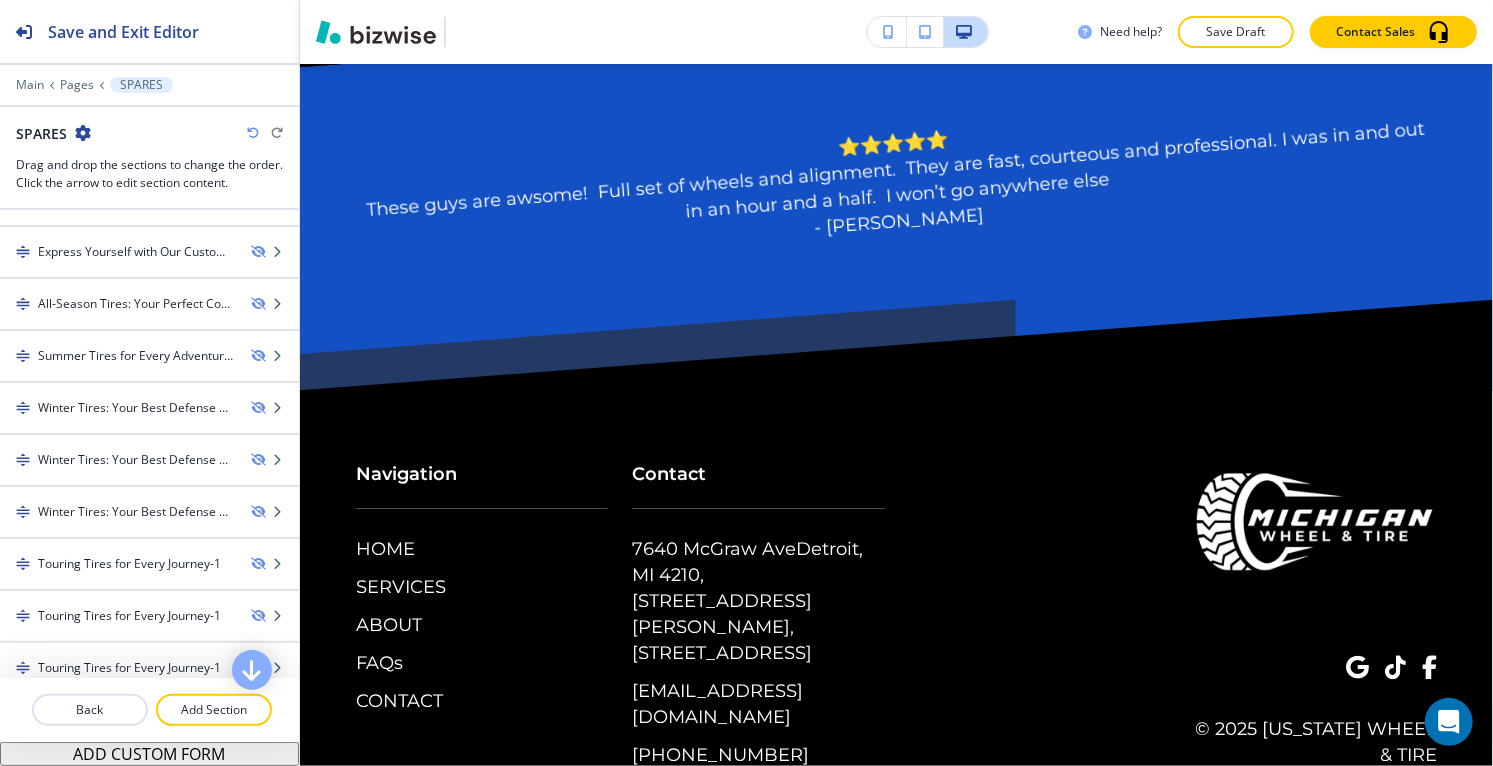 scroll, scrollTop: 1084, scrollLeft: 0, axis: vertical 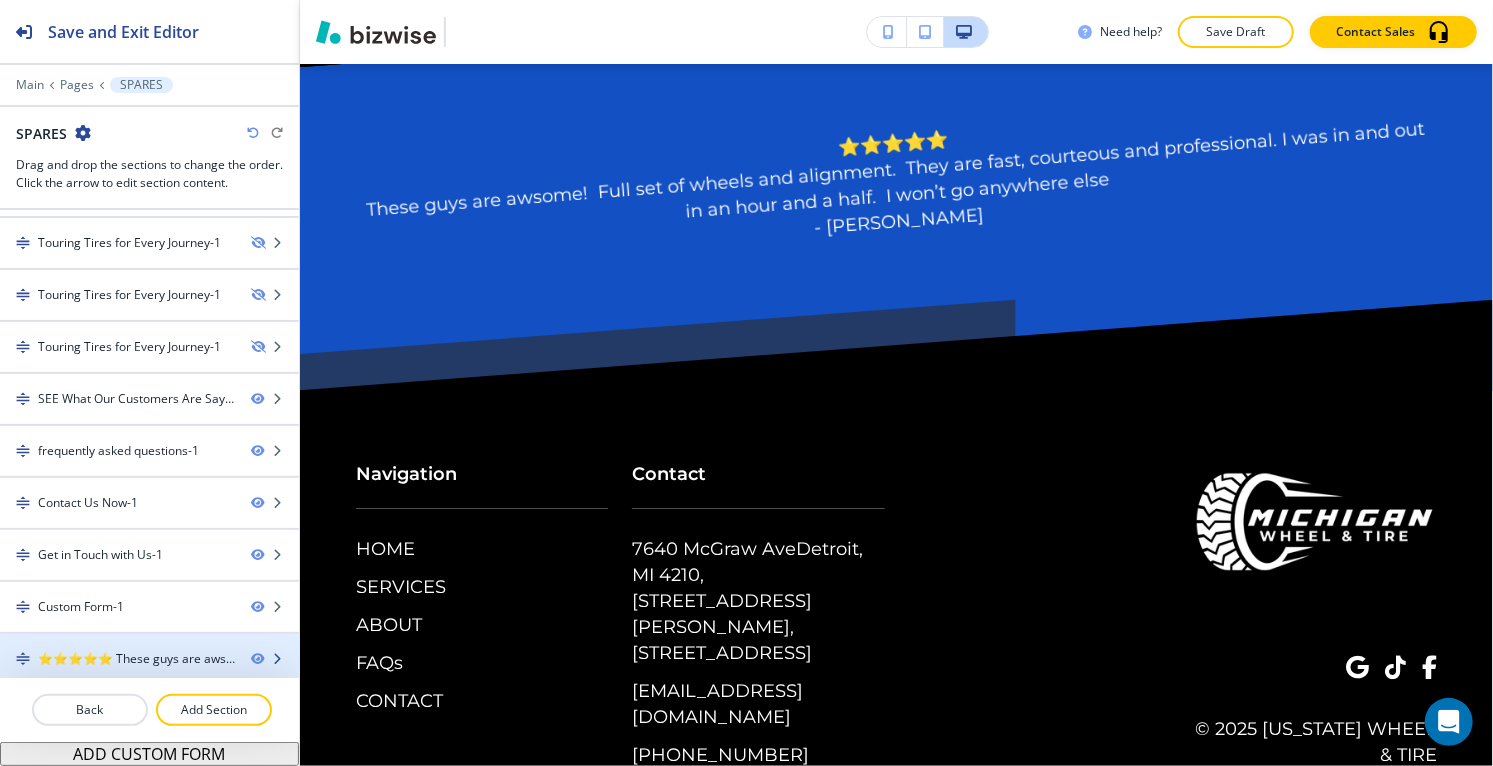 type 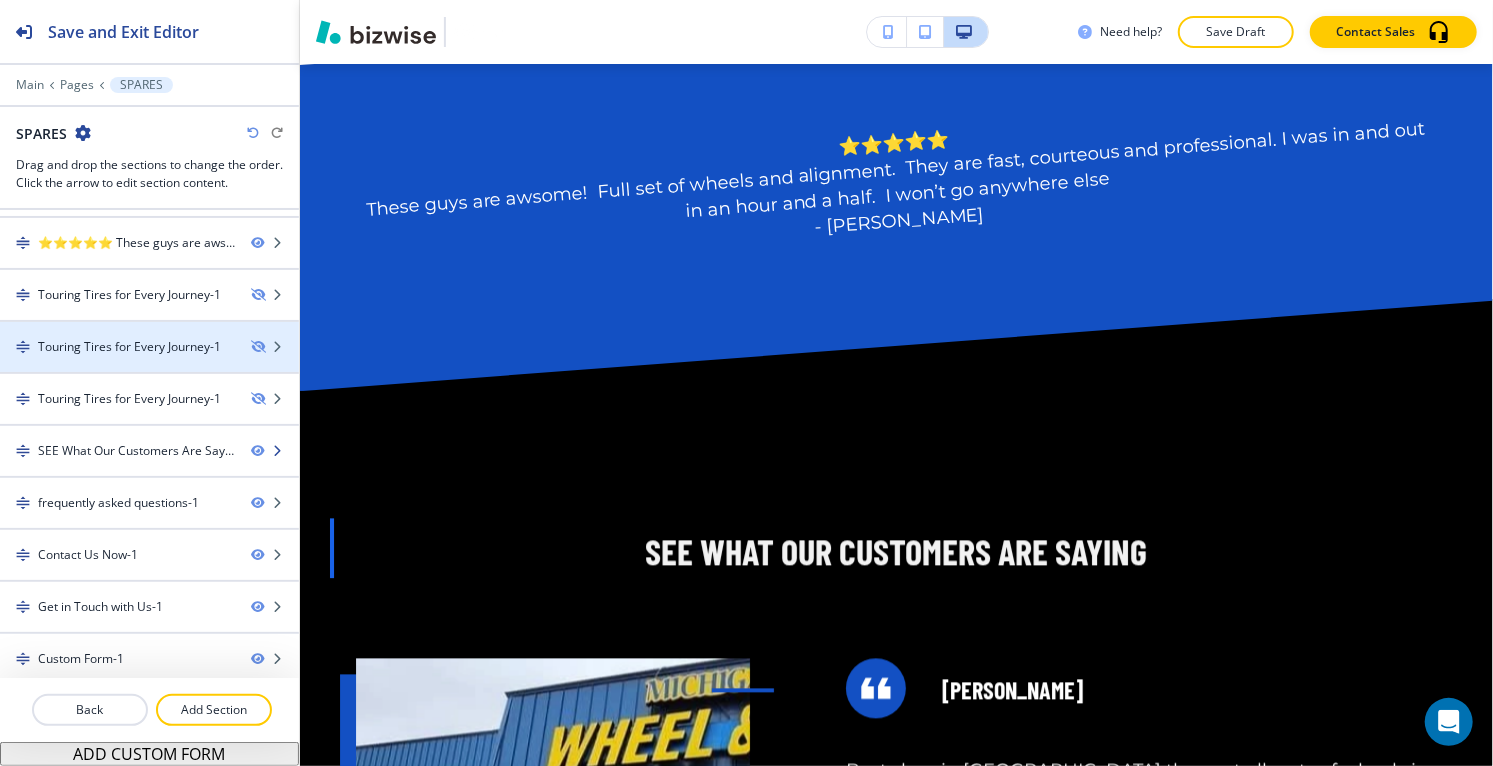 scroll, scrollTop: 2365, scrollLeft: 0, axis: vertical 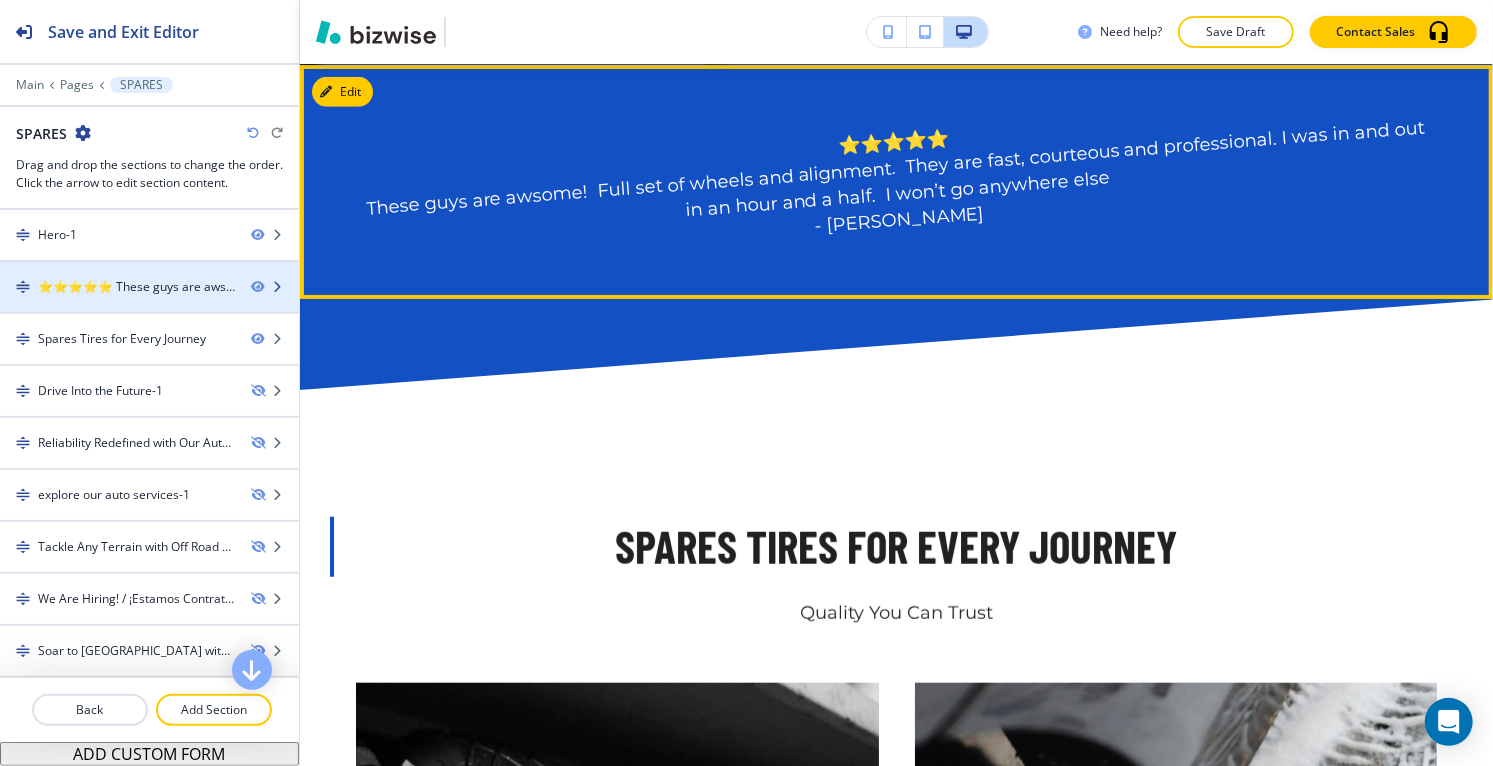 click at bounding box center [23, 287] 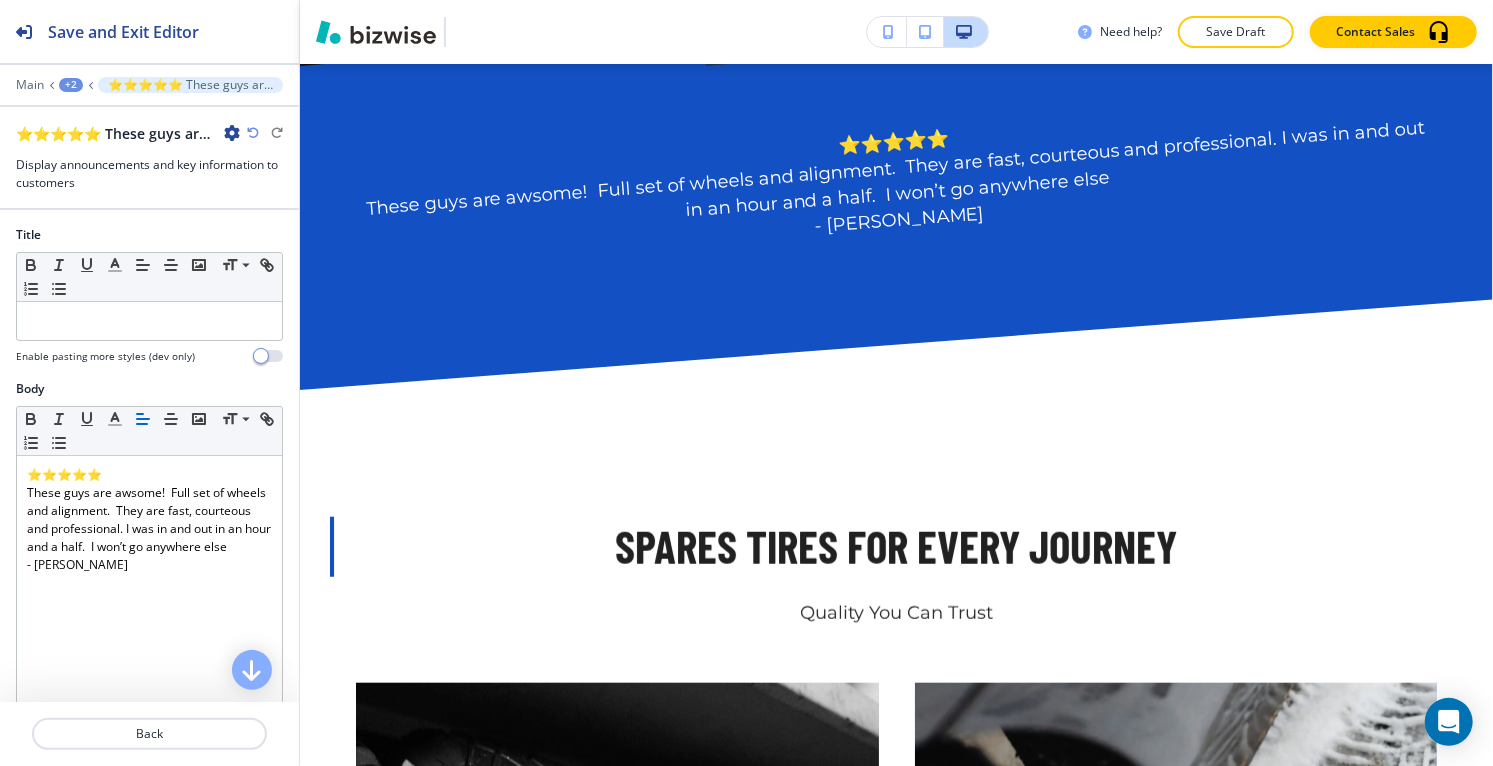 click at bounding box center (232, 133) 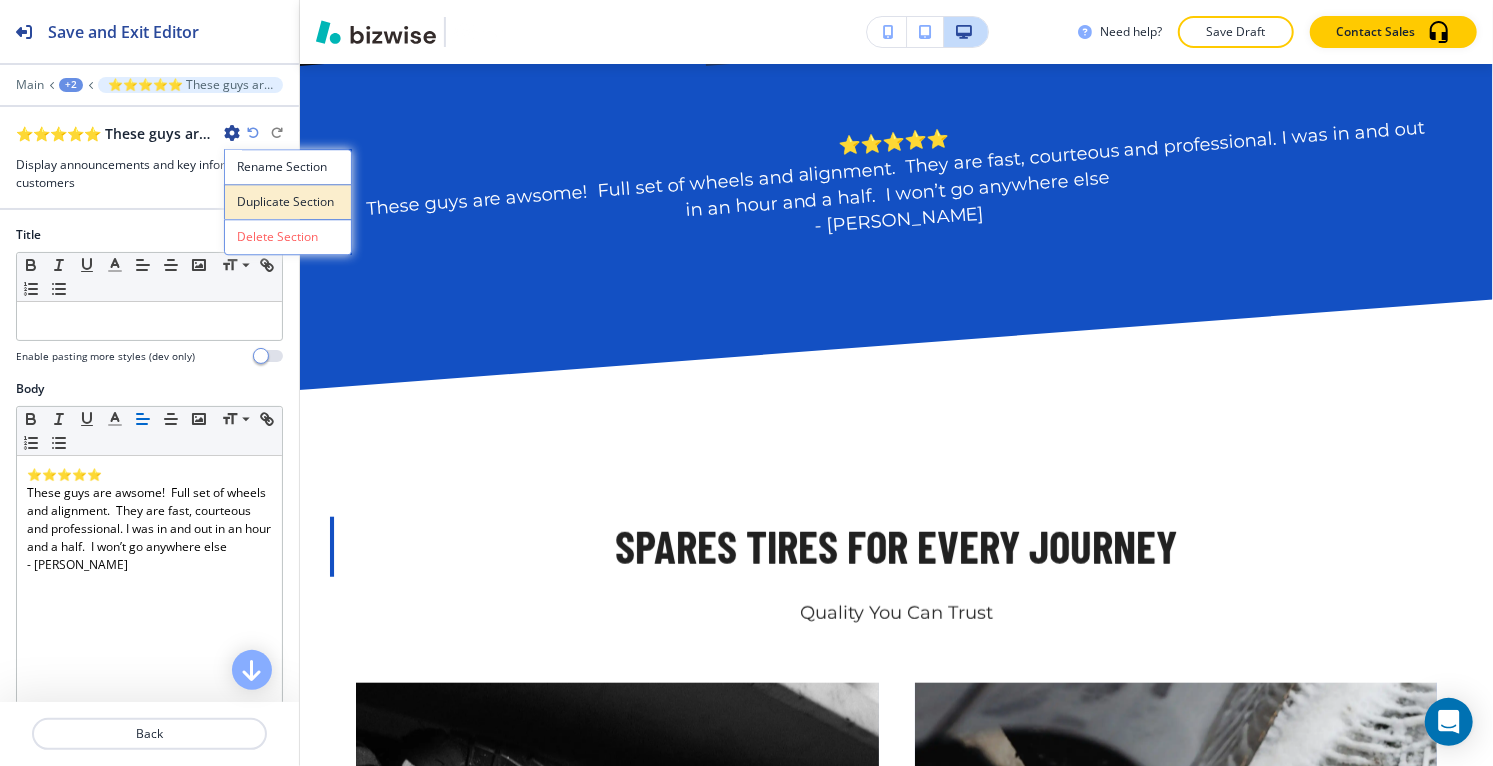 click on "Duplicate Section" at bounding box center [288, 202] 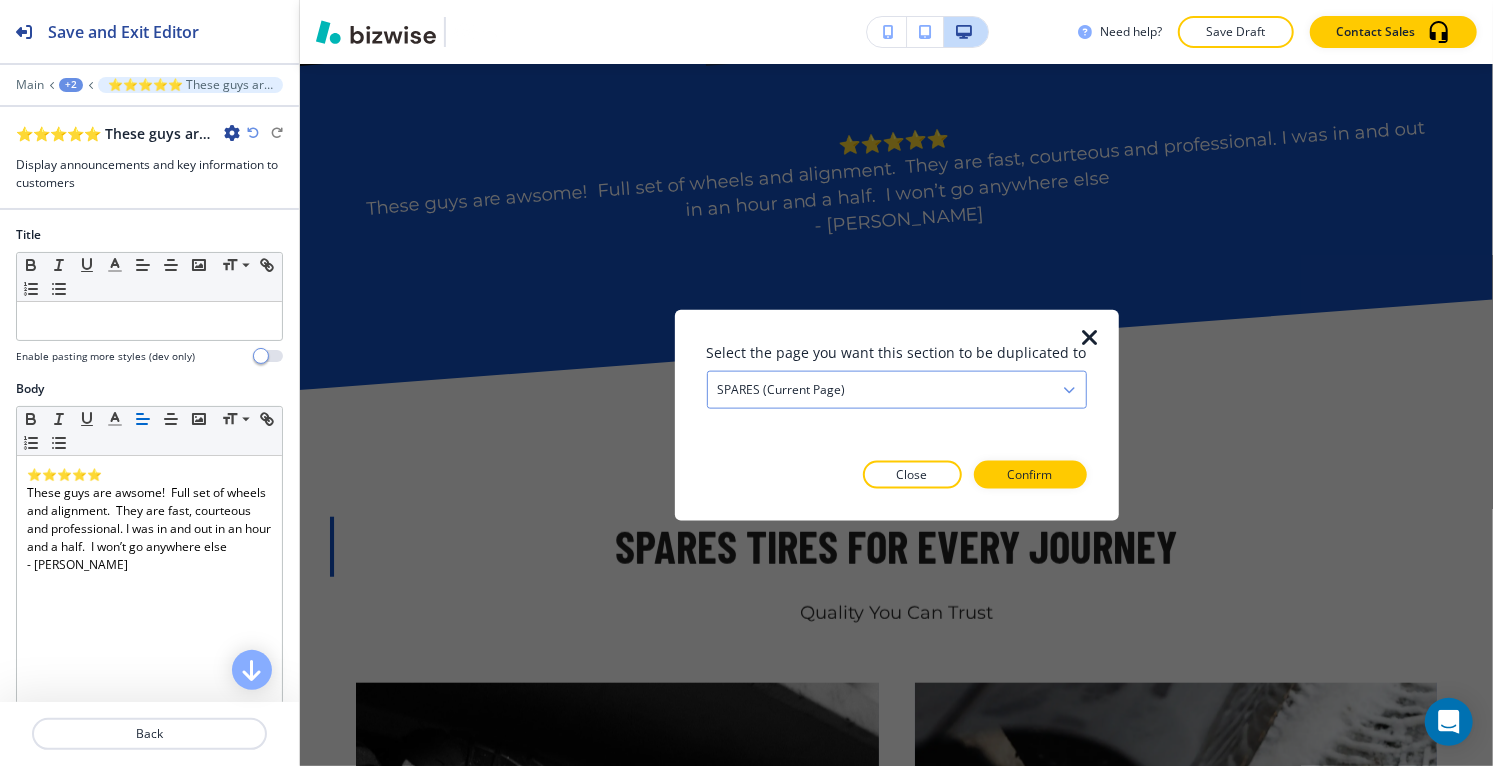 click on "SPARES (current page)" at bounding box center [897, 390] 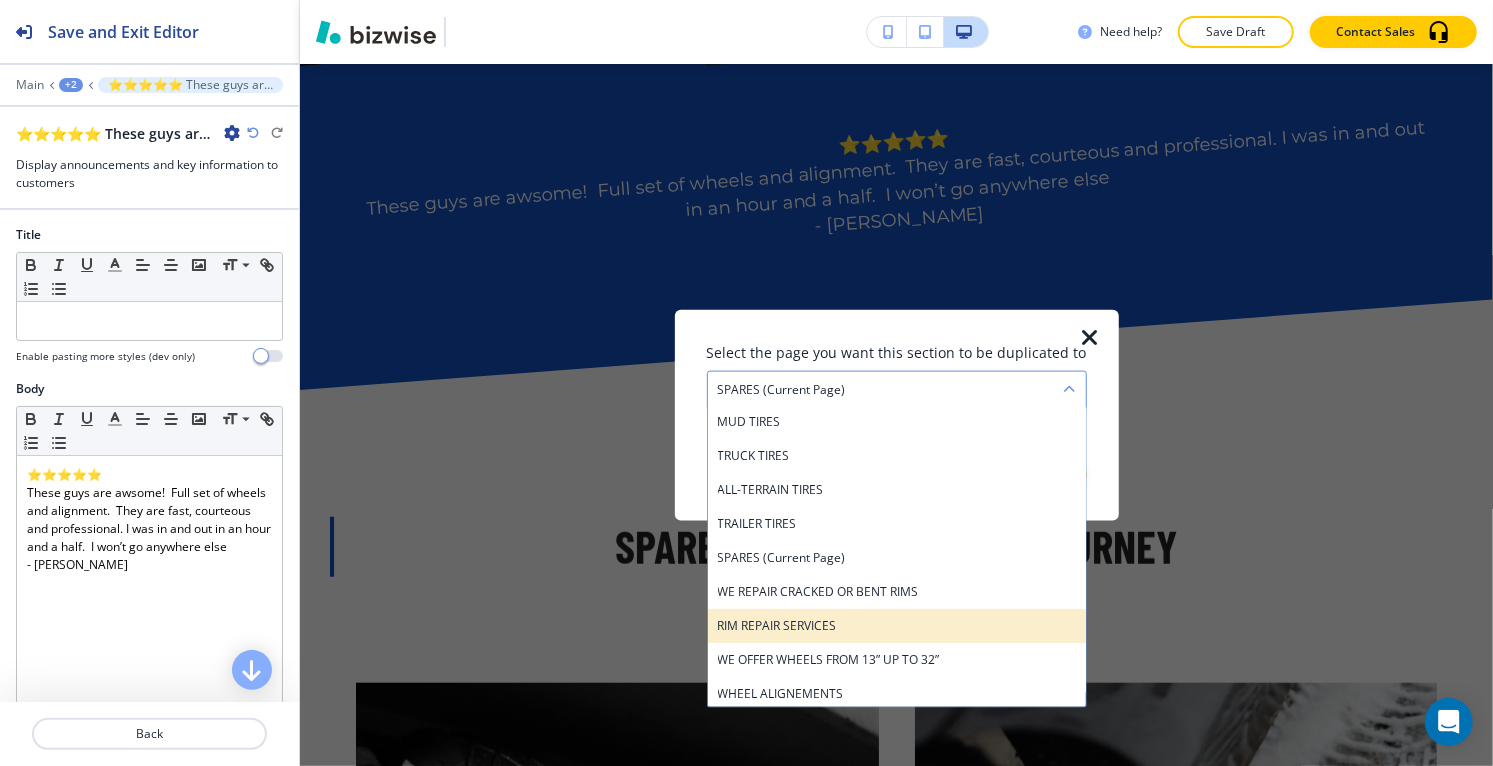 click on "RIM REPAIR SERVICES" at bounding box center (897, 626) 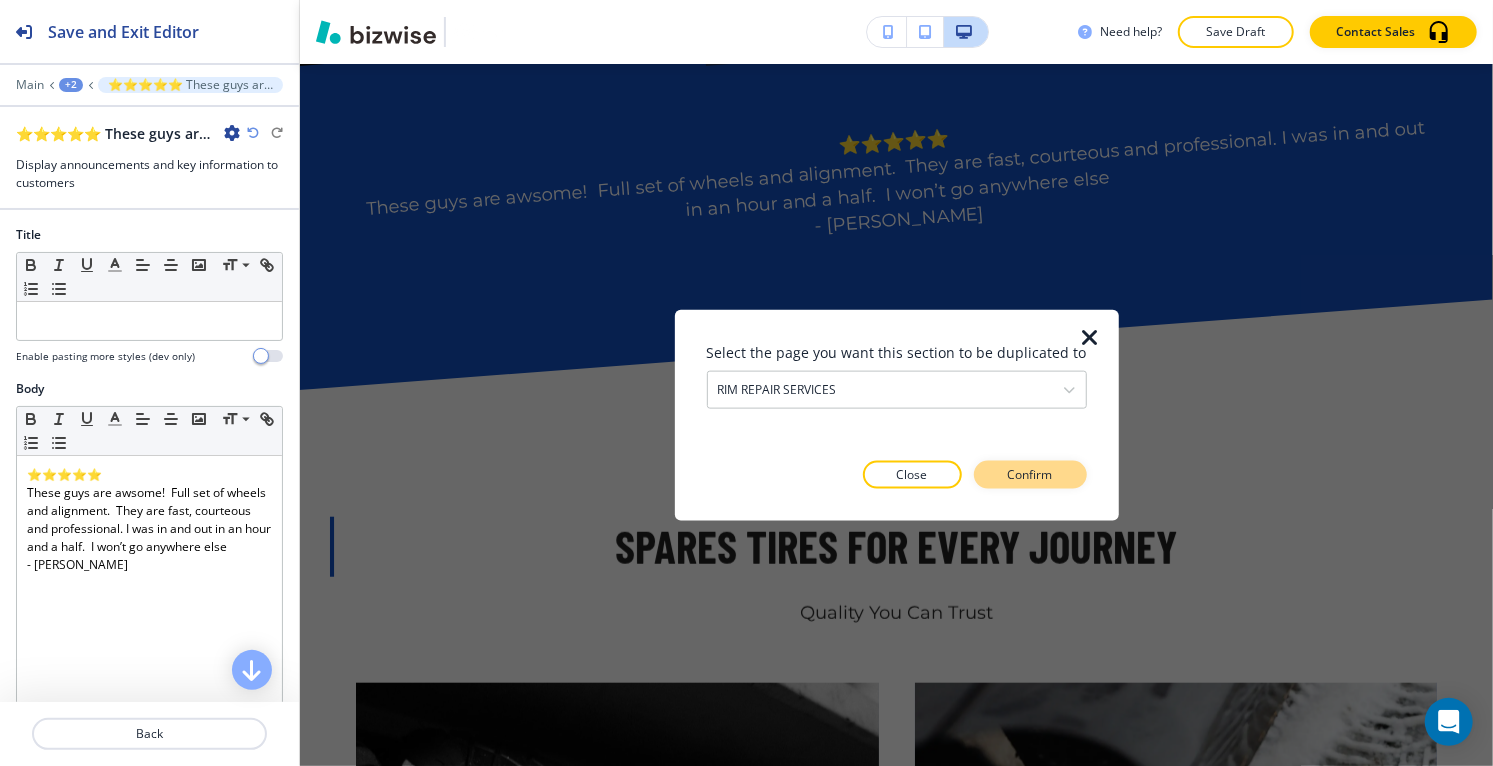 click on "Confirm" at bounding box center (1030, 474) 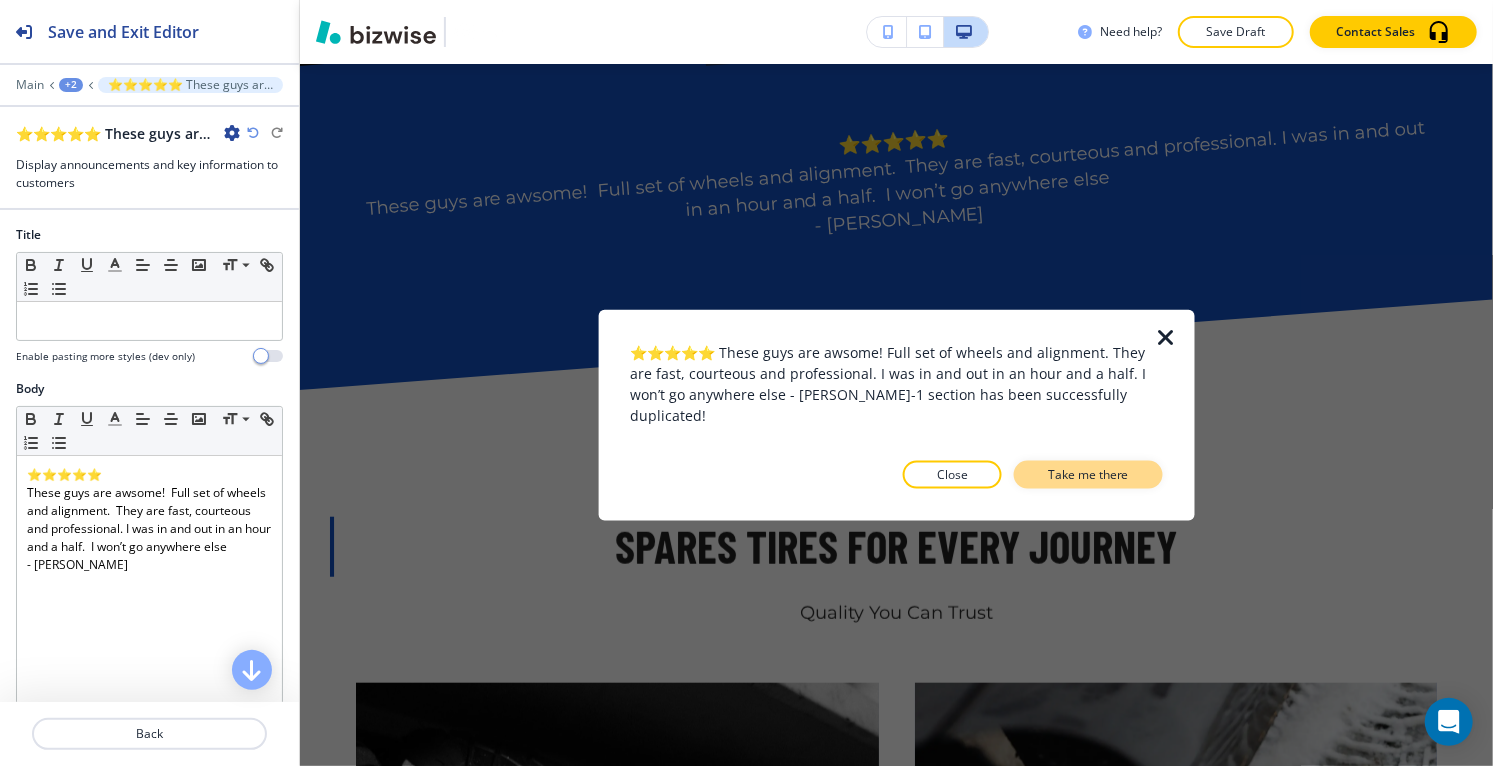 click on "Take me there" at bounding box center [1088, 474] 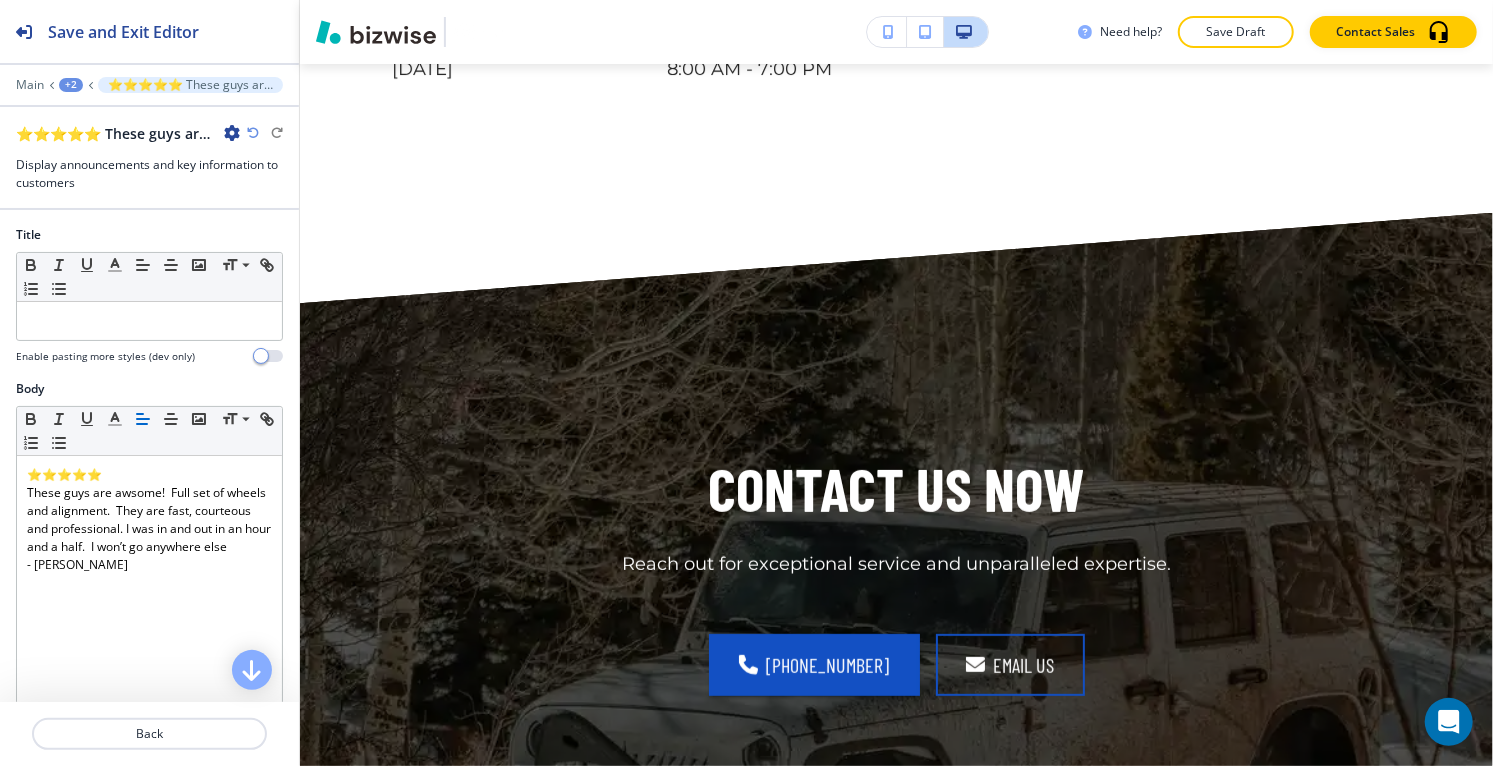 scroll, scrollTop: 16427, scrollLeft: 0, axis: vertical 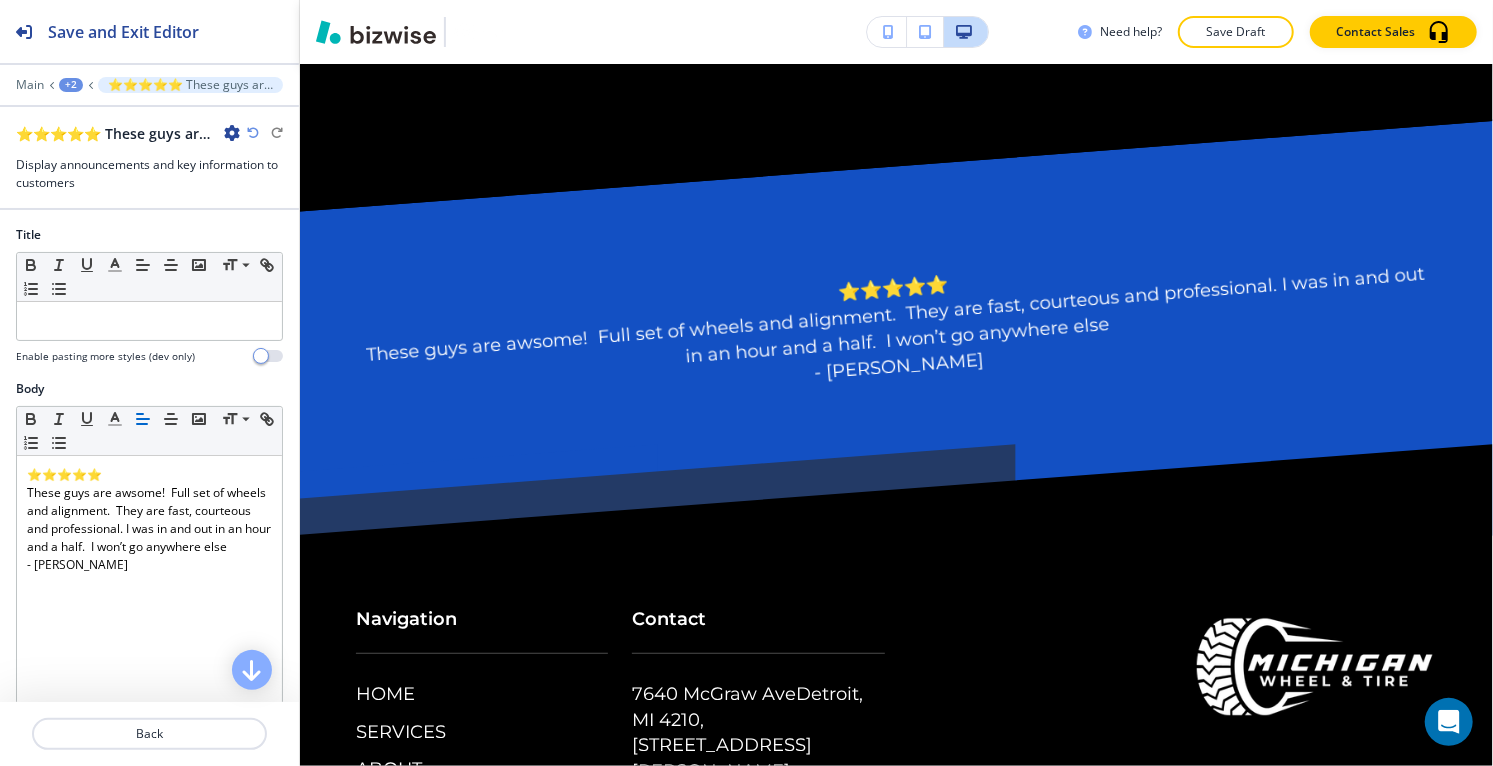 click on "+2" at bounding box center (71, 85) 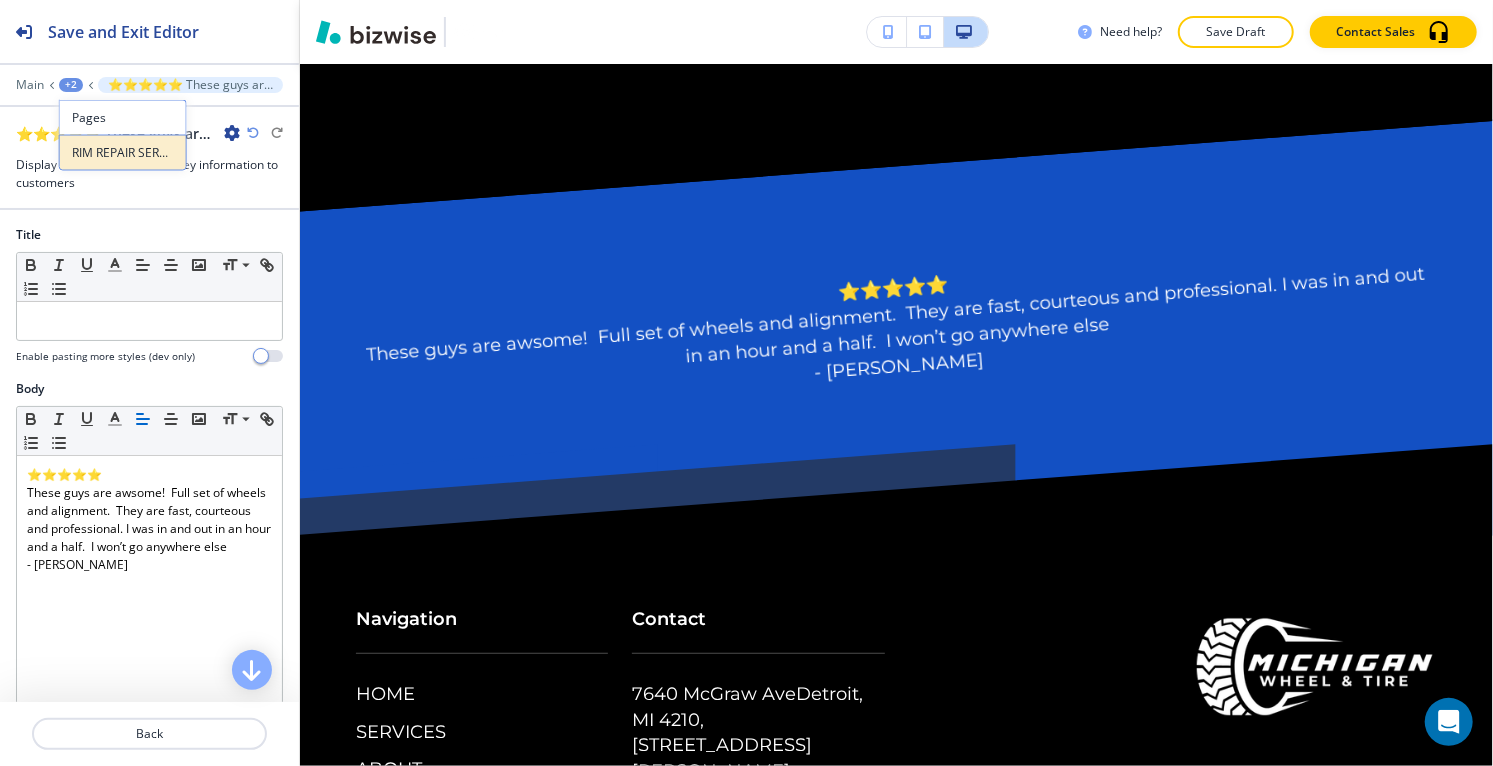 click on "RIM REPAIR SERVICES" at bounding box center [123, 153] 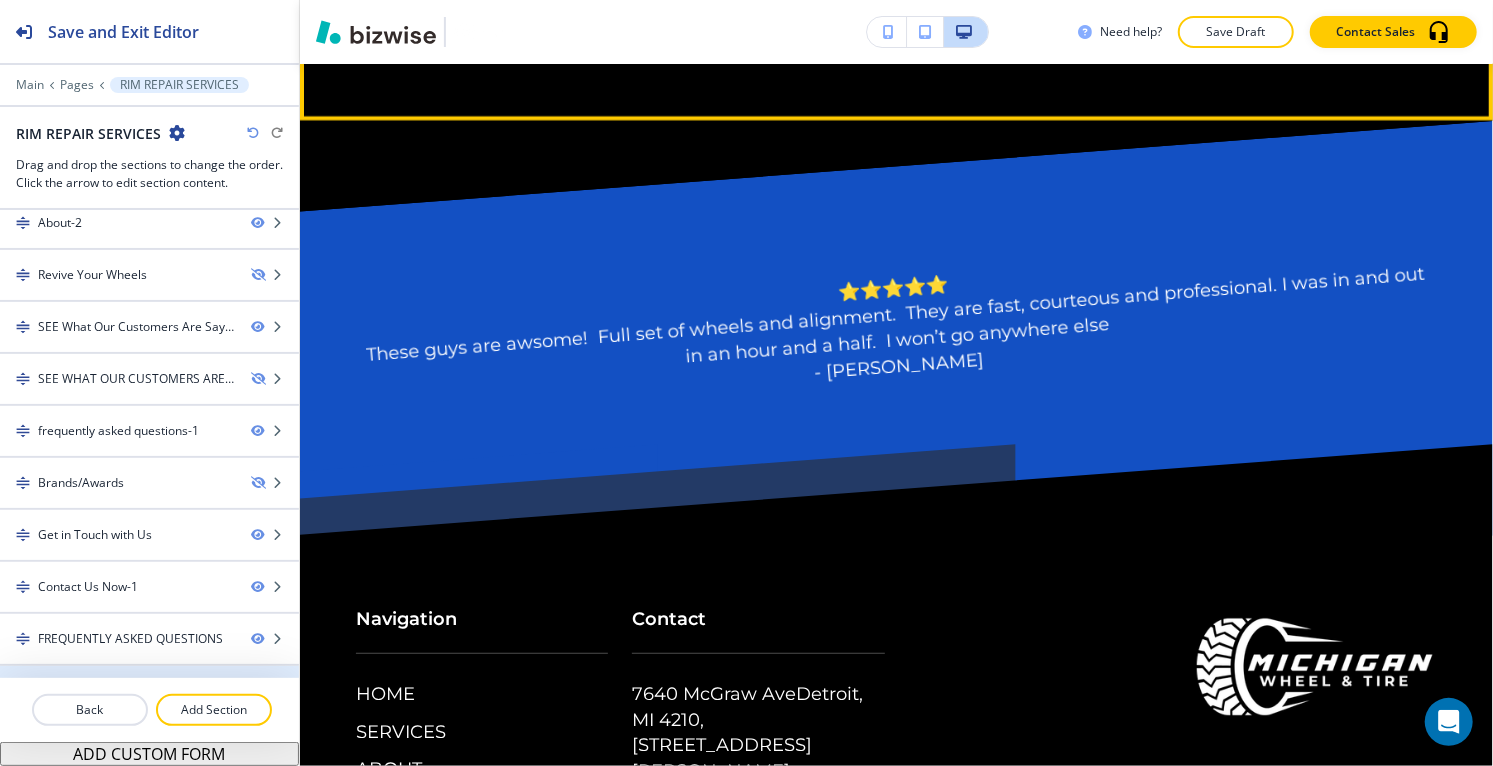 scroll, scrollTop: 877, scrollLeft: 0, axis: vertical 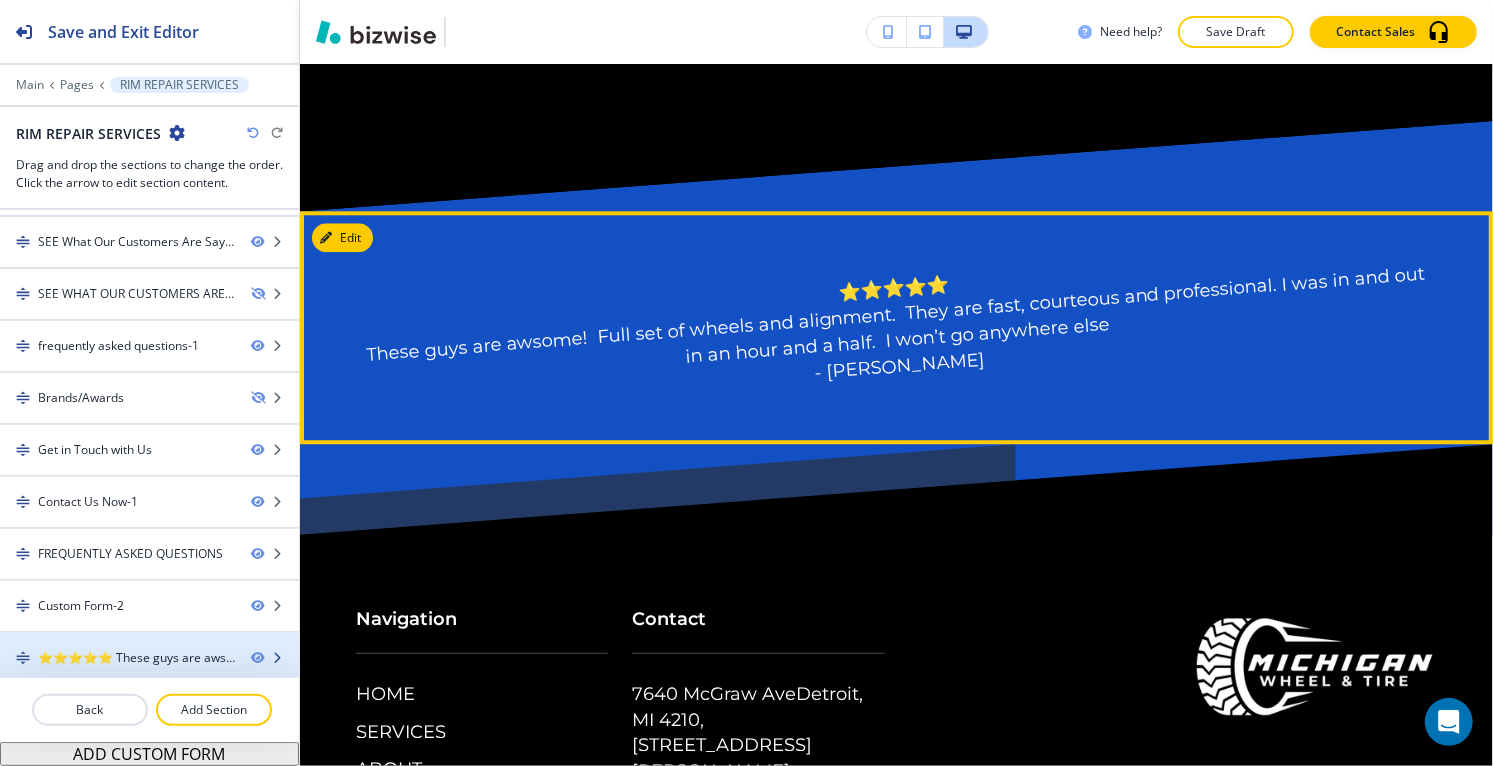 click on "⭐⭐⭐⭐⭐
These guys are awsome!  Full set of wheels and alignment.  They are fast, courteous and professional. I was in and out in an hour and a half.  I won’t go anywhere else
- [PERSON_NAME]-2" at bounding box center [136, 658] 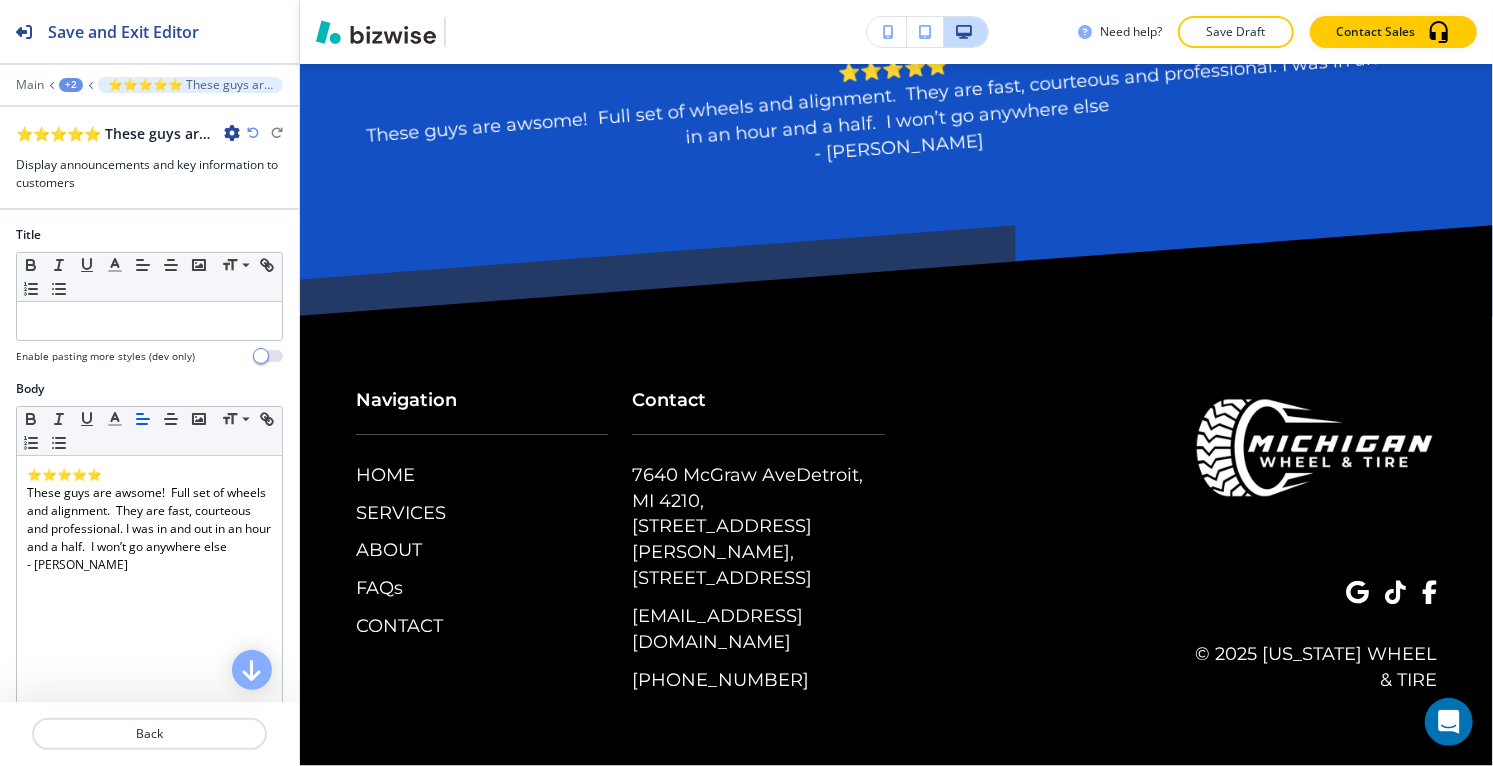 scroll, scrollTop: 16656, scrollLeft: 0, axis: vertical 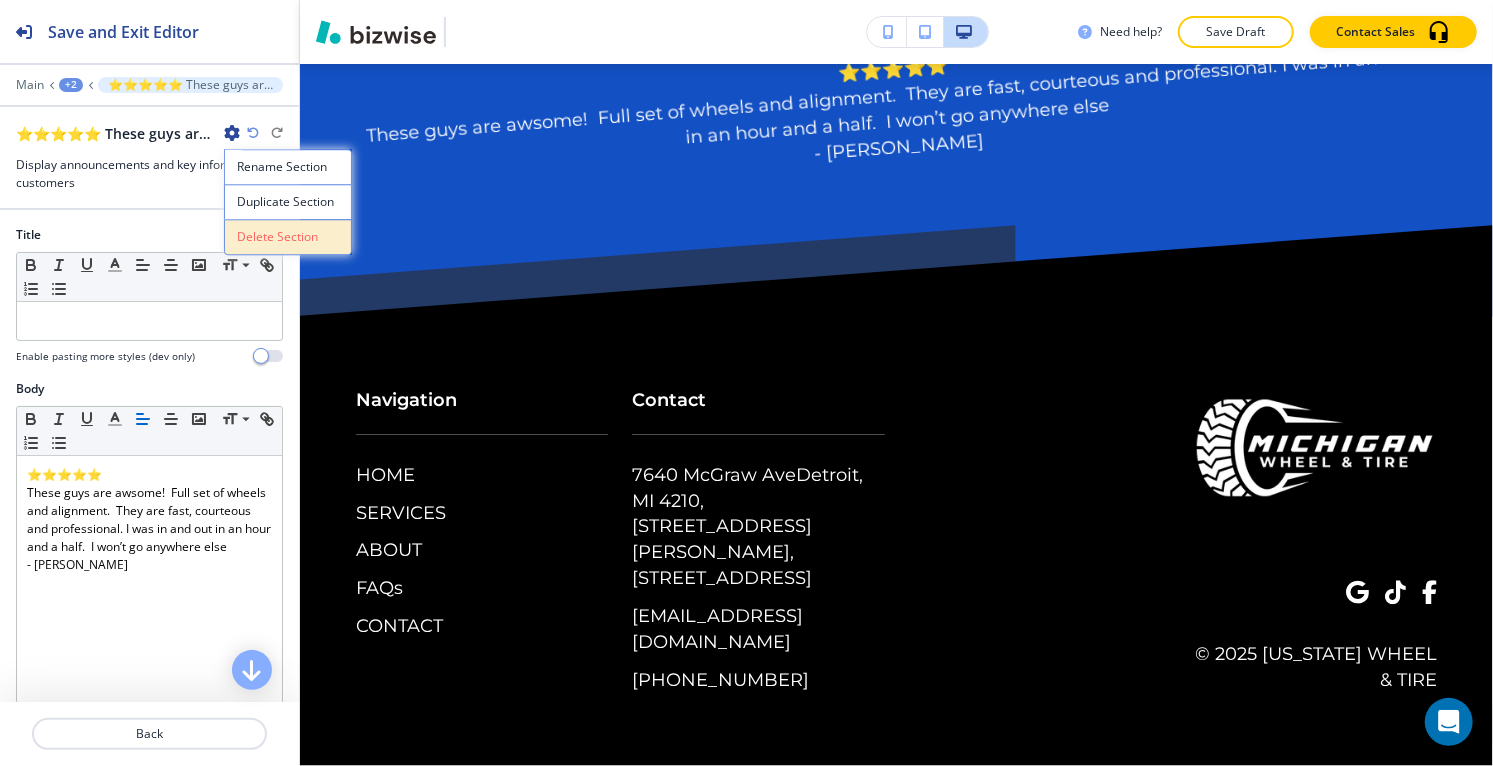 click on "Delete Section" at bounding box center (288, 237) 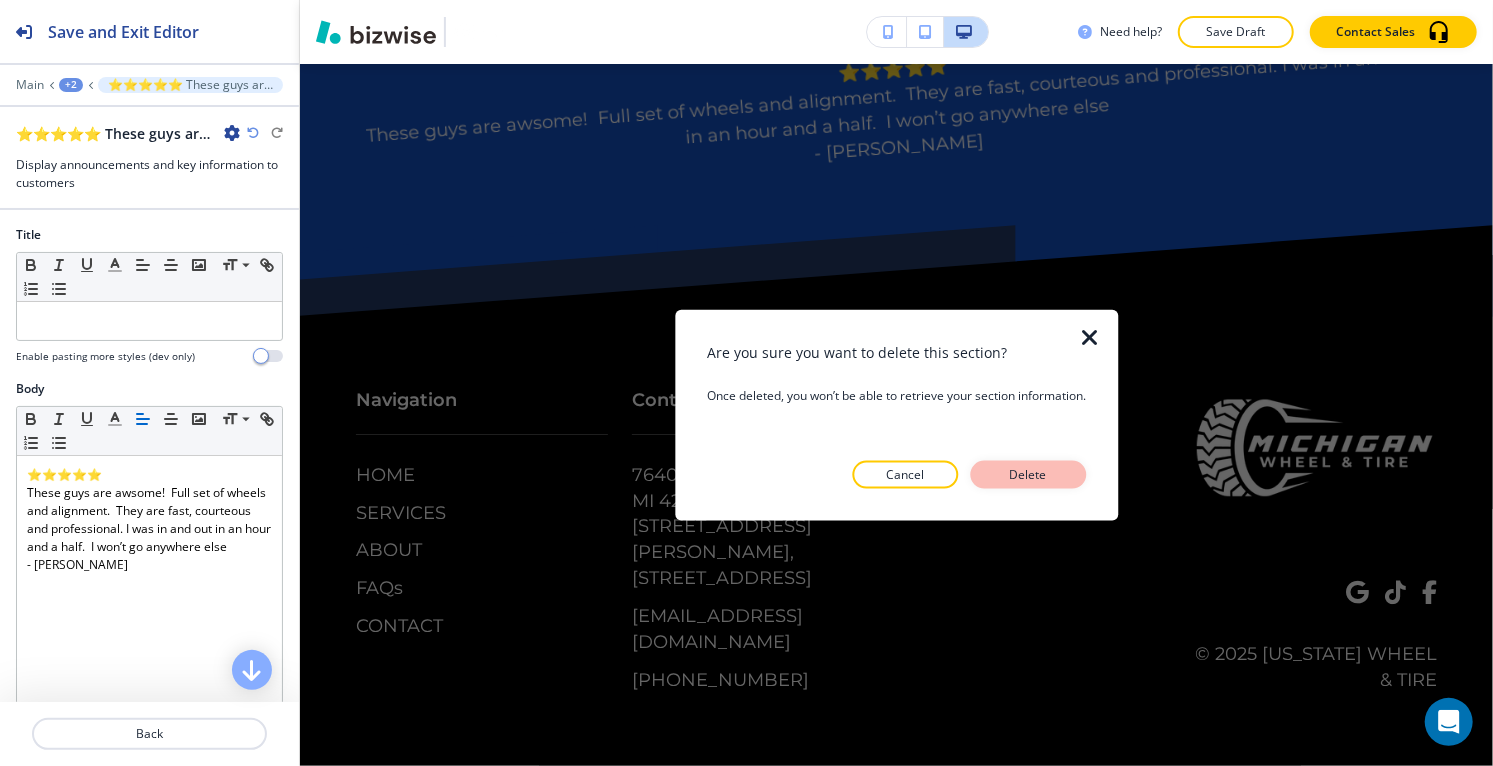 click on "Delete" at bounding box center [1028, 474] 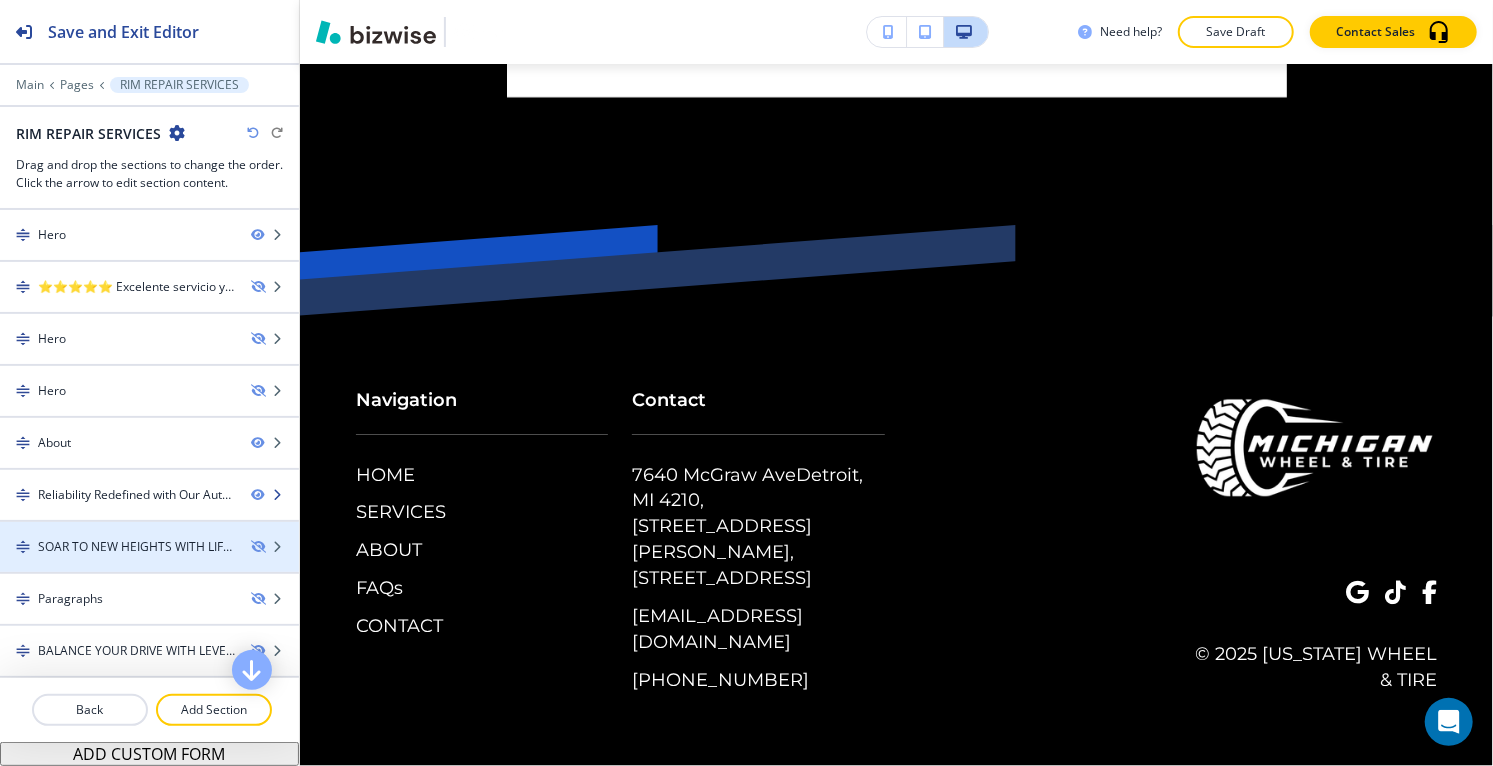 scroll, scrollTop: 16403, scrollLeft: 0, axis: vertical 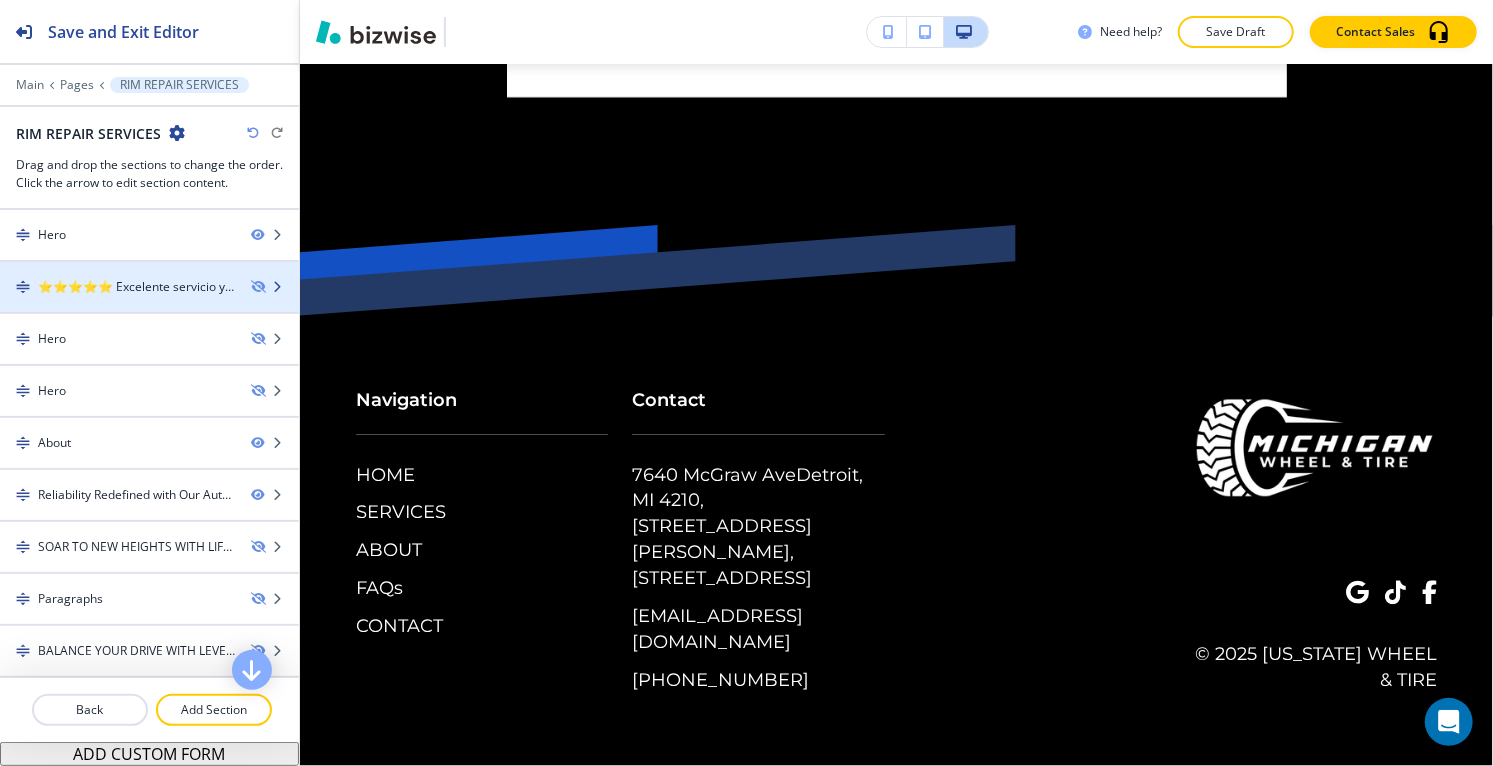 click on "⭐⭐⭐⭐⭐
Excelente servicio y muy amables todo el personal
- [PERSON_NAME]" at bounding box center (136, 287) 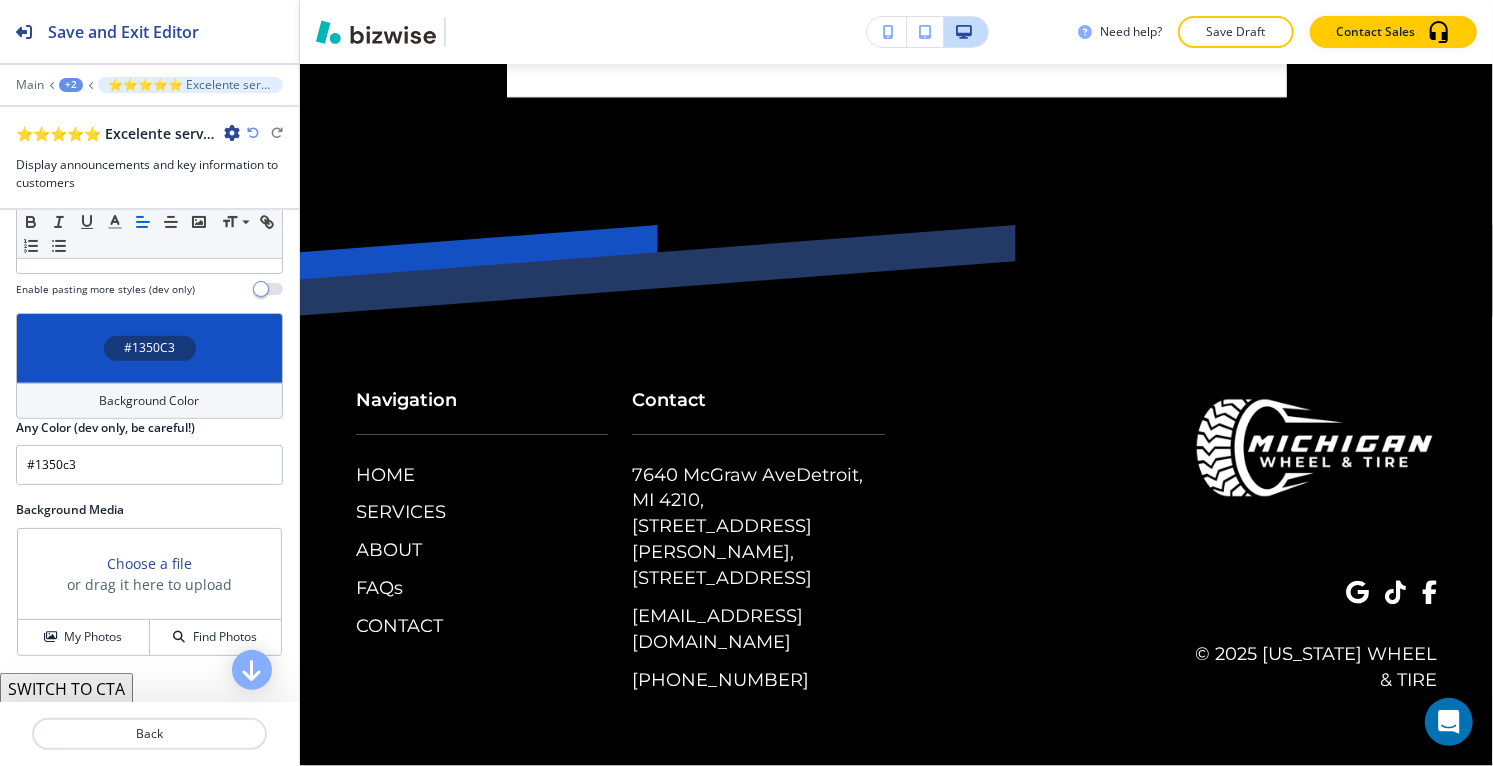 scroll, scrollTop: 0, scrollLeft: 0, axis: both 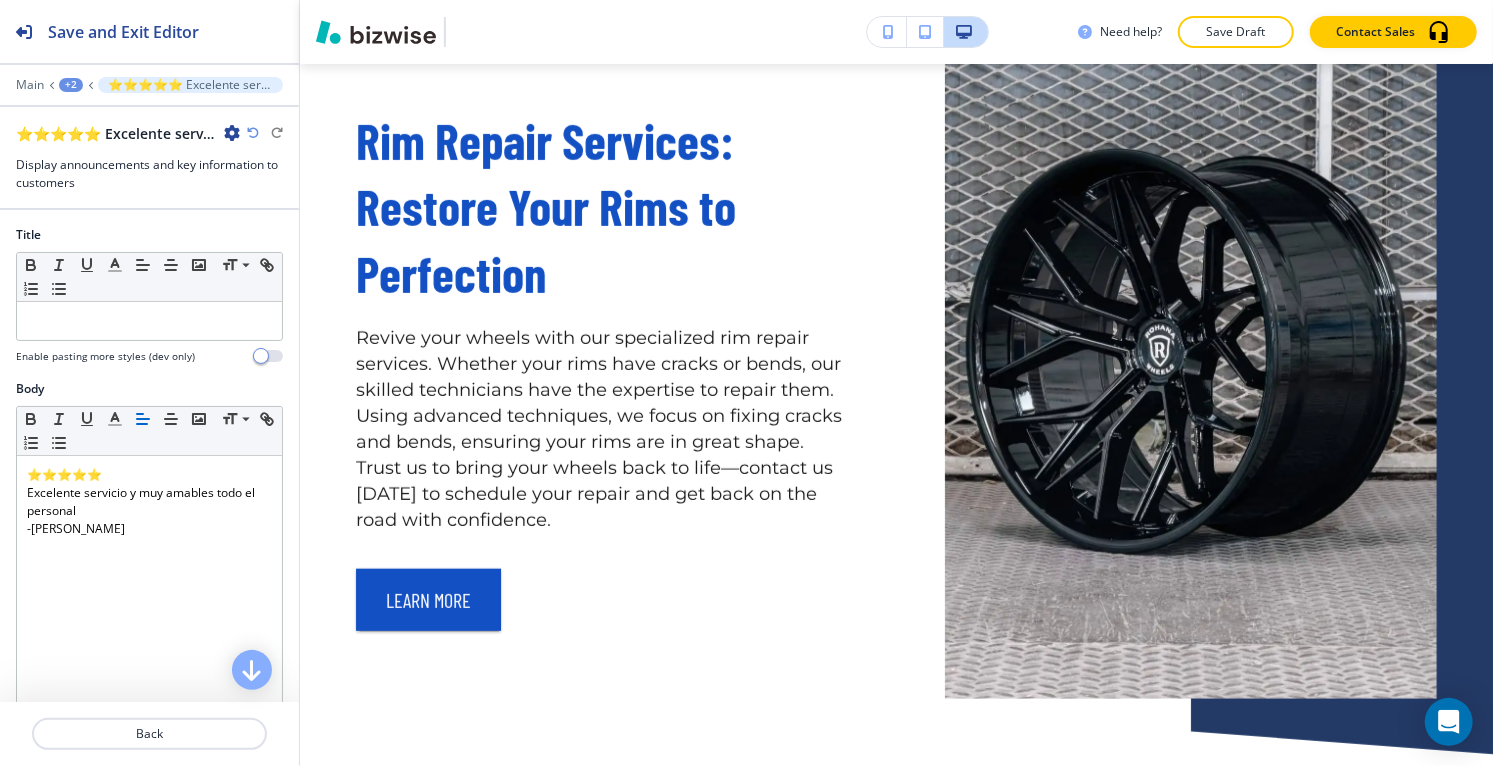 click at bounding box center (232, 133) 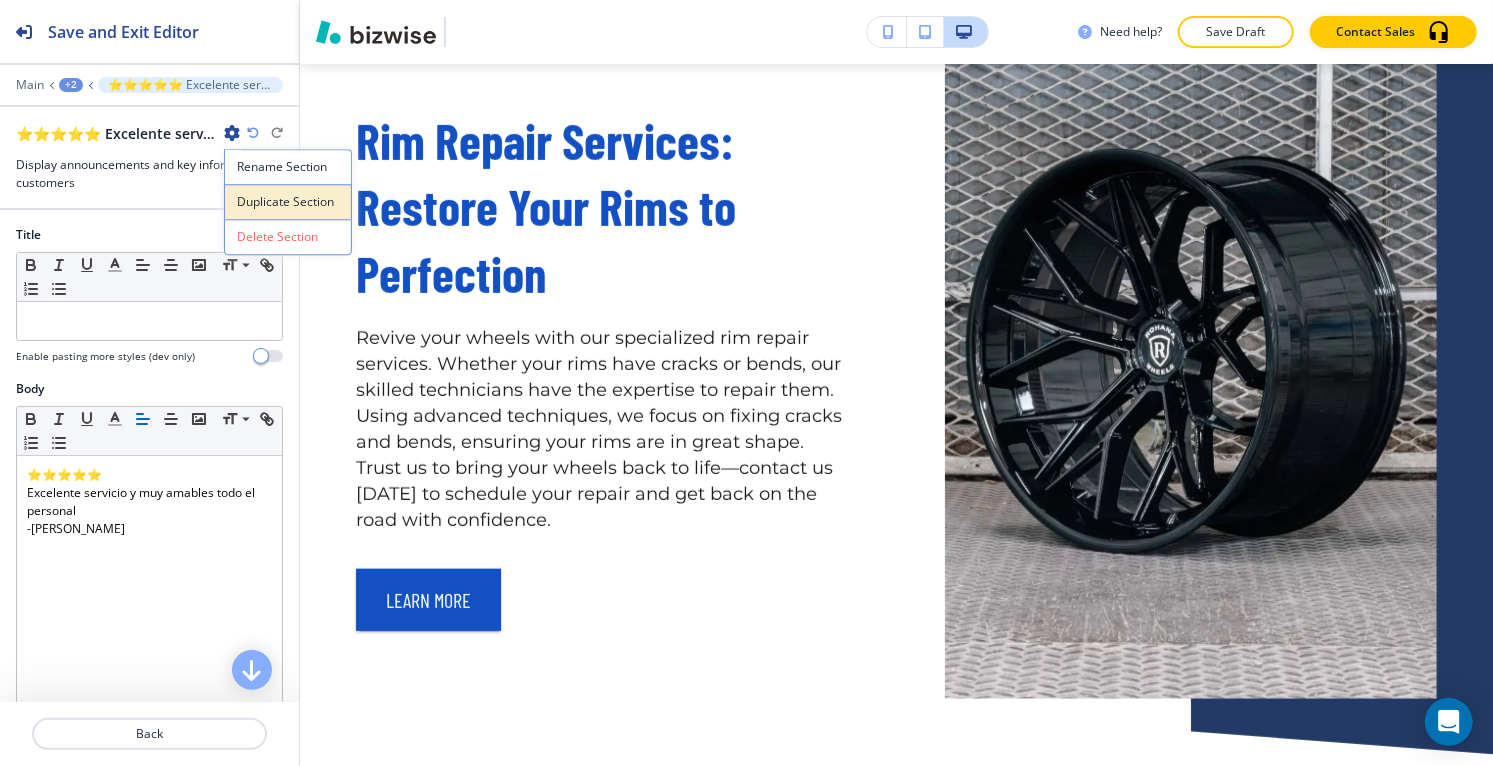 click on "Duplicate Section" at bounding box center [288, 202] 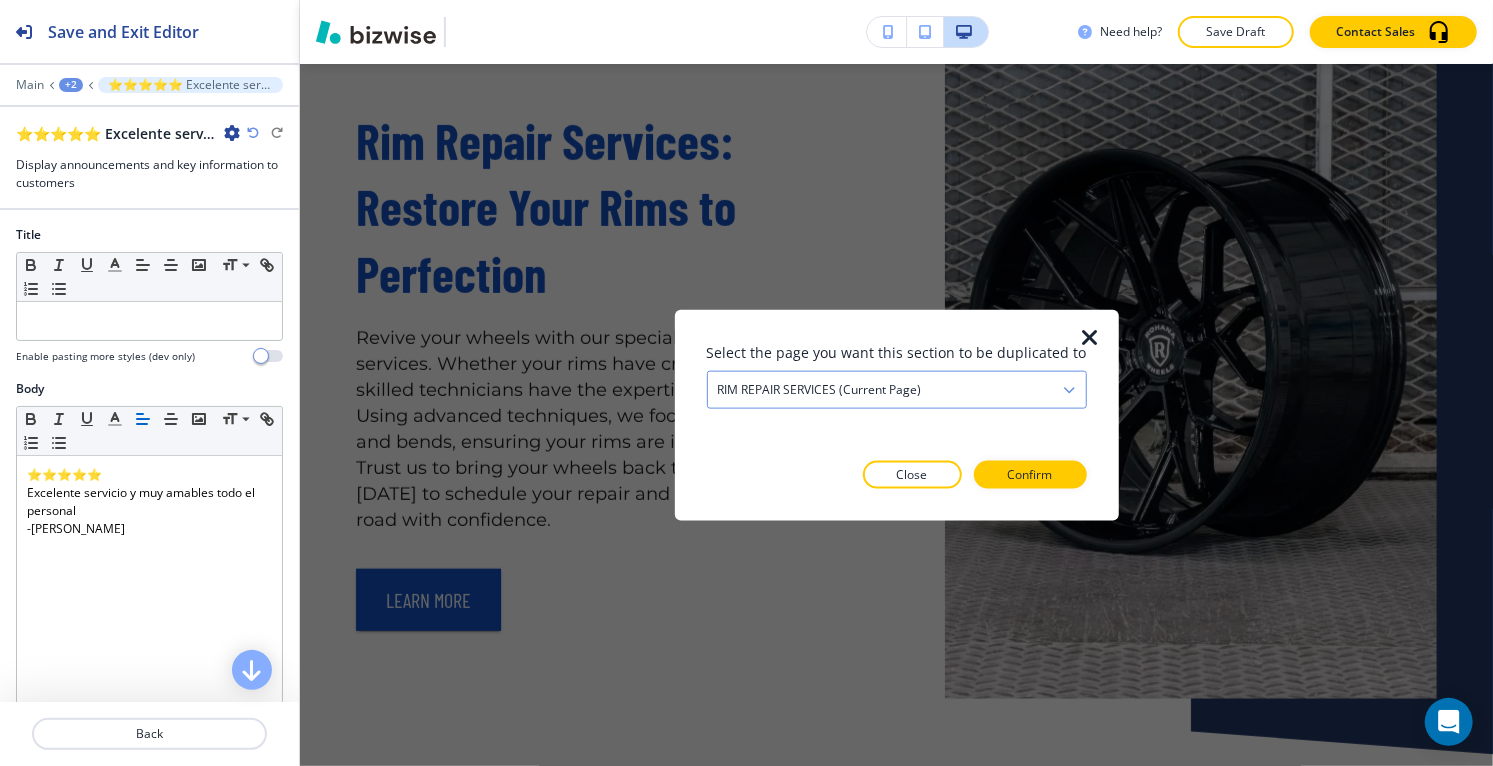 click on "RIM REPAIR SERVICES (current page)" at bounding box center [820, 390] 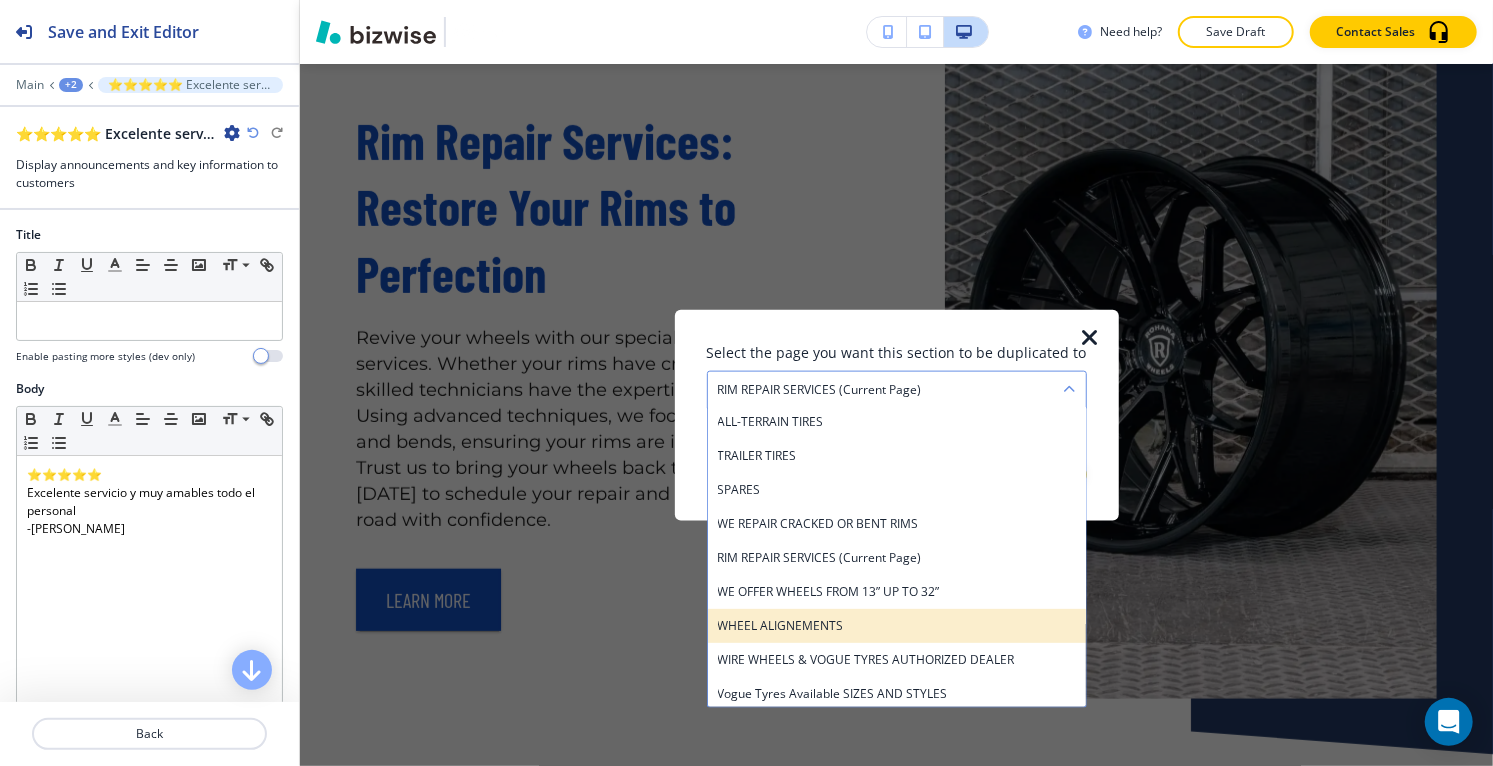 click on "WHEEL ALIGNEMENTS" at bounding box center (897, 626) 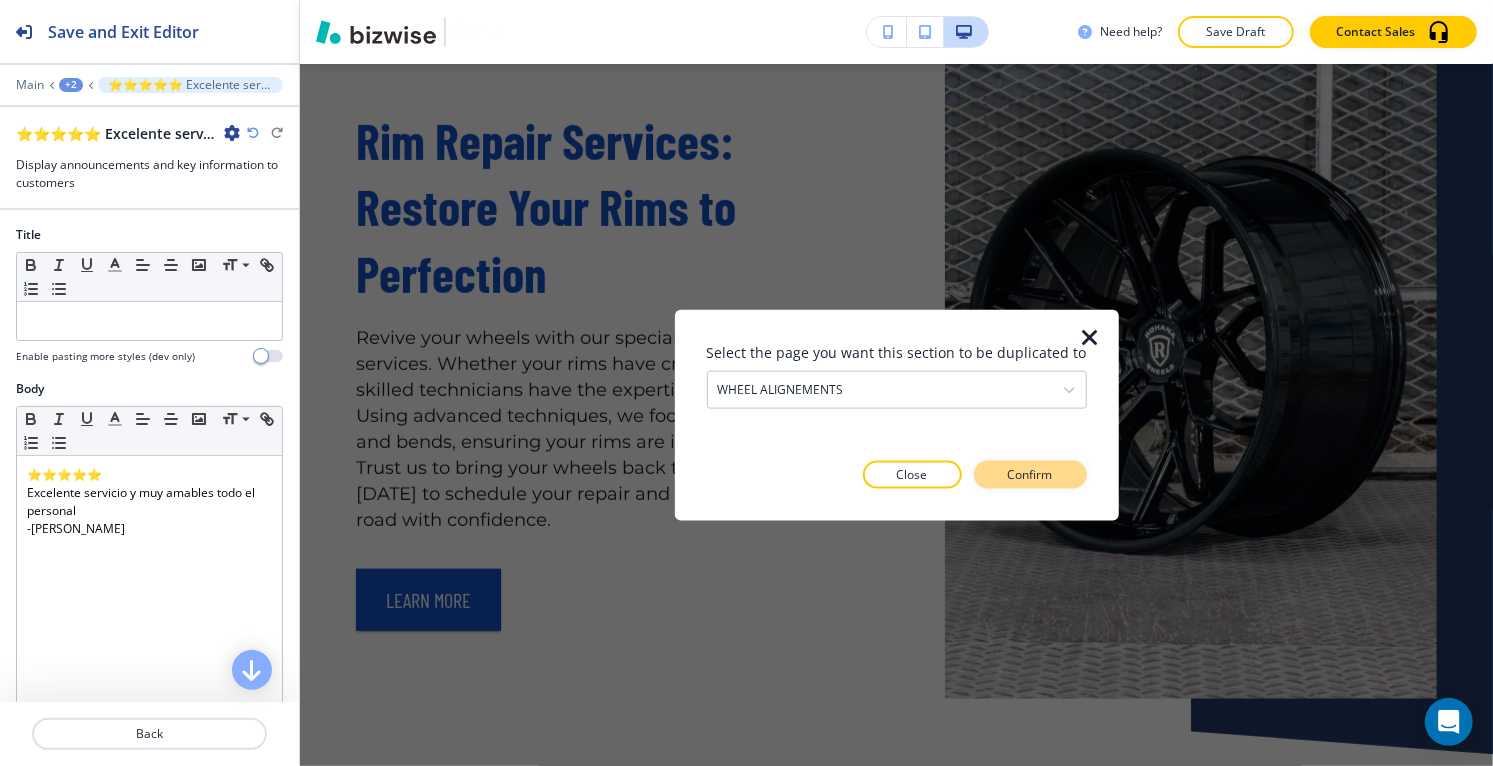 click on "Confirm" at bounding box center (1030, 474) 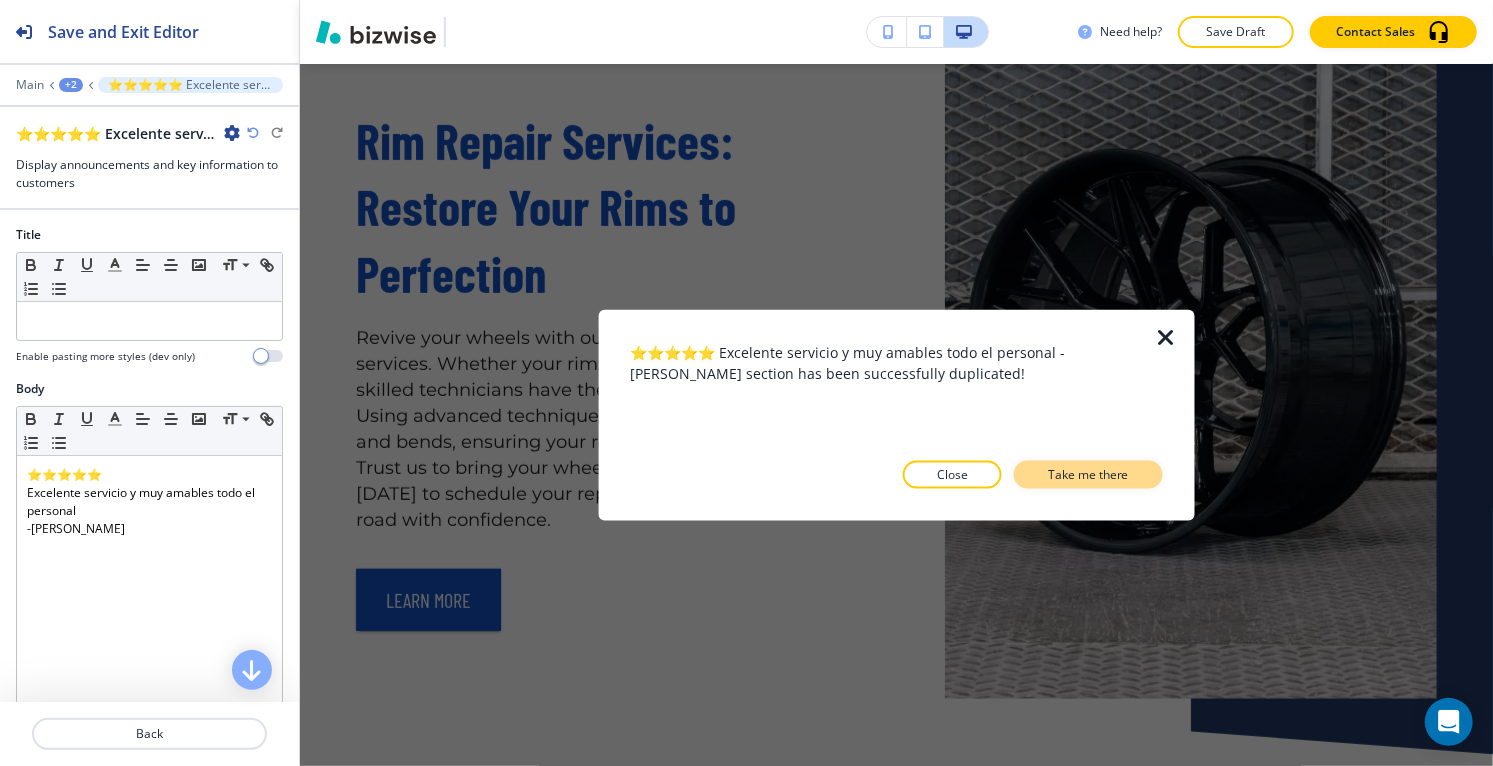 click on "Take me there" at bounding box center (1088, 474) 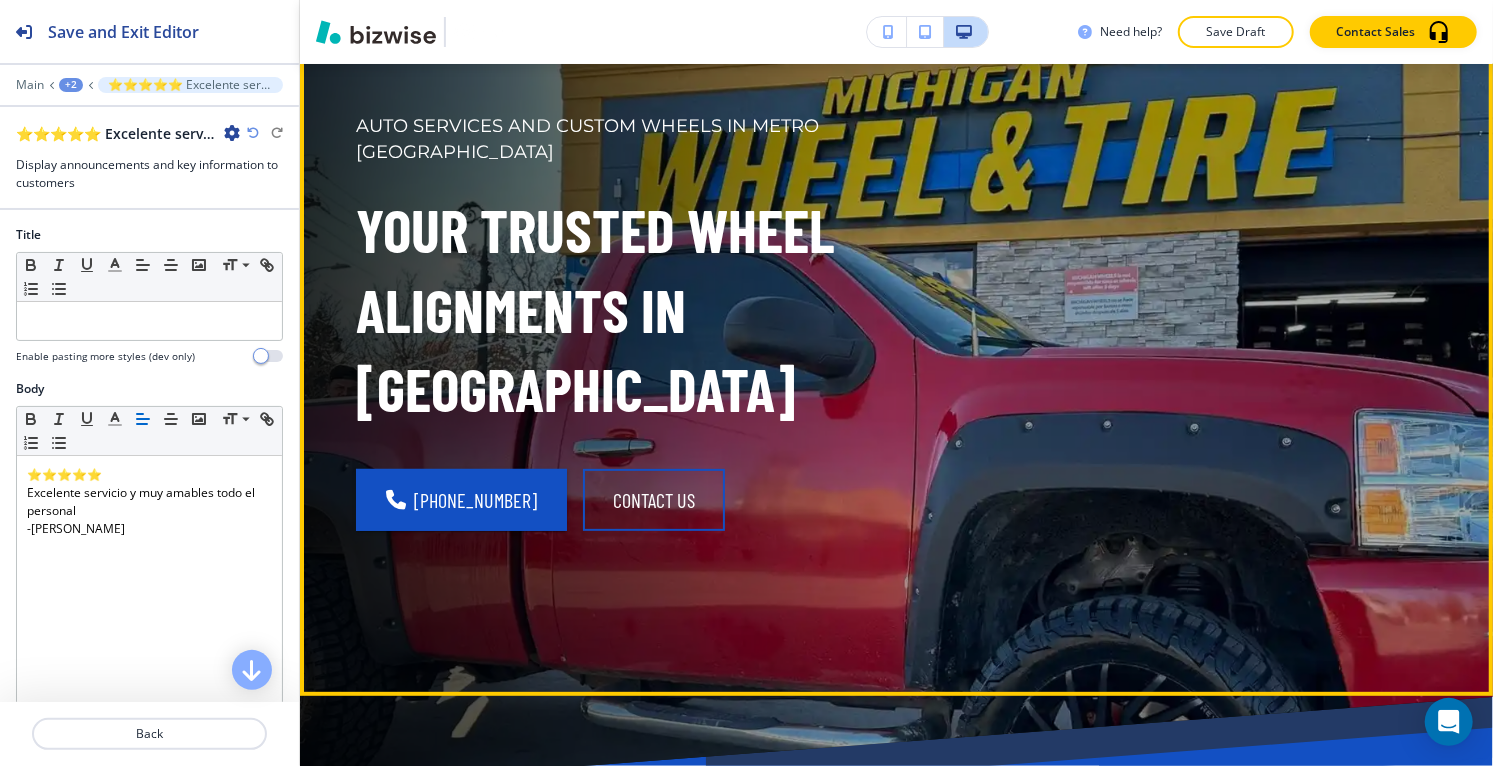 scroll, scrollTop: 0, scrollLeft: 0, axis: both 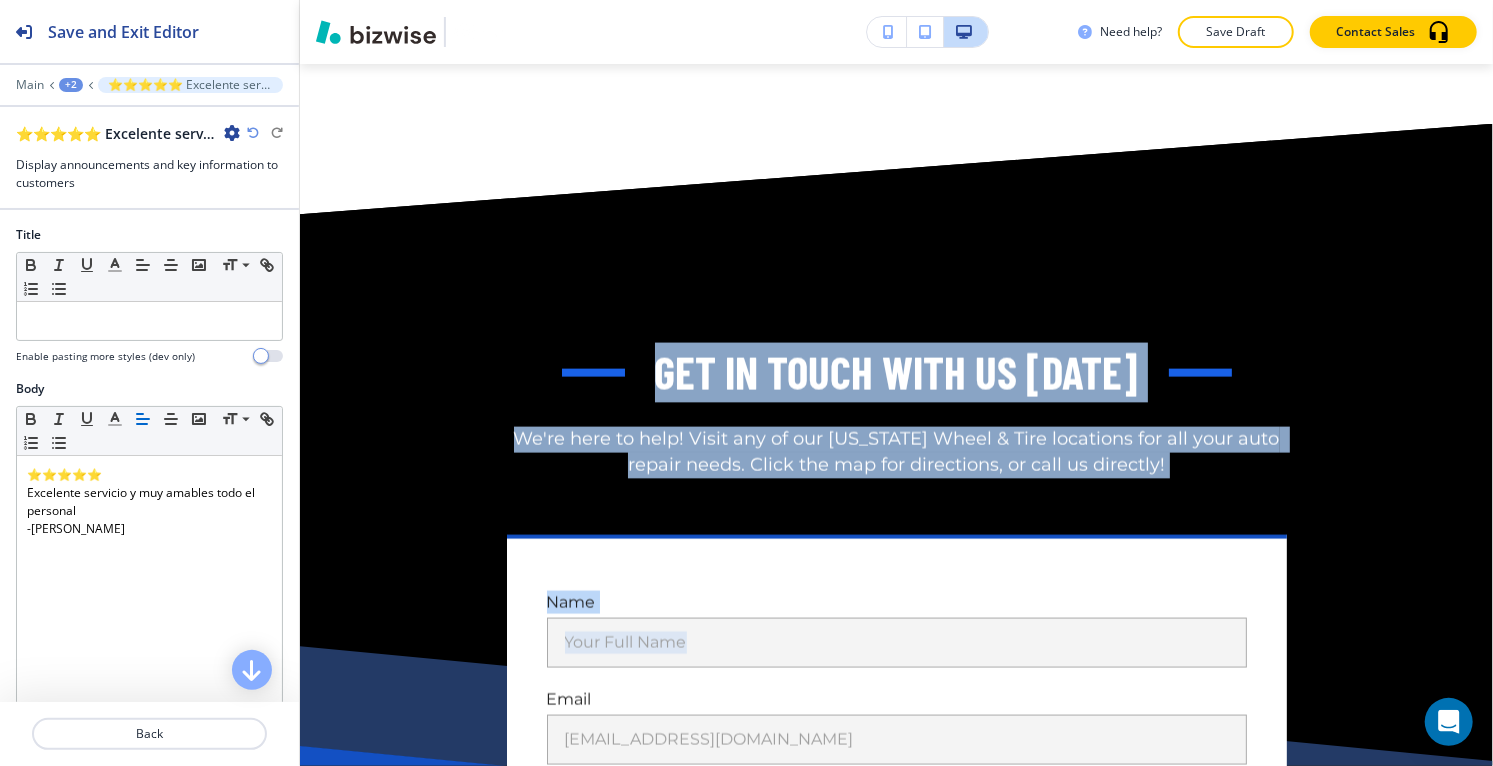 drag, startPoint x: 1492, startPoint y: 98, endPoint x: 1482, endPoint y: 712, distance: 614.0814 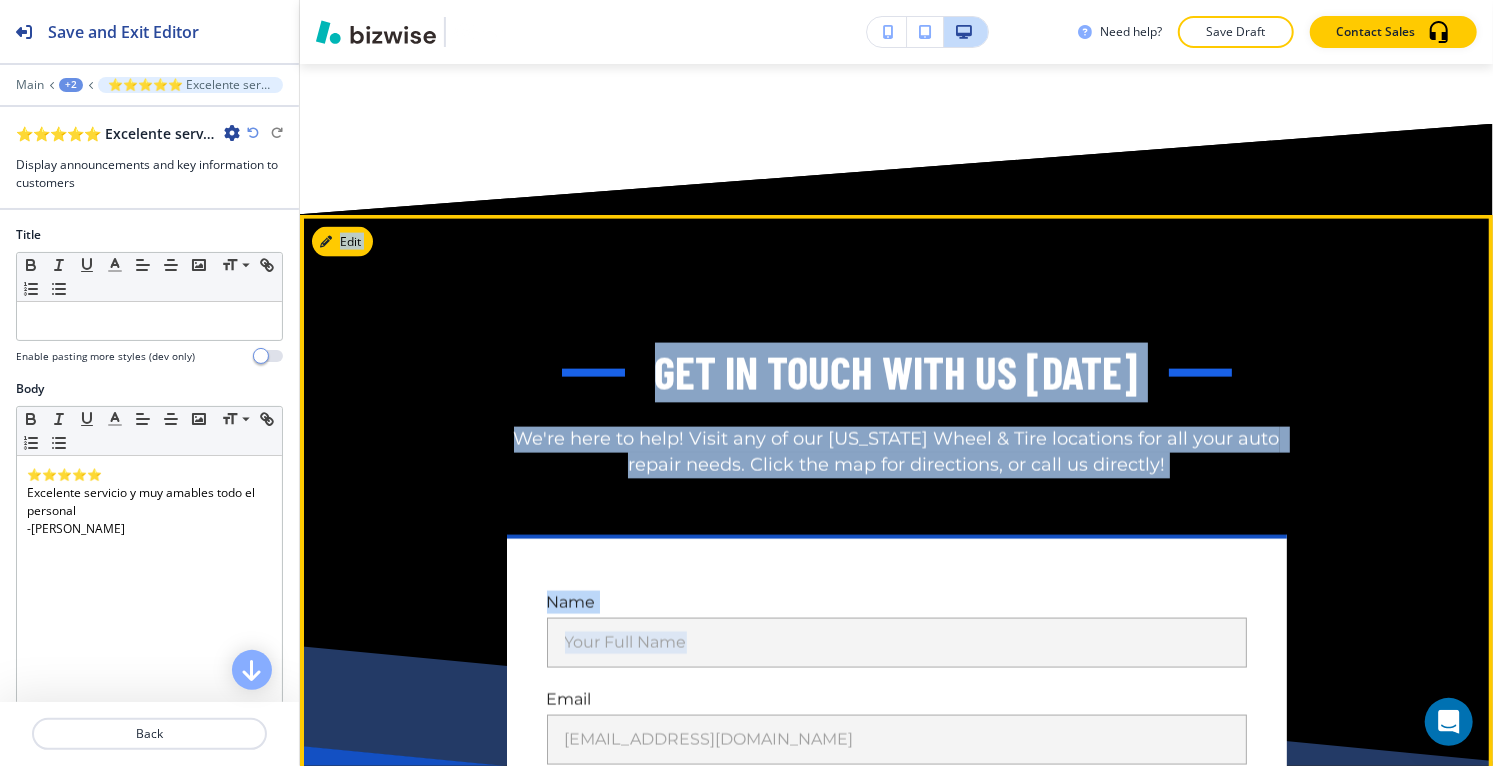 click on "GET IN TOUCH WITH US [DATE] We're here to help! Visit any of our [US_STATE] Wheel & Tire locations for all your auto repair needs. Click the map for directions, or call us directly! Name Your Full Name Your Full Name Email [EMAIL_ADDRESS][DOMAIN_NAME] [EMAIL_ADDRESS][DOMAIN_NAME] Phone [PHONE_NUMBER] [PHONE_NUMBER] Message Write Your Message Here x Write Your Message Here SUBMIT" at bounding box center (896, 754) 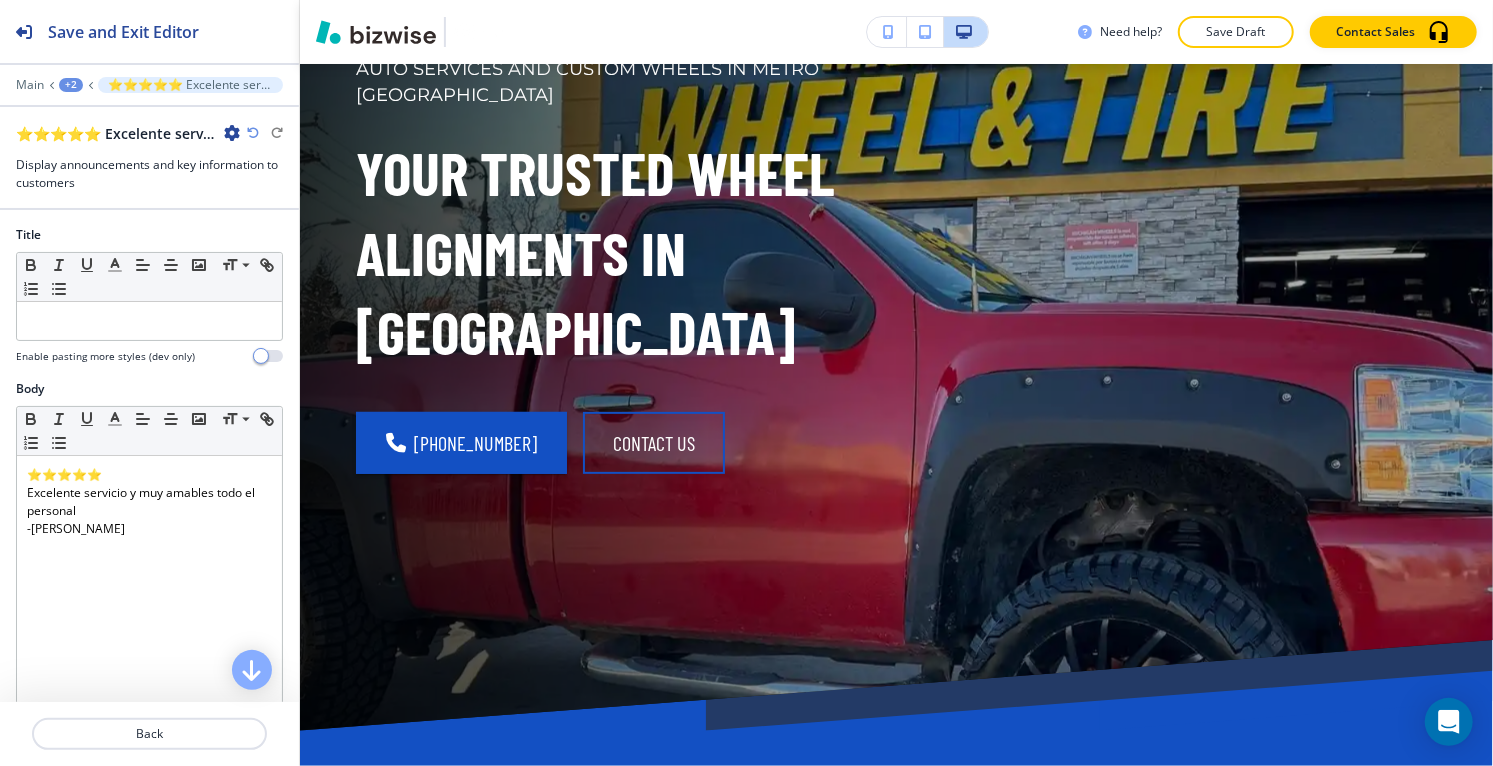 scroll, scrollTop: 0, scrollLeft: 0, axis: both 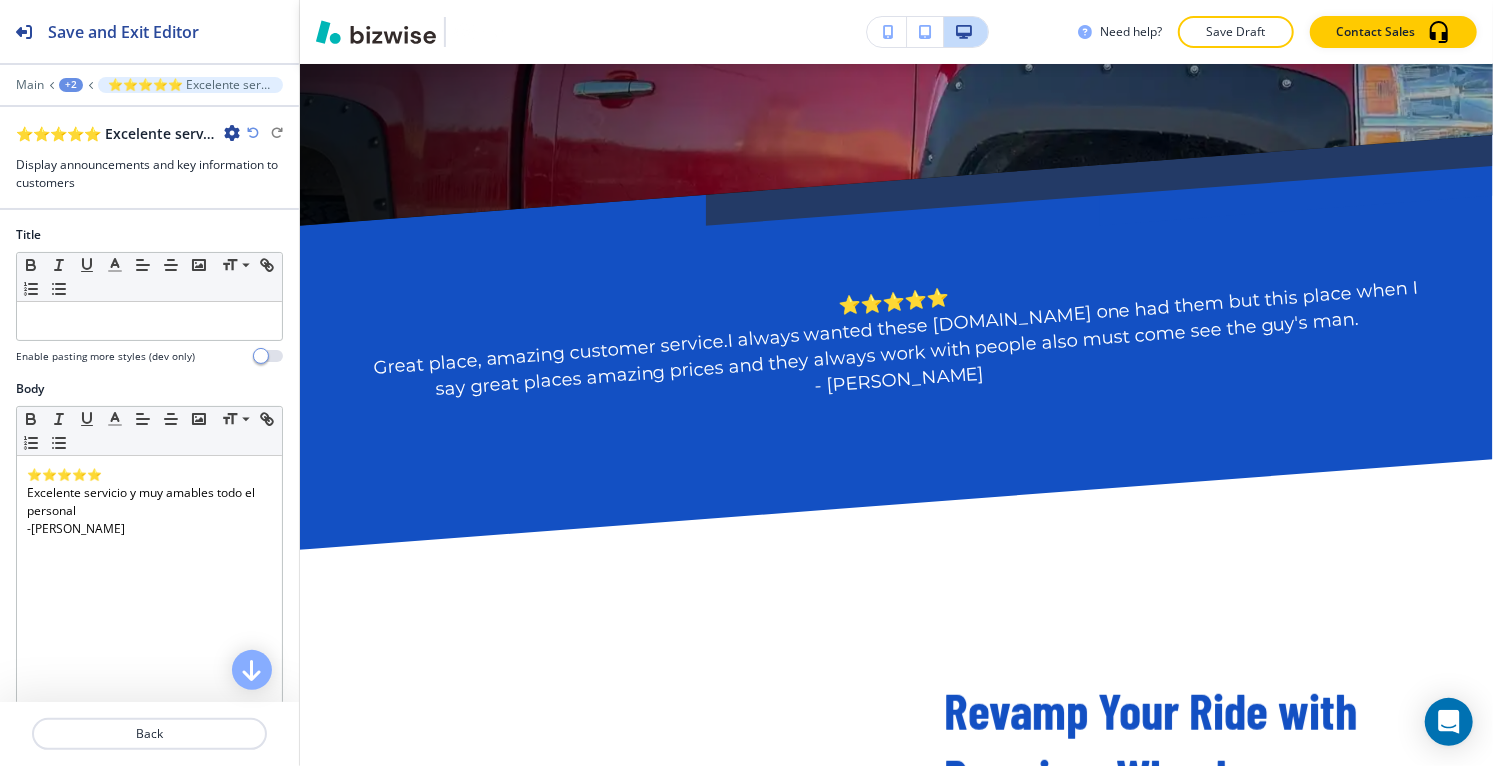 click at bounding box center [232, 133] 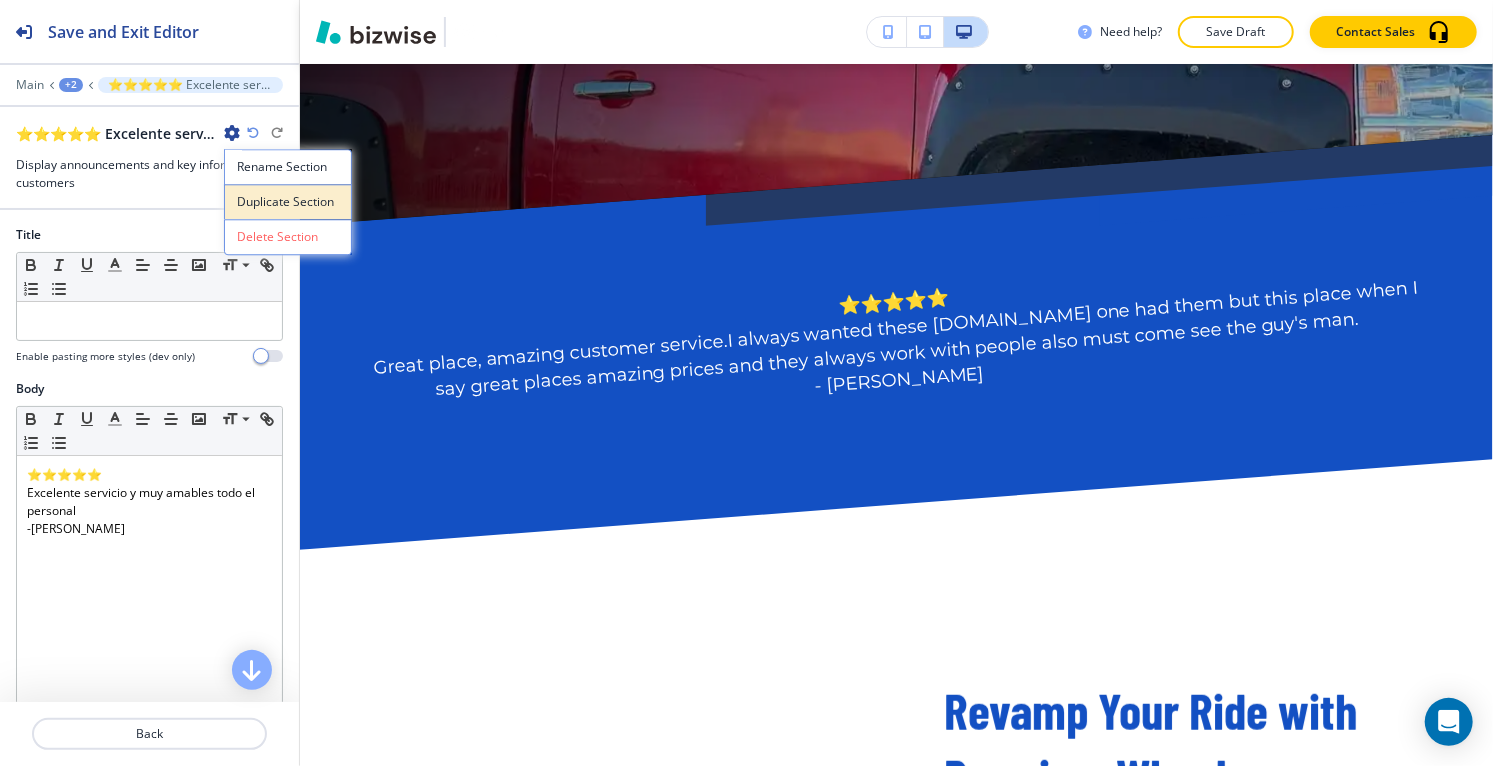 click on "Duplicate Section" at bounding box center (288, 201) 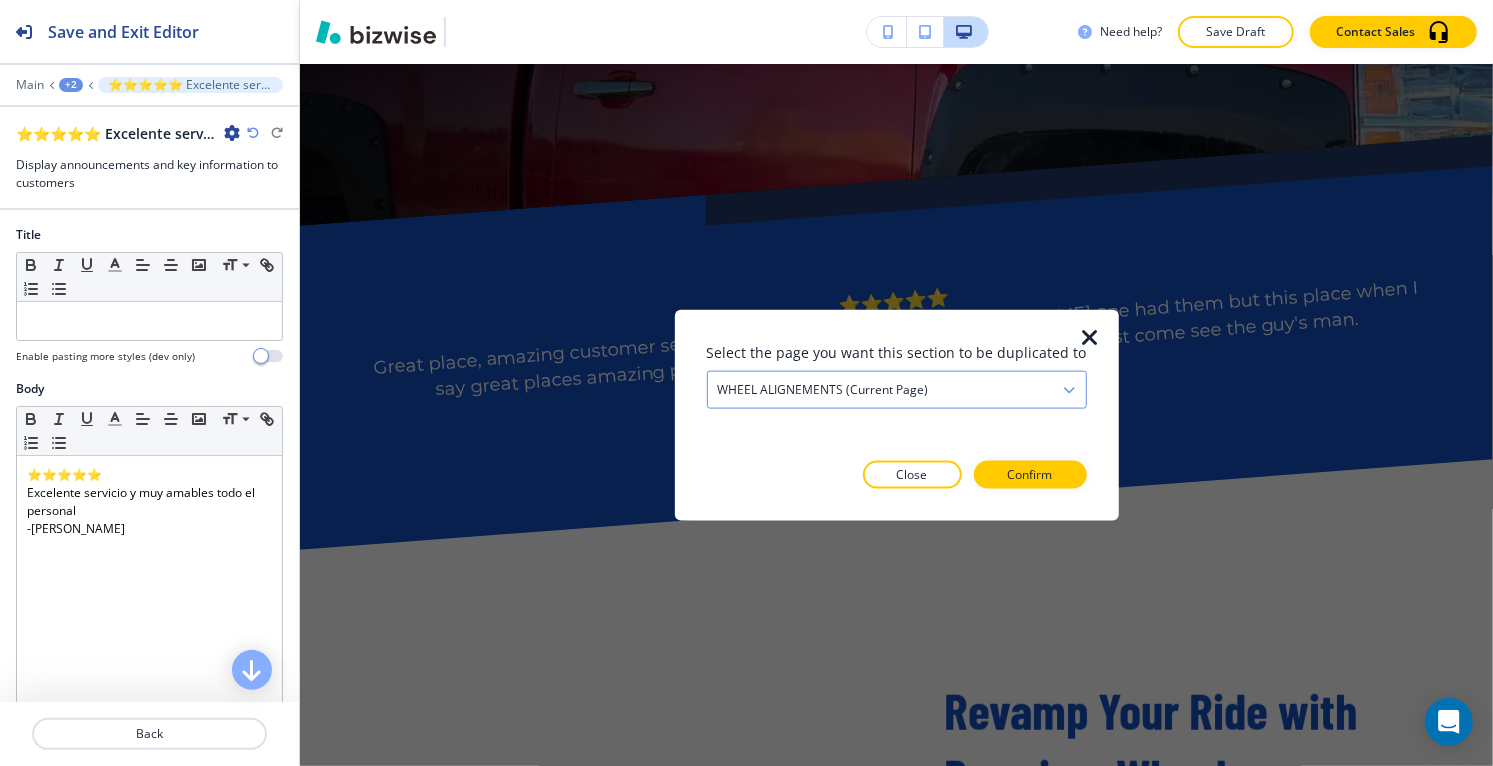 click on "WHEEL ALIGNEMENTS (current page)" at bounding box center (897, 390) 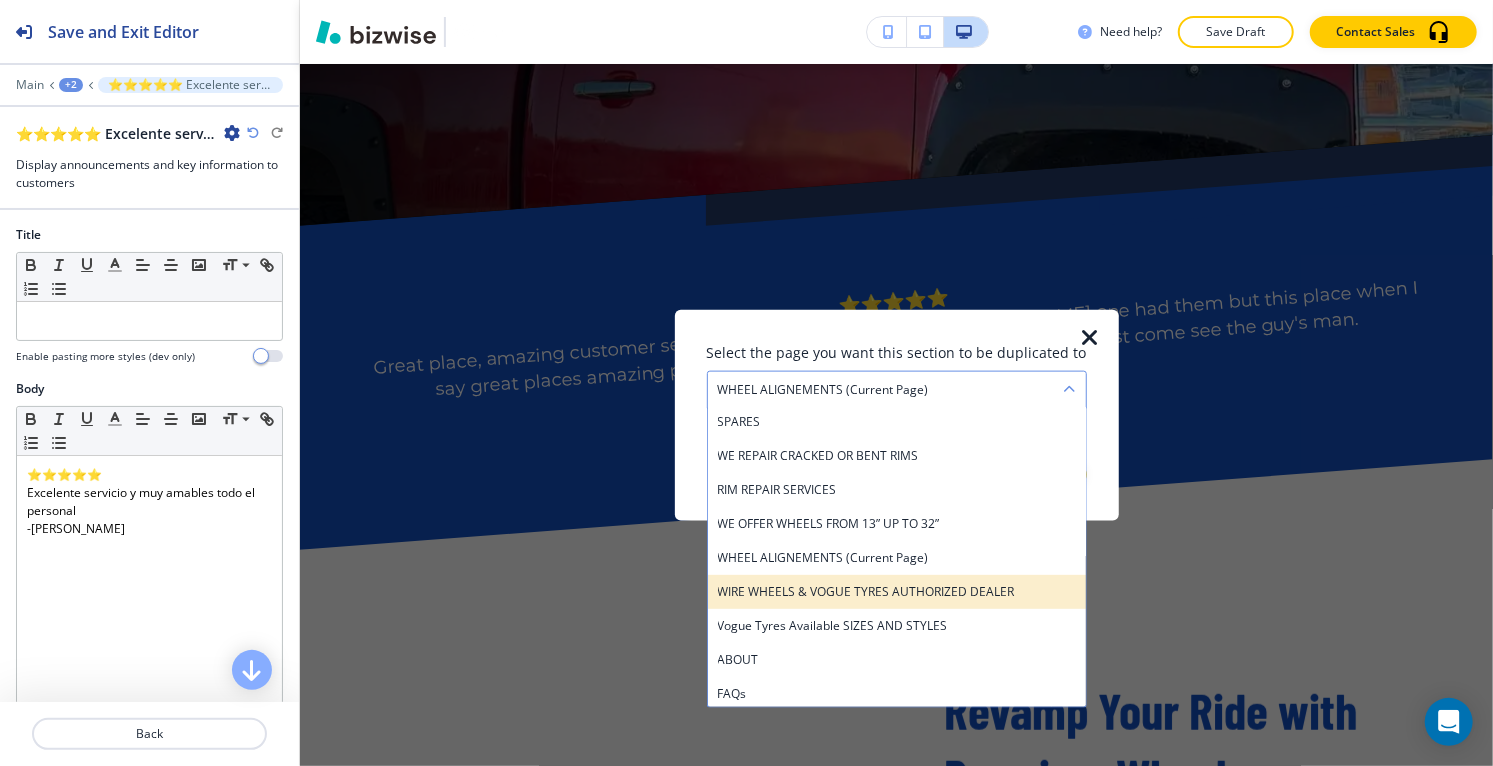click on "WIRE WHEELS & VOGUE TYRES AUTHORIZED DEALER" at bounding box center [897, 592] 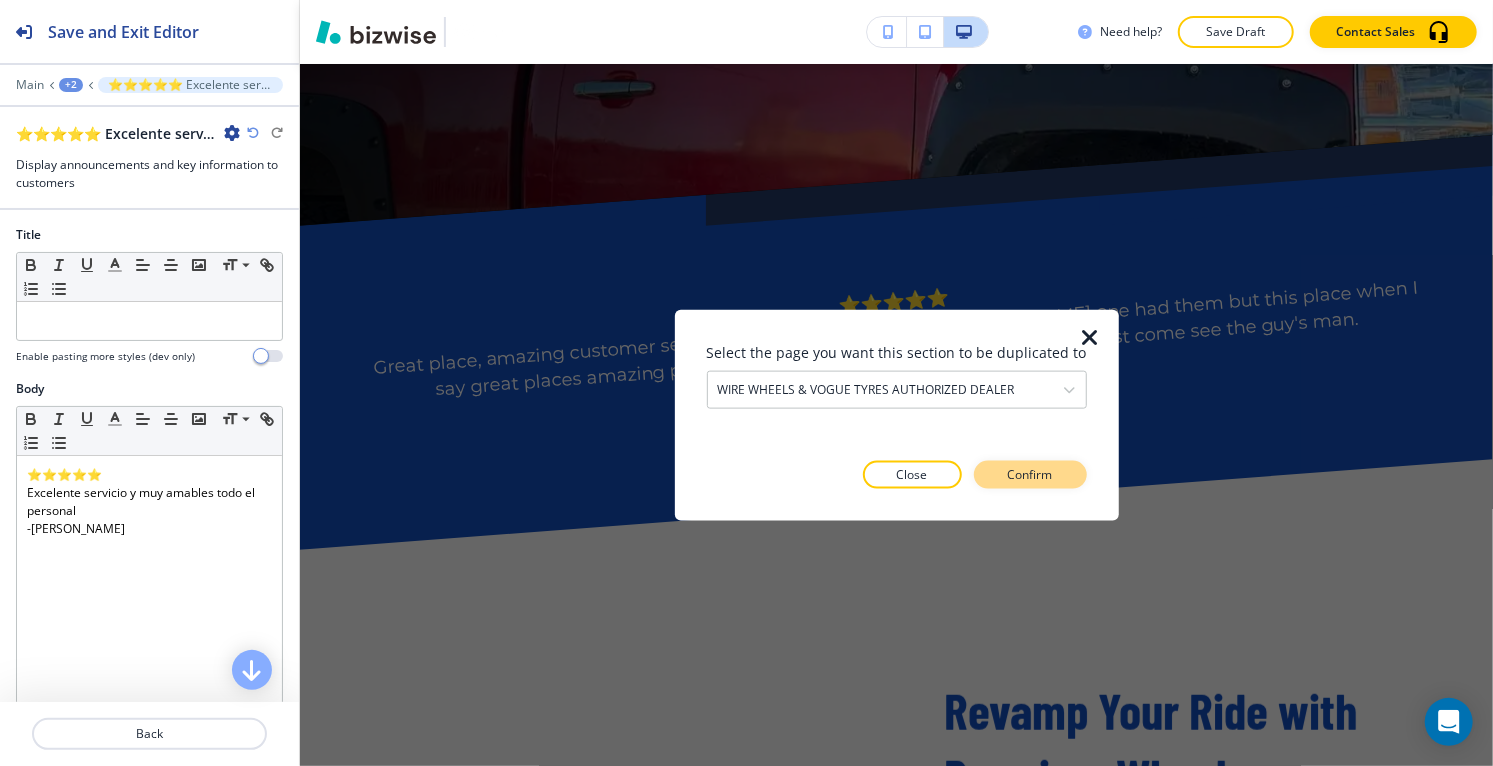 click on "Confirm" at bounding box center [1030, 474] 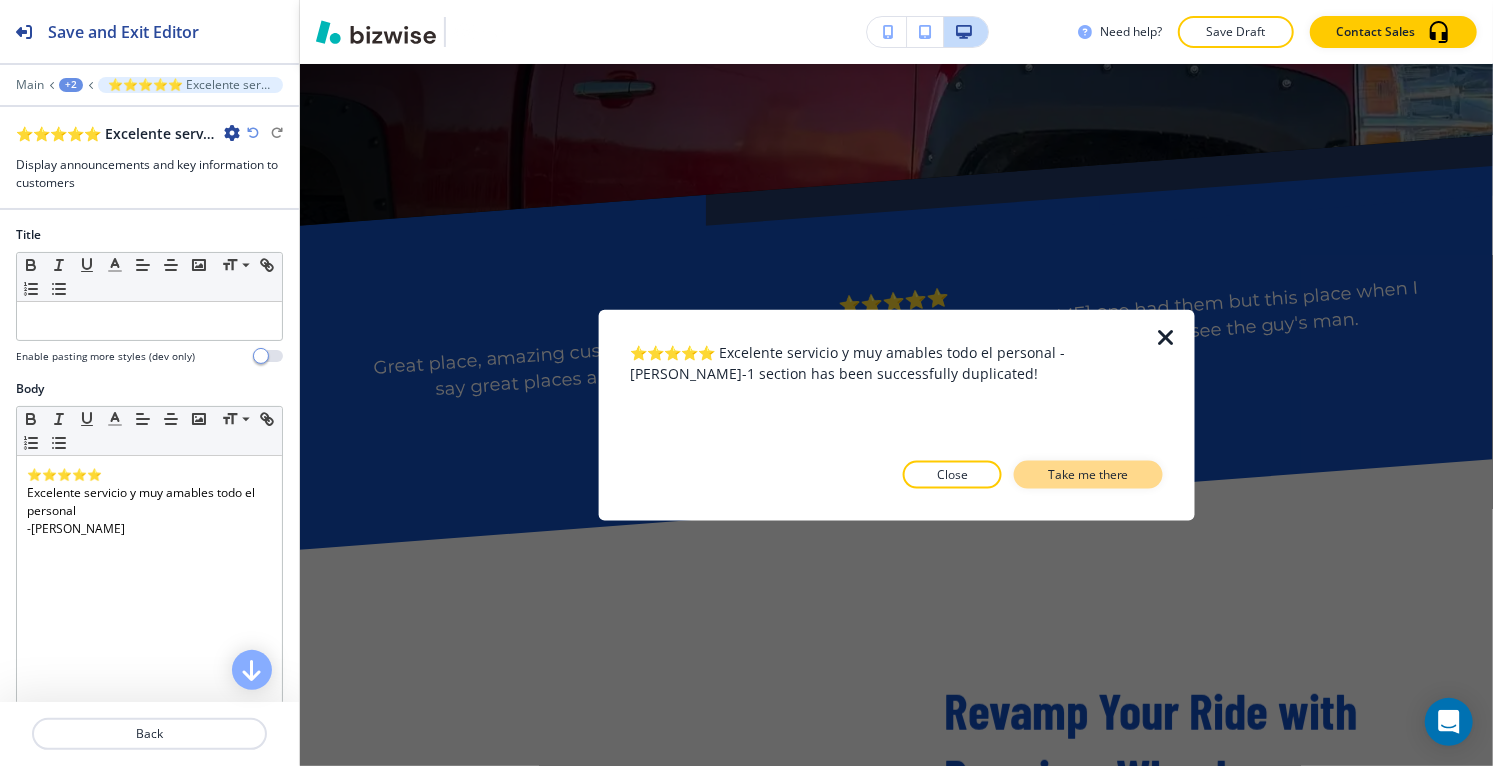 click on "Take me there" at bounding box center (1088, 474) 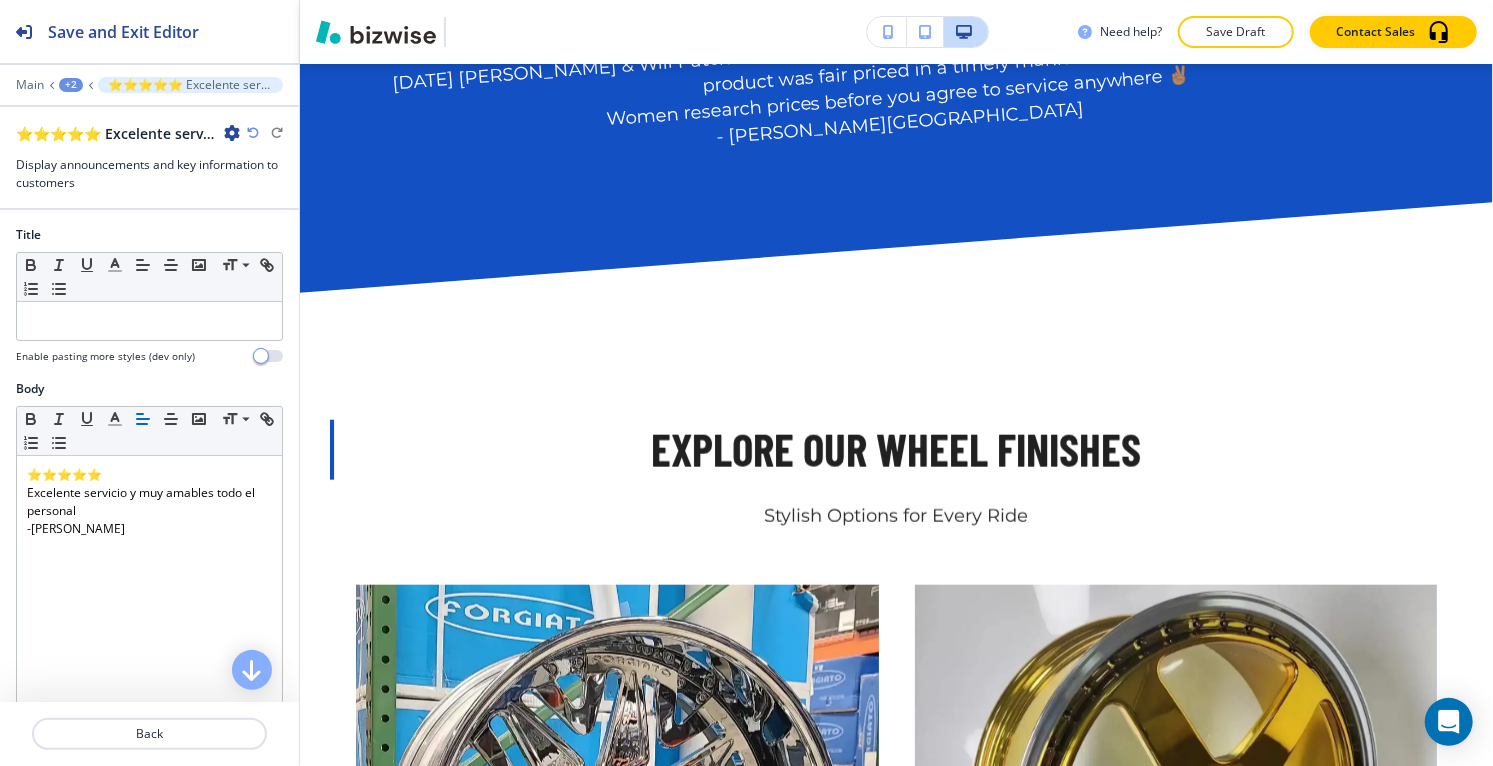 scroll, scrollTop: 912, scrollLeft: 0, axis: vertical 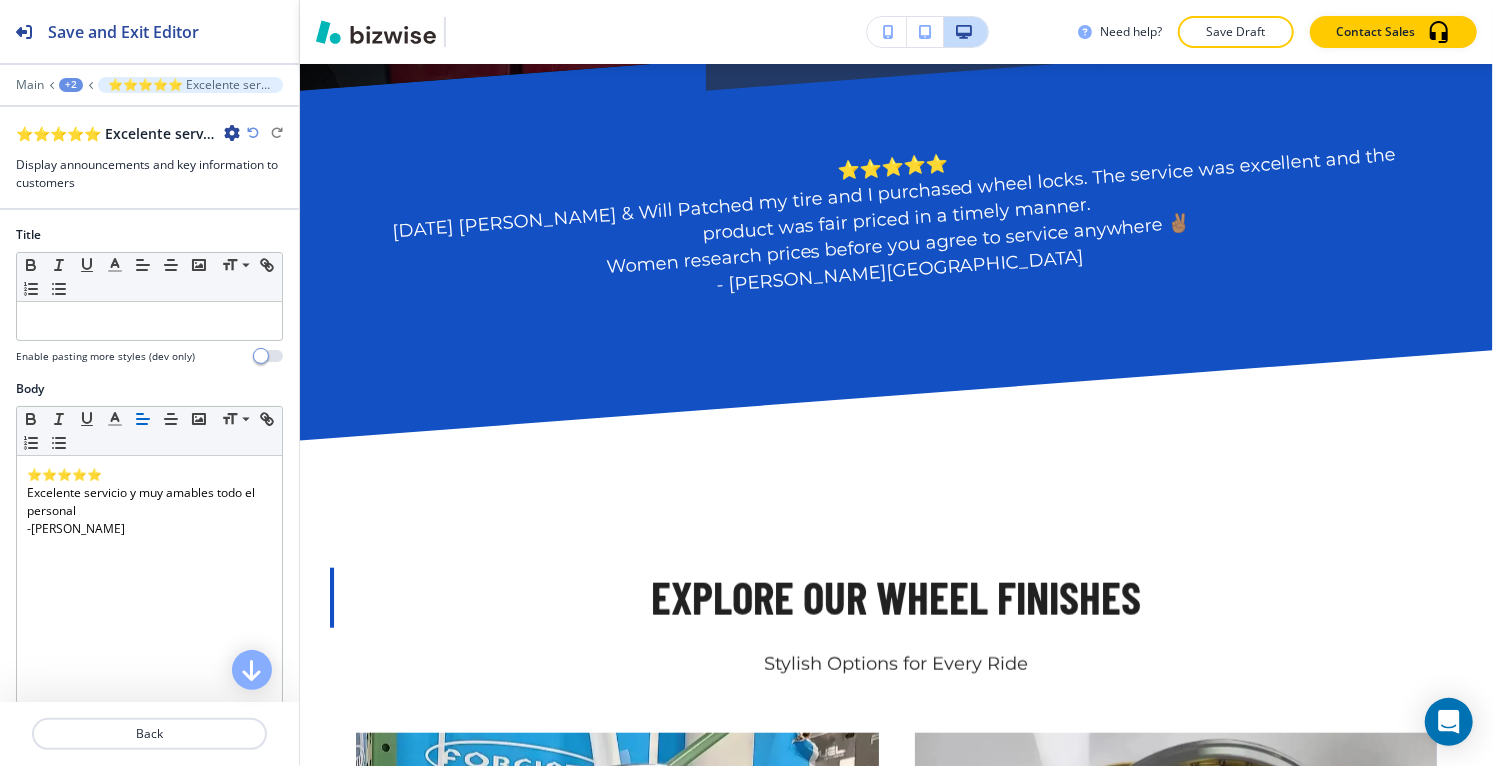 click at bounding box center [232, 133] 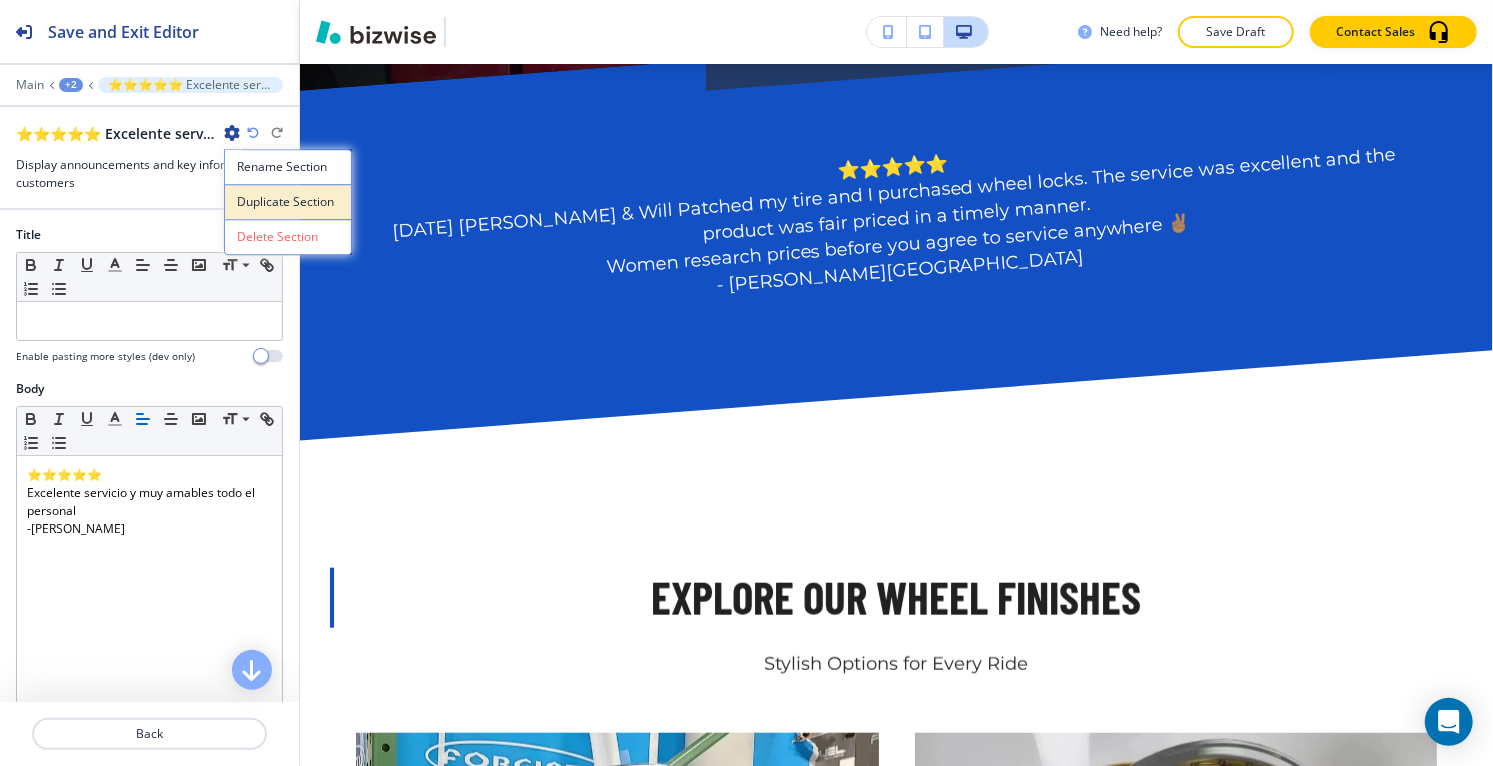 click on "Duplicate Section" at bounding box center [288, 202] 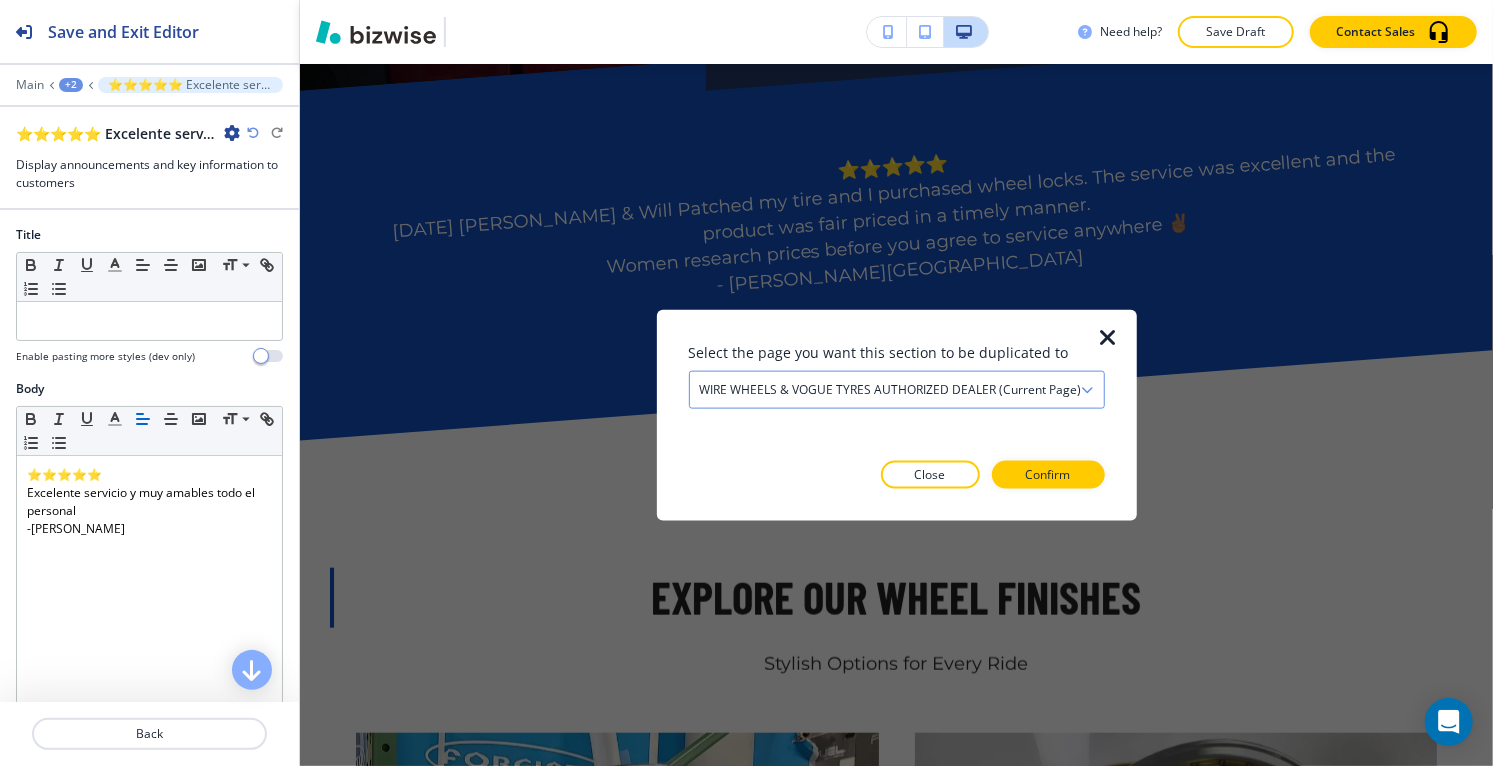 click on "WIRE WHEELS & VOGUE TYRES AUTHORIZED DEALER (current page)" at bounding box center (891, 390) 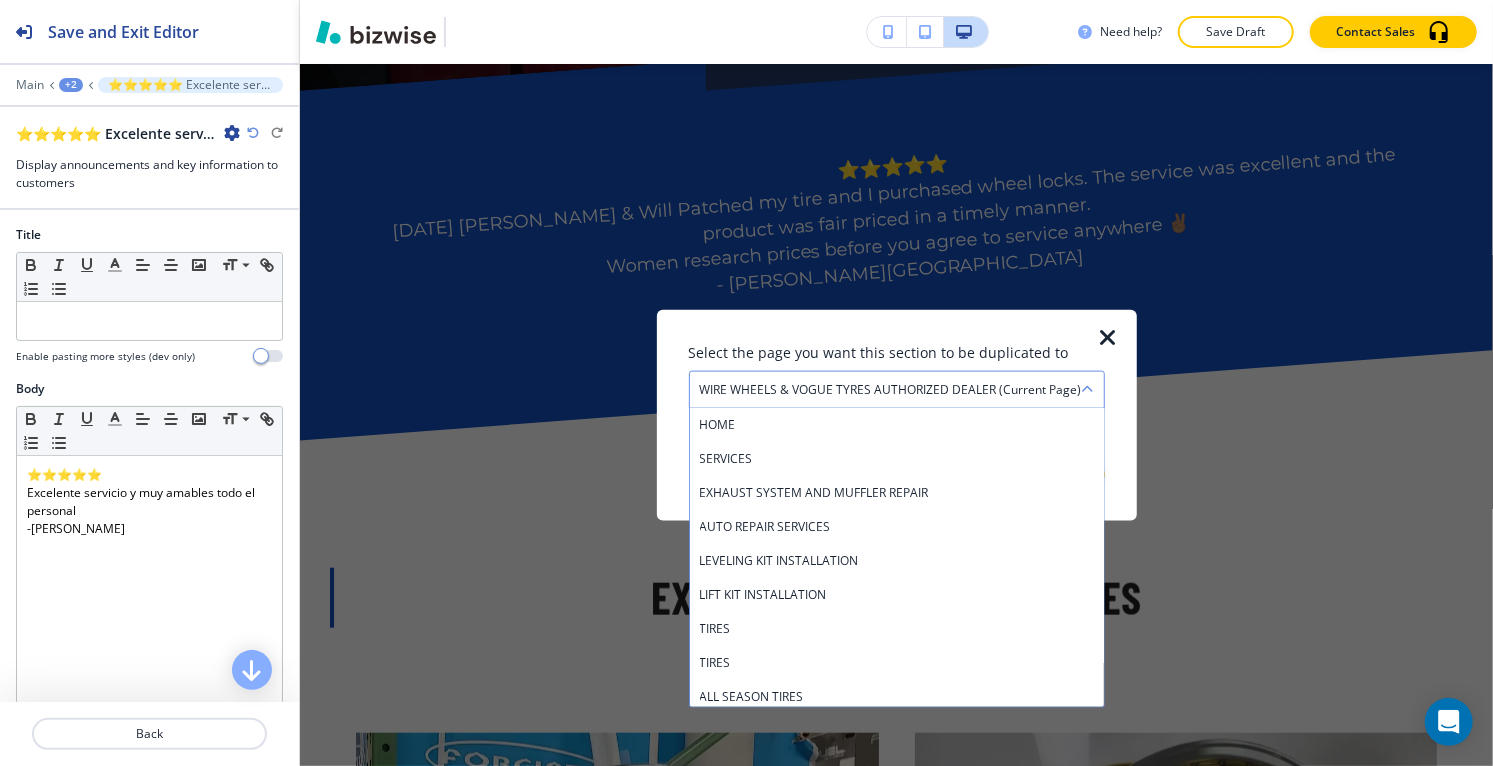 scroll, scrollTop: 658, scrollLeft: 0, axis: vertical 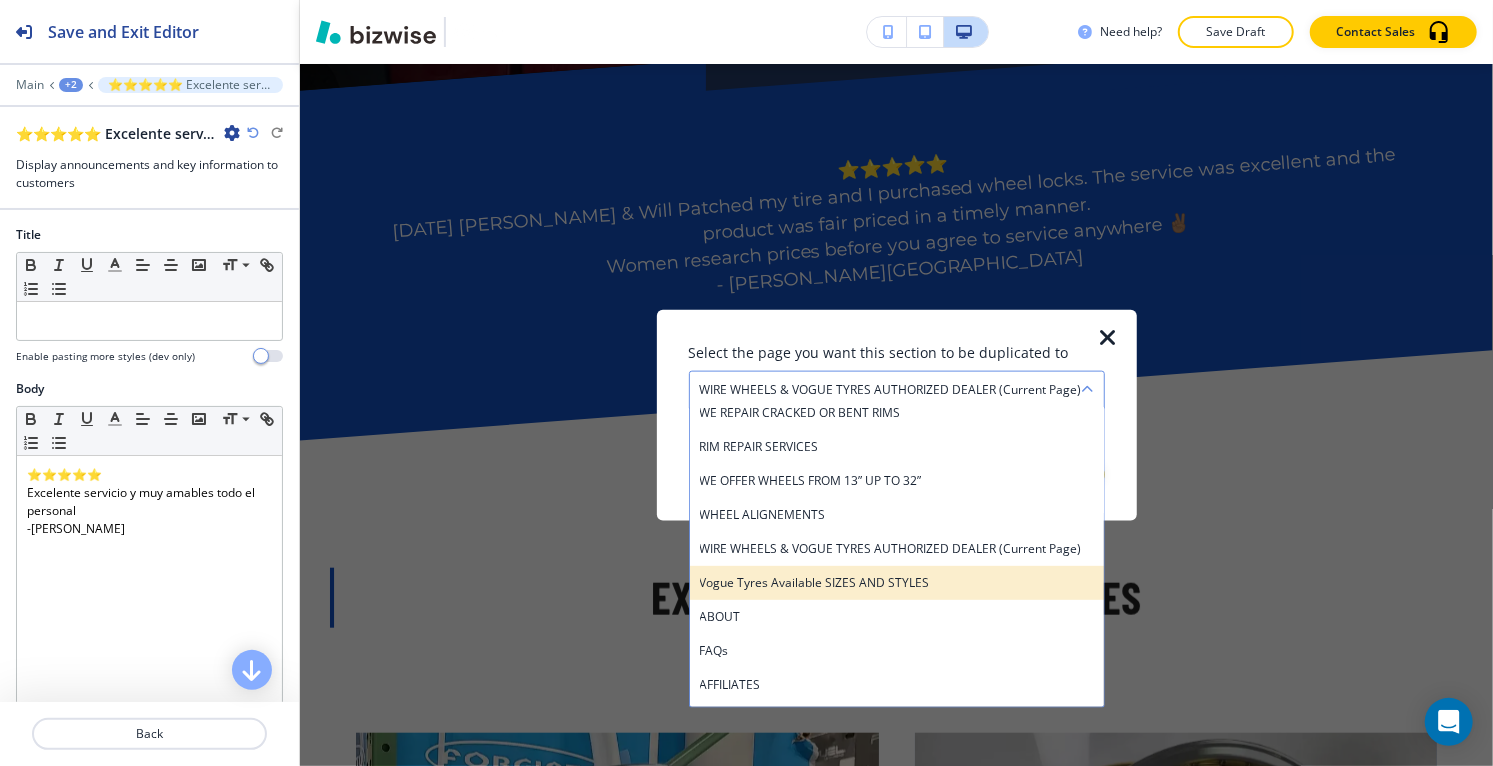 click on "Vogue Tyres available SIZES AND STYLES" at bounding box center (897, 583) 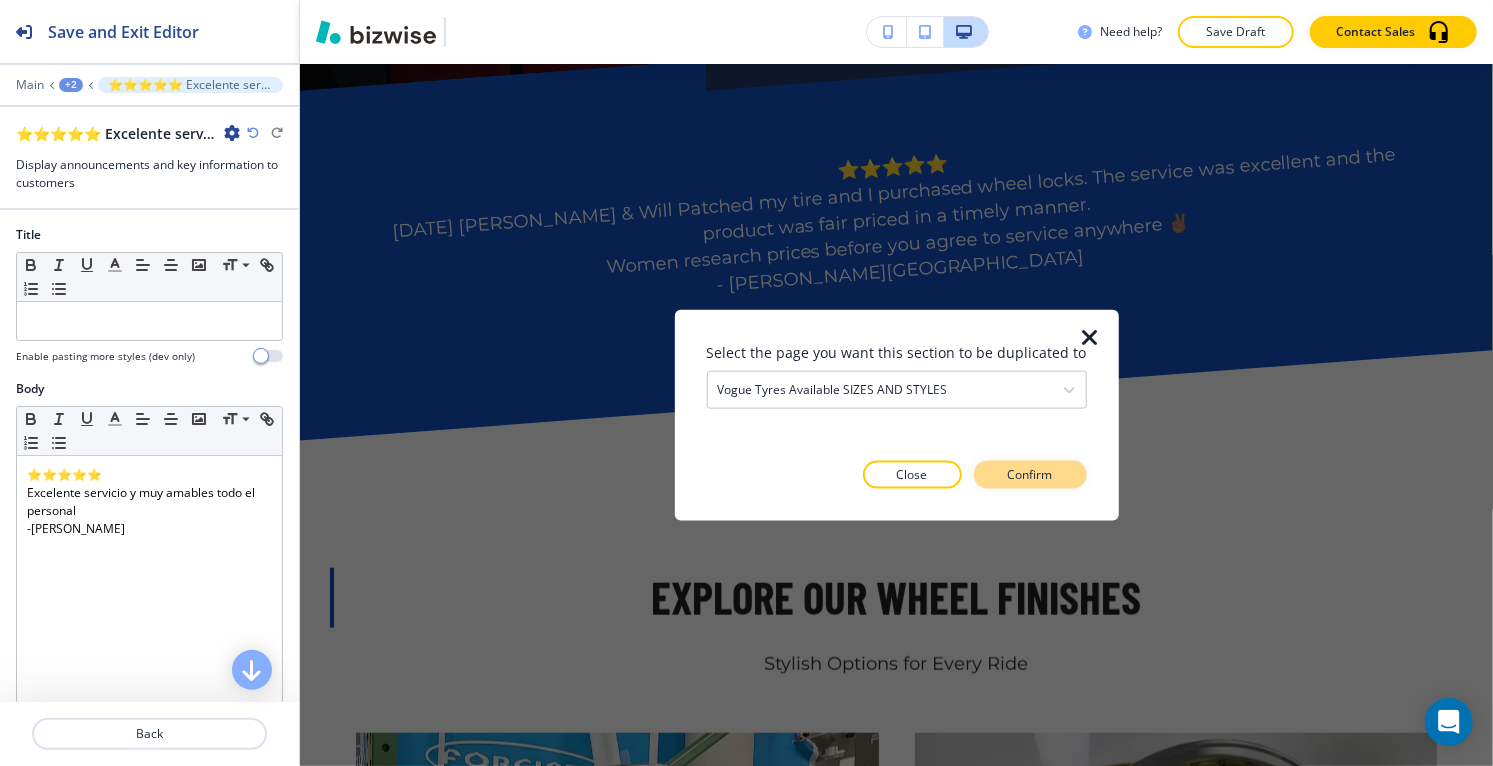 click on "Confirm" at bounding box center [1030, 474] 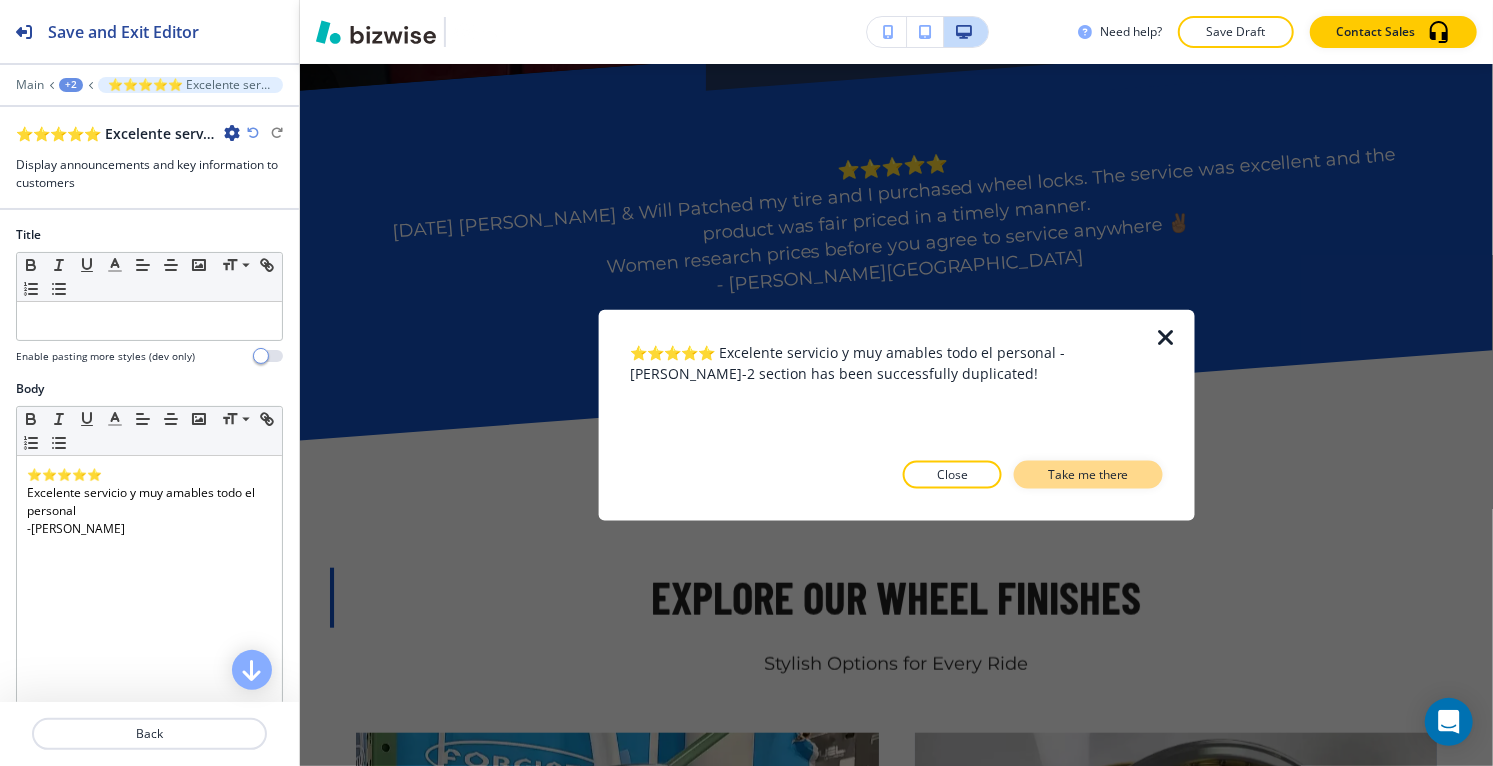 click on "Take me there" at bounding box center [1088, 474] 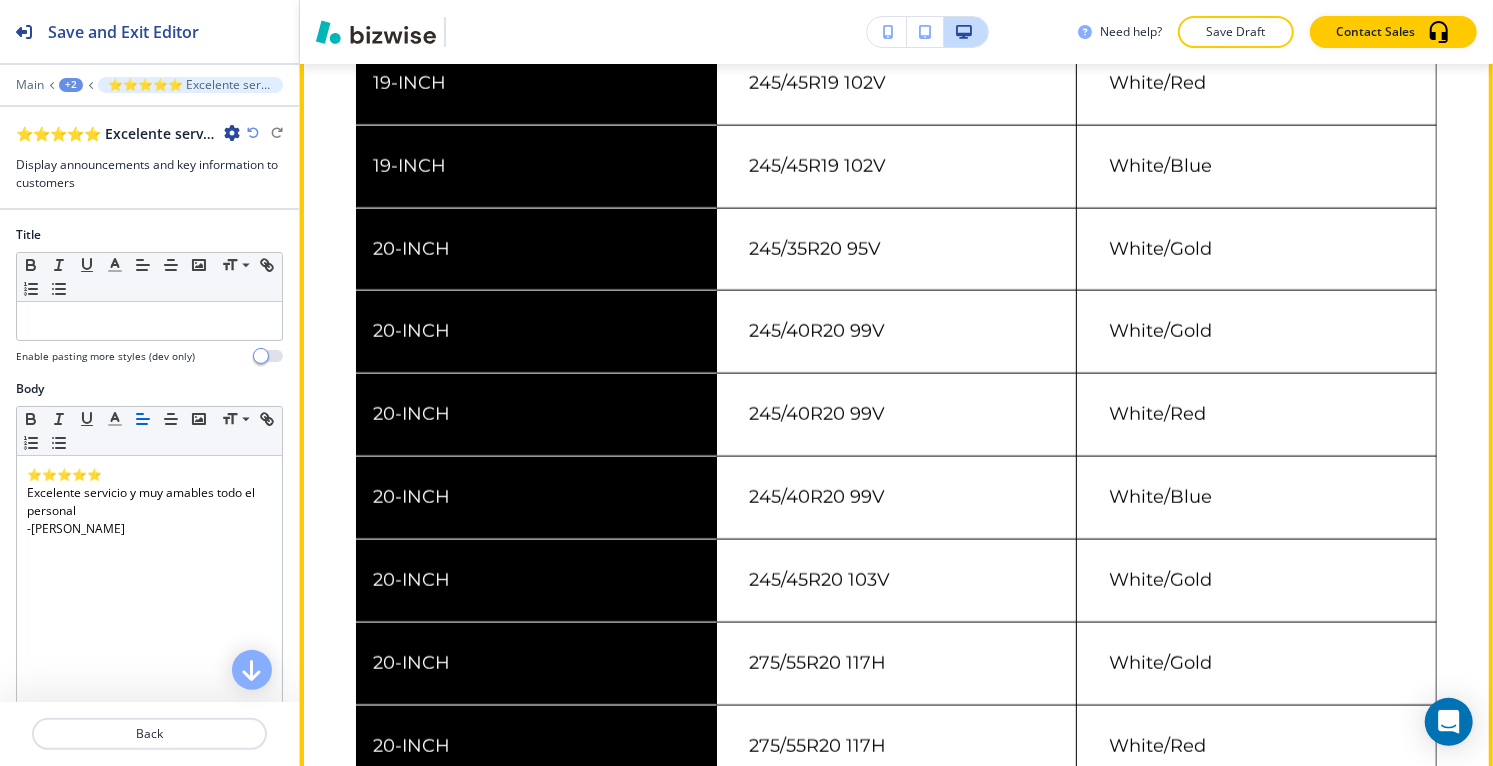 scroll, scrollTop: 0, scrollLeft: 0, axis: both 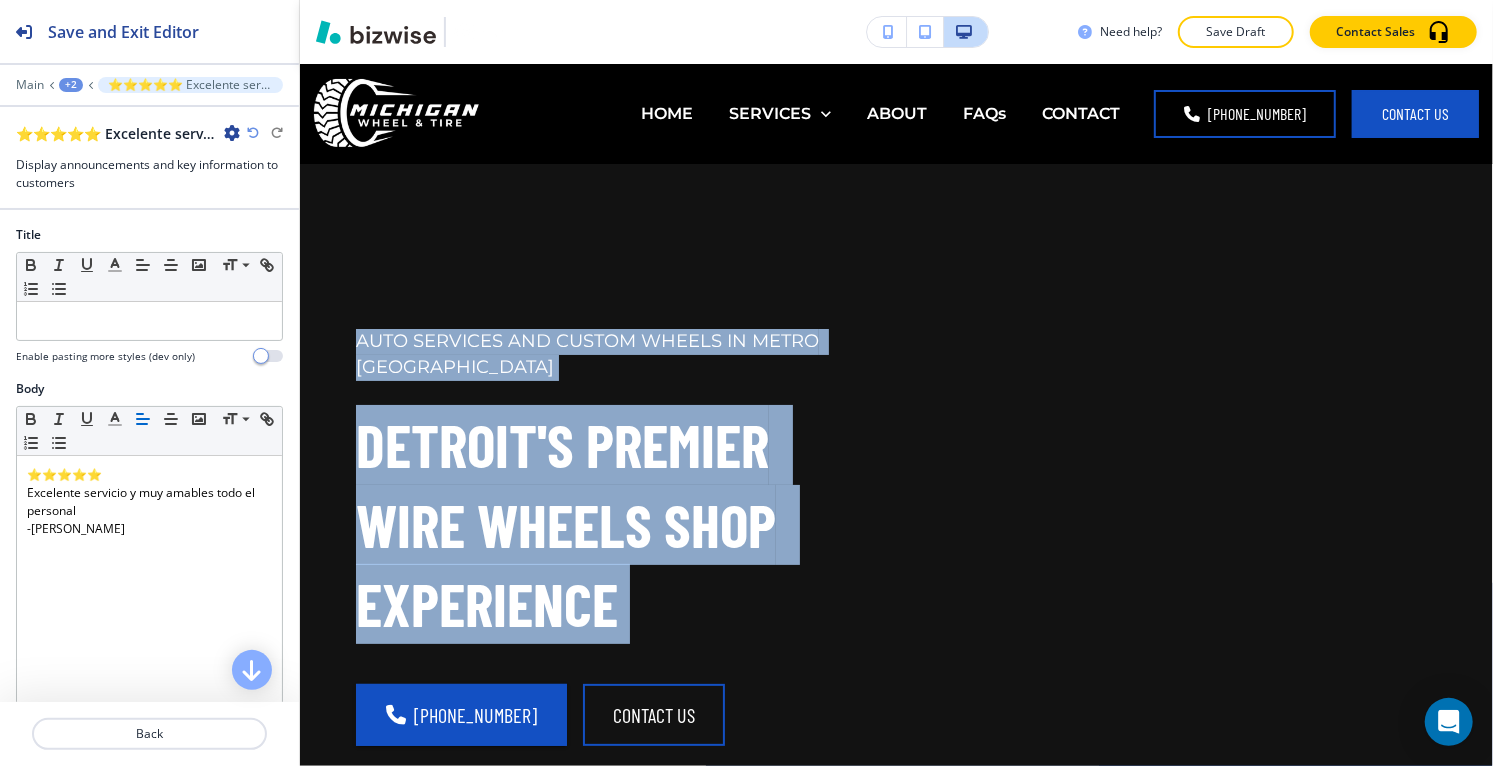 drag, startPoint x: 1492, startPoint y: 291, endPoint x: 1306, endPoint y: 60, distance: 296.57544 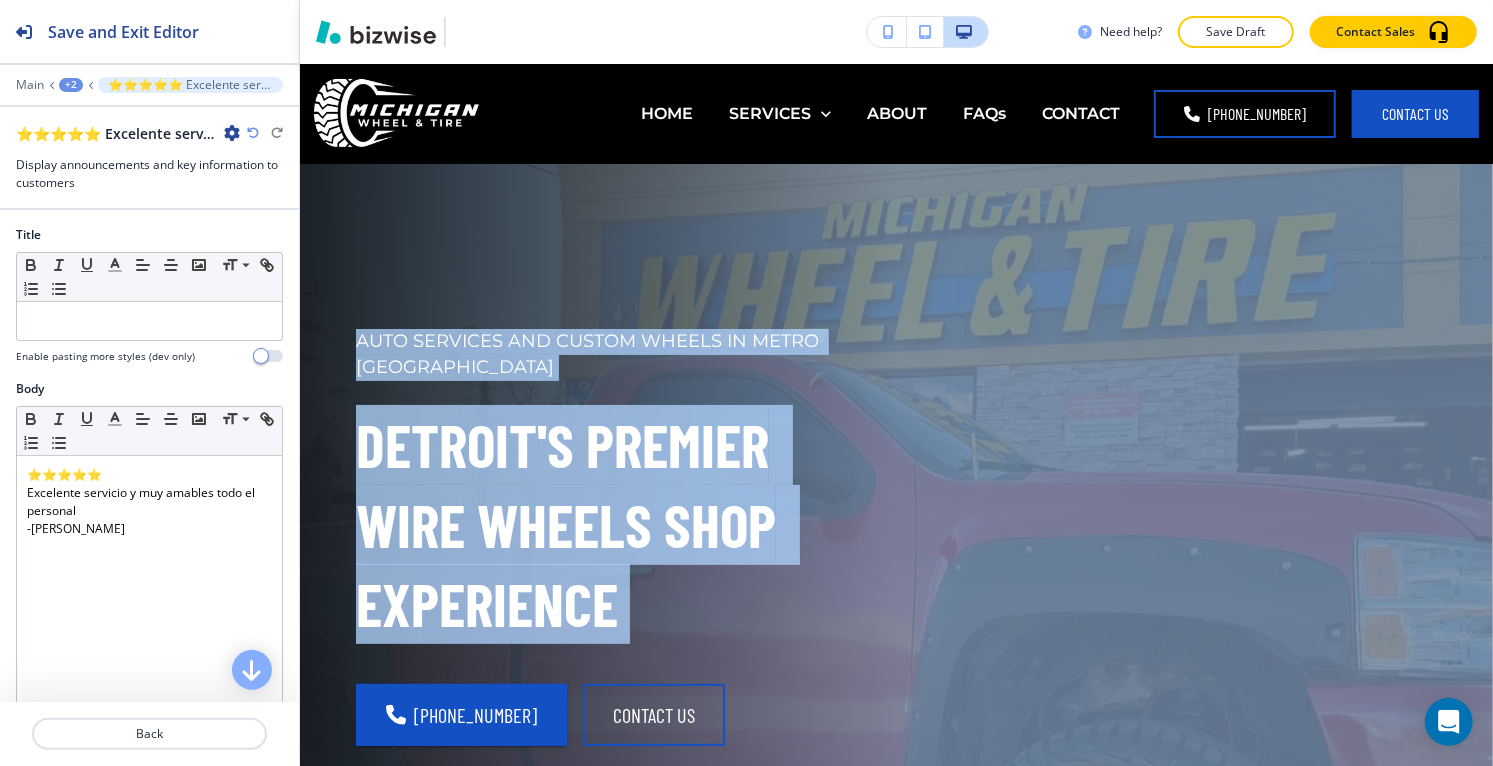 click at bounding box center [232, 133] 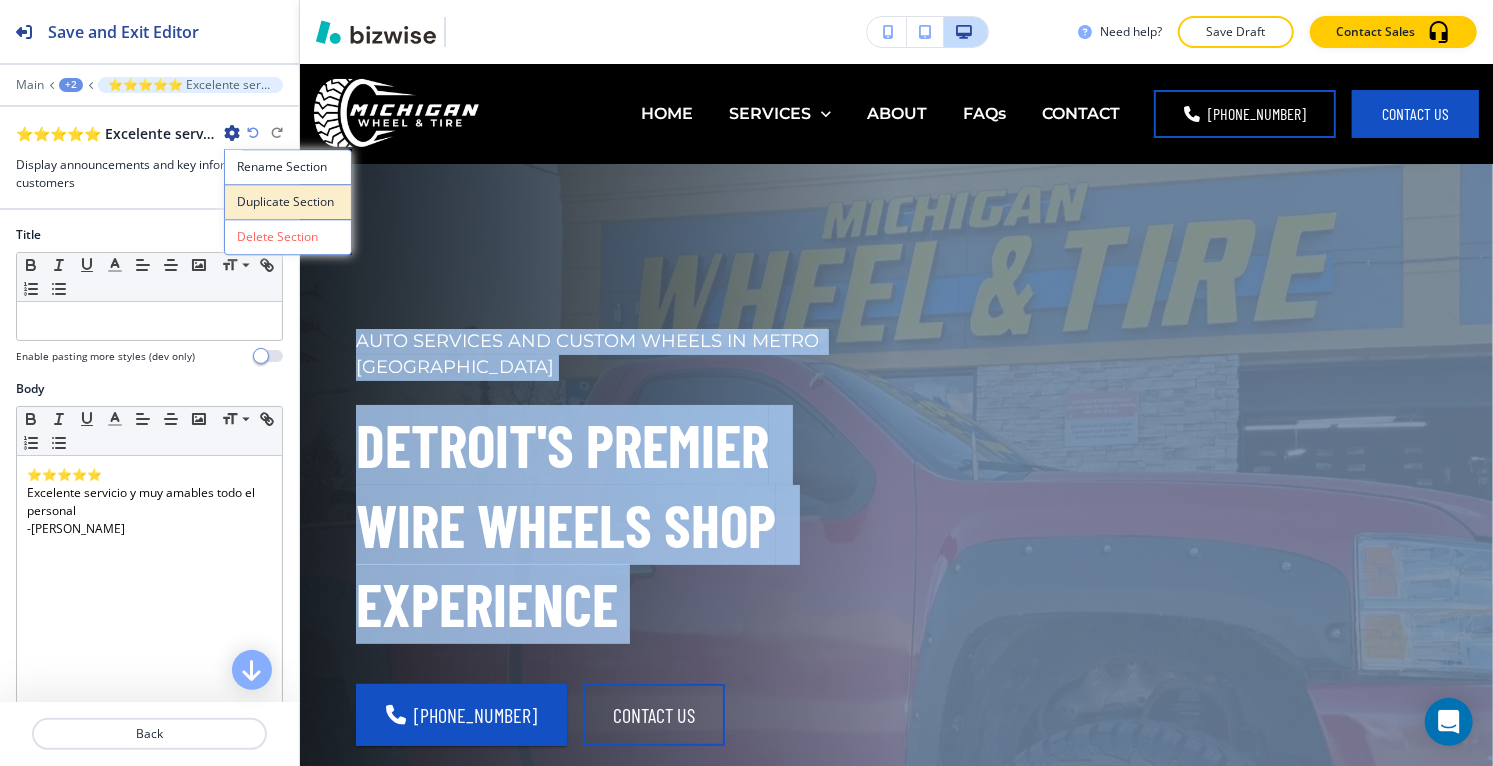 click on "Duplicate Section" at bounding box center (288, 202) 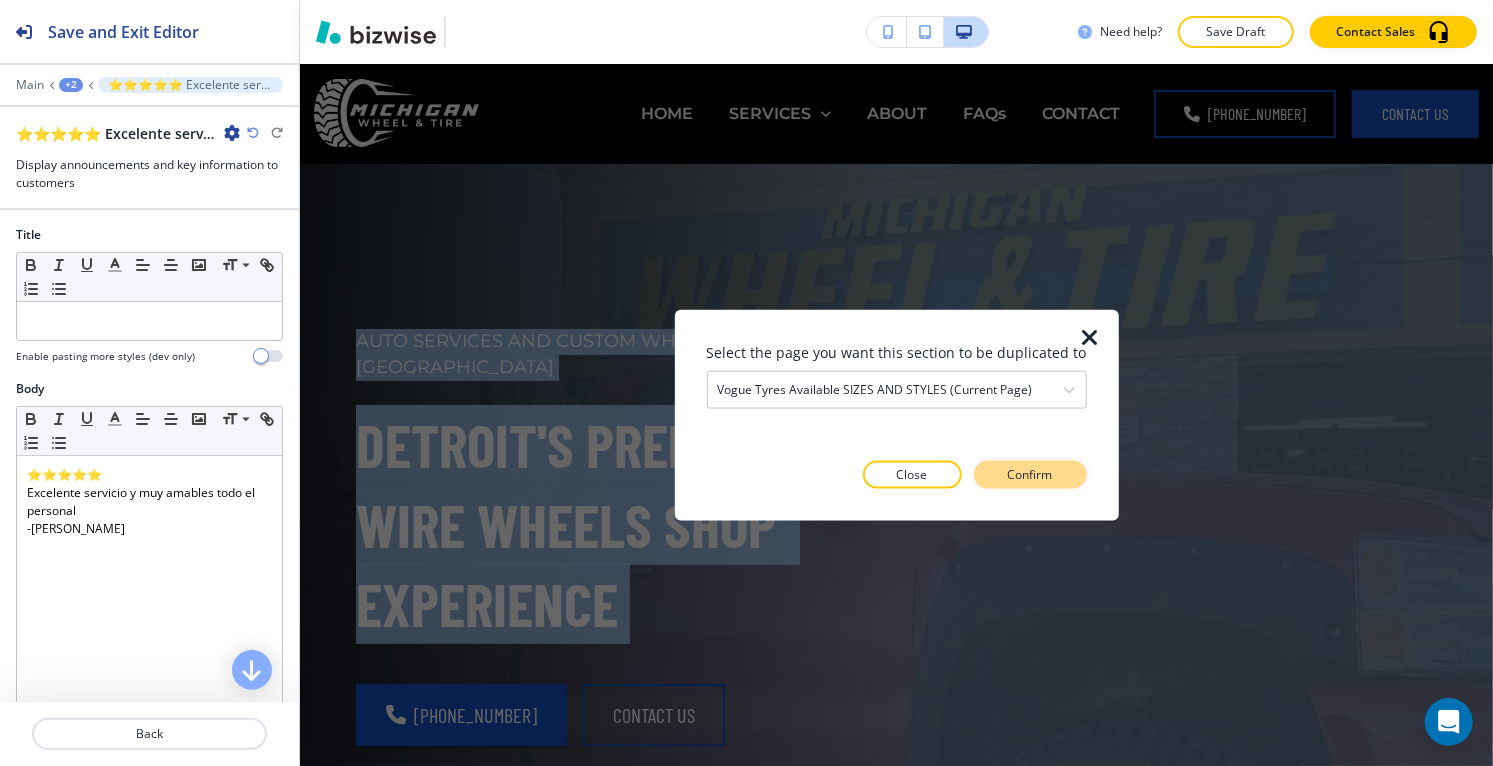 click on "Confirm" at bounding box center (1030, 474) 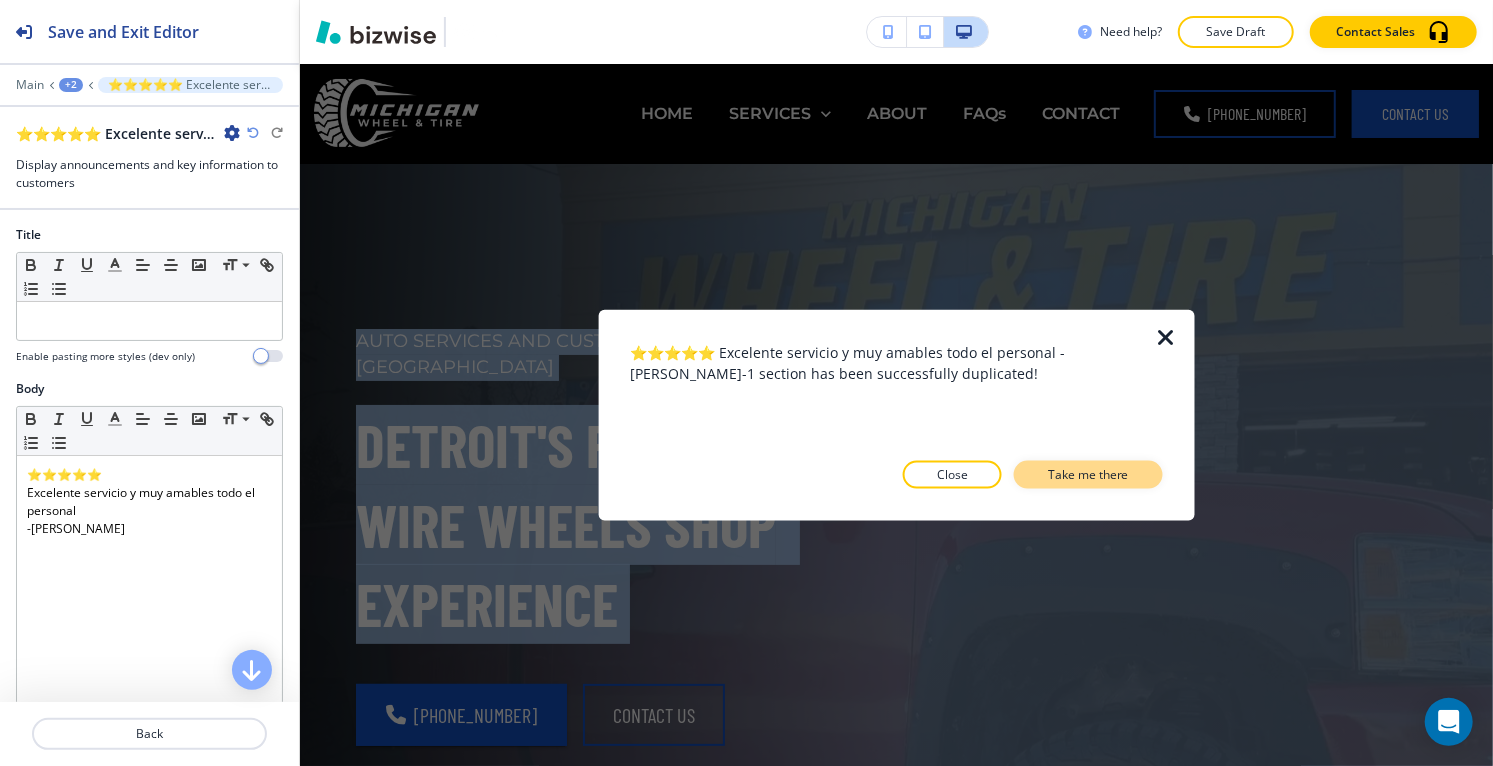 click on "Take me there" at bounding box center (1088, 474) 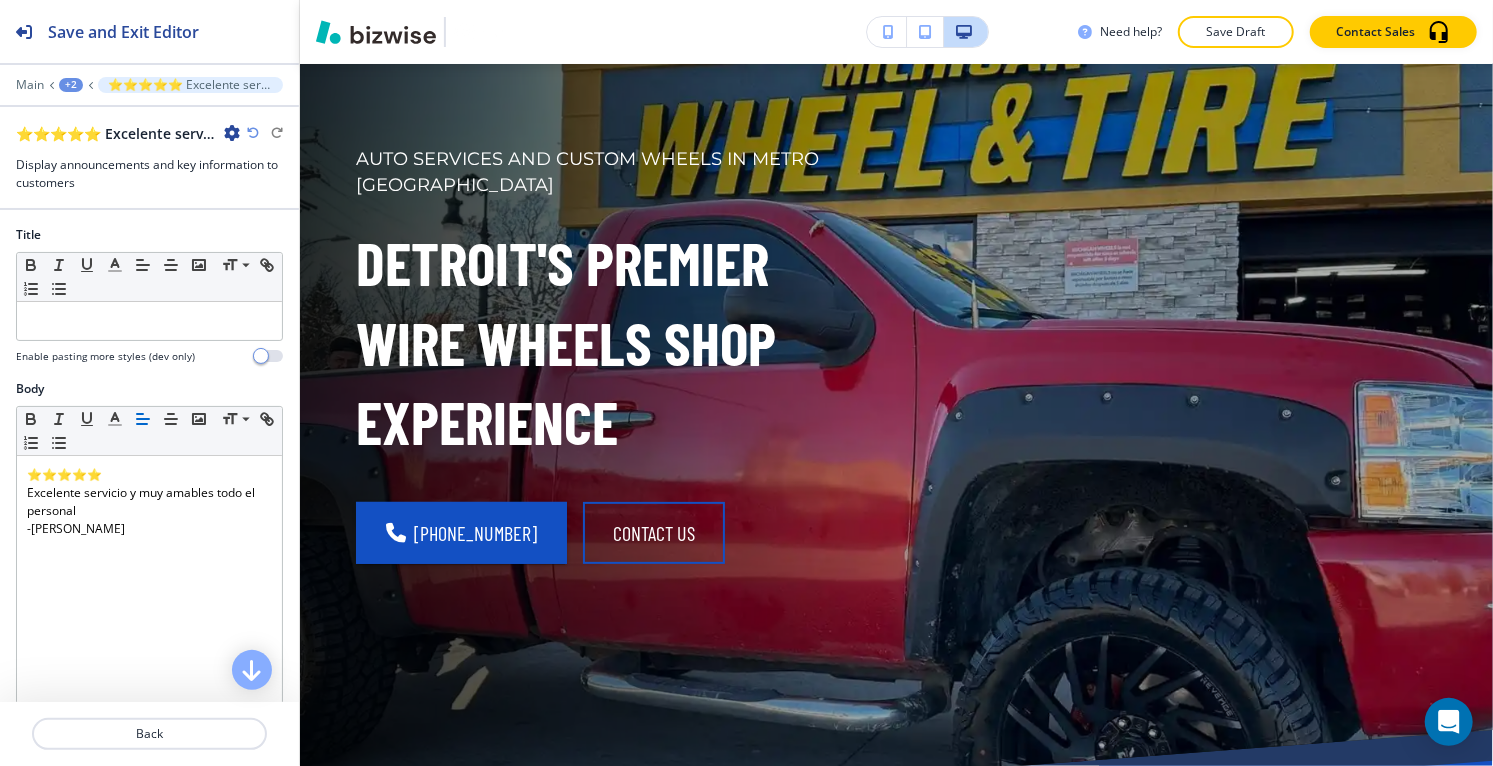 scroll, scrollTop: 555, scrollLeft: 0, axis: vertical 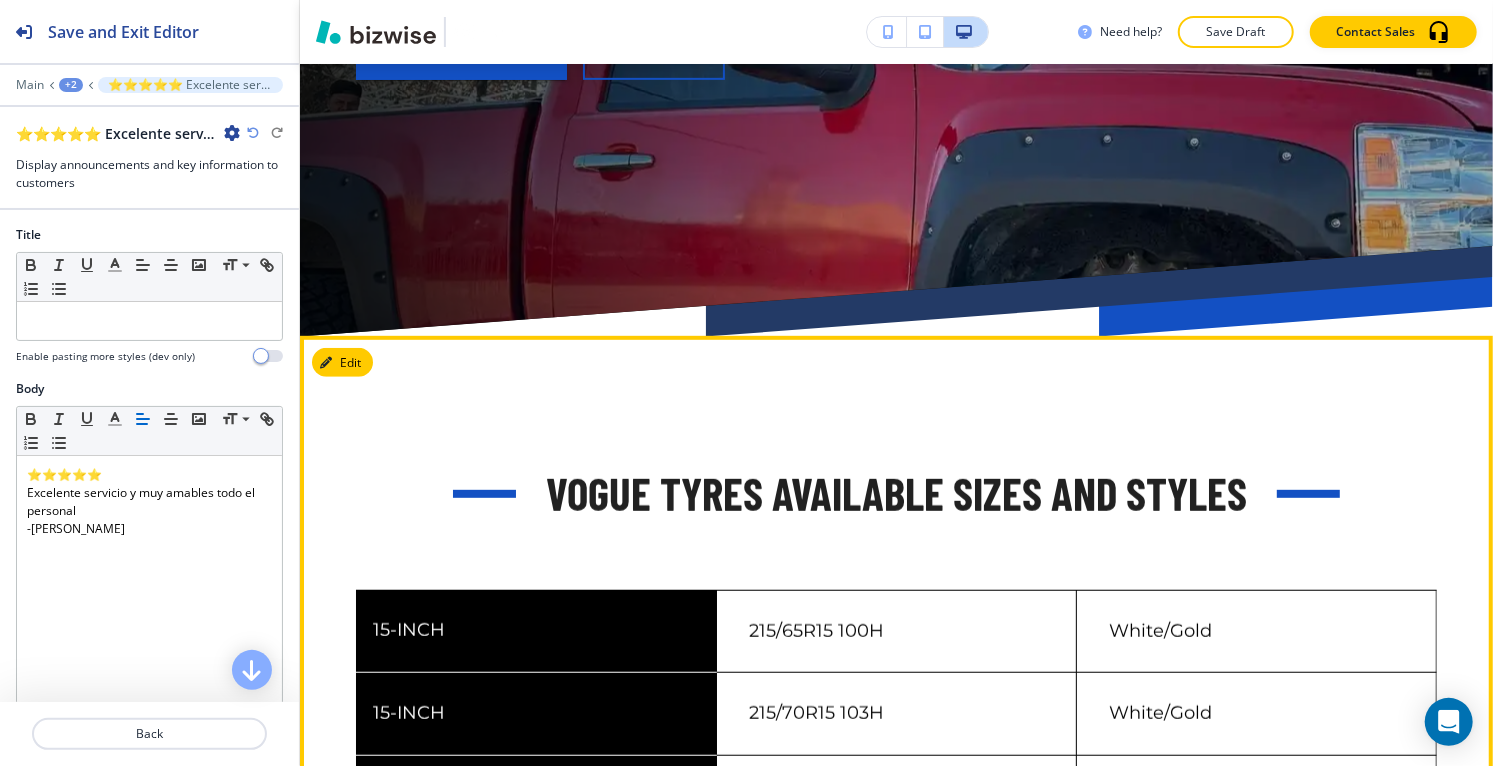 click on "Vogue Tyres available SIZES AND STYLES 15-INCH 215/65R15 100H White/Gold 15-INCH 215/70R15 103H White/Gold 15-INCH 215/70R15 103H White/Red 15-INCH 215/70R15 103H White/Blue 15-INCH 235/70R15 106H White/Gold 15-INCH 235/75R15 109H White/Gold 15-INCH 235/75R15 109T Classic White 19-INCH 245/40R19 98W White/Gold 19-INCH 245/45R19 102V White/Gold 19-INCH 245/45R19 102V White/Red 19-INCH 245/45R19 102V White/Blue 20-INCH 245/35R20 95V White/Gold 20-INCH 245/40R20 99V White/Gold 20-INCH 245/40R20 99V White/Red 20-INCH 245/40R20 99V White/Blue 20-INCH 245/45R20 103V White/Gold 20-INCH 275/55R20 117H White/Gold 20-INCH 275/55R20 117H White/Red 22-INCH 265/35R22 102V White/Gold 22-INCH 275/50R22 115V White/Gold 22-INCH 285/45R22 114H White/Gold 22-INCH 285/45R22 114H White/Red 22-INCH 285/45R22 114H White/Blue 18-INCH 235/45R18 98V White/Gold 18-INCH 245/45R18 100V White/Gold 18-INCH 235/50R18 101V White/Gold 18-INCH 235/55R18 104V White/Gold 18-INCH 275/65R18 116H White/Gold 24-INCH 305/35R24 112H White/Gold" at bounding box center (896, 1729) 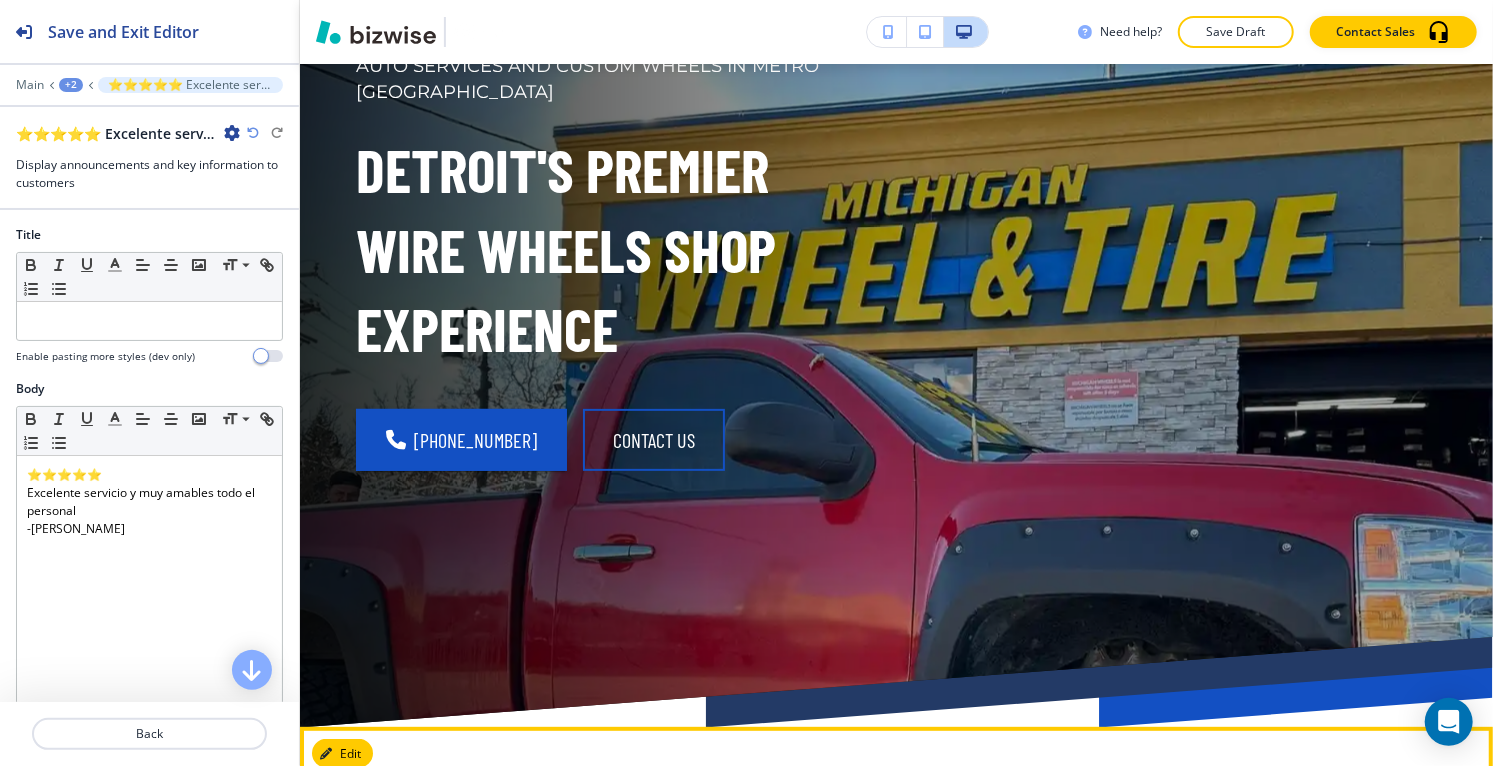 scroll, scrollTop: 222, scrollLeft: 0, axis: vertical 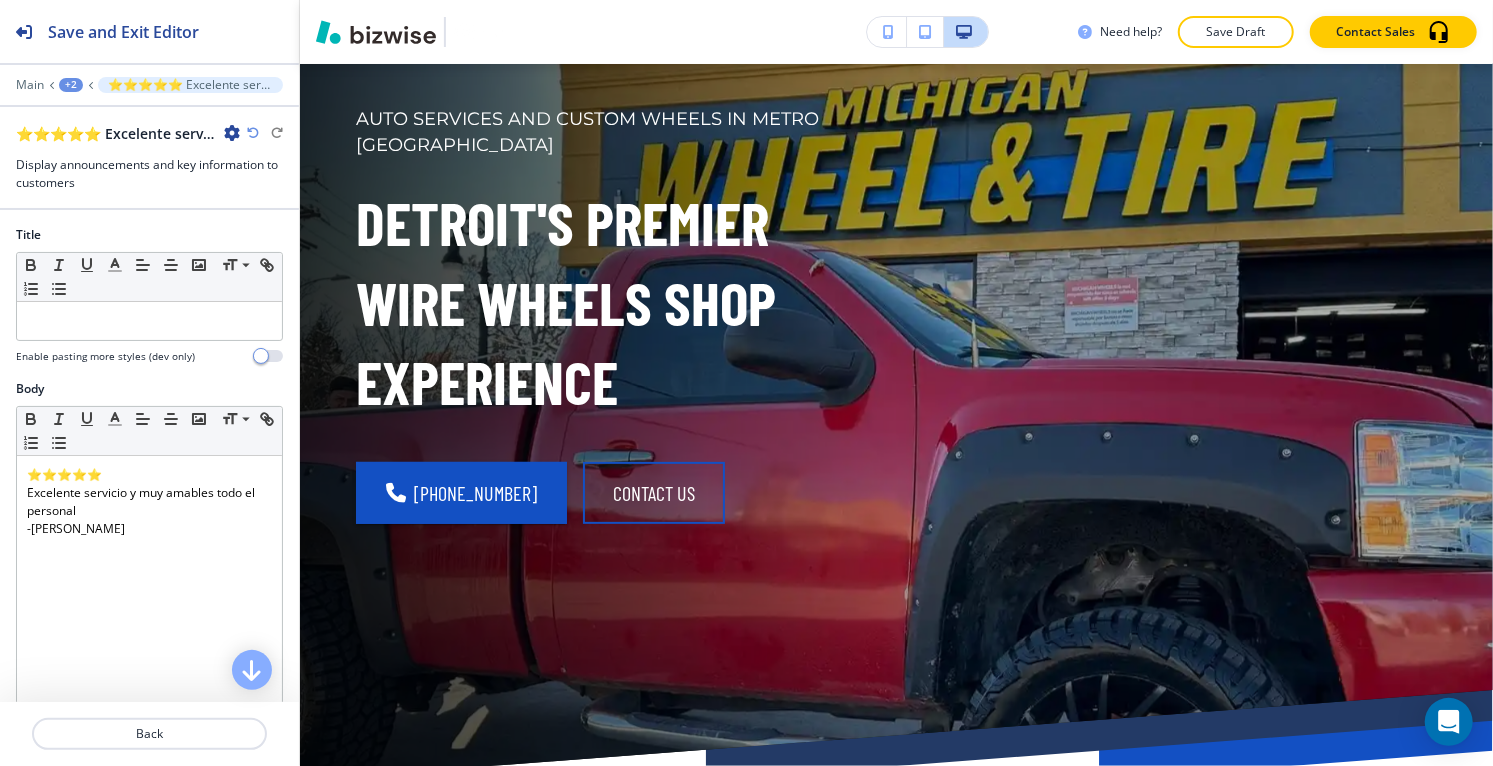 click on "+2" at bounding box center (71, 85) 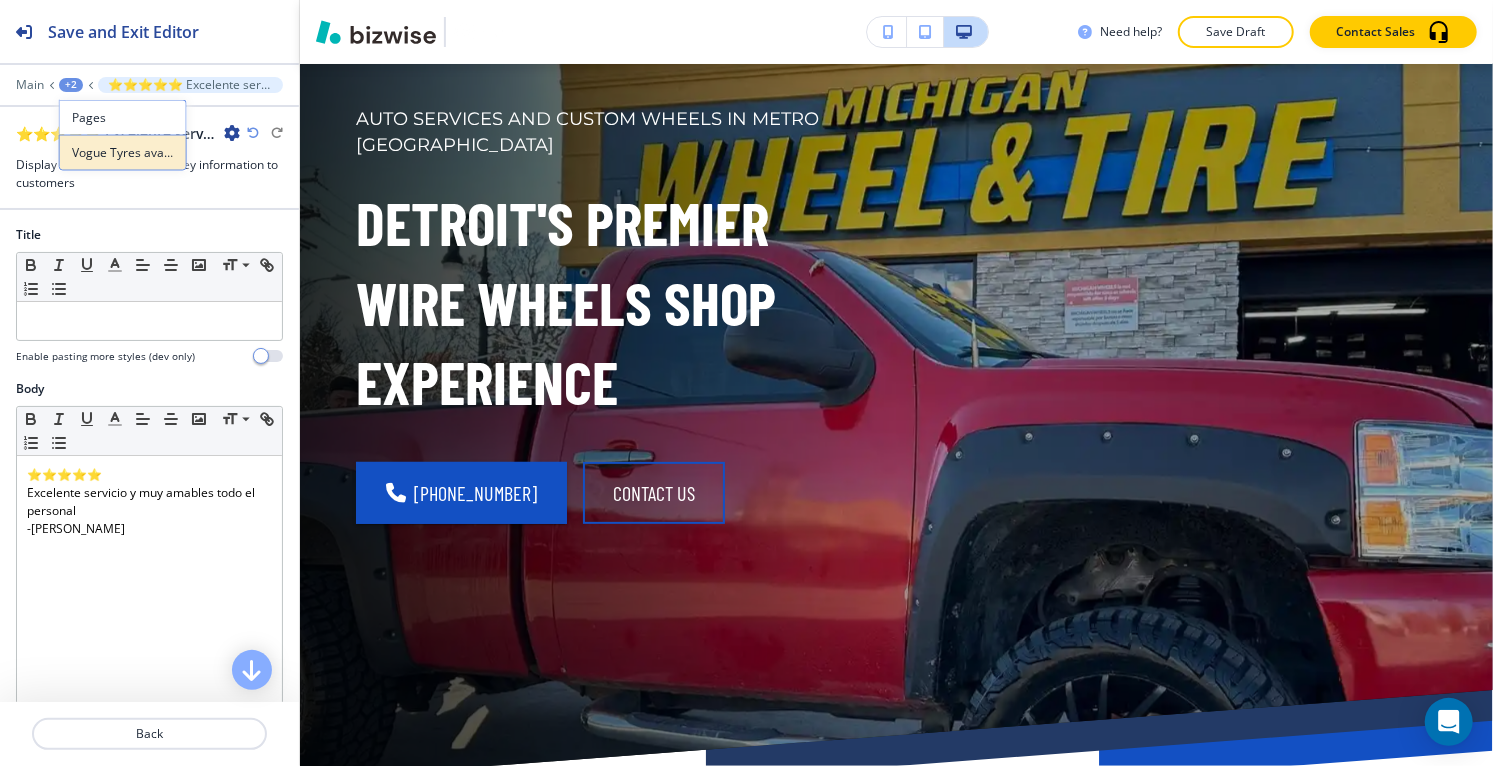 click on "Vogue Tyres available SIZES AND STYLES" at bounding box center [123, 153] 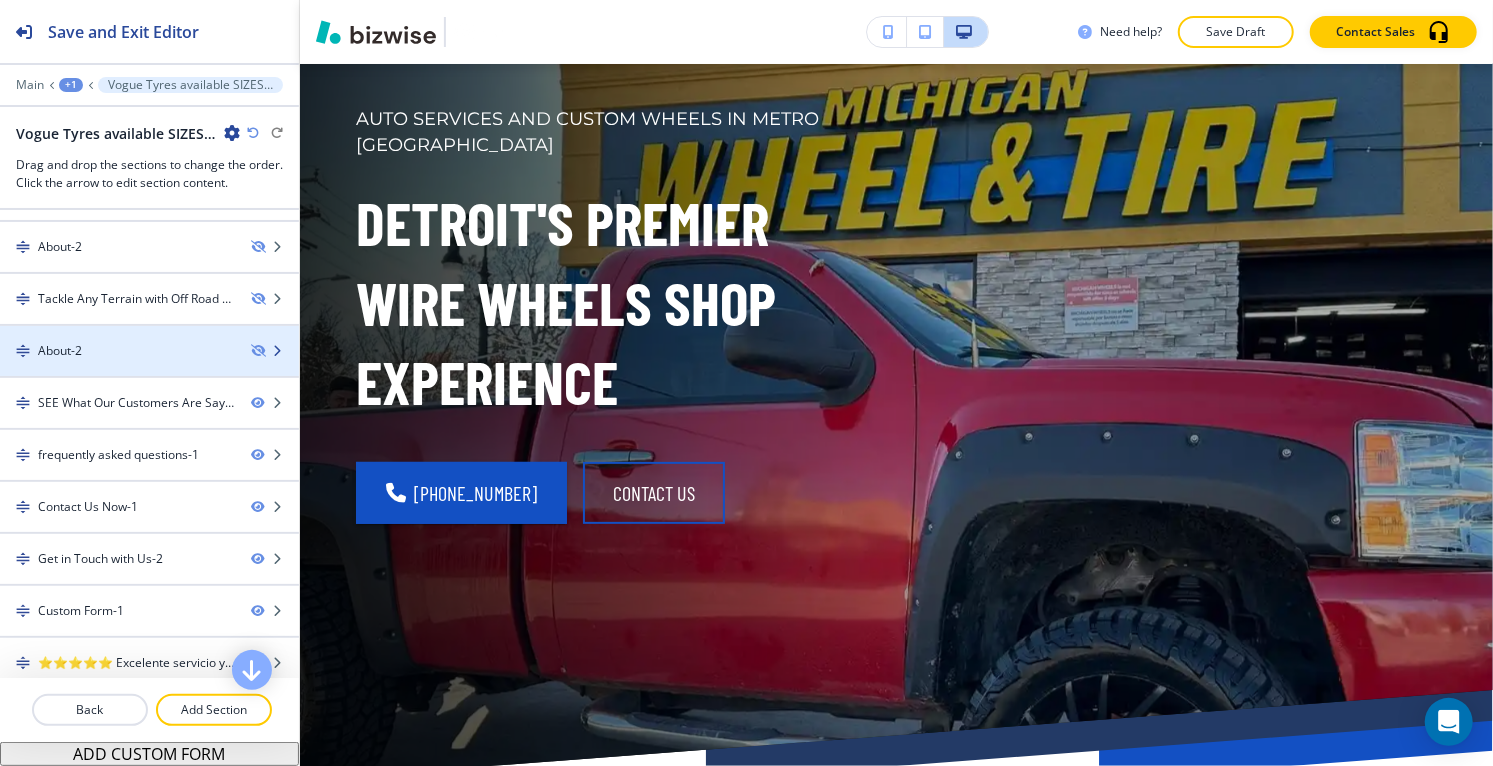 scroll, scrollTop: 566, scrollLeft: 0, axis: vertical 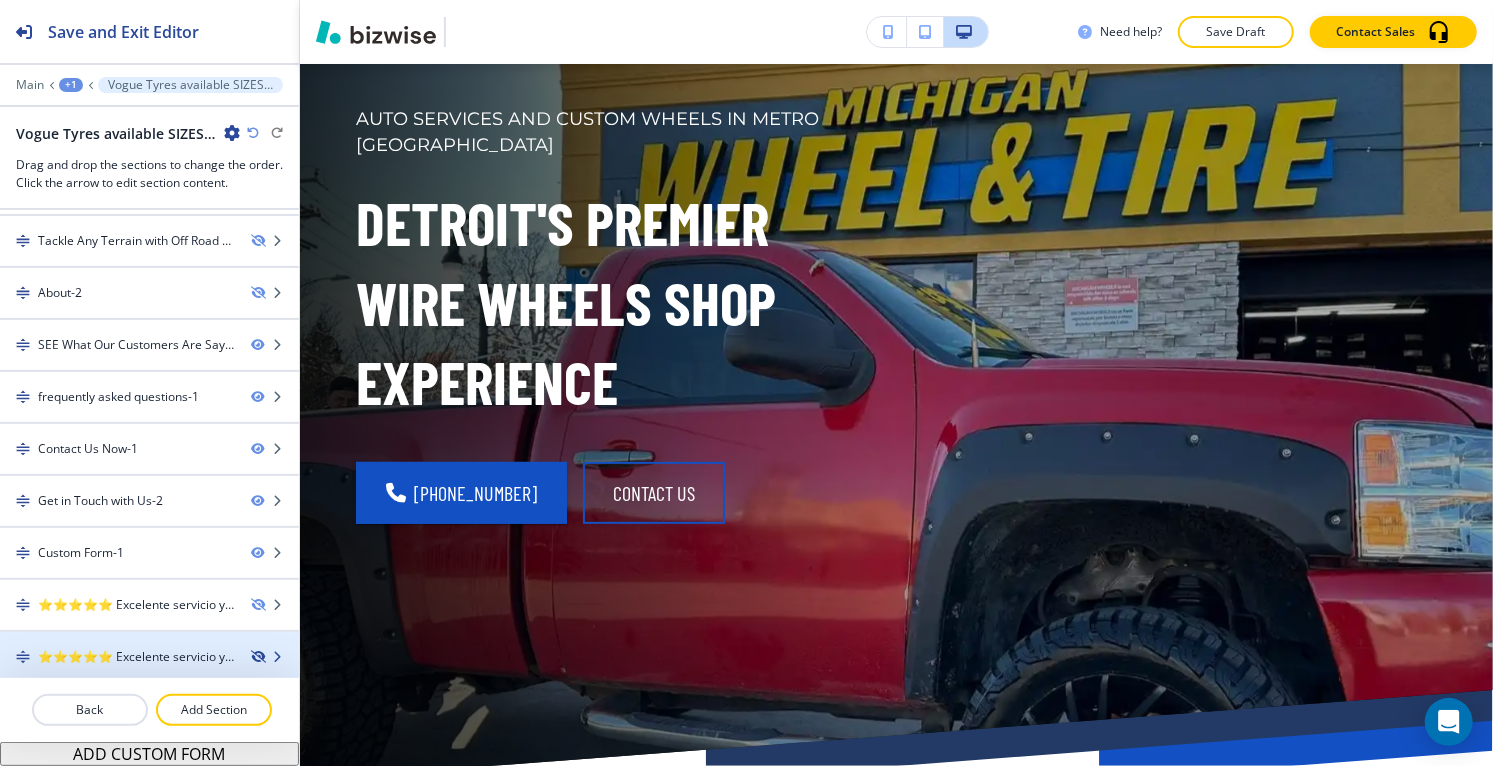 click at bounding box center [257, 657] 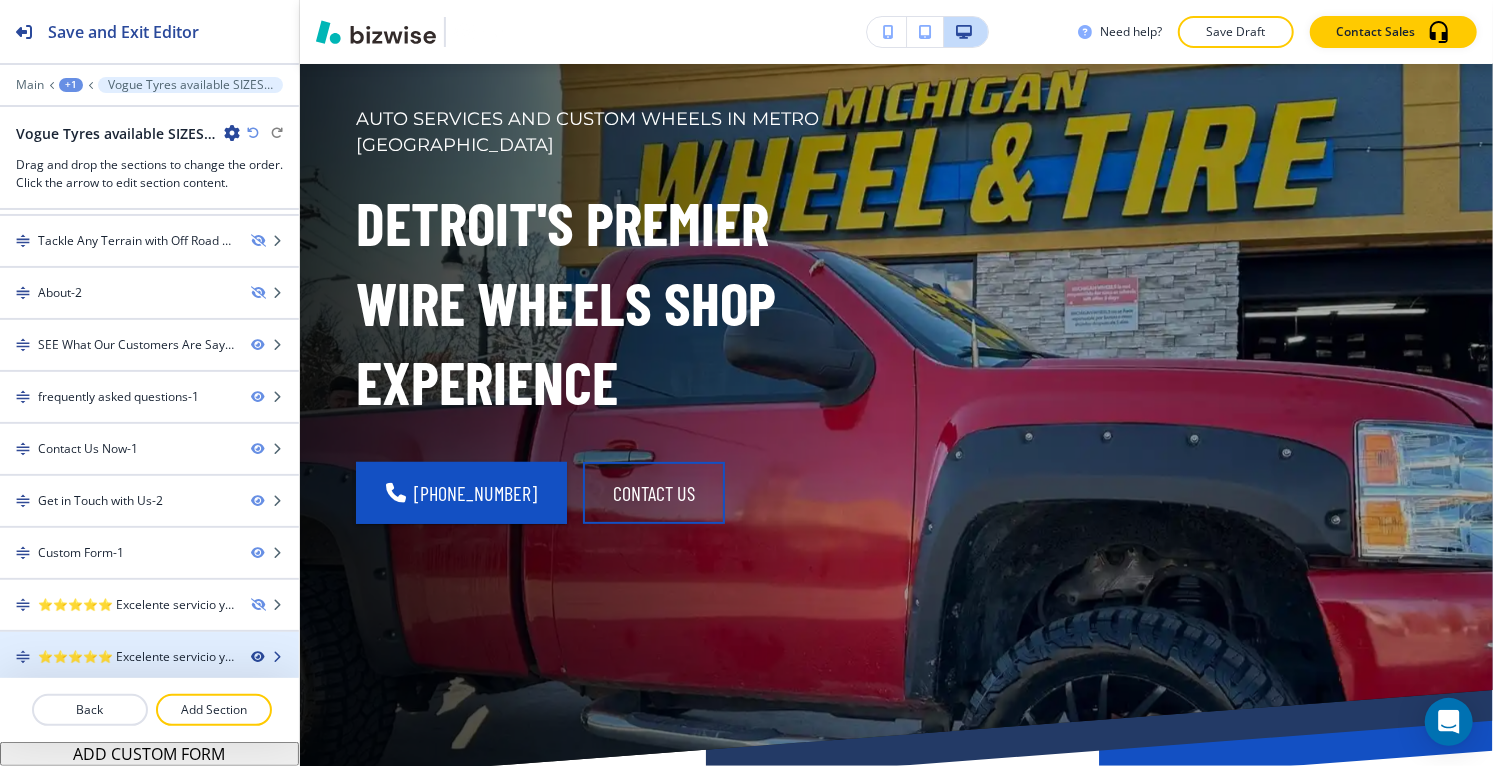 click at bounding box center (257, 657) 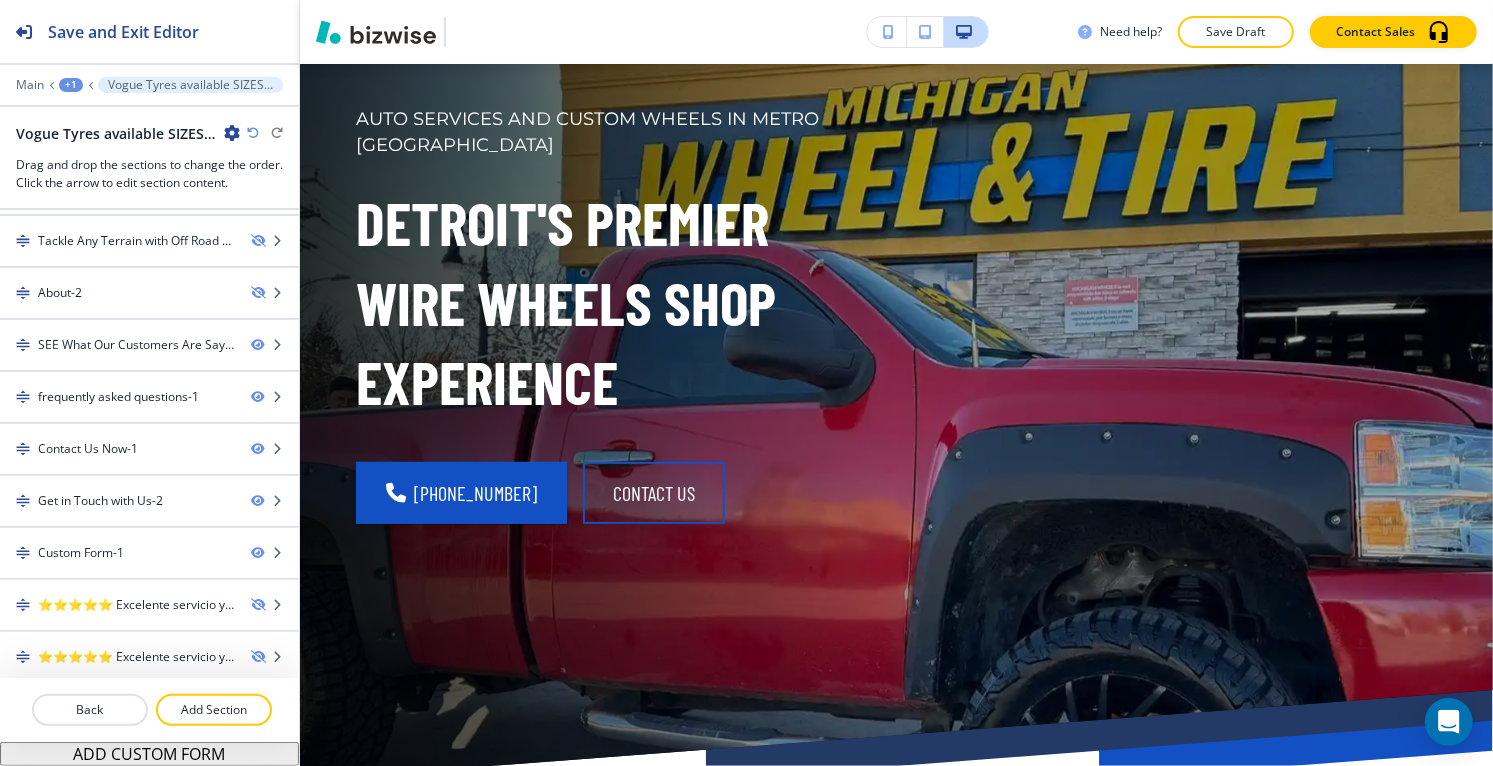 click on "⭐⭐⭐⭐⭐
Excelente servicio y muy amables todo el personal
- [PERSON_NAME]-2" at bounding box center [136, 657] 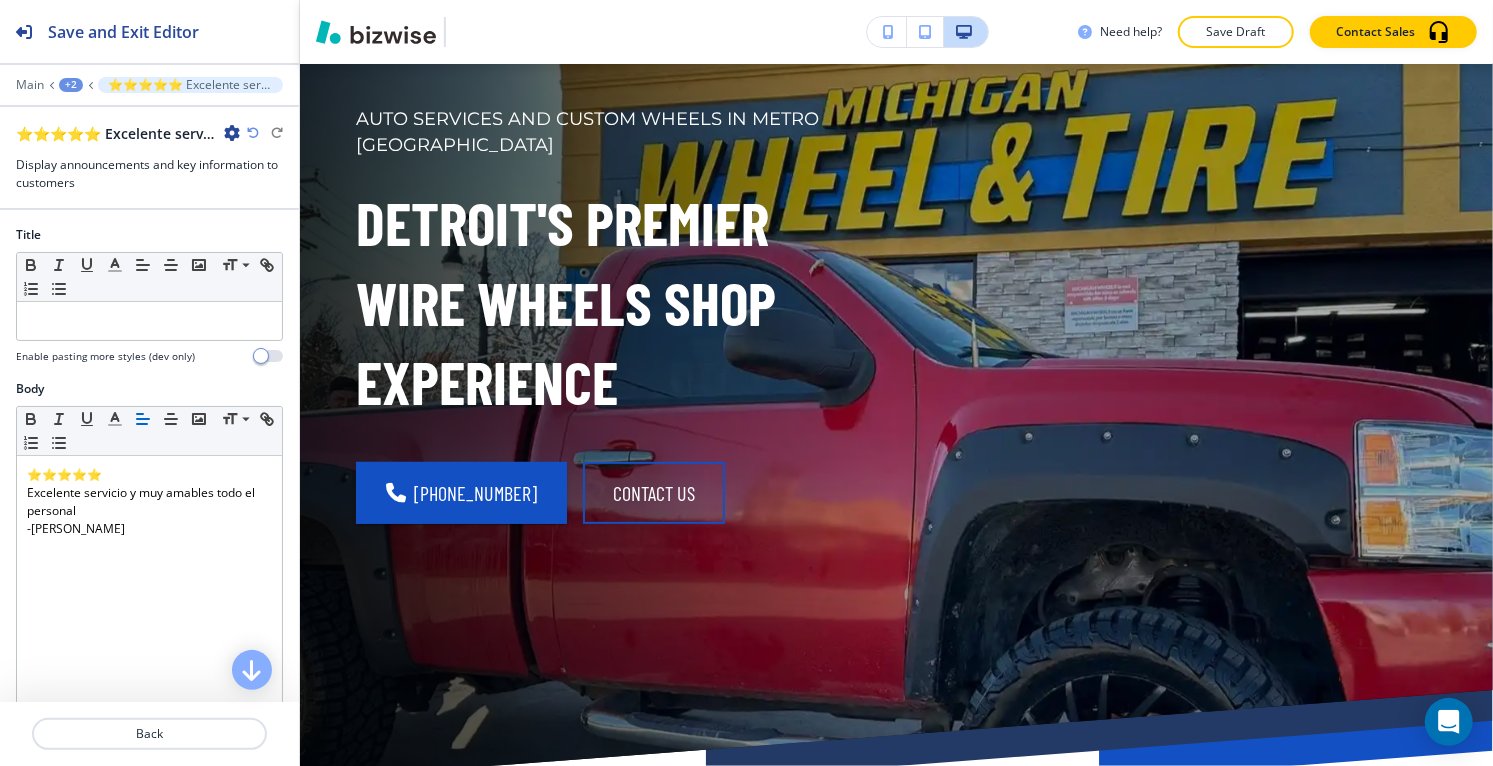 click at bounding box center [232, 133] 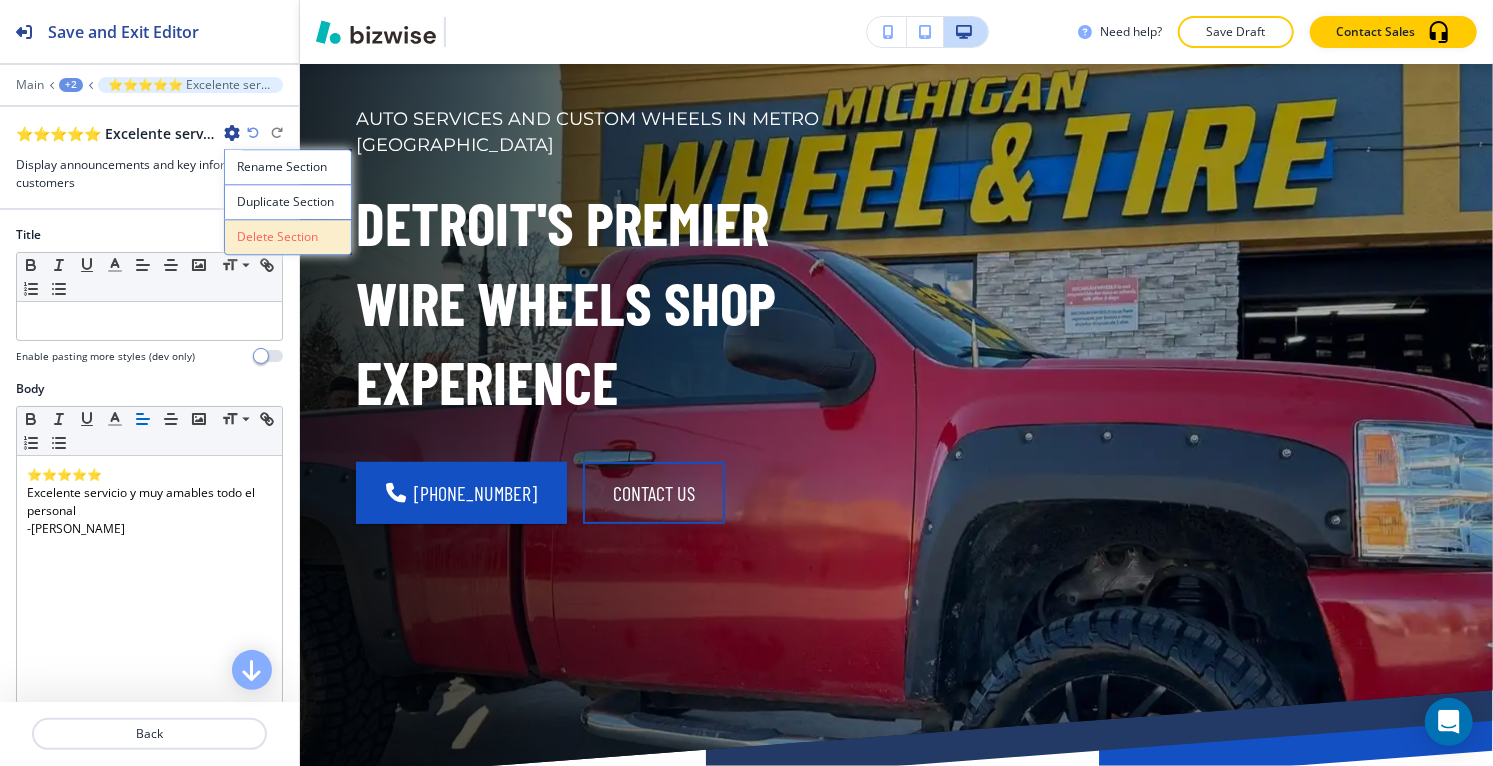 click on "Delete Section" at bounding box center [288, 237] 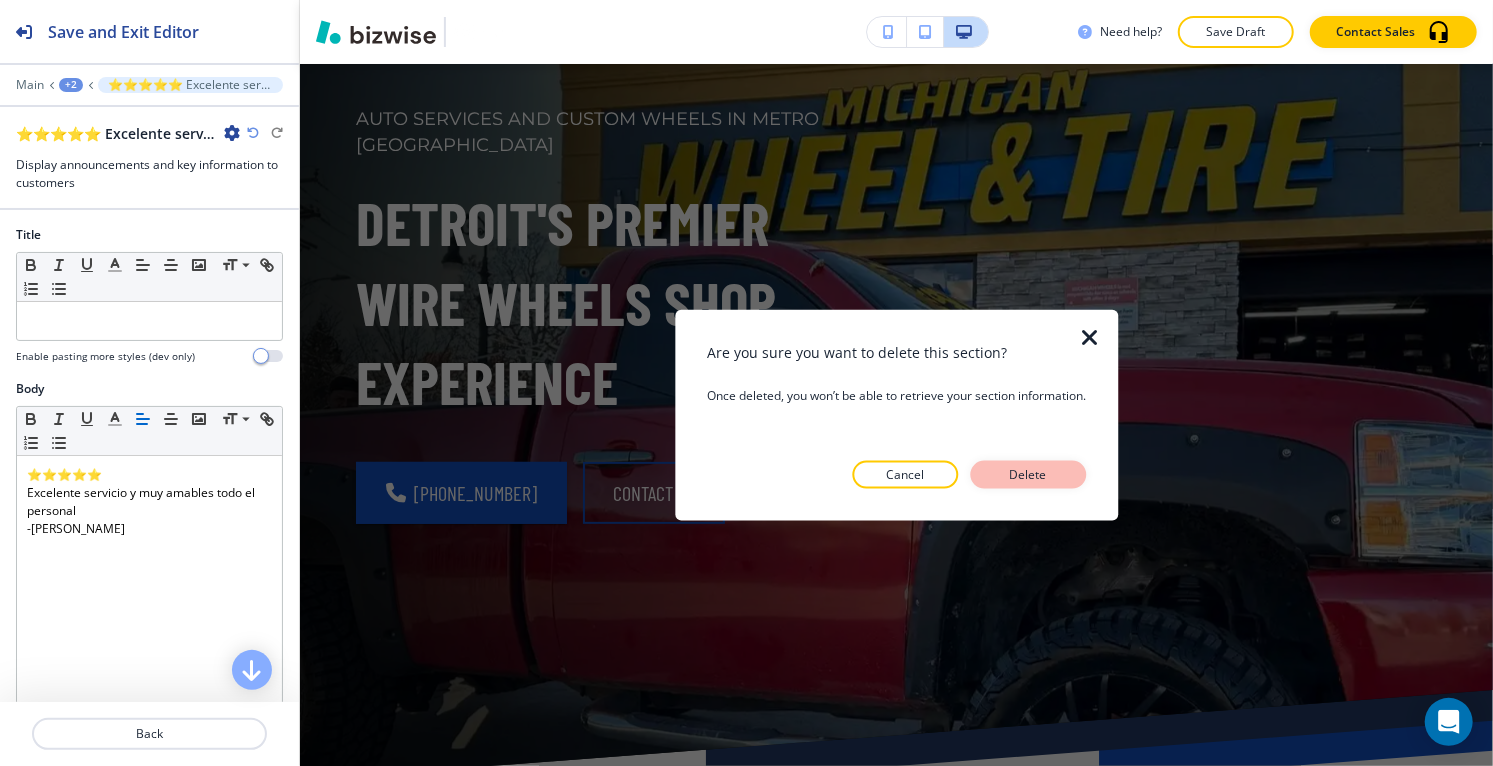 click on "Delete" at bounding box center (1028, 474) 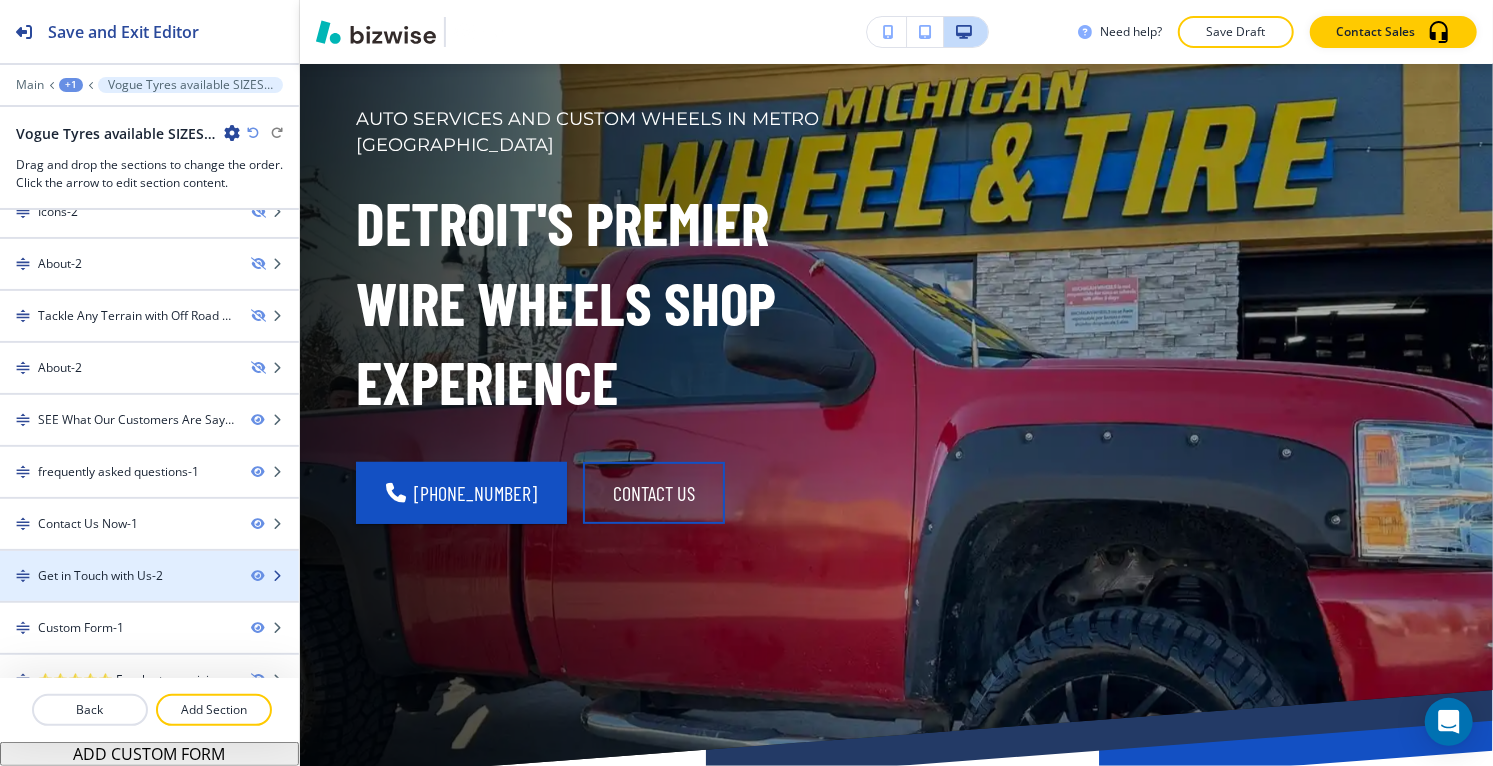 scroll, scrollTop: 514, scrollLeft: 0, axis: vertical 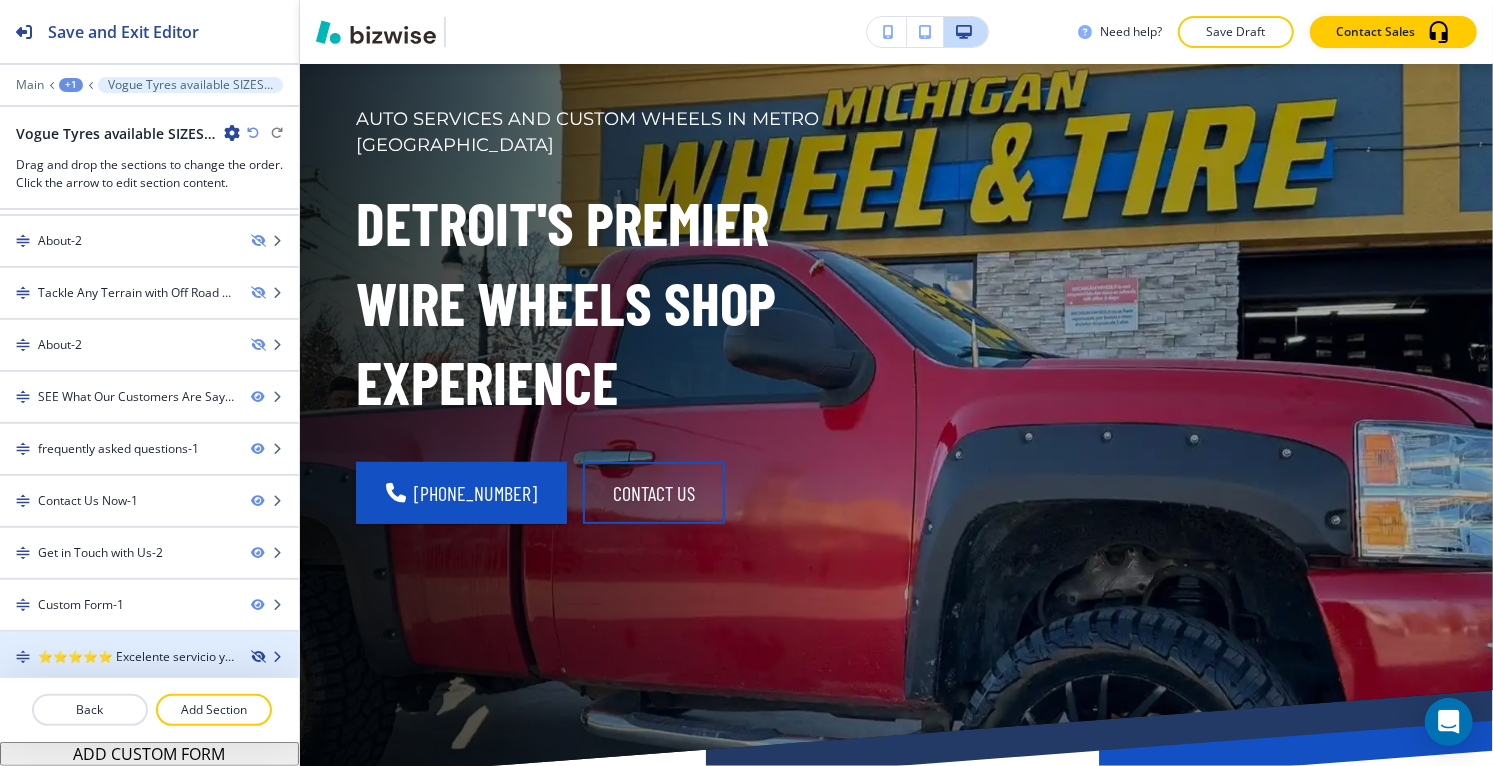click at bounding box center (257, 657) 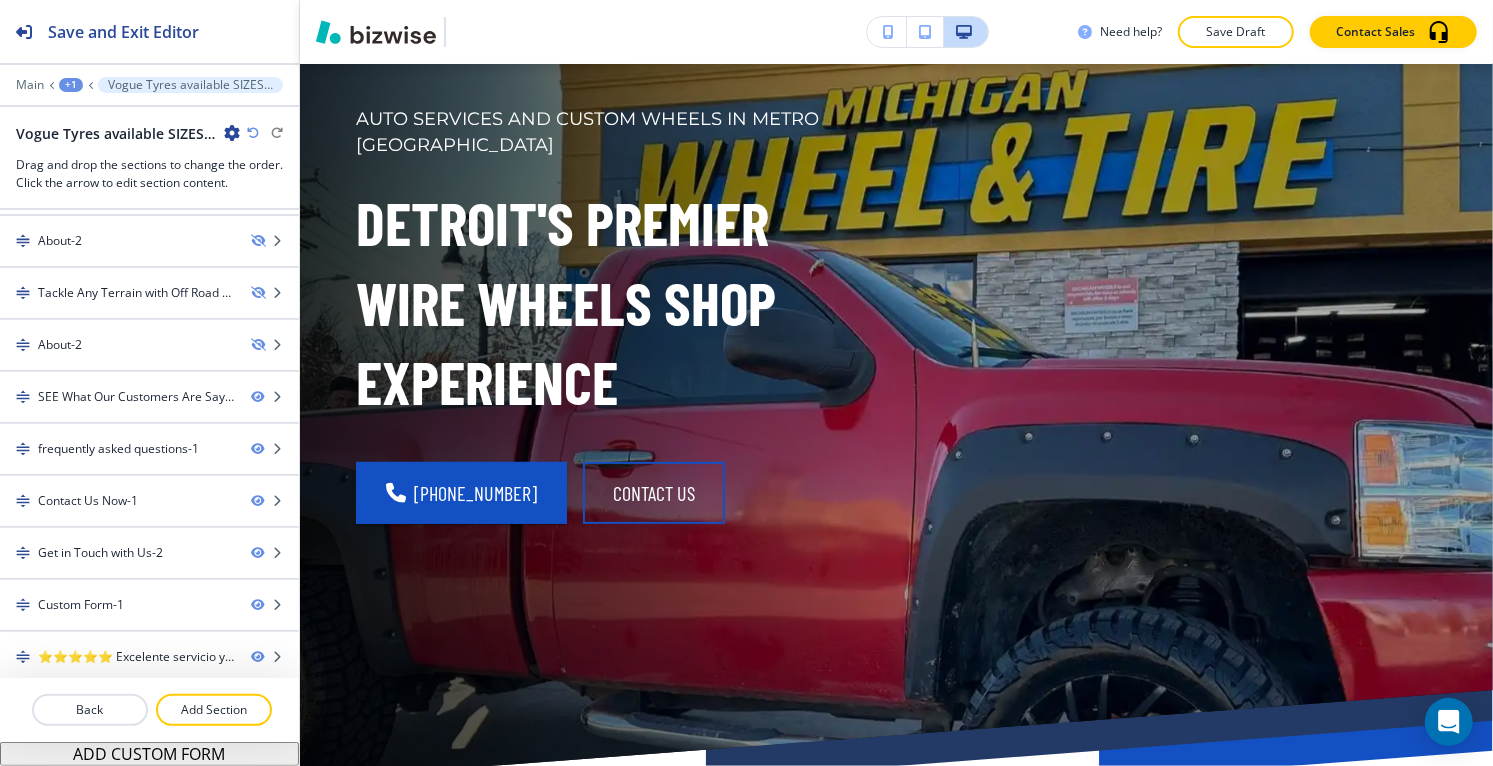 type 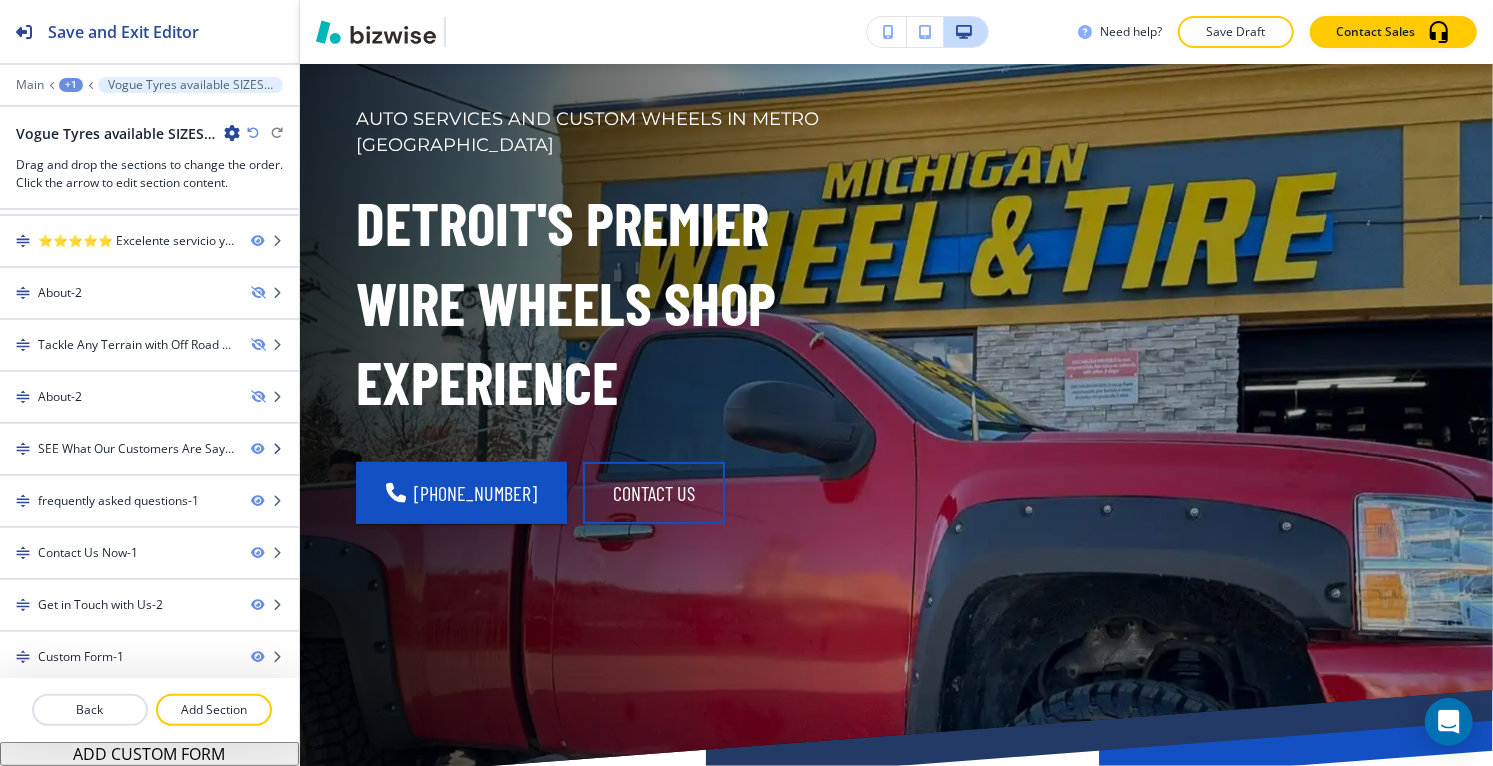scroll, scrollTop: 487, scrollLeft: 0, axis: vertical 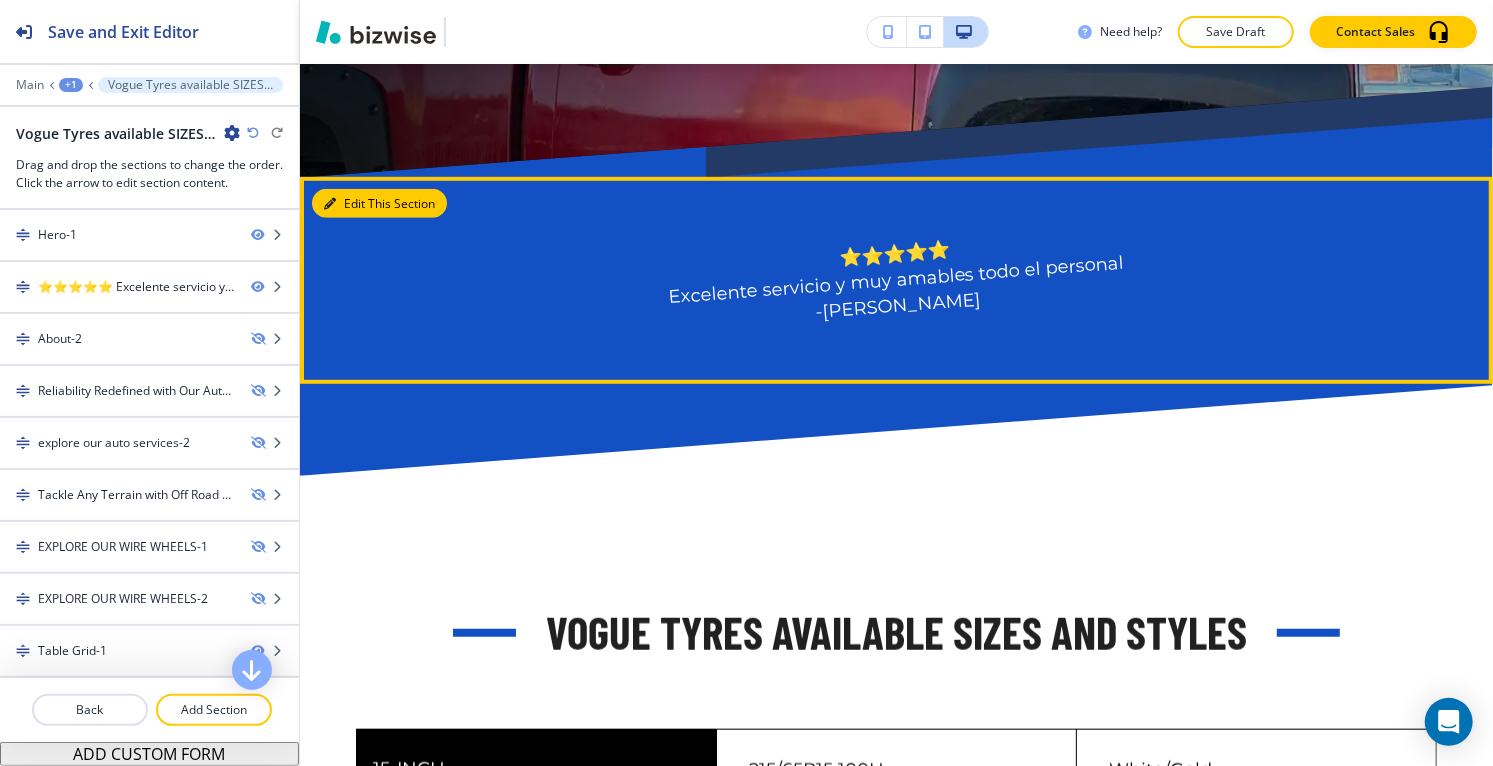 click on "Edit This Section" at bounding box center [379, 204] 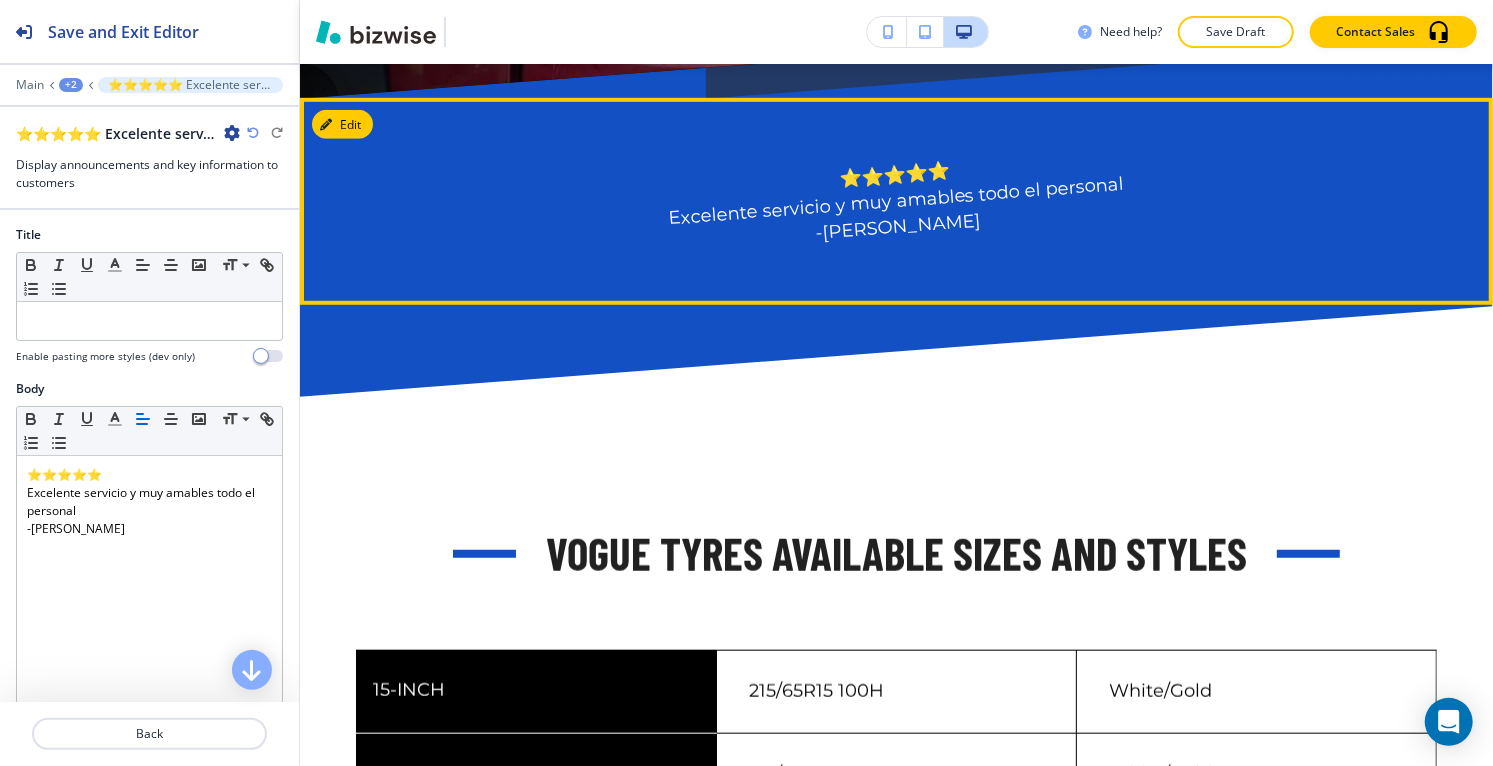 scroll, scrollTop: 936, scrollLeft: 0, axis: vertical 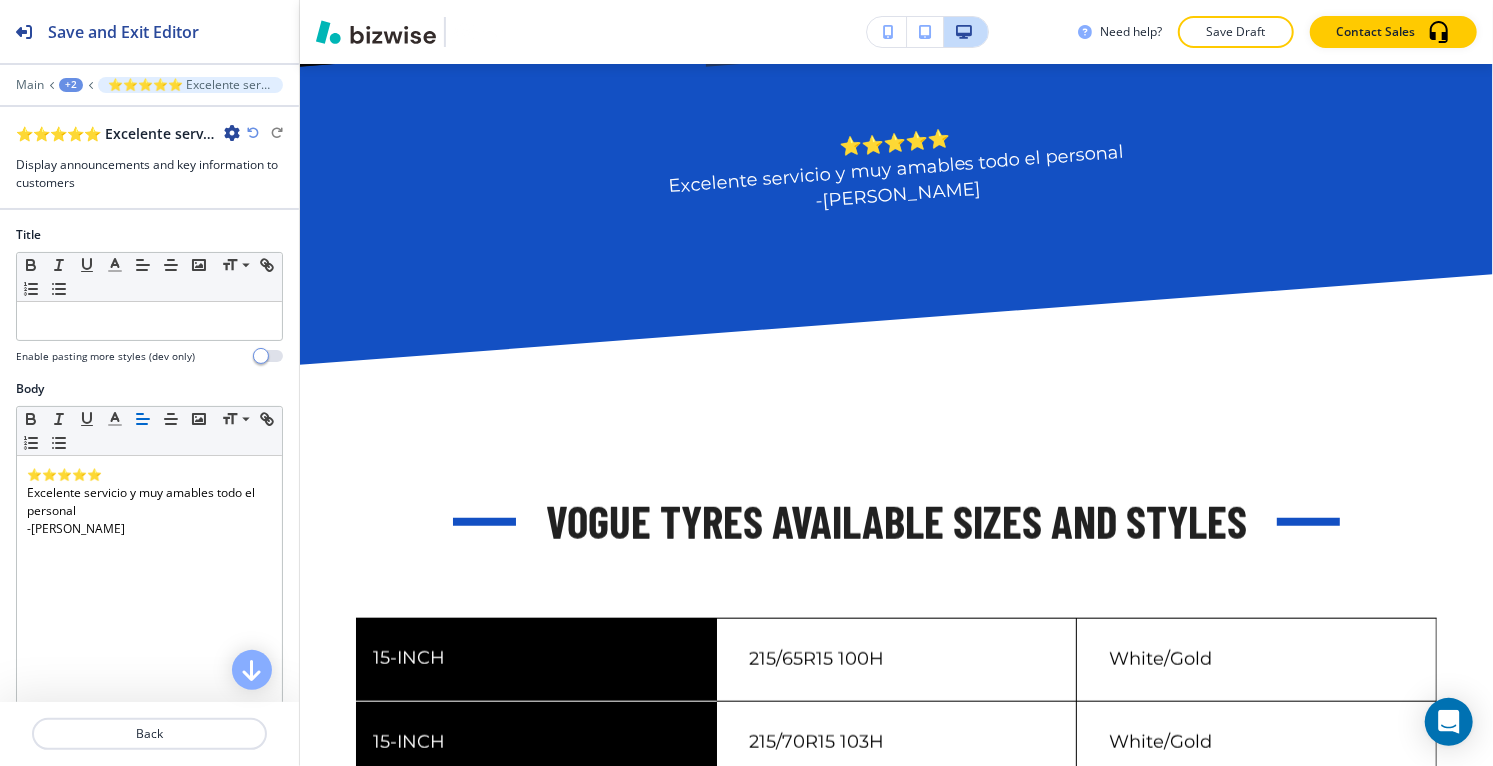 click at bounding box center (232, 133) 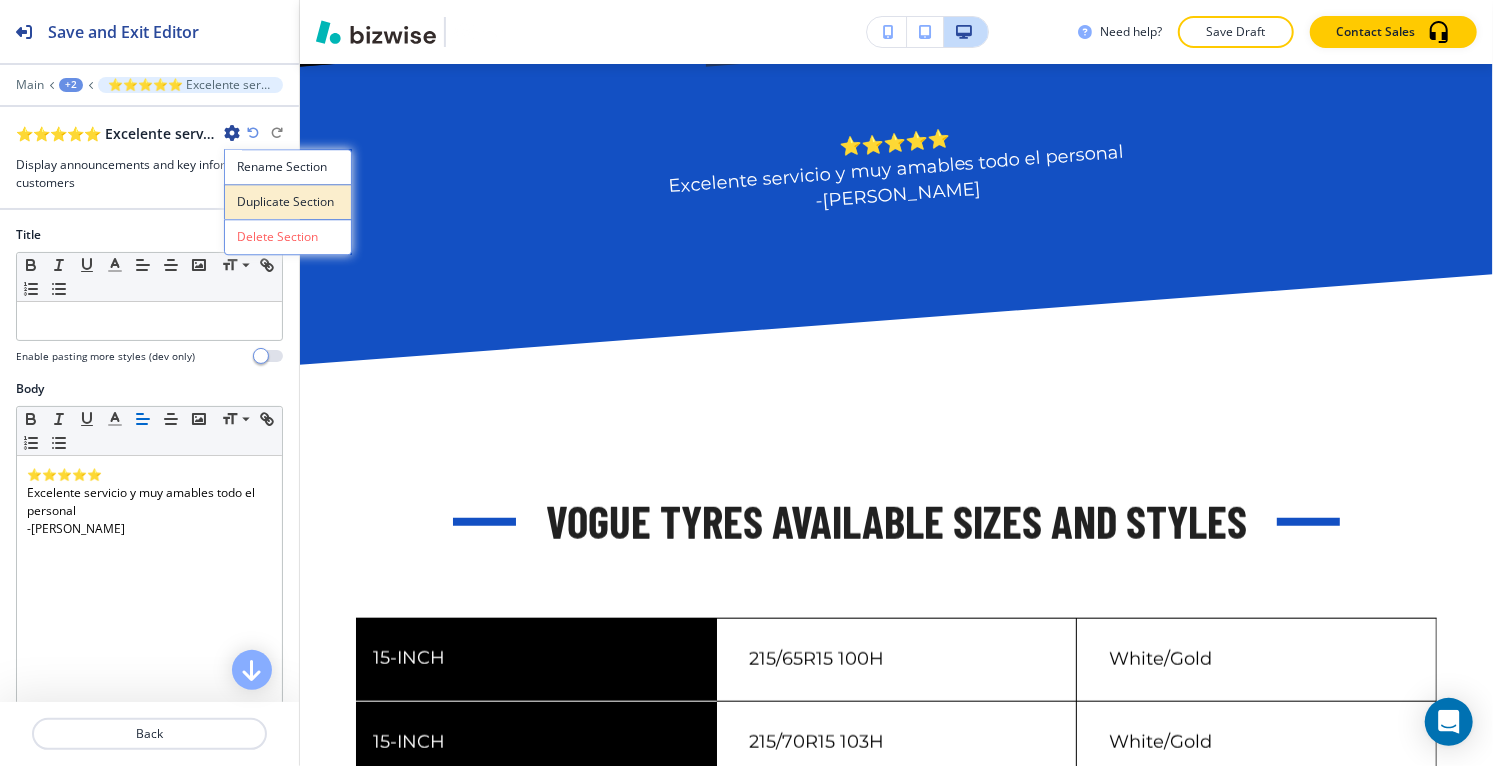 click on "Duplicate Section" at bounding box center (288, 202) 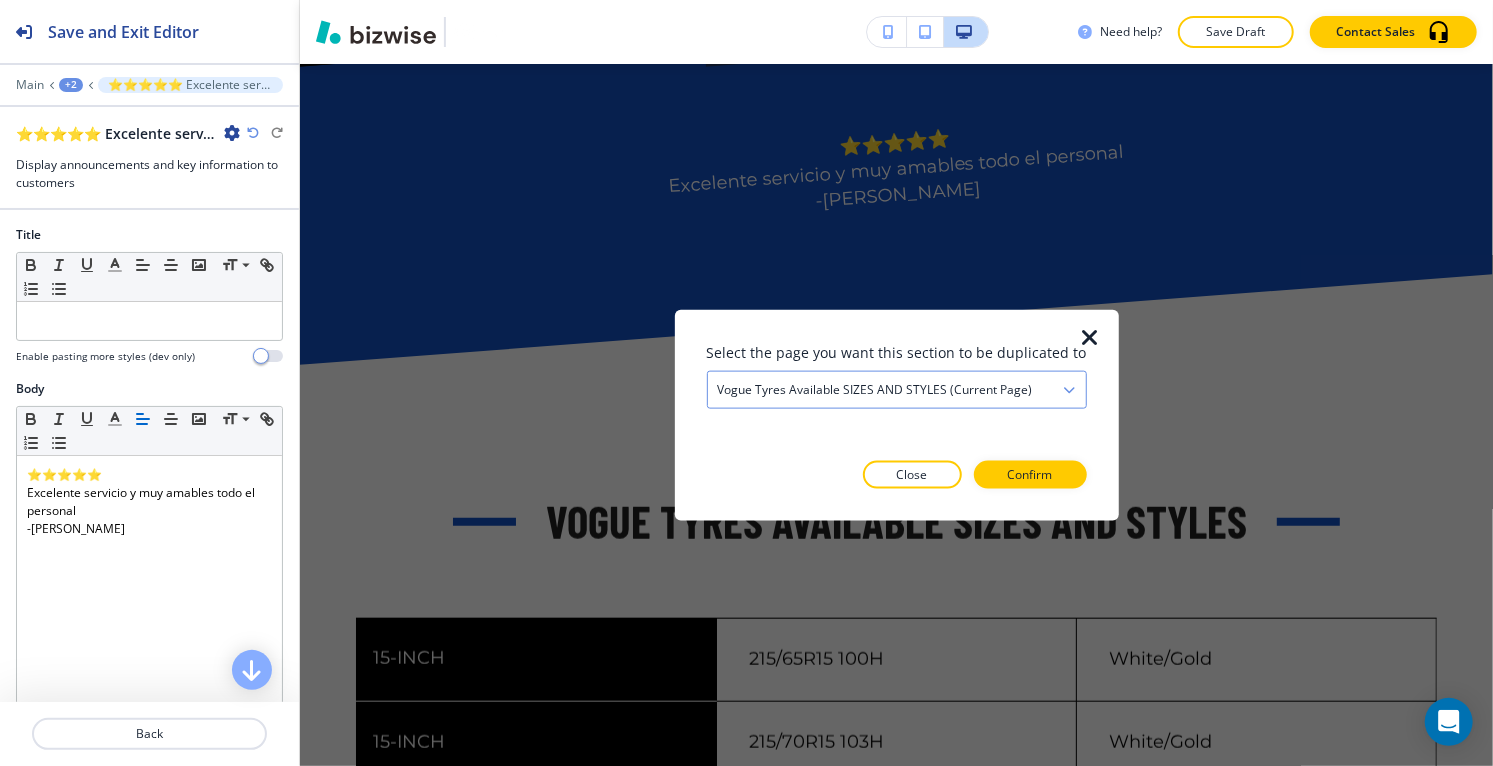 click on "Vogue Tyres available SIZES AND STYLES (current page)" at bounding box center [875, 390] 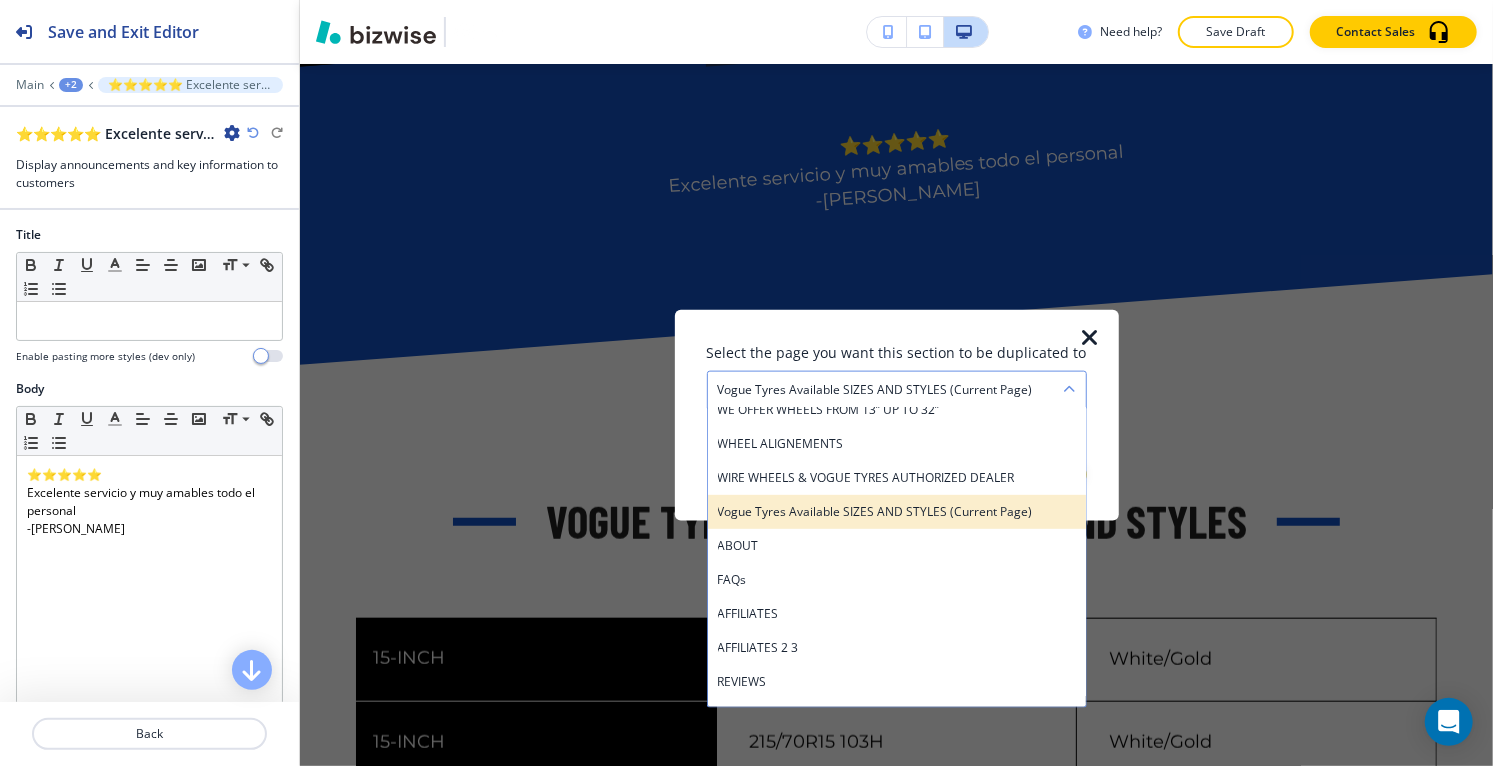 scroll, scrollTop: 754, scrollLeft: 0, axis: vertical 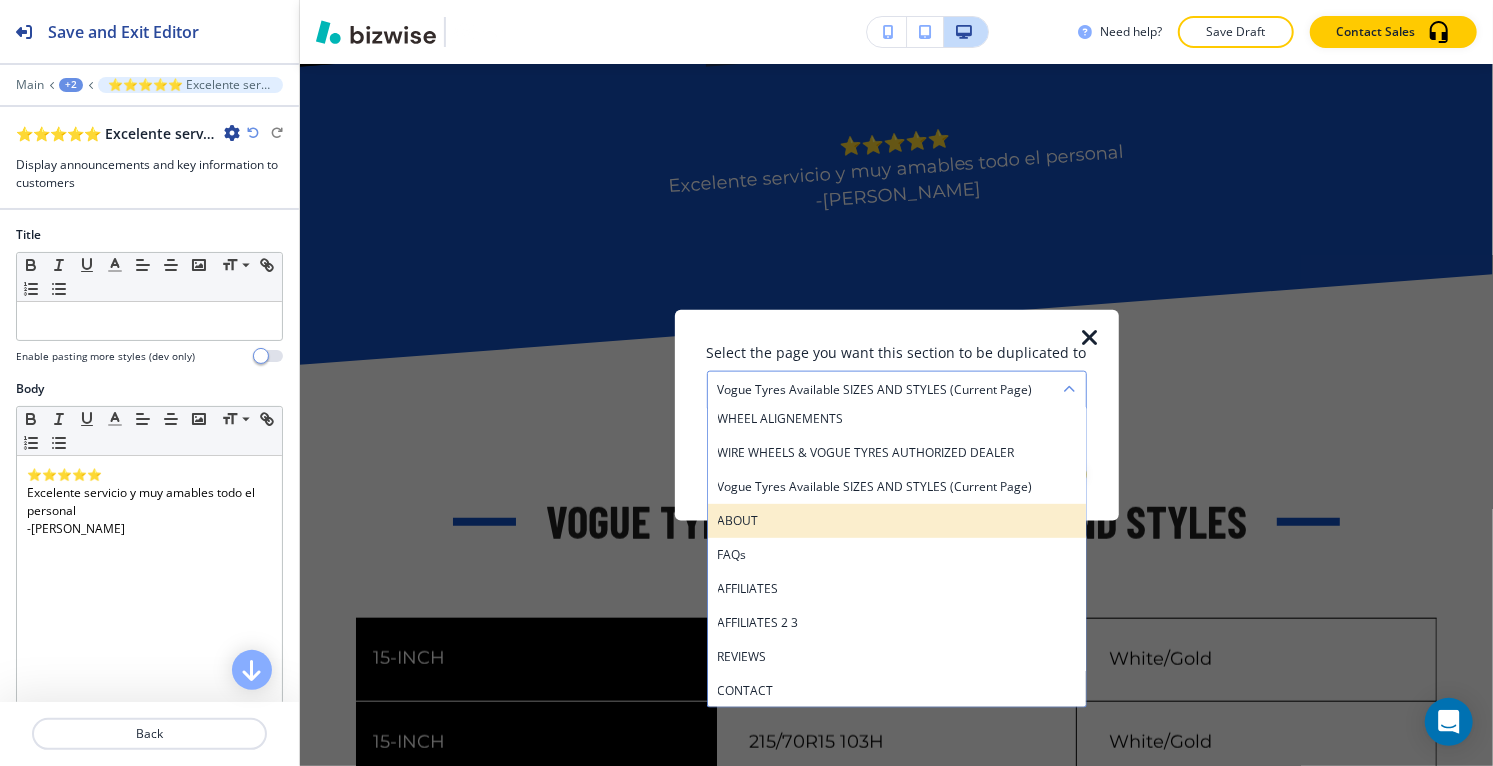 click on "ABOUT" at bounding box center [897, 521] 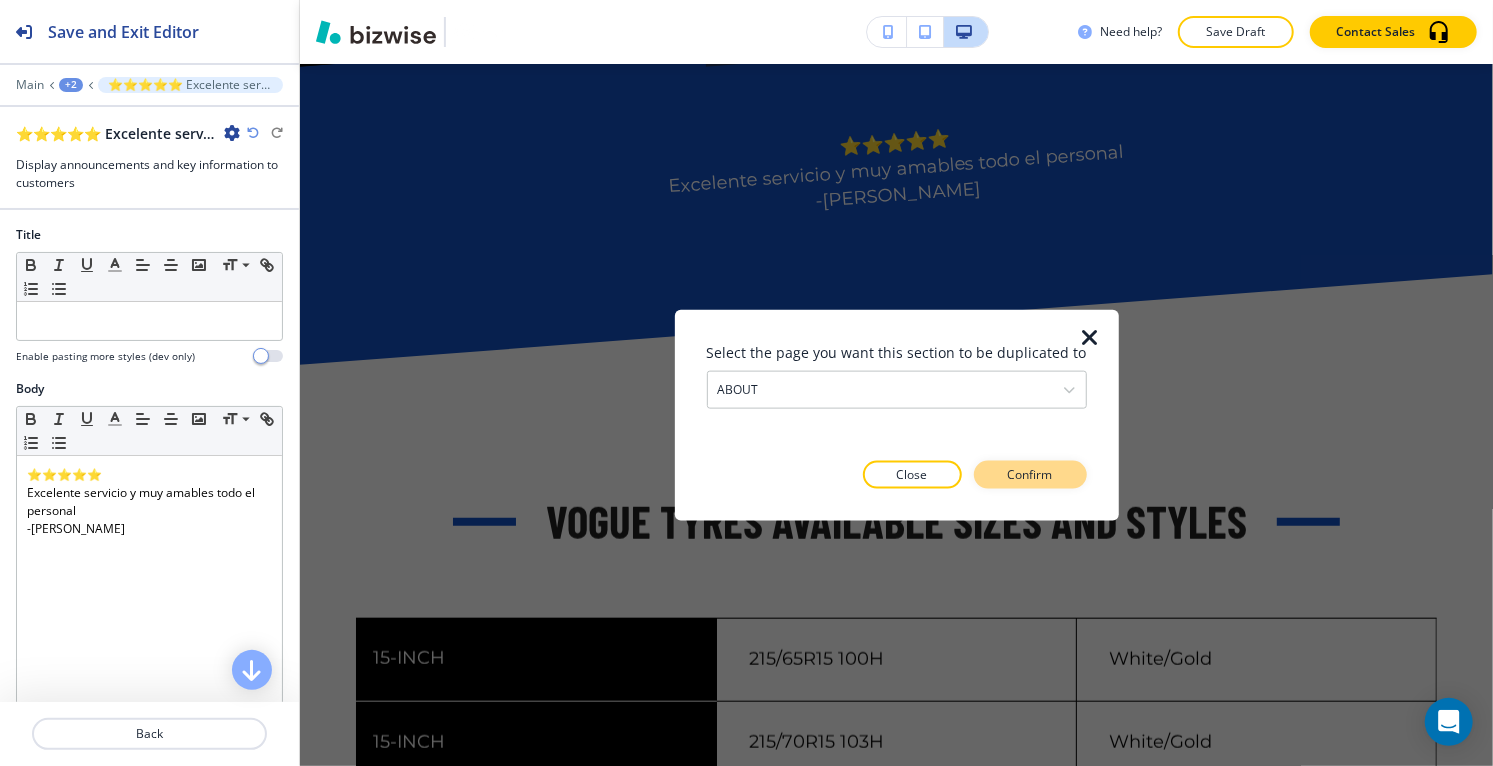 click on "Confirm" at bounding box center [1030, 474] 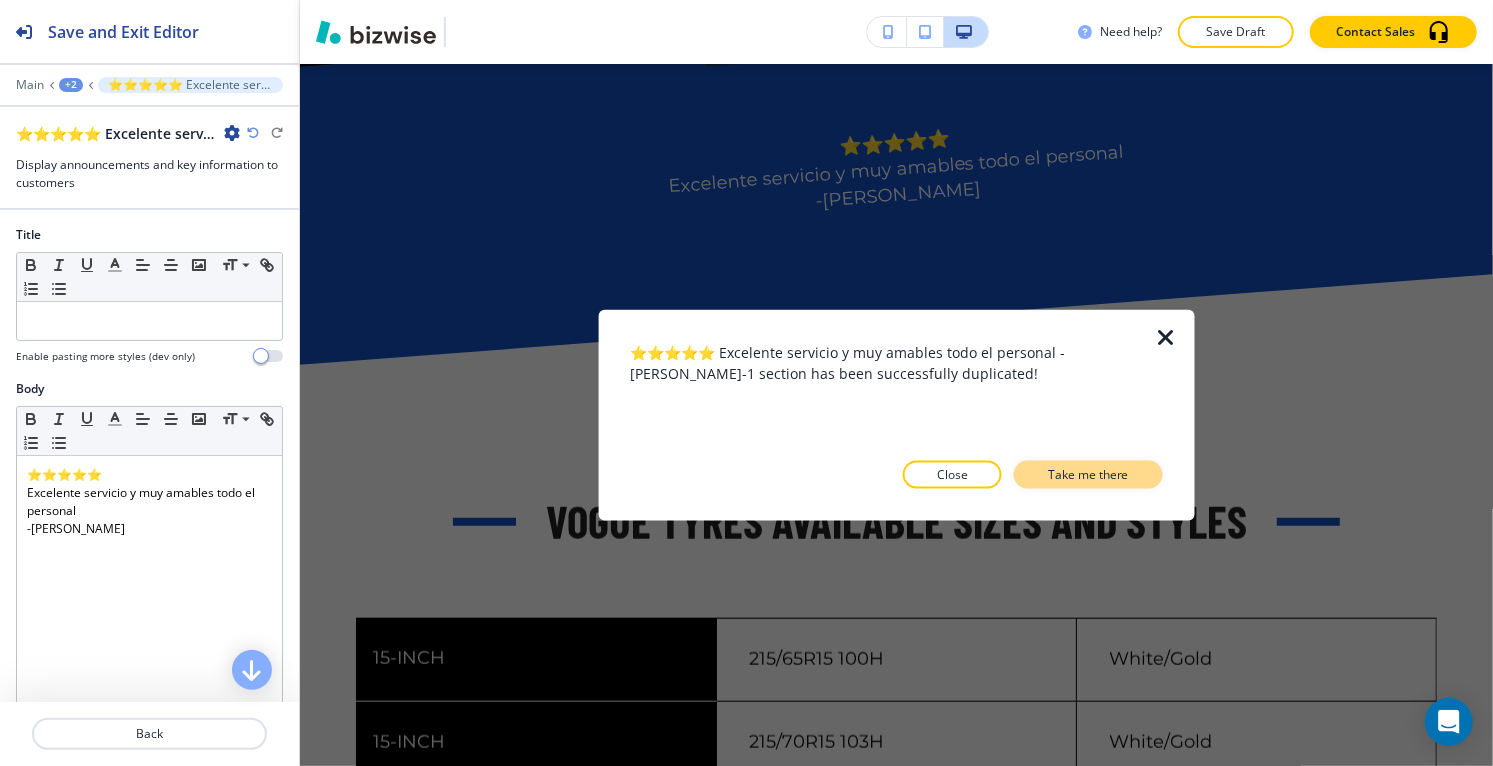 click on "Take me there" at bounding box center [1088, 474] 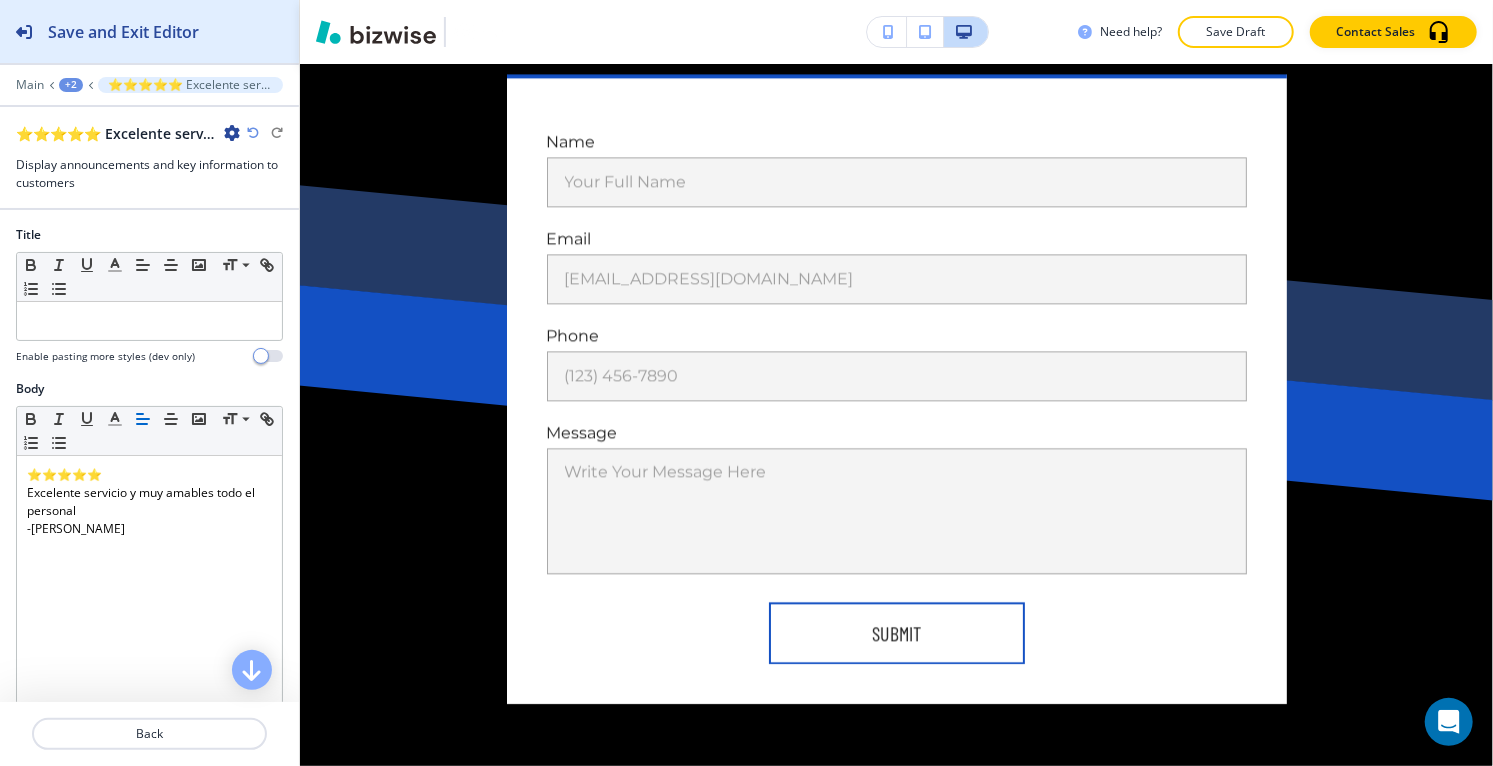 scroll, scrollTop: 8211, scrollLeft: 0, axis: vertical 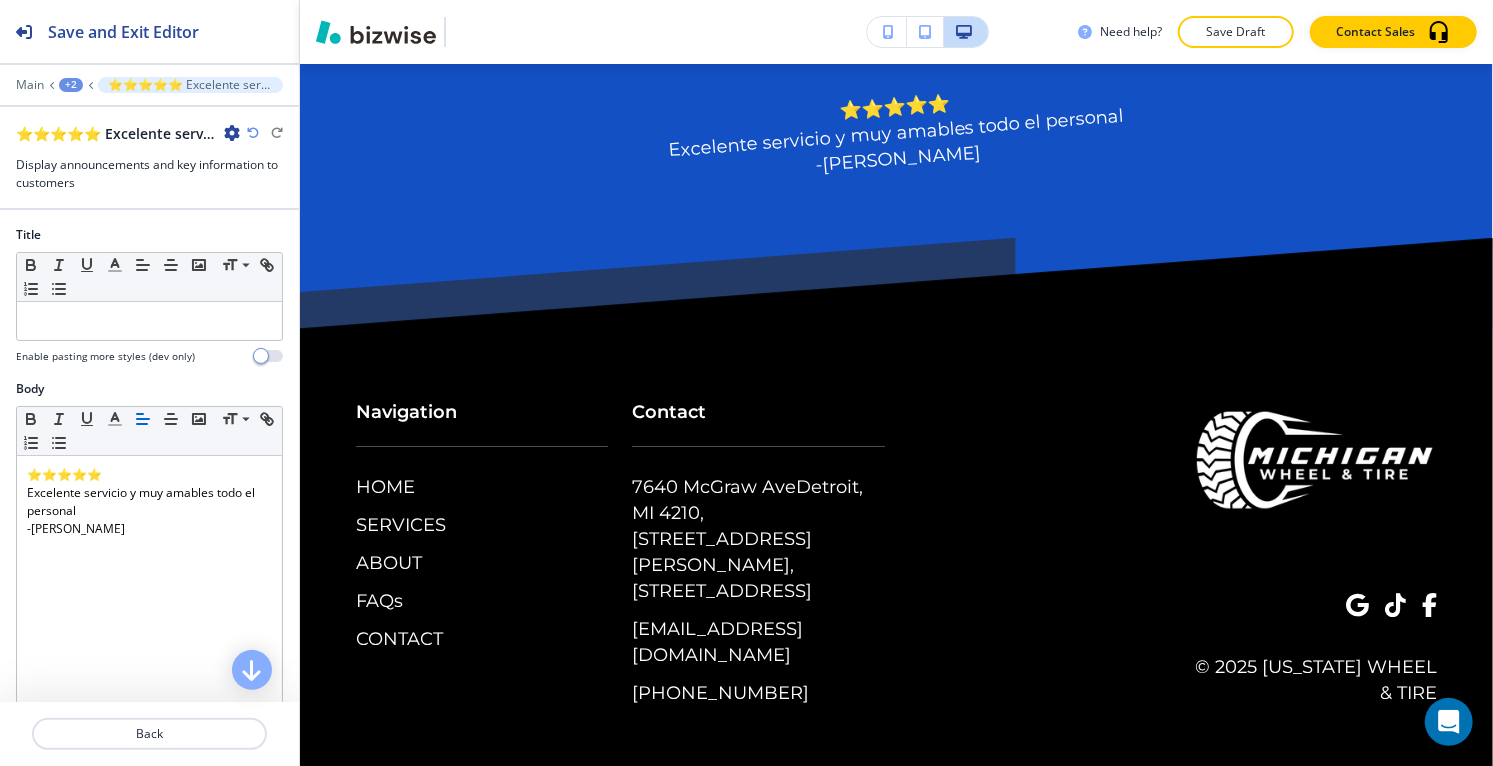 click on "+2" at bounding box center [71, 85] 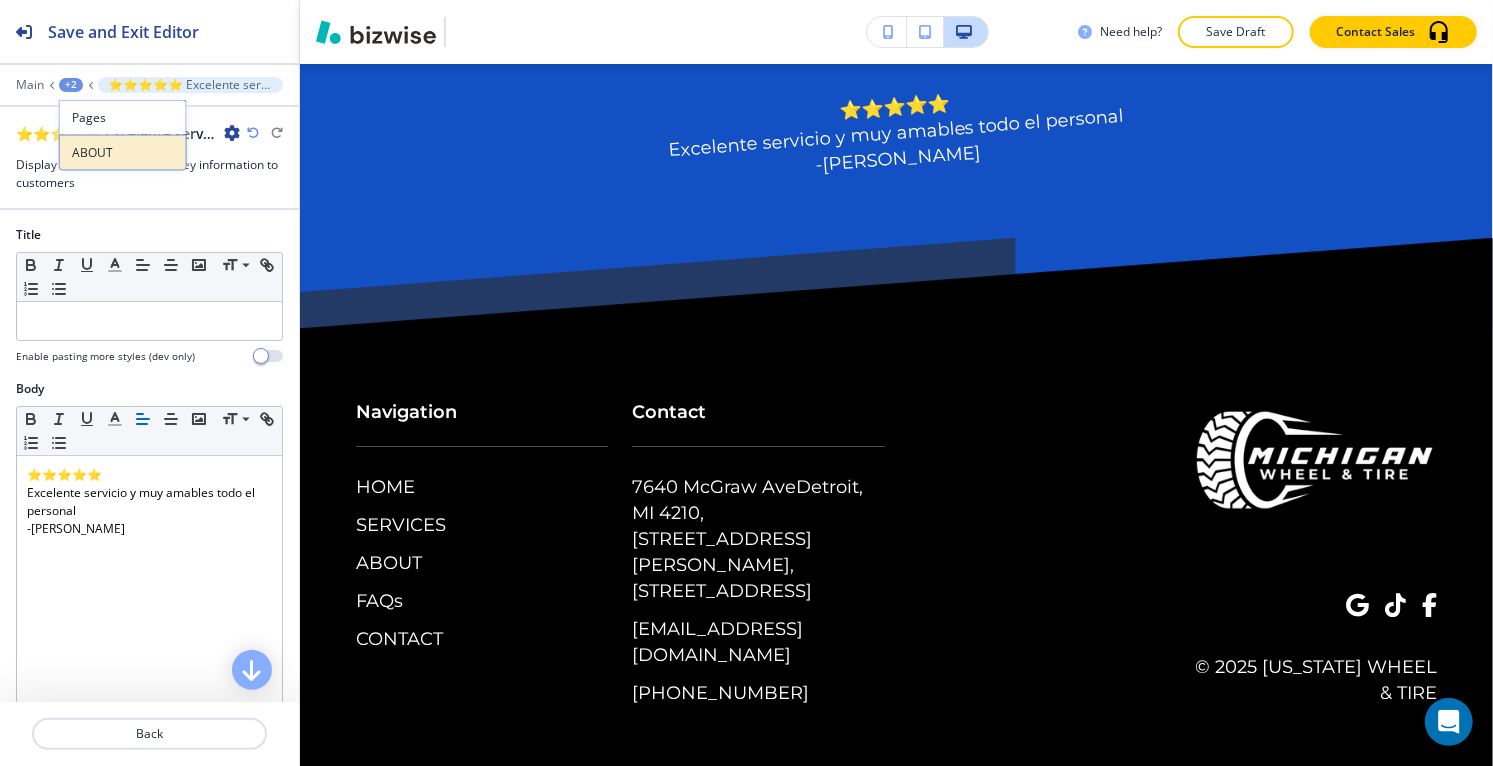 click on "ABOUT" at bounding box center [123, 153] 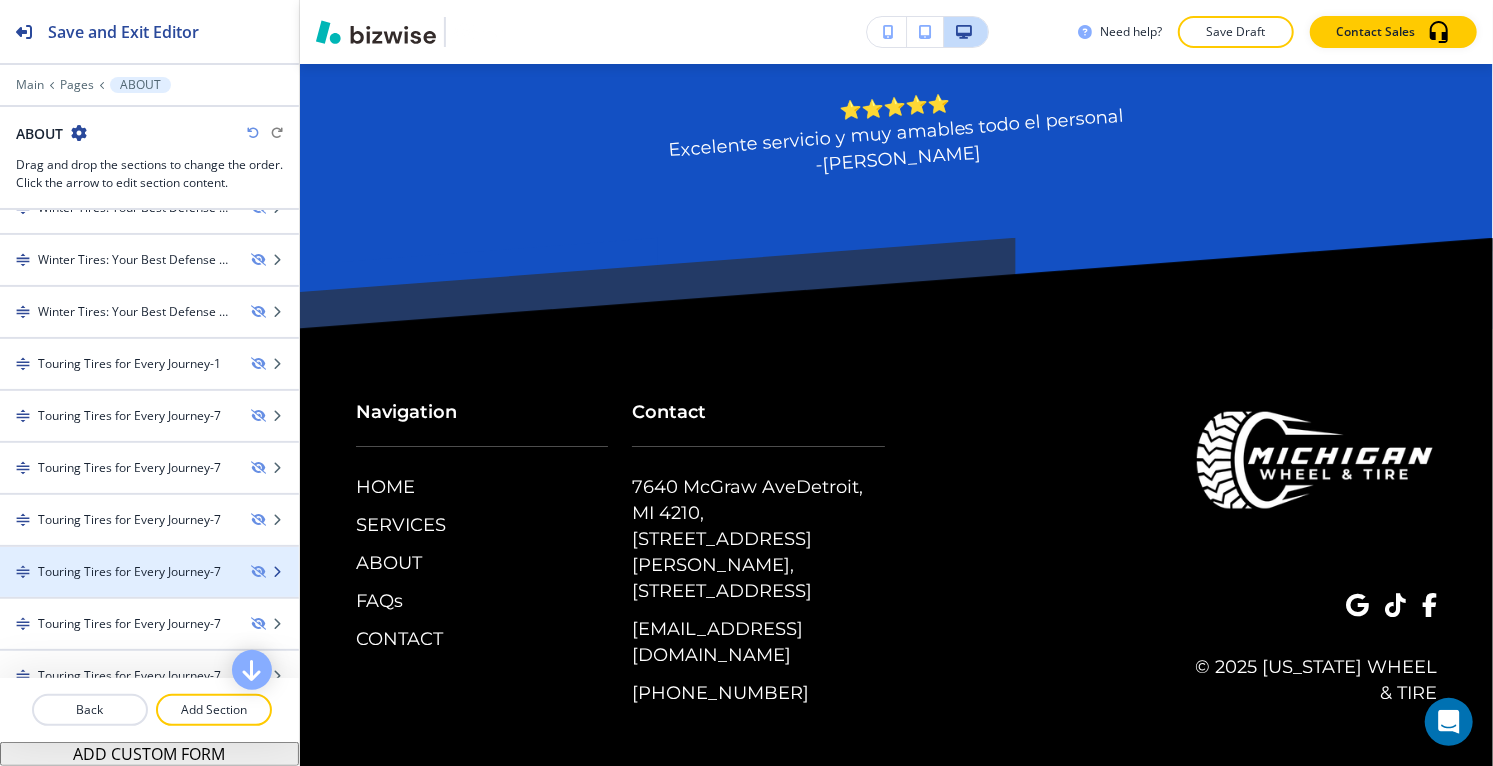 scroll, scrollTop: 1239, scrollLeft: 0, axis: vertical 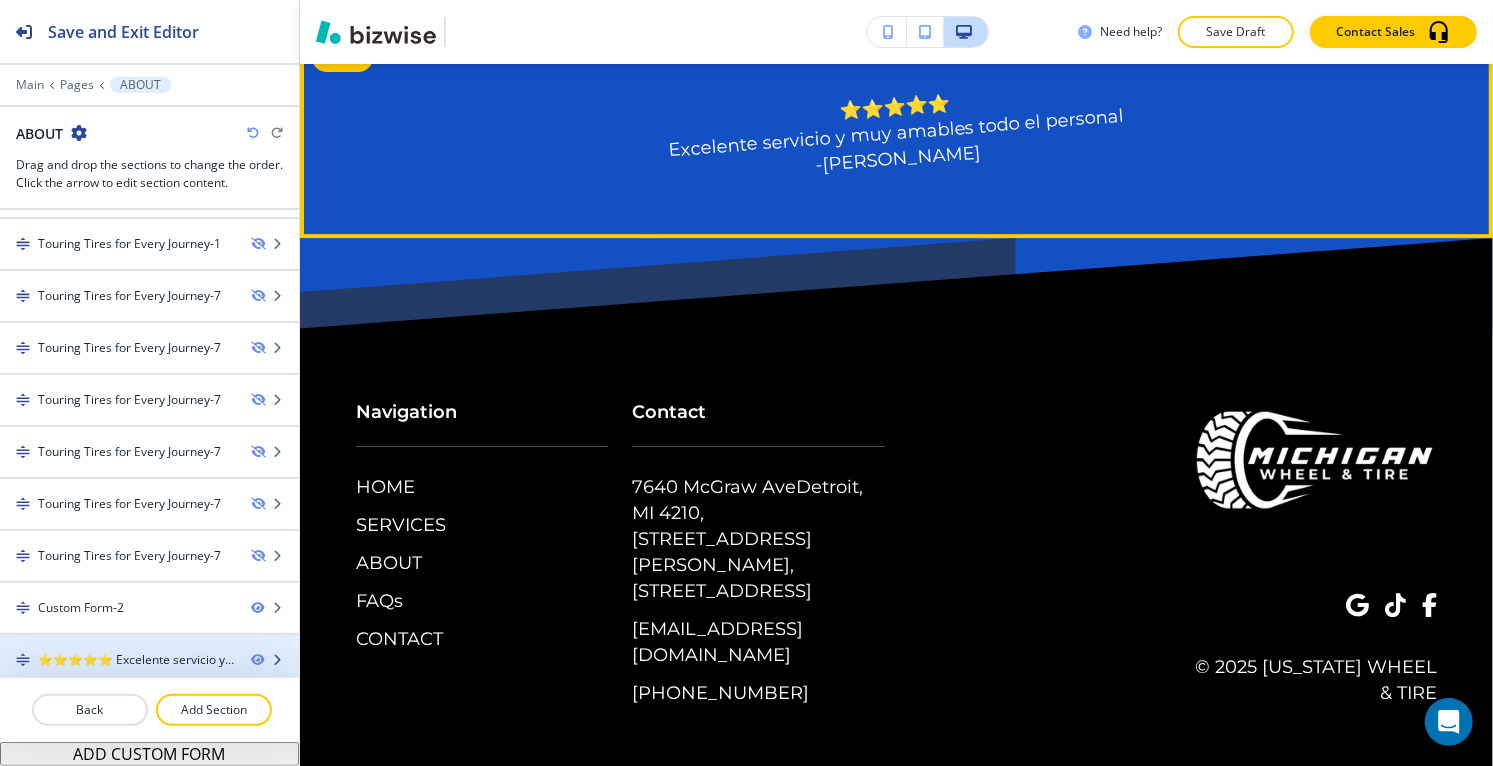 click on "⭐⭐⭐⭐⭐
Excelente servicio y muy amables todo el personal
- [PERSON_NAME]-2" at bounding box center (136, 660) 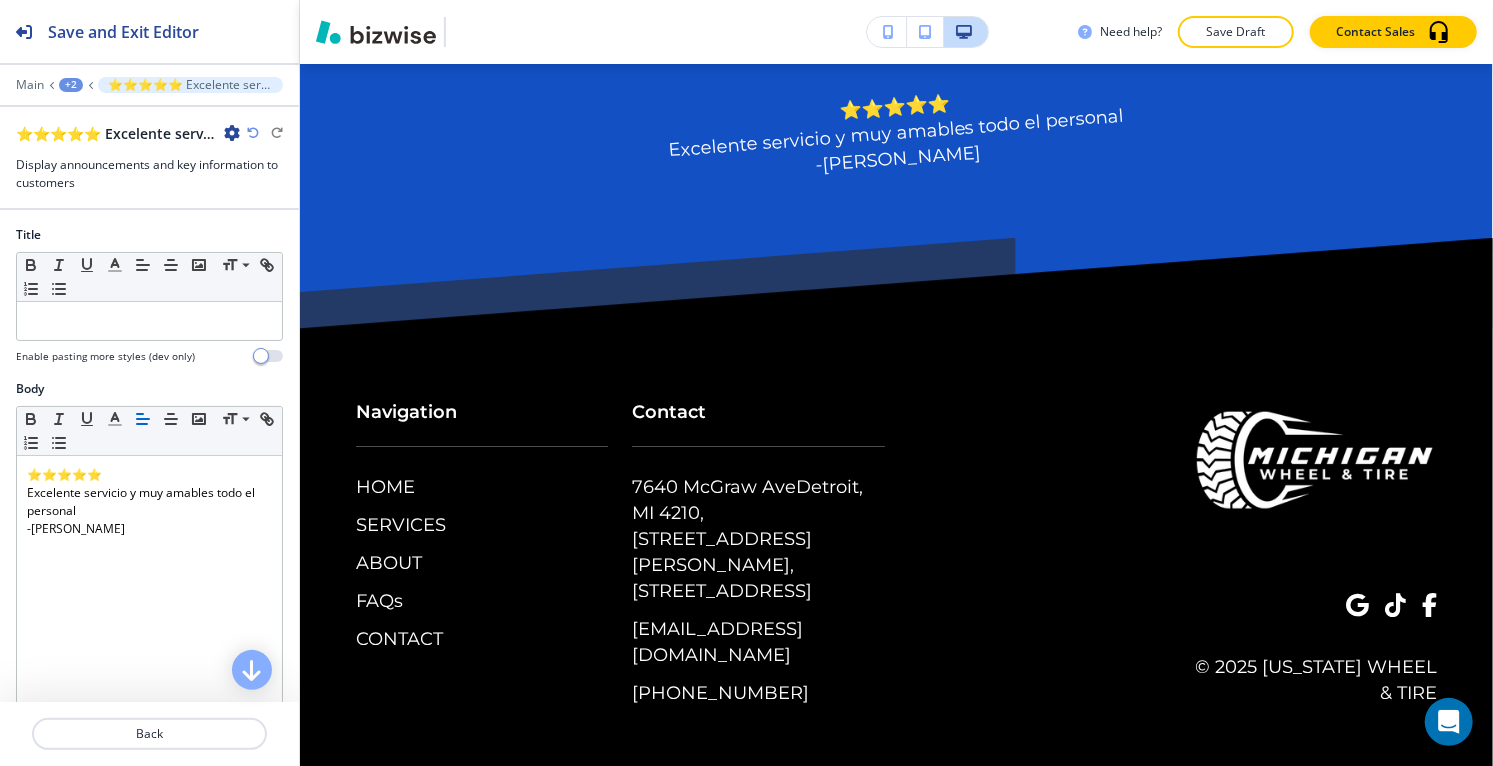 click at bounding box center (232, 133) 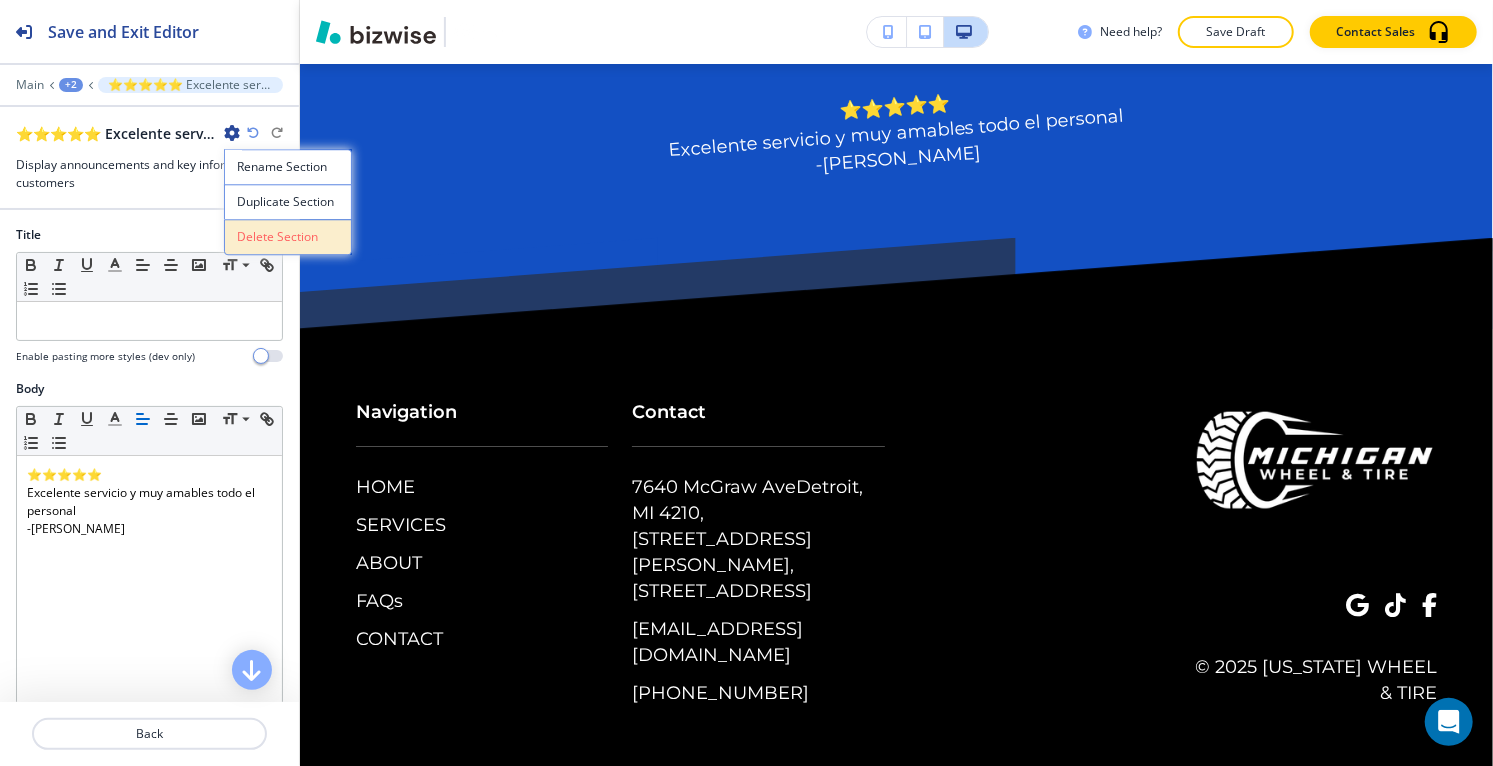click on "Delete Section" at bounding box center (288, 237) 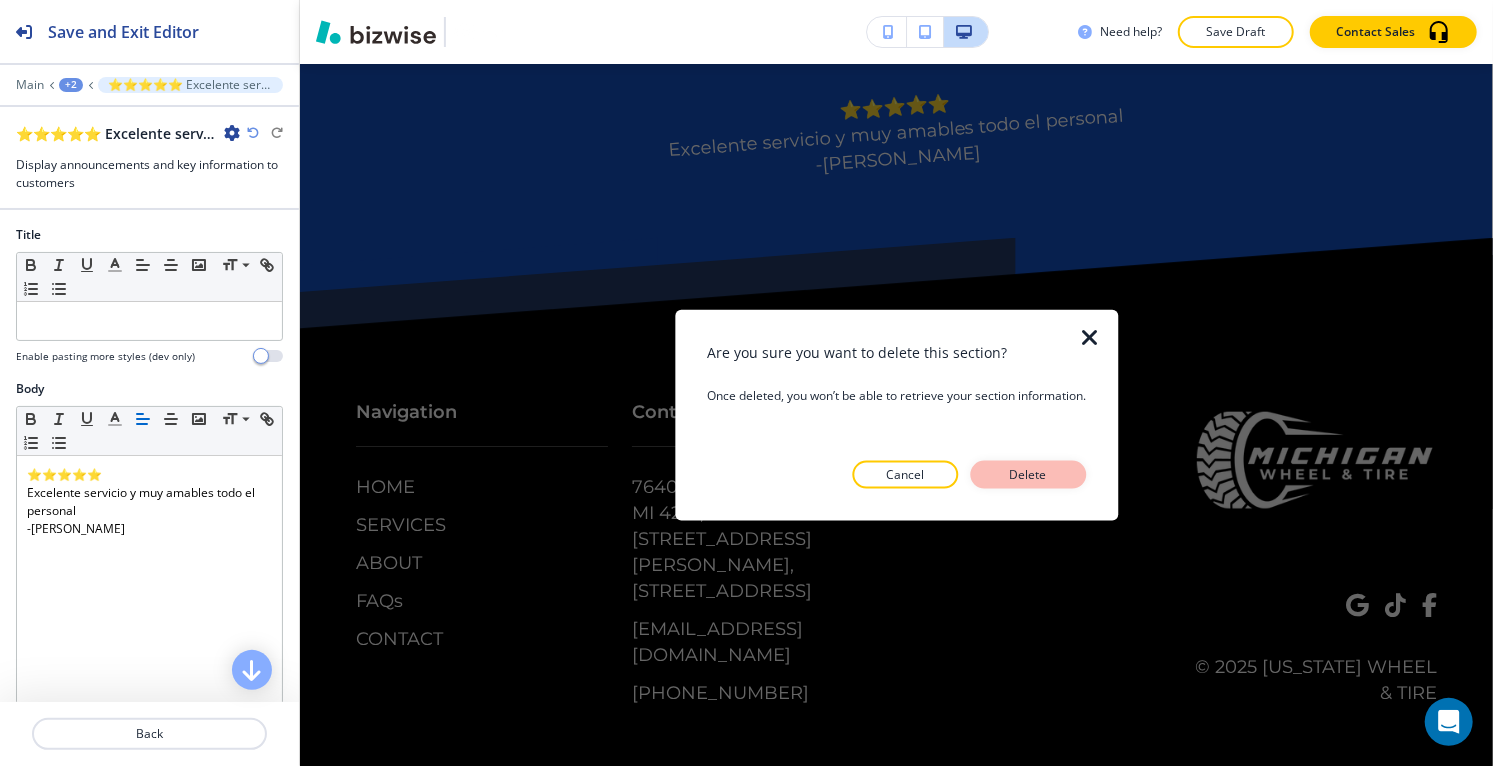 click on "Delete" at bounding box center [1028, 474] 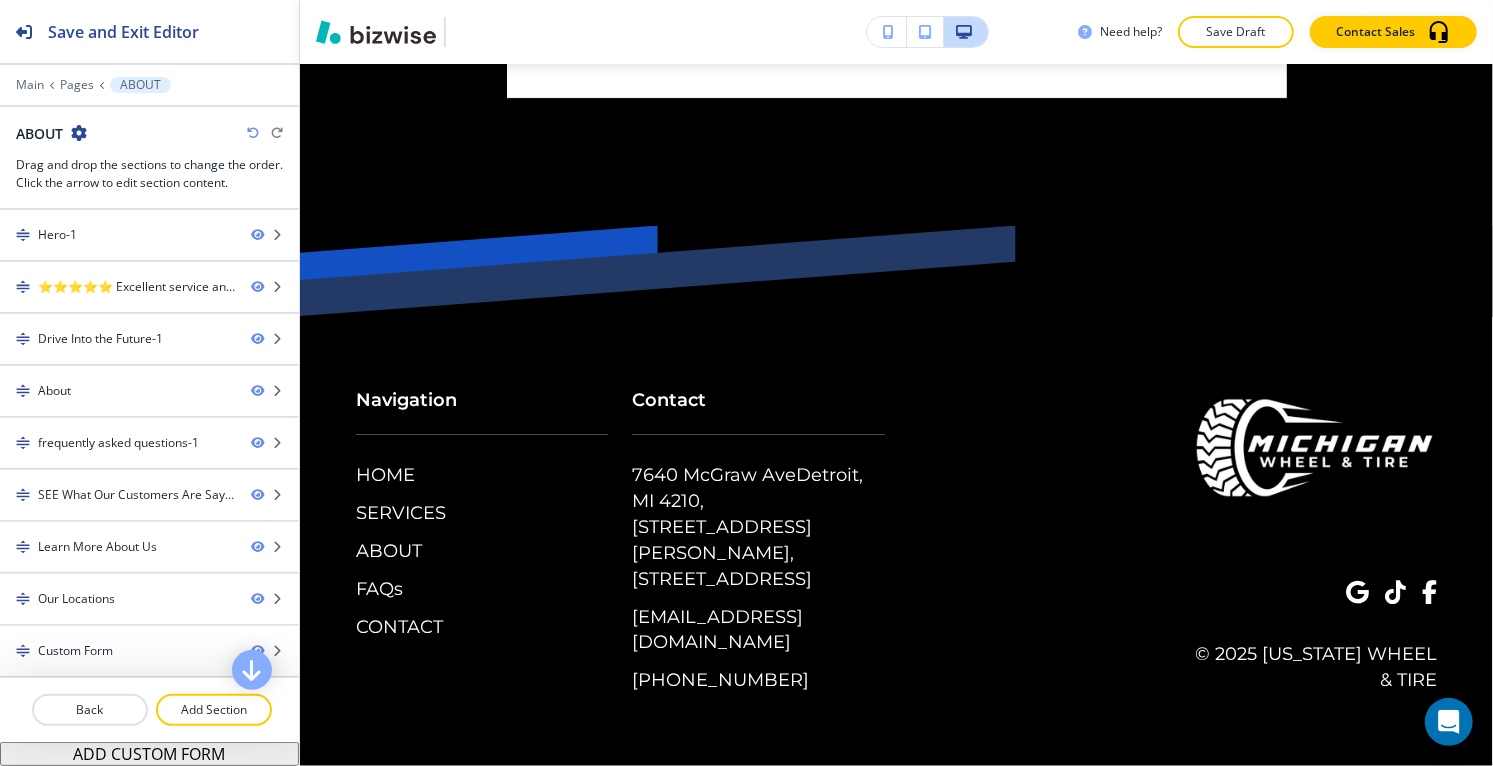 scroll, scrollTop: 7959, scrollLeft: 0, axis: vertical 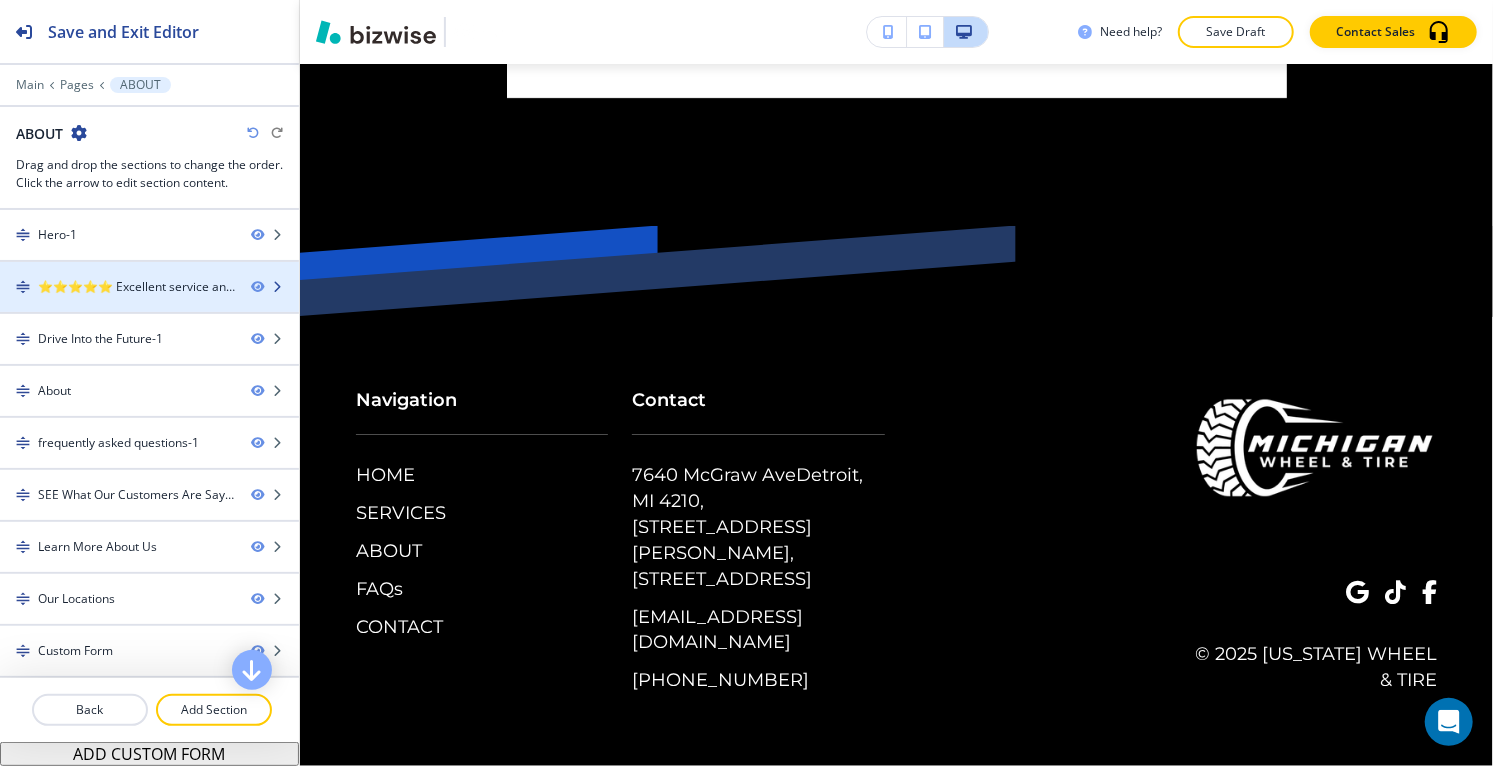 click at bounding box center (149, 304) 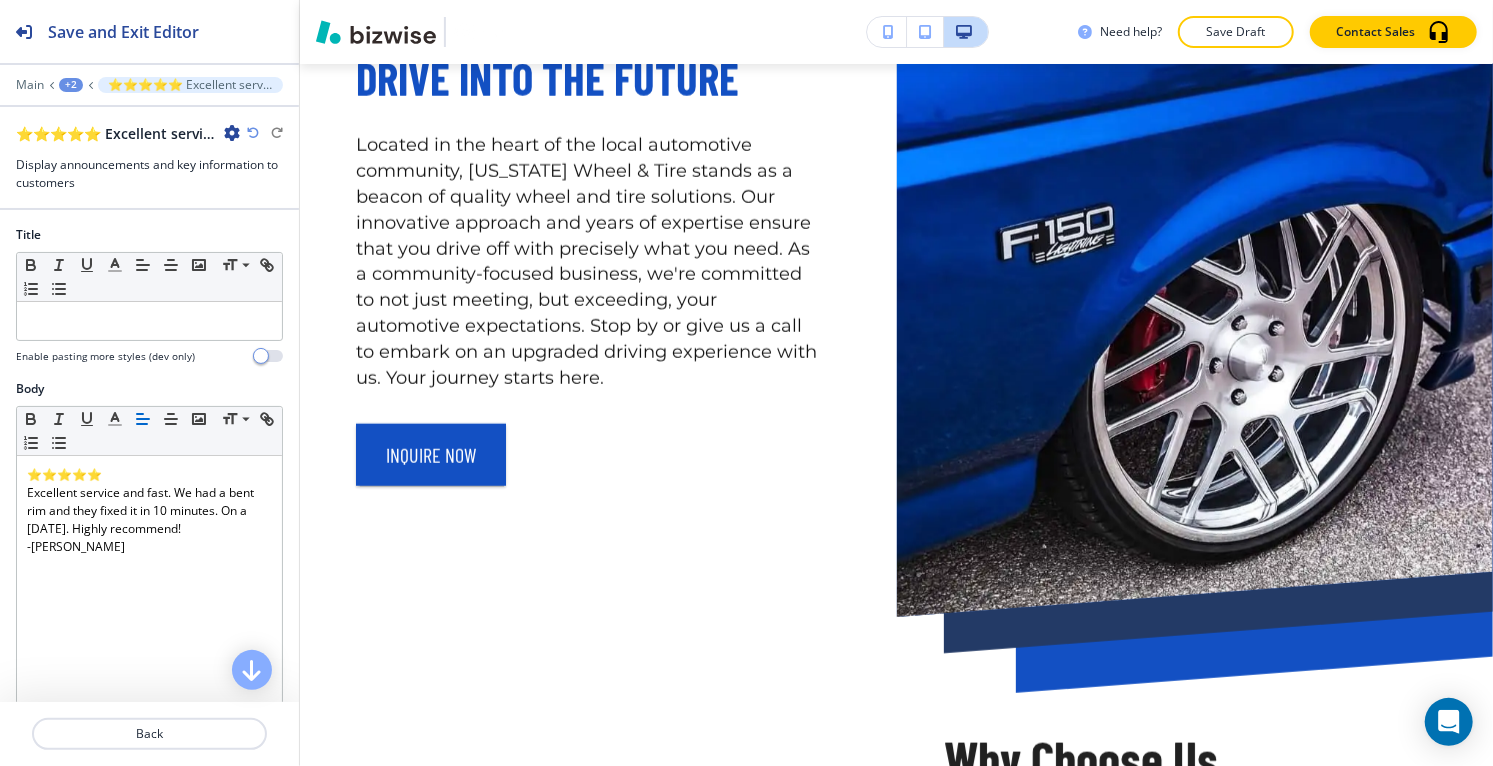 scroll, scrollTop: 857, scrollLeft: 0, axis: vertical 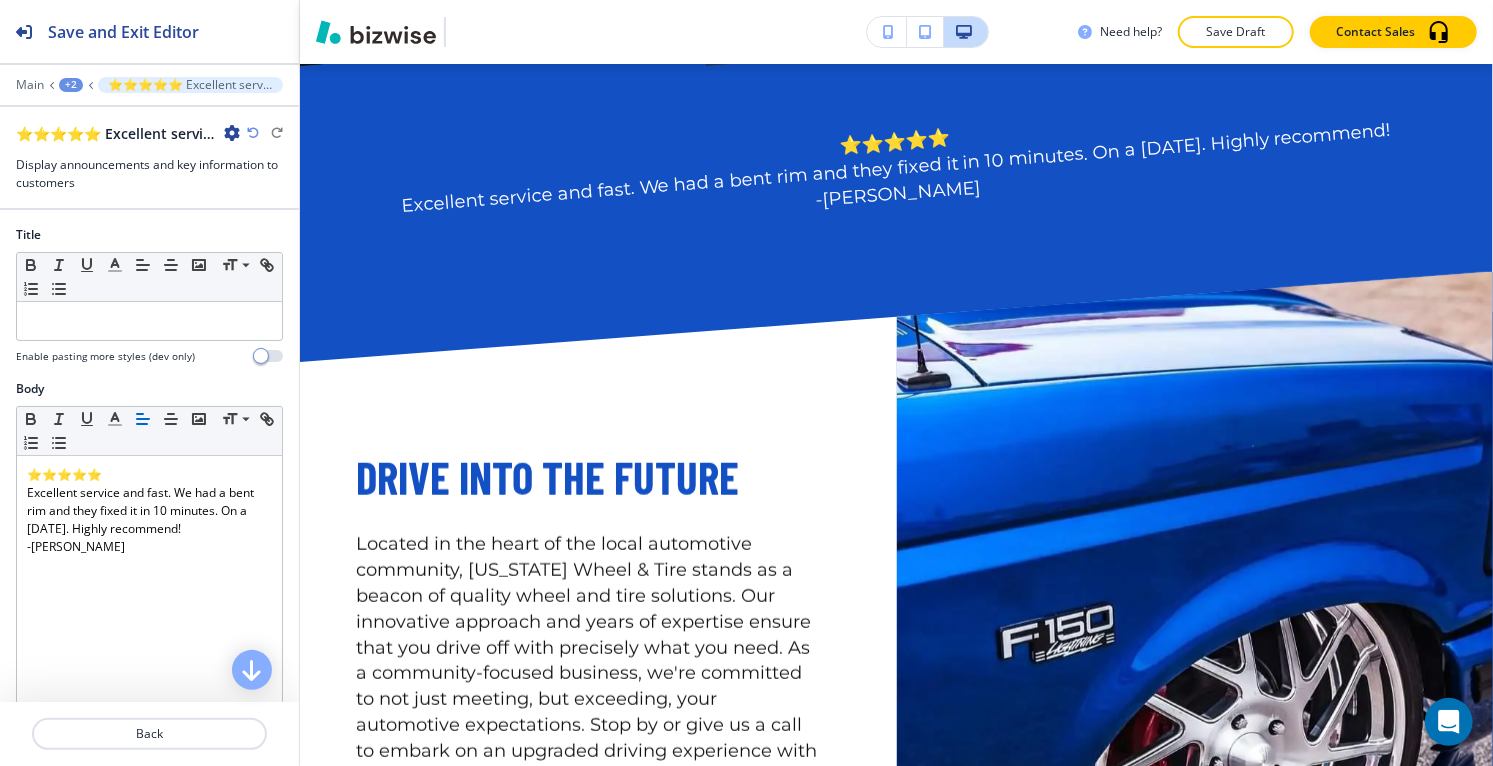 click at bounding box center (232, 133) 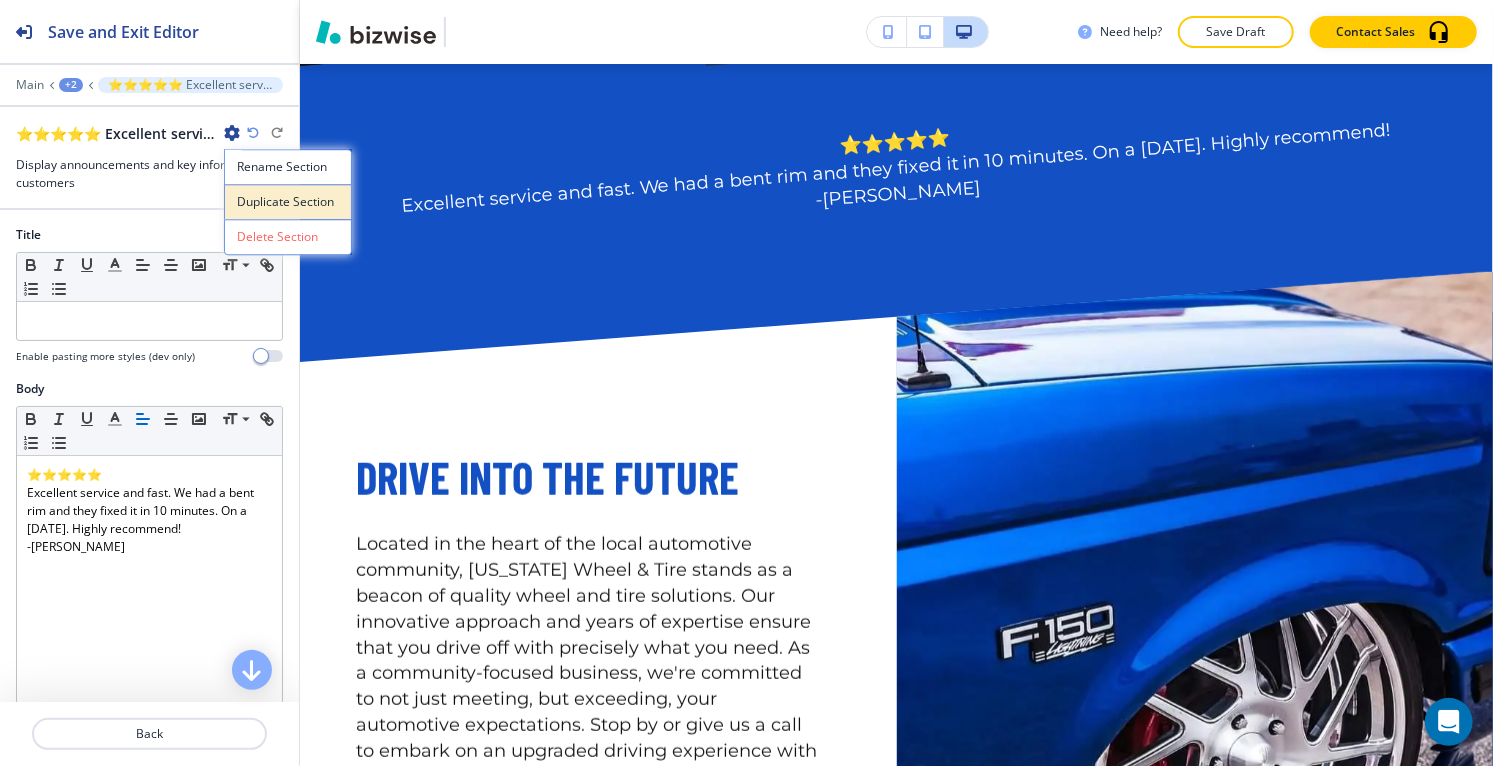 click on "Duplicate Section" at bounding box center (288, 202) 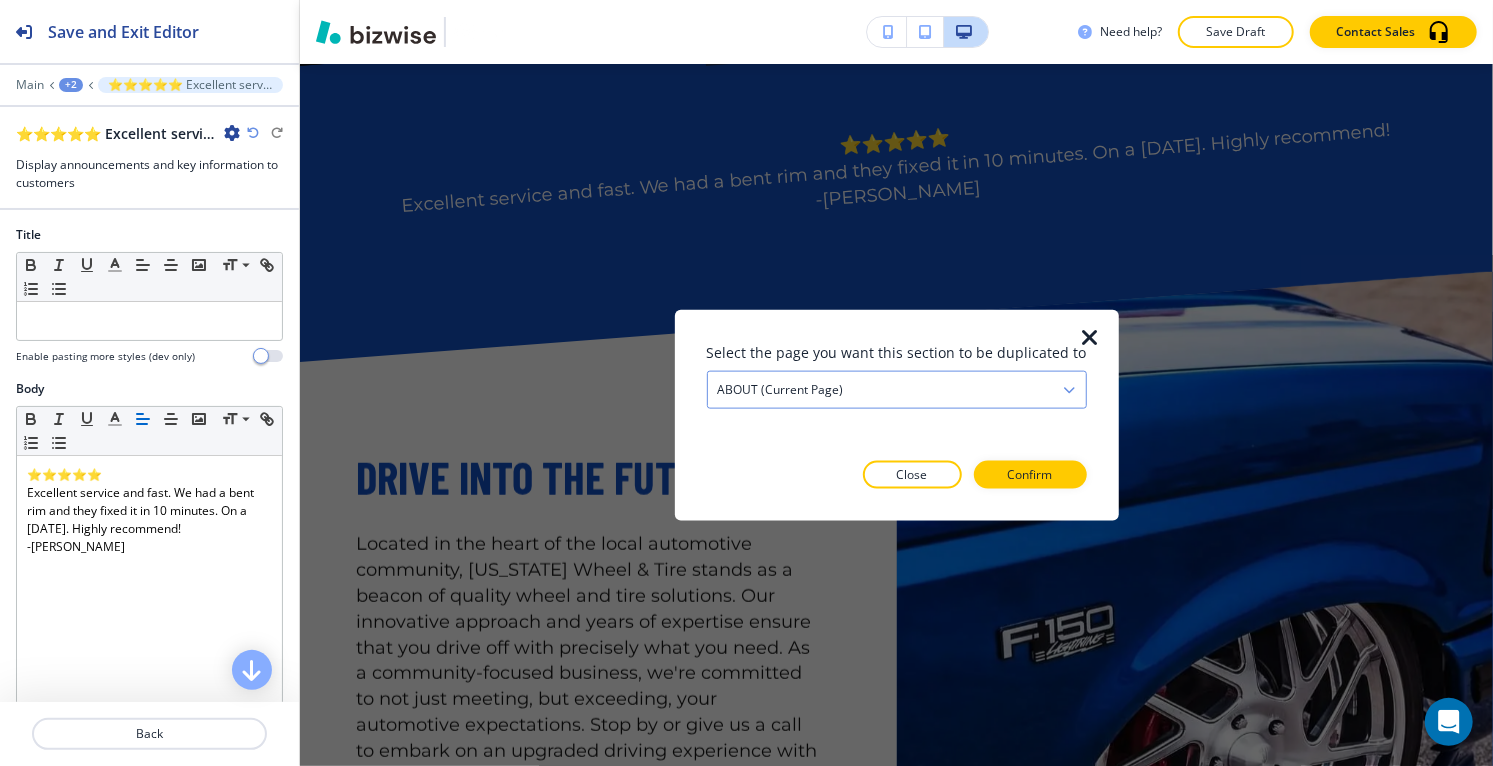 click on "ABOUT (current page)" at bounding box center [897, 390] 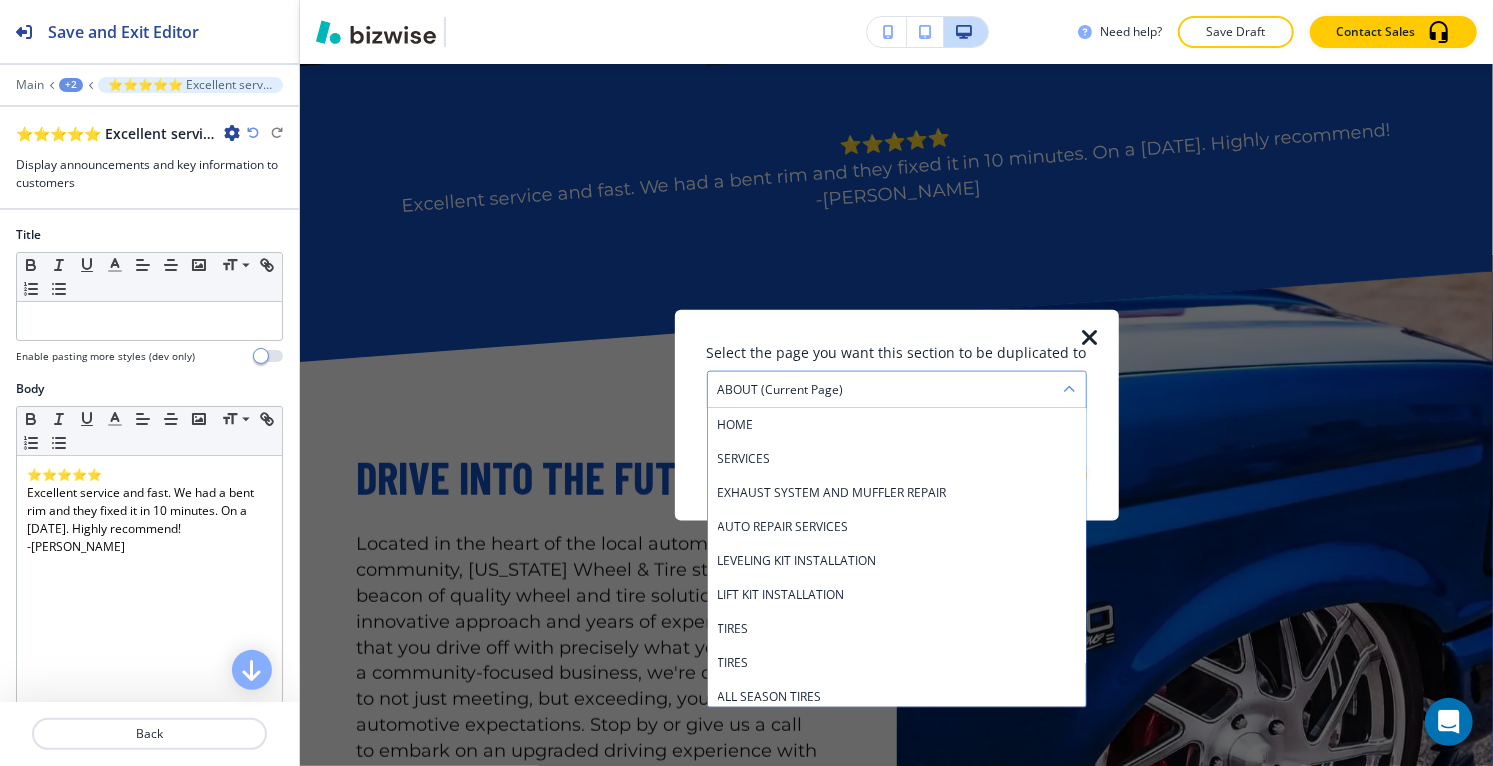 scroll, scrollTop: 717, scrollLeft: 0, axis: vertical 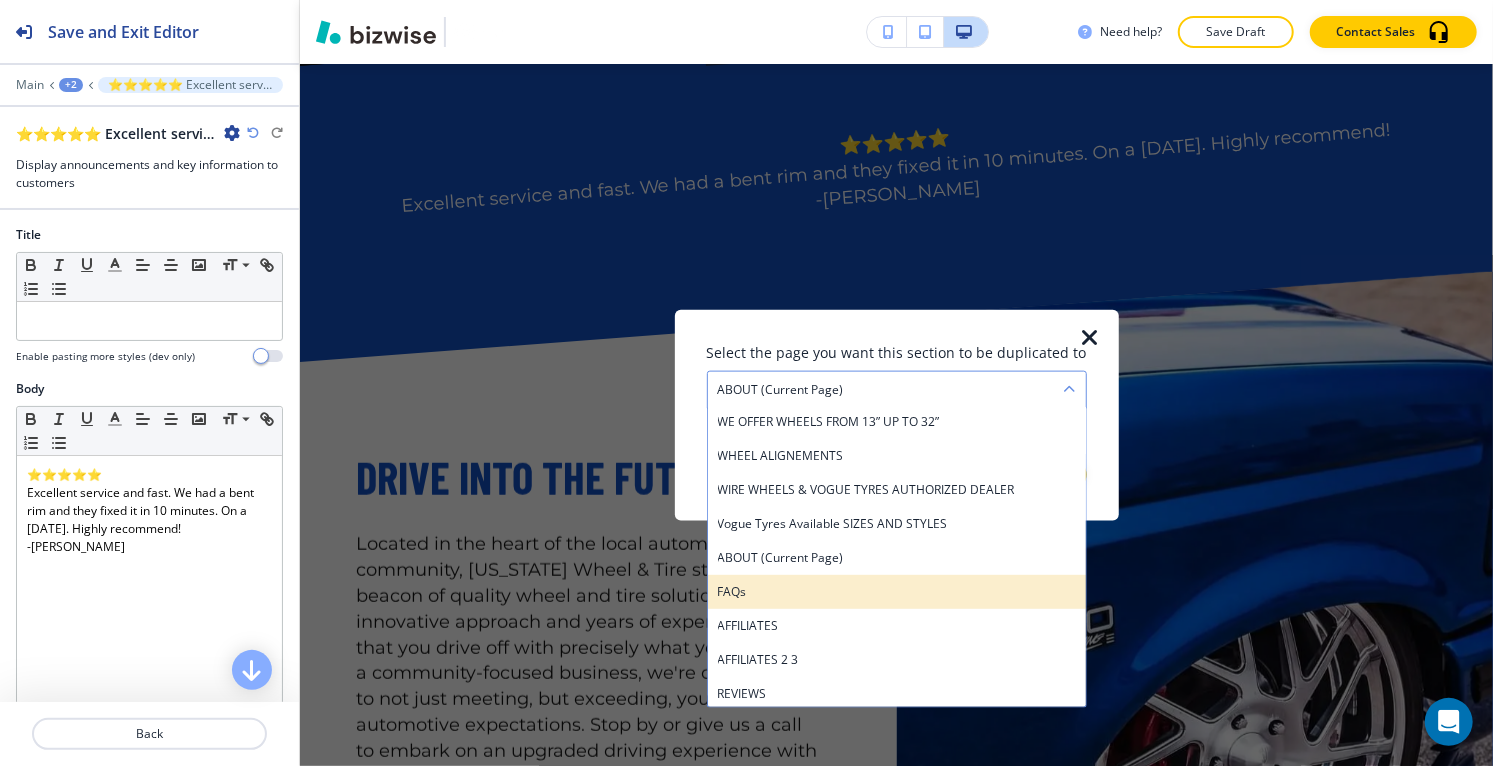 click on "FAQs" at bounding box center (897, 592) 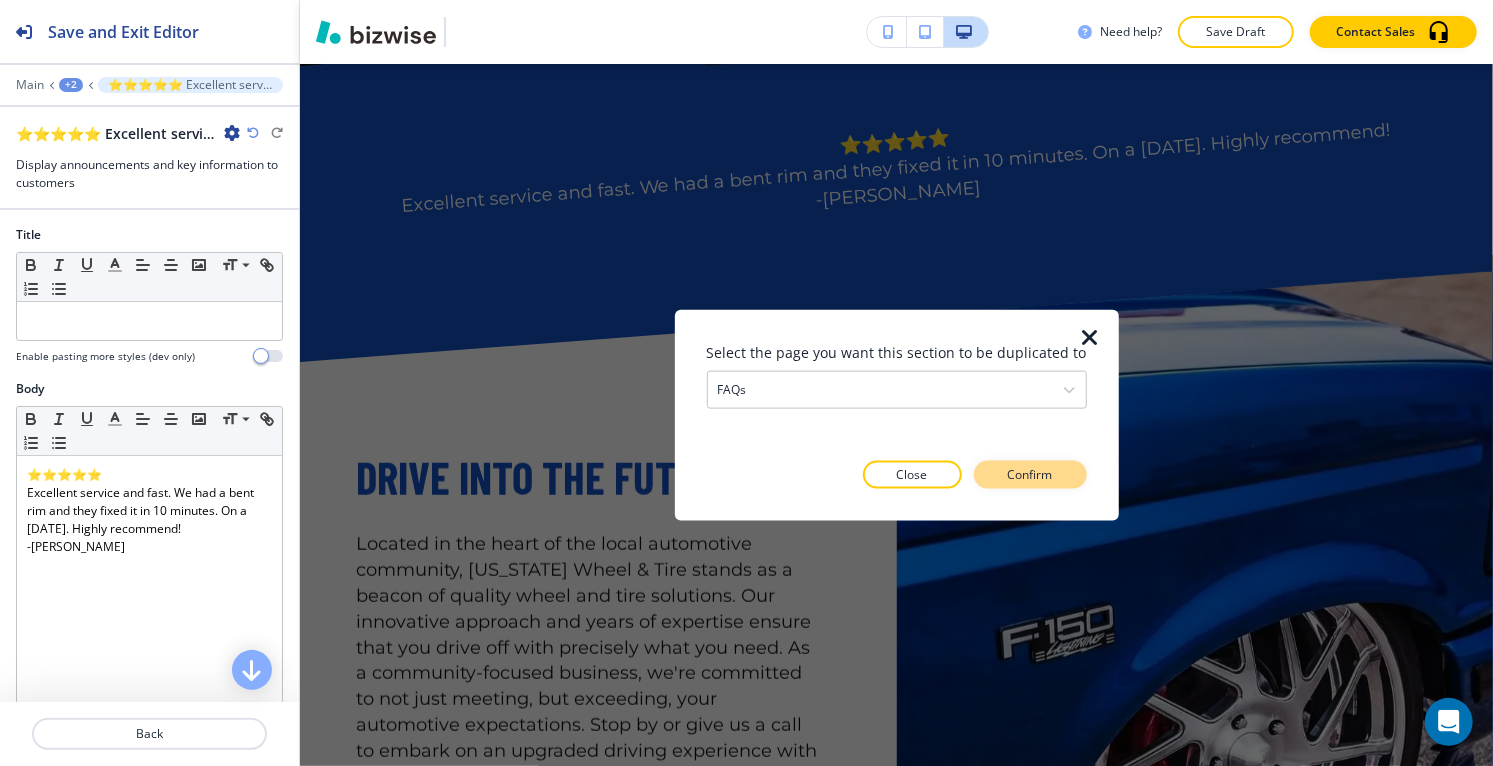 click on "Confirm" at bounding box center (1030, 474) 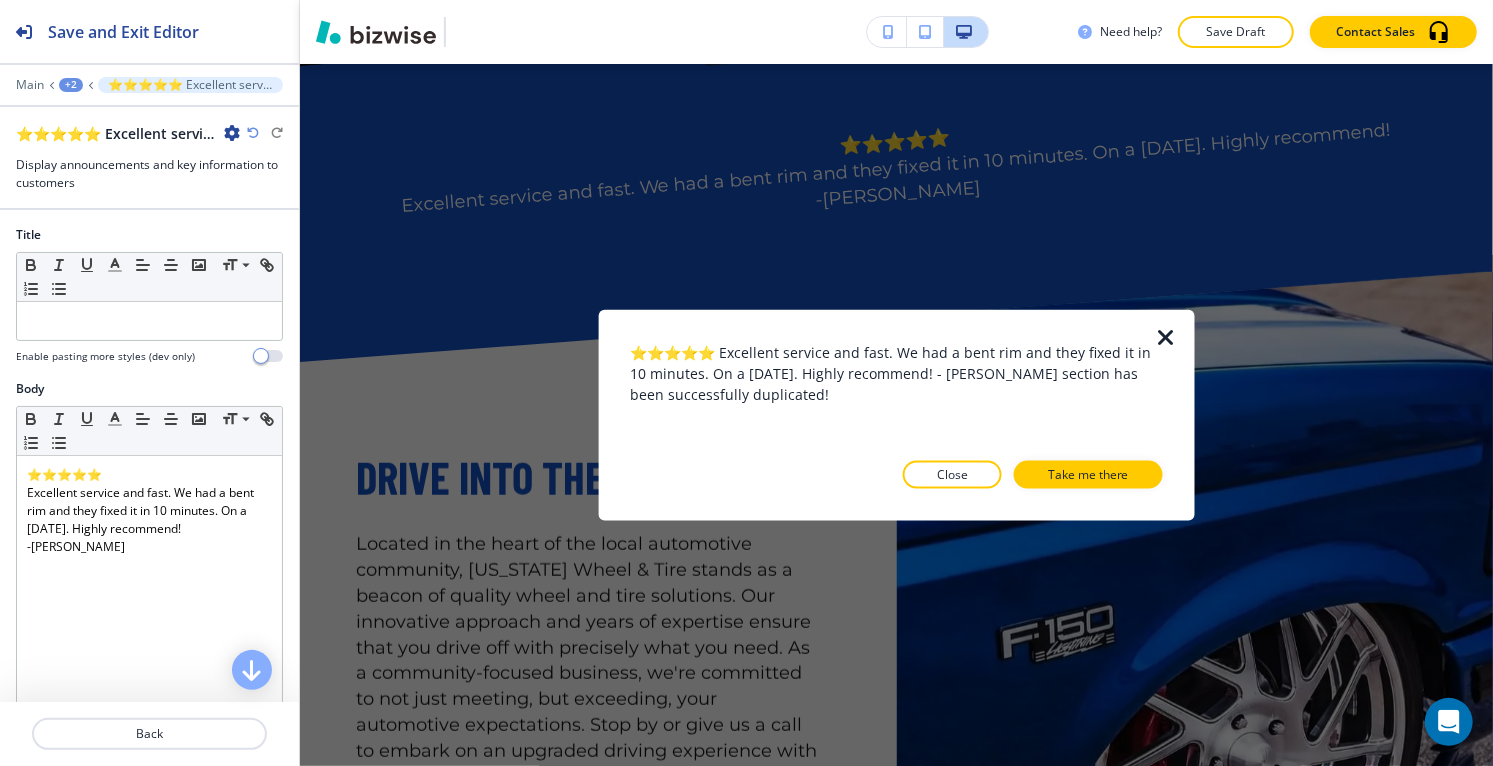 click on "Take me there" at bounding box center [1088, 474] 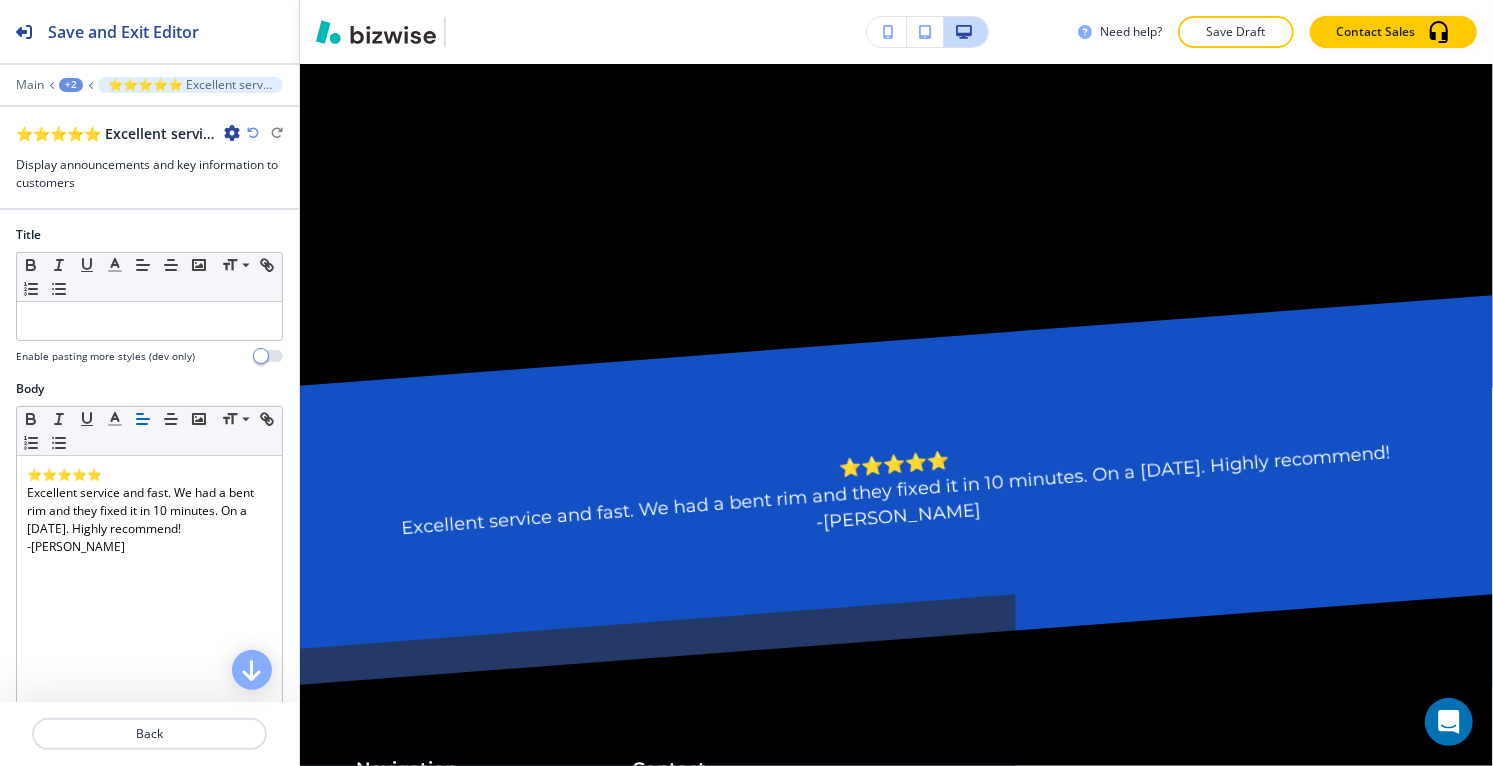 scroll, scrollTop: 7797, scrollLeft: 0, axis: vertical 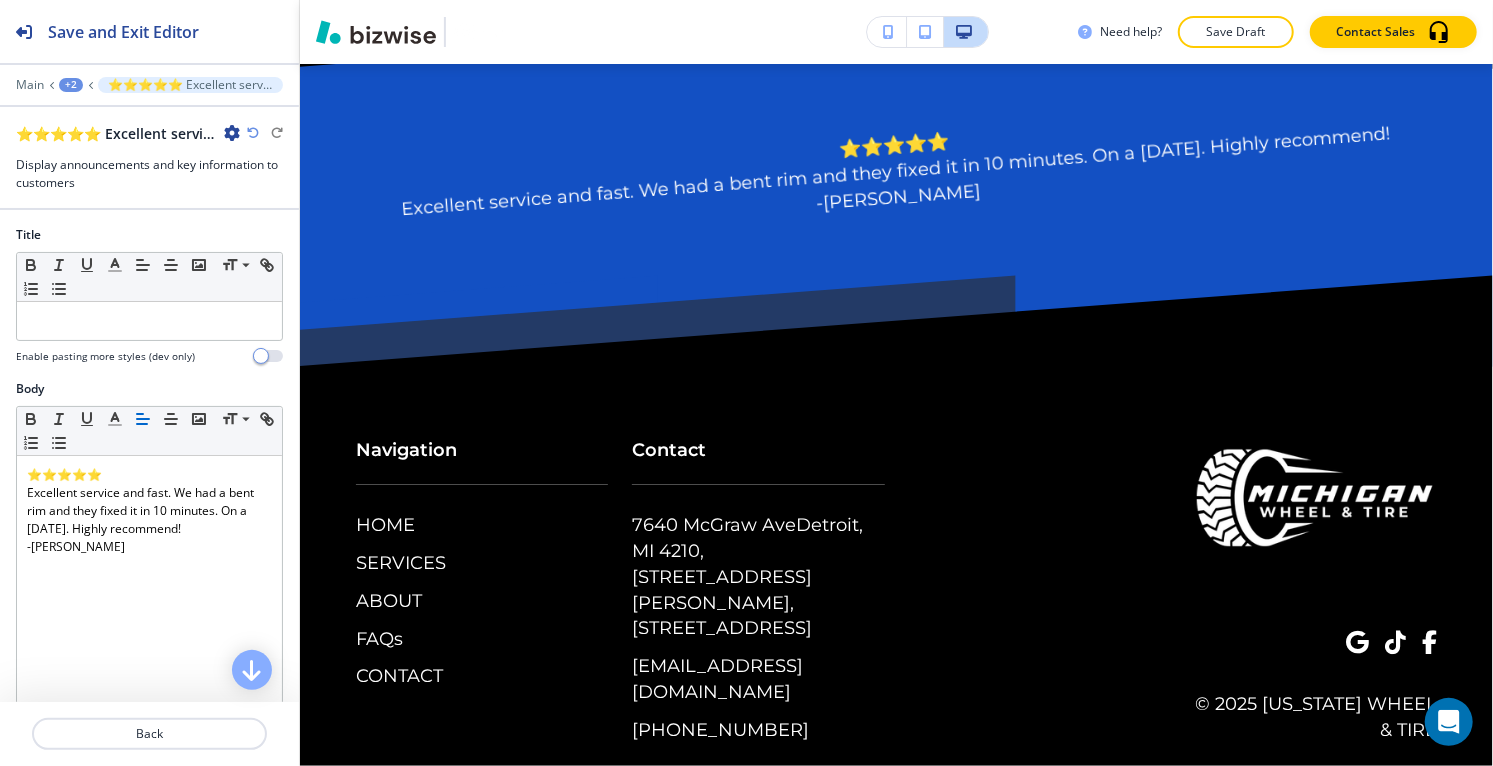 click on "+2" at bounding box center (71, 85) 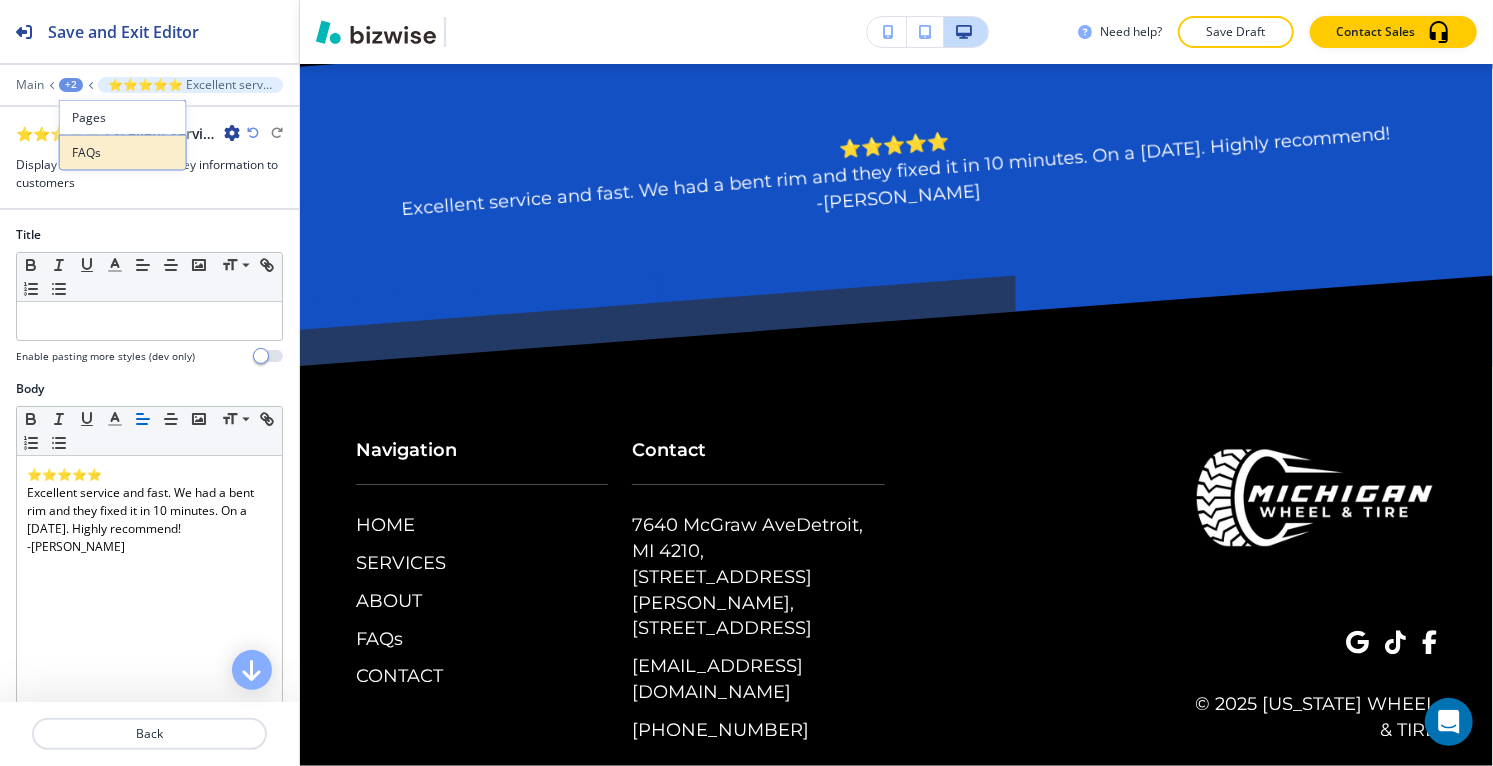 click on "FAQs" at bounding box center (123, 153) 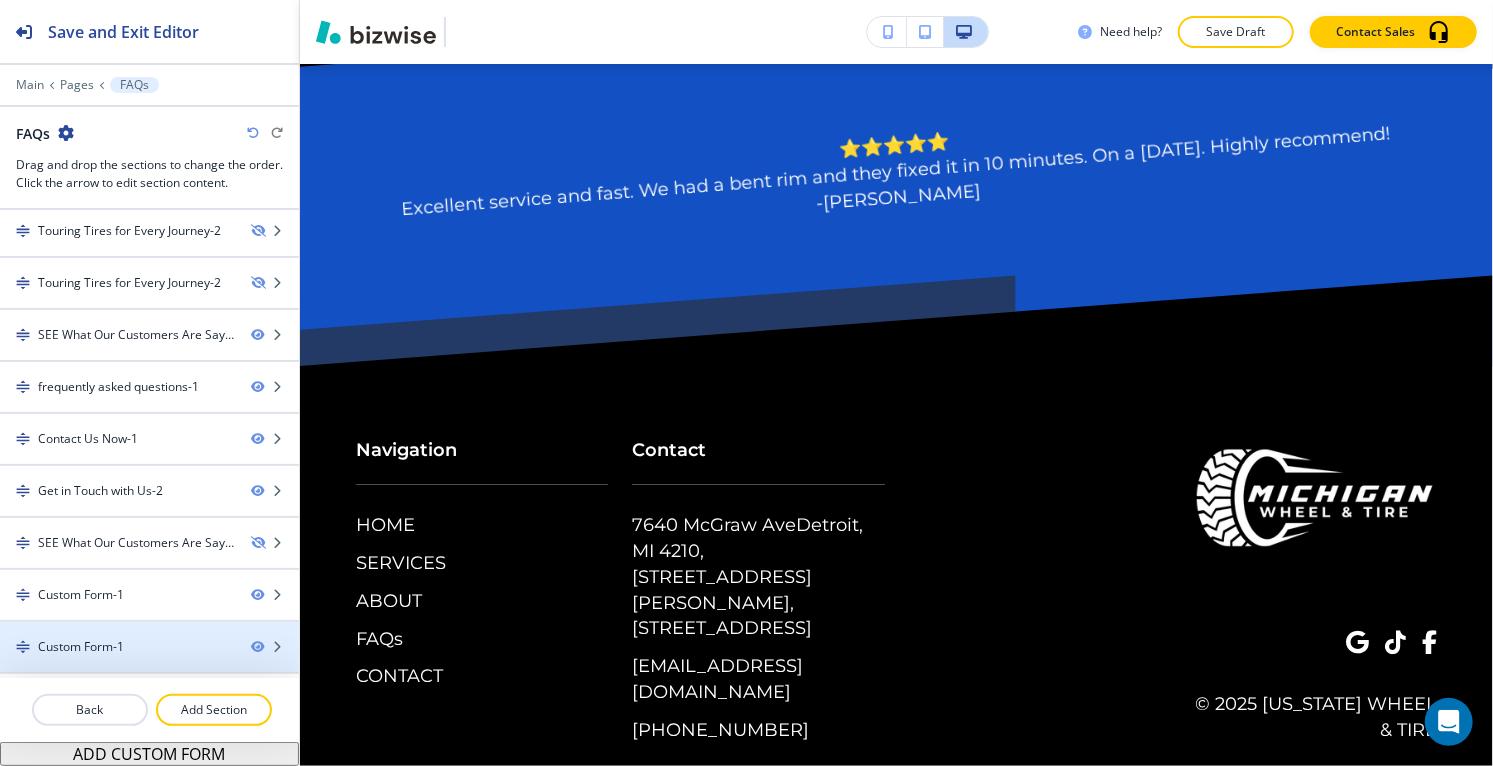 scroll, scrollTop: 824, scrollLeft: 0, axis: vertical 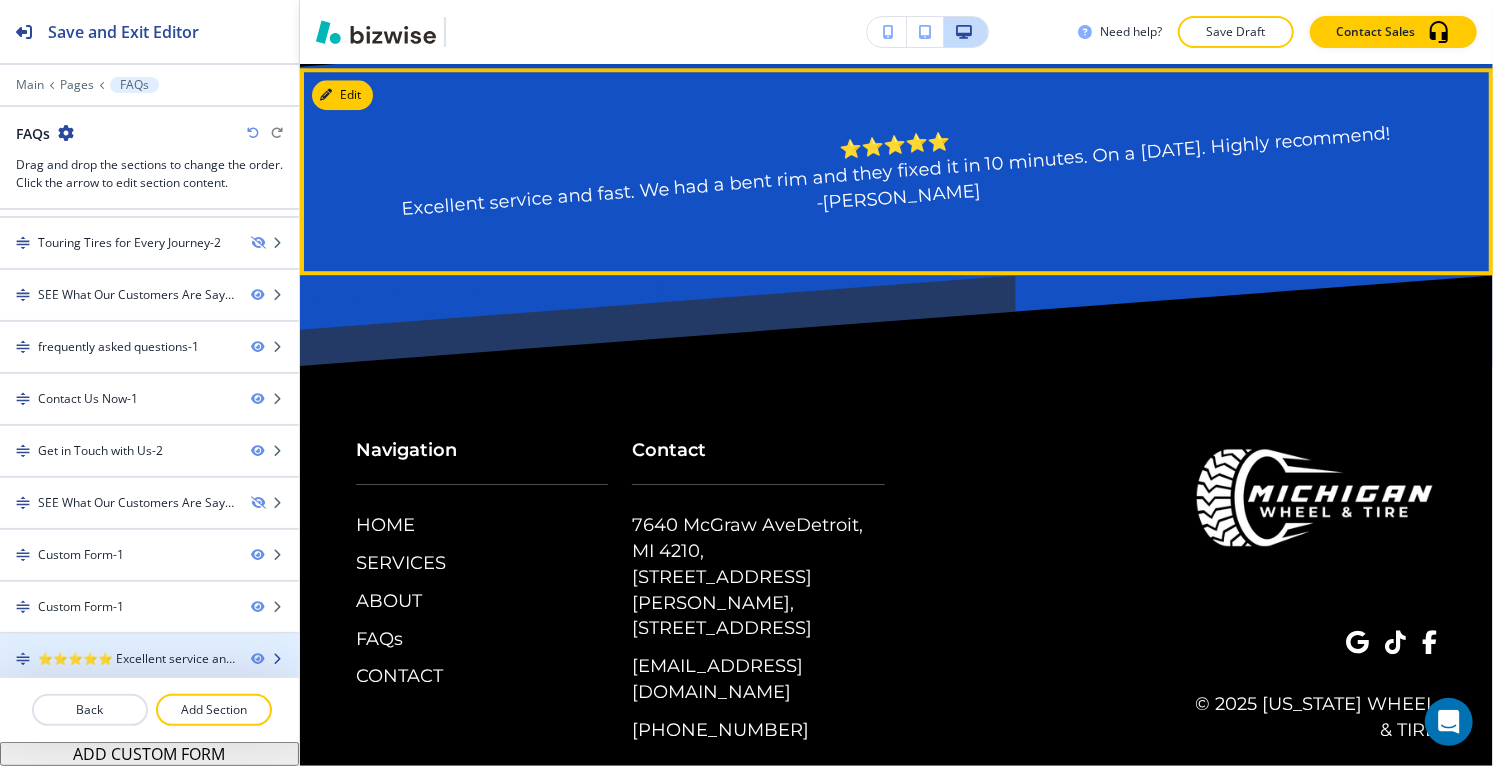 click on "⭐⭐⭐⭐⭐
Excellent service and fast. We had a bent rim and they fixed it in 10 minutes. On a [DATE]. Highly recommend!
- [PERSON_NAME]-1" at bounding box center [136, 659] 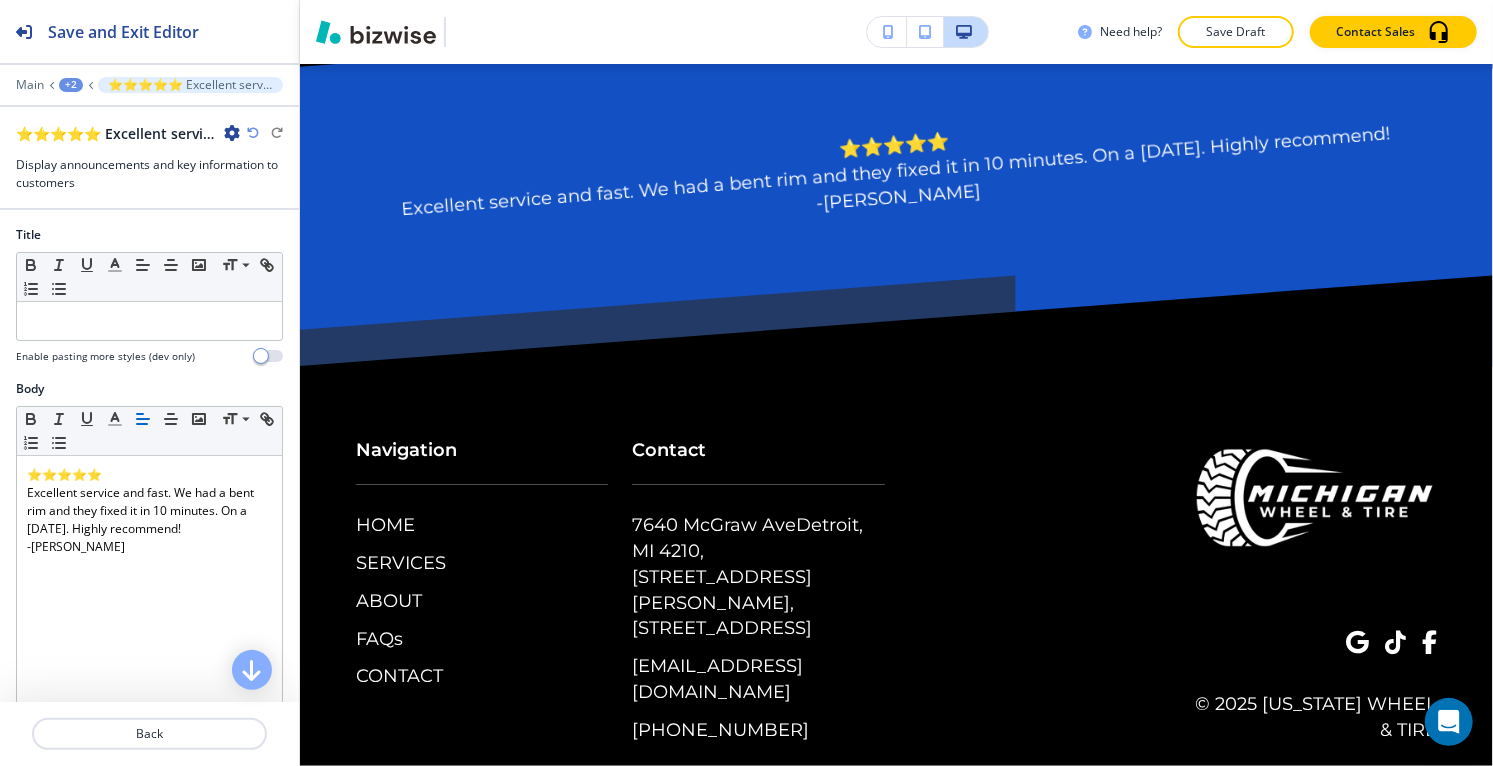 click at bounding box center [232, 133] 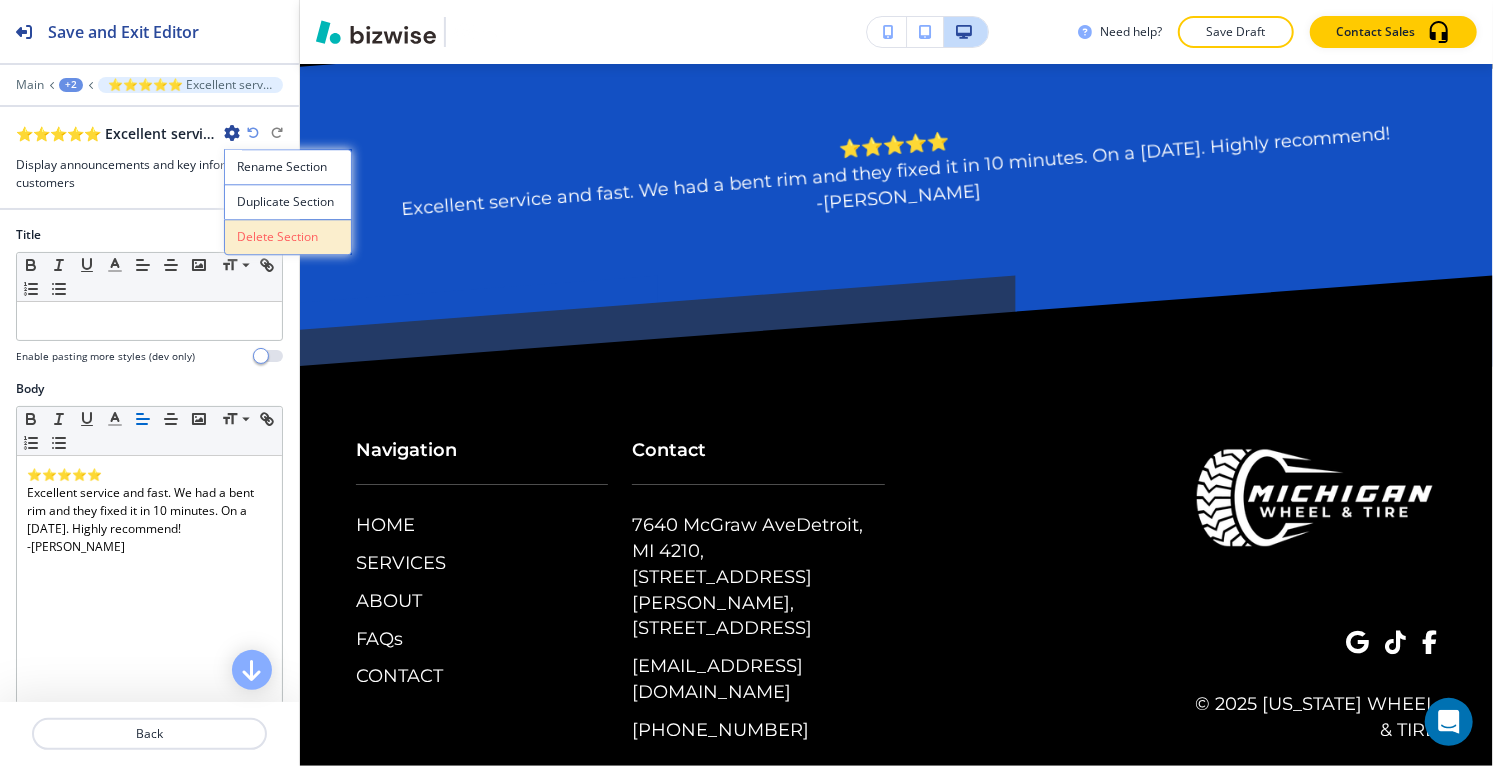 click on "Delete Section" at bounding box center [288, 237] 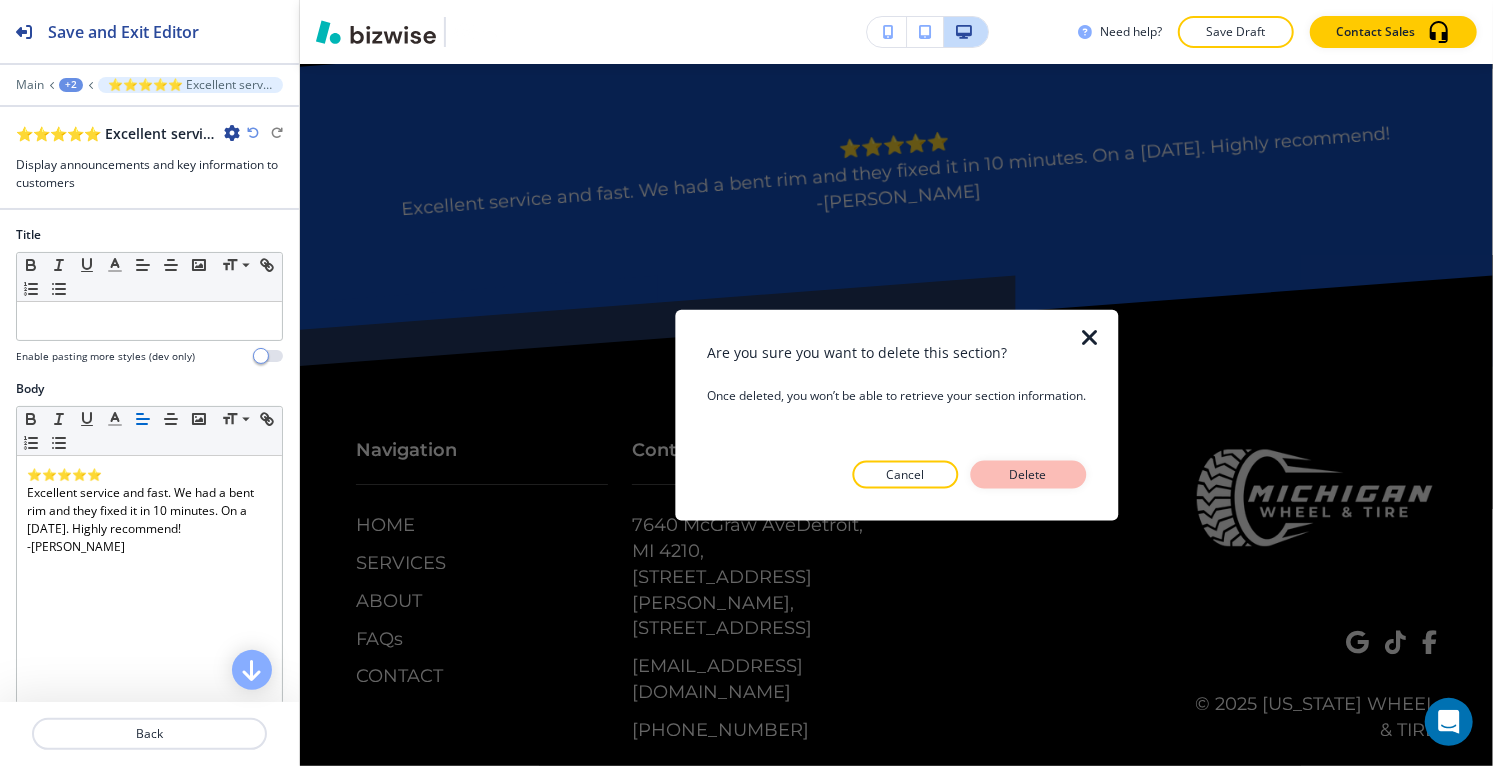 click on "Delete" at bounding box center (1028, 474) 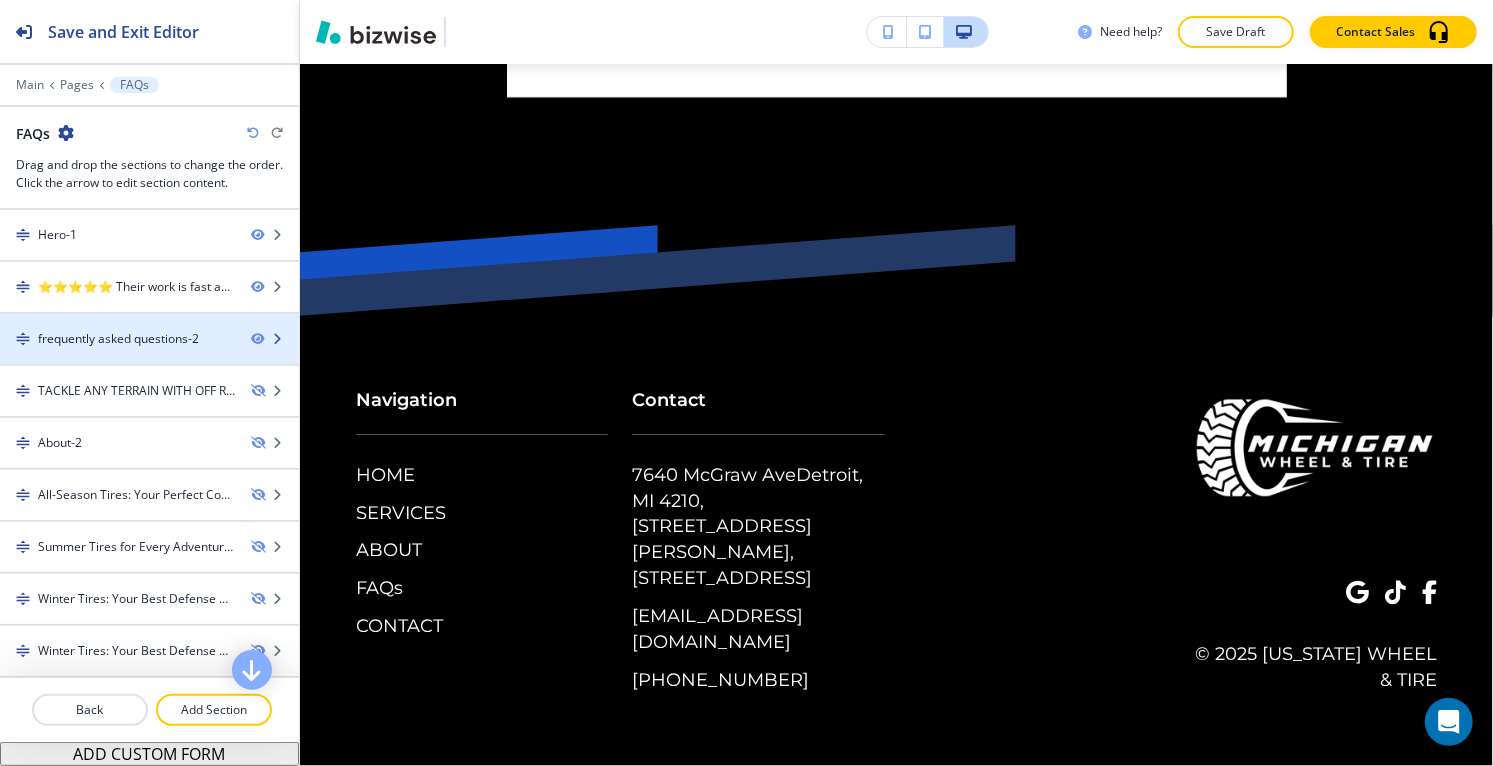 scroll, scrollTop: 7544, scrollLeft: 0, axis: vertical 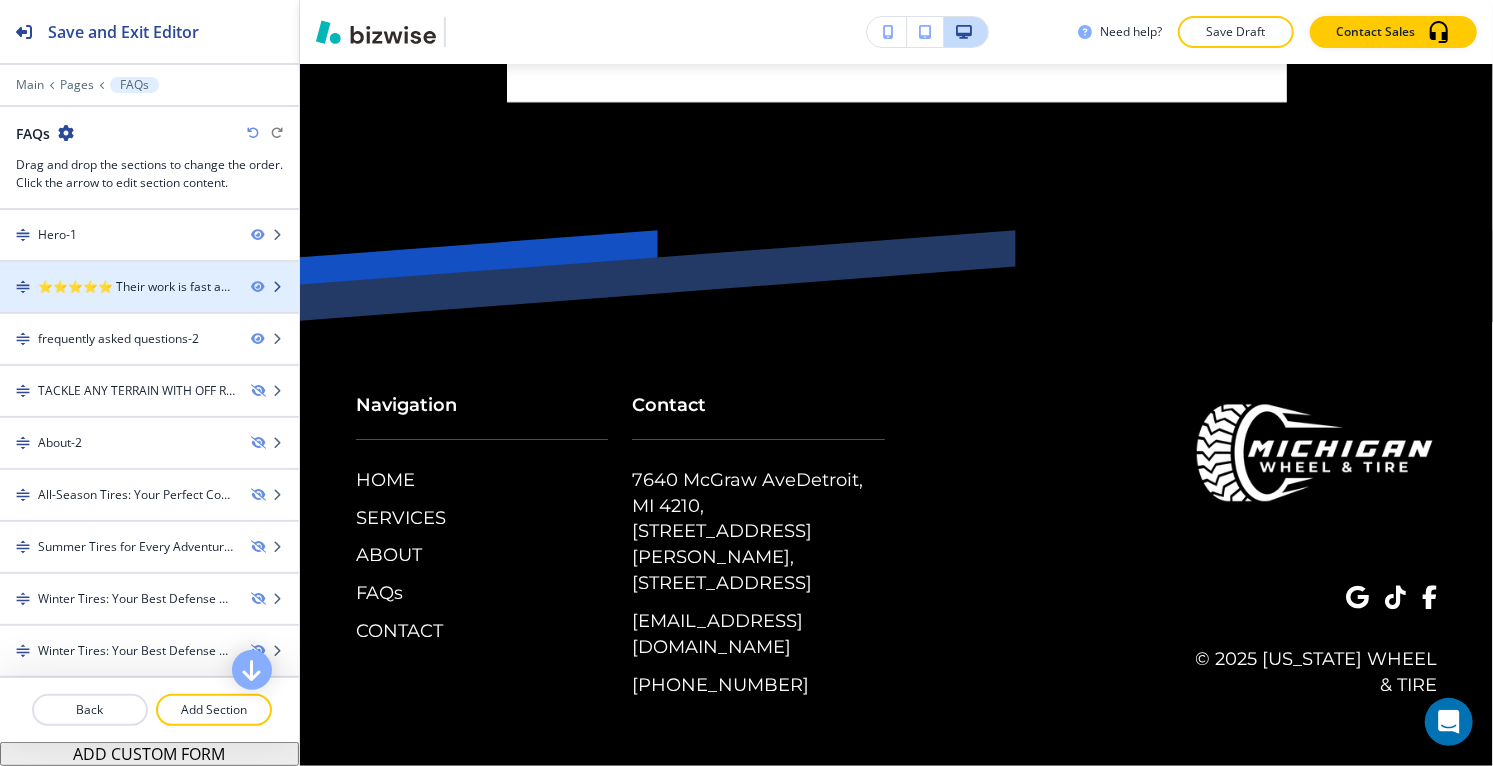 click at bounding box center [149, 270] 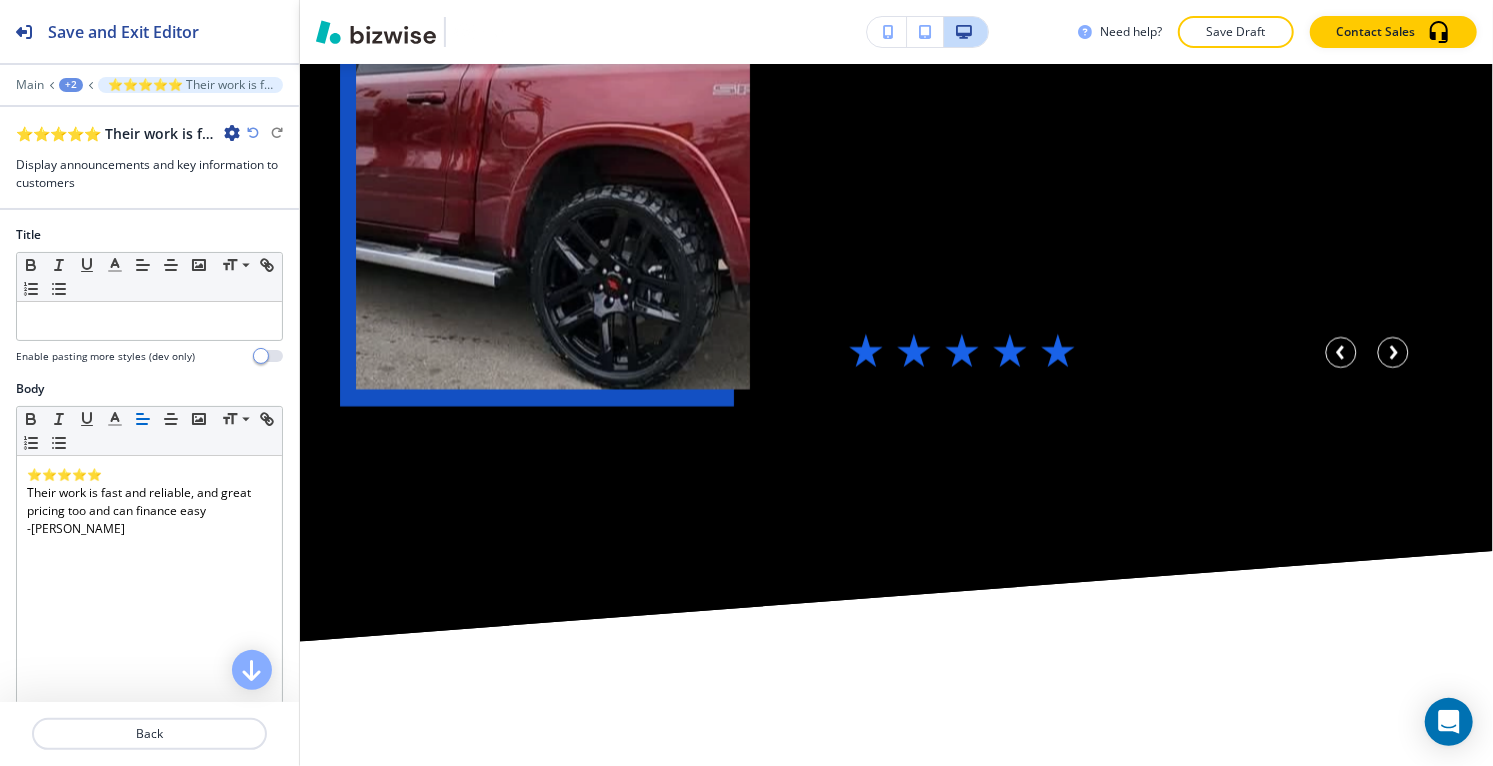 scroll, scrollTop: 857, scrollLeft: 0, axis: vertical 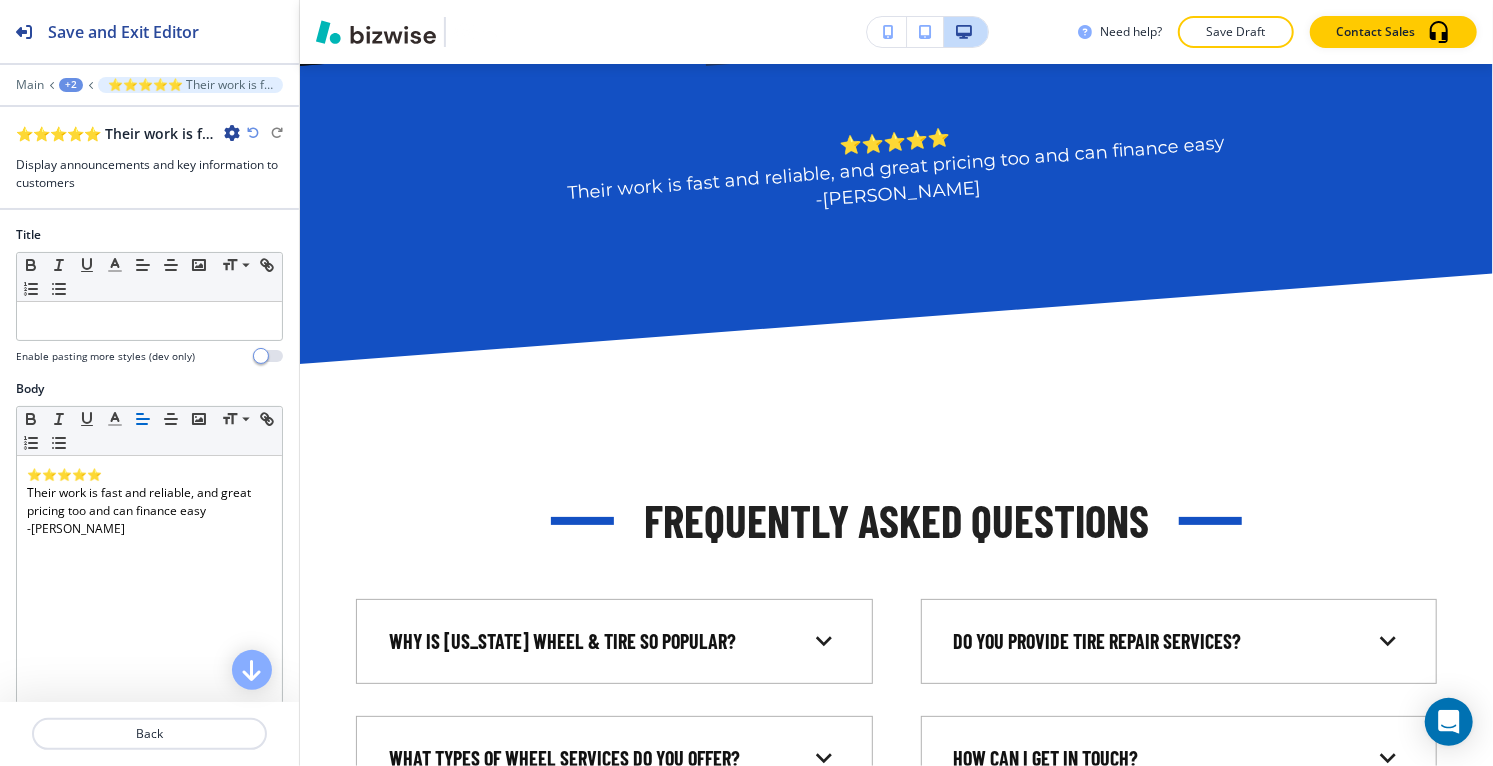 click at bounding box center (232, 133) 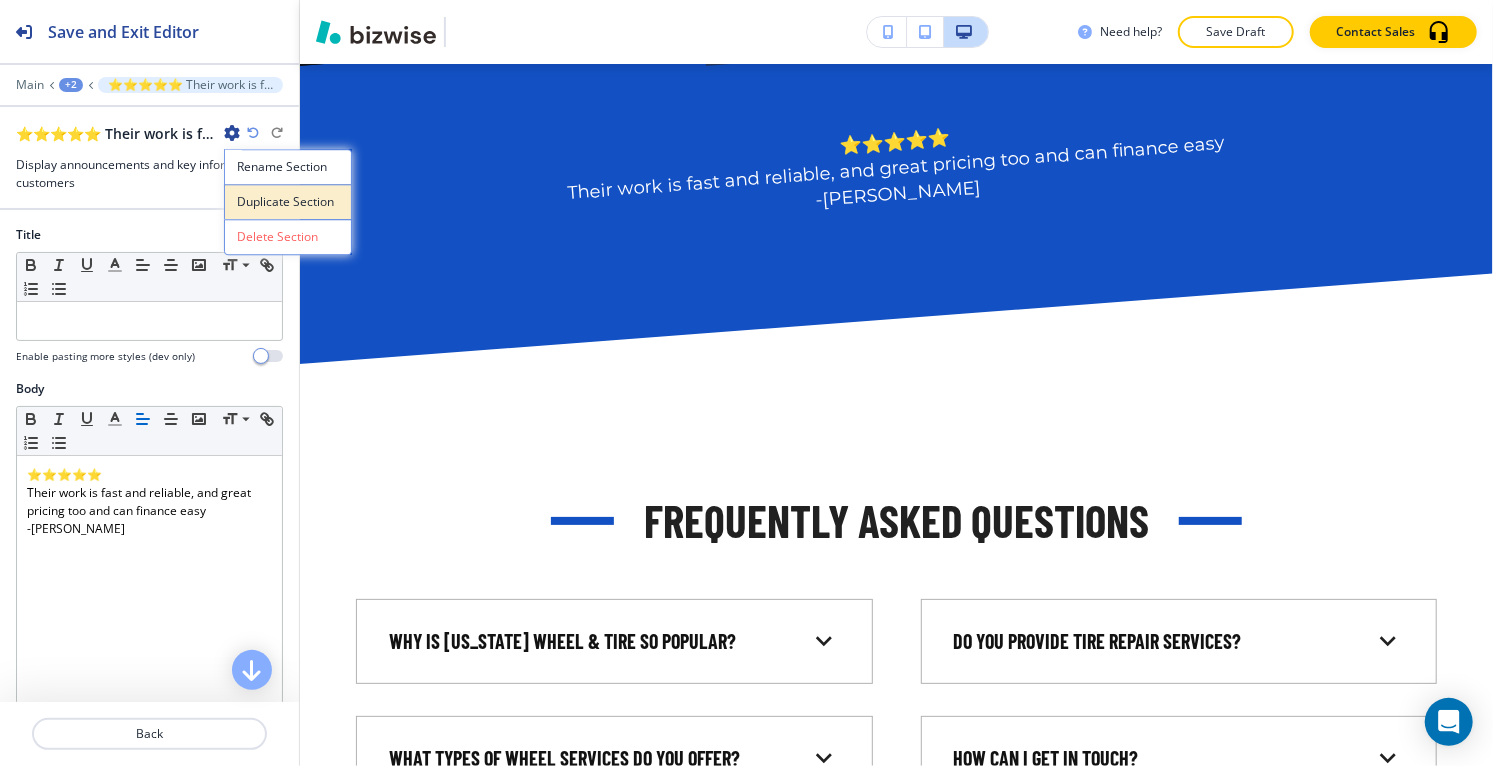 click on "Duplicate Section" at bounding box center (288, 202) 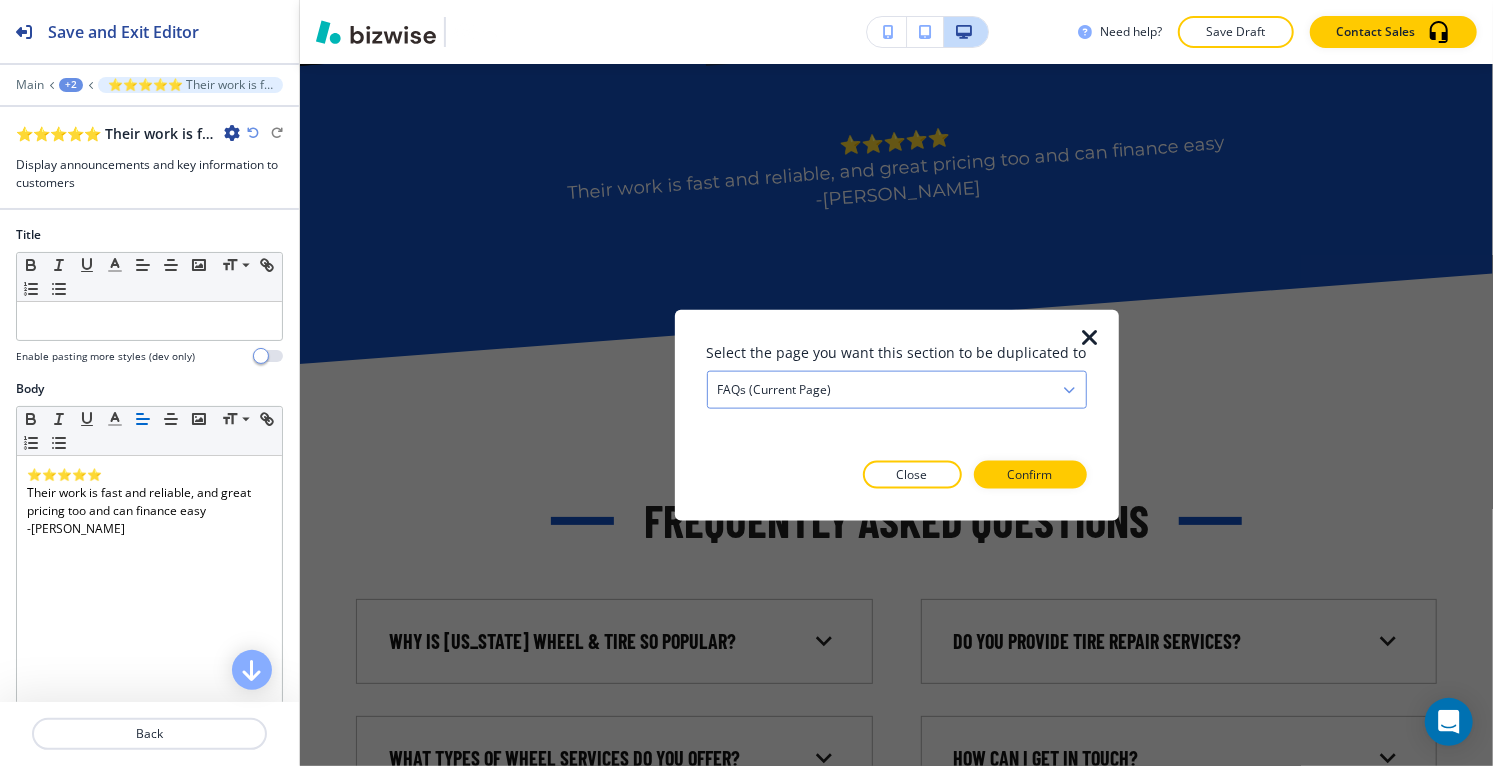 click on "FAQs (current page)" at bounding box center (897, 390) 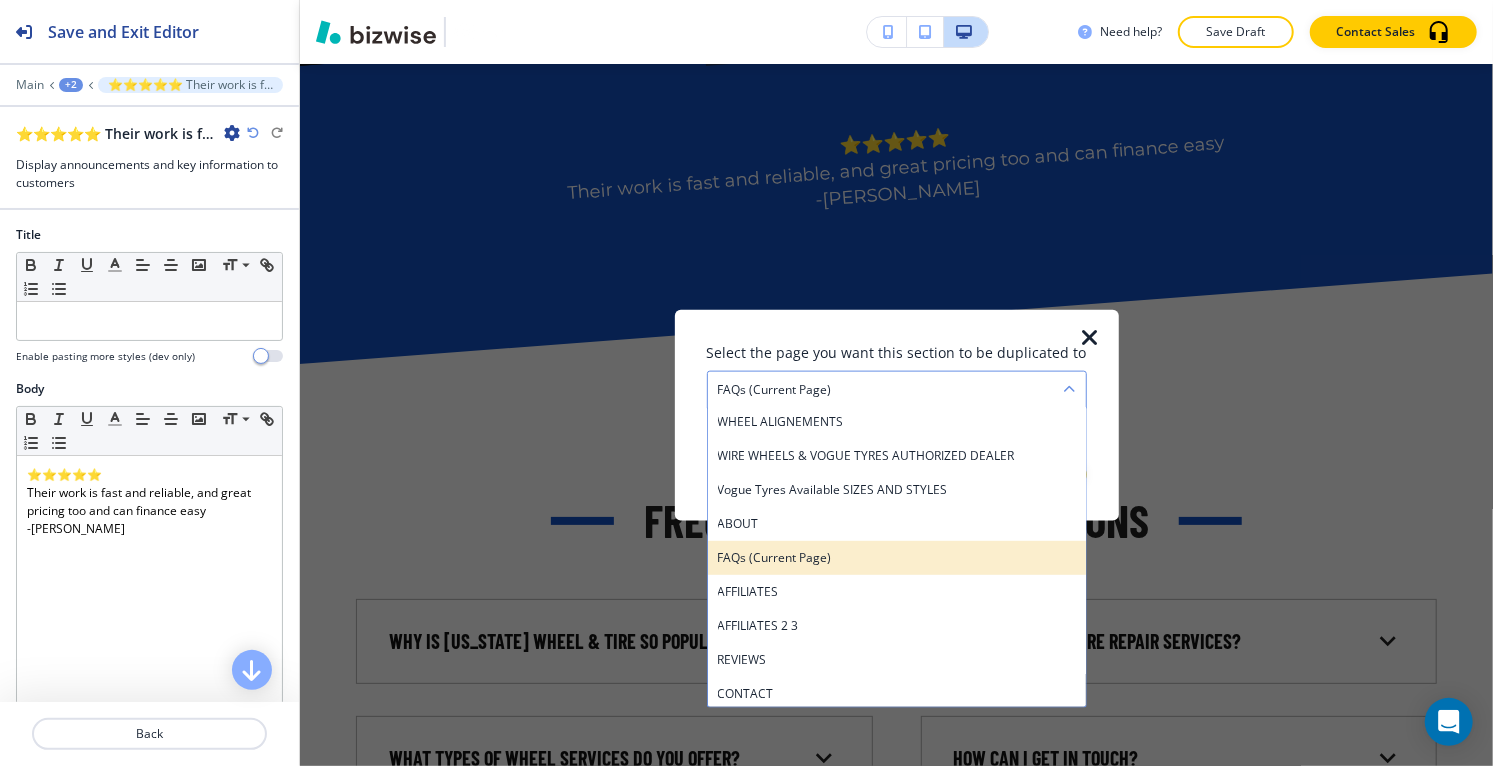 scroll, scrollTop: 754, scrollLeft: 0, axis: vertical 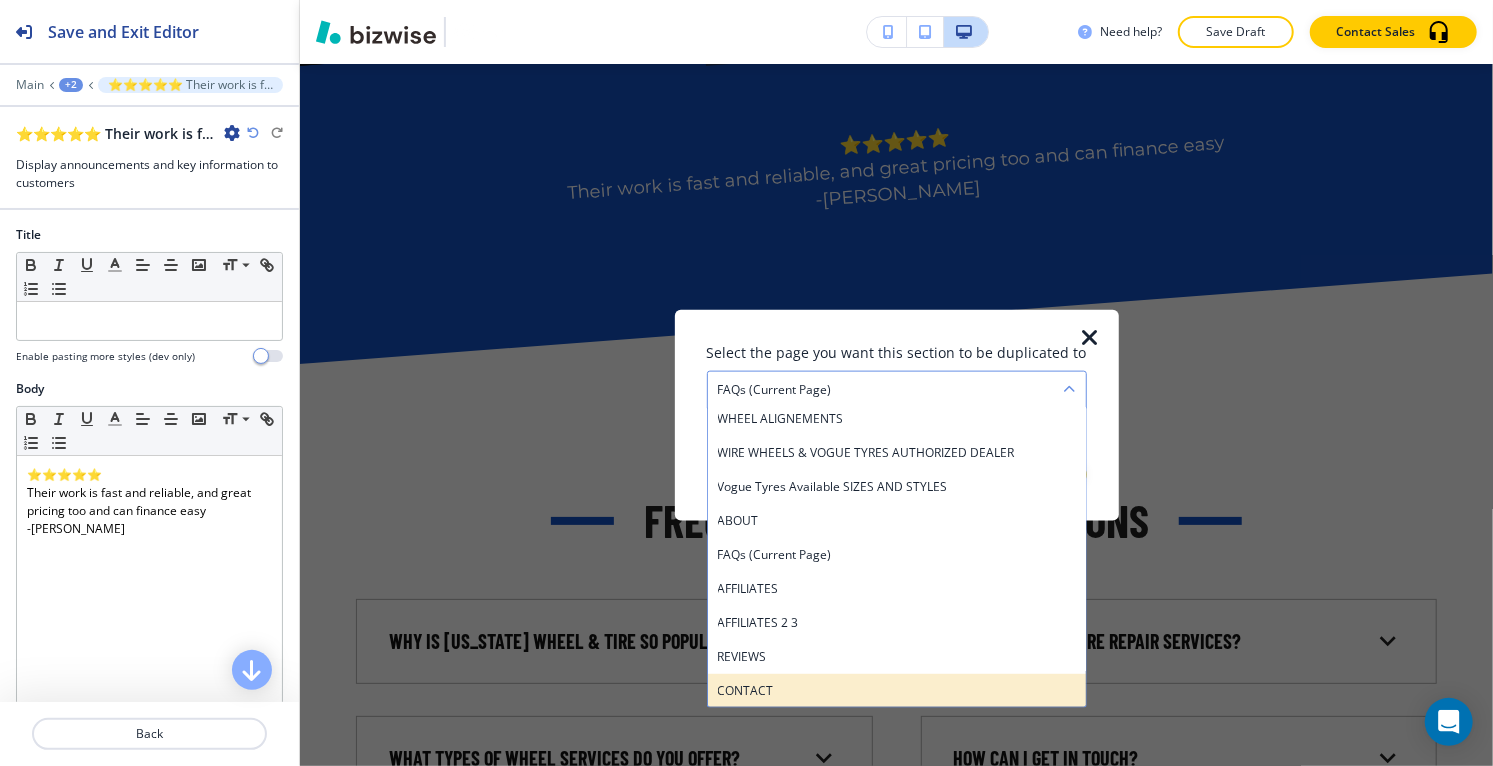 click on "CONTACT" at bounding box center [897, 691] 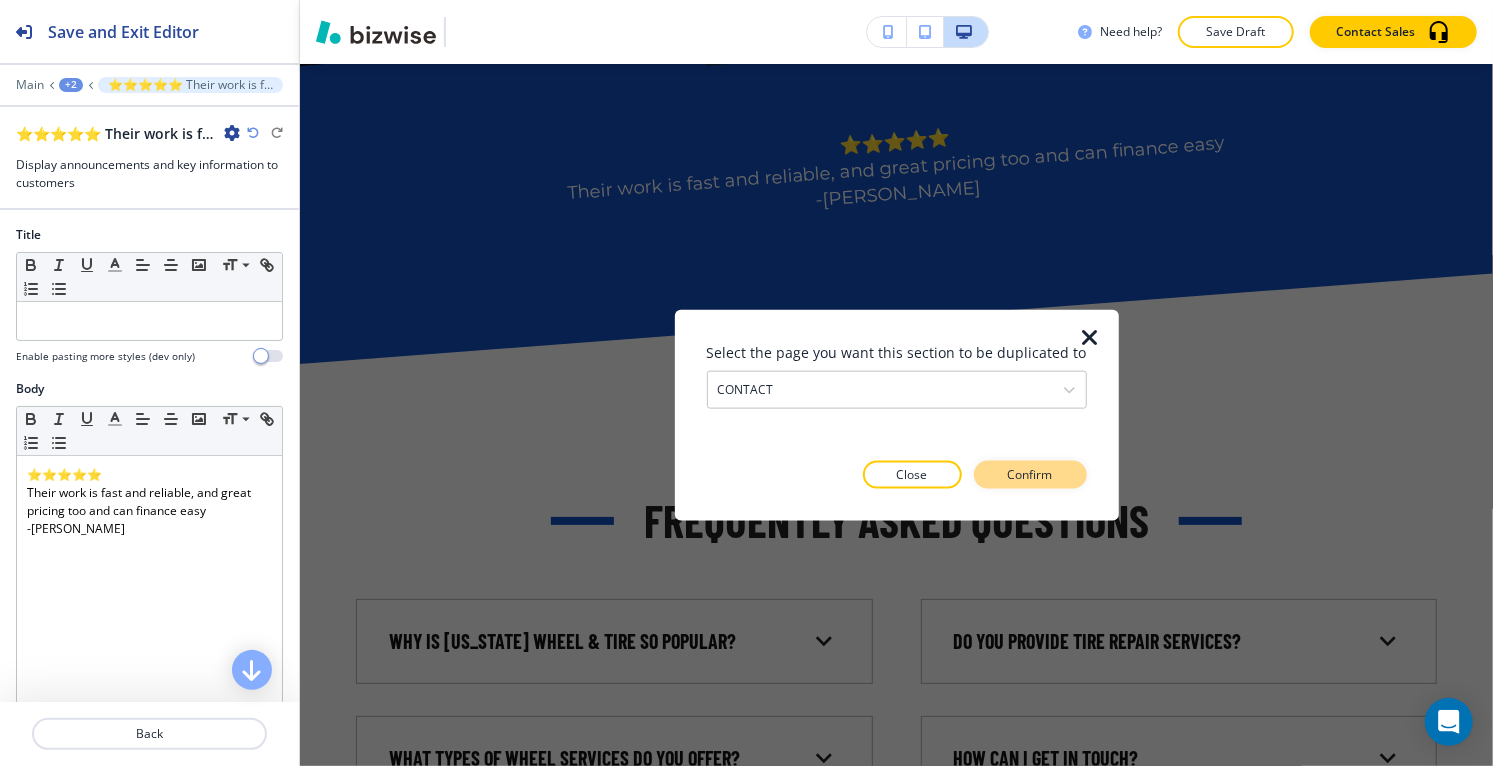 click on "Confirm" at bounding box center (1030, 474) 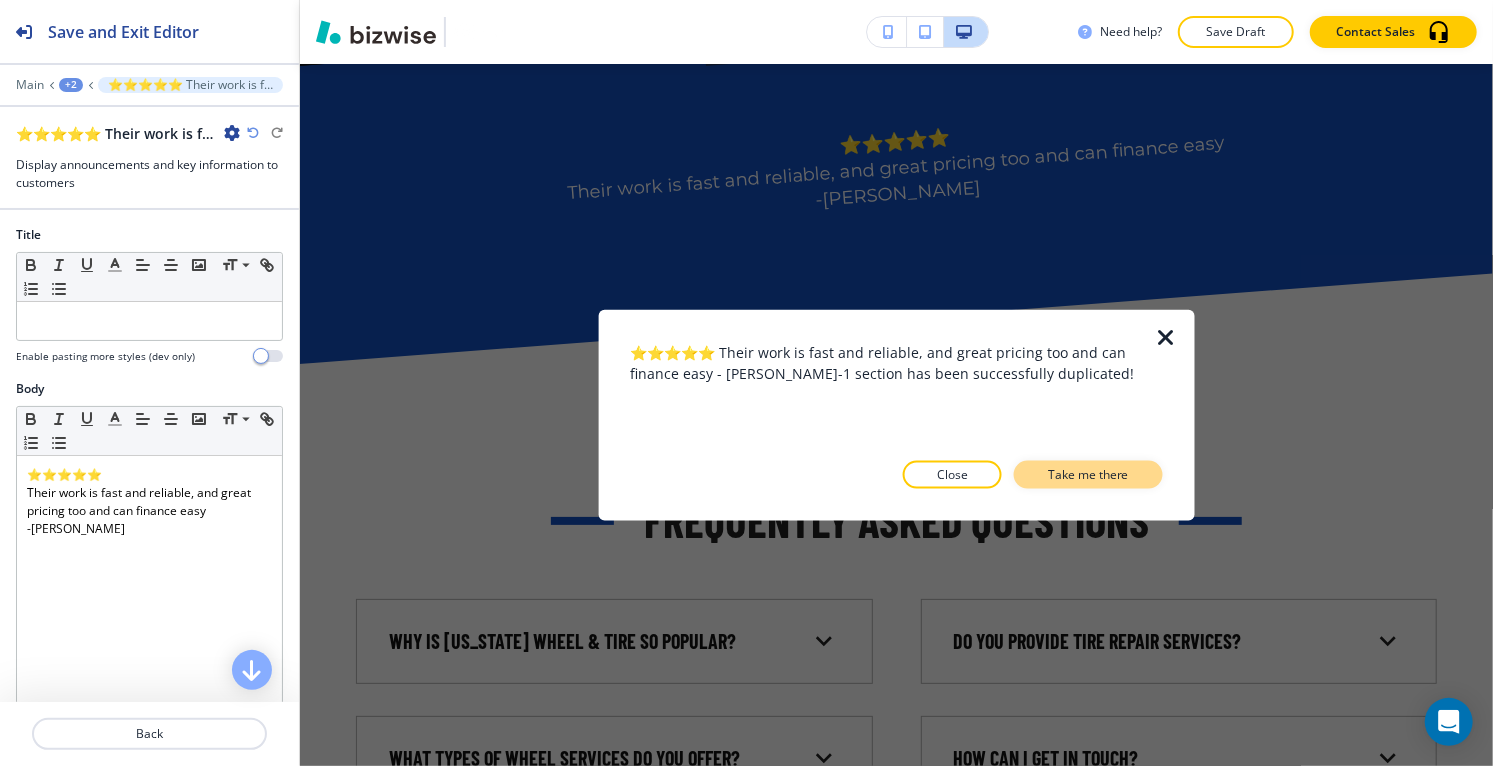 click on "Take me there" at bounding box center [1088, 474] 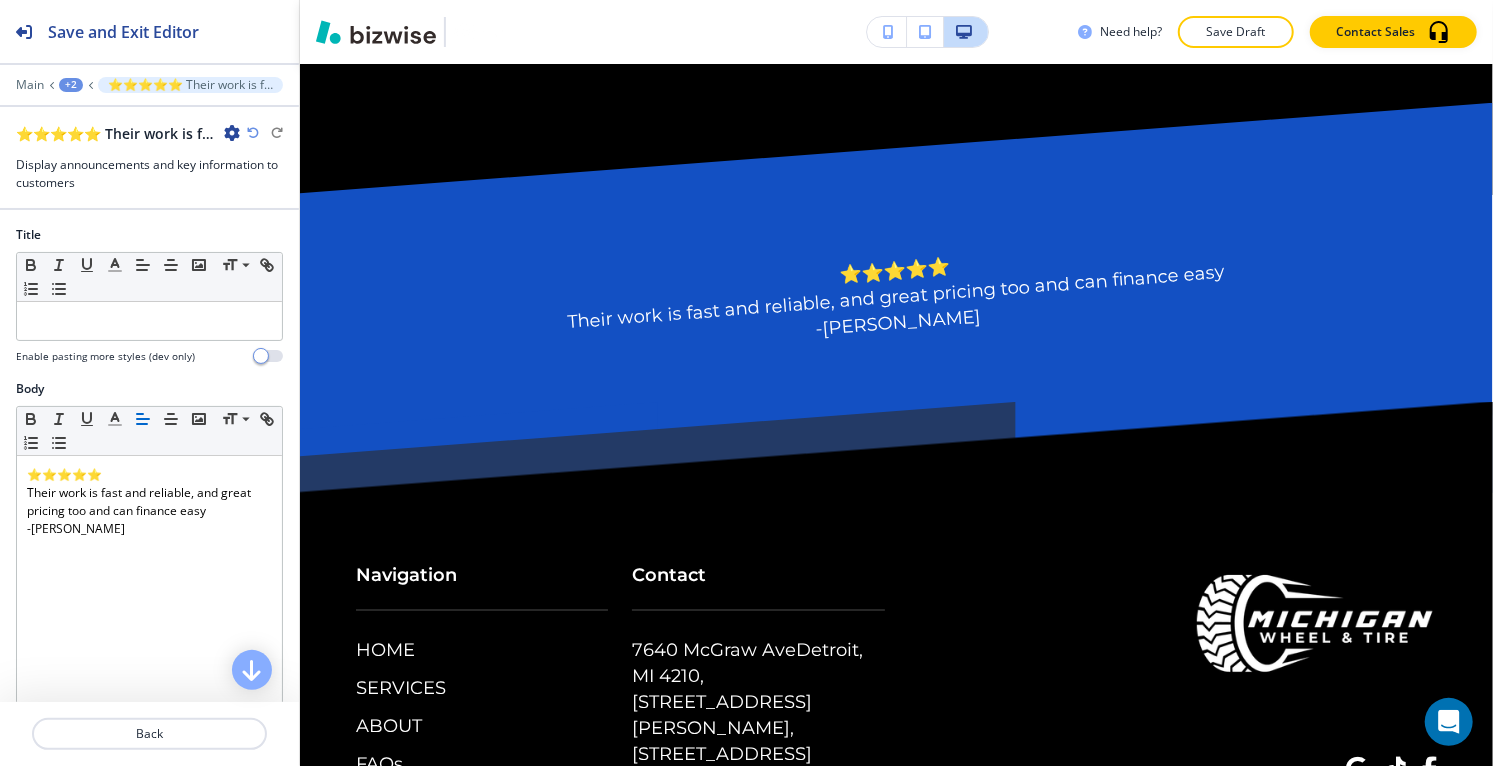 scroll, scrollTop: 6551, scrollLeft: 0, axis: vertical 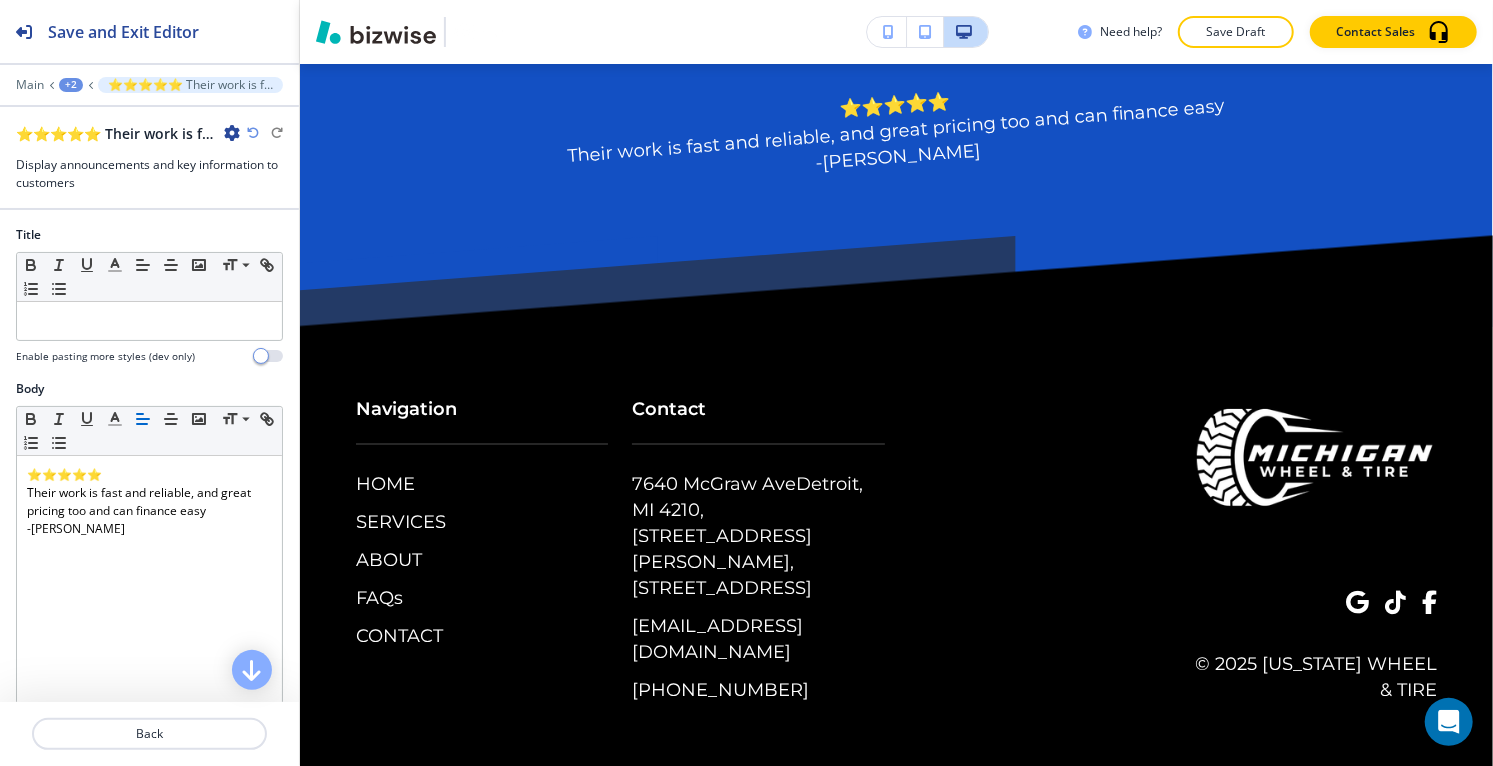 click on "Main +2 ⭐⭐⭐⭐⭐
Their work is fast and reliable, and great pricing too and can finance easy
- [PERSON_NAME]-2" at bounding box center (149, 85) 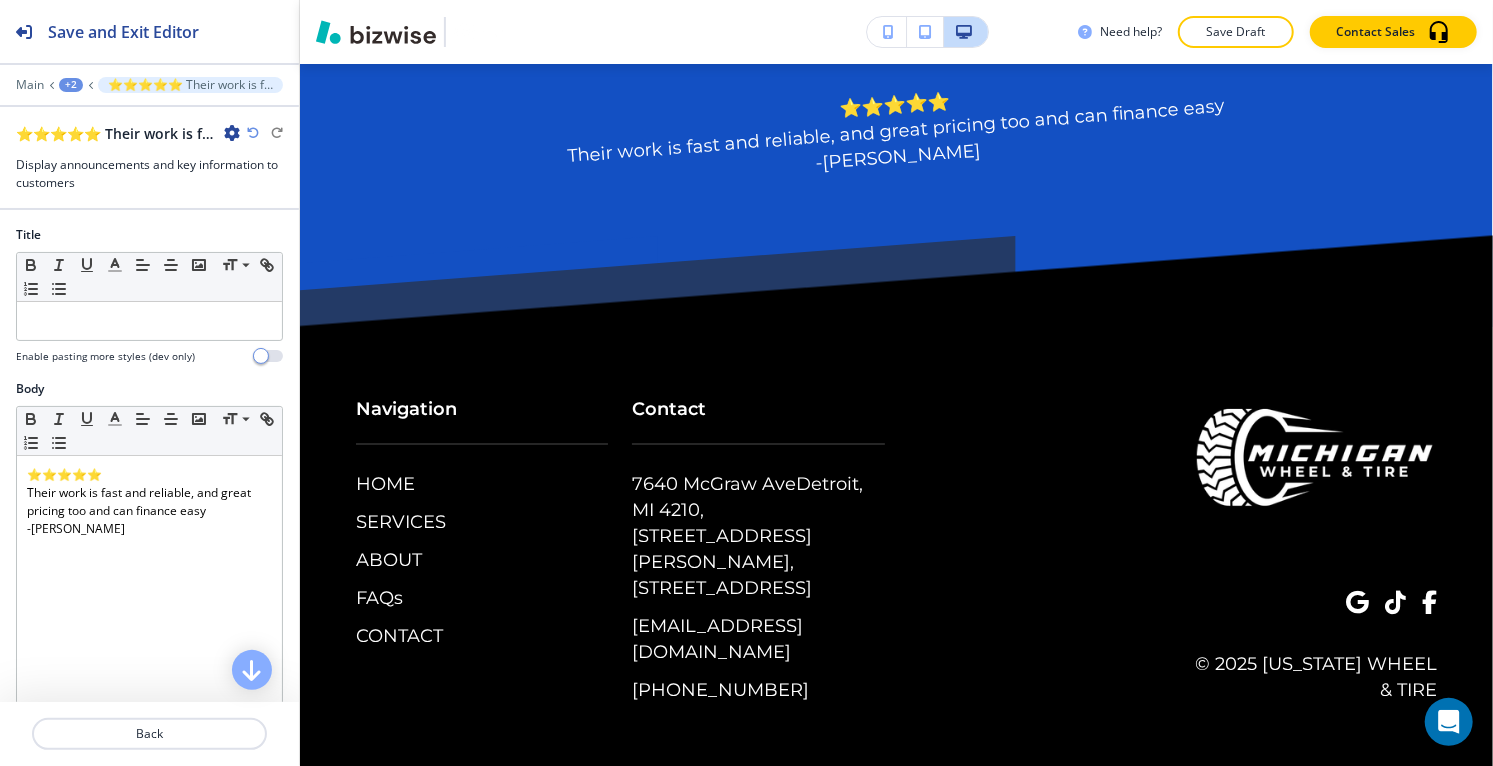 click on "+2" at bounding box center [71, 85] 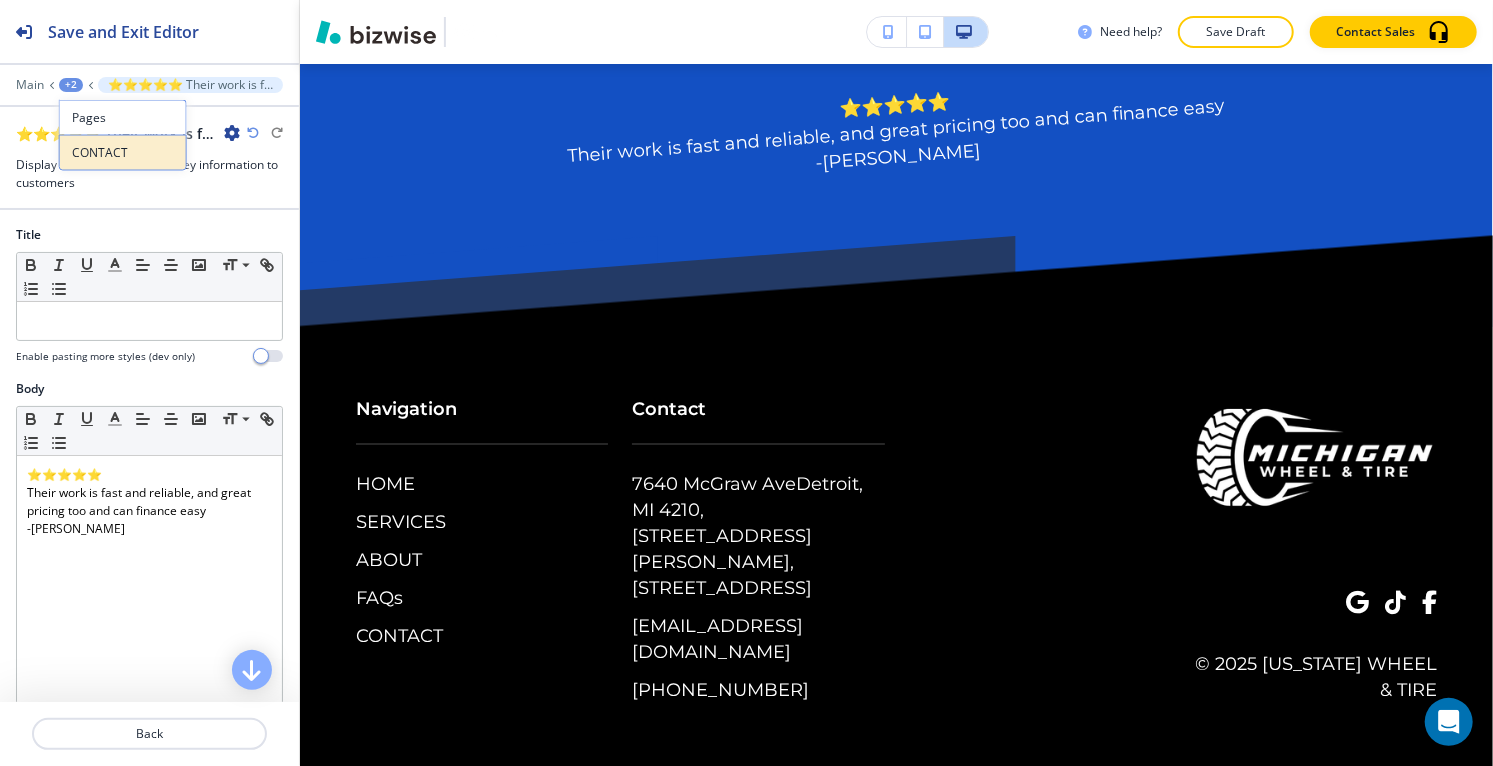 click on "CONTACT" at bounding box center [123, 153] 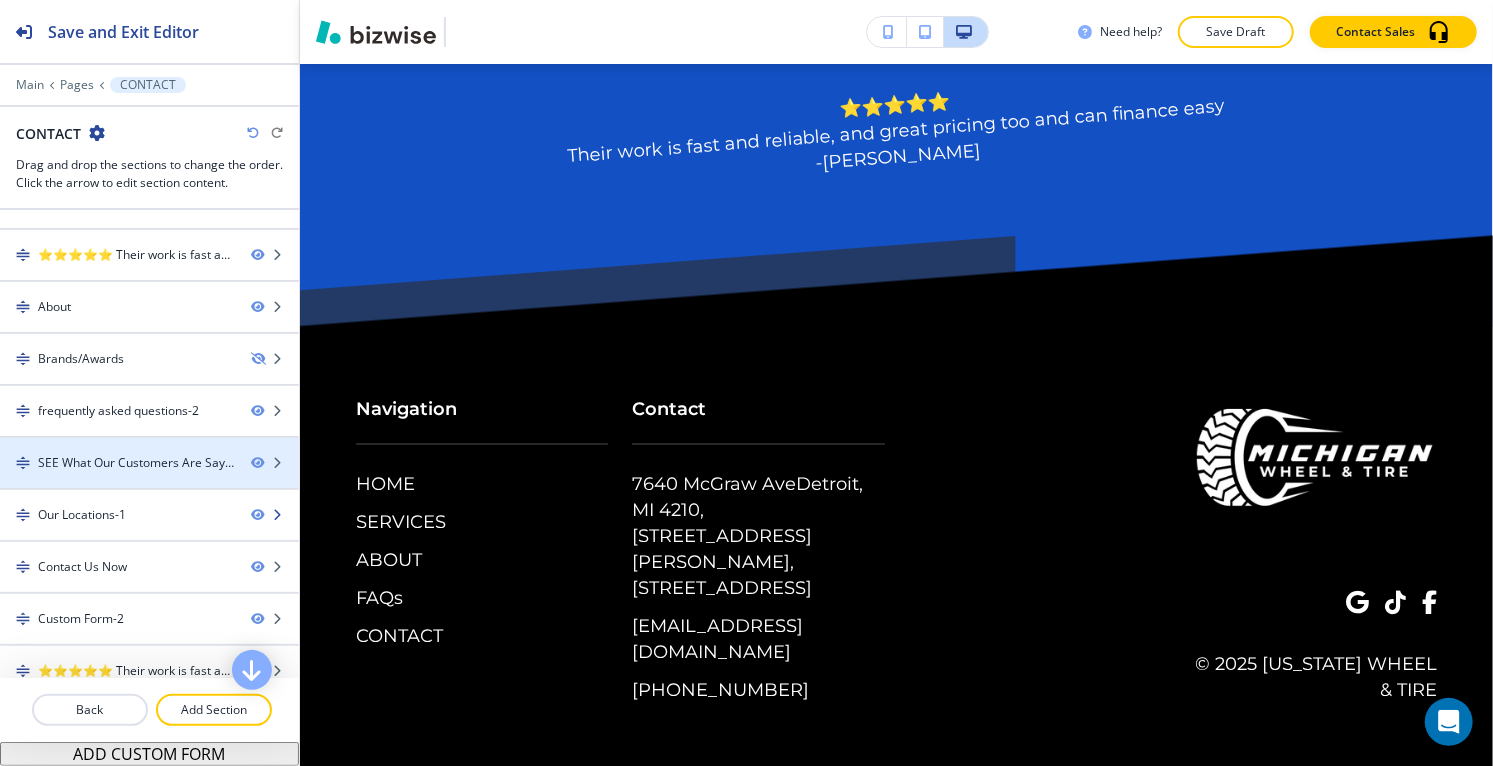 scroll, scrollTop: 48, scrollLeft: 0, axis: vertical 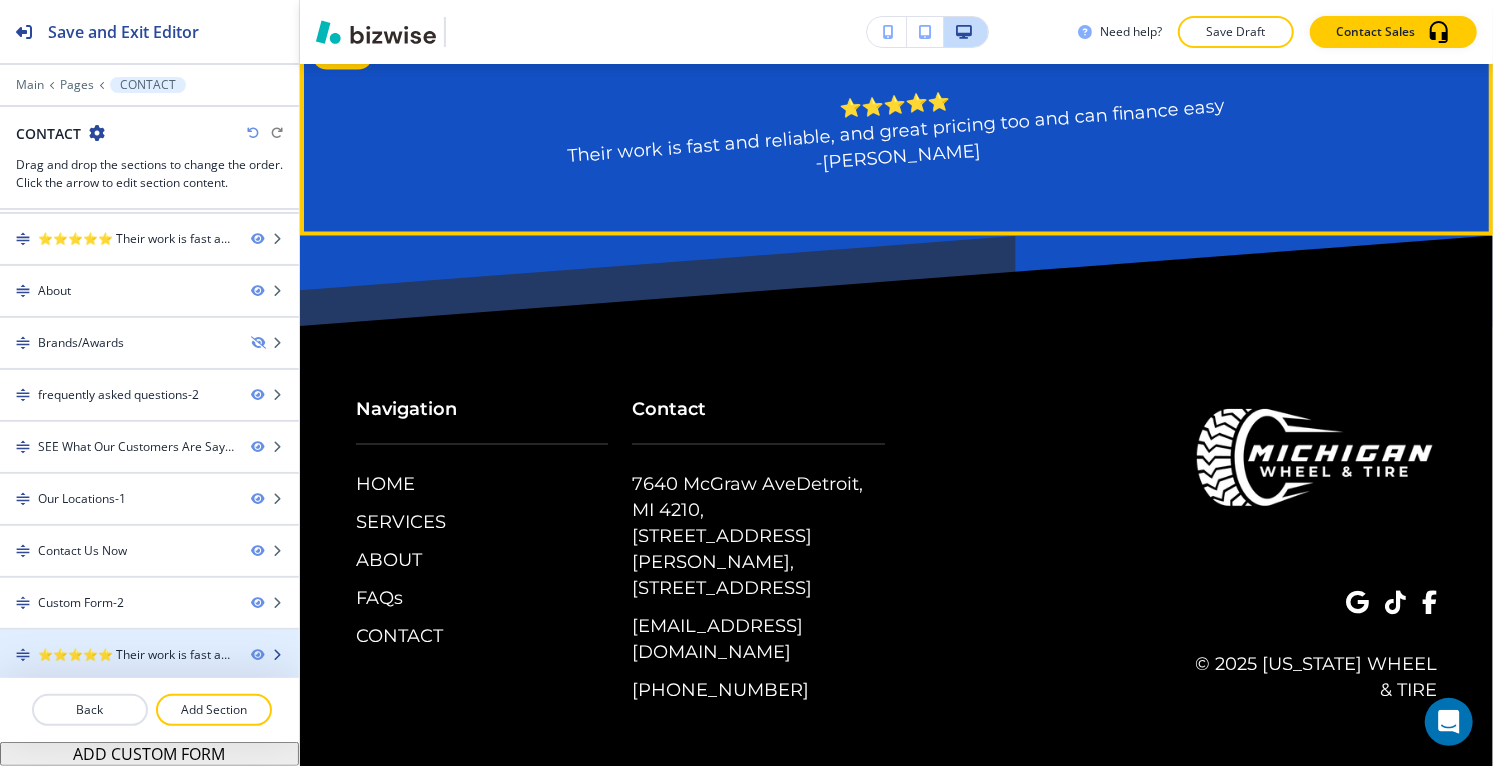 click on "⭐⭐⭐⭐⭐
Their work is fast and reliable, and great pricing too and can finance easy
- [PERSON_NAME]-2" at bounding box center [136, 655] 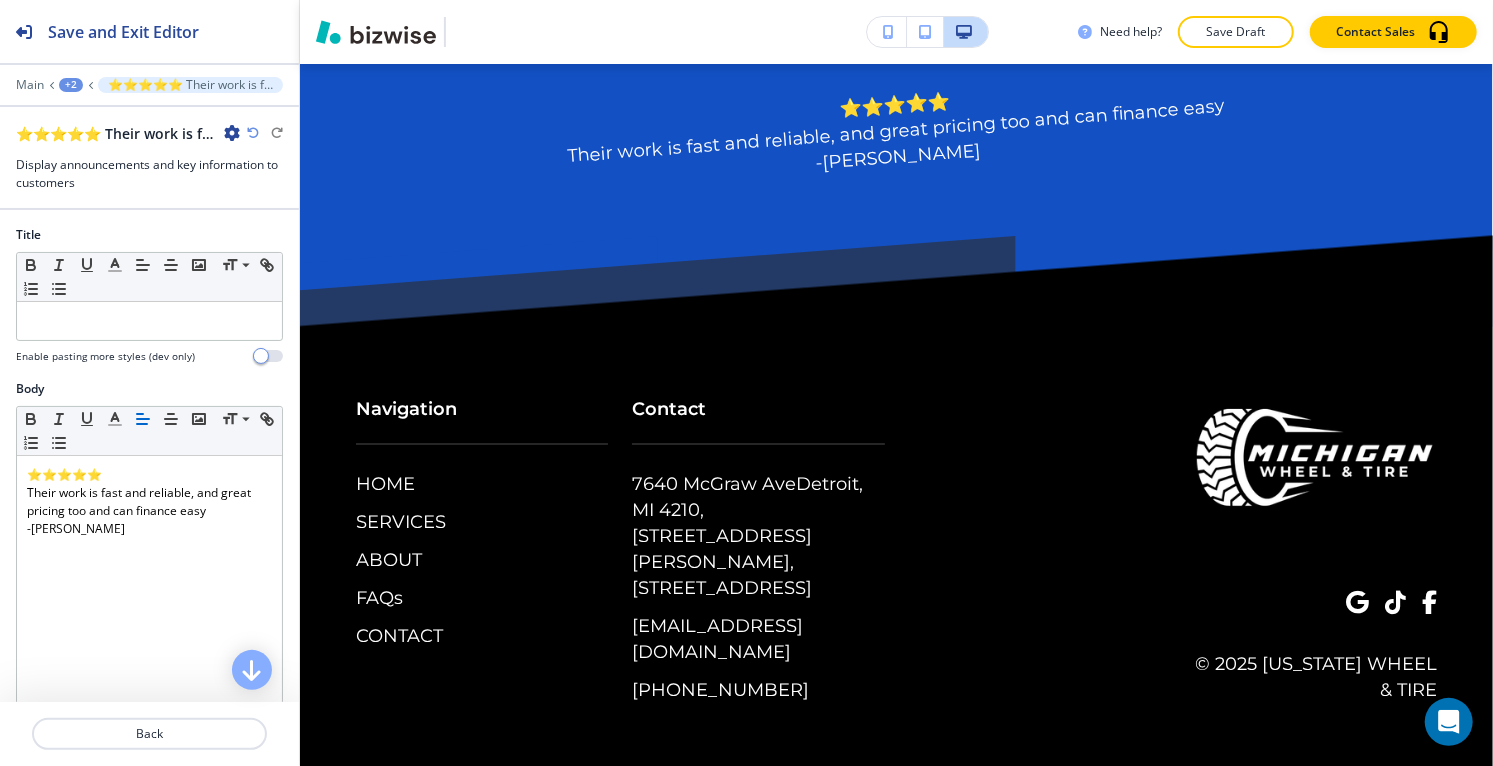 click at bounding box center [232, 133] 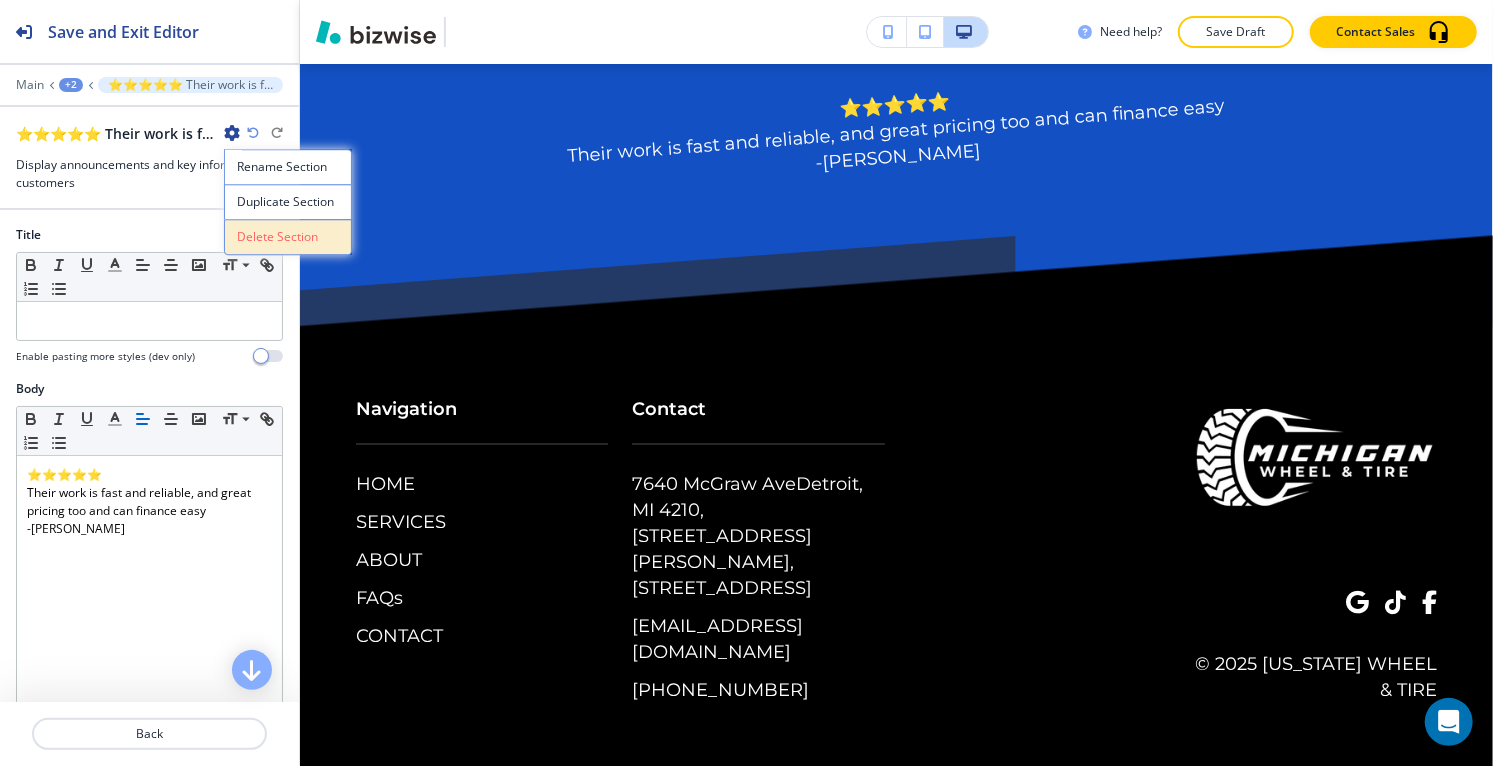 click on "Delete Section" at bounding box center [288, 237] 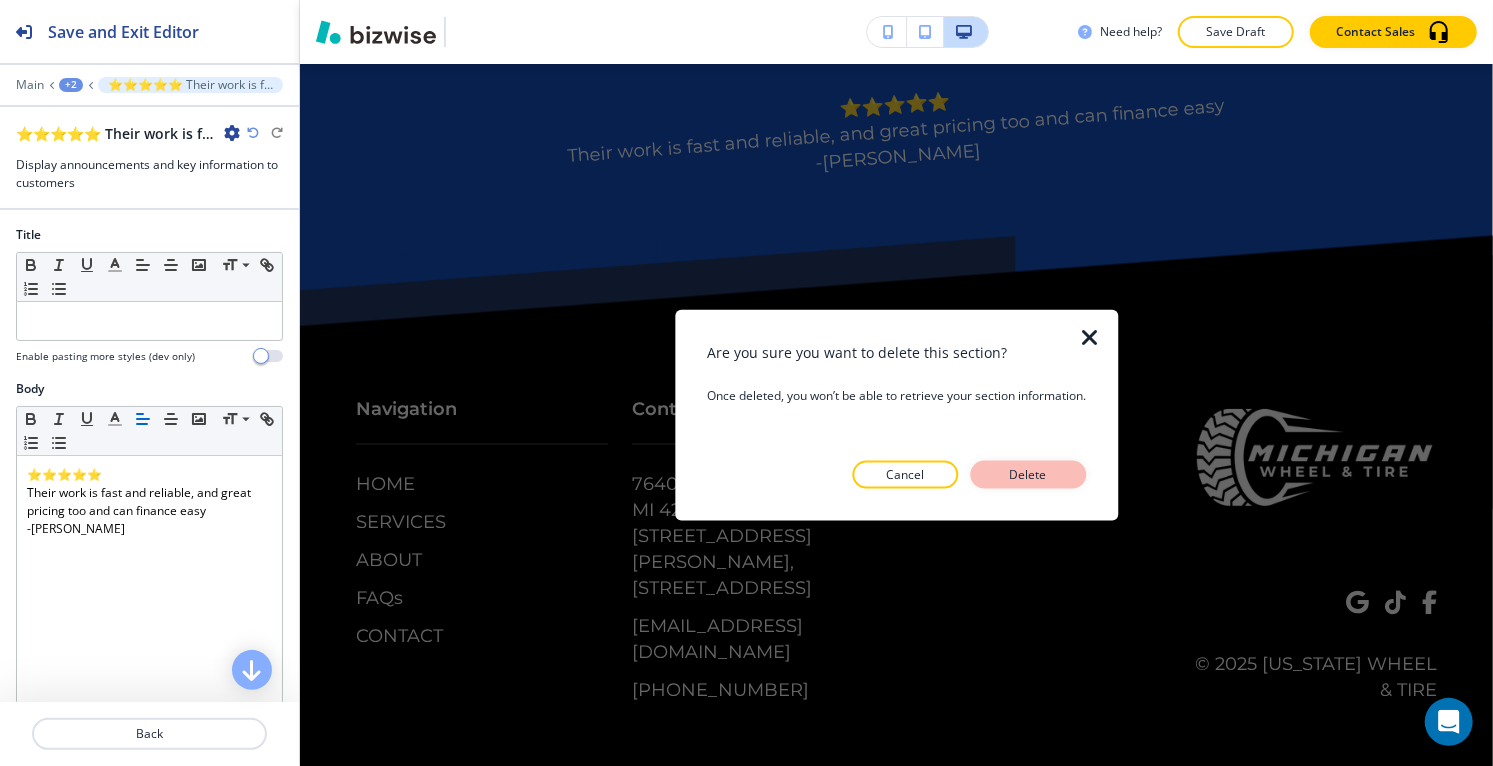 click on "Delete" at bounding box center [1028, 474] 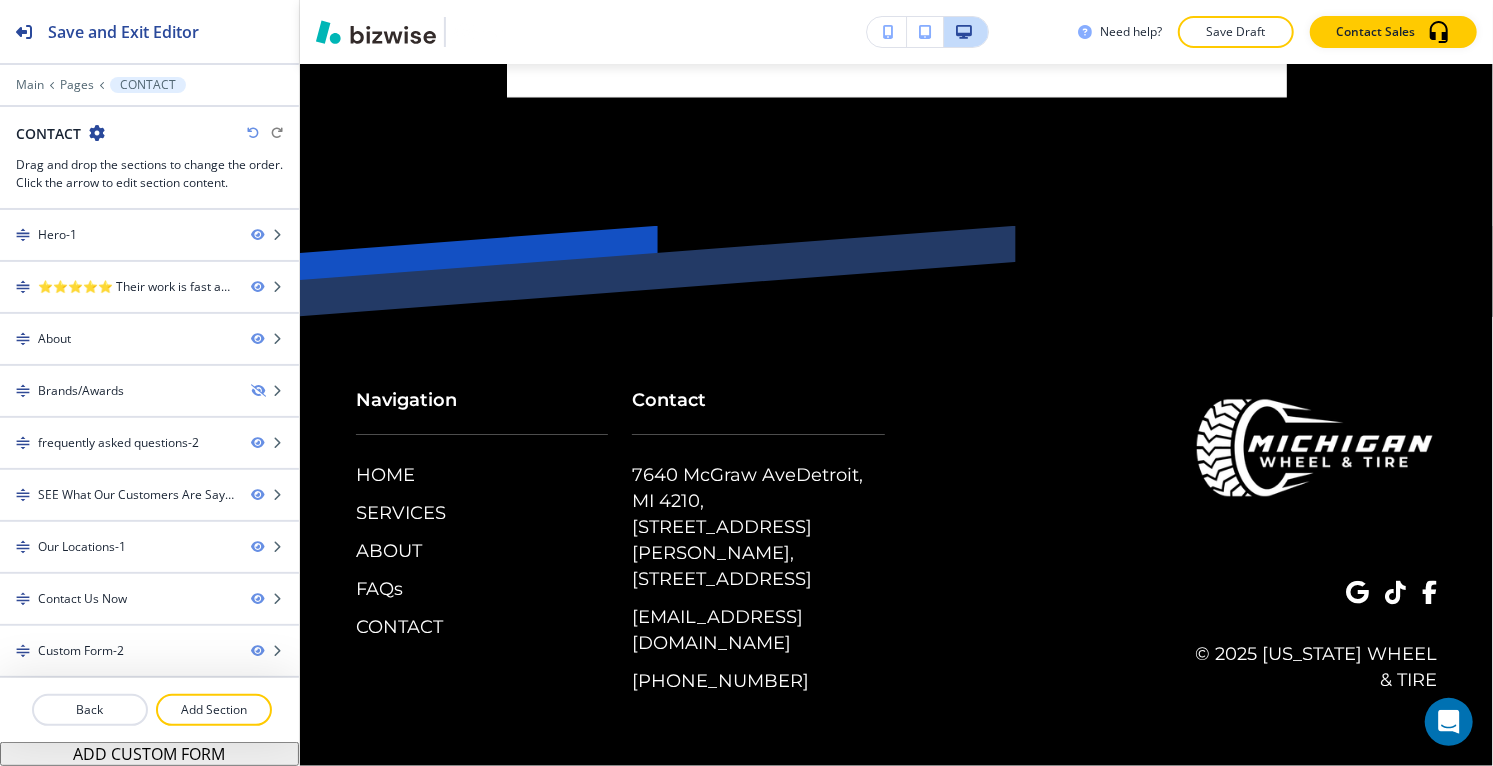 scroll, scrollTop: 6298, scrollLeft: 0, axis: vertical 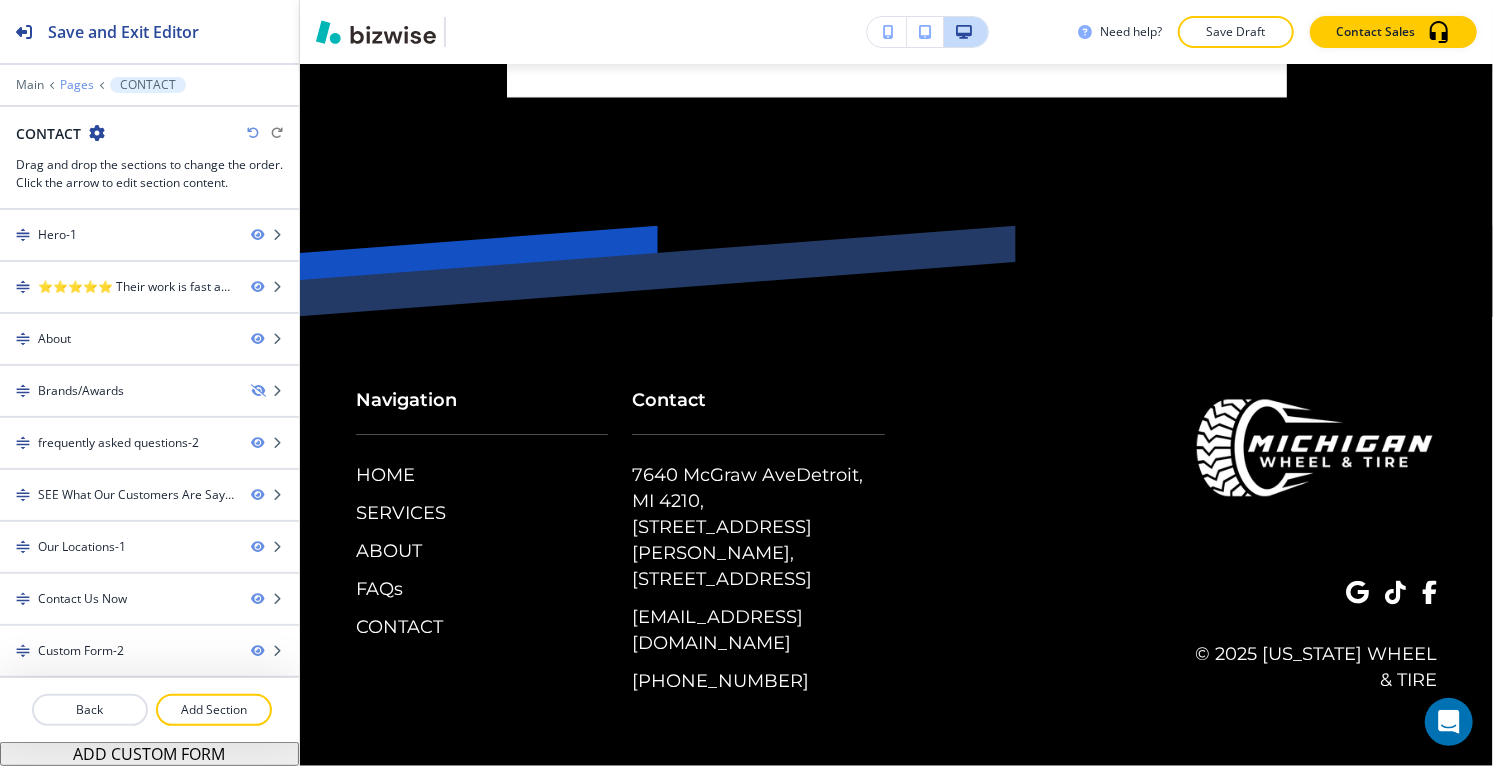 click on "Pages" at bounding box center [77, 85] 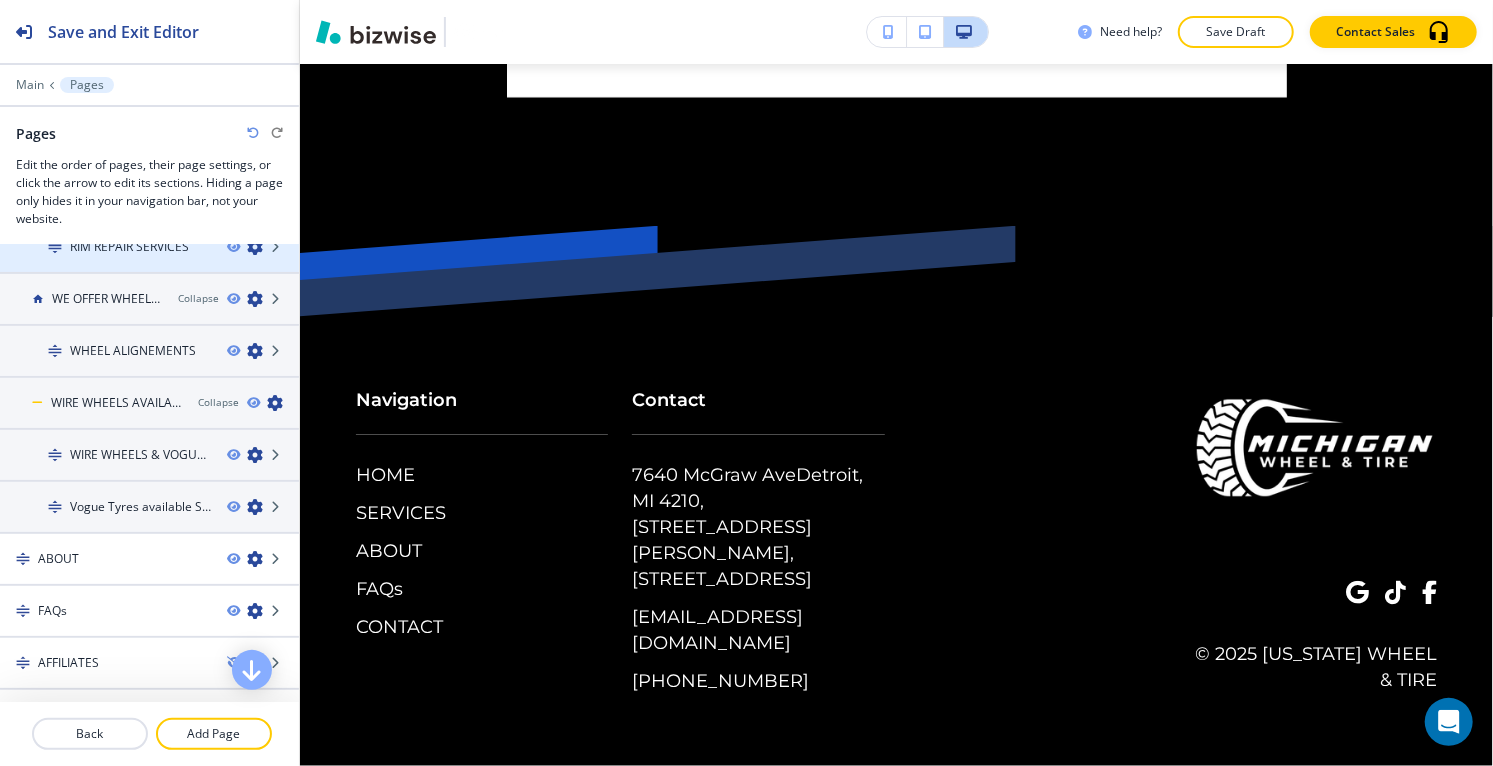 scroll, scrollTop: 1200, scrollLeft: 0, axis: vertical 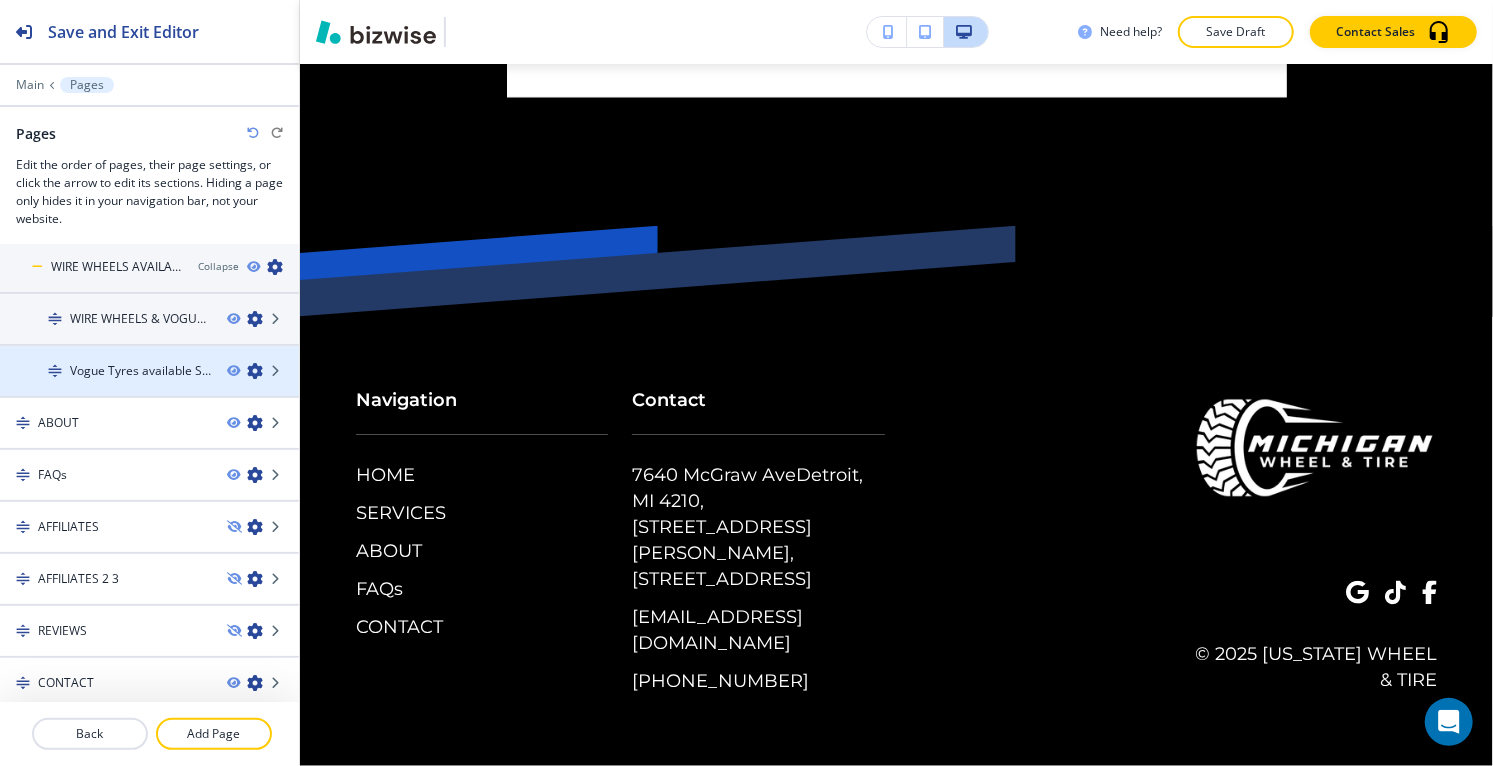click on "Vogue Tyres available SIZES AND STYLES" at bounding box center (140, 371) 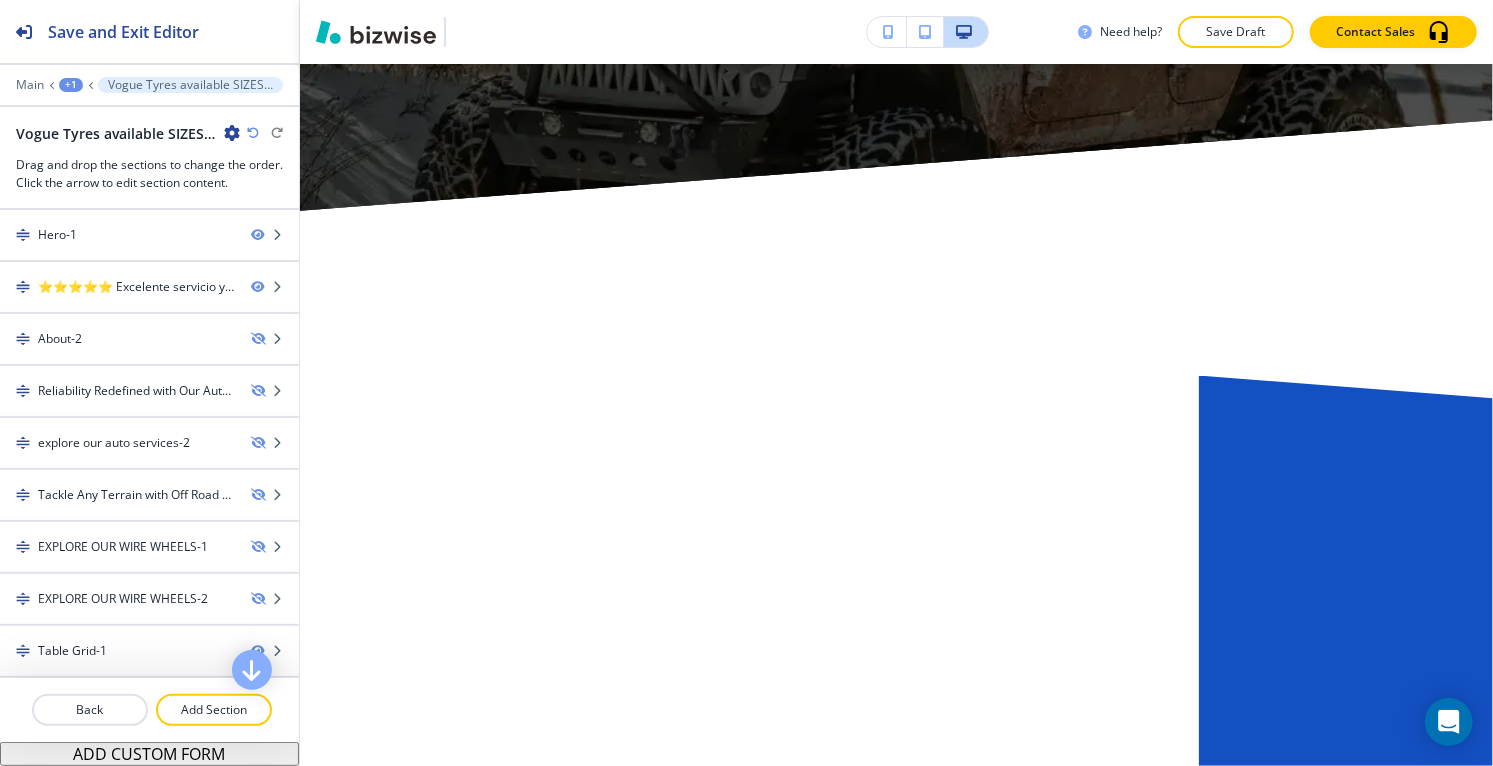 scroll, scrollTop: 0, scrollLeft: 0, axis: both 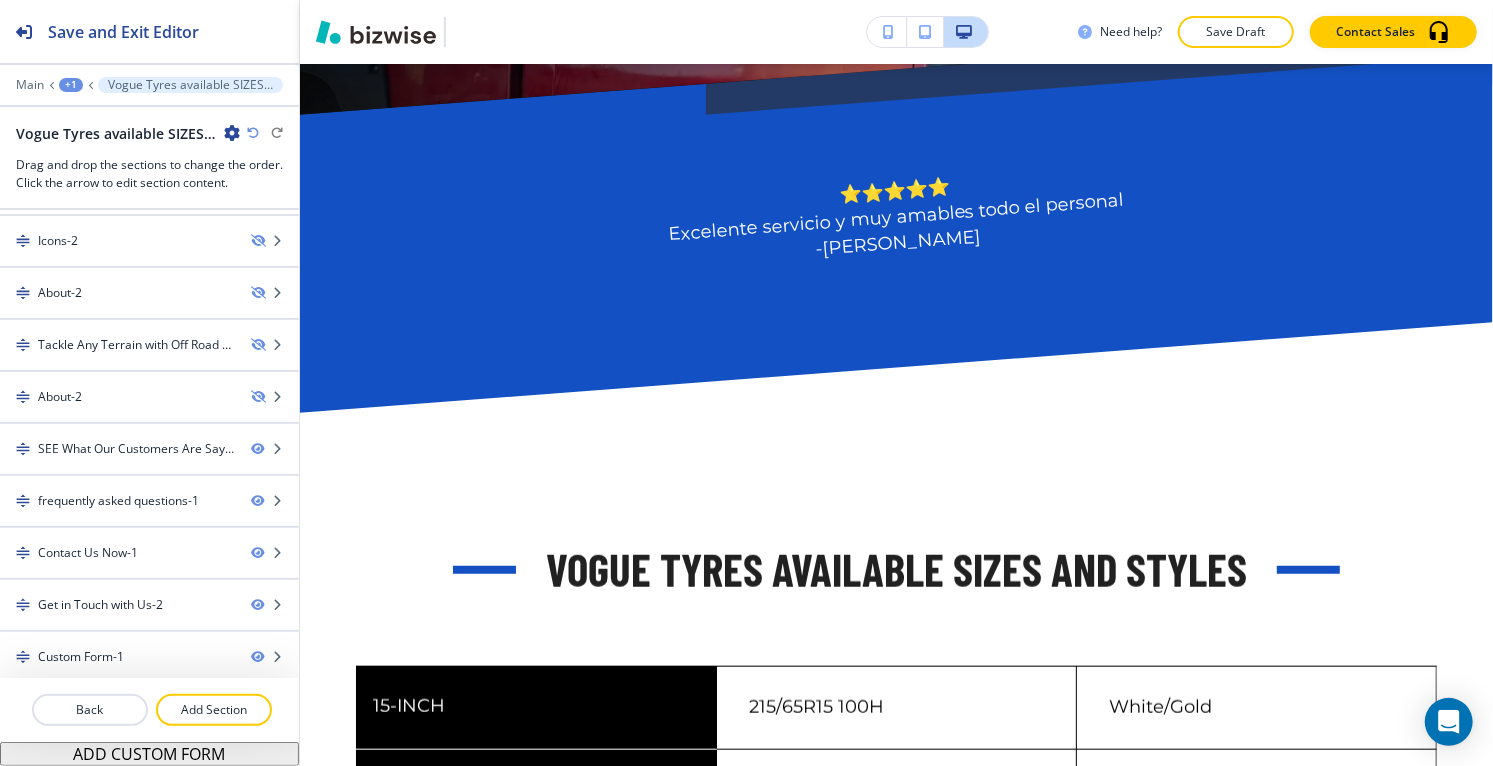 click on "+1" at bounding box center (71, 85) 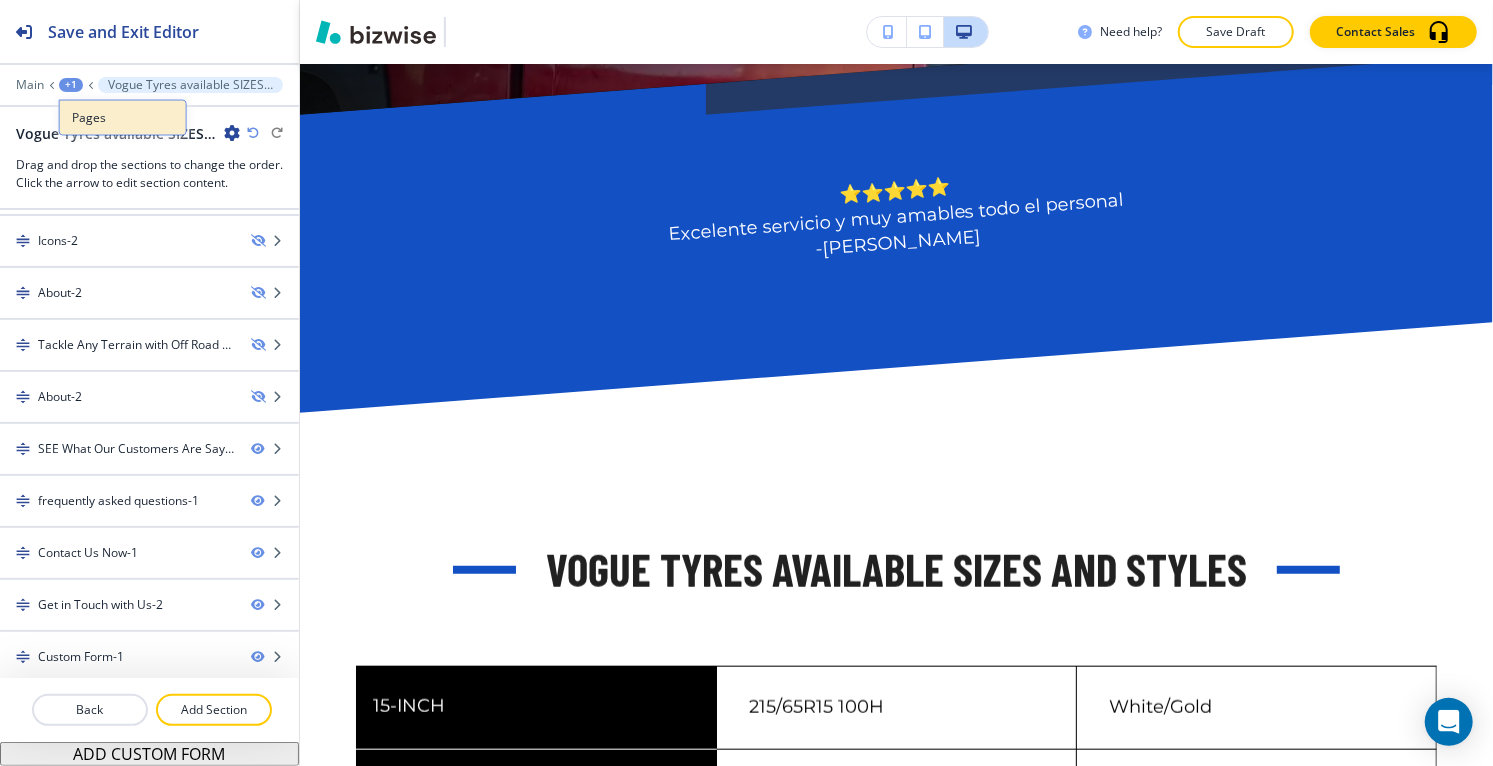 click on "Pages" at bounding box center [123, 118] 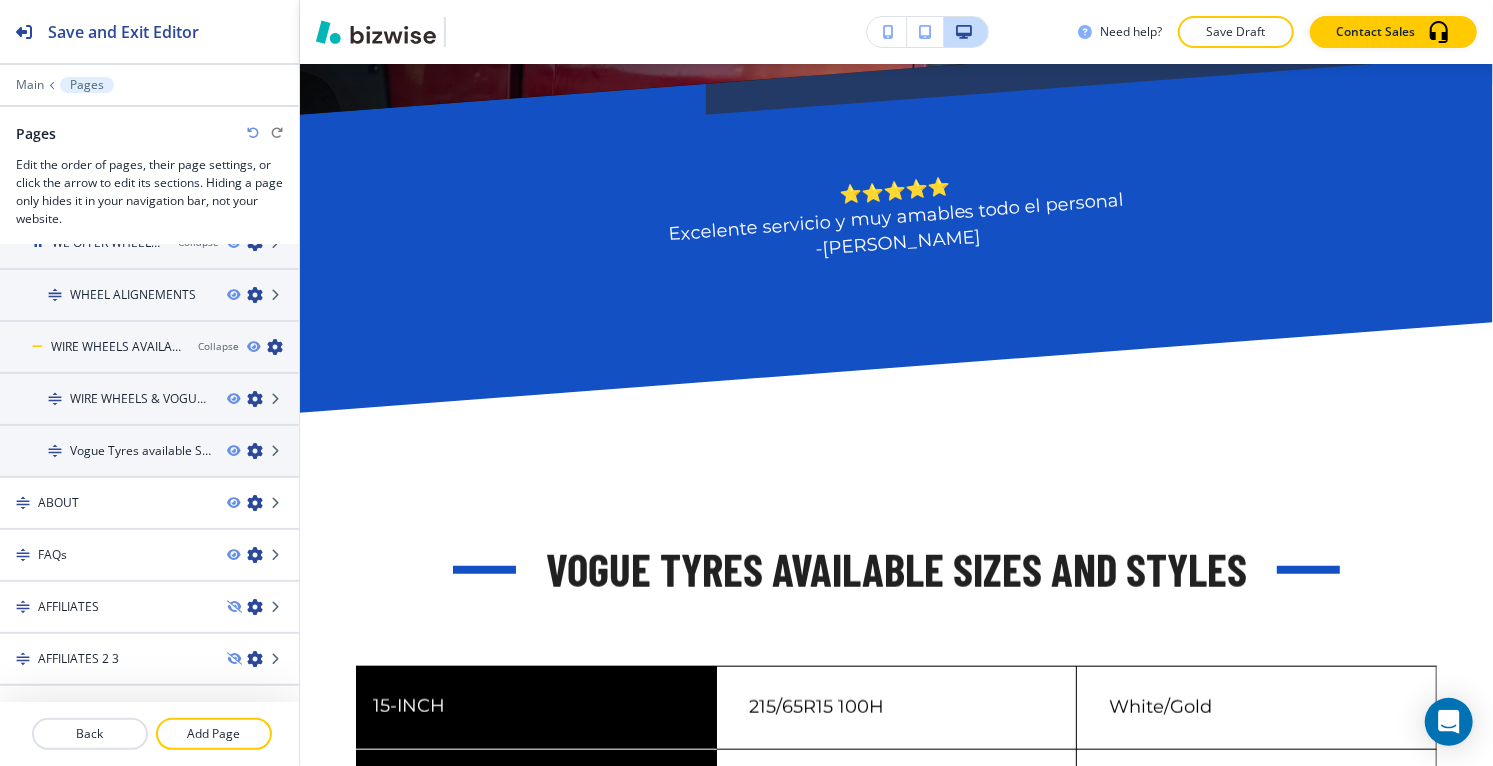 scroll, scrollTop: 1200, scrollLeft: 0, axis: vertical 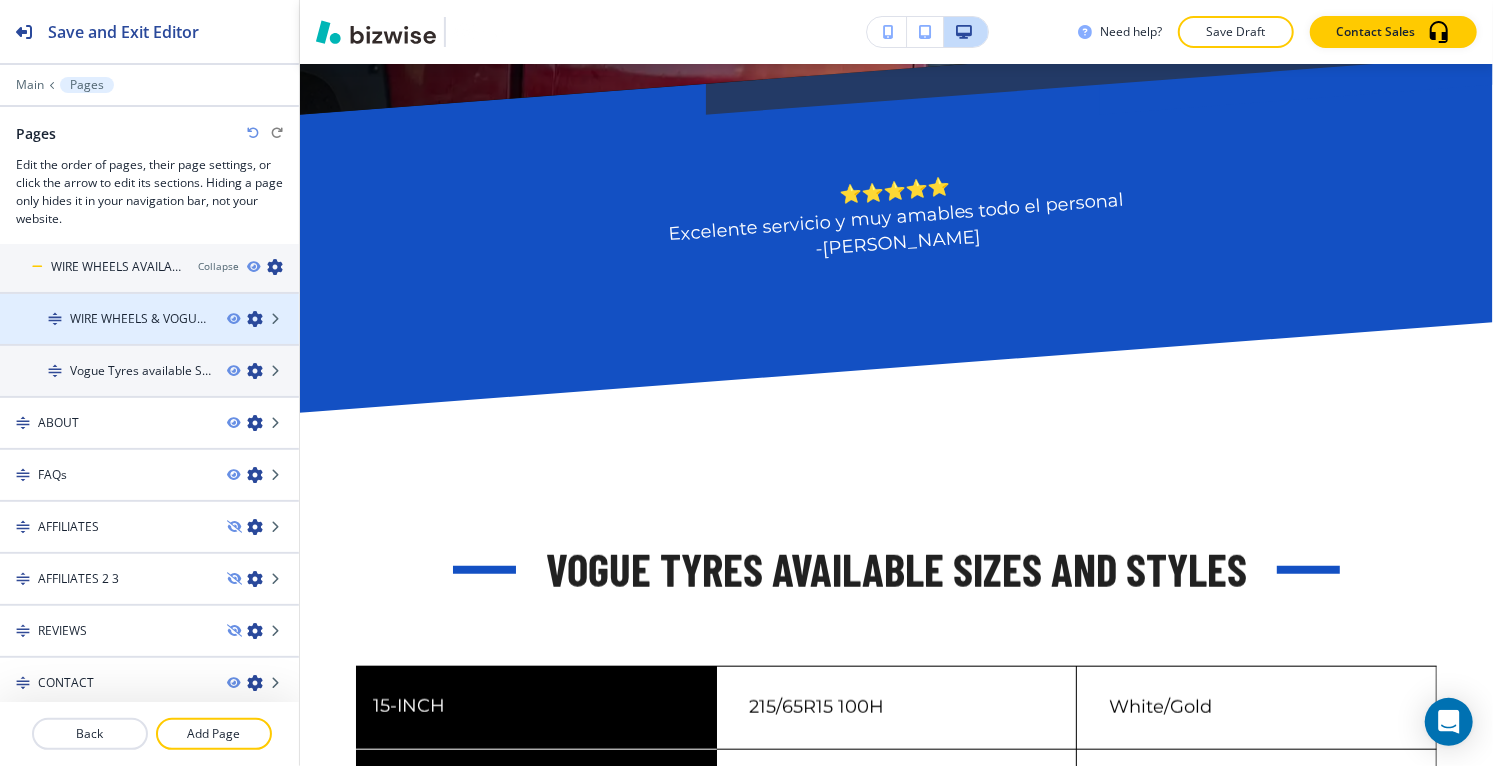 click on "WIRE WHEELS & VOGUE TYRES AUTHORIZED DEALER" at bounding box center (140, 319) 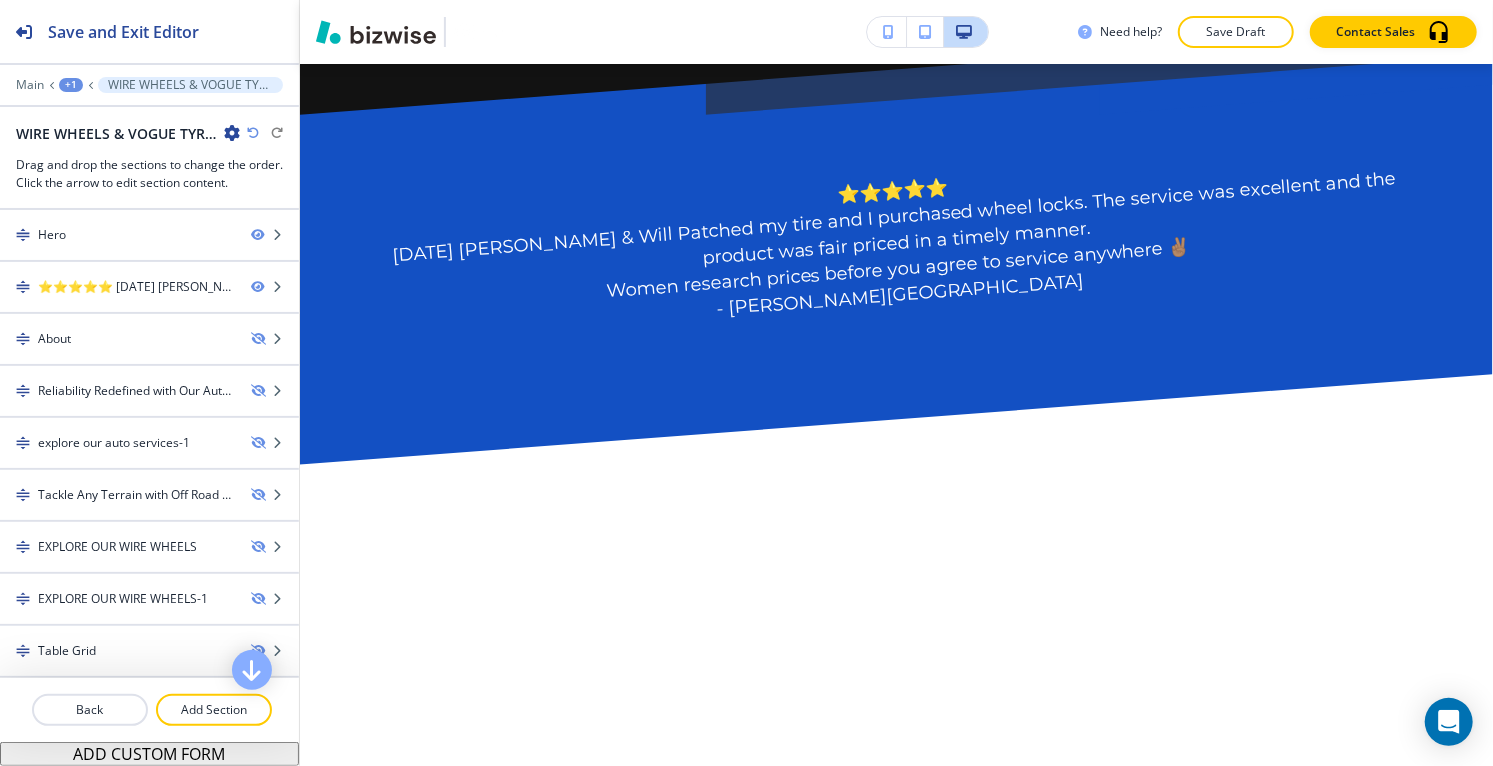 scroll, scrollTop: 0, scrollLeft: 0, axis: both 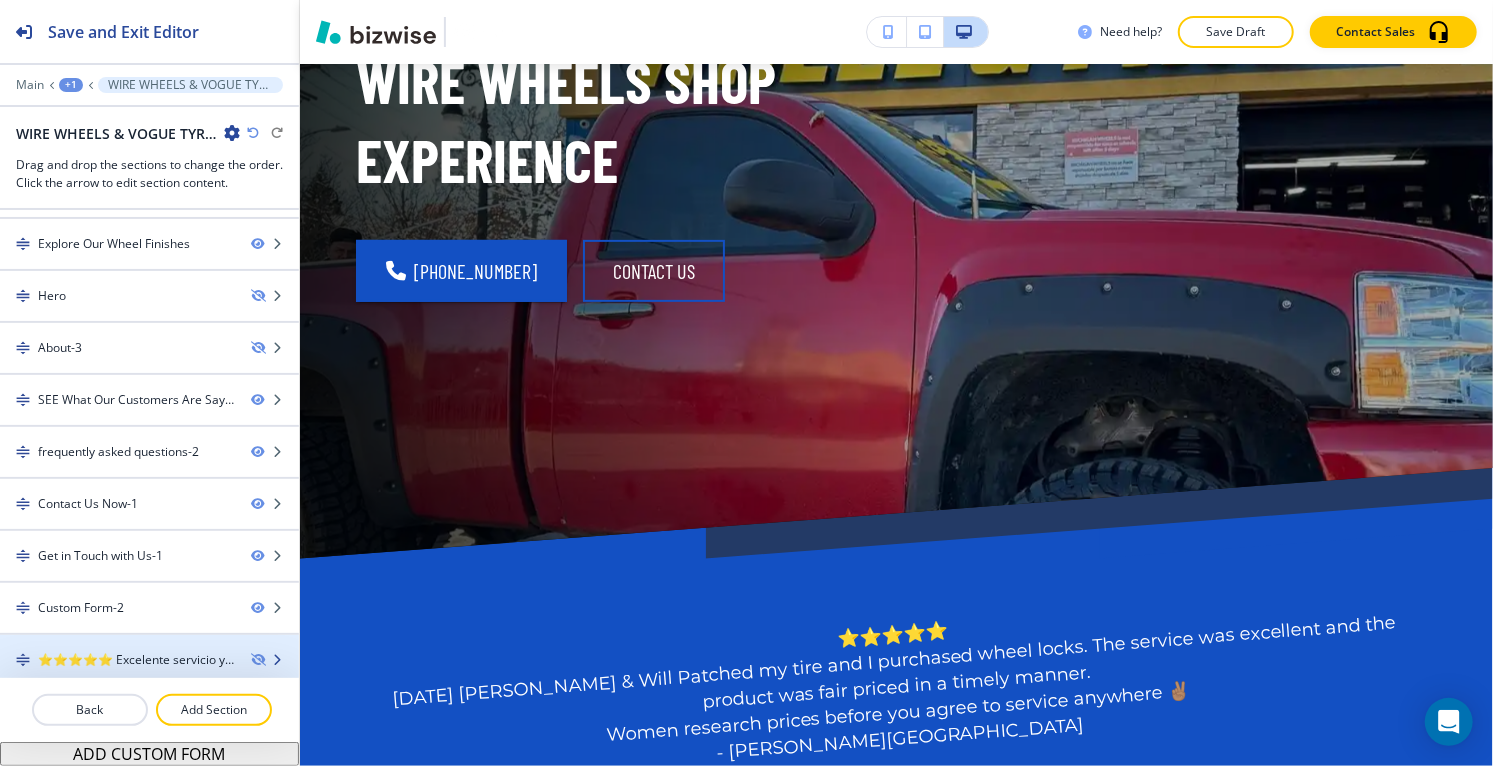 click on "⭐⭐⭐⭐⭐
Excelente servicio y muy amables todo el personal
- [PERSON_NAME]-2" at bounding box center [136, 660] 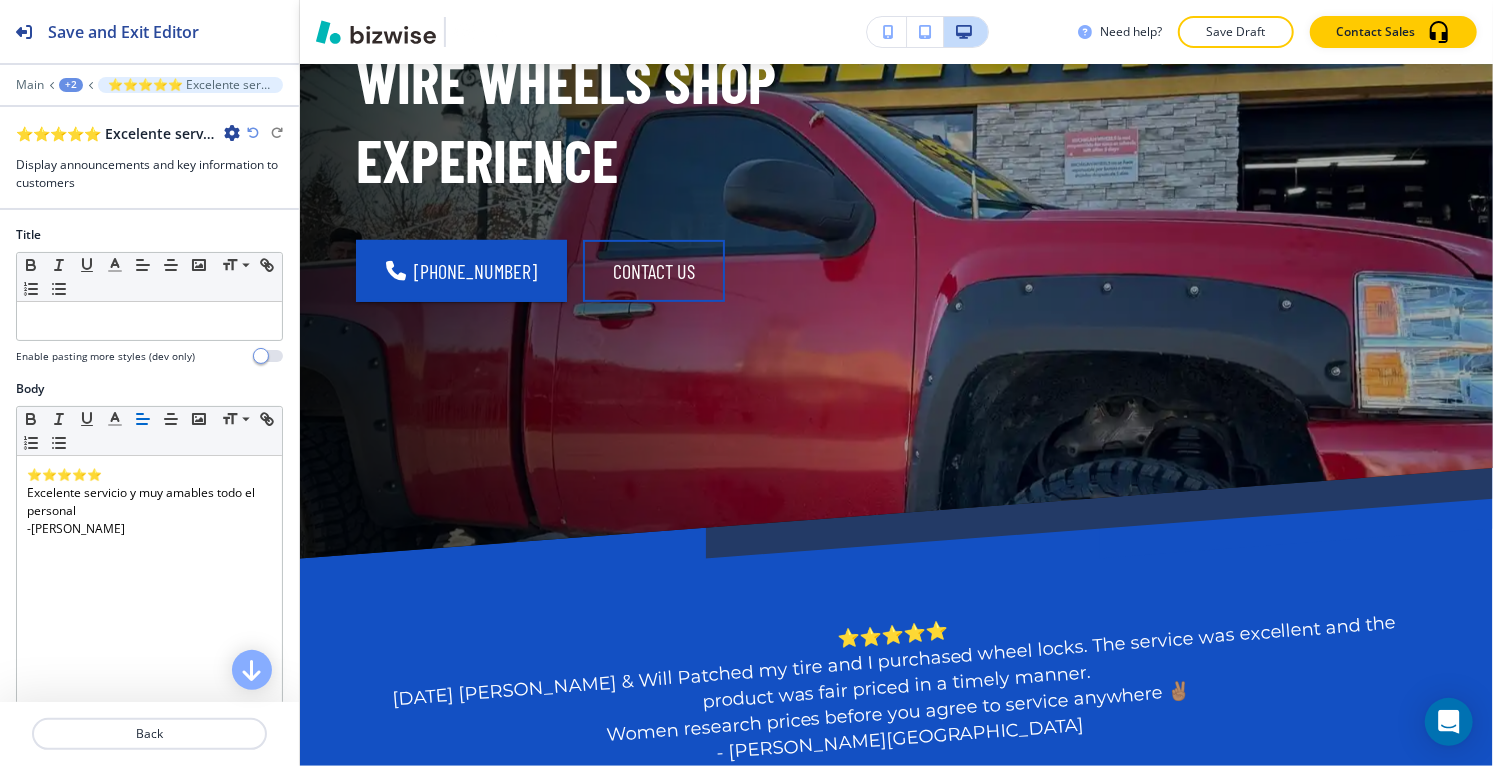 click at bounding box center [232, 133] 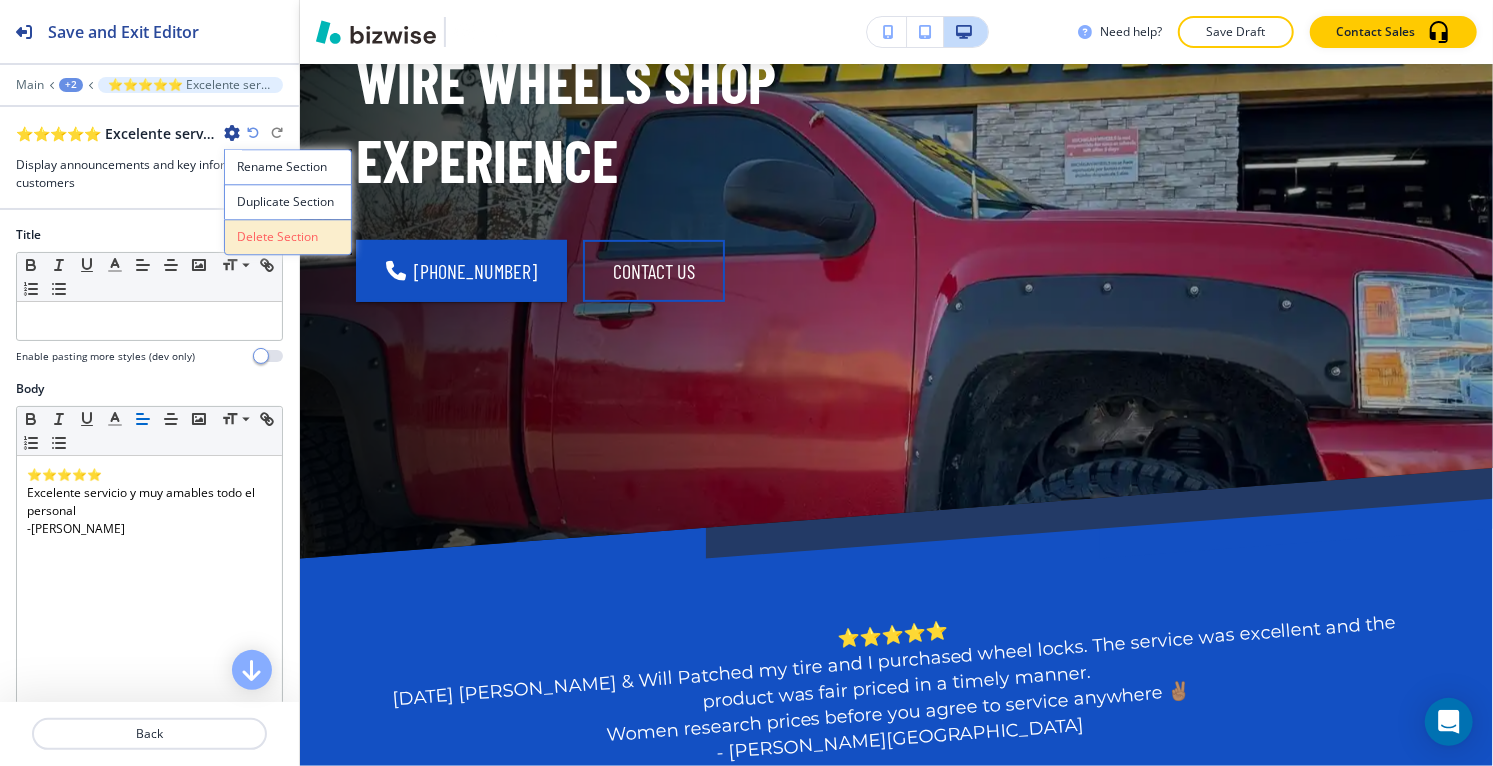 click on "Delete Section" at bounding box center (288, 237) 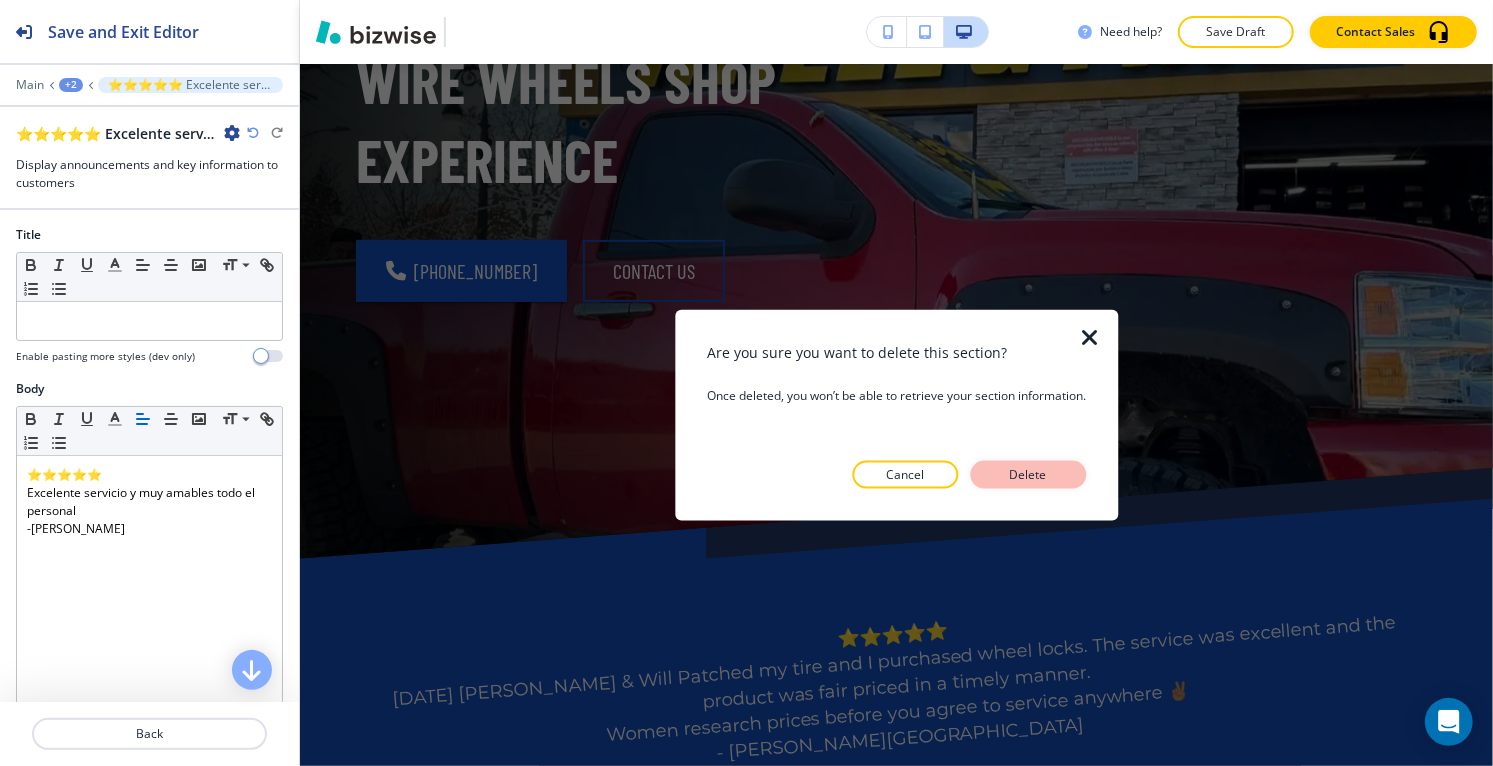 click on "Delete" at bounding box center (1028, 474) 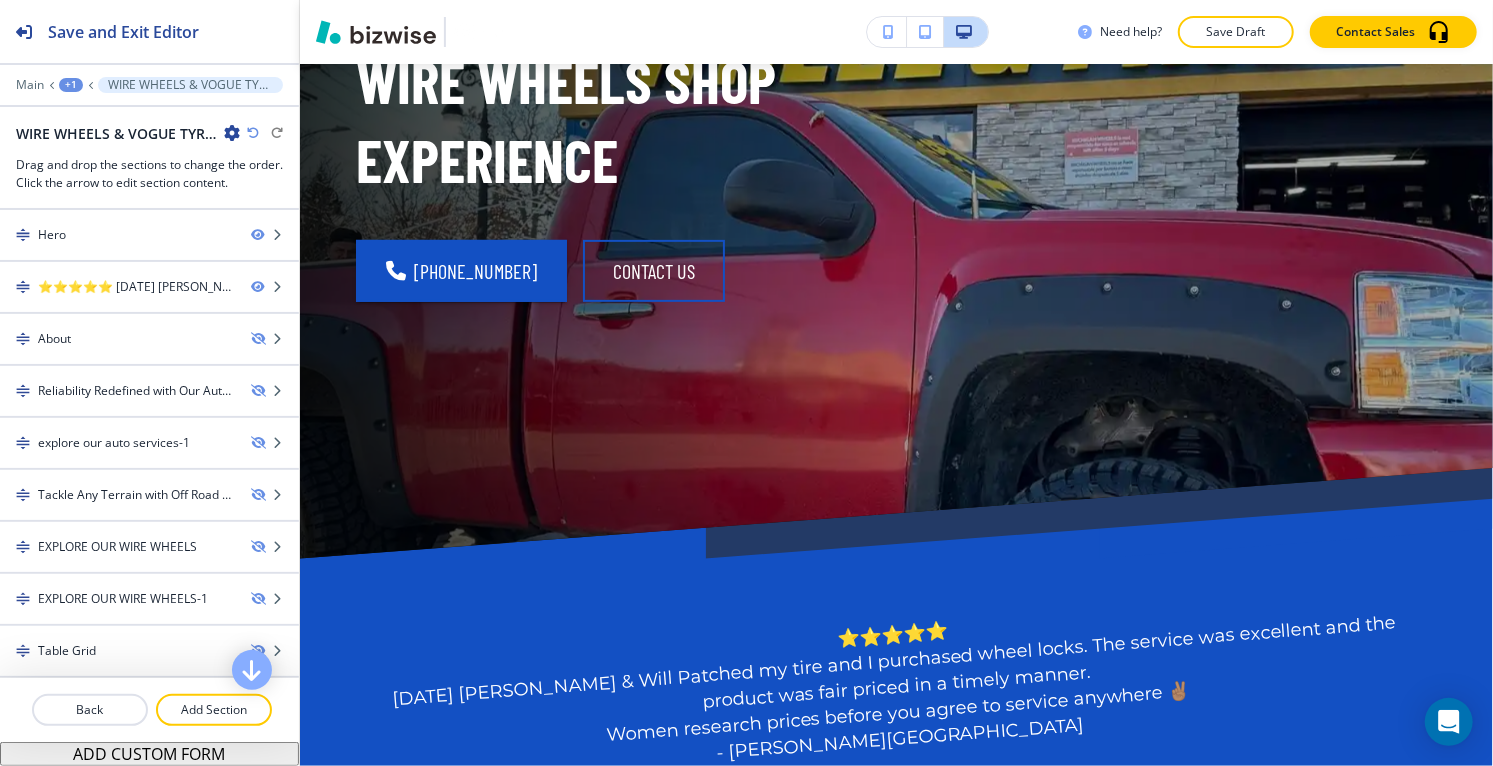 click on "+1" at bounding box center [71, 85] 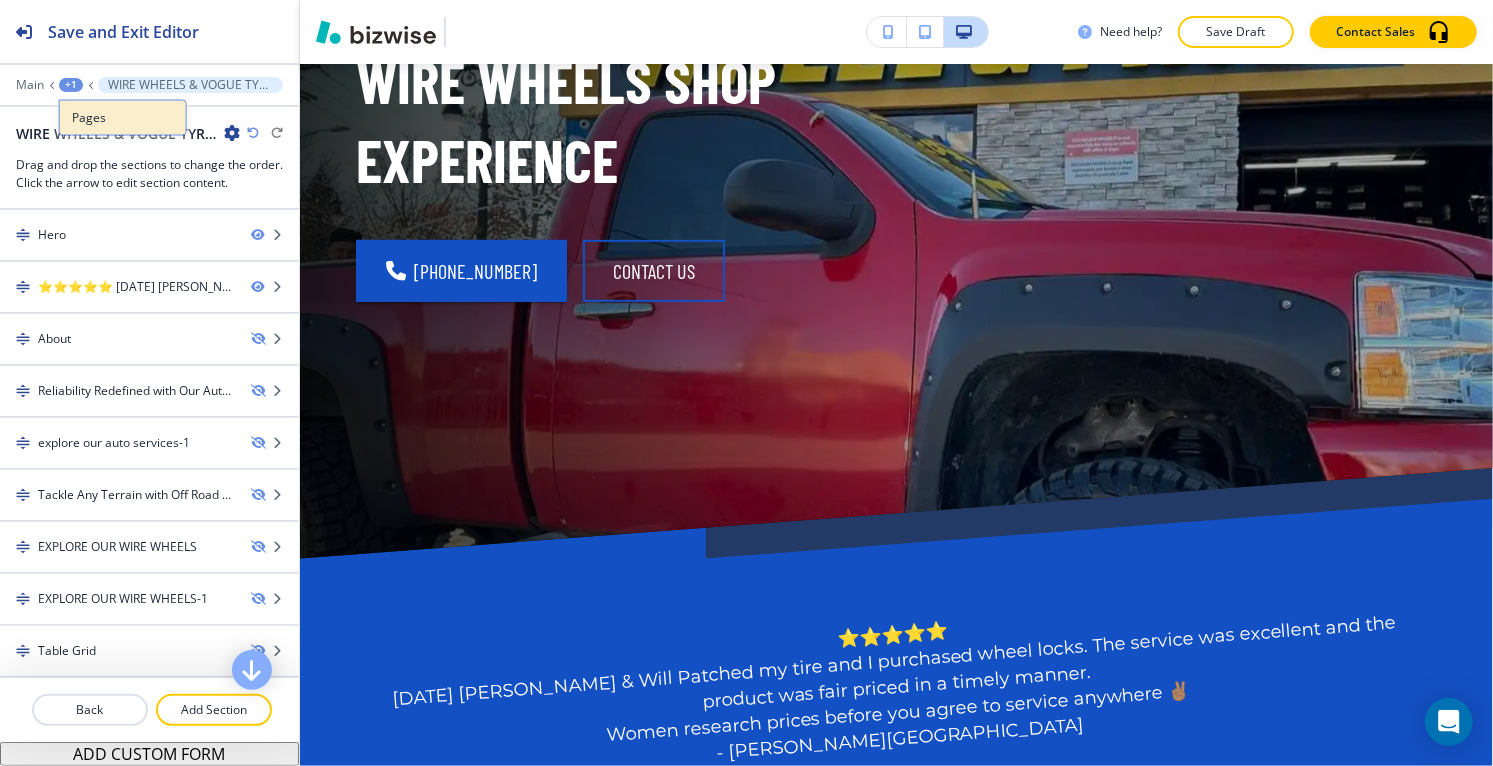click on "Pages" at bounding box center [123, 118] 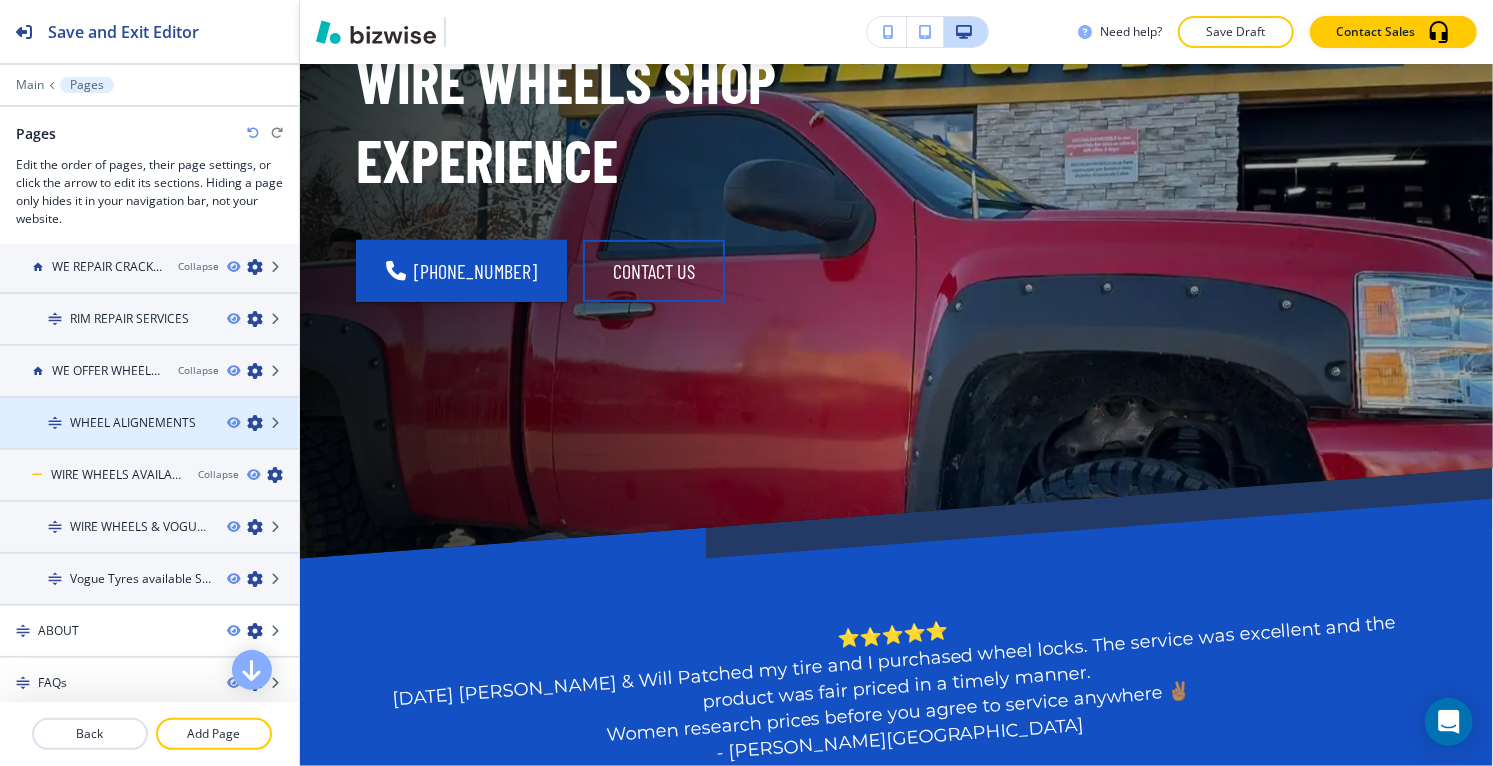 scroll, scrollTop: 1000, scrollLeft: 0, axis: vertical 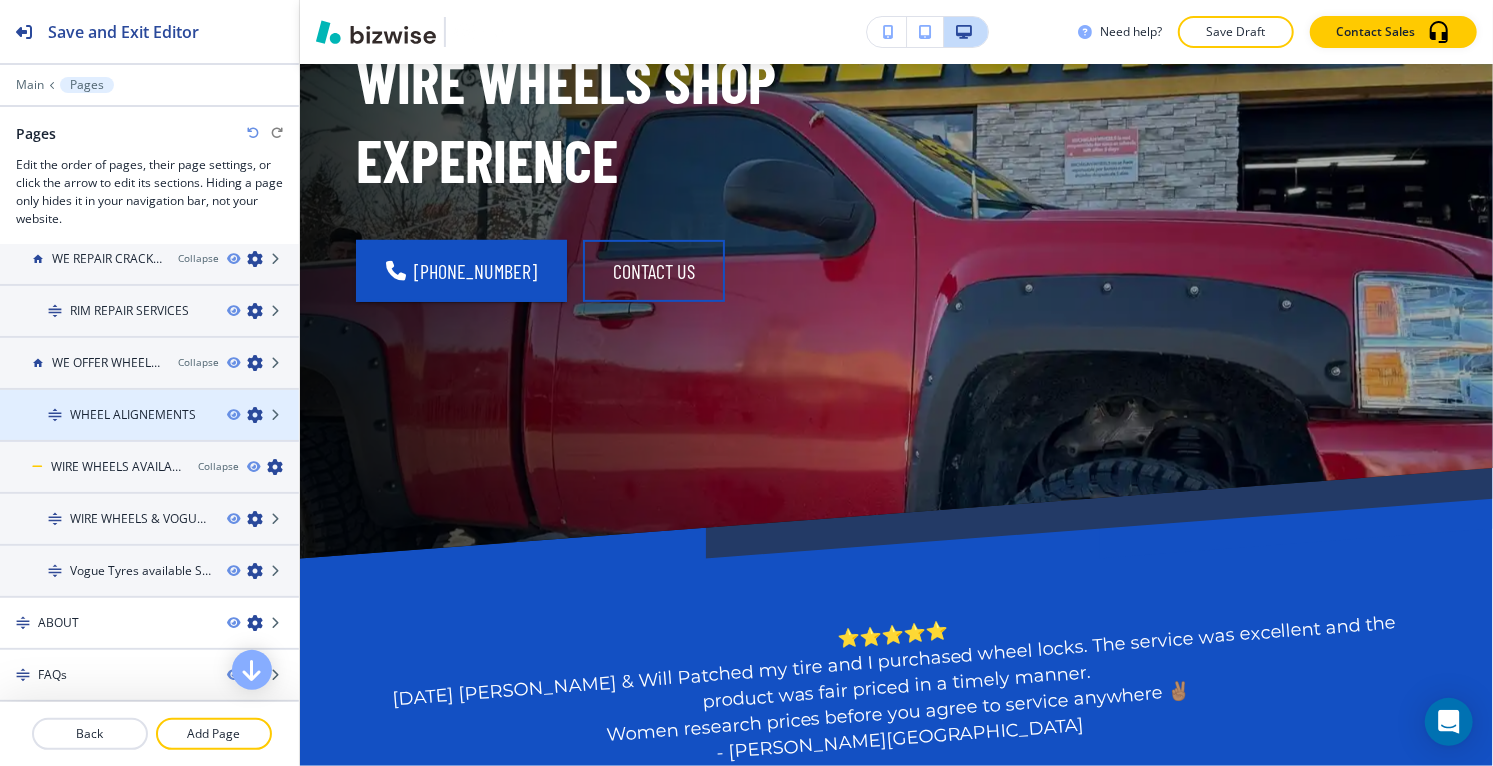 click on "WHEEL ALIGNEMENTS" at bounding box center (133, 415) 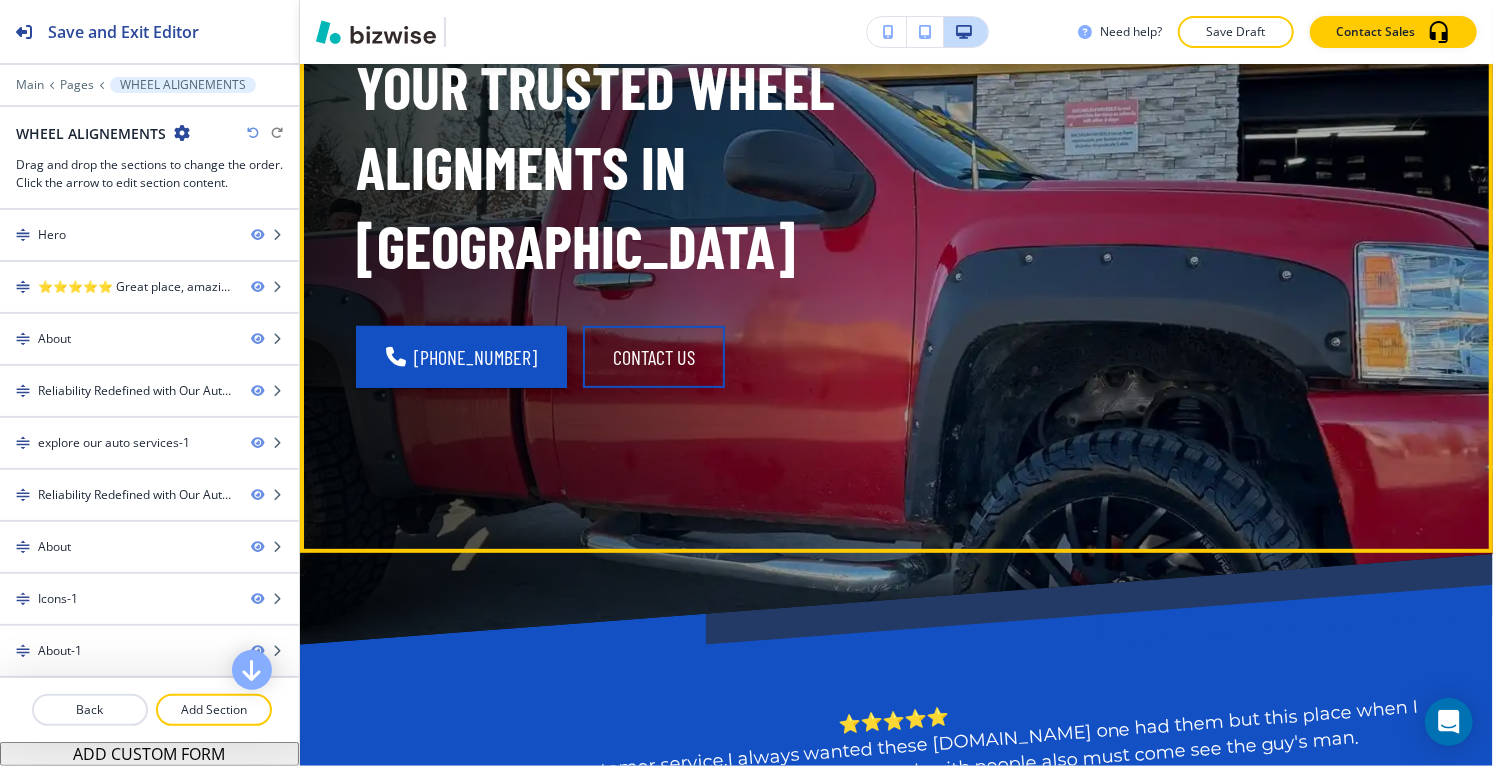 scroll, scrollTop: 555, scrollLeft: 0, axis: vertical 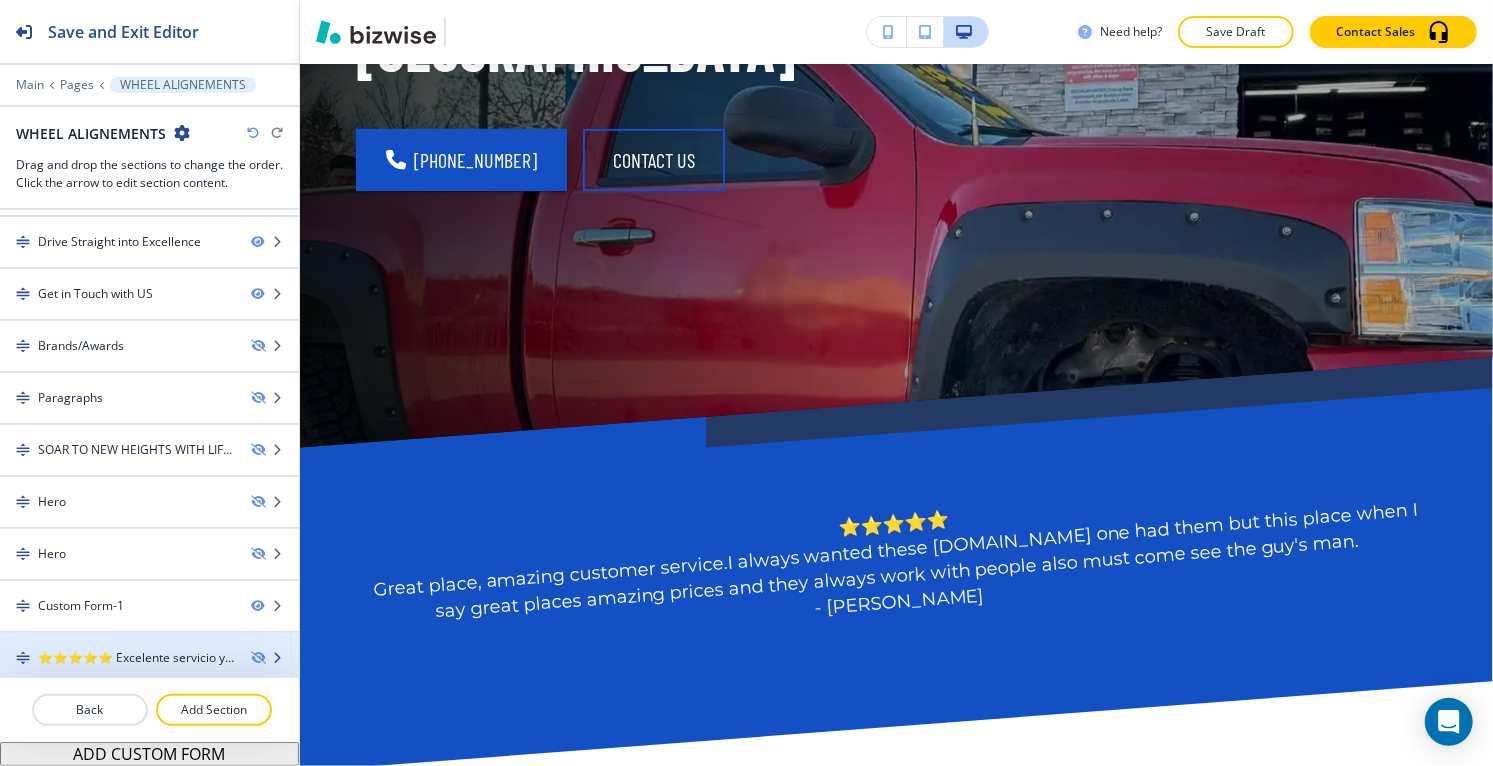 click at bounding box center [149, 675] 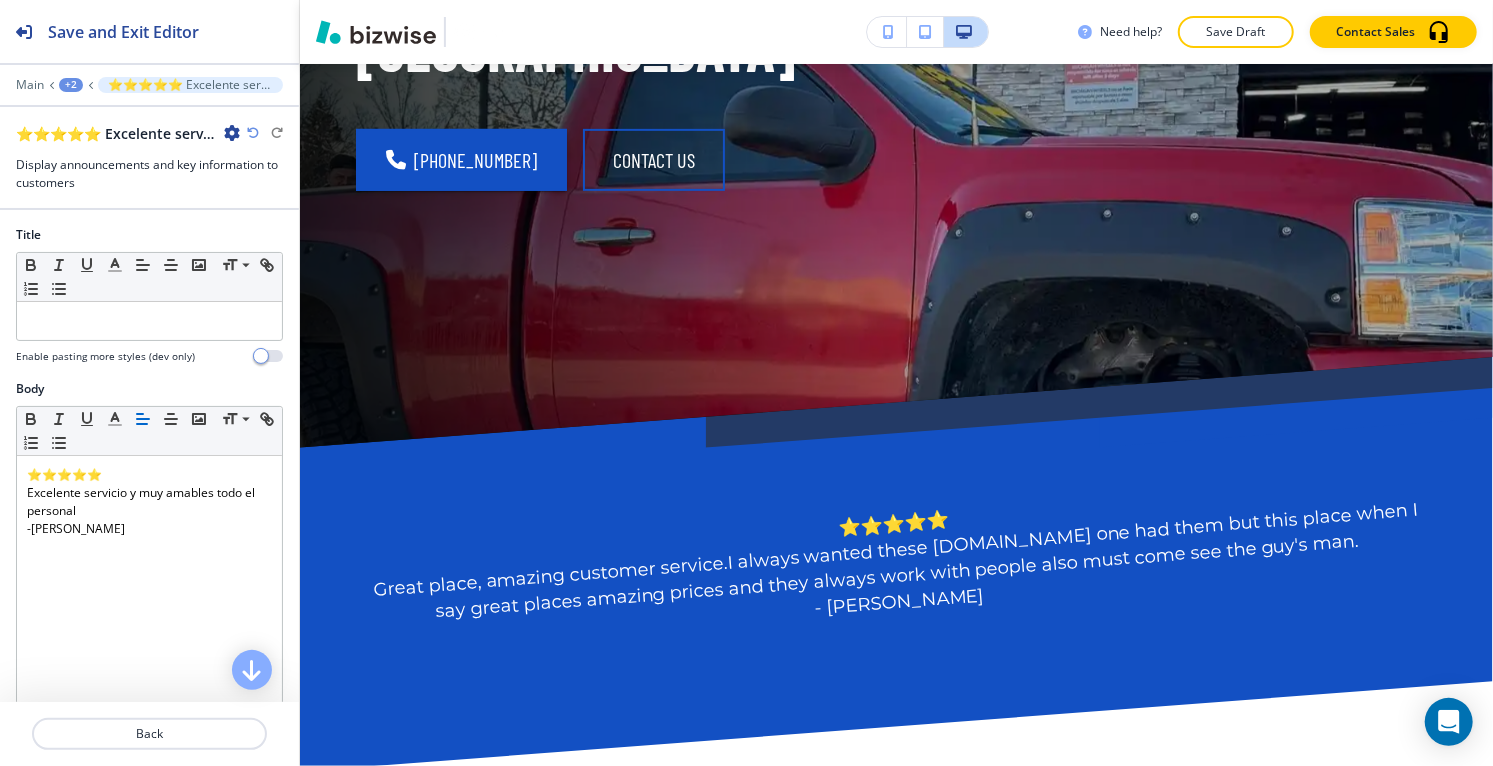 click at bounding box center [232, 133] 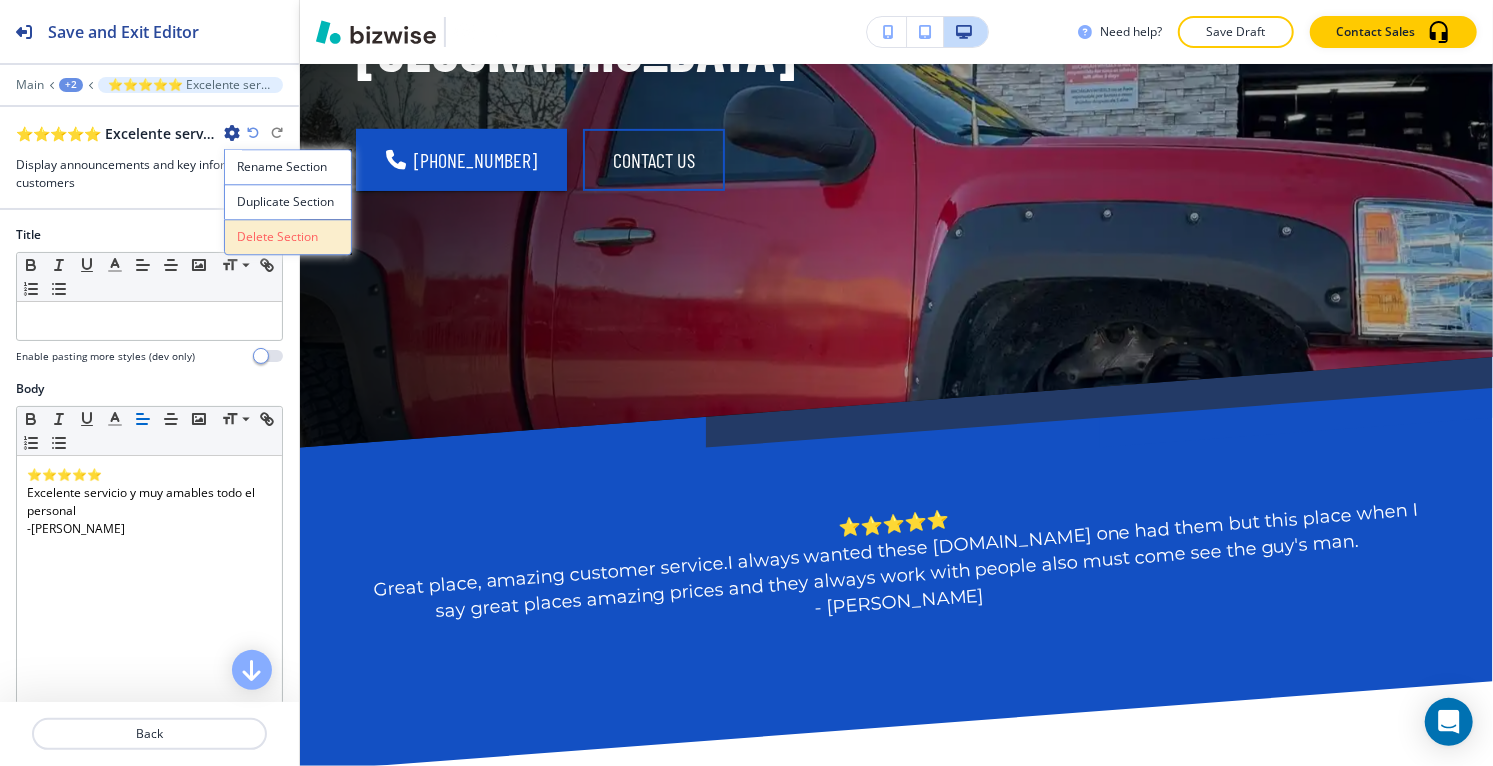 click on "Delete Section" at bounding box center [288, 237] 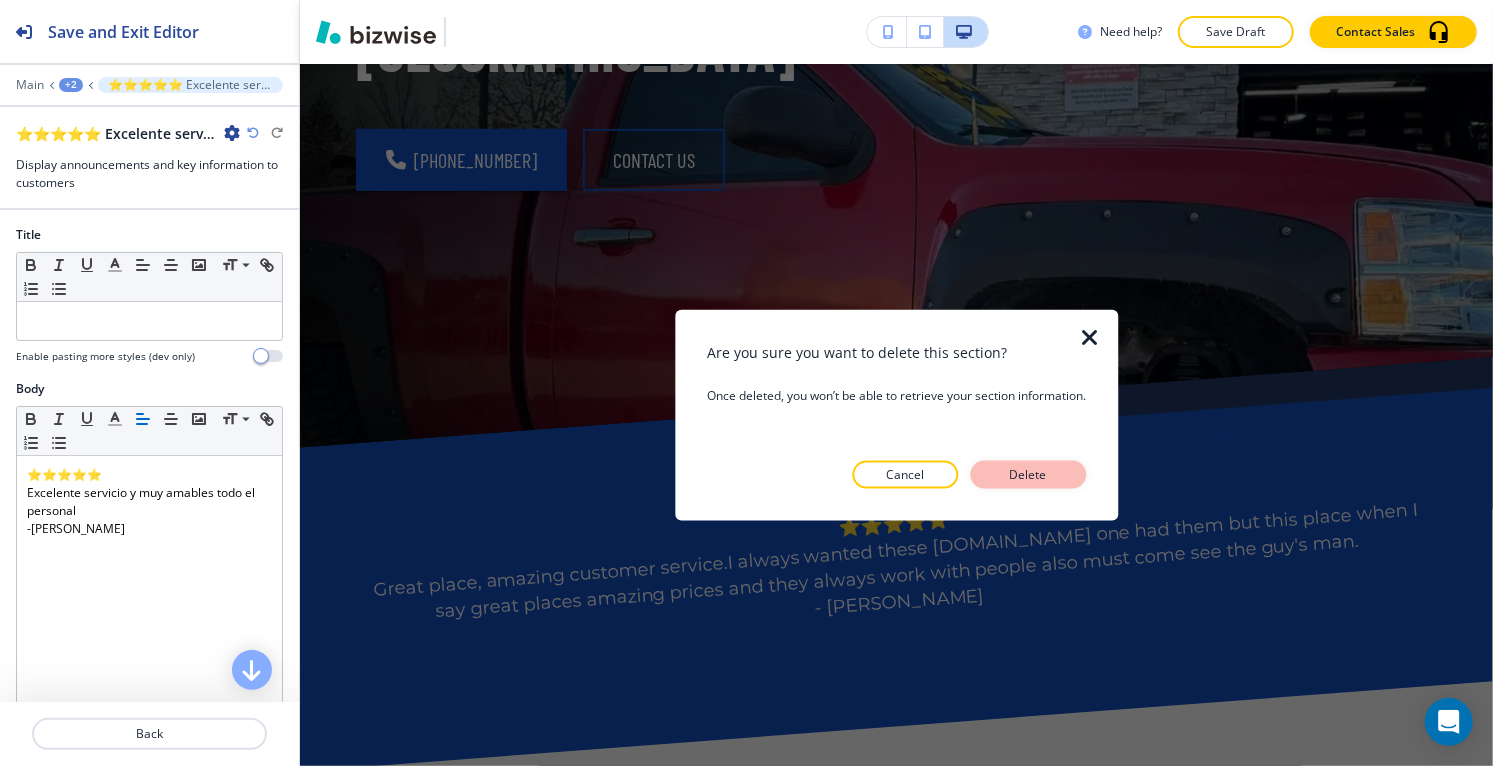 click on "Delete" at bounding box center [1028, 474] 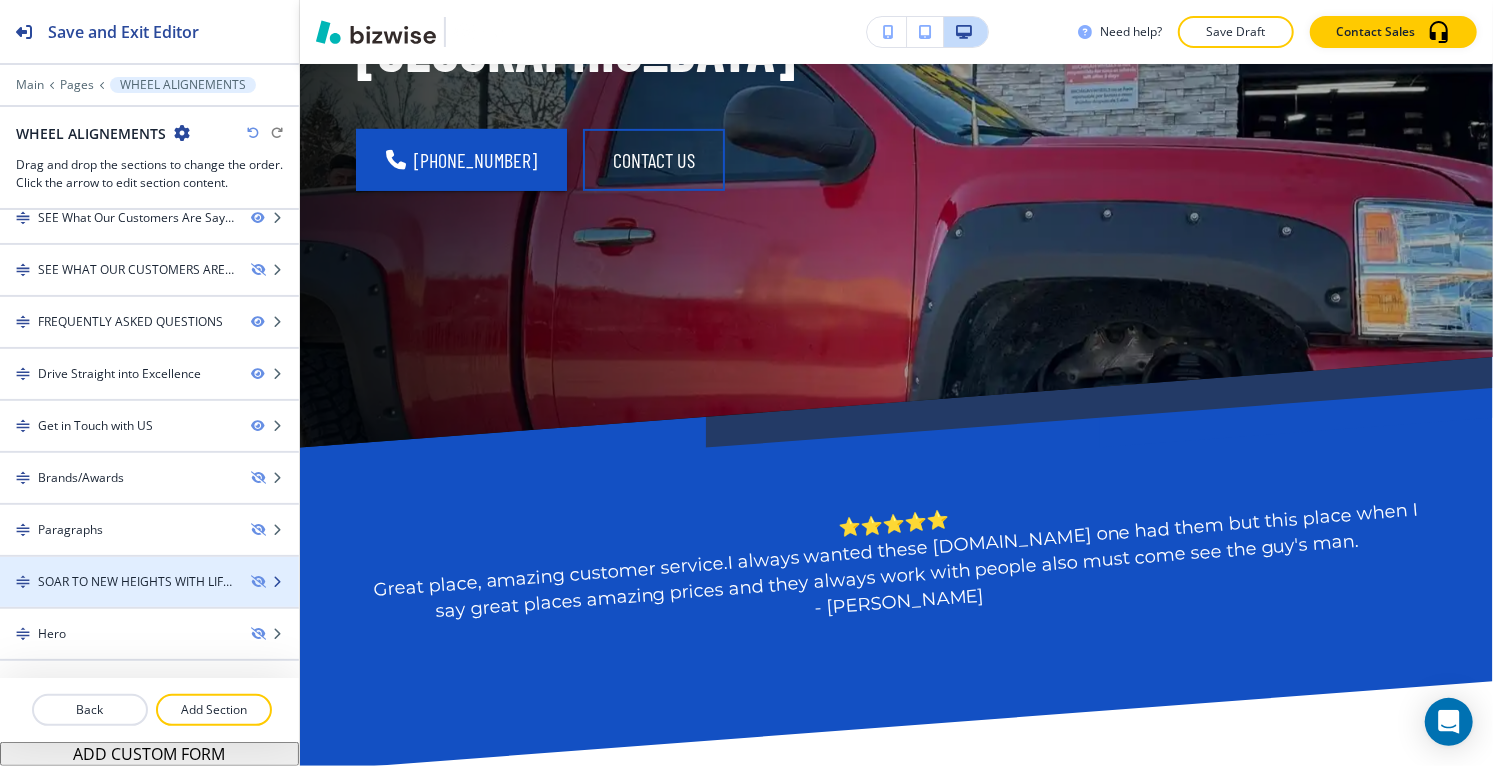 scroll, scrollTop: 721, scrollLeft: 0, axis: vertical 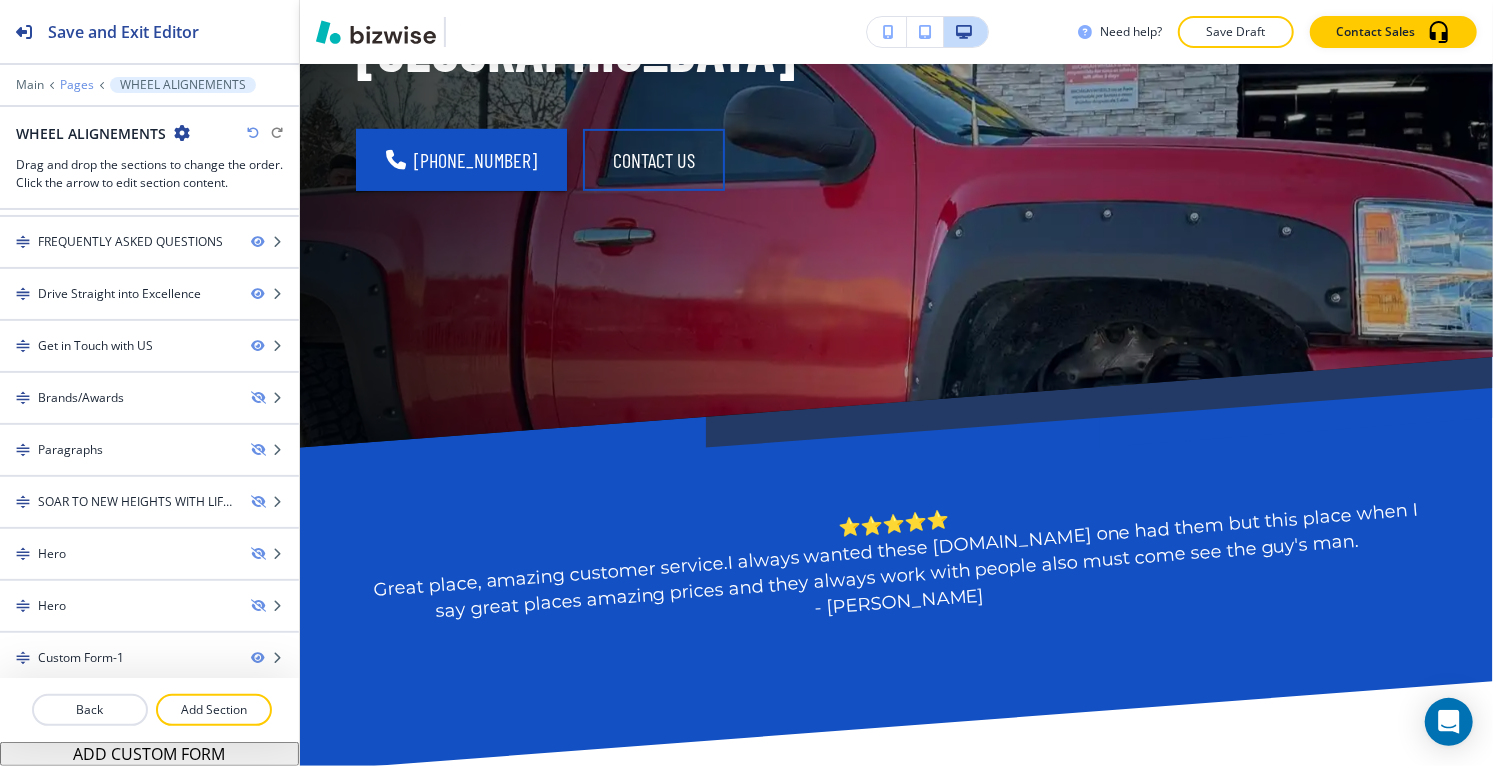 click on "Pages" at bounding box center [77, 85] 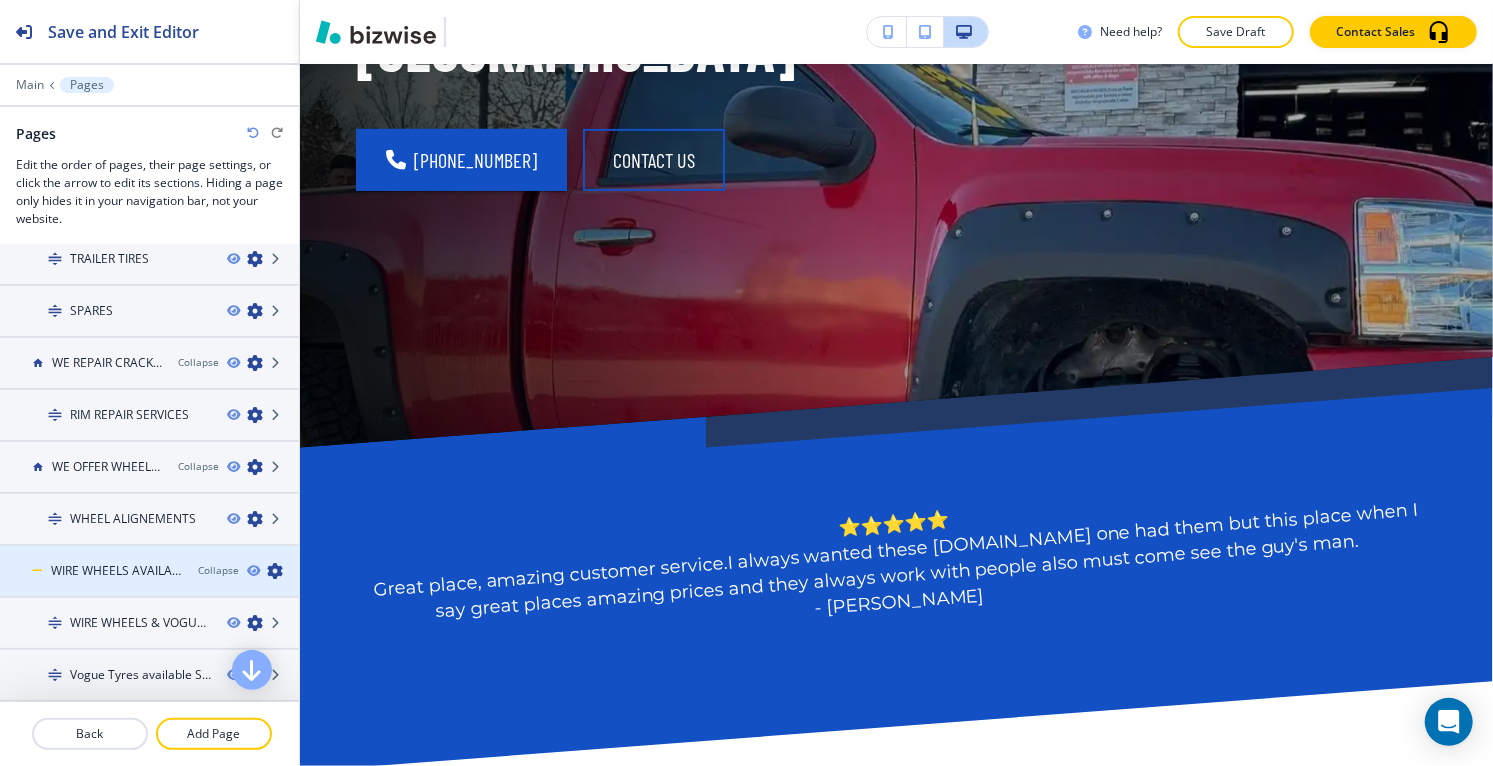 scroll, scrollTop: 1000, scrollLeft: 0, axis: vertical 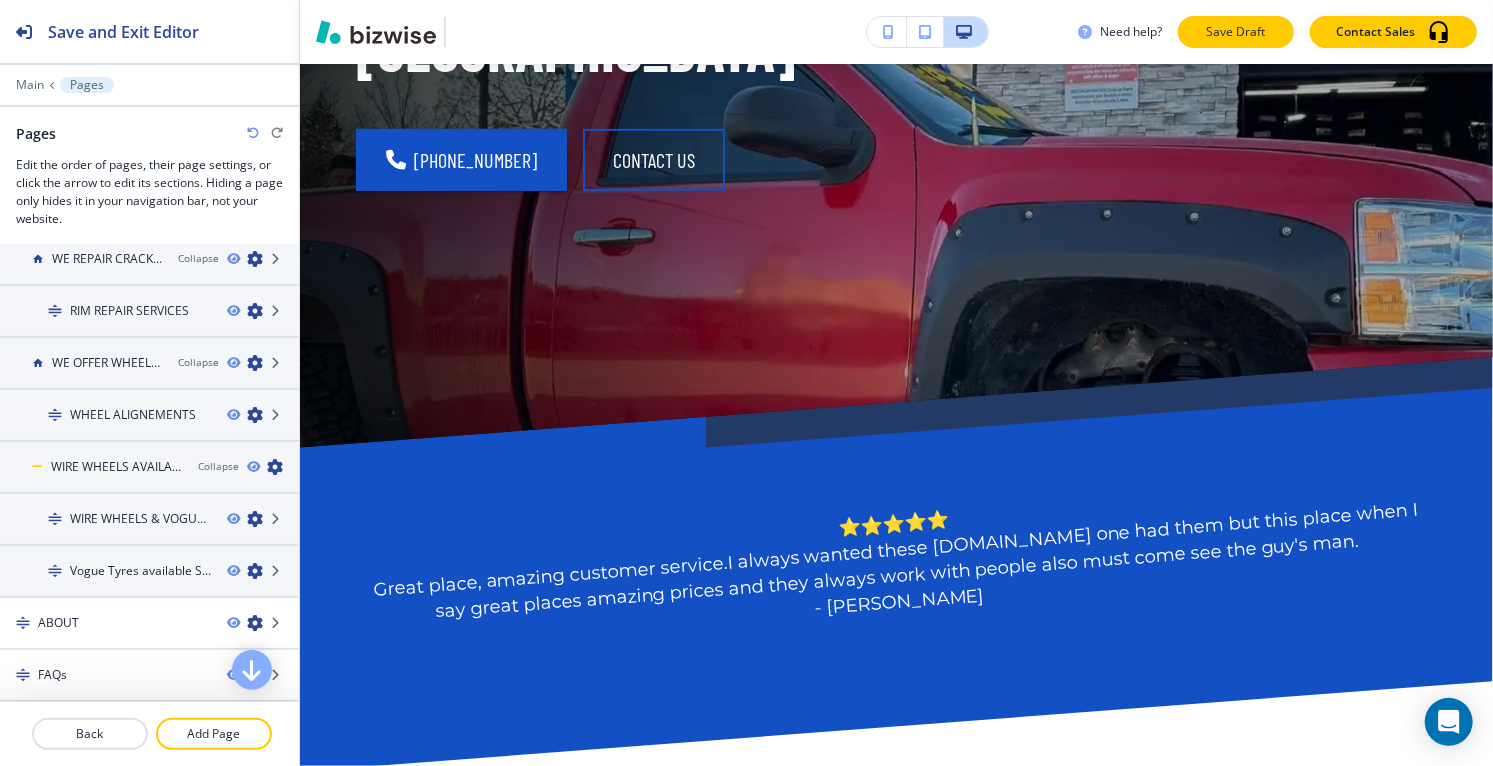 click on "Save Draft" at bounding box center (1236, 32) 